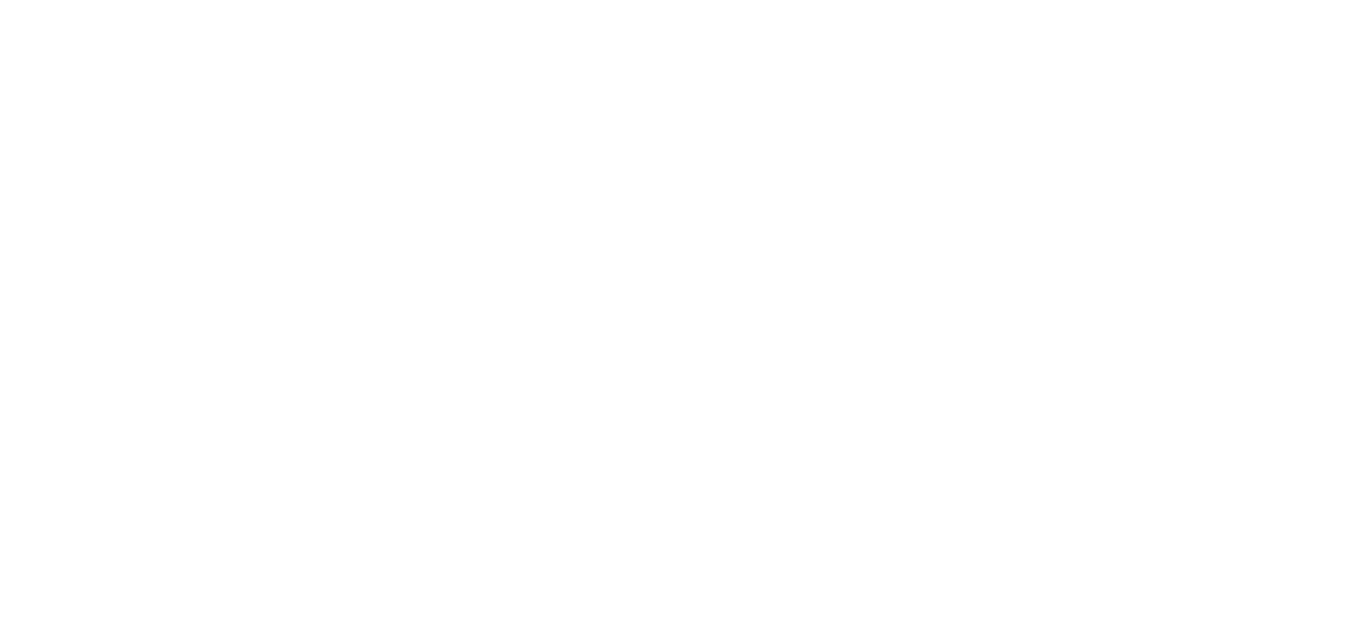 scroll, scrollTop: 0, scrollLeft: 0, axis: both 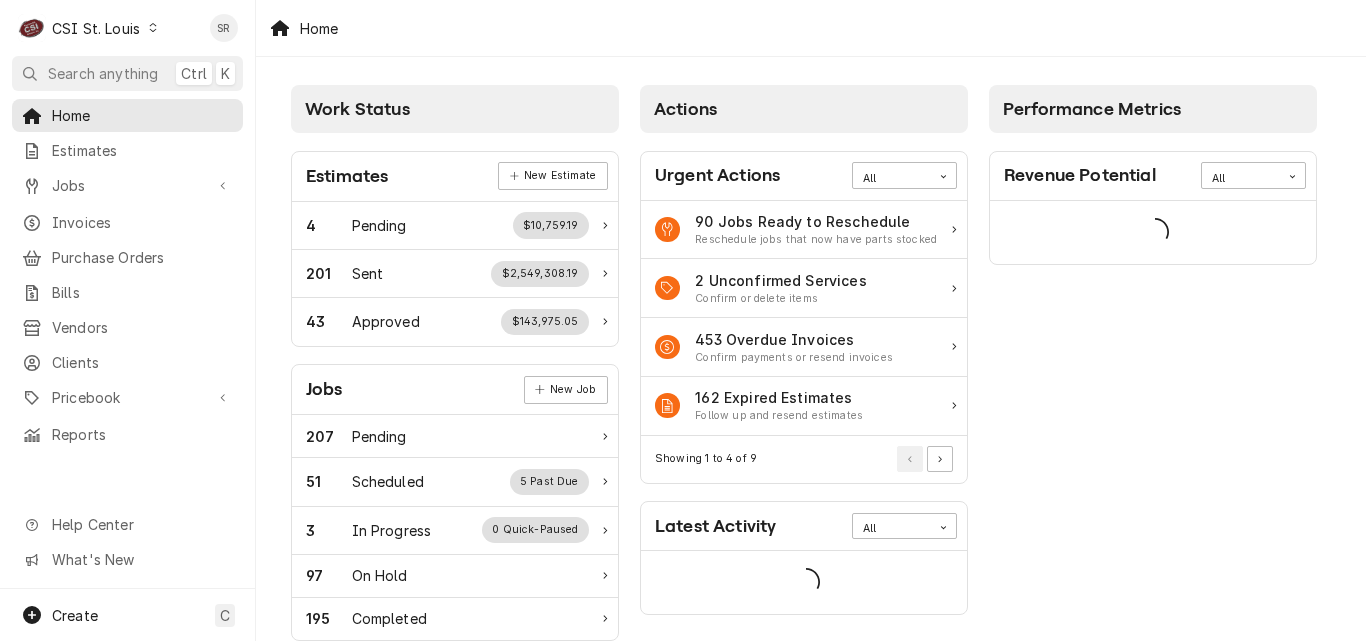 drag, startPoint x: 146, startPoint y: 22, endPoint x: 157, endPoint y: 37, distance: 18.601076 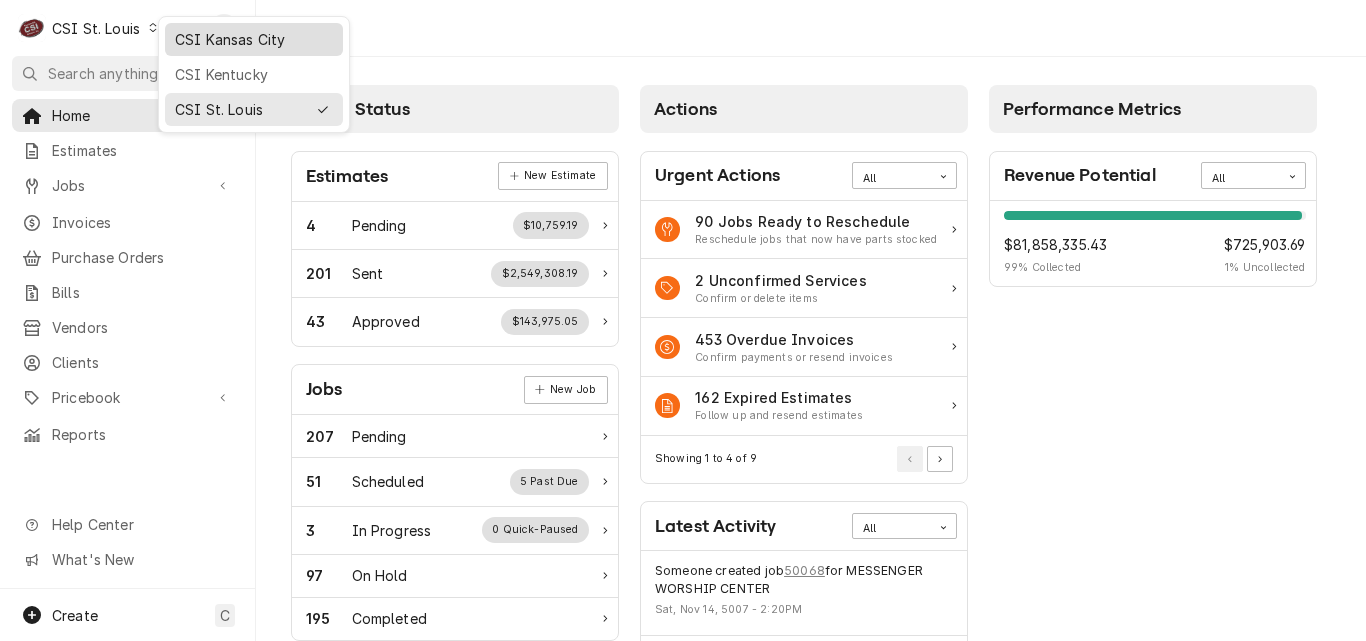 click on "CSI Kansas City" at bounding box center (254, 39) 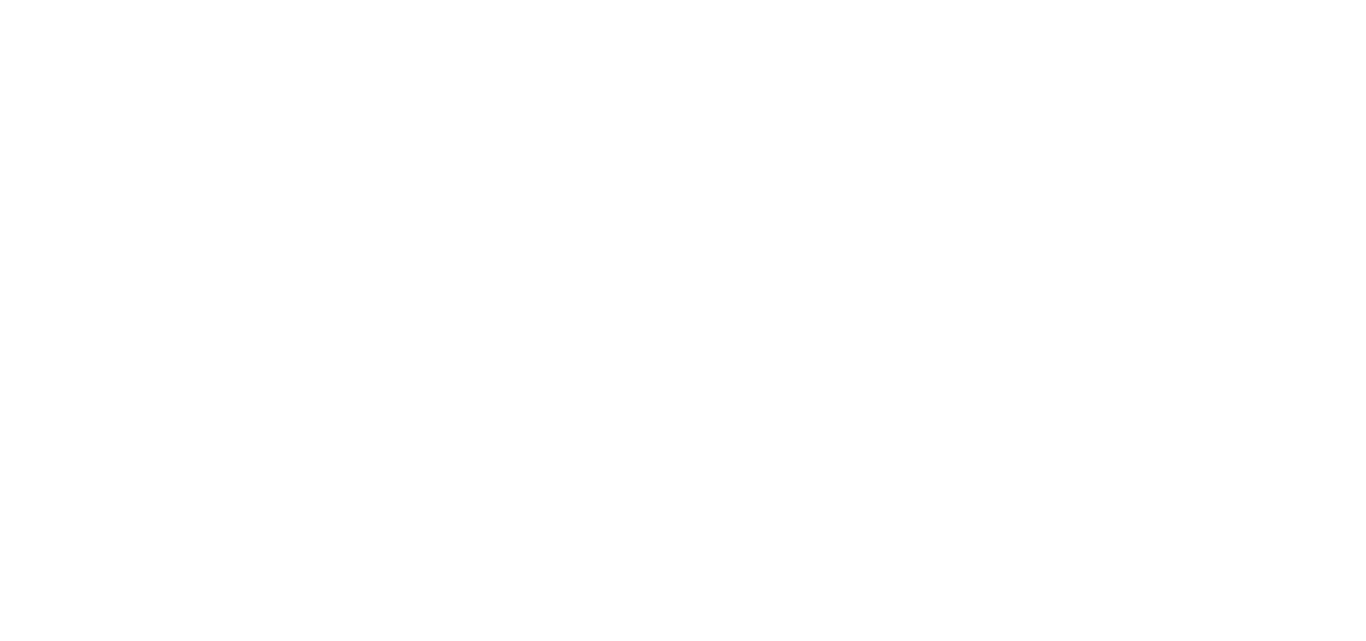 scroll, scrollTop: 0, scrollLeft: 0, axis: both 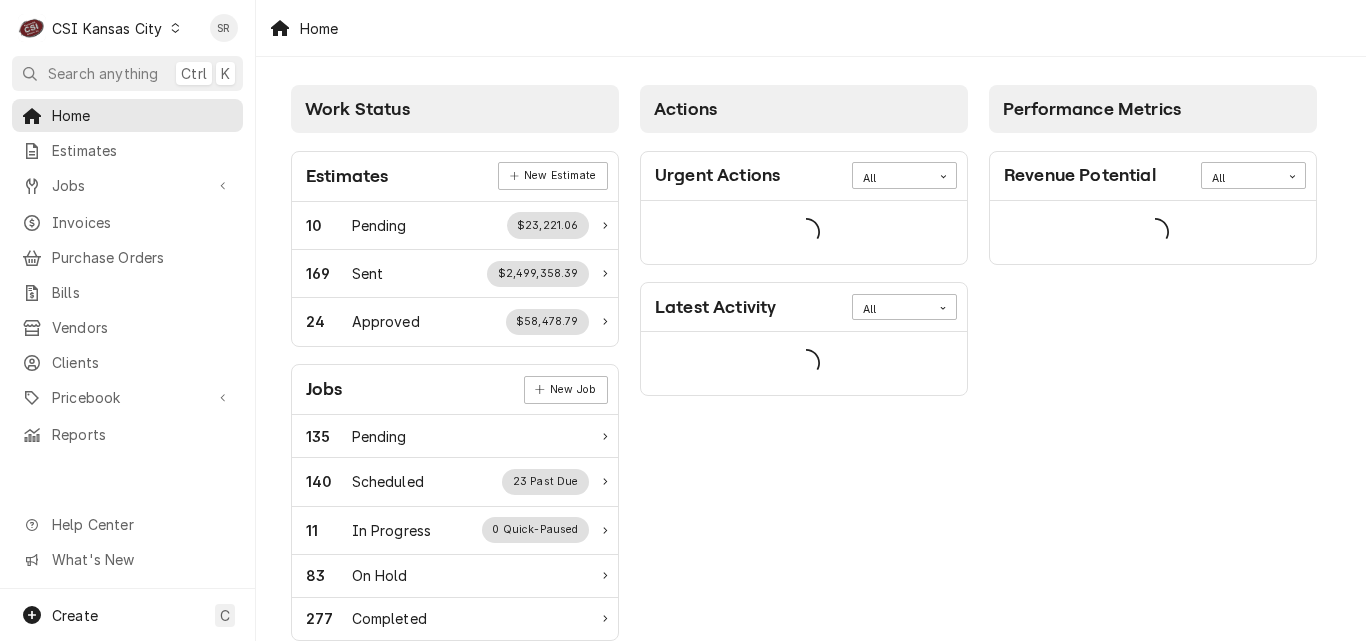 click on "Performance Metrics Revenue Potential All" at bounding box center (1153, 724) 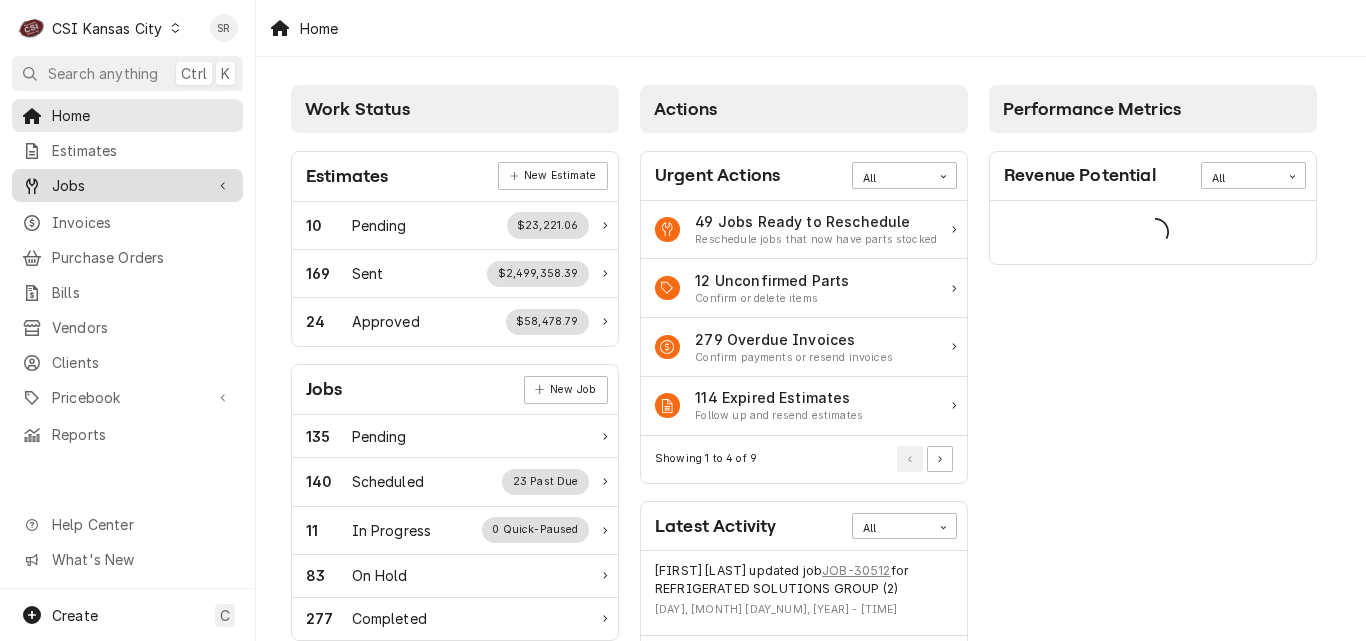 click on "Jobs" at bounding box center (127, 185) 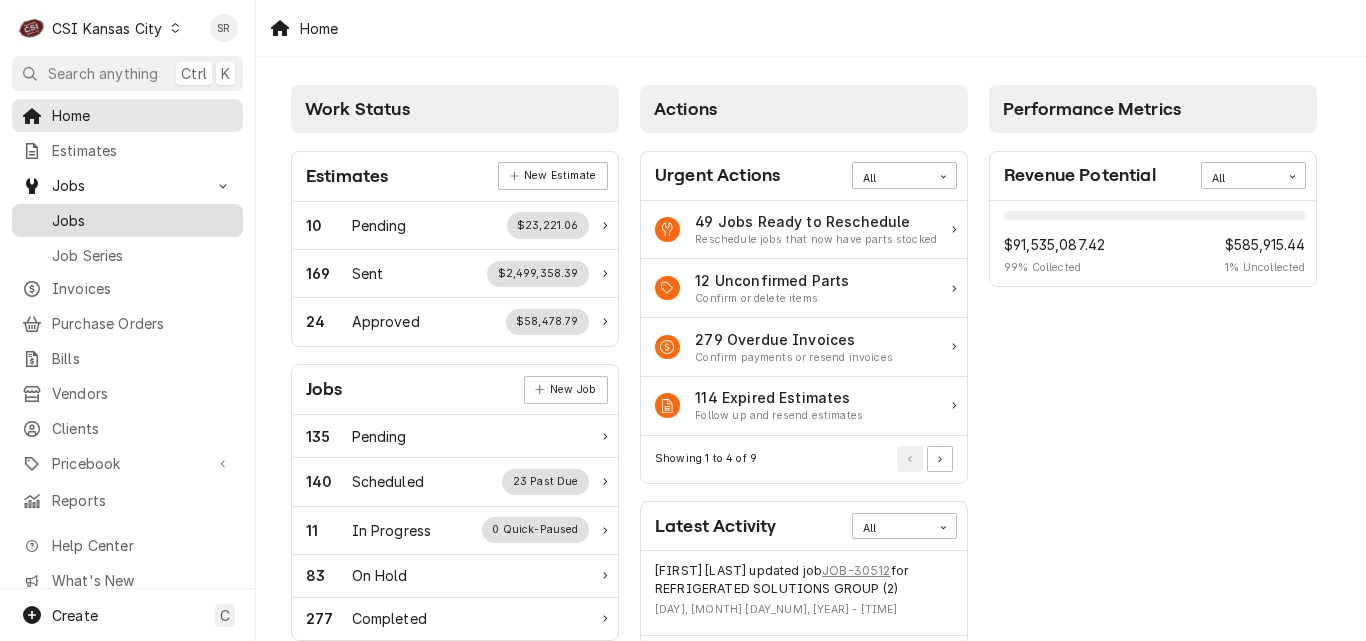 click on "Jobs" at bounding box center (142, 220) 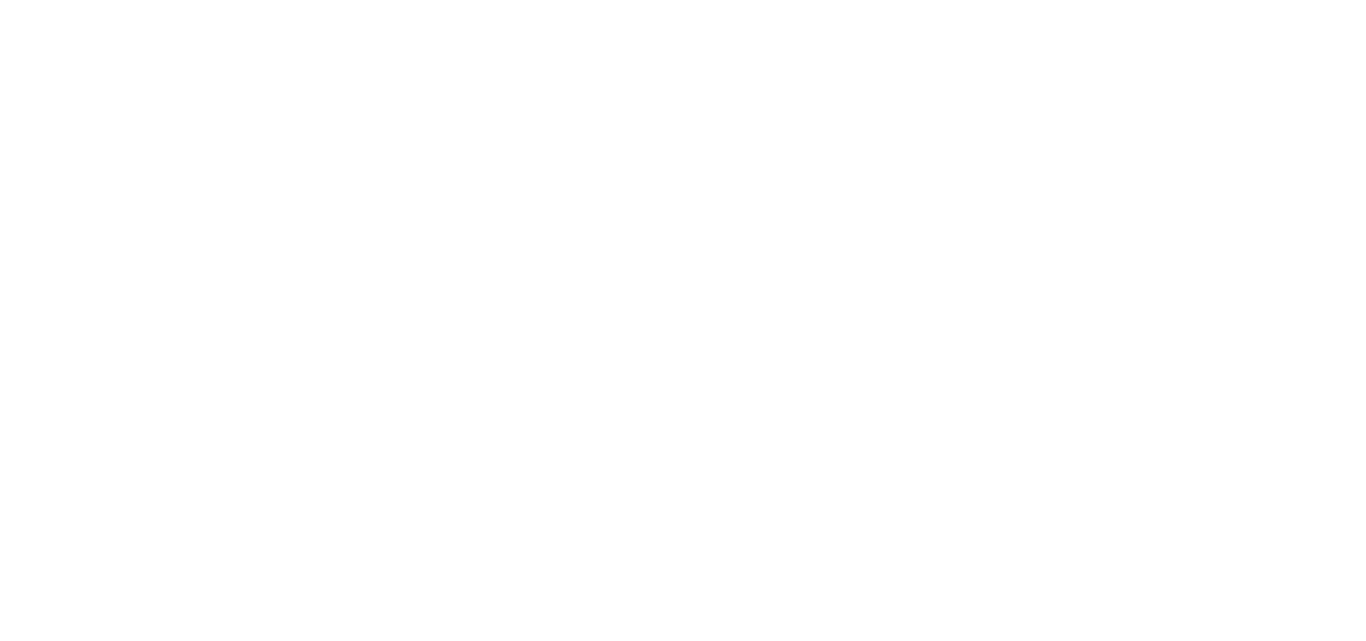 scroll, scrollTop: 0, scrollLeft: 0, axis: both 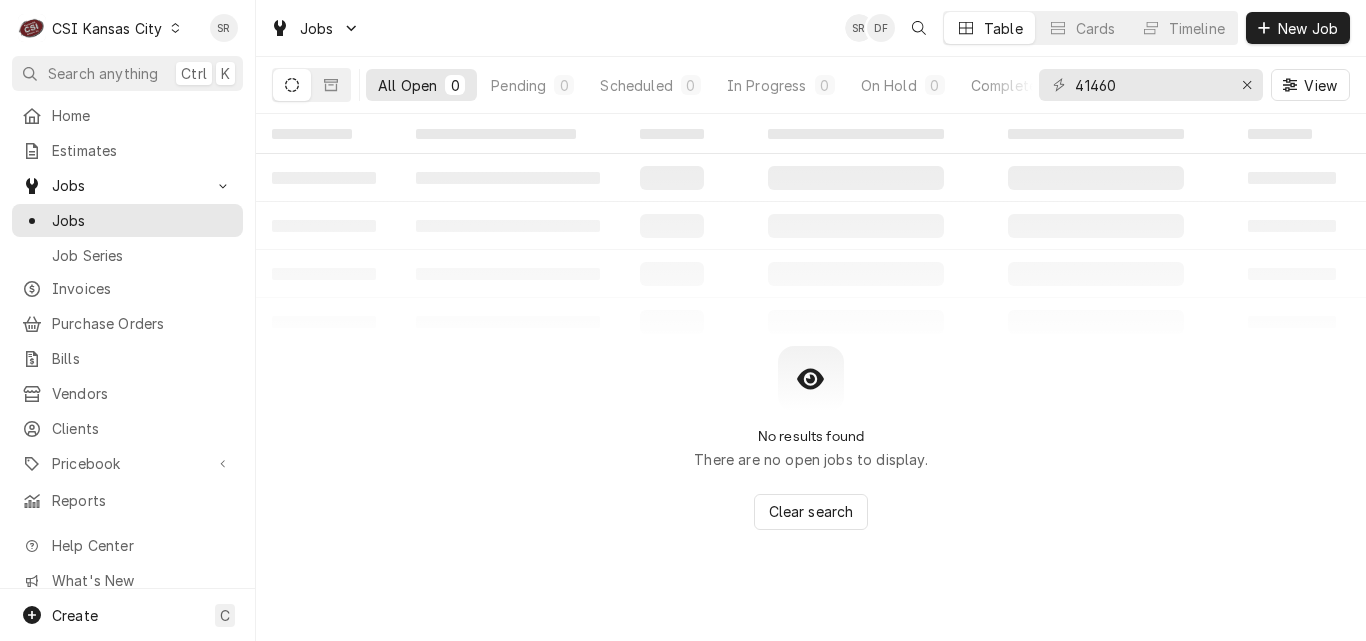 click on "CSI Kansas City" at bounding box center (107, 28) 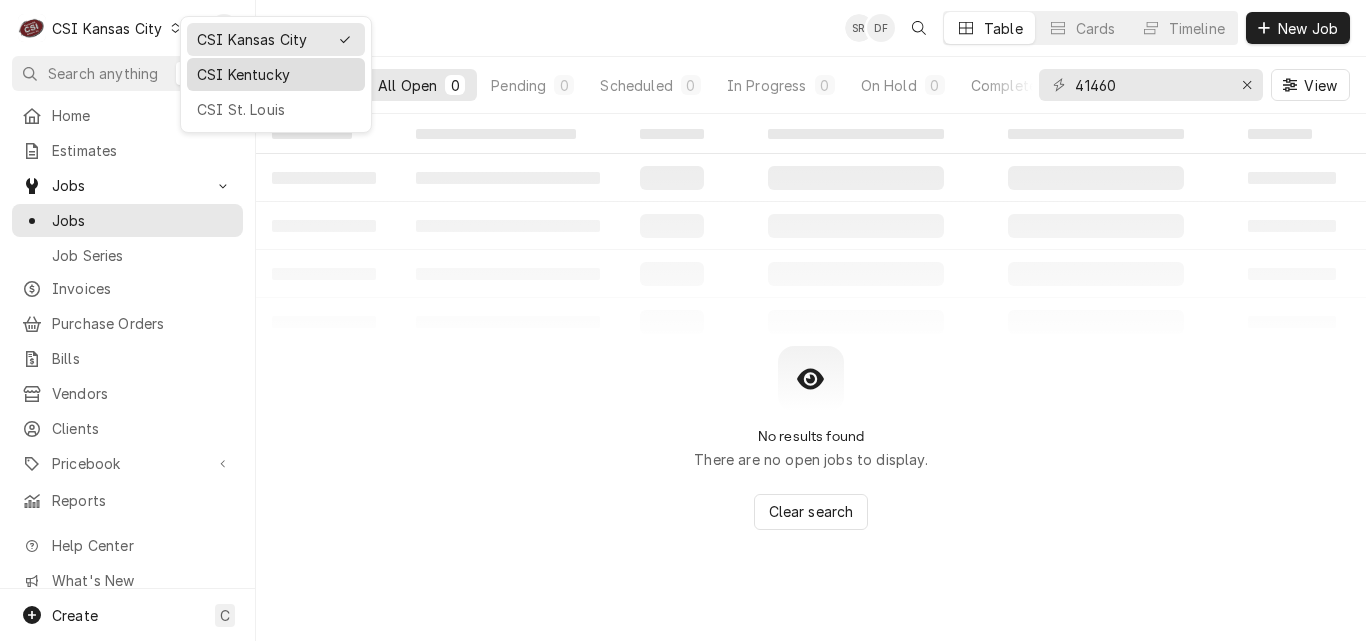 click on "CSI Kentucky" at bounding box center (276, 74) 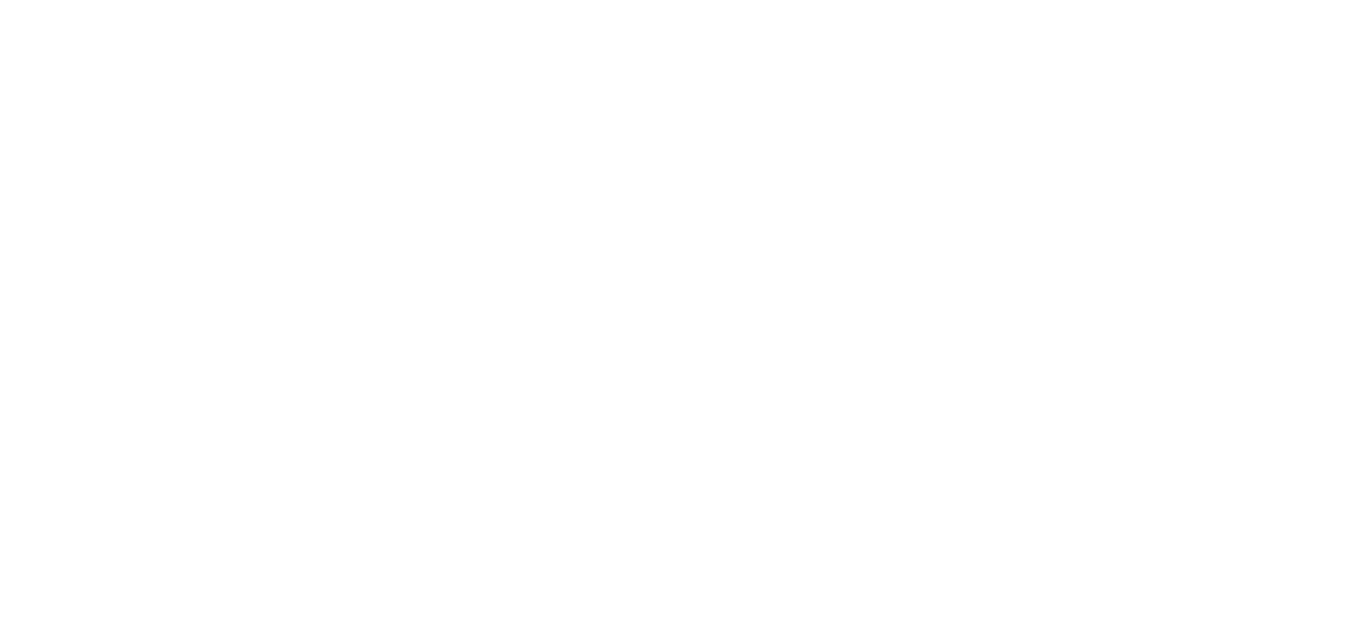 scroll, scrollTop: 0, scrollLeft: 0, axis: both 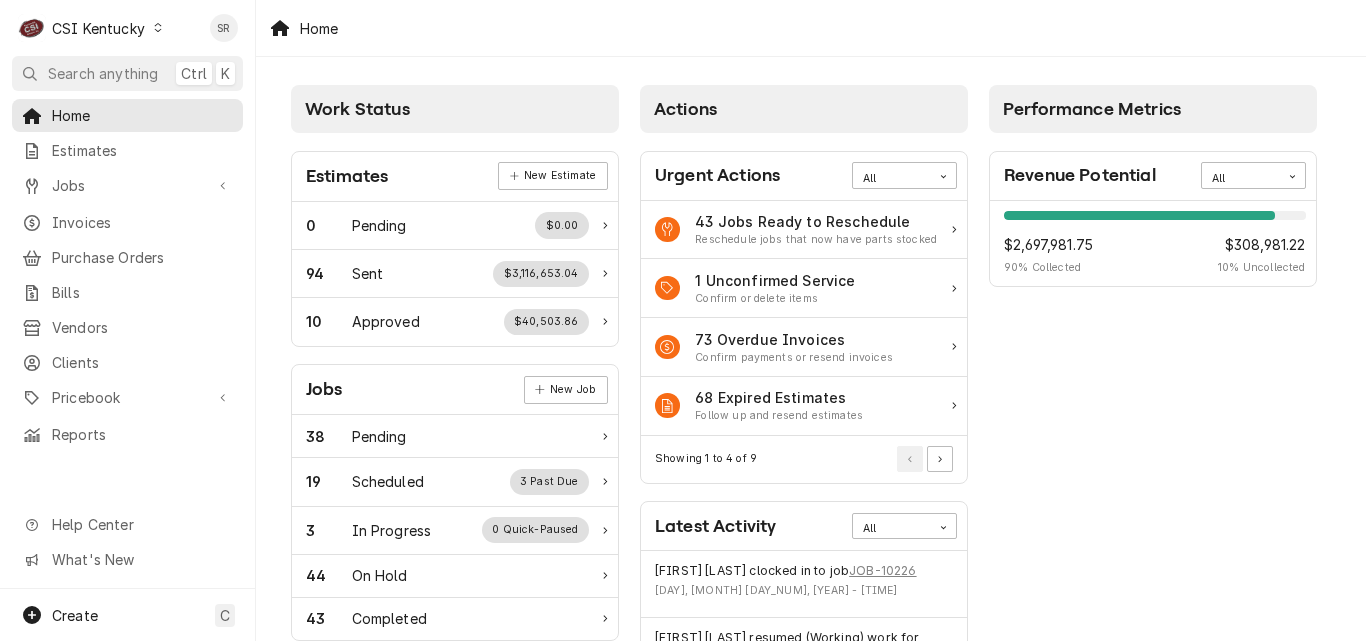 click on "Home Estimates Jobs Jobs Job Series Invoices Purchase Orders Bills Vendors Clients Pricebook Services Parts & Materials Miscellaneous Discounts Tax Rates Reports" at bounding box center (127, 275) 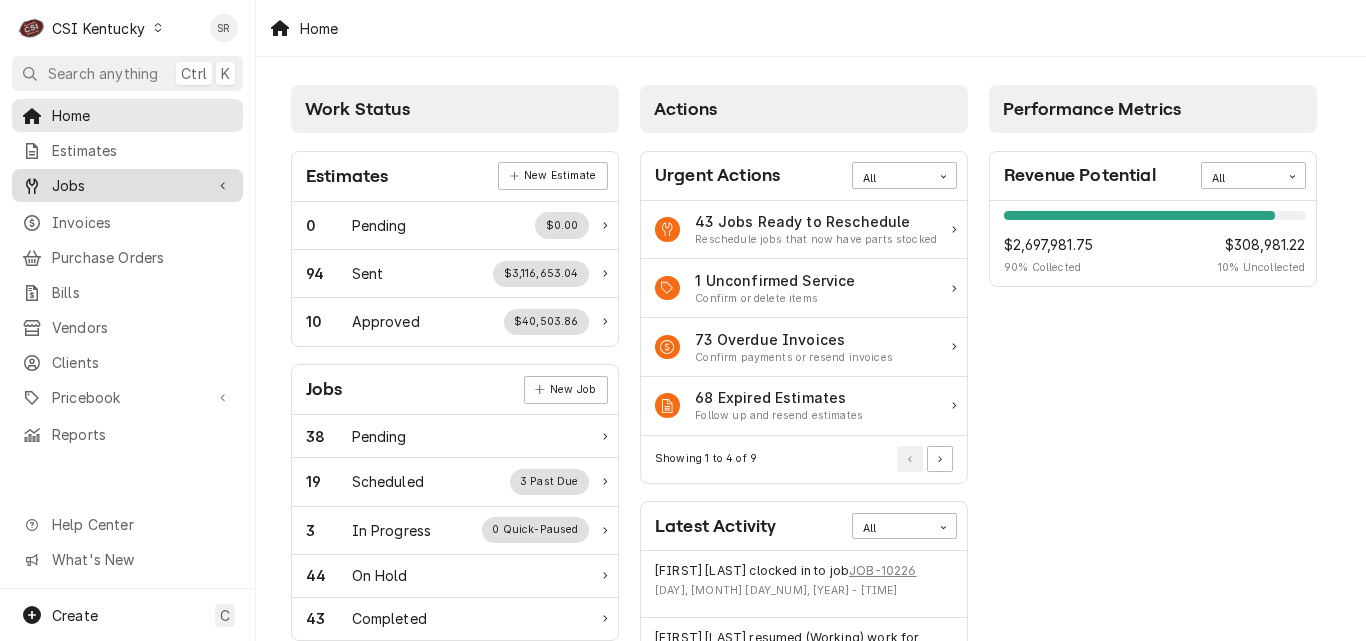 click on "Jobs" at bounding box center (127, 185) 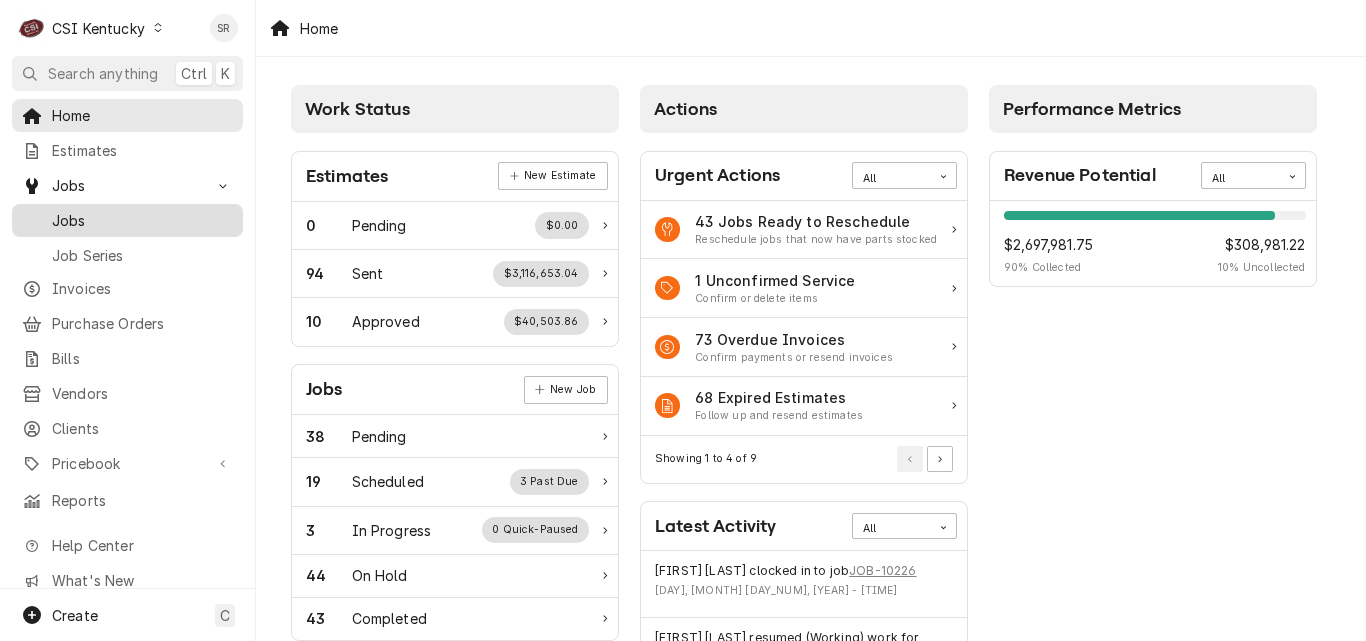 click on "Jobs" at bounding box center [142, 220] 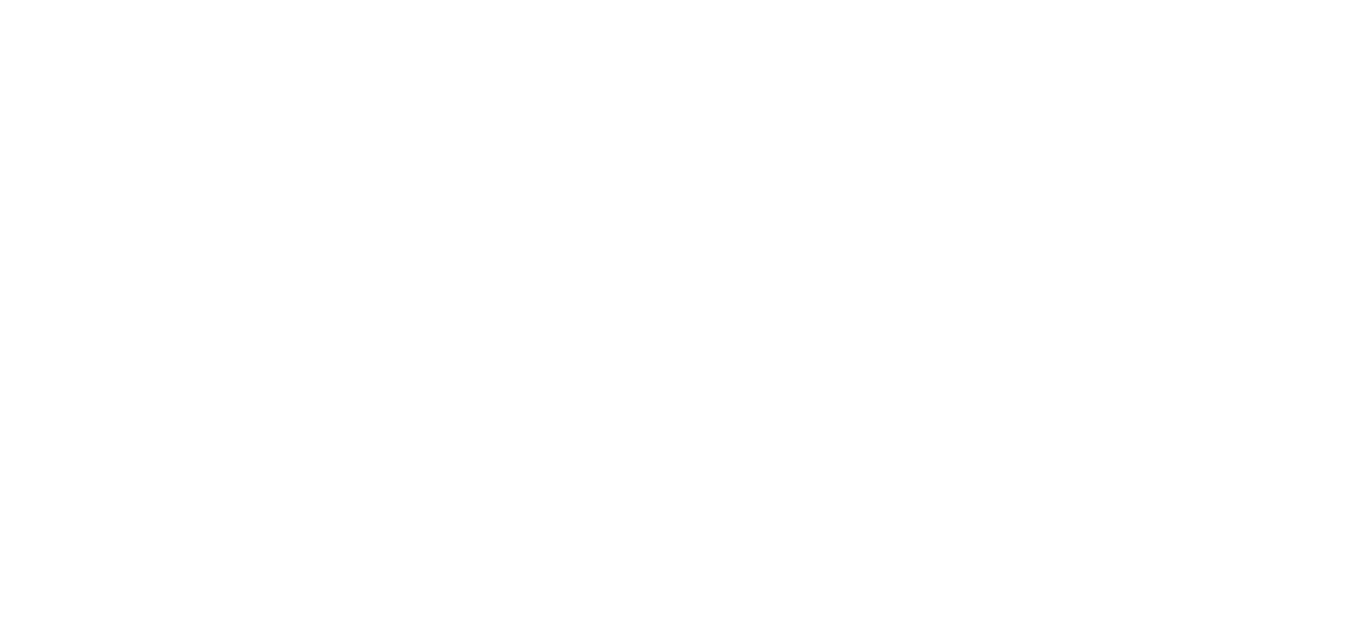 scroll, scrollTop: 0, scrollLeft: 0, axis: both 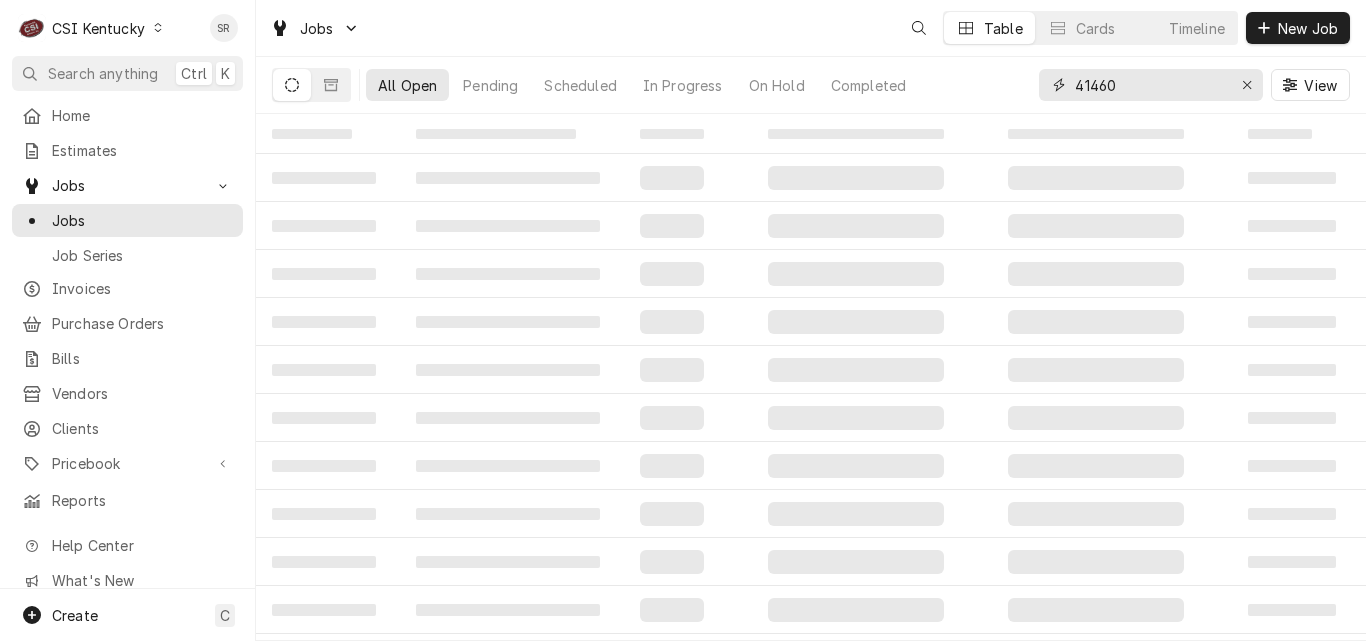click on "41460" at bounding box center [1150, 85] 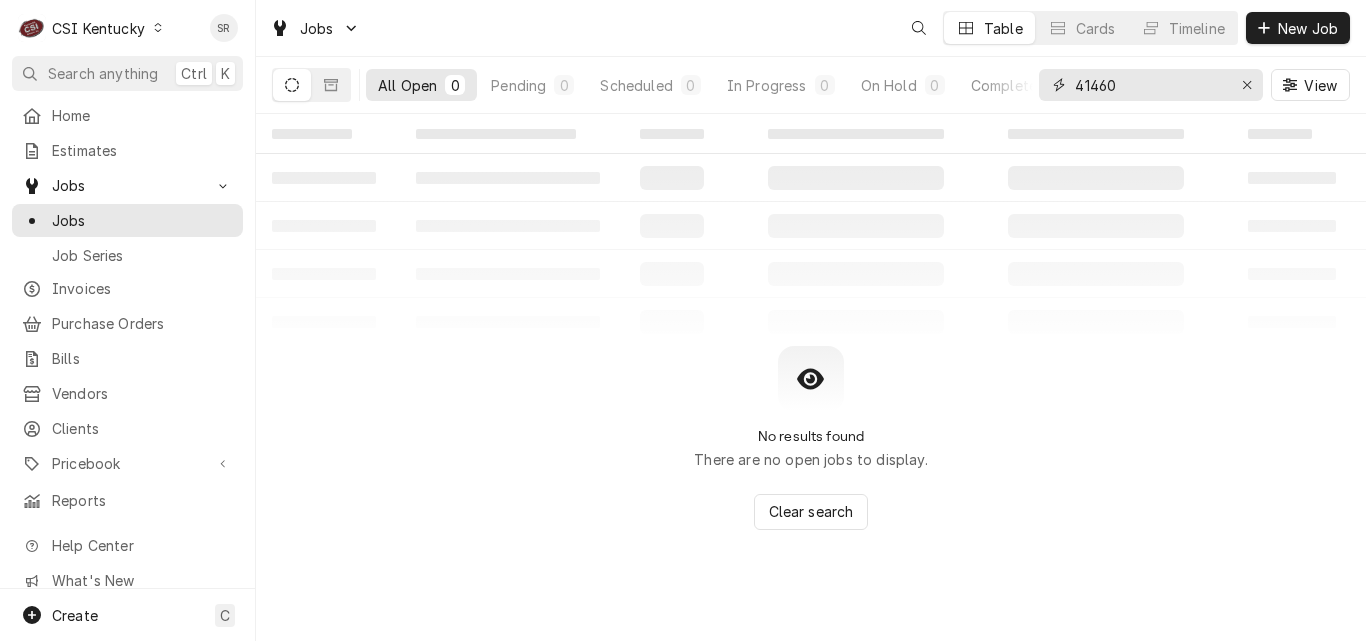 click on "41460" at bounding box center (1151, 85) 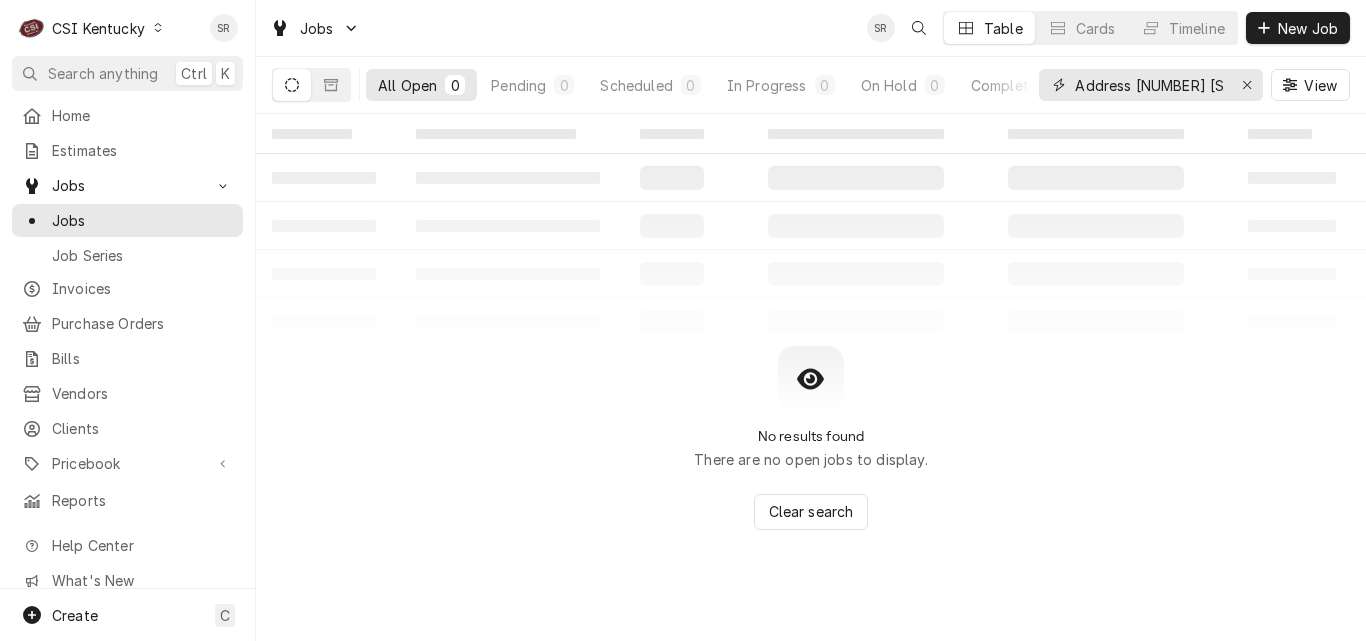 scroll, scrollTop: 0, scrollLeft: 187, axis: horizontal 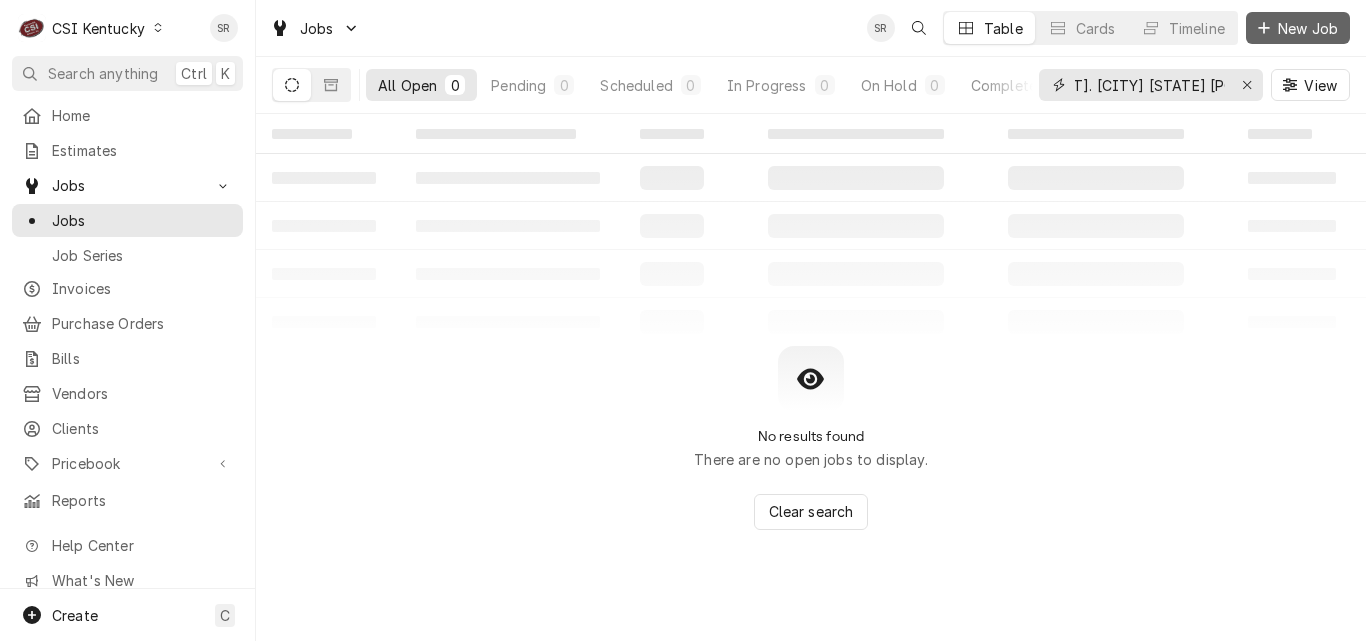 type on "Address [NUMBER] [STREET]. [CITY] [STATE] [POSTAL_CODE]" 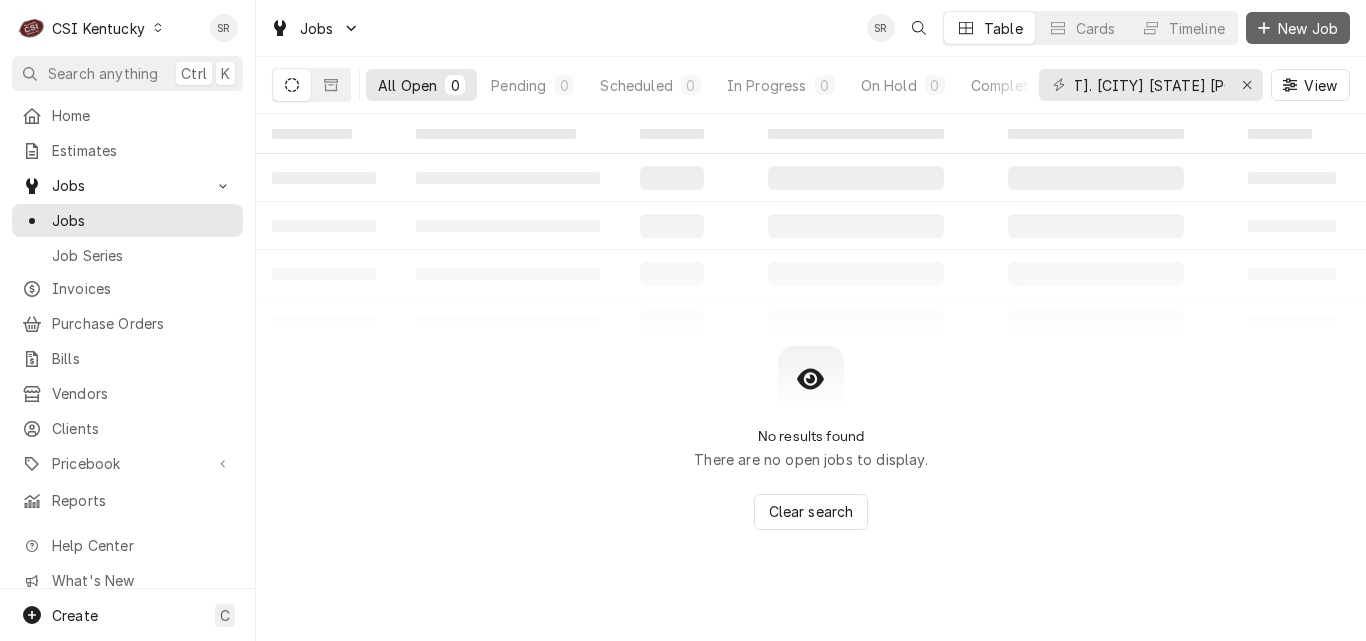 click on "New Job" at bounding box center (1308, 28) 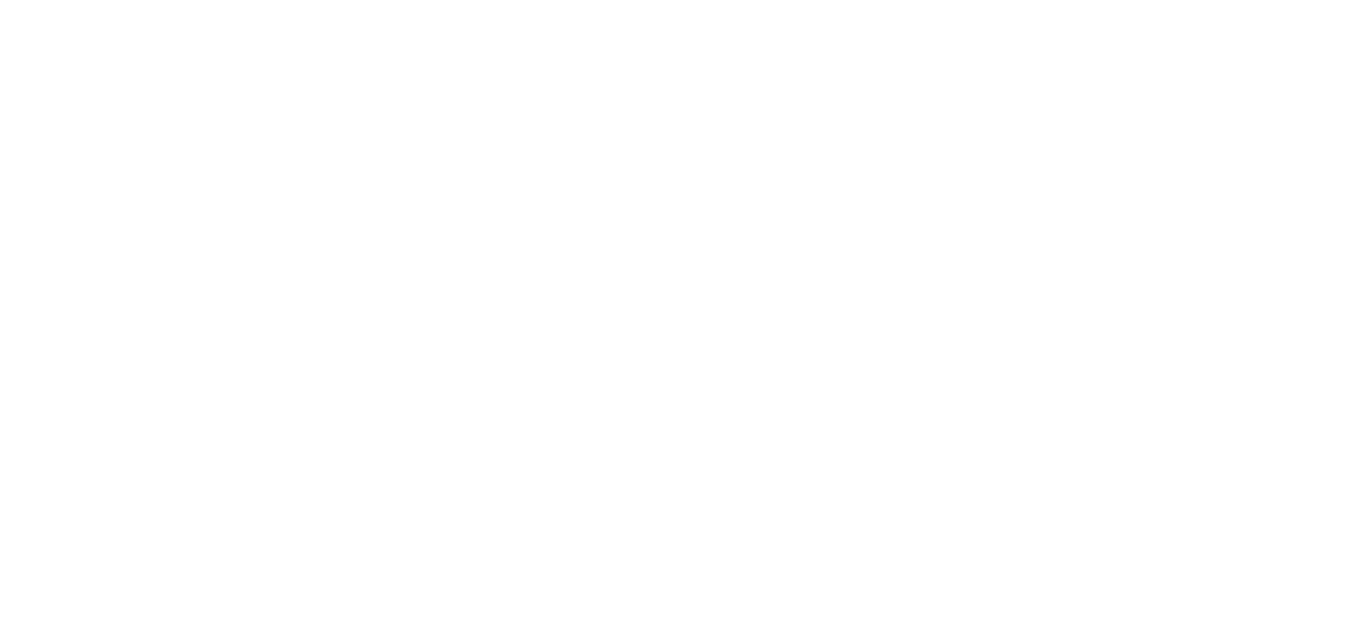 scroll, scrollTop: 0, scrollLeft: 0, axis: both 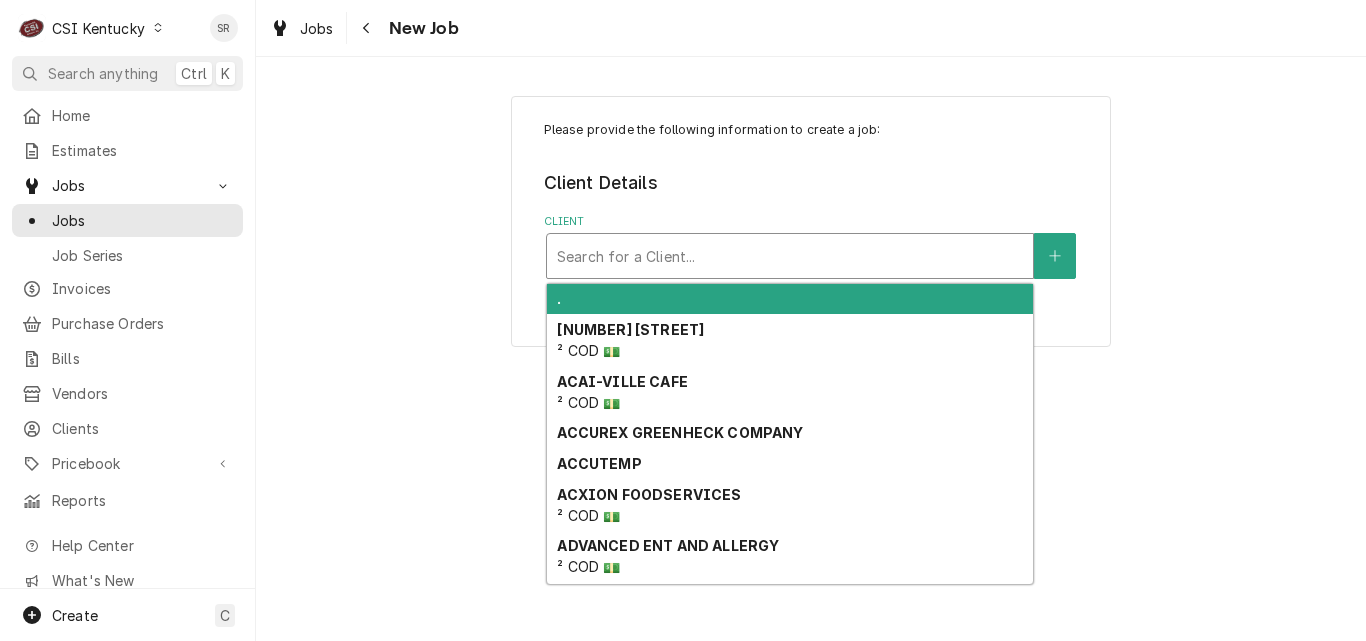 click at bounding box center (790, 256) 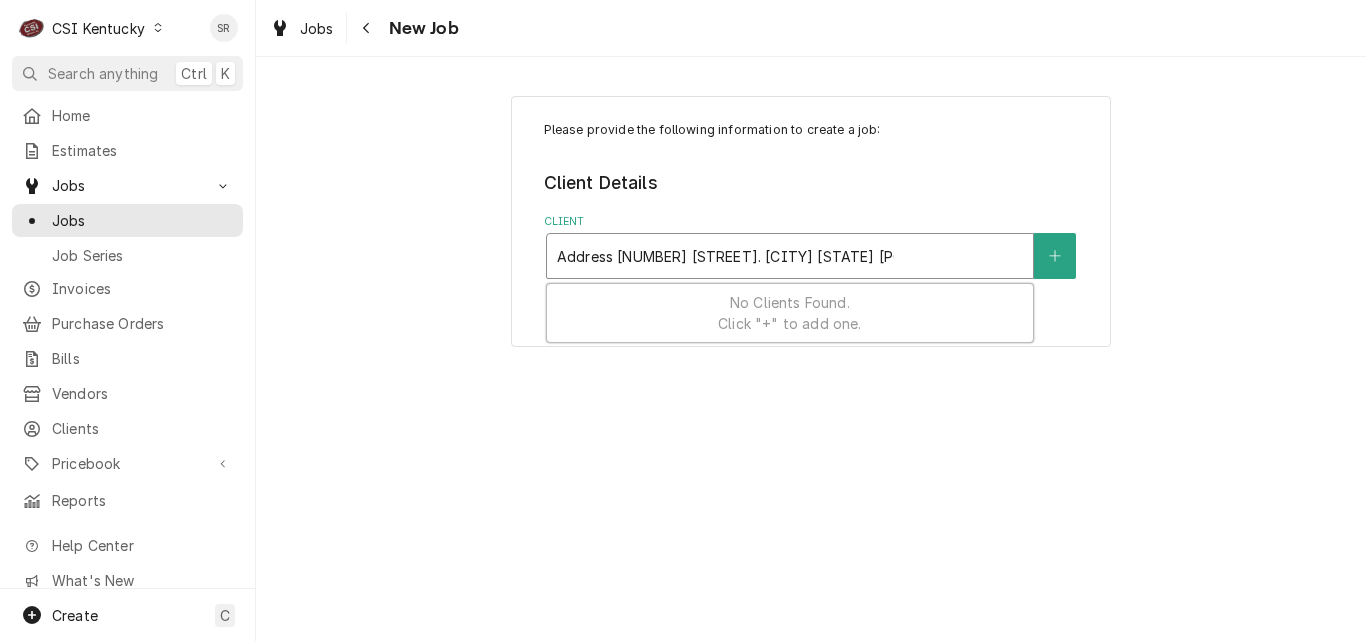 drag, startPoint x: 615, startPoint y: 256, endPoint x: 516, endPoint y: 257, distance: 99.00505 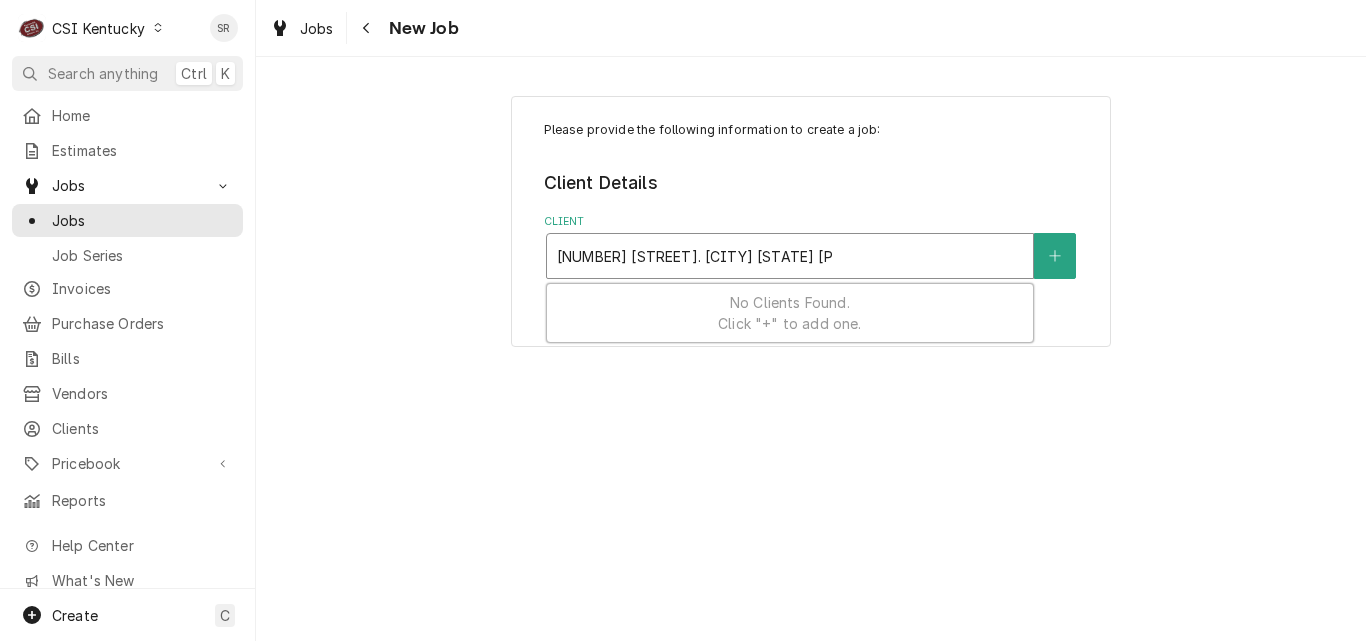 type on "[NUMBER] [STREET] [CITY] [STATE] [POSTAL_CODE]" 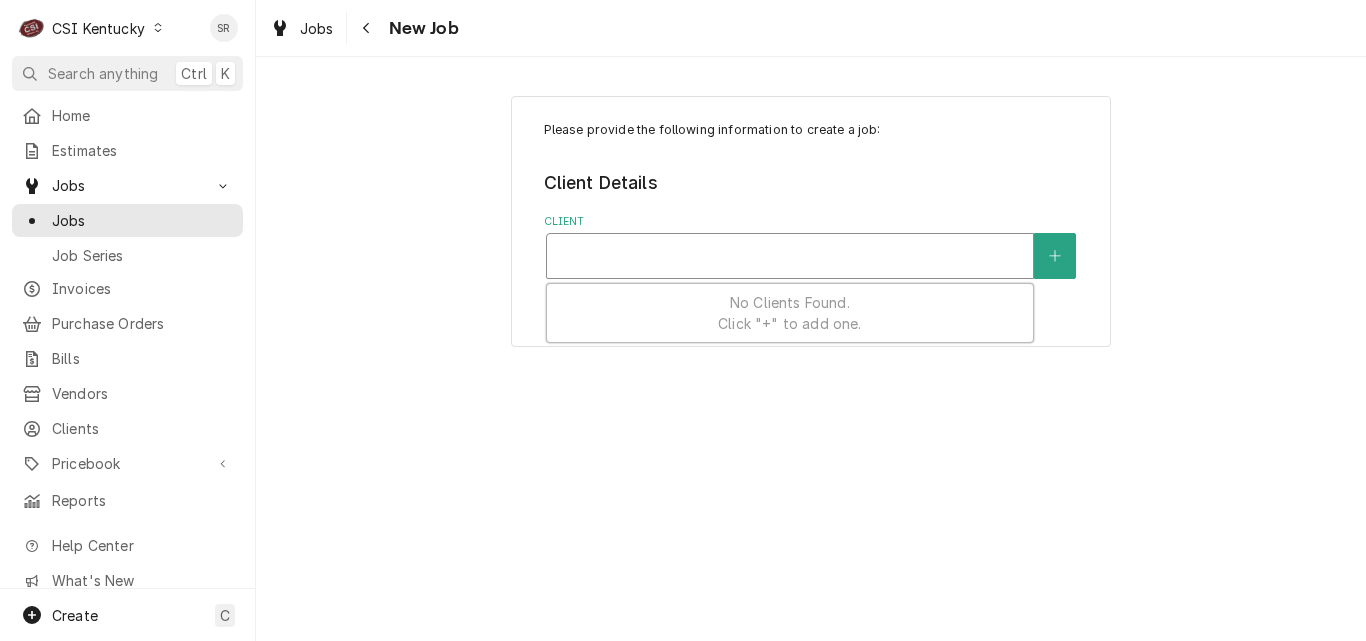 click on "Please provide the following information to create a job: Client Details Client Use Up and Down to choose options, press Enter to select the currently focused option, press Escape to exit the menu, press Tab to select the option and exit the menu. No Clients Found. Click "+" to add one." at bounding box center (811, 349) 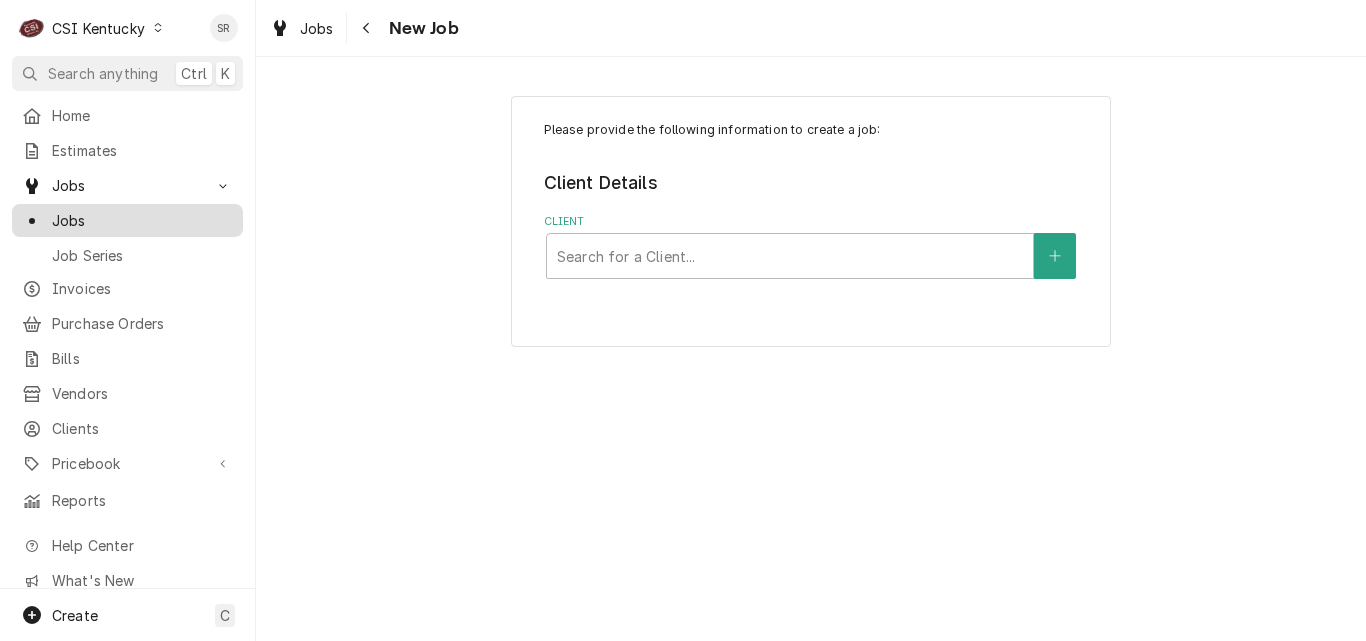 click on "Jobs" at bounding box center [142, 220] 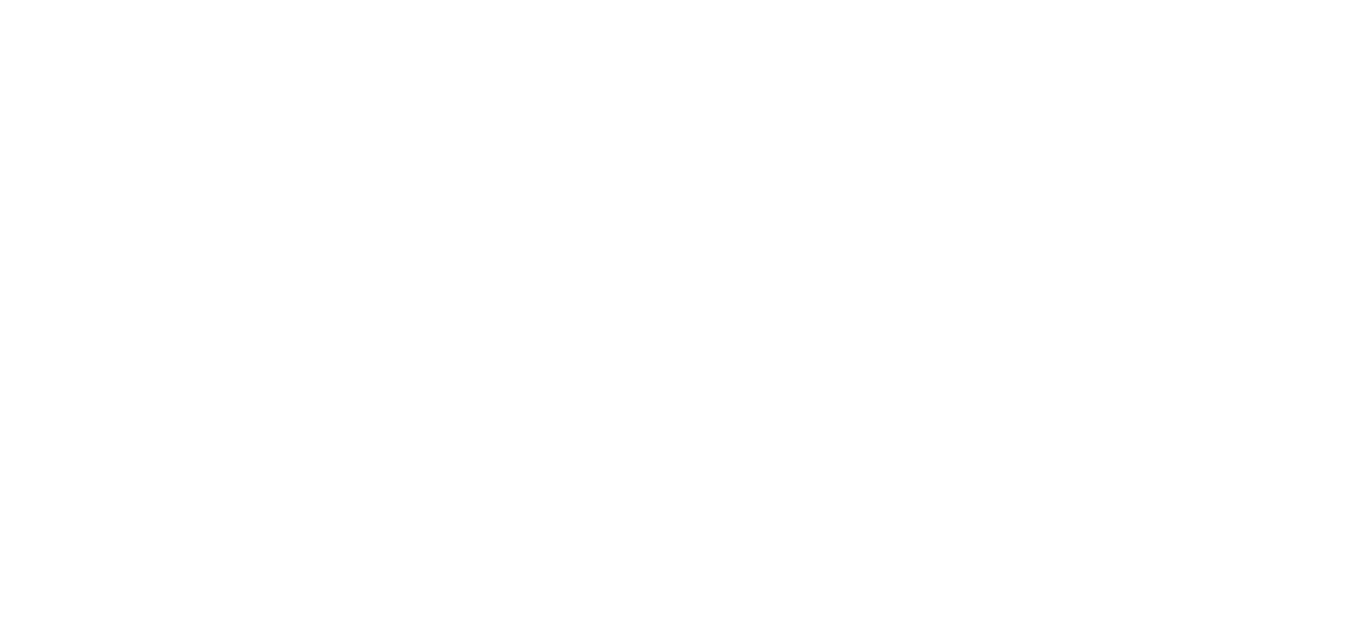scroll, scrollTop: 0, scrollLeft: 0, axis: both 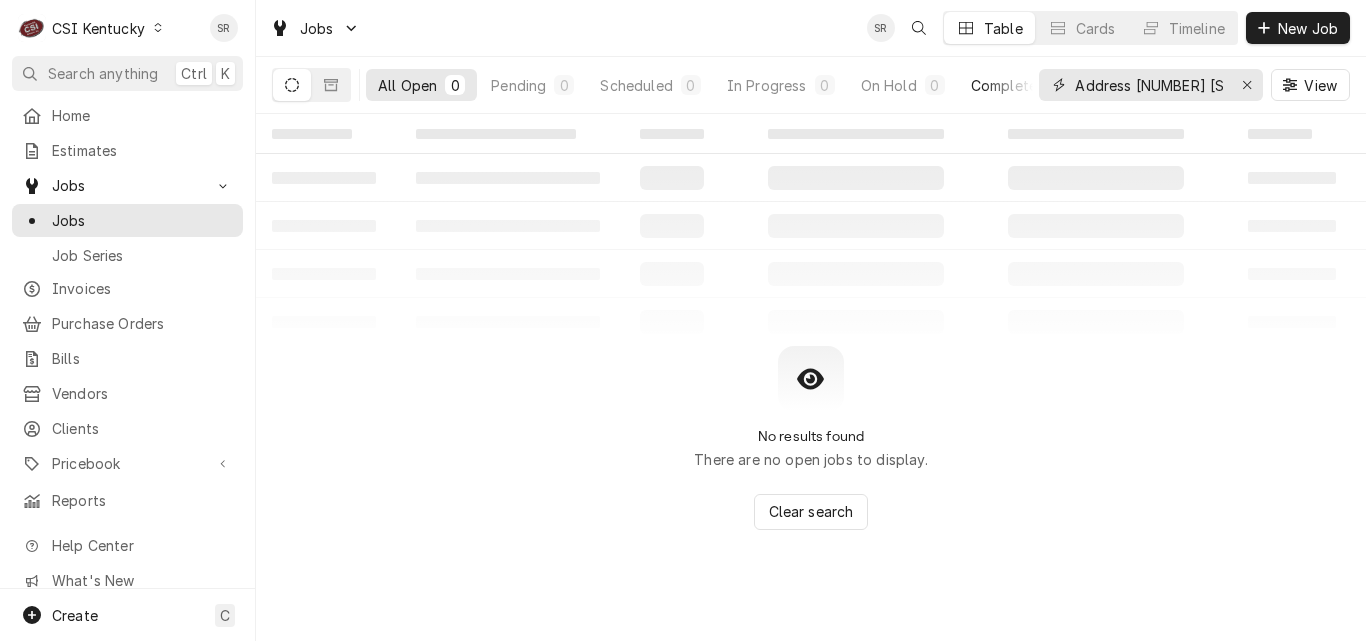 drag, startPoint x: 1140, startPoint y: 83, endPoint x: 1011, endPoint y: 81, distance: 129.0155 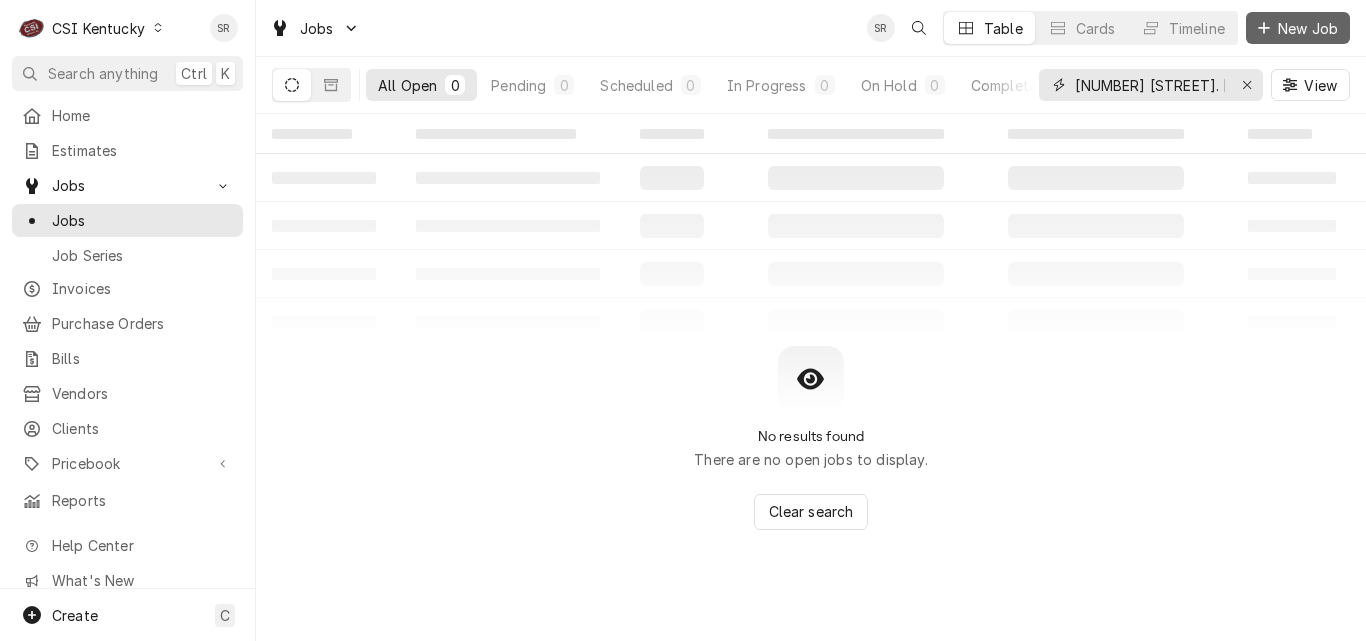 type on "10490 Westport Rd. Louisville KY 40241" 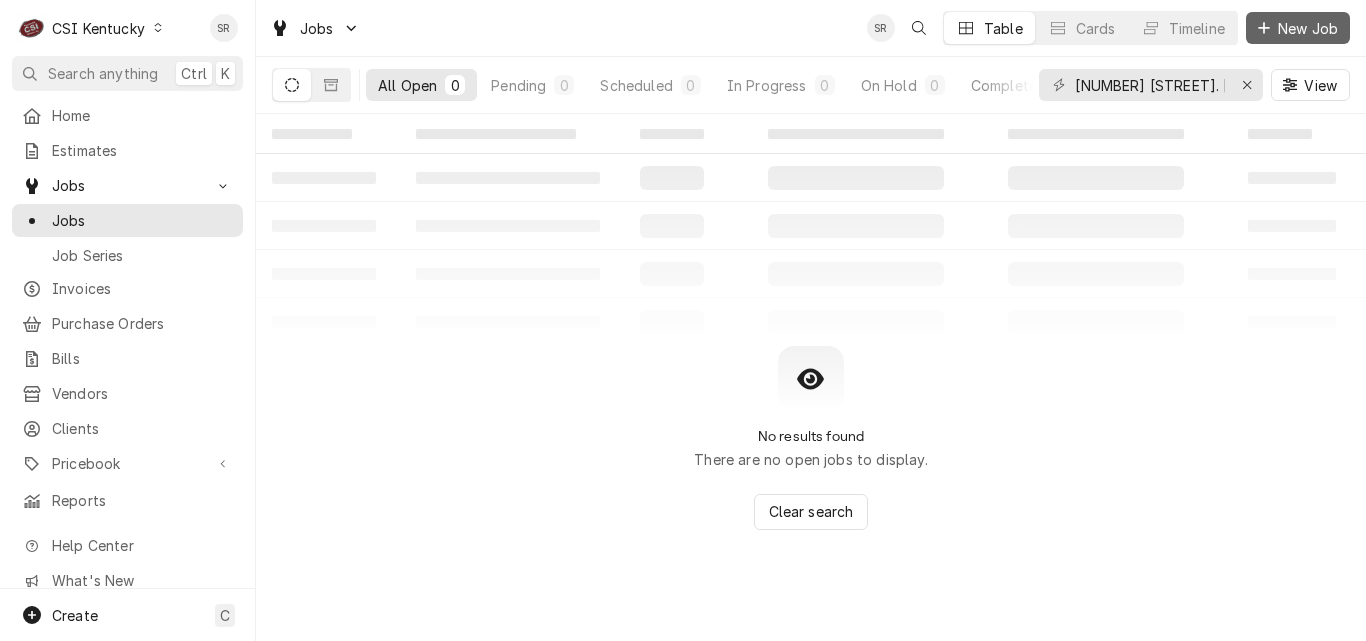 click on "New Job" at bounding box center [1308, 28] 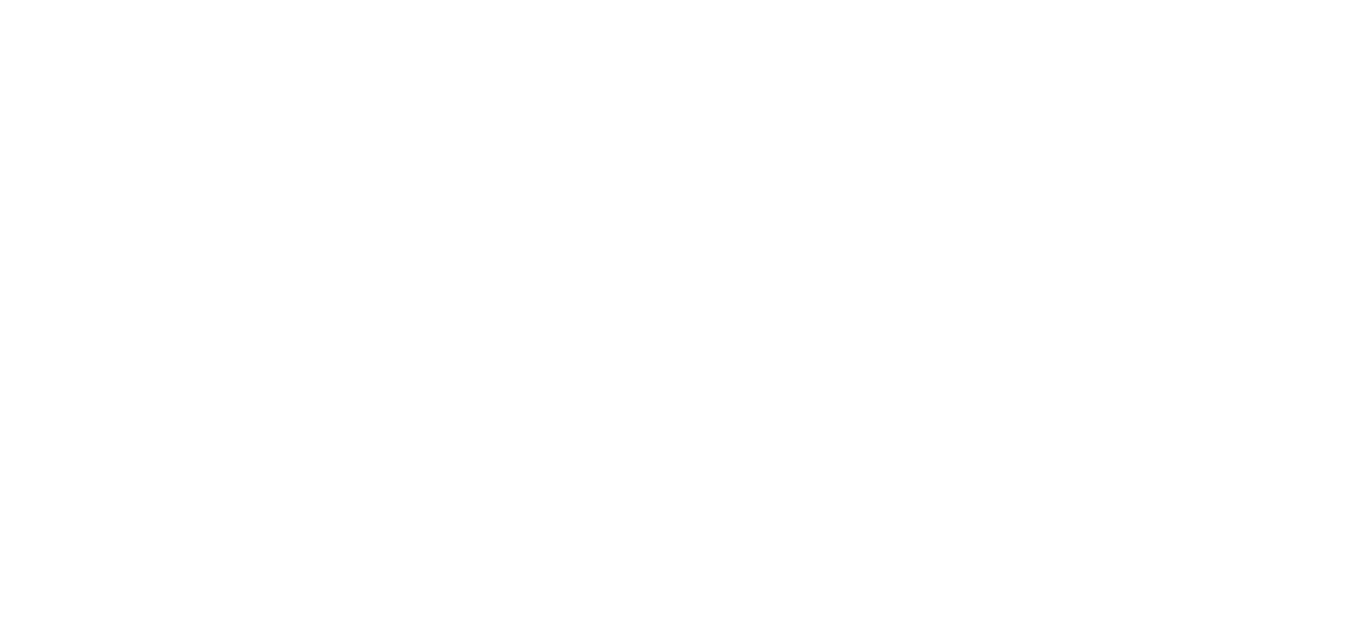 scroll, scrollTop: 0, scrollLeft: 0, axis: both 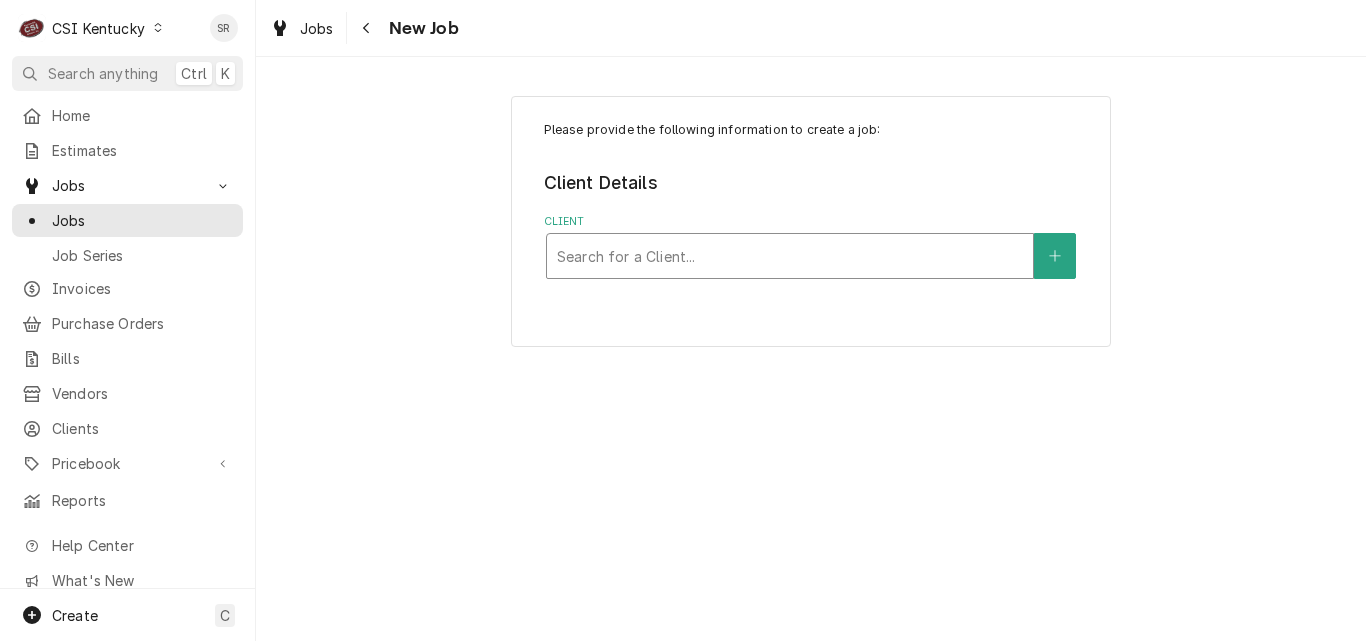 click at bounding box center (790, 256) 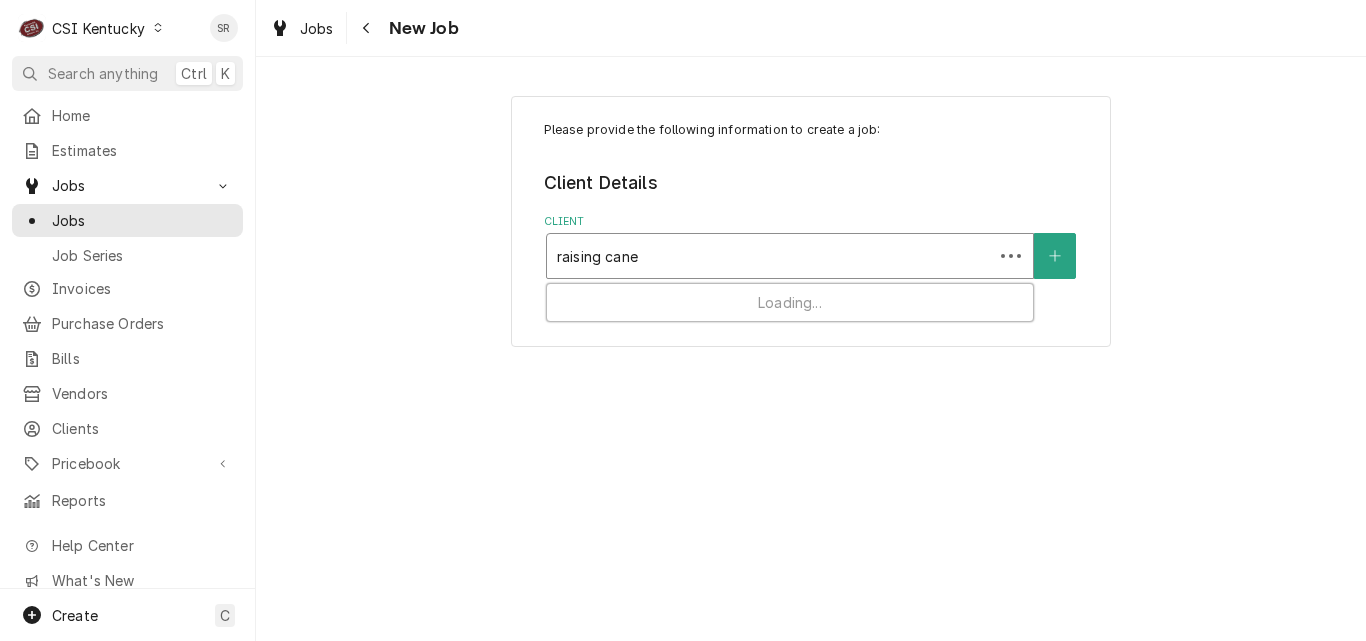 type on "raising canes" 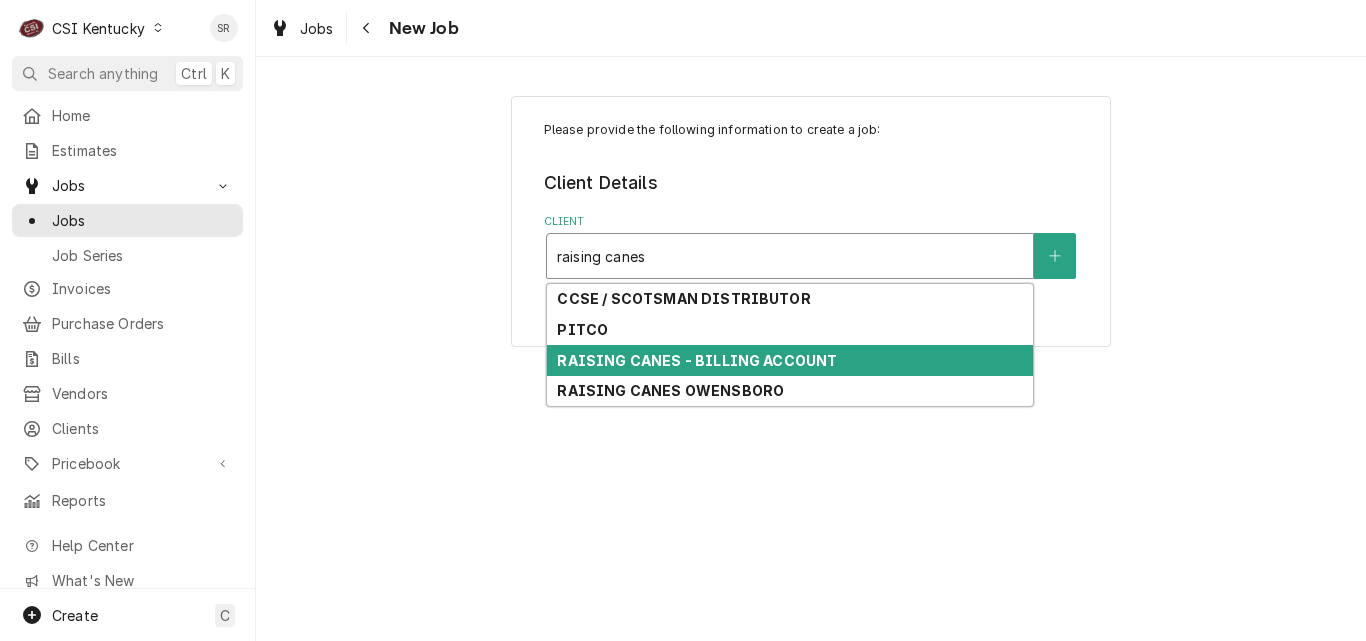 click on "RAISING CANES - BILLING ACCOUNT" at bounding box center [697, 360] 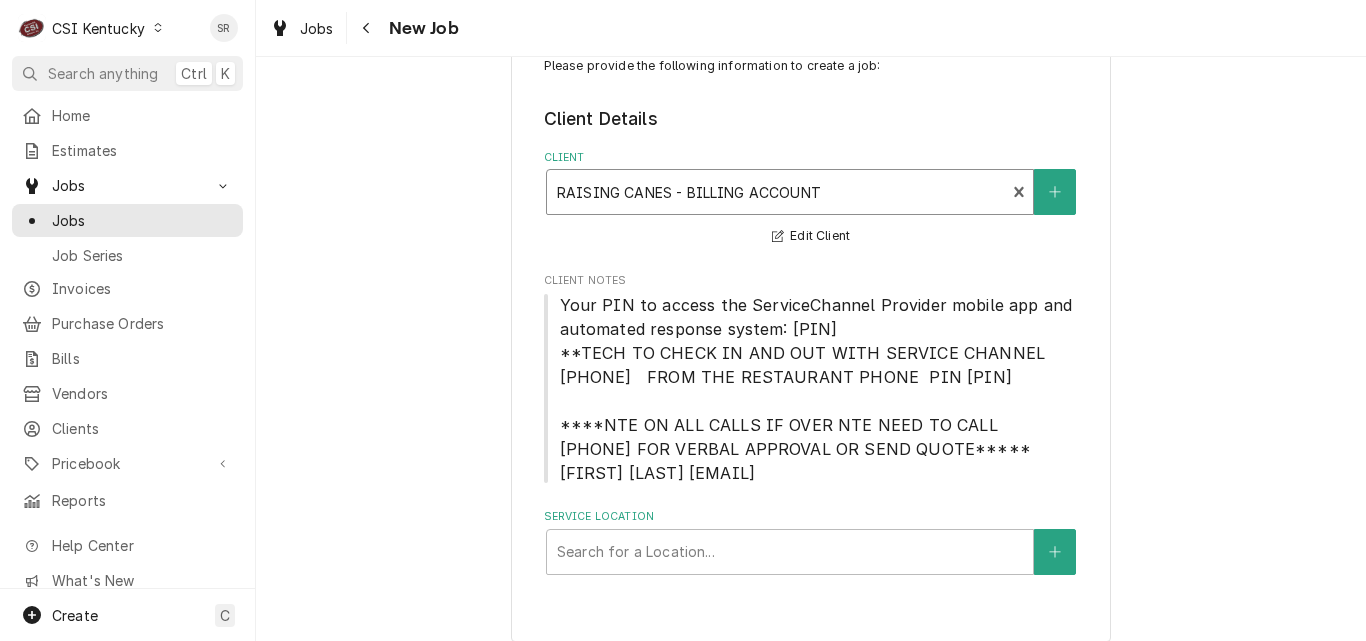 scroll, scrollTop: 83, scrollLeft: 0, axis: vertical 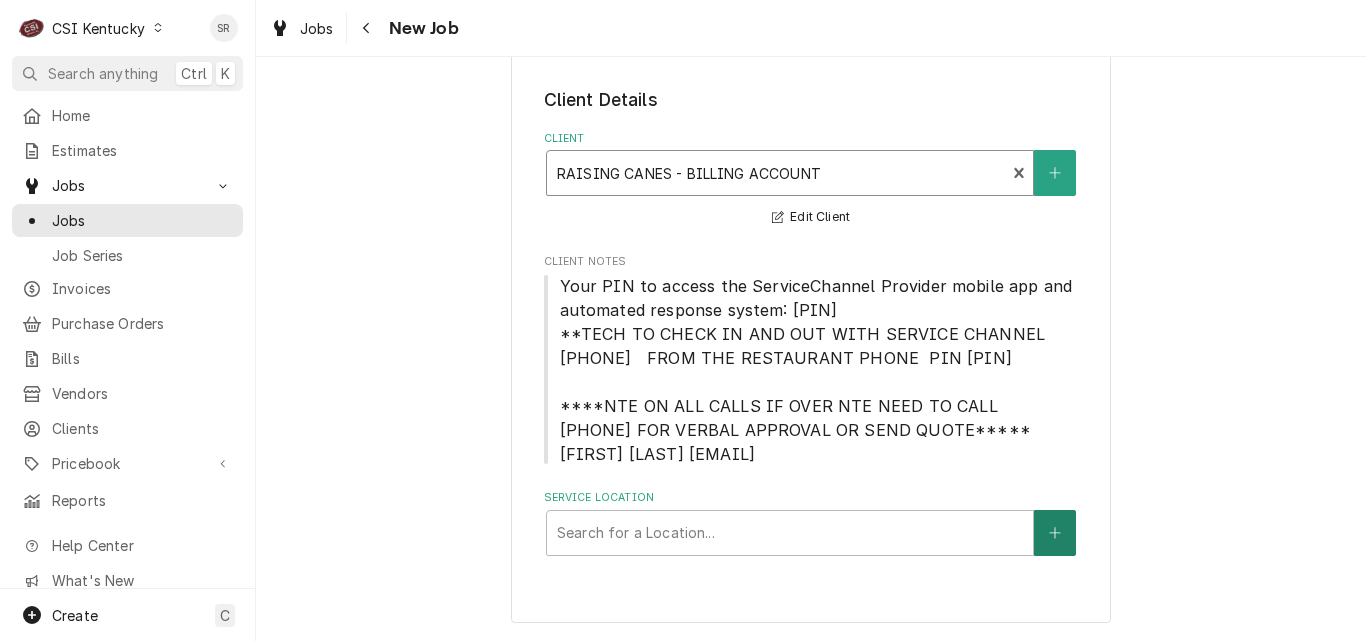 click at bounding box center (1055, 533) 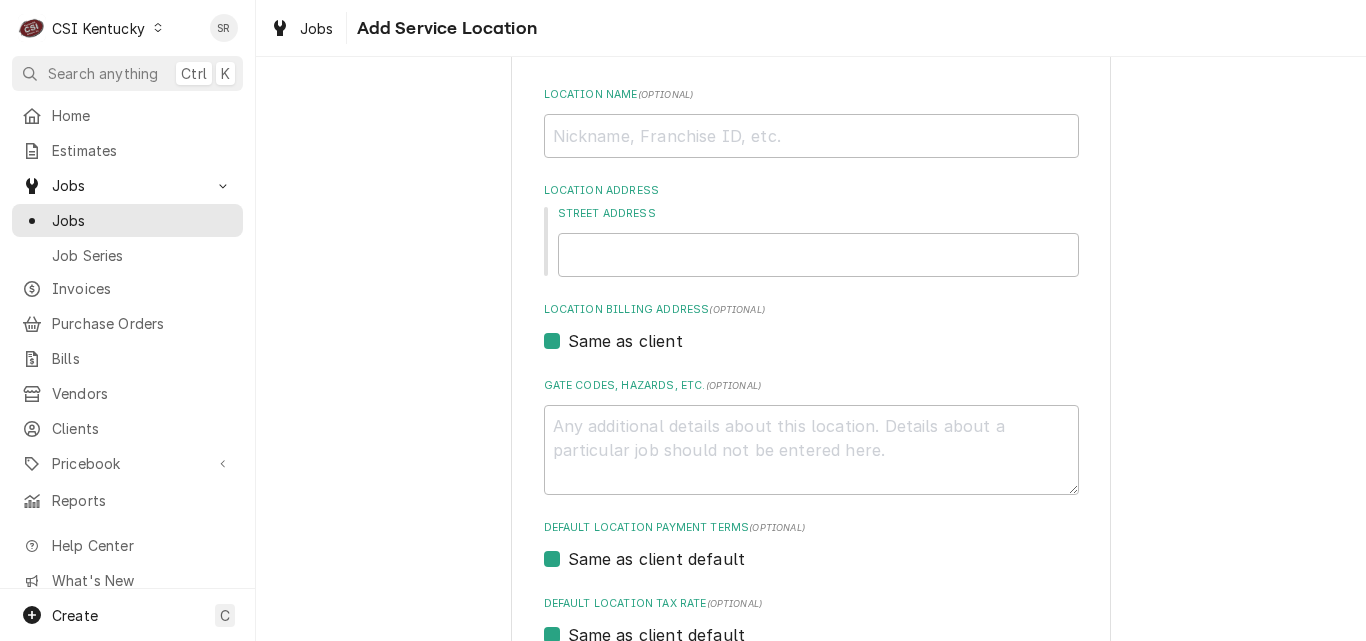 scroll, scrollTop: 0, scrollLeft: 0, axis: both 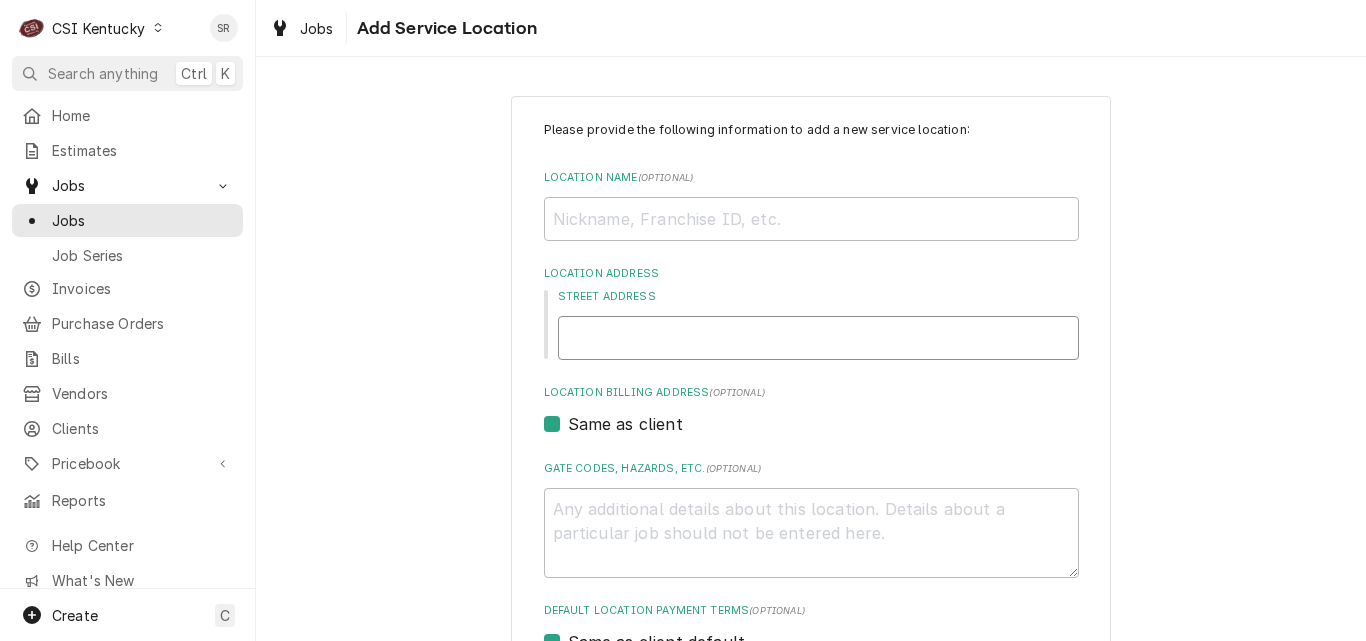 click on "Street Address" at bounding box center [818, 338] 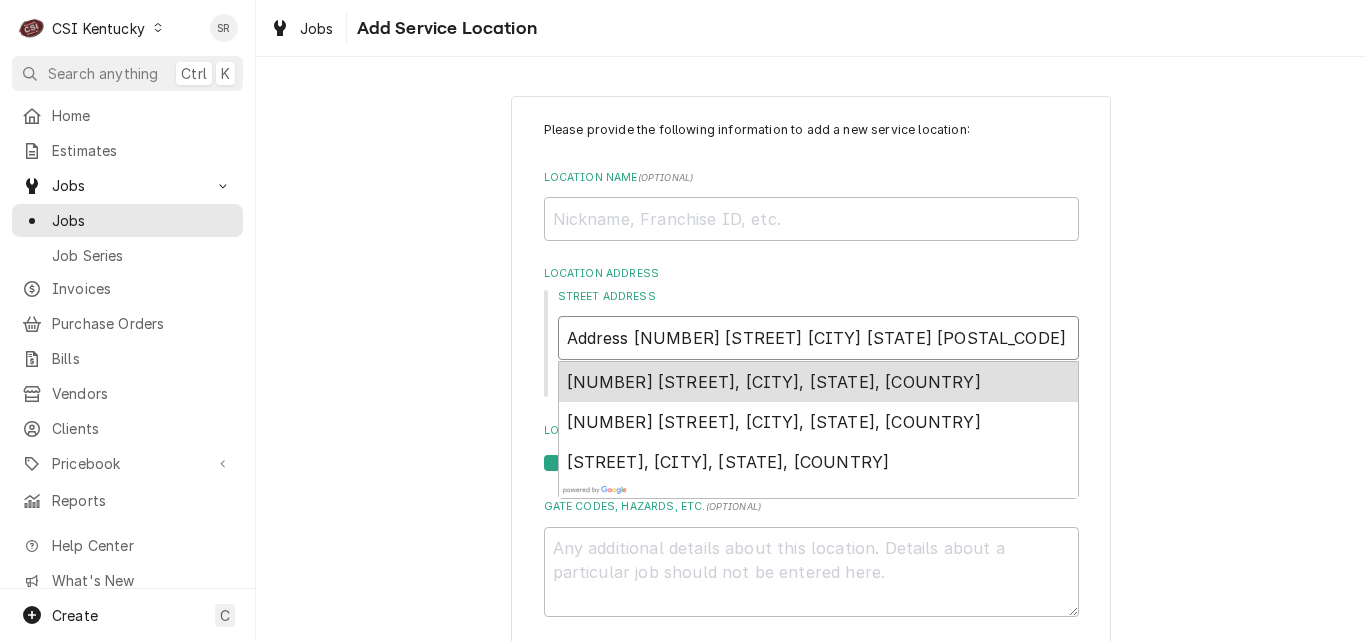 drag, startPoint x: 626, startPoint y: 336, endPoint x: 540, endPoint y: 332, distance: 86.09297 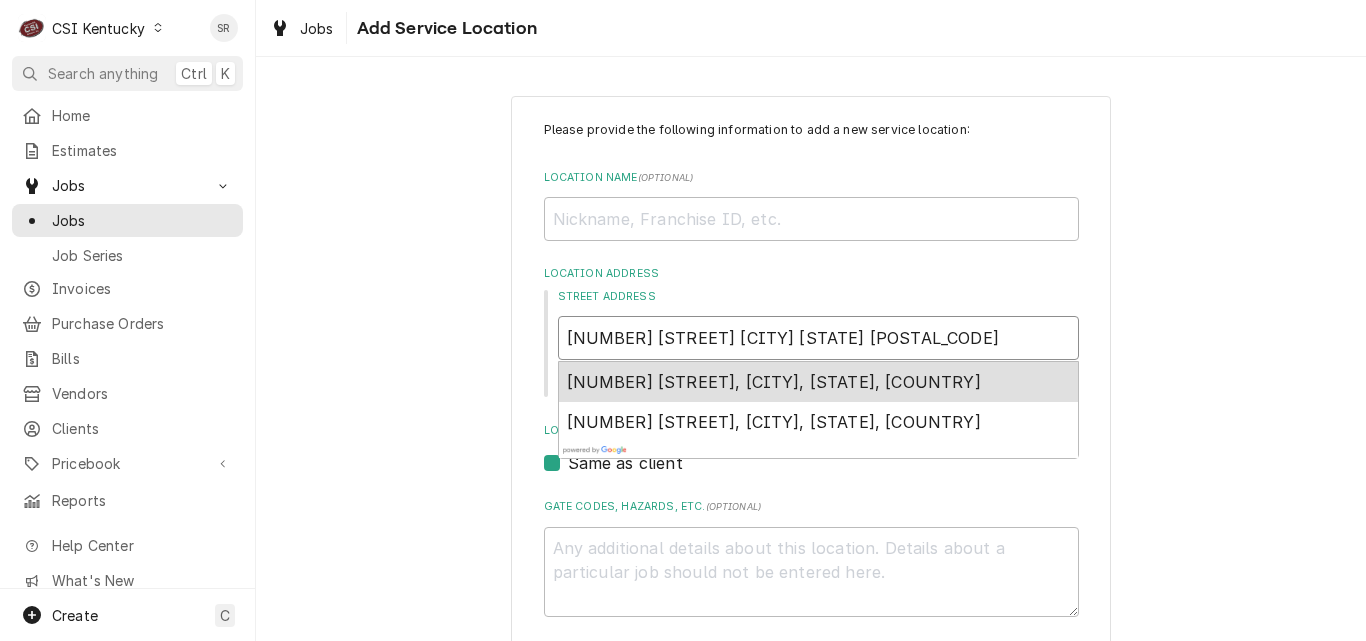 click on "10490 Westport Rd, Louisville, KY 40241, USA" at bounding box center [774, 382] 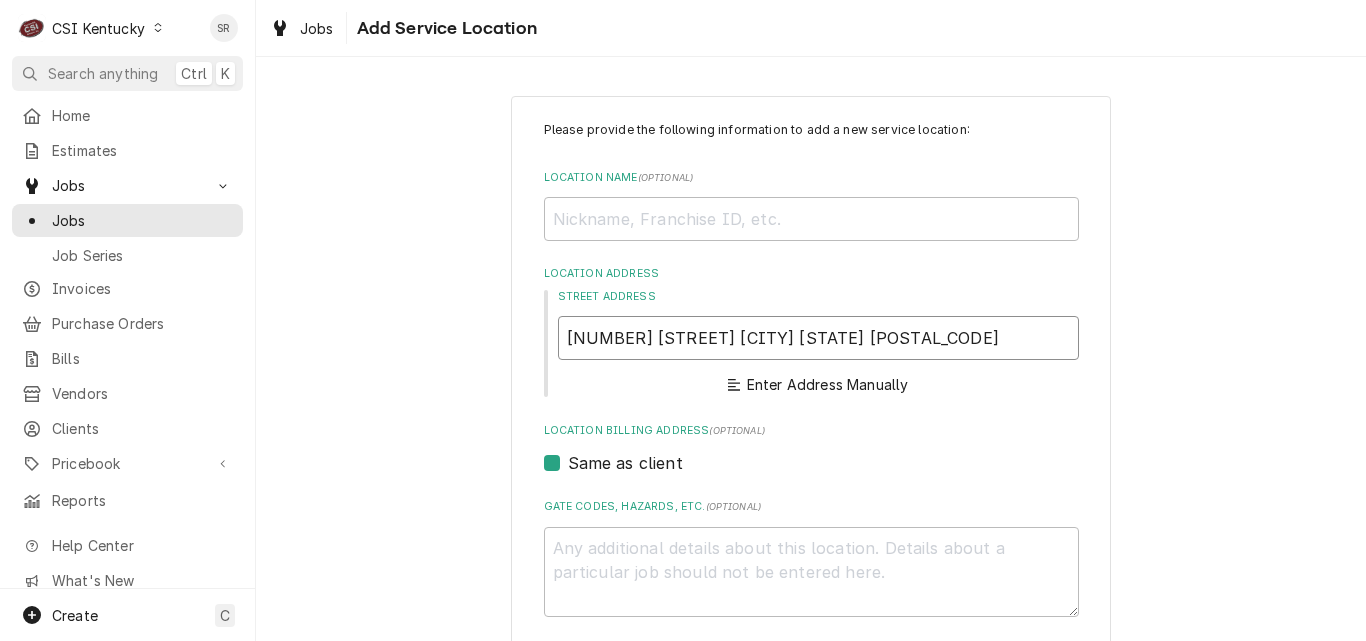 type on "x" 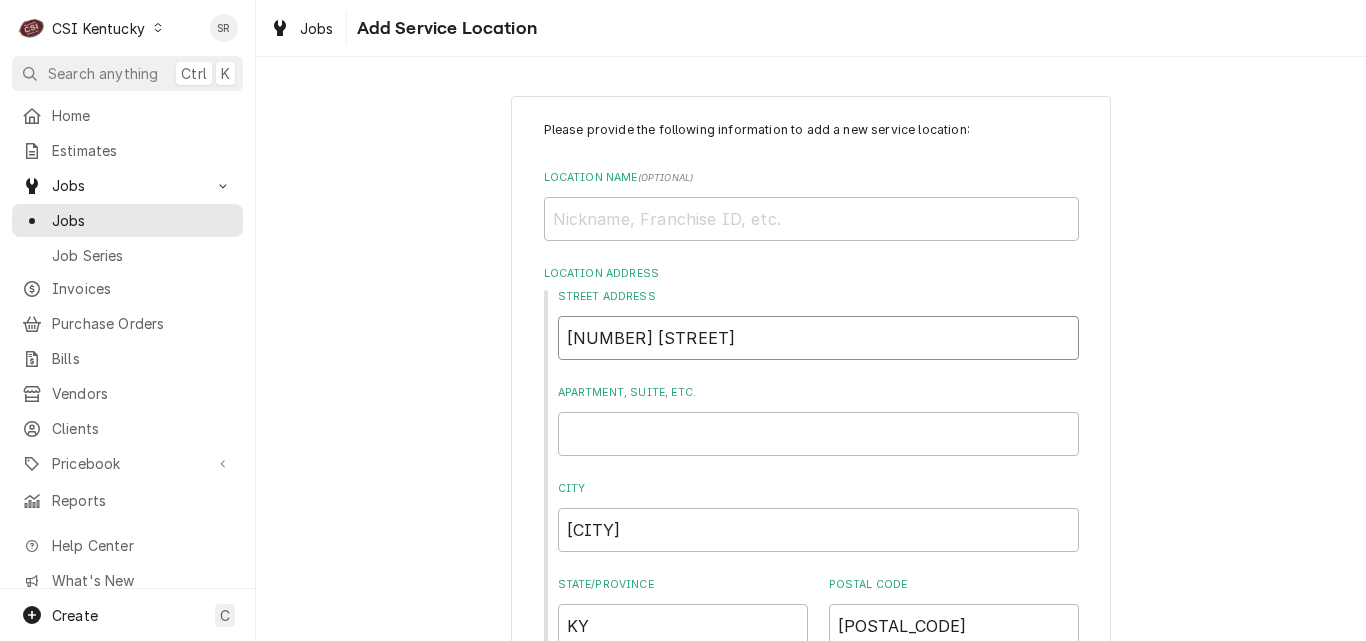 scroll, scrollTop: 589, scrollLeft: 0, axis: vertical 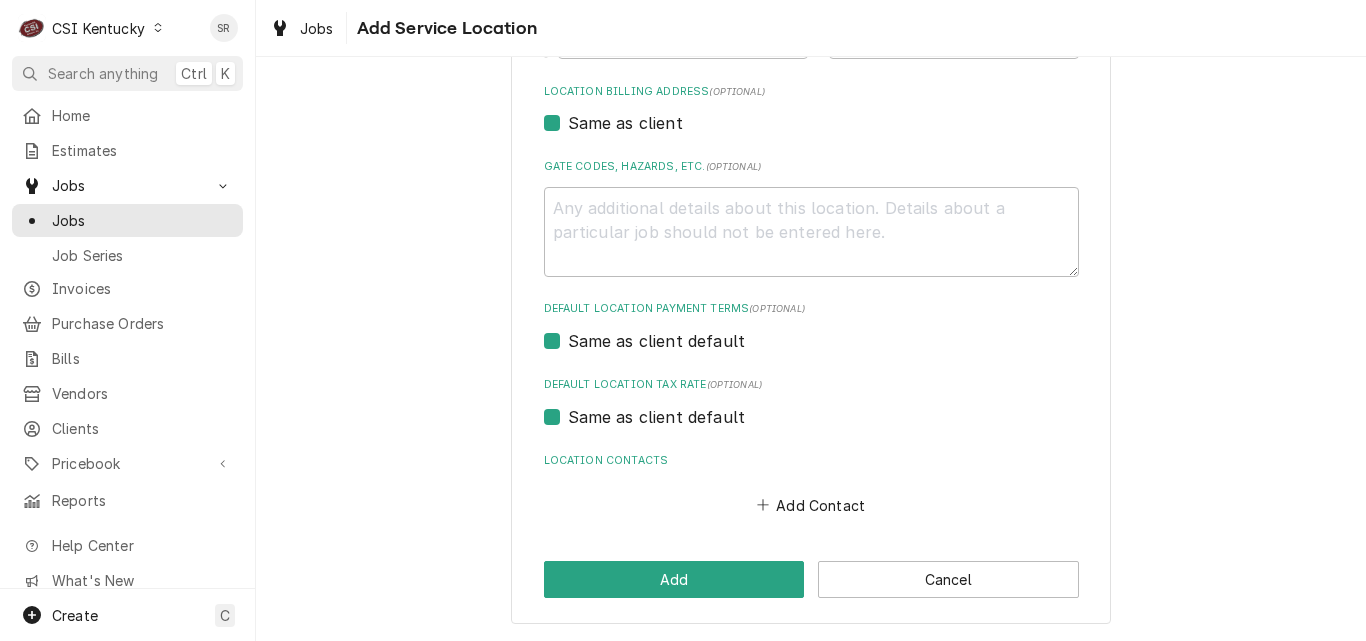 type on "x" 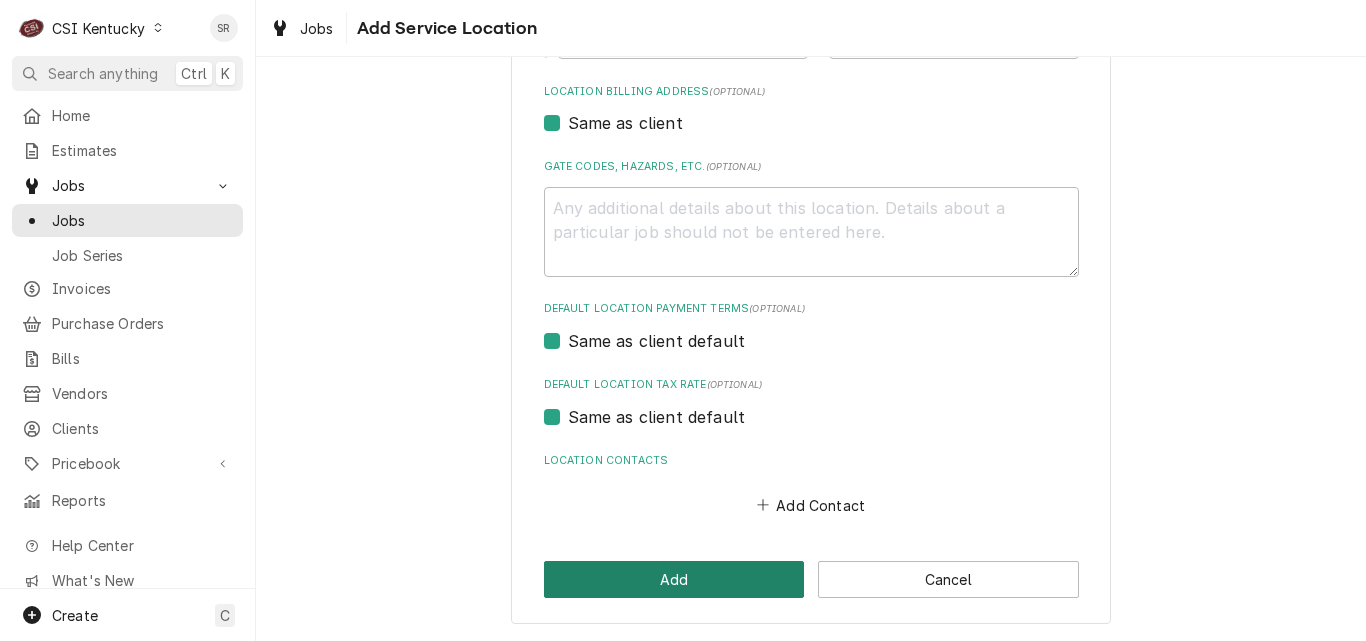 type on "10490 Westport Rd" 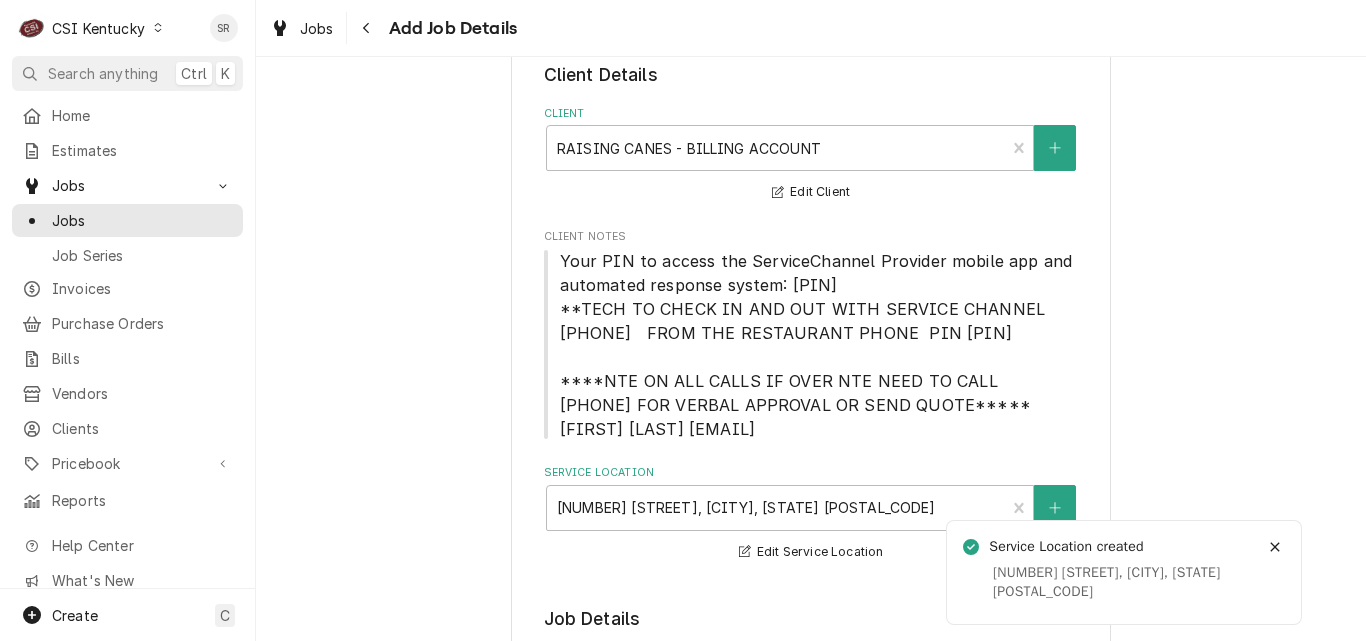 scroll, scrollTop: 608, scrollLeft: 0, axis: vertical 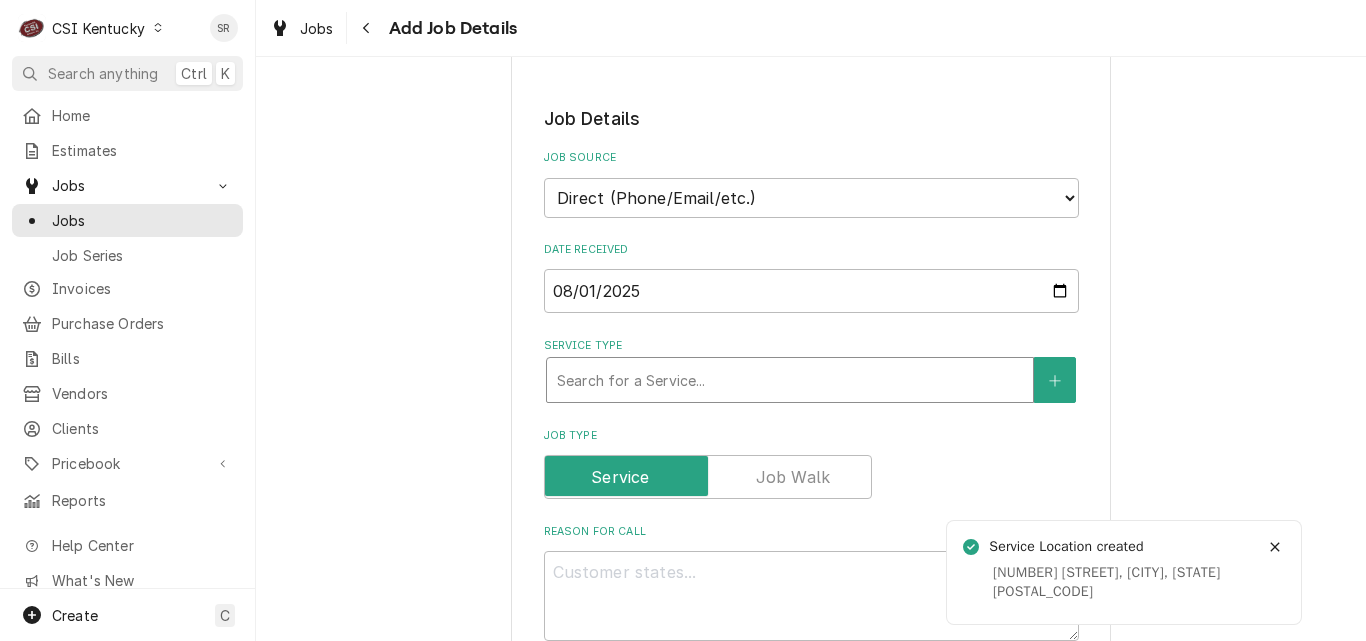 click at bounding box center (790, 380) 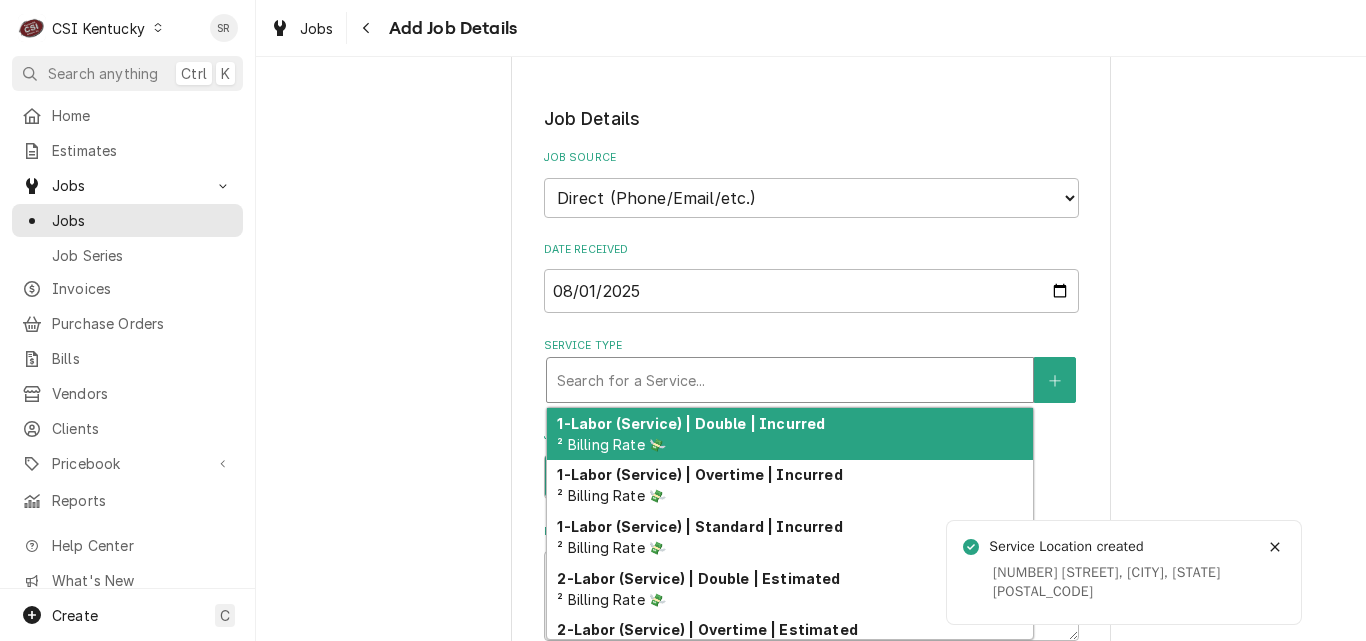 type on "x" 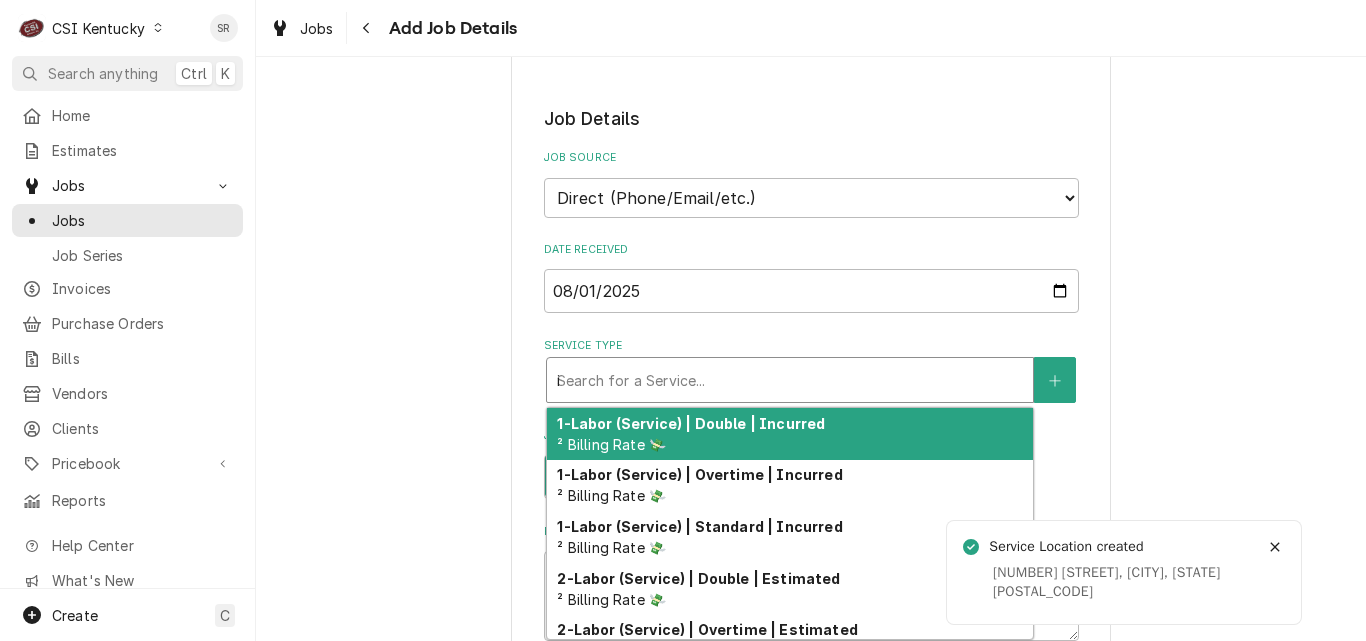 type on "x" 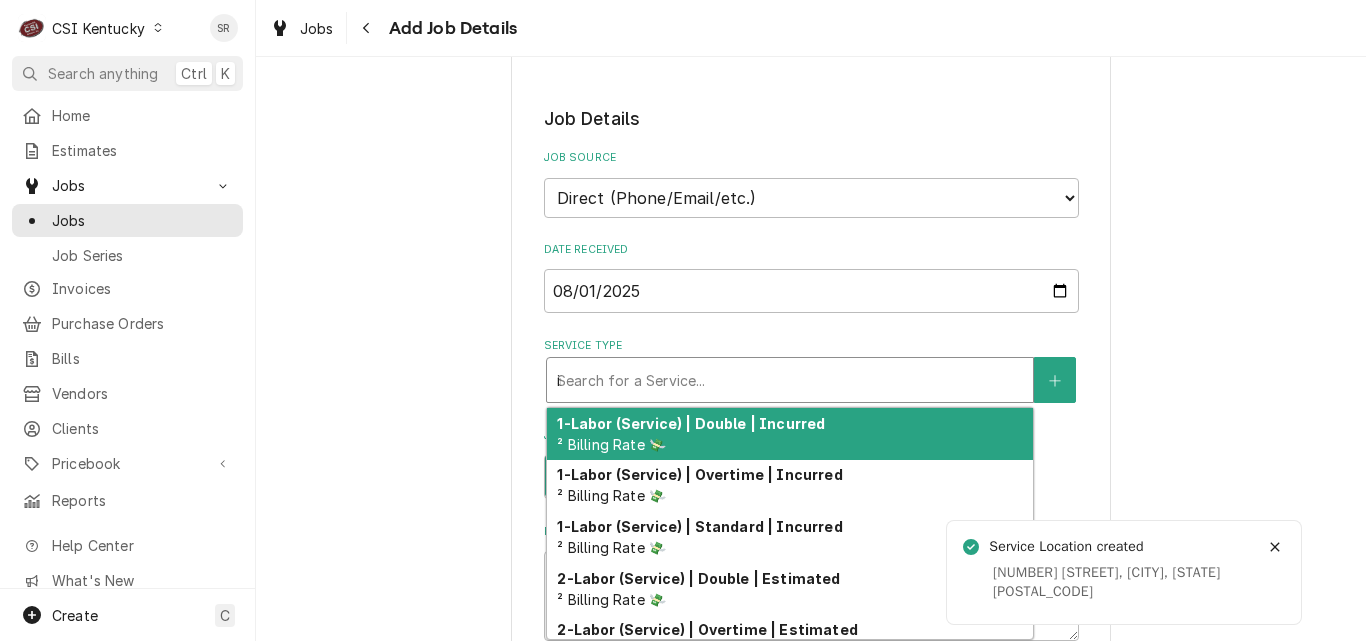 type on "x" 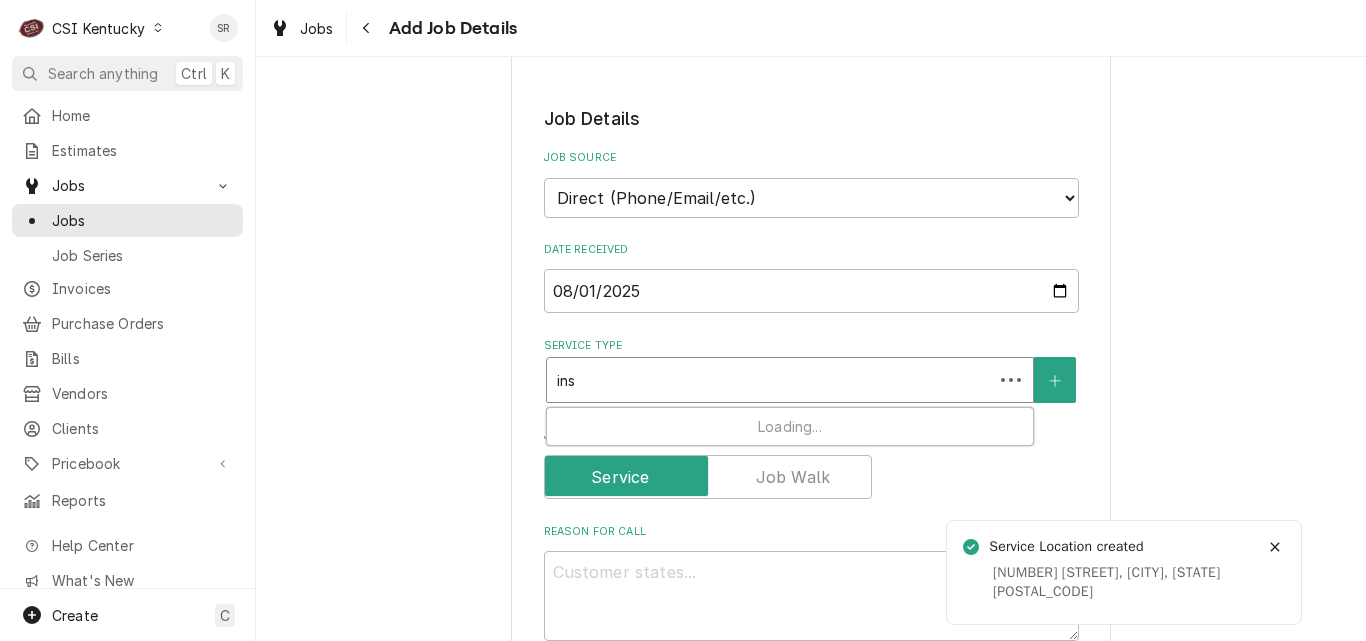type on "x" 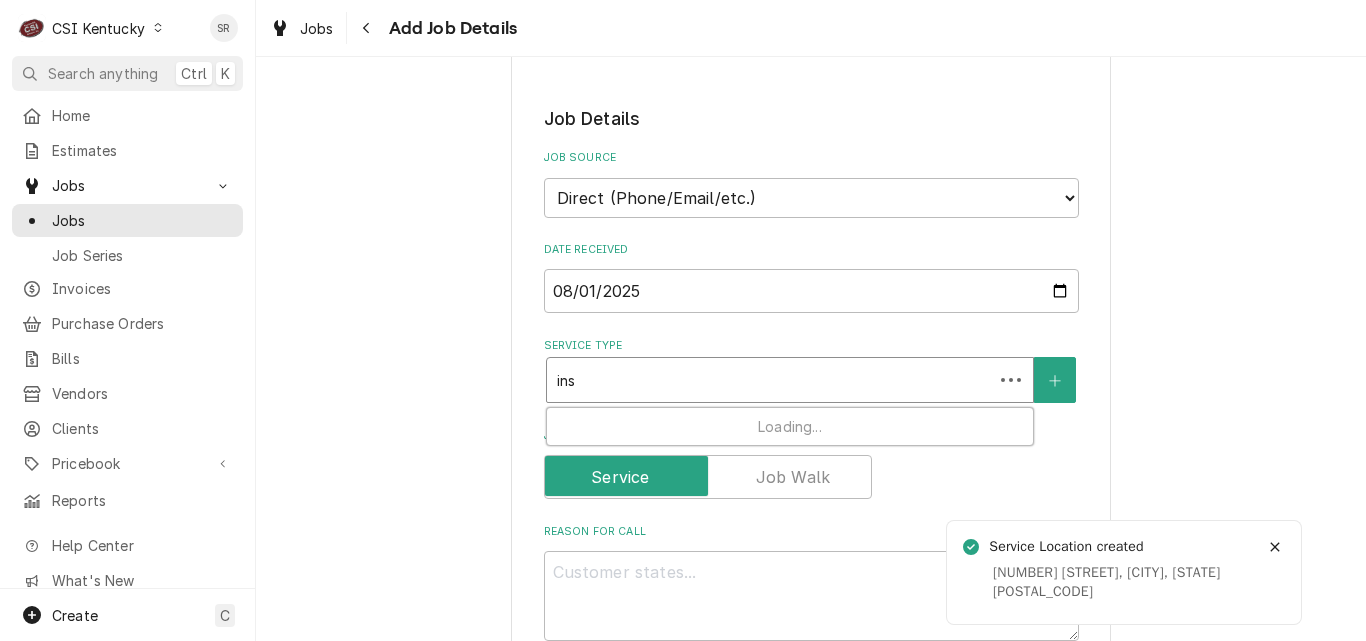 type on "inst" 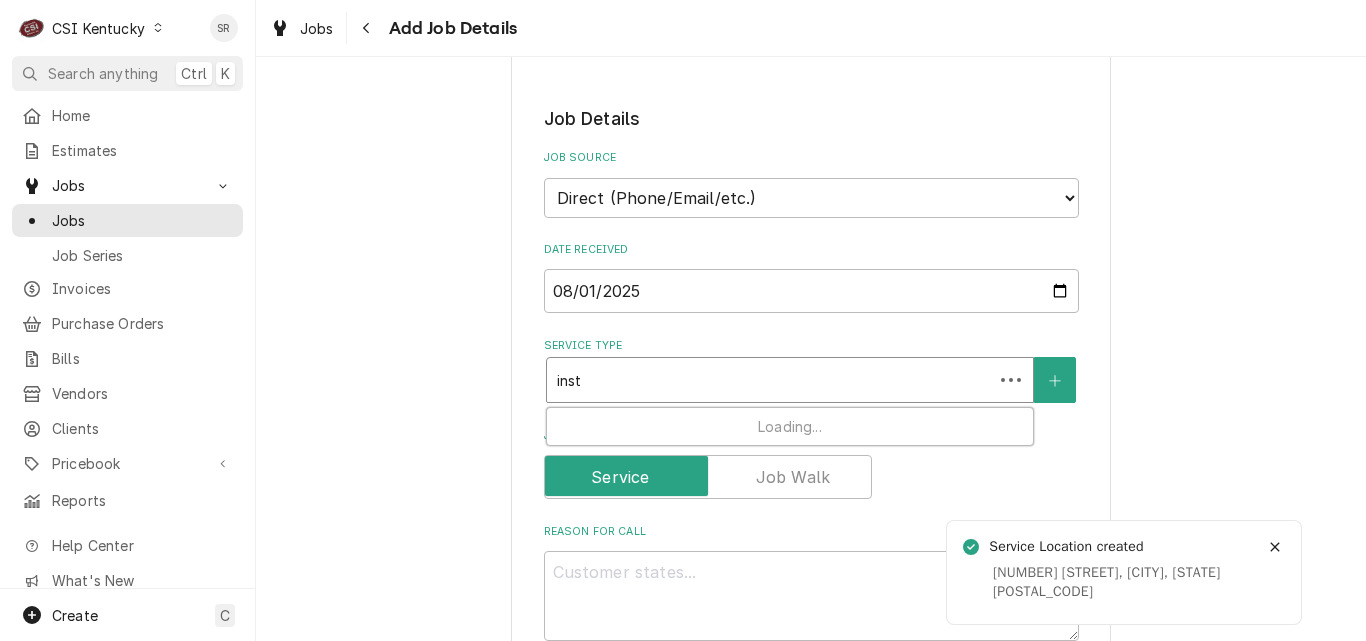 type on "x" 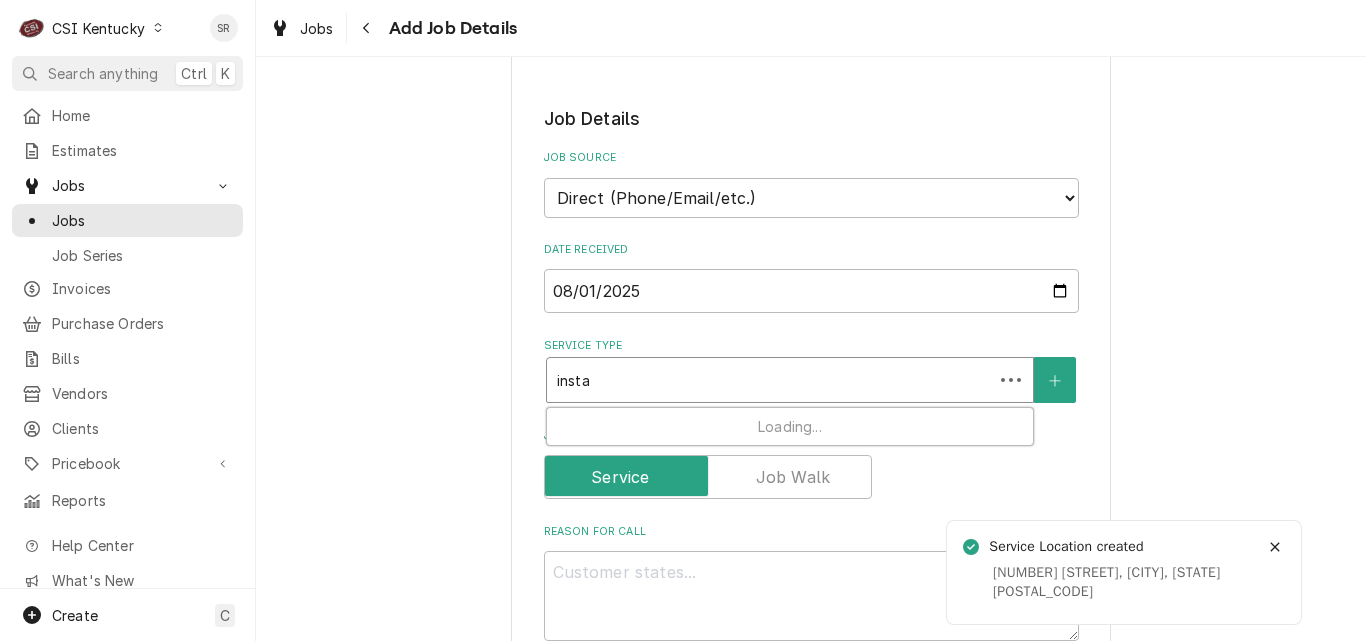 type on "x" 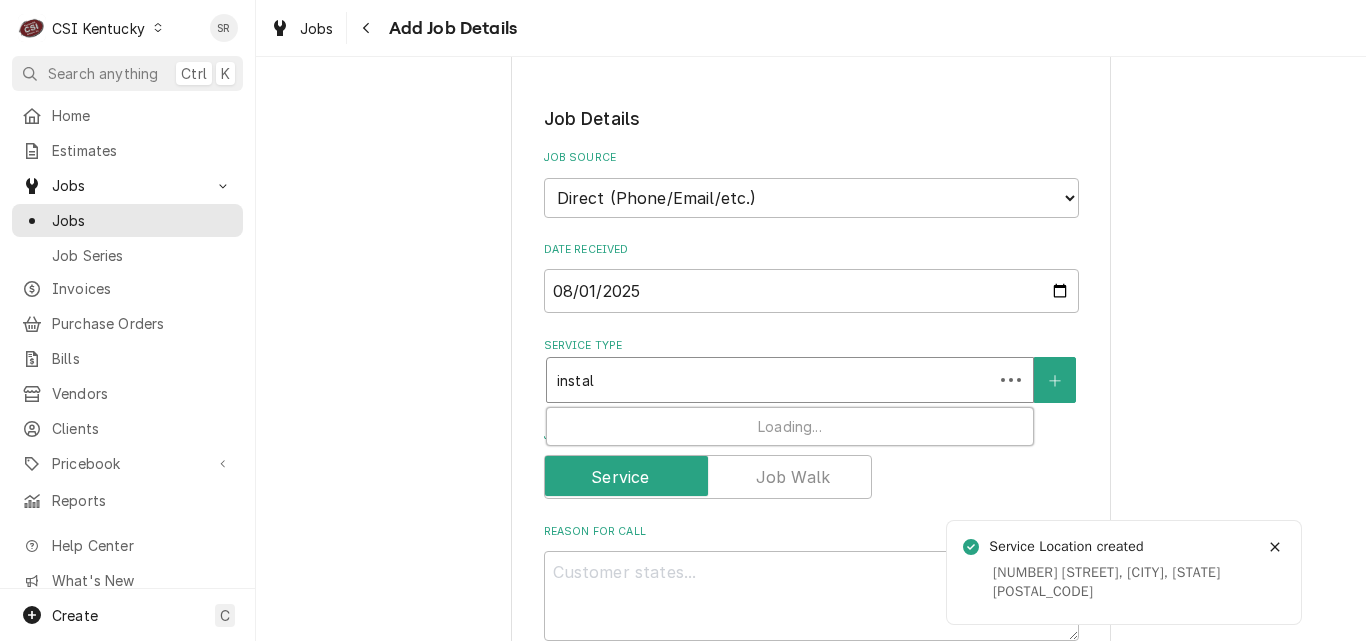 type on "x" 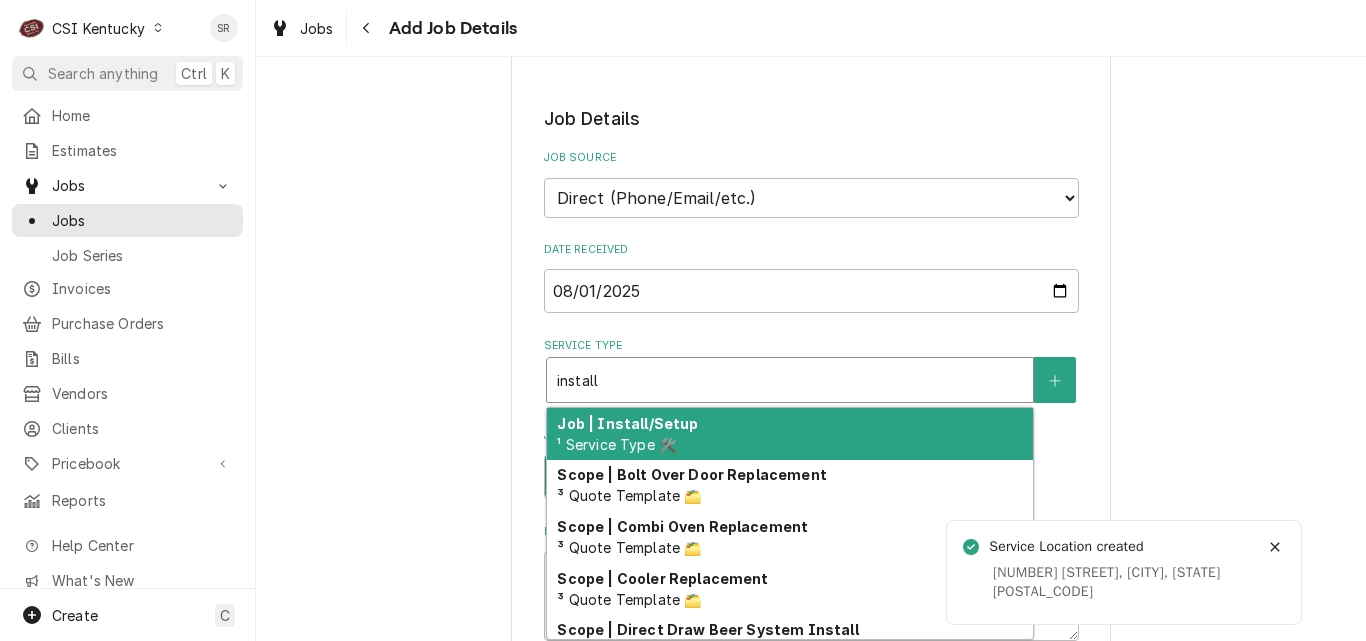click on "Job | Install/Setup ¹ Service Type 🛠️" at bounding box center [790, 434] 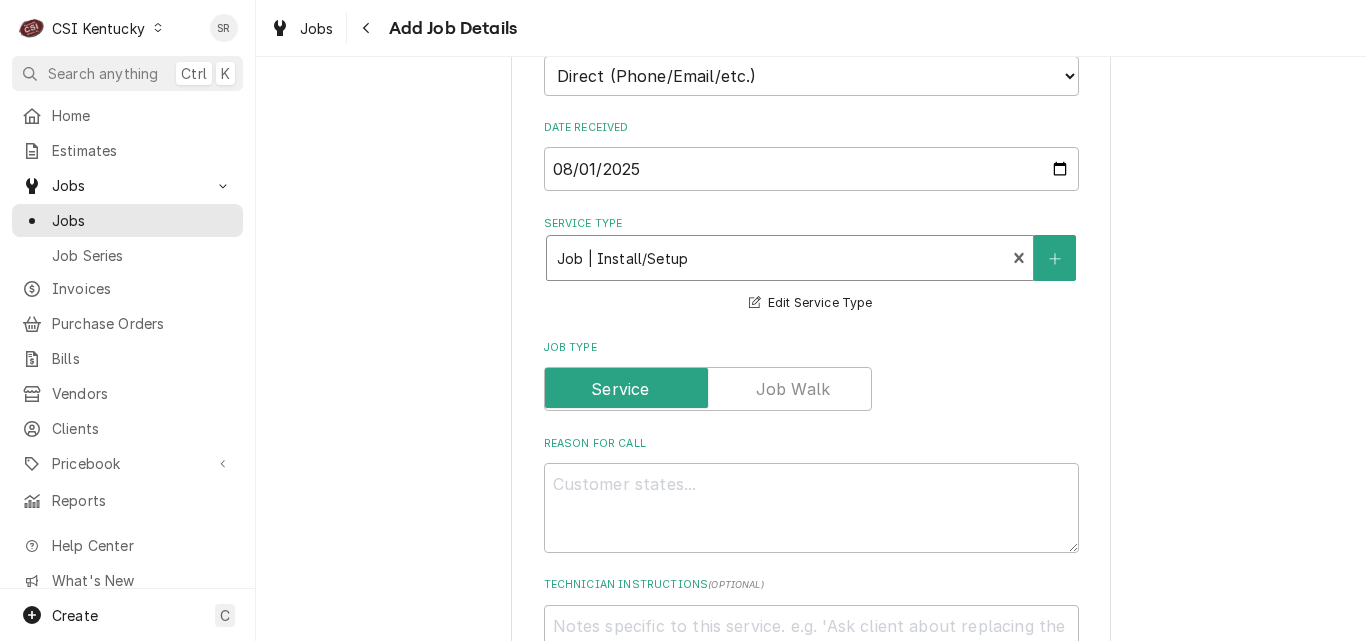 scroll, scrollTop: 1008, scrollLeft: 0, axis: vertical 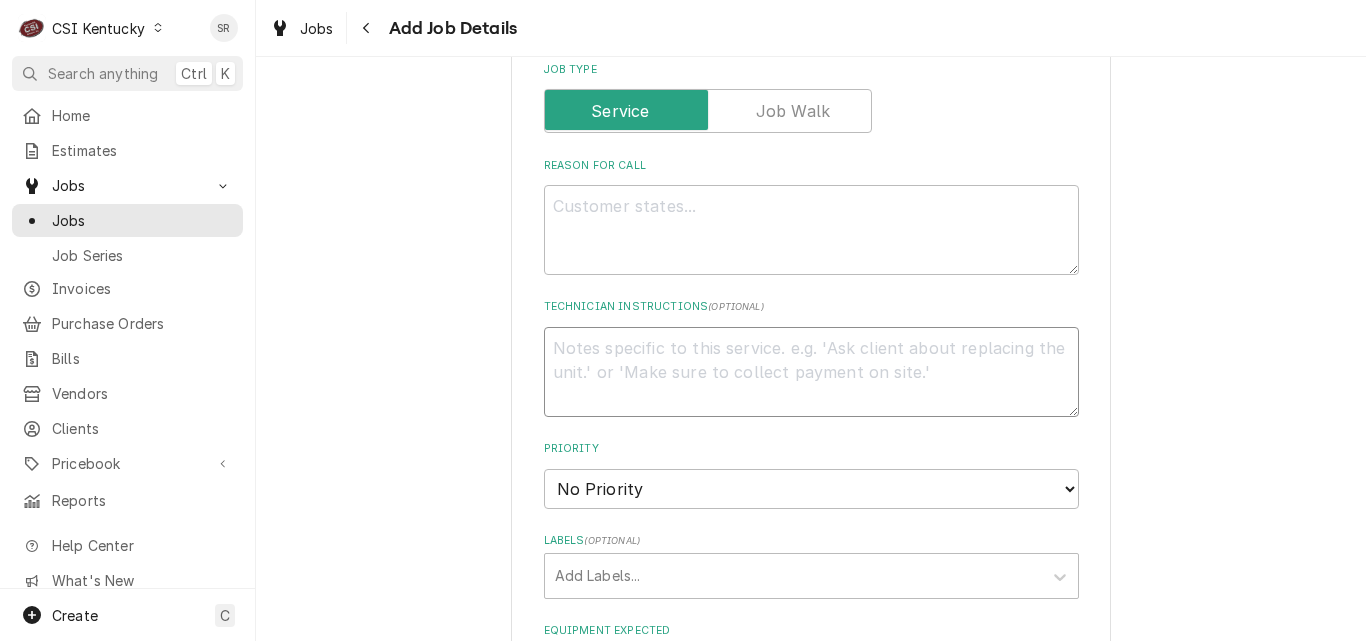 click on "Technician Instructions  ( optional )" at bounding box center (811, 372) 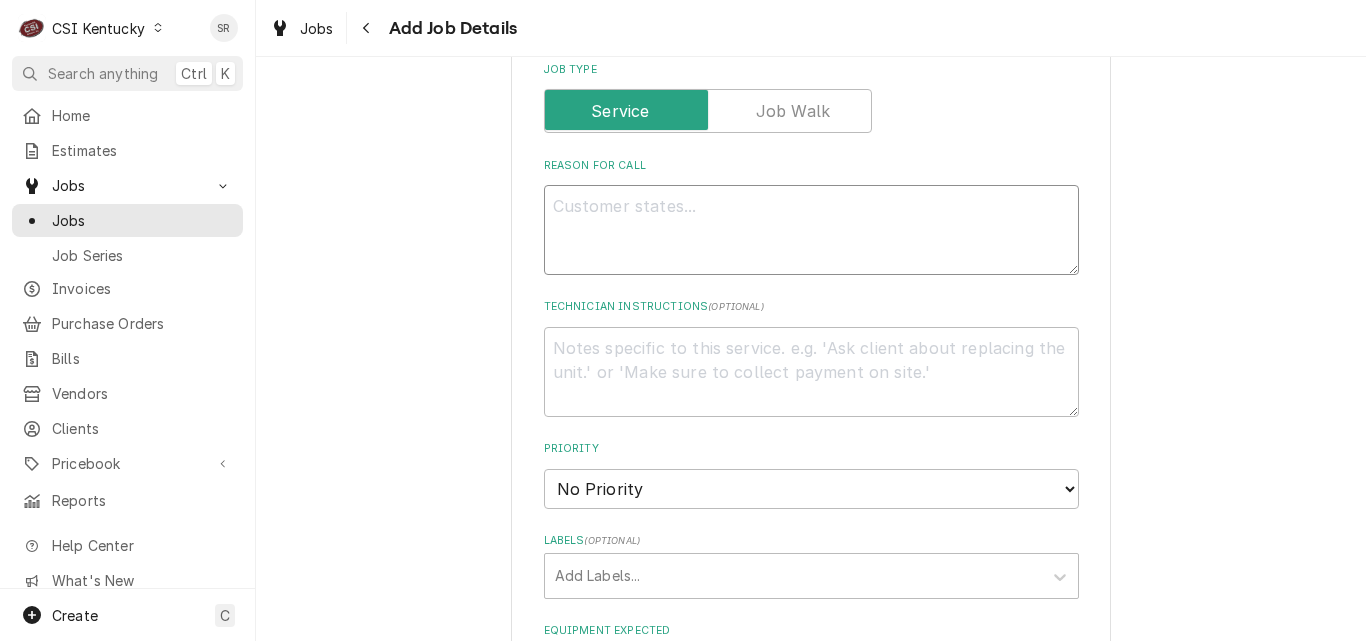 click on "Reason For Call" at bounding box center [811, 230] 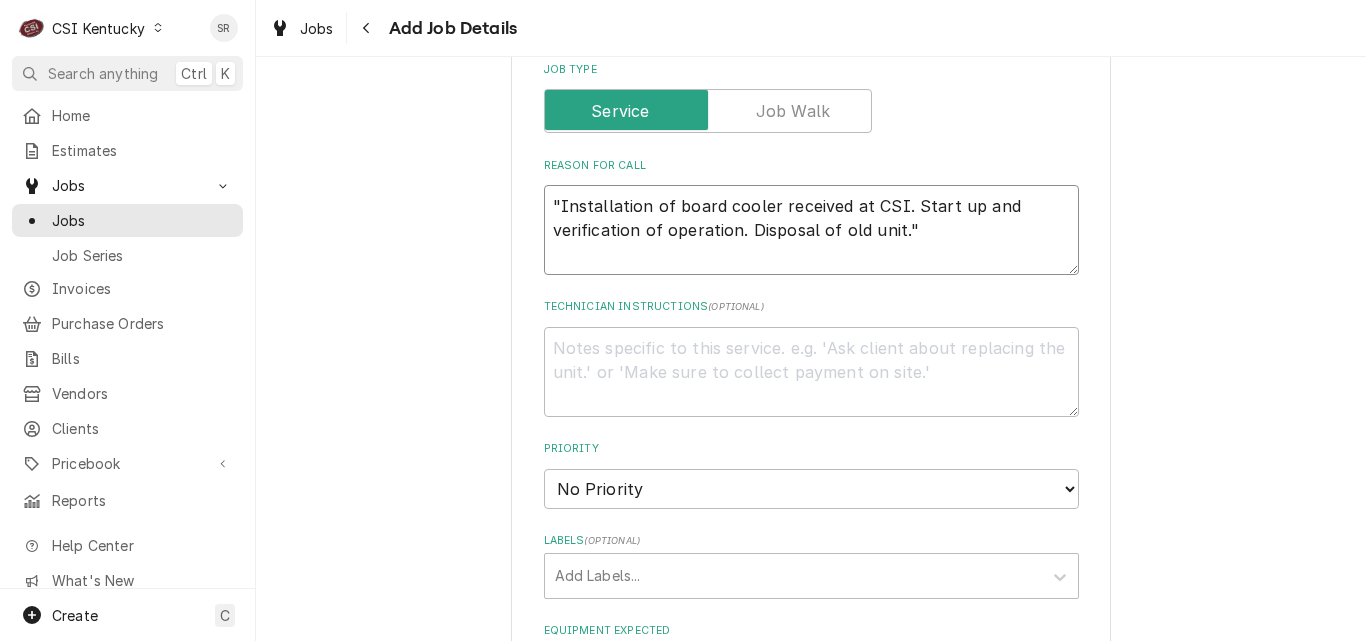 type on "x" 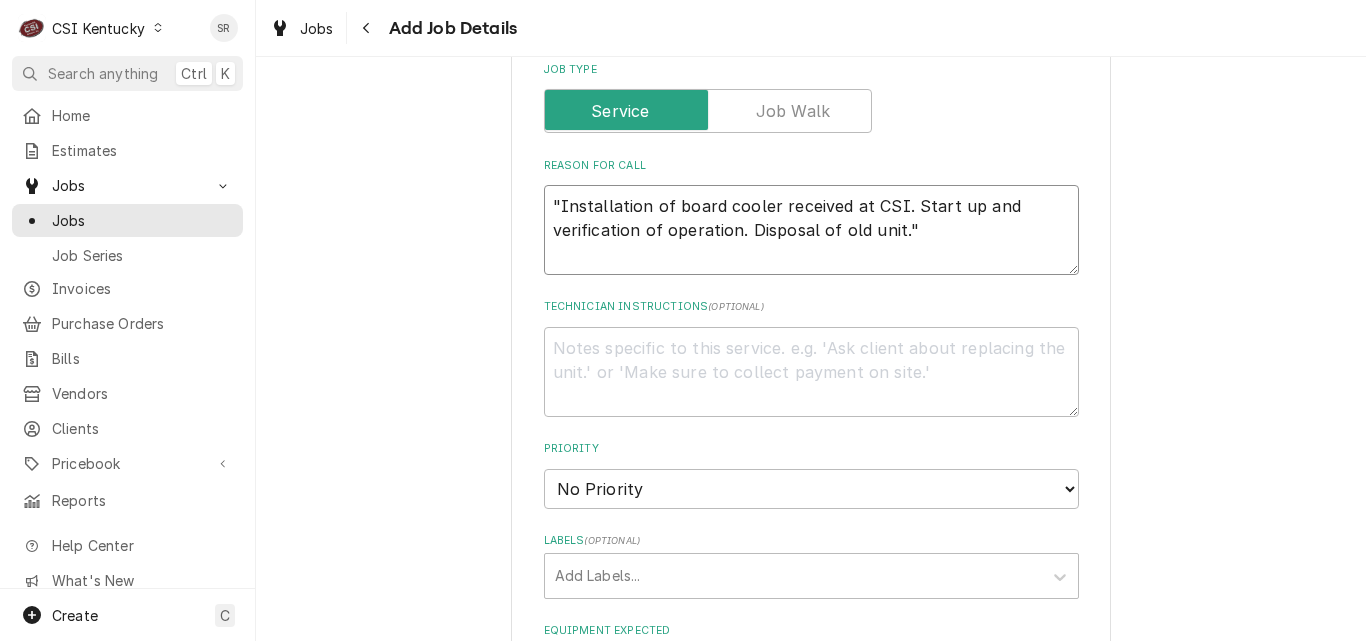 type on ""Installation of board cooler received at CSI. Start up and verification of operation. Disposal of old unit."" 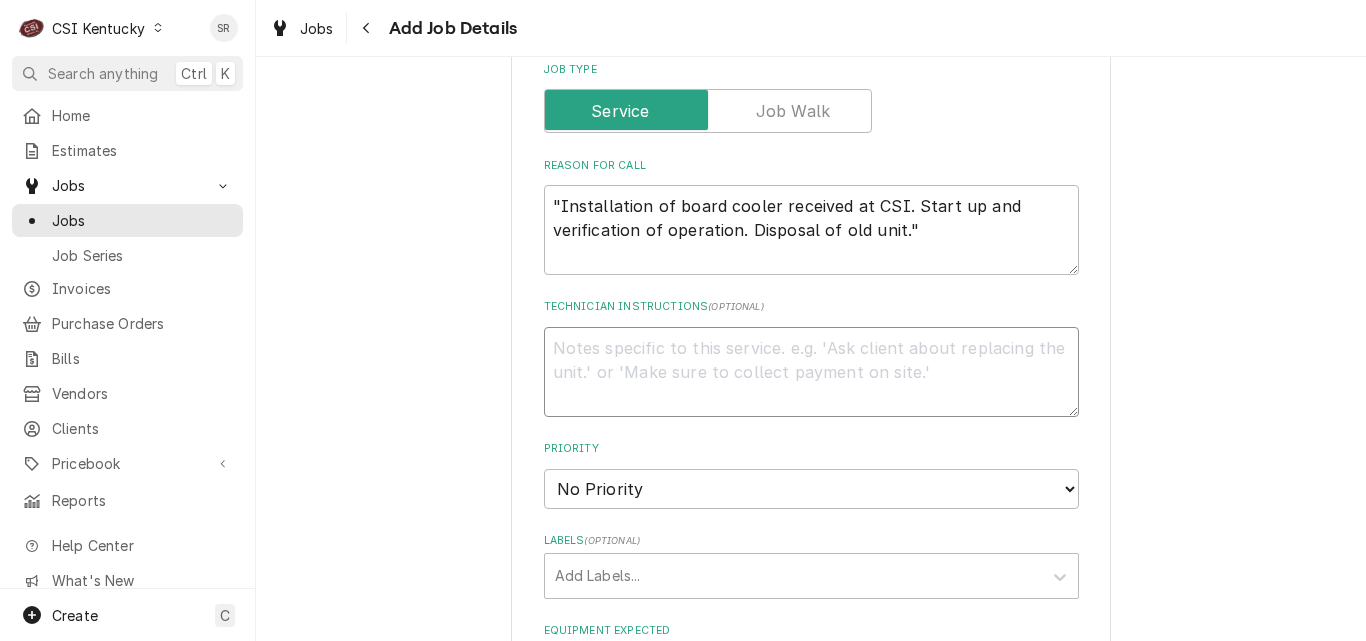 click on "Technician Instructions  ( optional )" at bounding box center (811, 372) 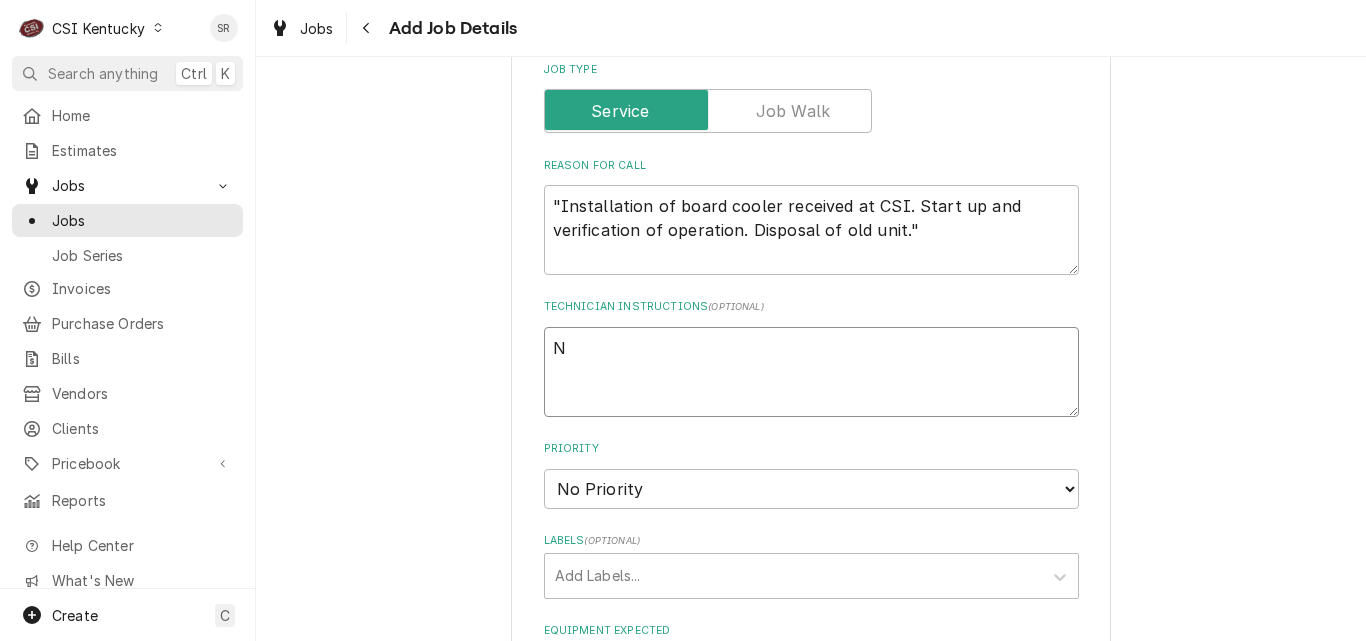type on "x" 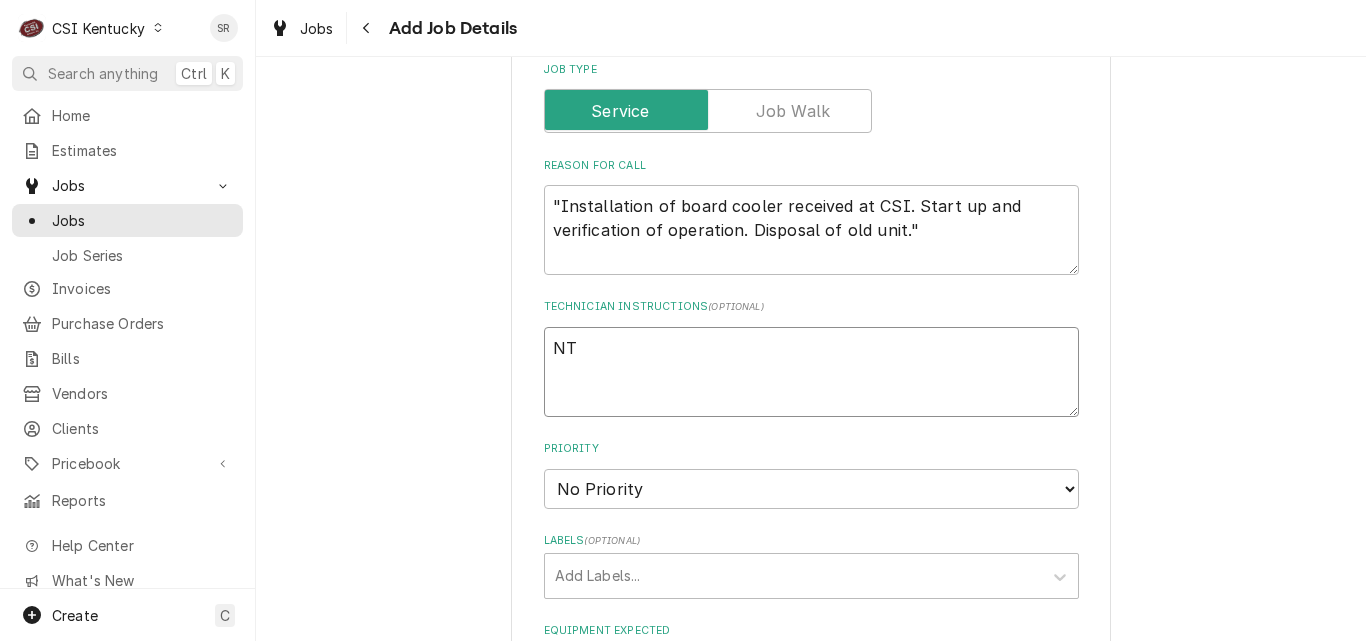 type on "x" 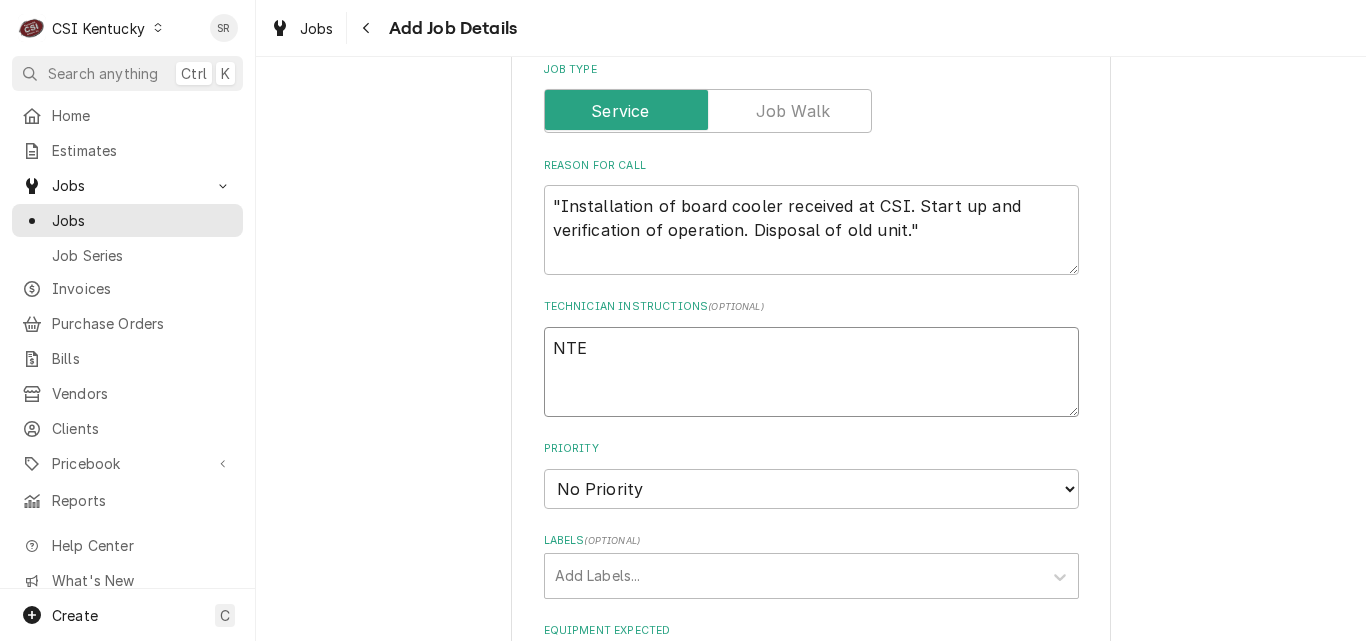 type on "x" 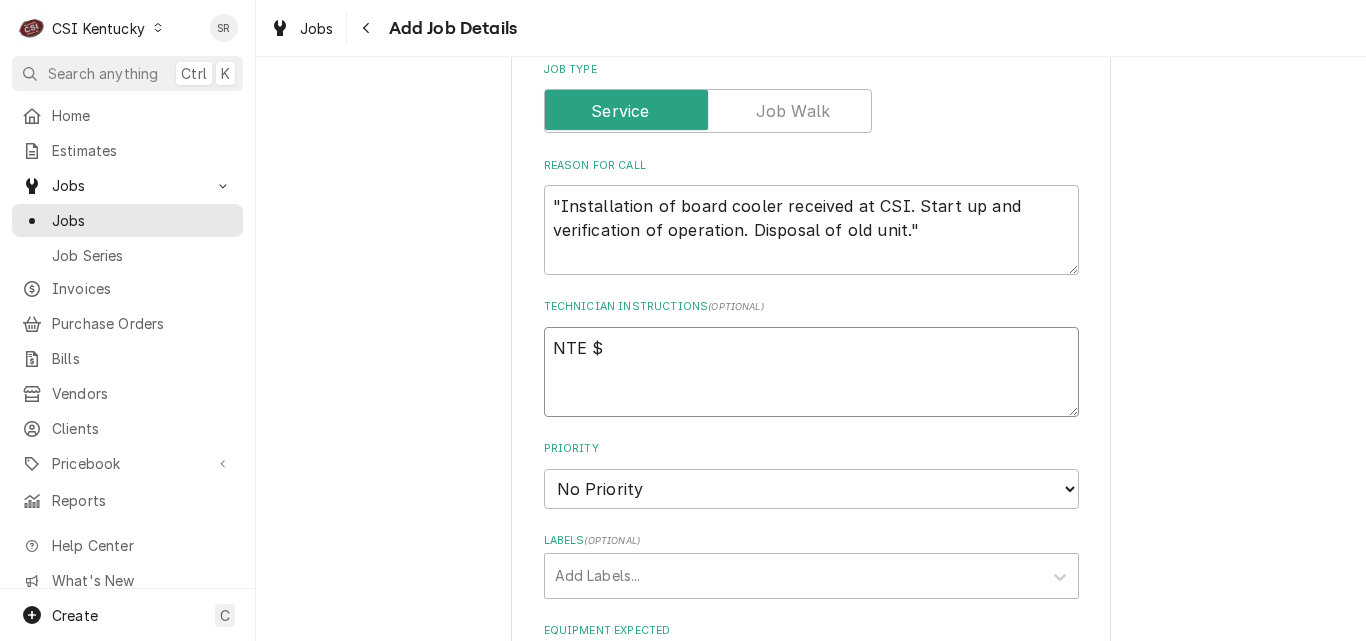 type on "x" 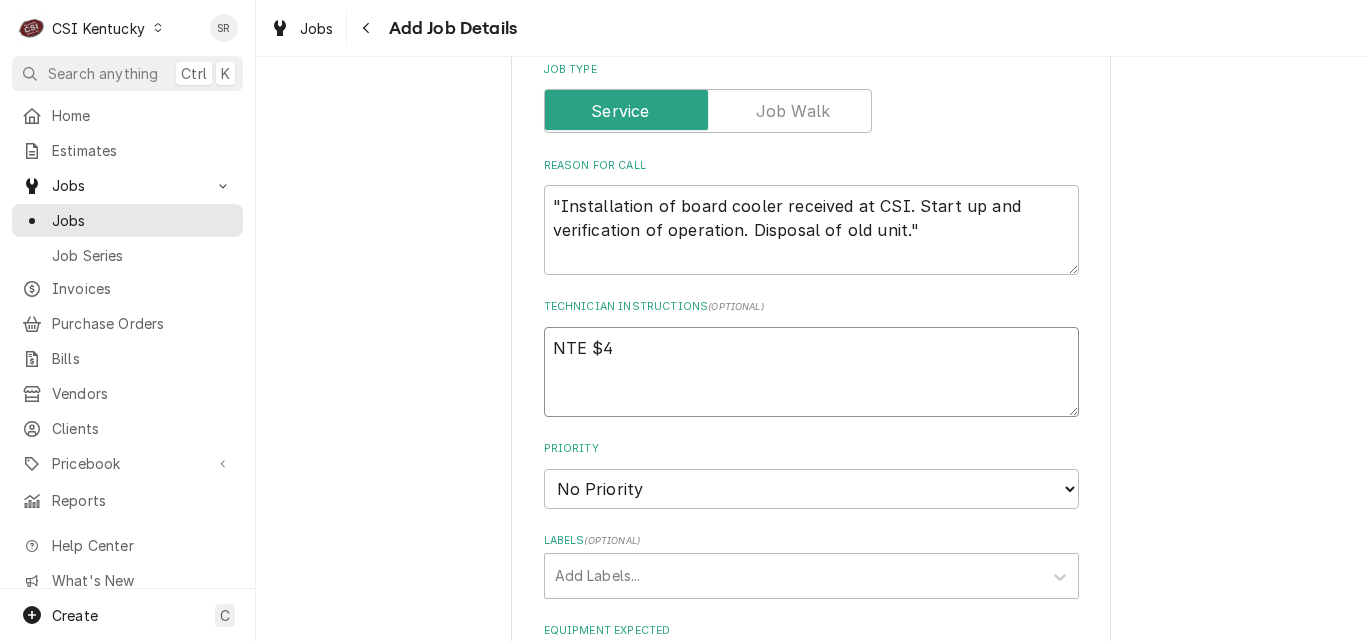 type on "x" 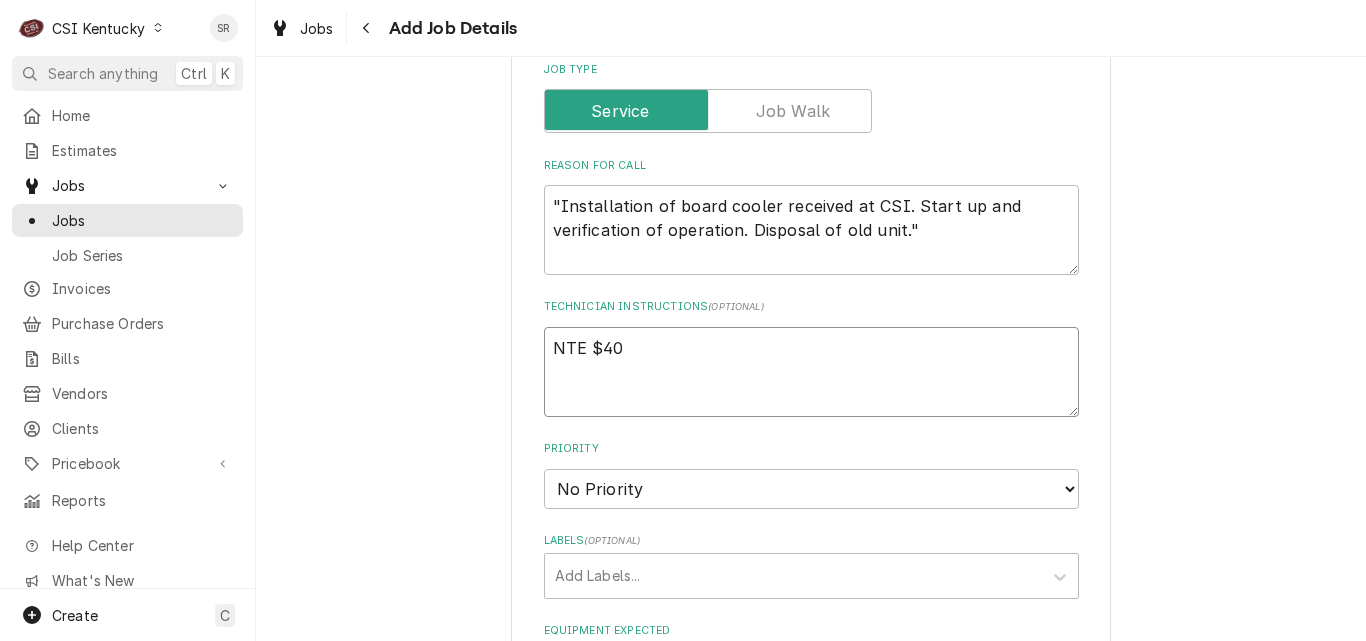 type on "x" 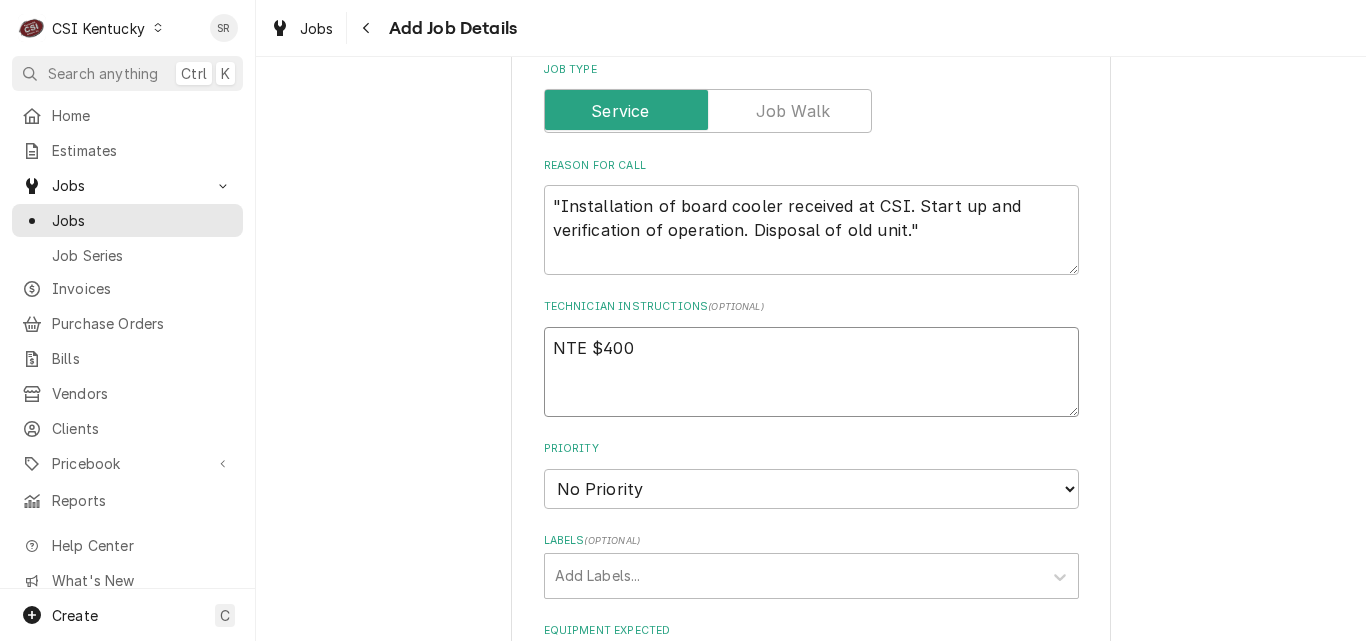 type on "x" 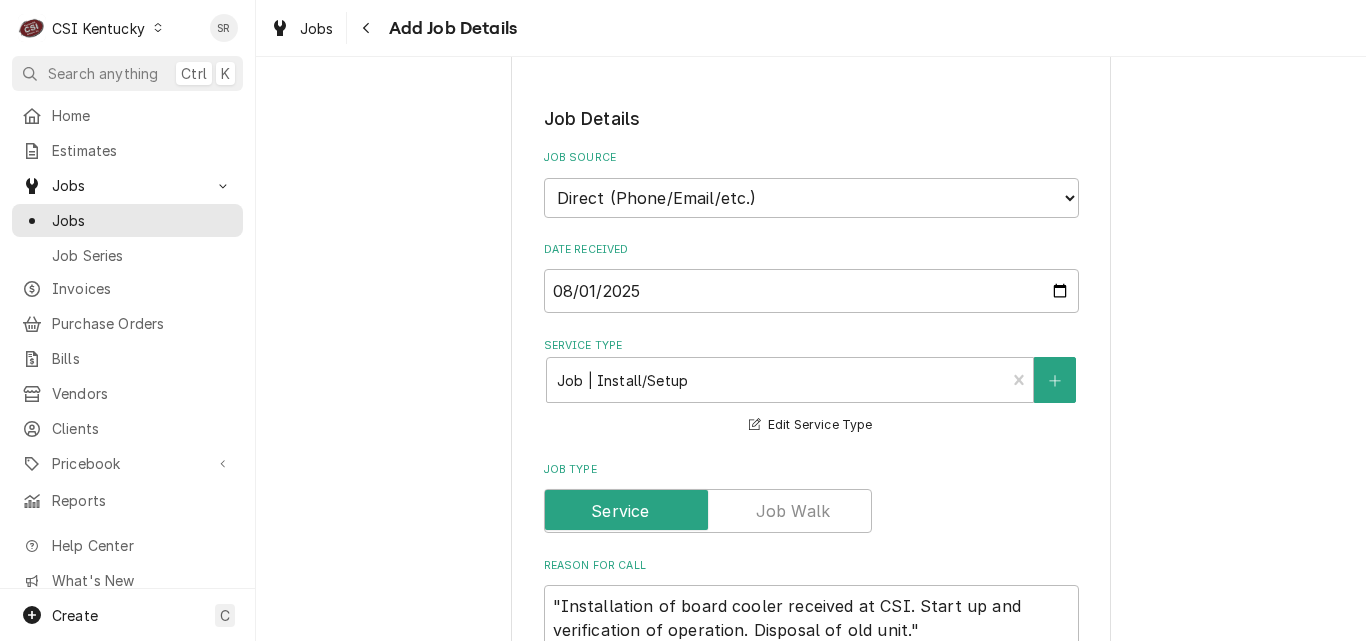 scroll, scrollTop: 408, scrollLeft: 0, axis: vertical 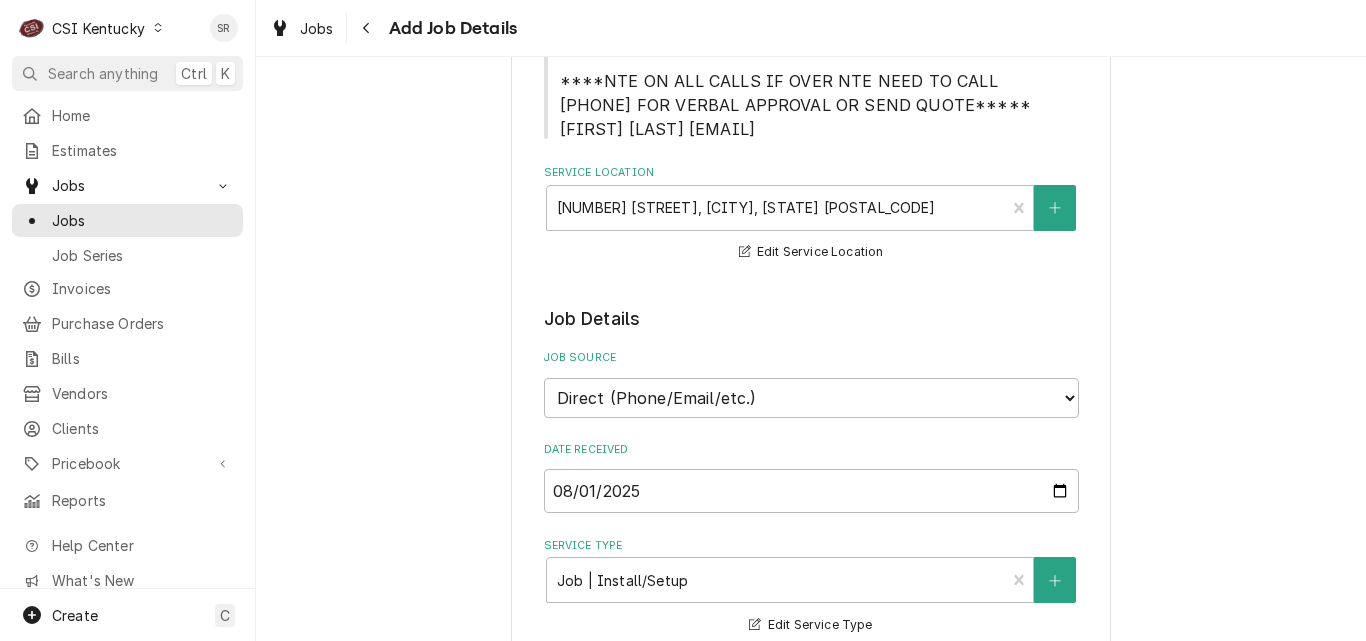 type on "NTE $400" 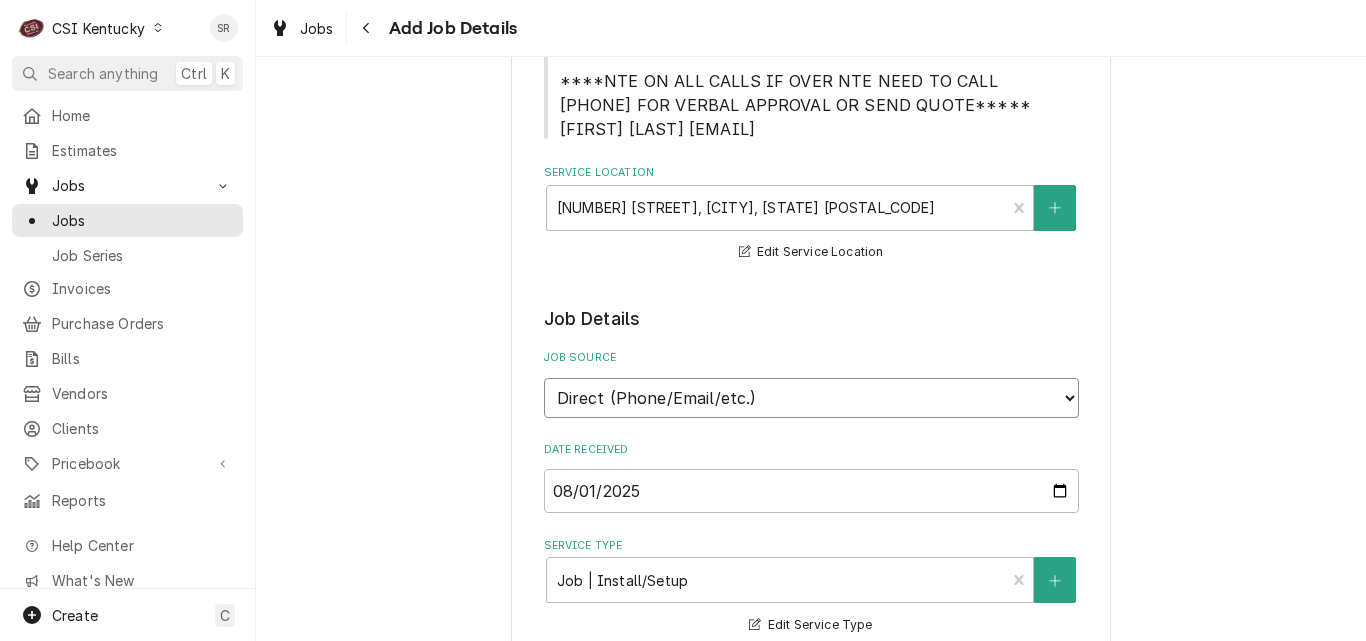 click on "Direct (Phone/Email/etc.) Service Channel Corrigo Ecotrak Other" at bounding box center [811, 398] 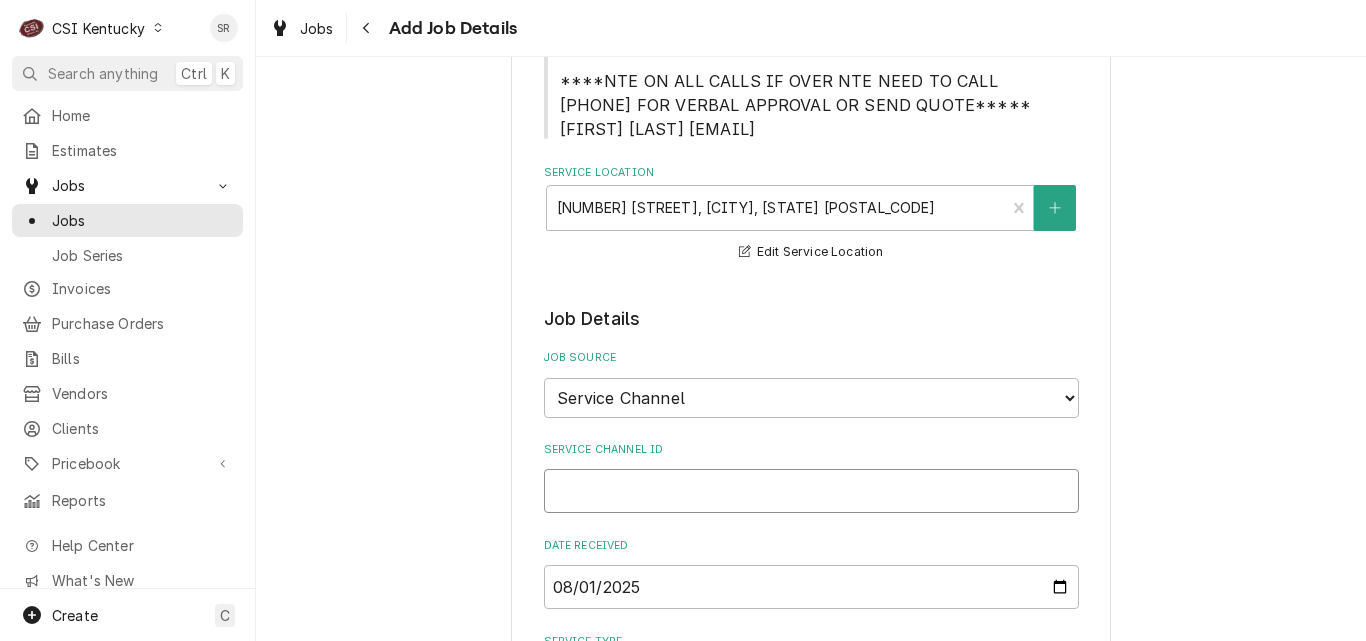 click on "Service Channel ID" at bounding box center (811, 491) 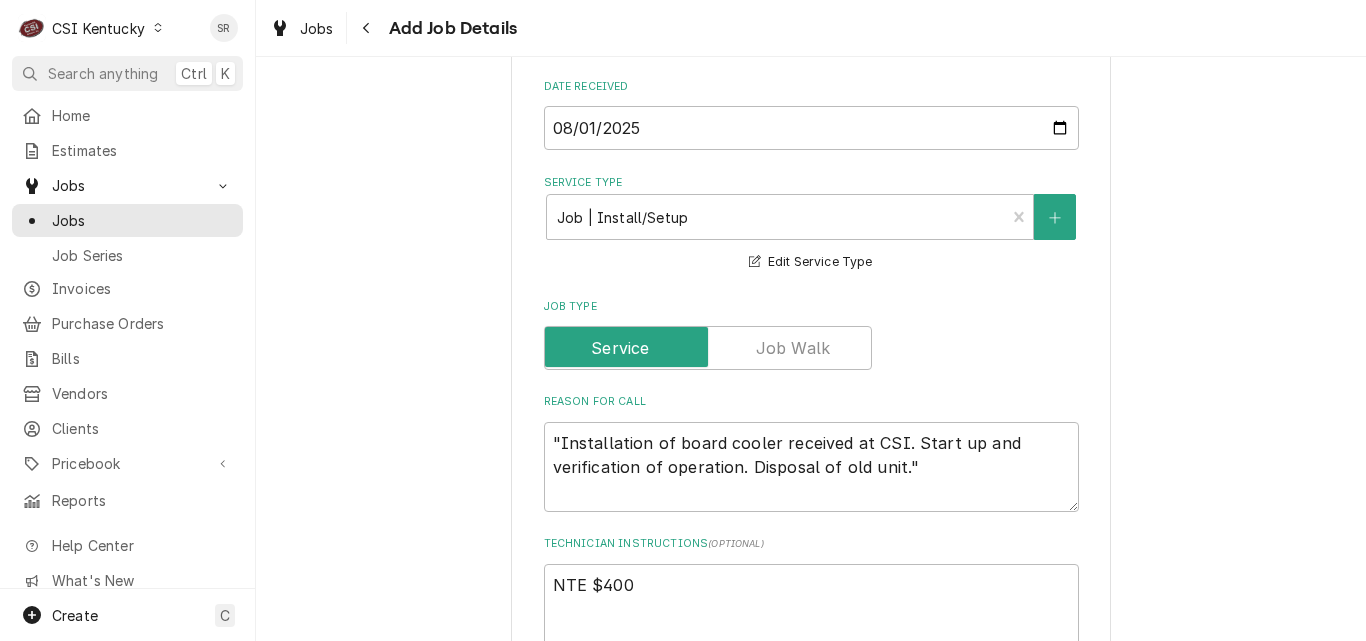 type on "x" 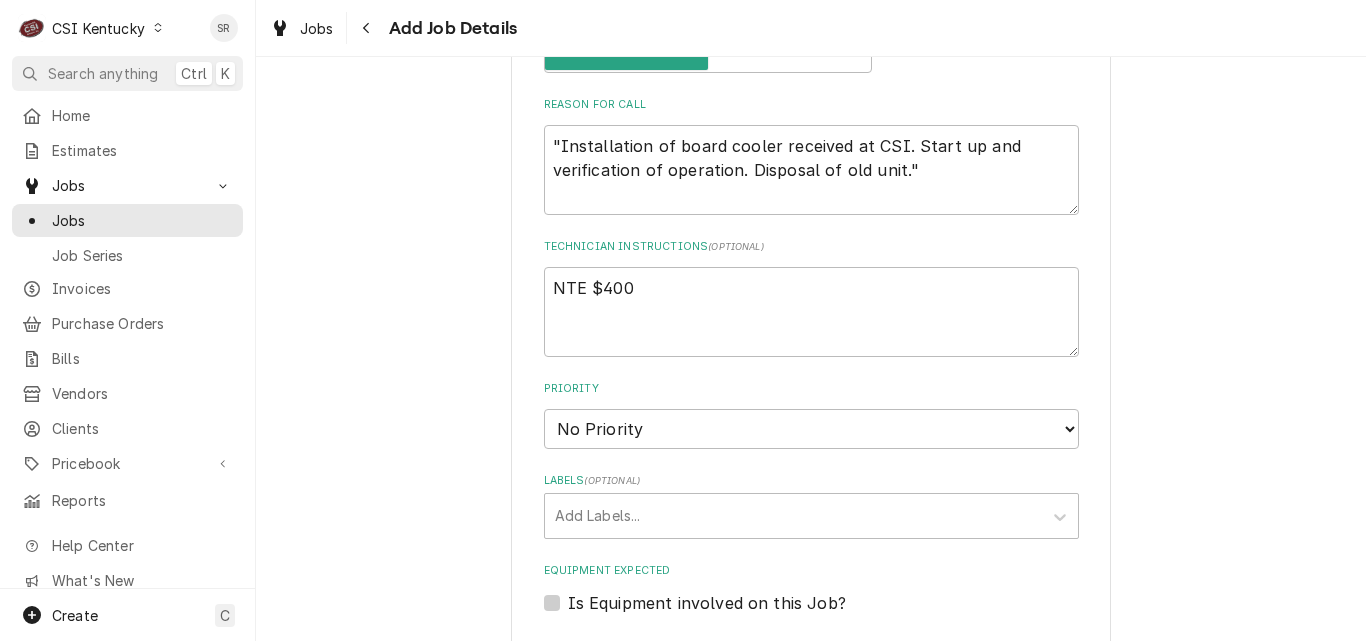 scroll, scrollTop: 1163, scrollLeft: 0, axis: vertical 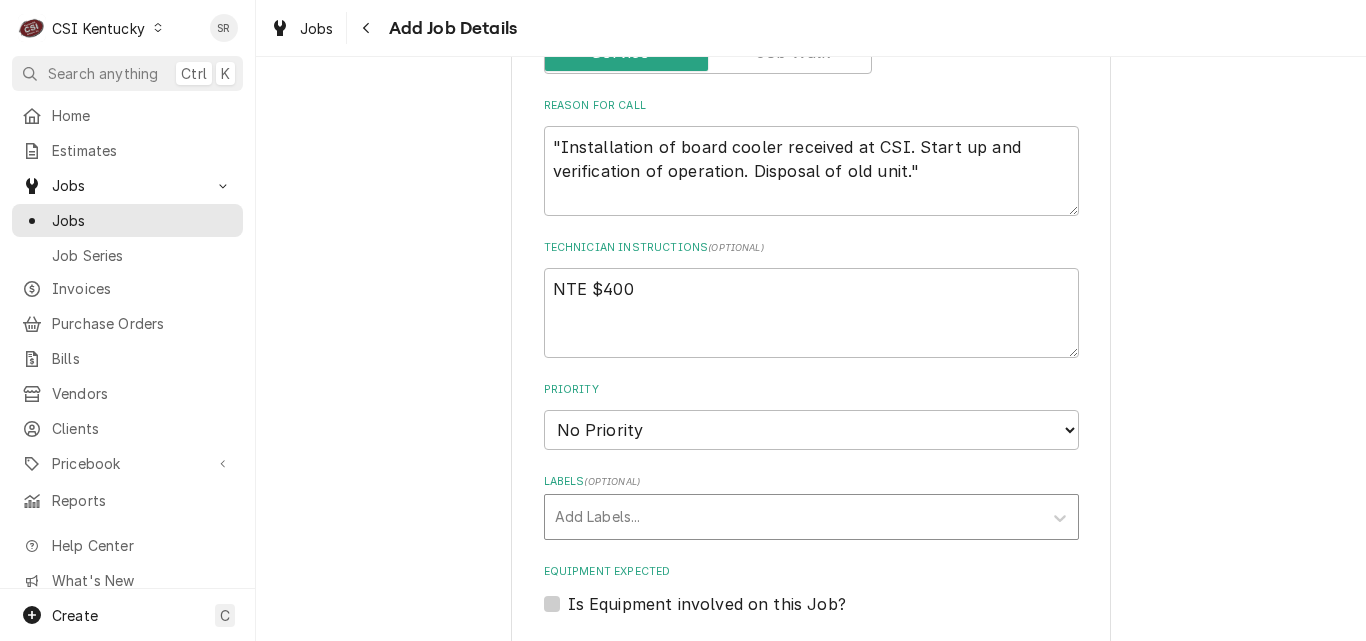 type on "321312260" 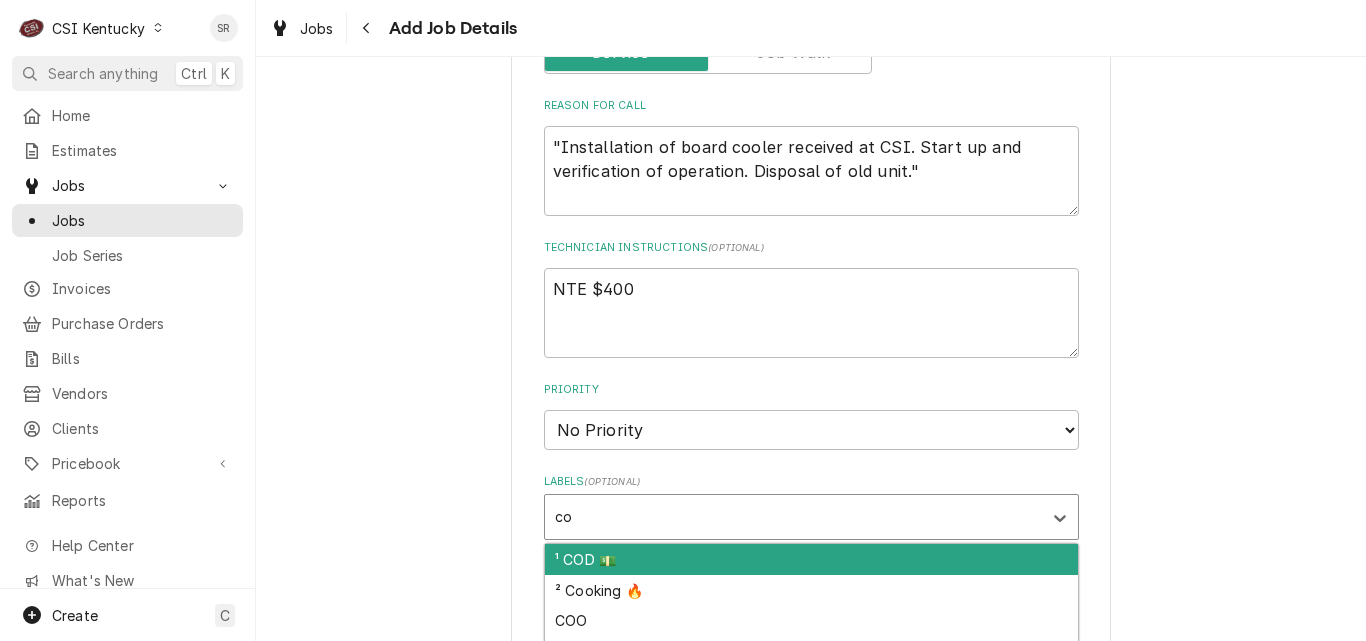type on "coo" 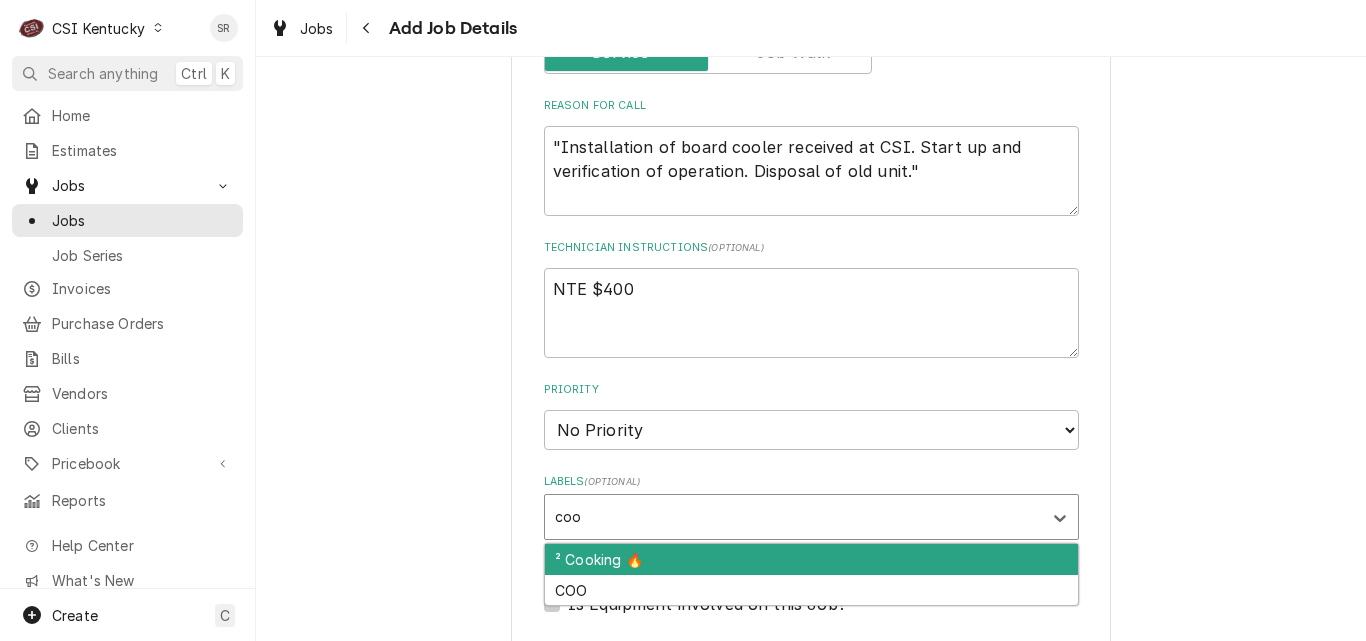 type on "x" 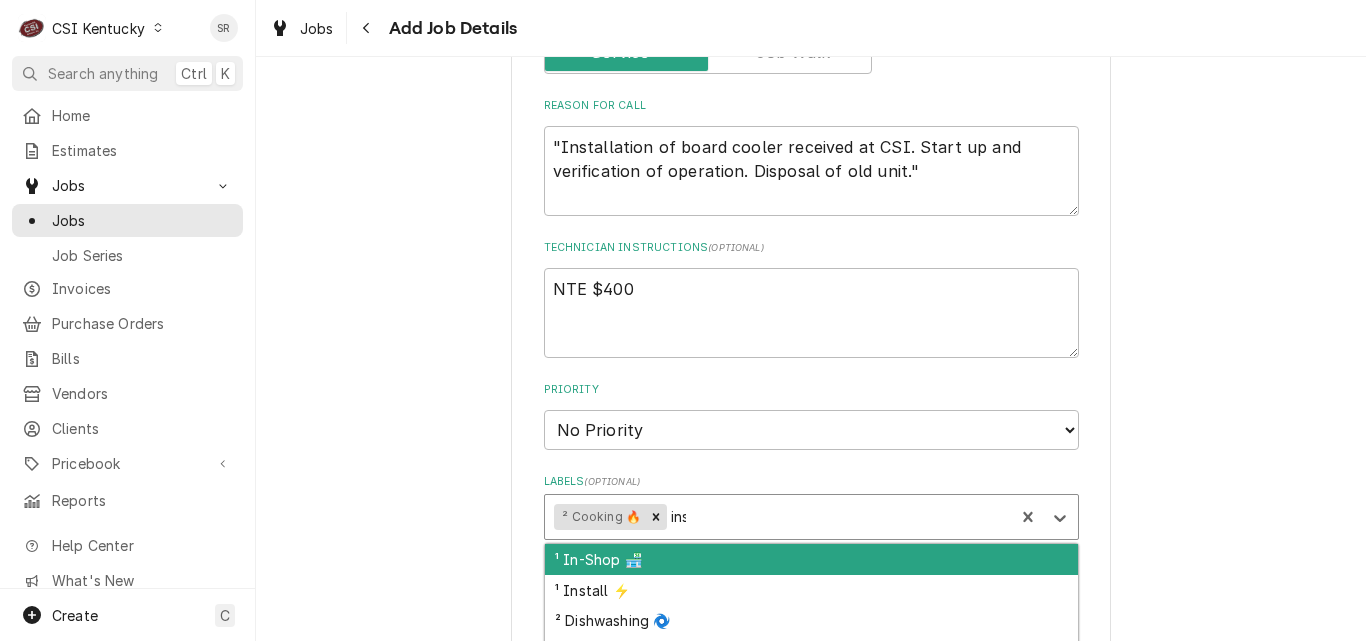type on "inst" 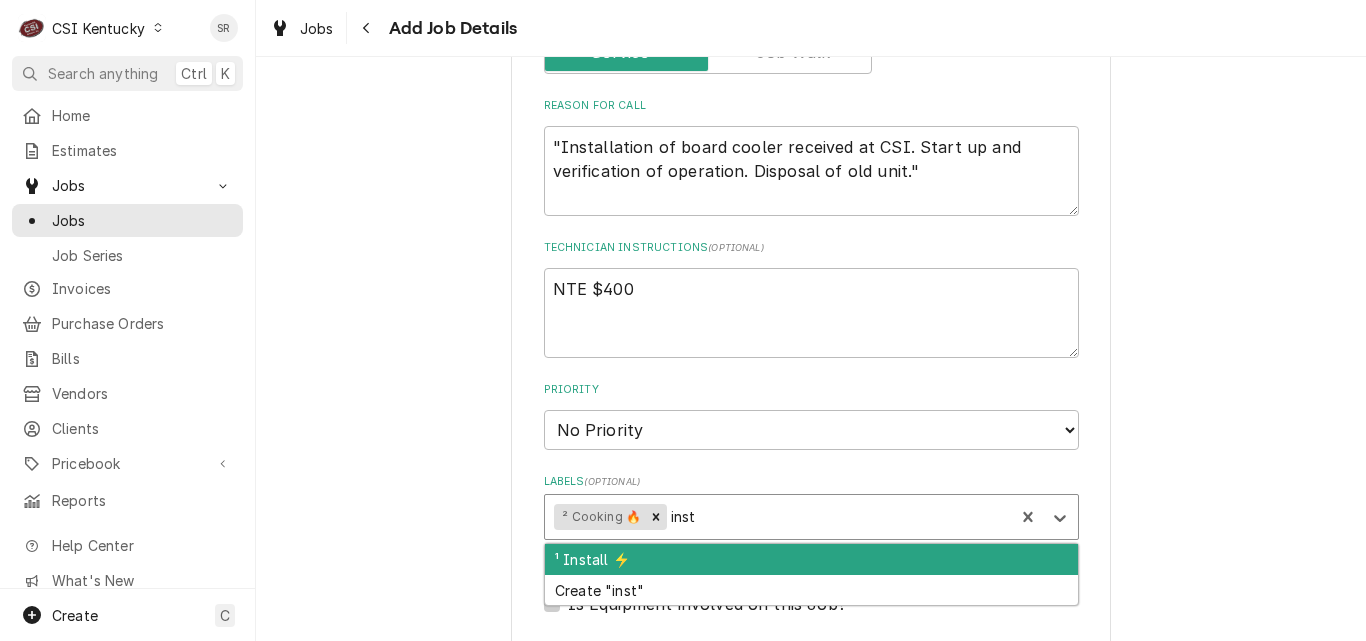 type on "x" 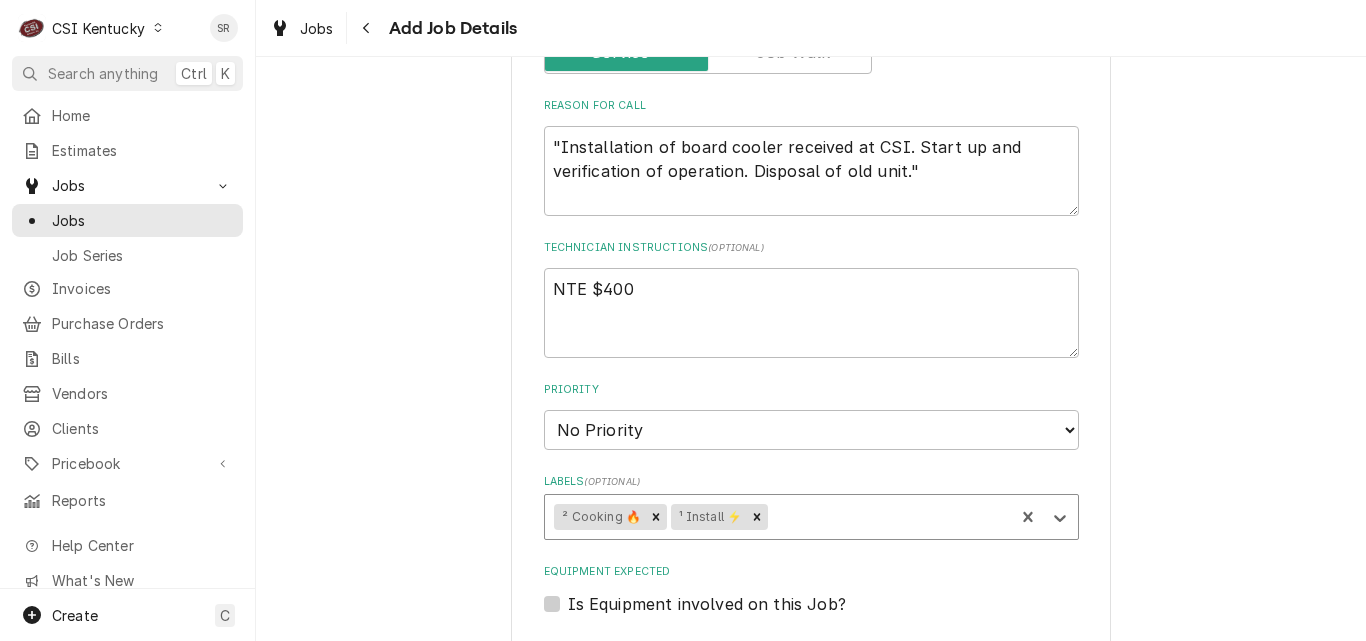 type on "x" 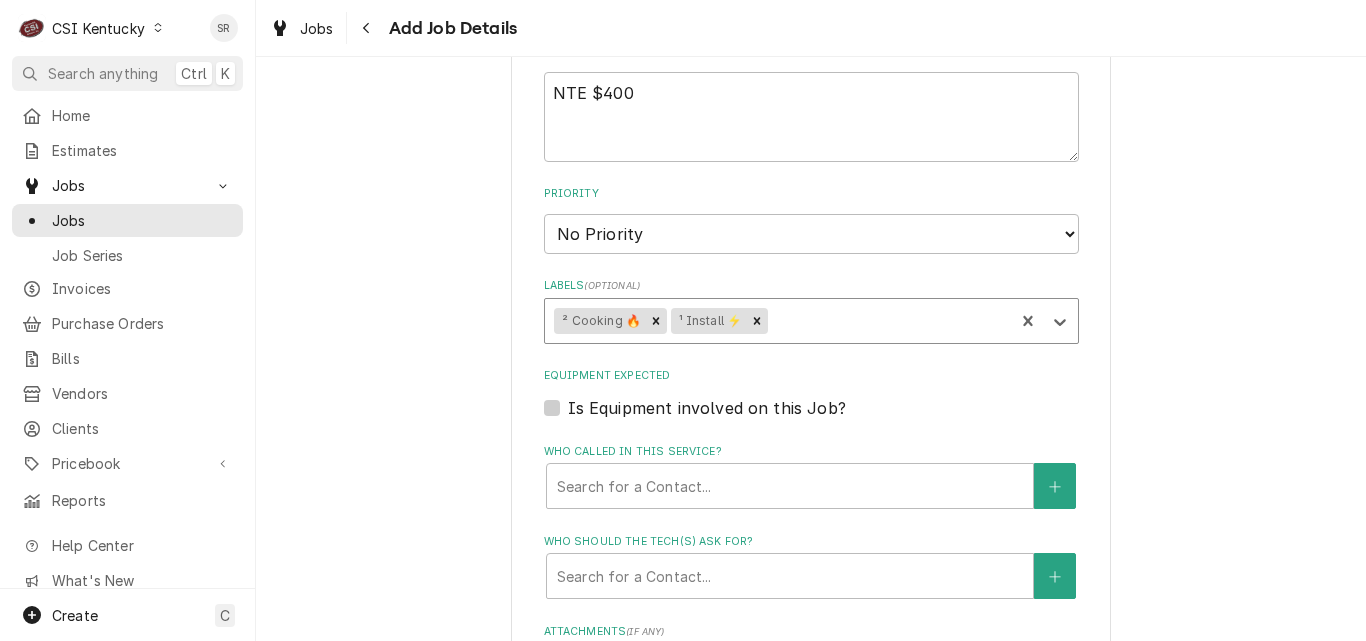 scroll, scrollTop: 1363, scrollLeft: 0, axis: vertical 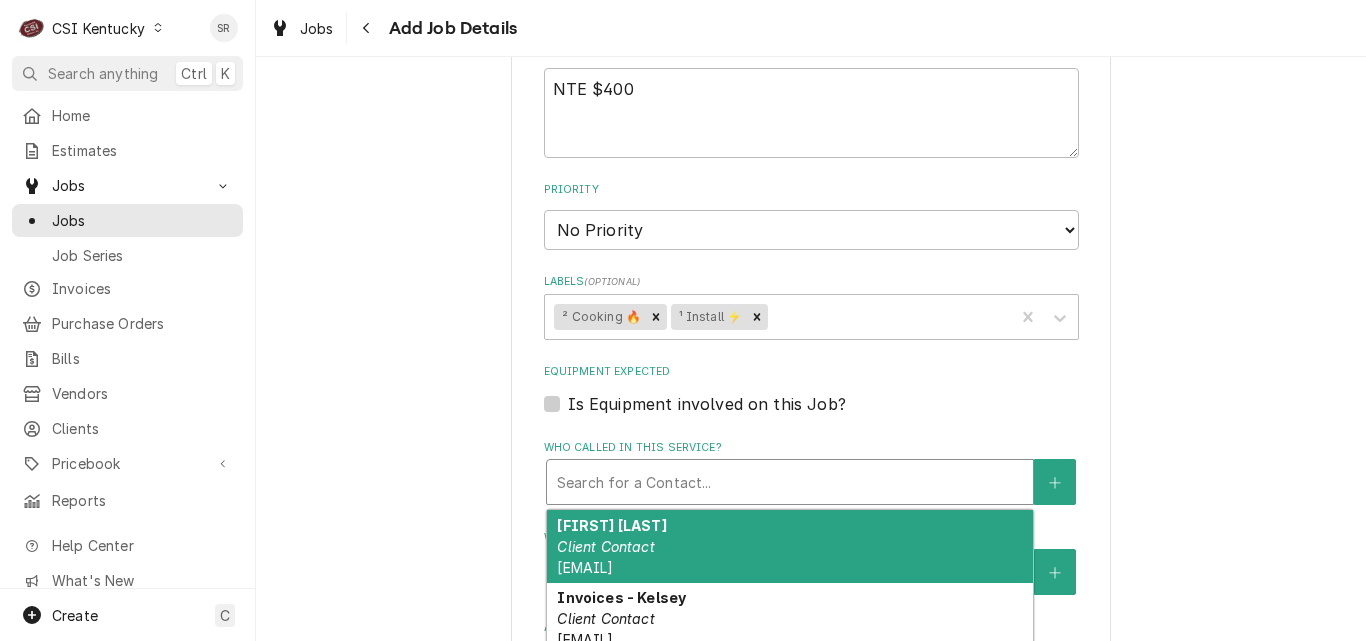 click at bounding box center [790, 482] 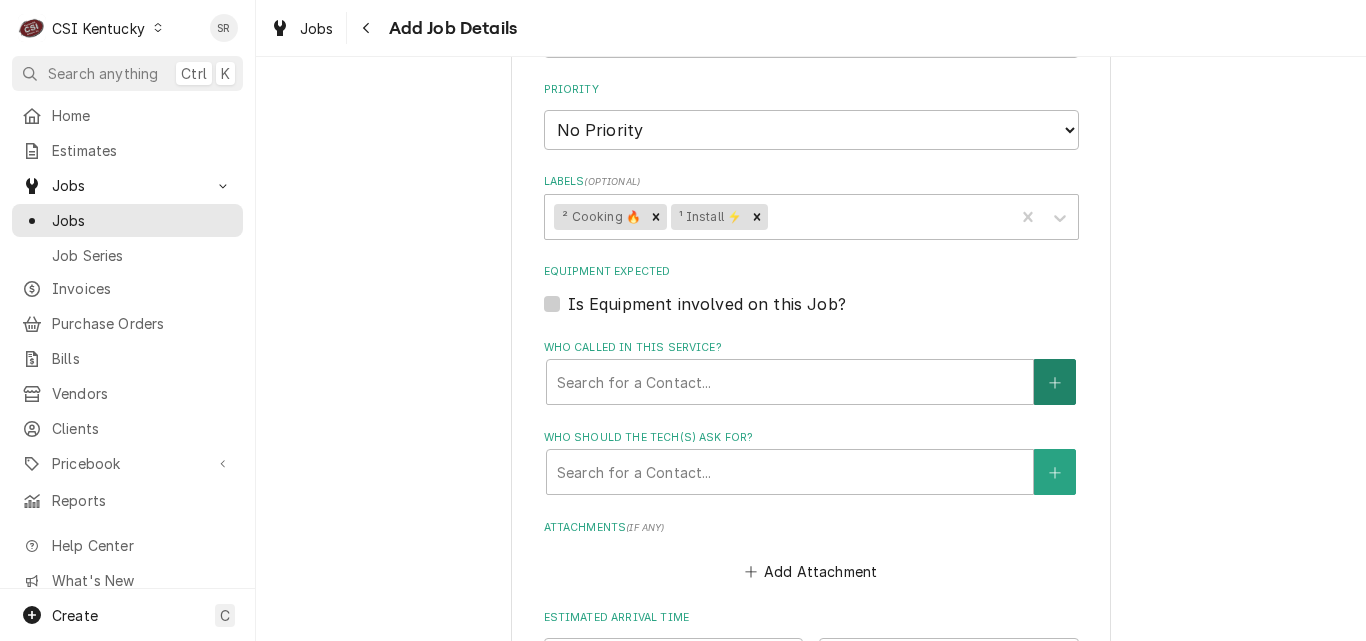 click at bounding box center (1055, 382) 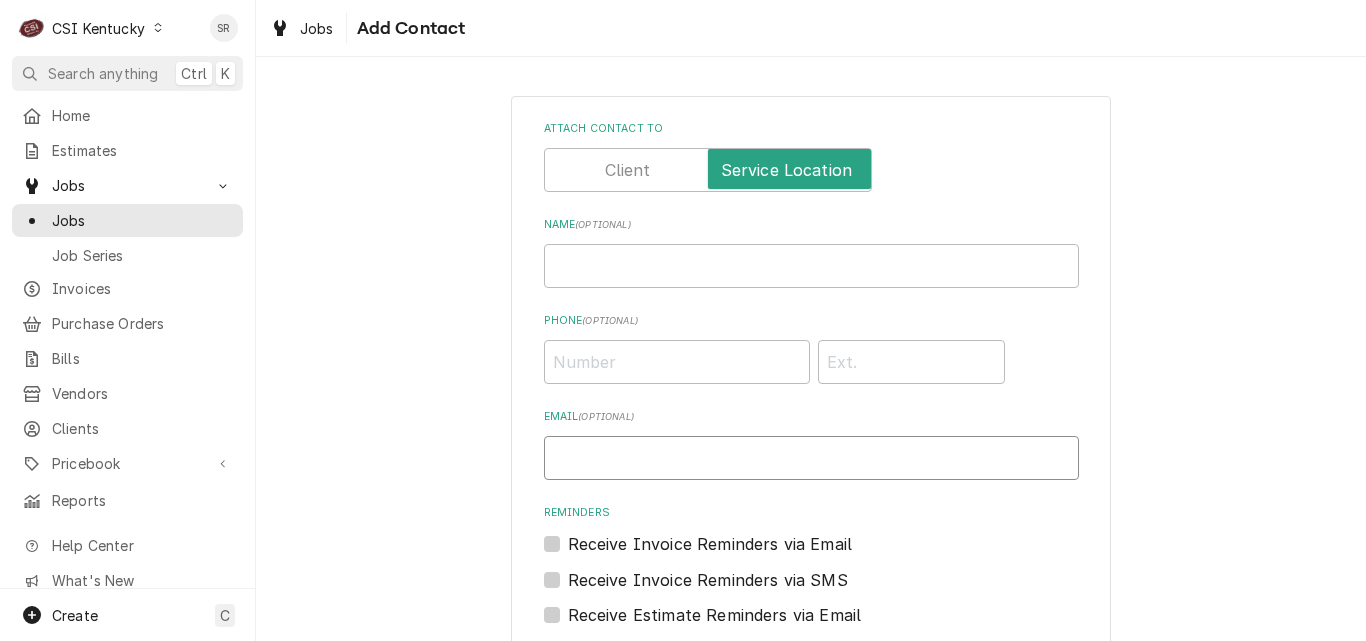 click on "Email  ( optional )" at bounding box center (811, 458) 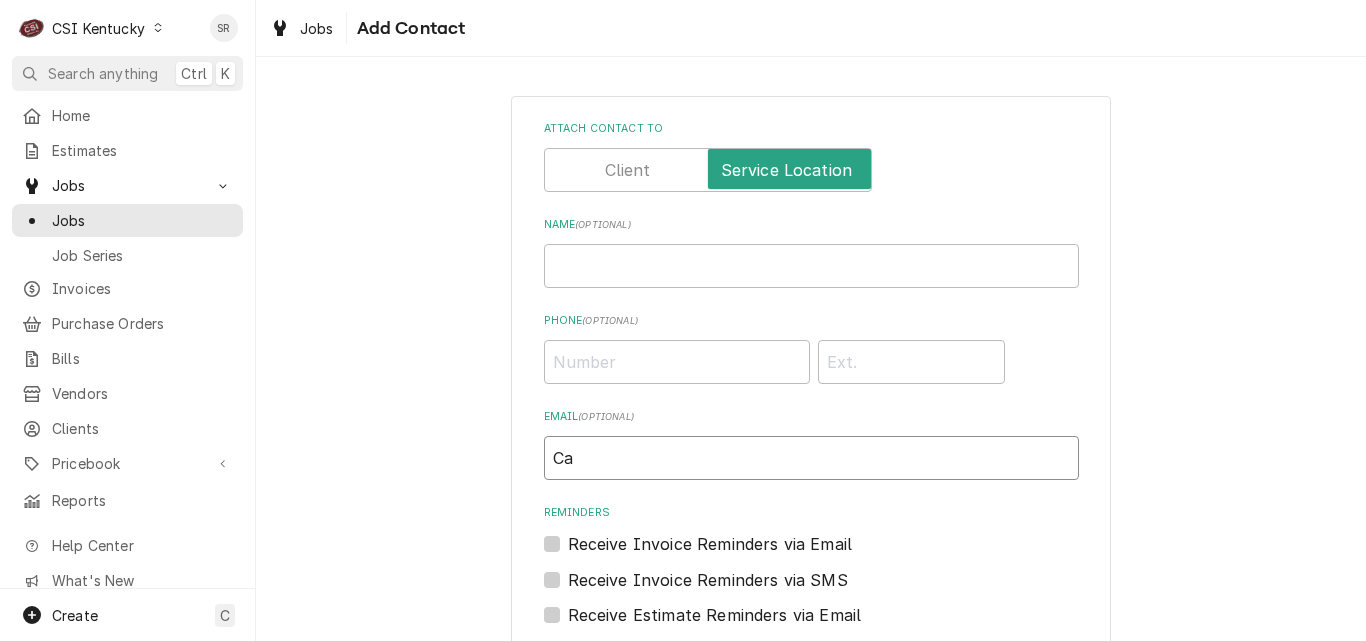 type on "C" 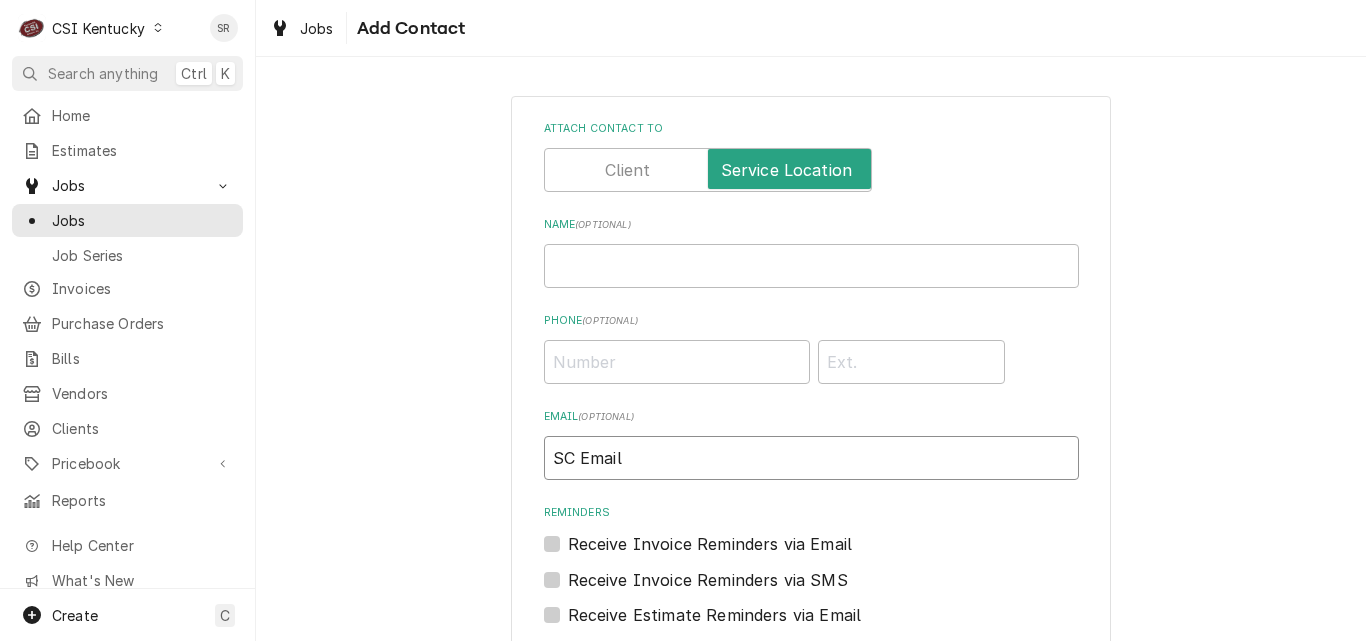 type on "SC Email" 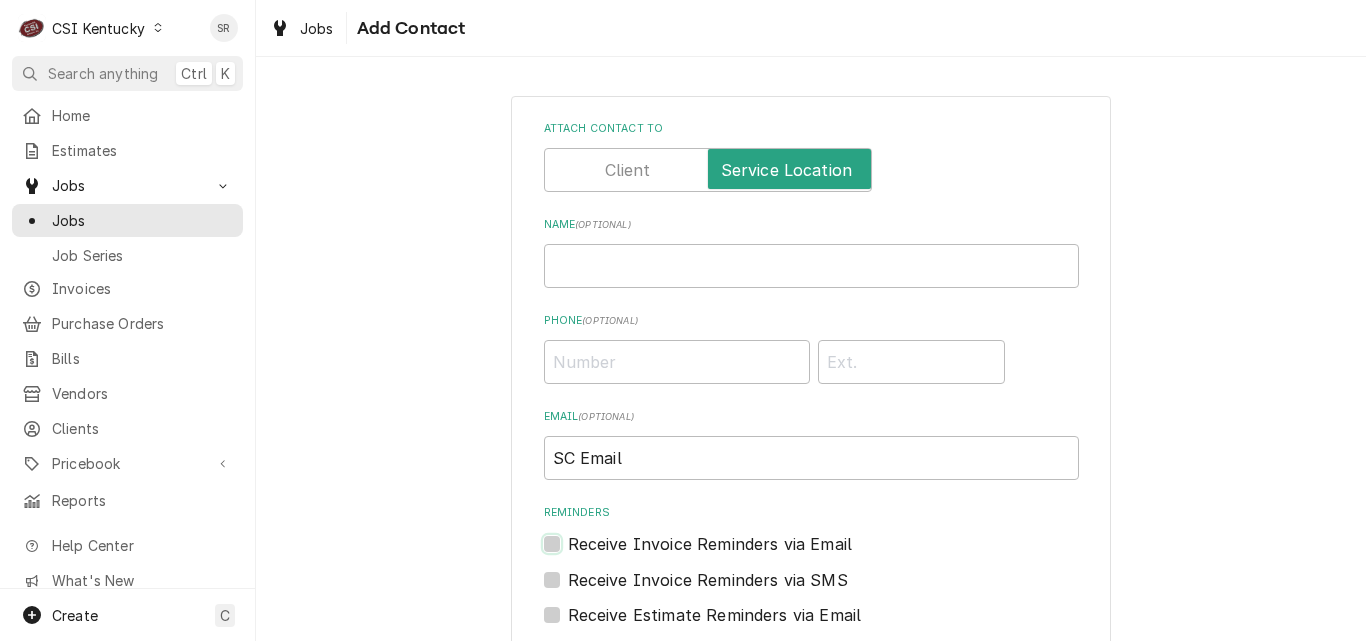 scroll, scrollTop: 220, scrollLeft: 0, axis: vertical 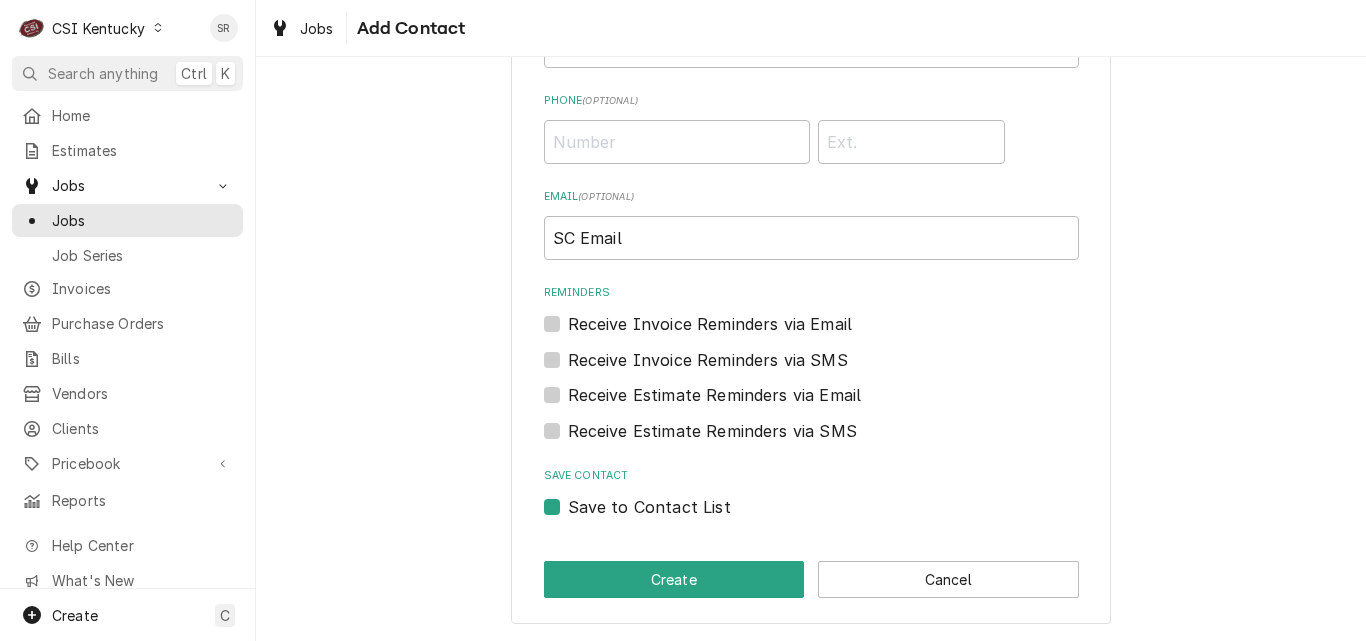 click on "Attach contact to Name  ( optional ) Phone  ( optional ) Email  ( optional ) SC Email Reminders Receive Invoice Reminders via Email Receive Invoice Reminders via SMS Receive Estimate Reminders via Email Receive Estimate Reminders via SMS Save Contact Save to Contact List Create Cancel" at bounding box center [811, 250] 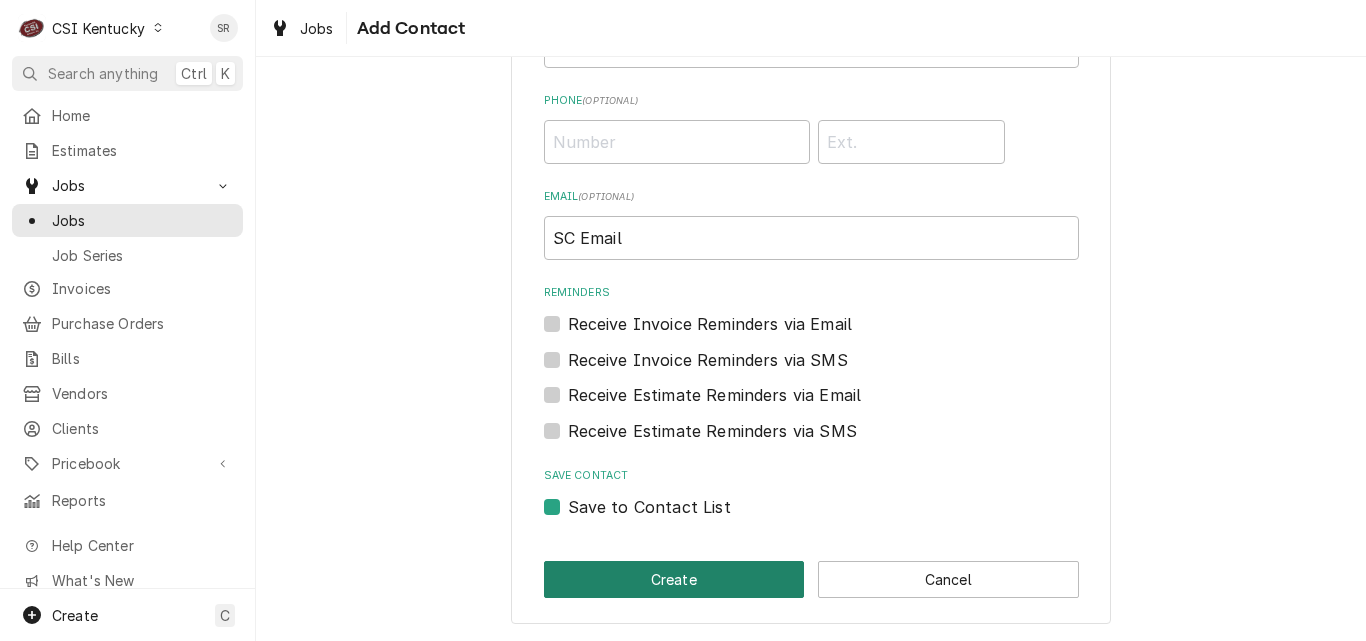 click on "Create" at bounding box center [674, 579] 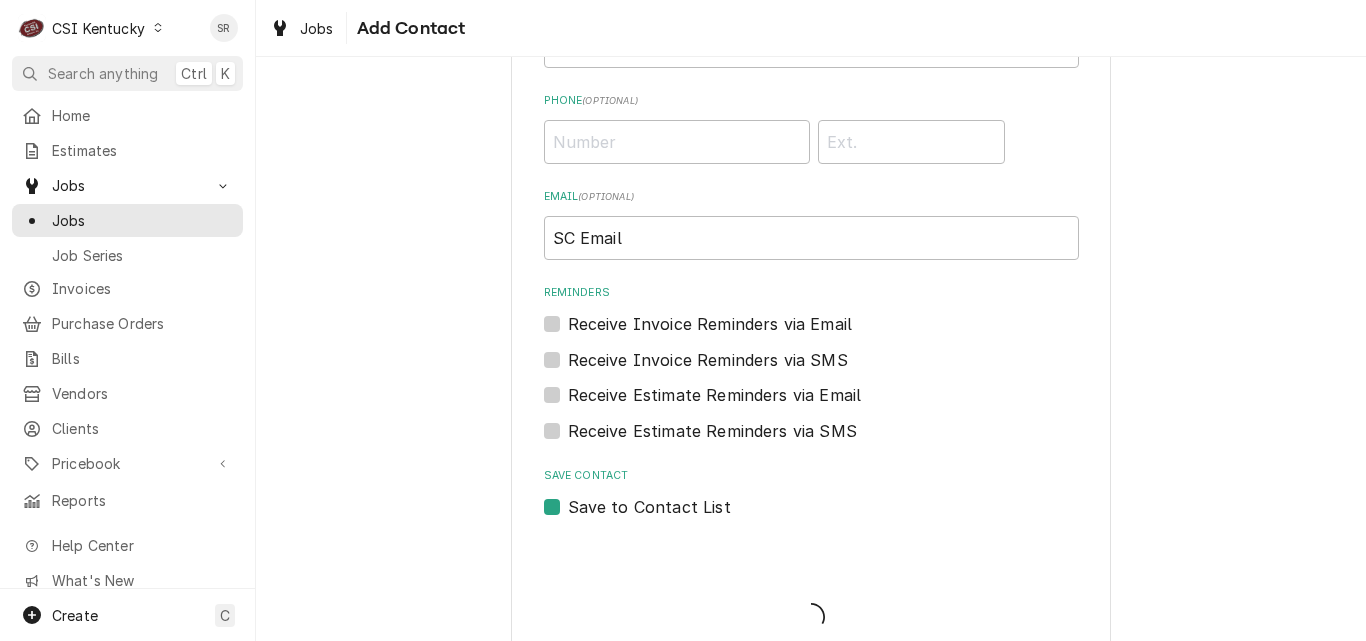 scroll, scrollTop: 260, scrollLeft: 0, axis: vertical 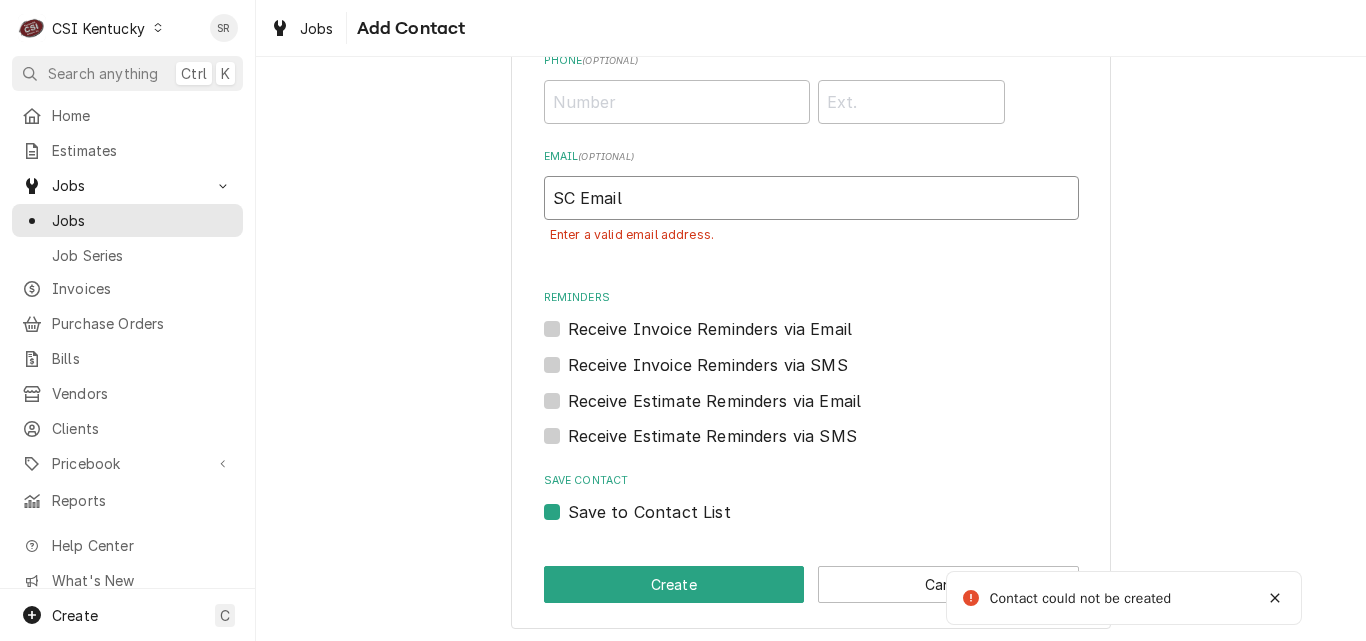 click on "SC Email" at bounding box center [811, 198] 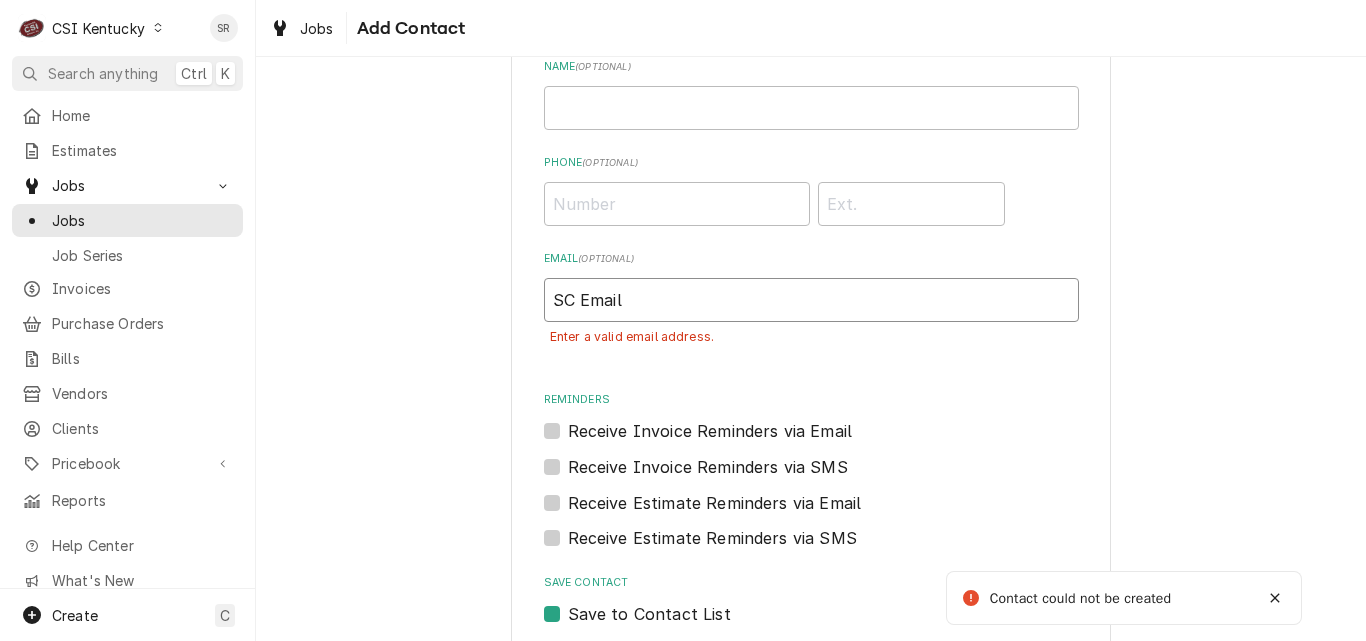 scroll, scrollTop: 60, scrollLeft: 0, axis: vertical 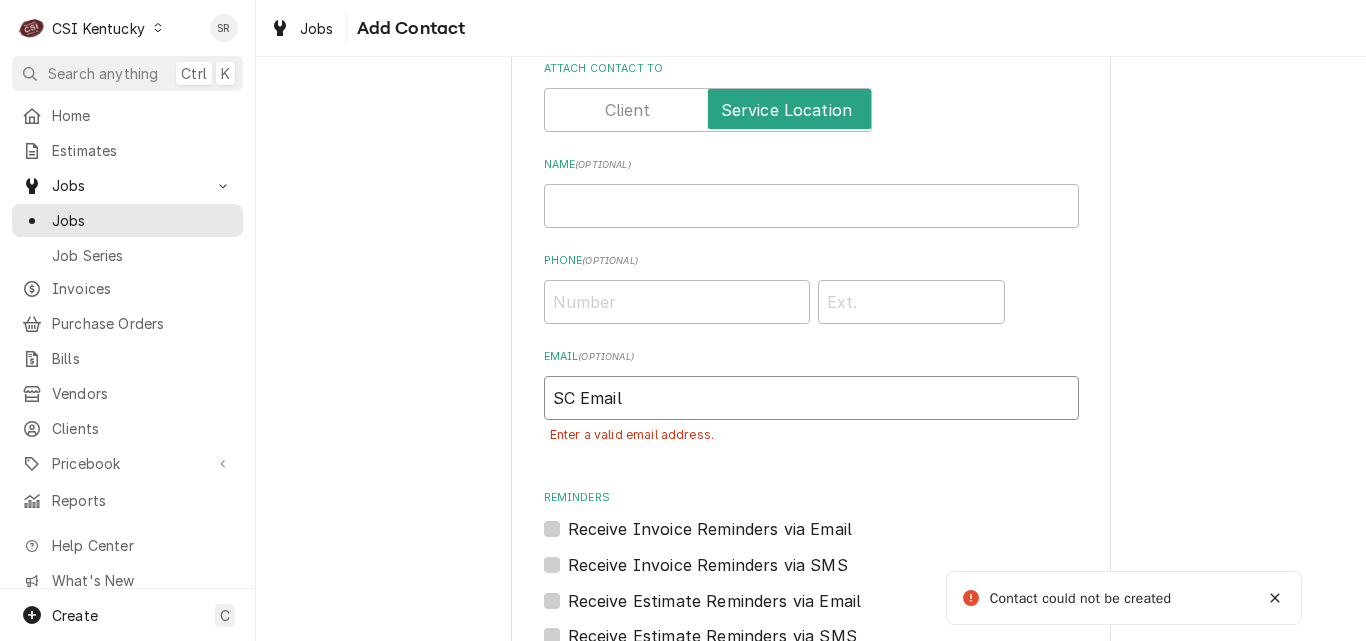drag, startPoint x: 640, startPoint y: 396, endPoint x: 541, endPoint y: 397, distance: 99.00505 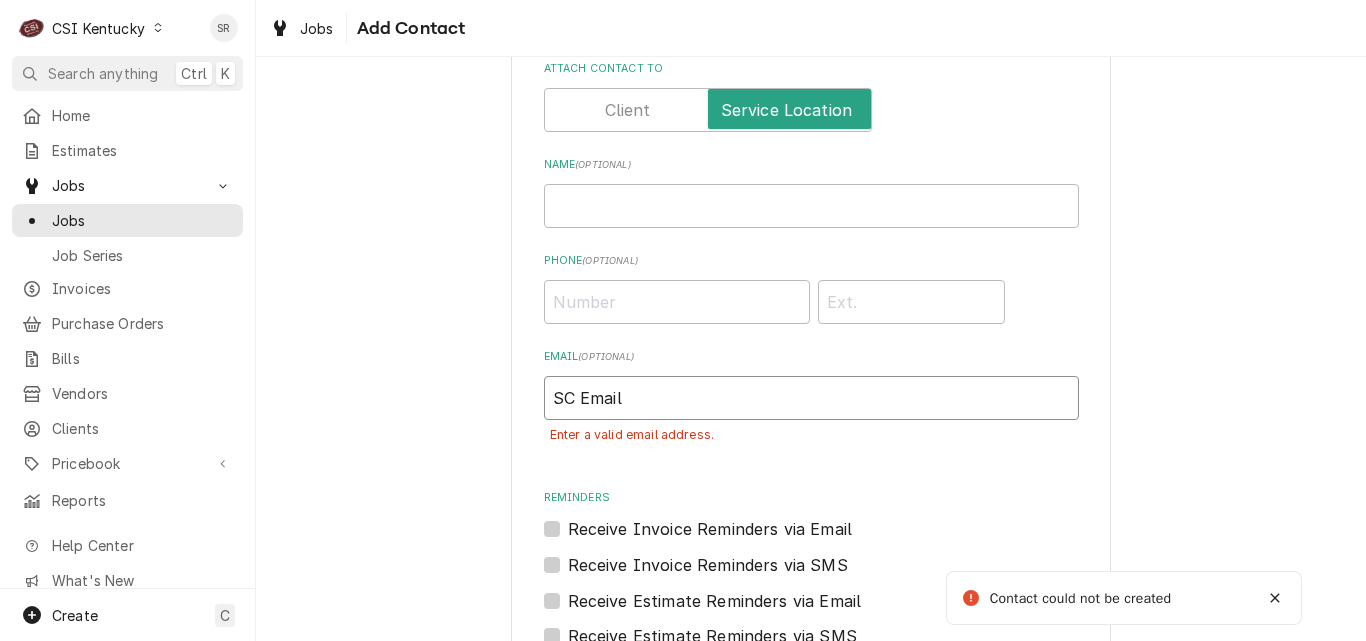click on "SC Email" at bounding box center [811, 398] 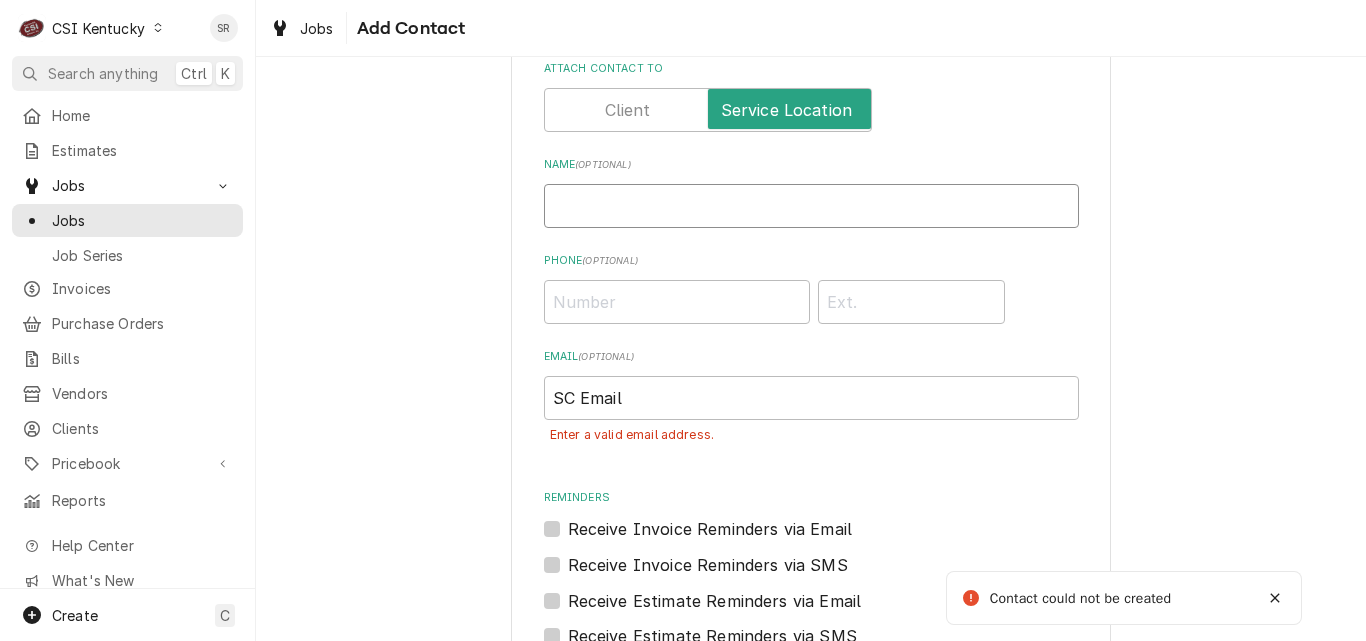 click on "Name  ( optional )" at bounding box center (811, 206) 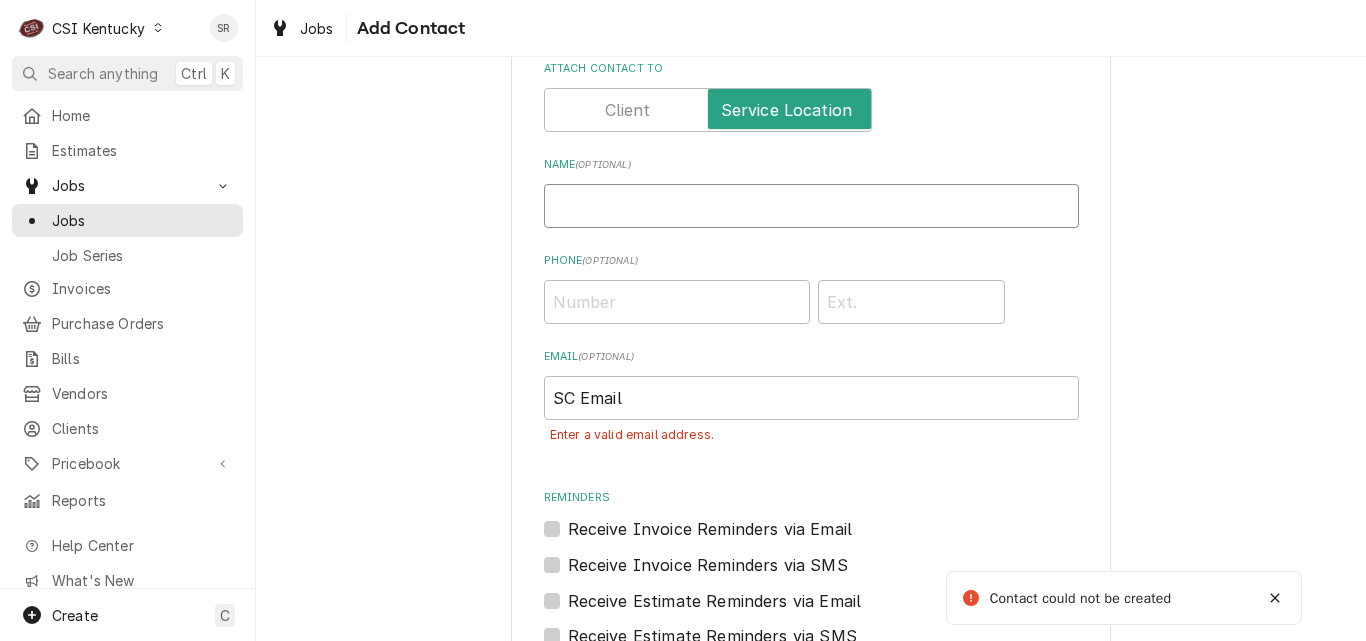 paste on "SC Email" 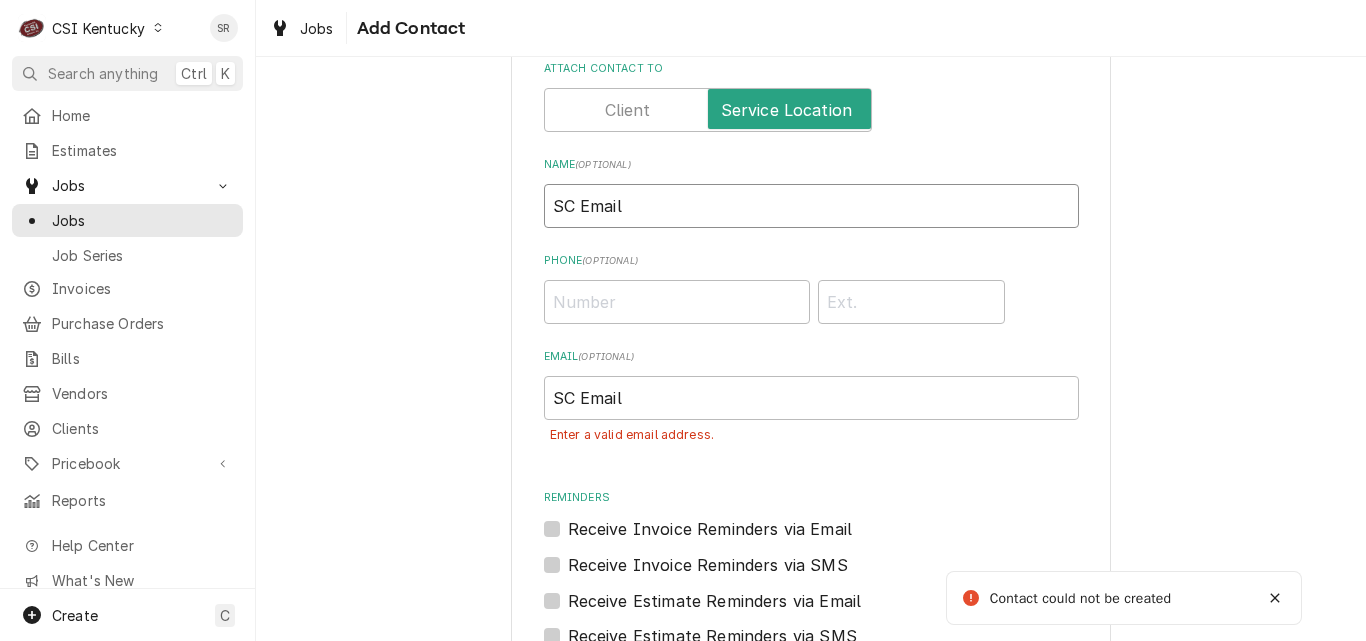 type on "SC Email" 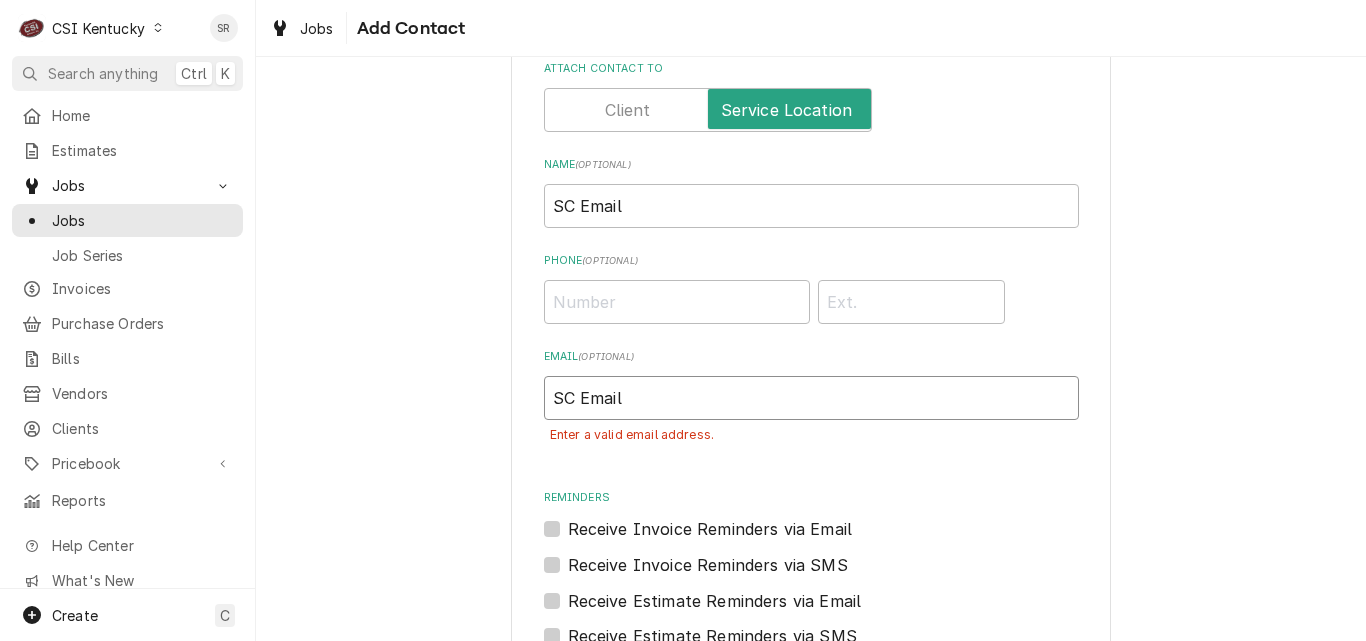 click on "Attach contact to Name  ( optional ) SC Email Phone  ( optional ) Email  ( optional ) SC Email Enter a valid email address. Reminders Receive Invoice Reminders via Email Receive Invoice Reminders via SMS Receive Estimate Reminders via Email Receive Estimate Reminders via SMS Save Contact Save to Contact List Create Cancel" at bounding box center [811, 432] 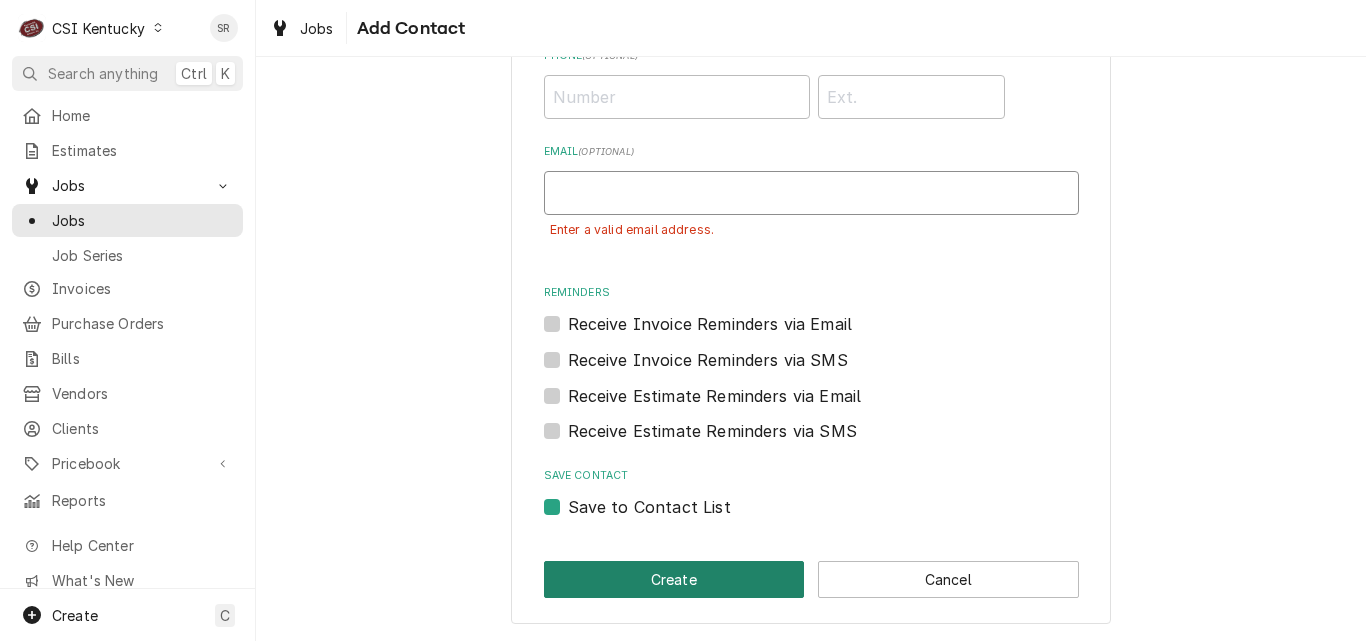 type 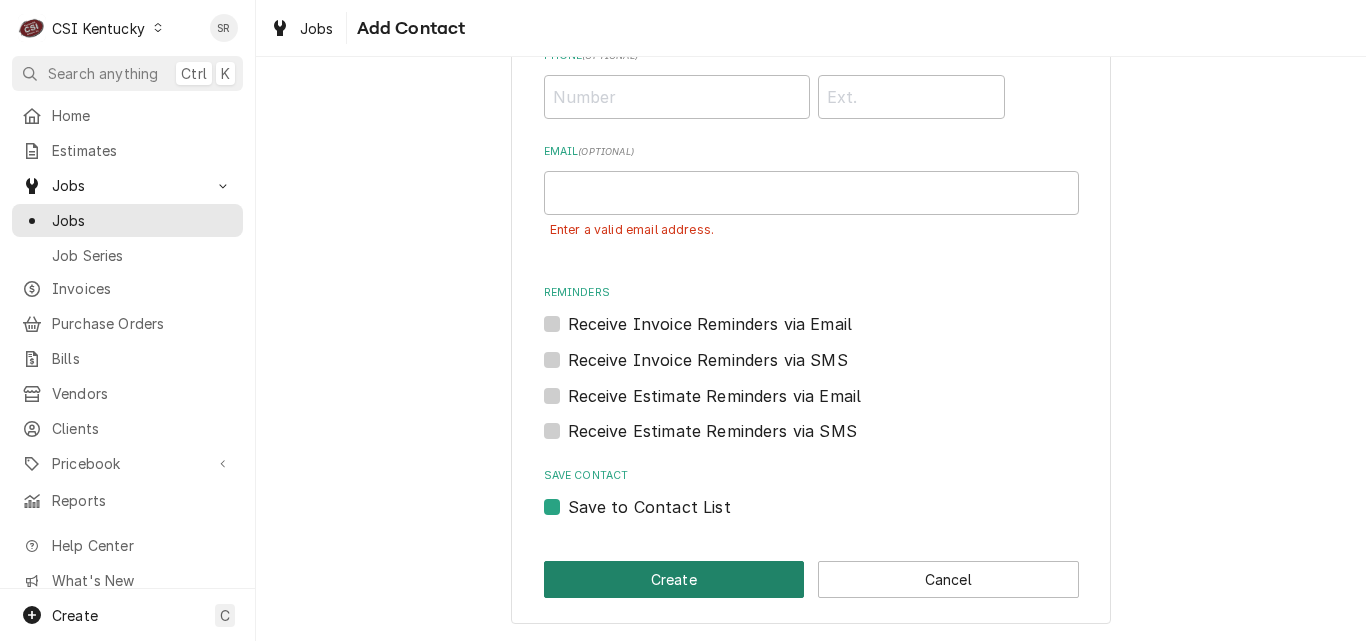 click on "Create" at bounding box center [674, 579] 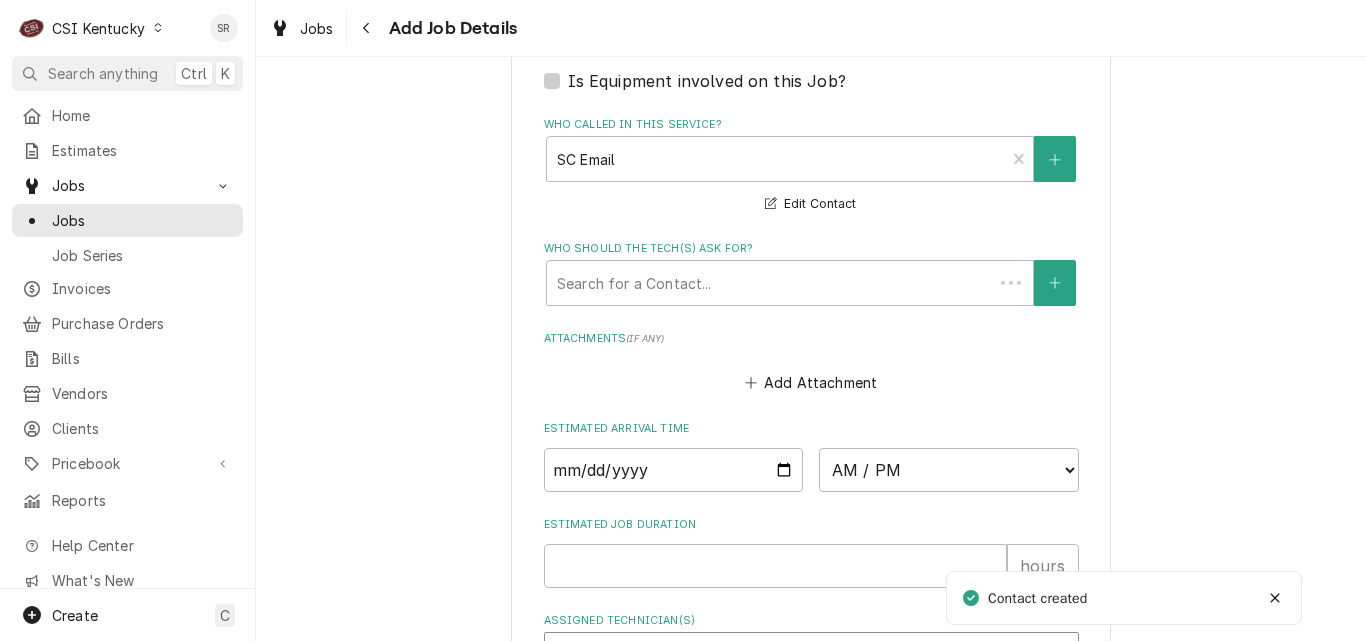 scroll, scrollTop: 1896, scrollLeft: 0, axis: vertical 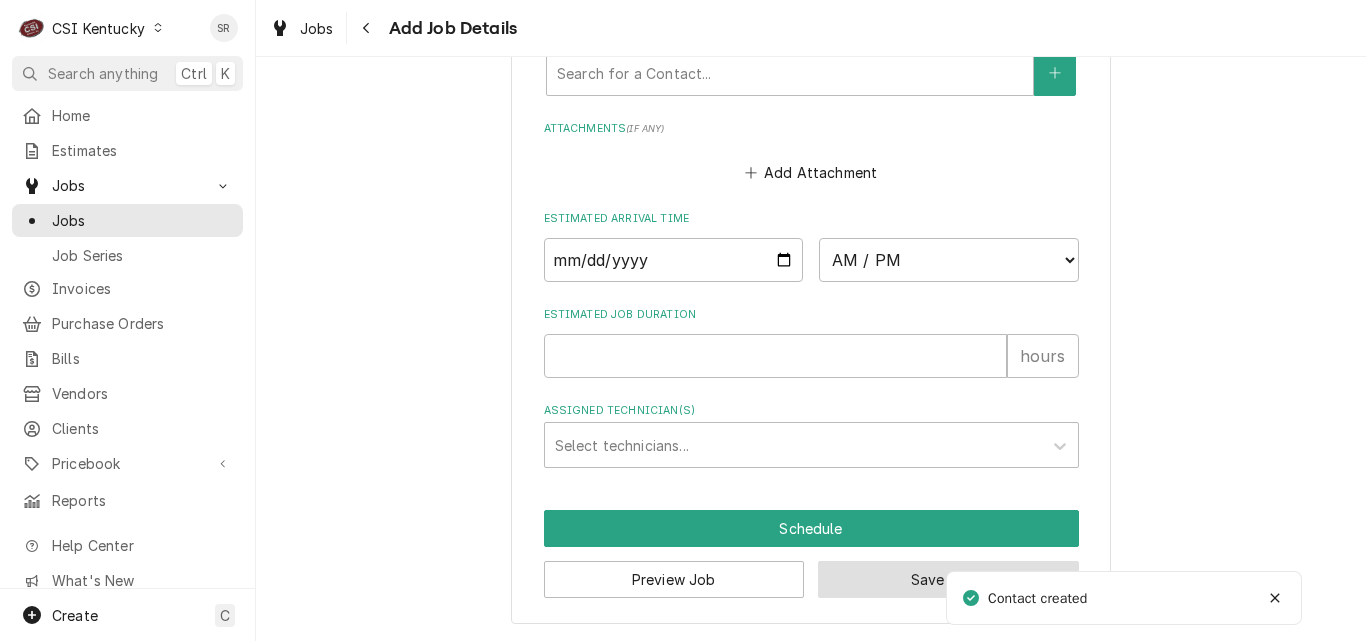 click on "Save Draft" at bounding box center (948, 579) 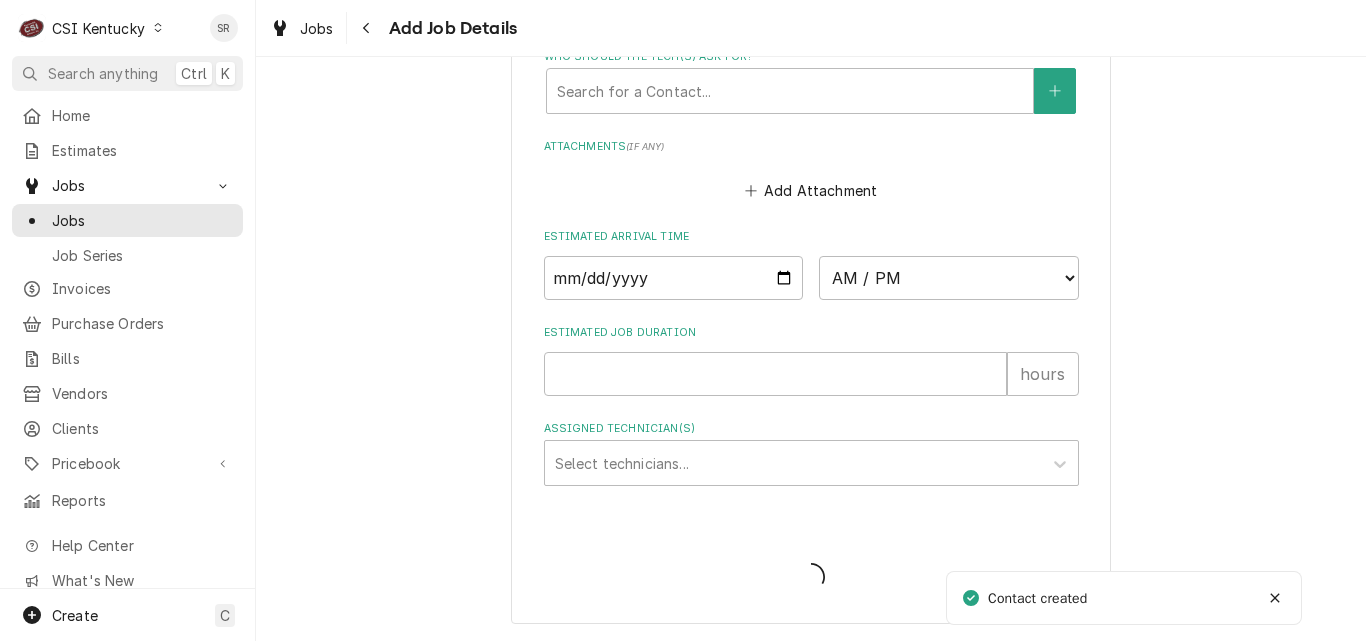 scroll, scrollTop: 1878, scrollLeft: 0, axis: vertical 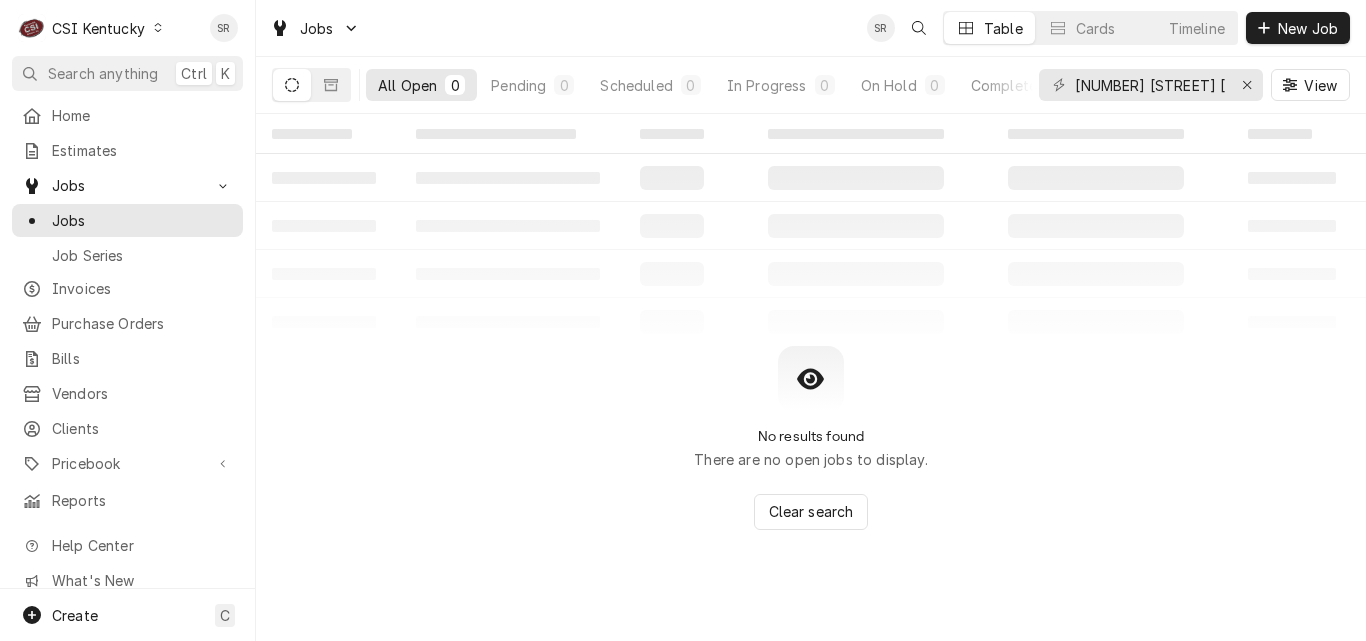click on "C CSI [STATE]" at bounding box center [91, 28] 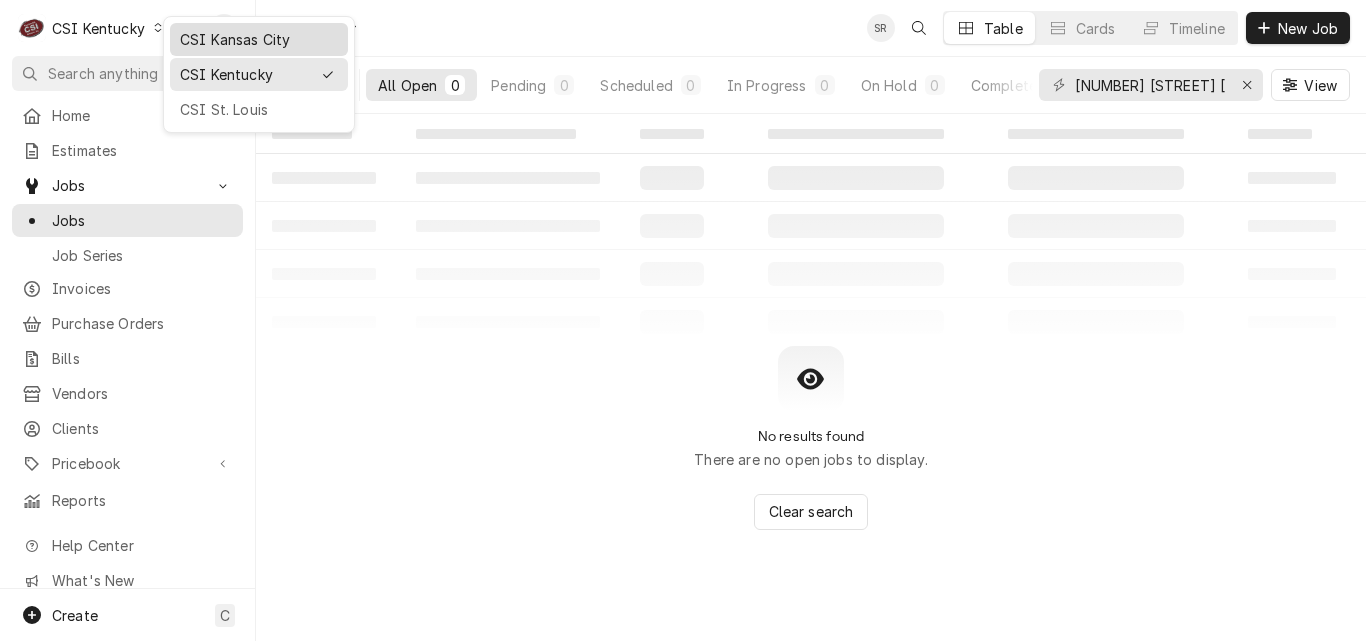 click on "CSI Kansas City" at bounding box center [259, 39] 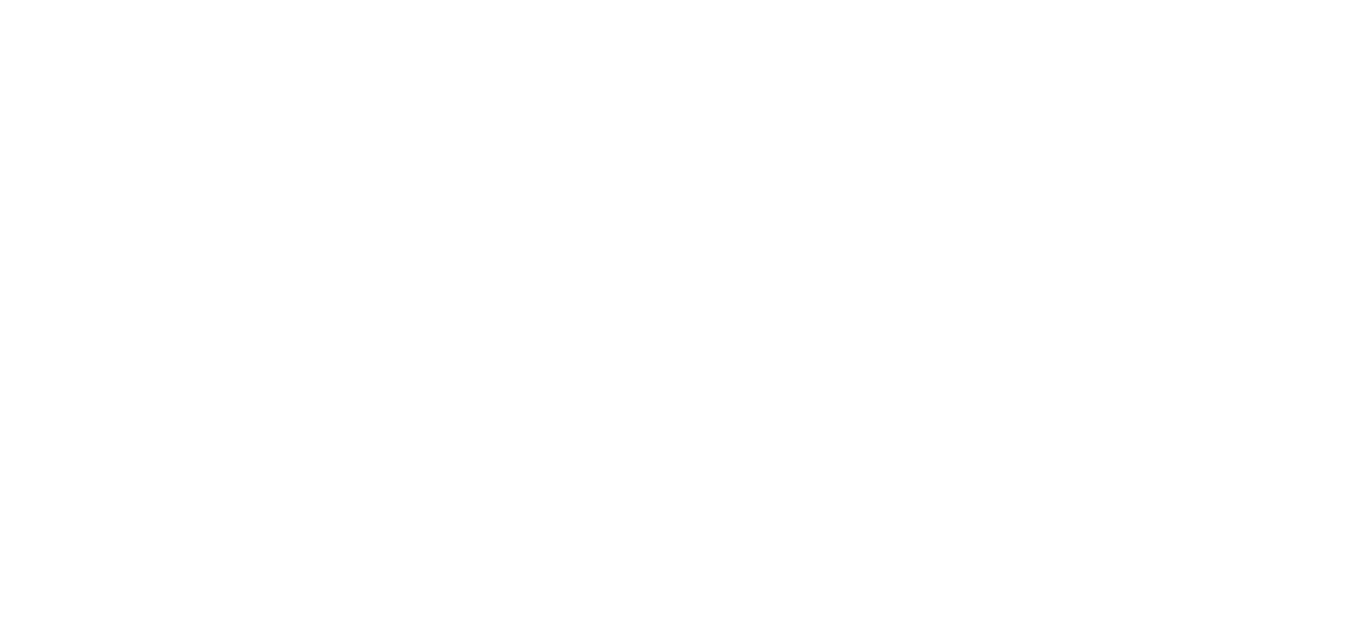 scroll, scrollTop: 0, scrollLeft: 0, axis: both 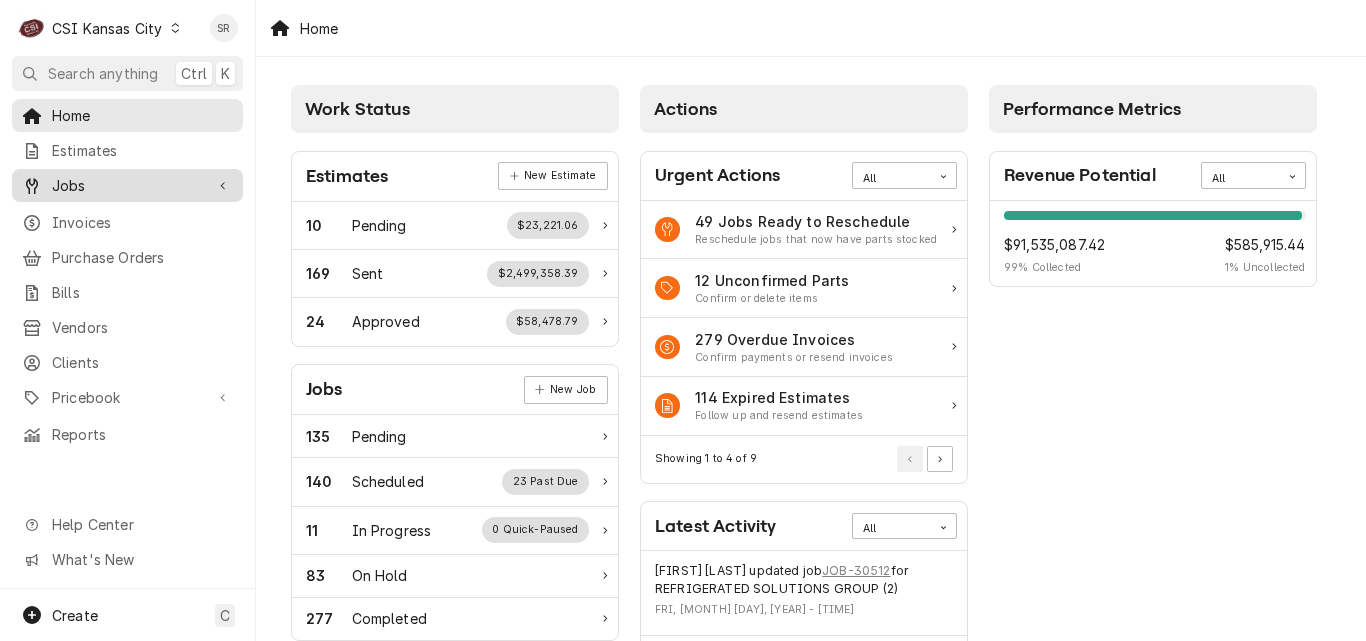 click on "Jobs" at bounding box center (127, 185) 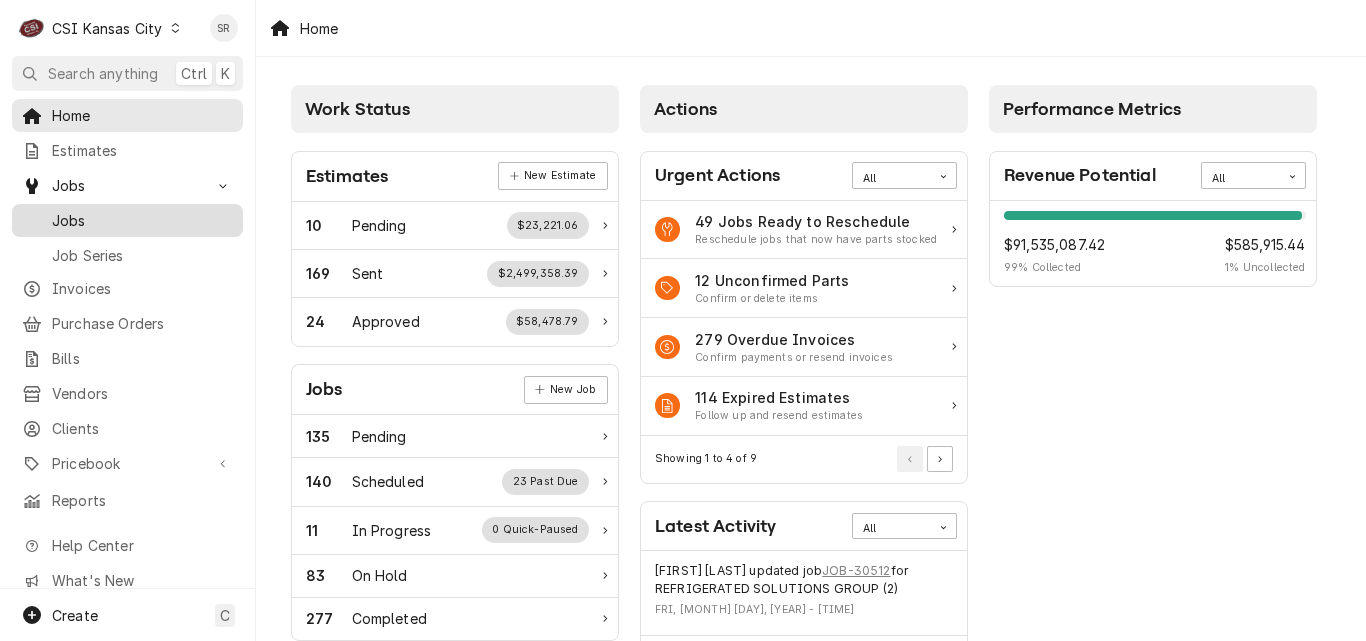 click on "Jobs" at bounding box center [142, 220] 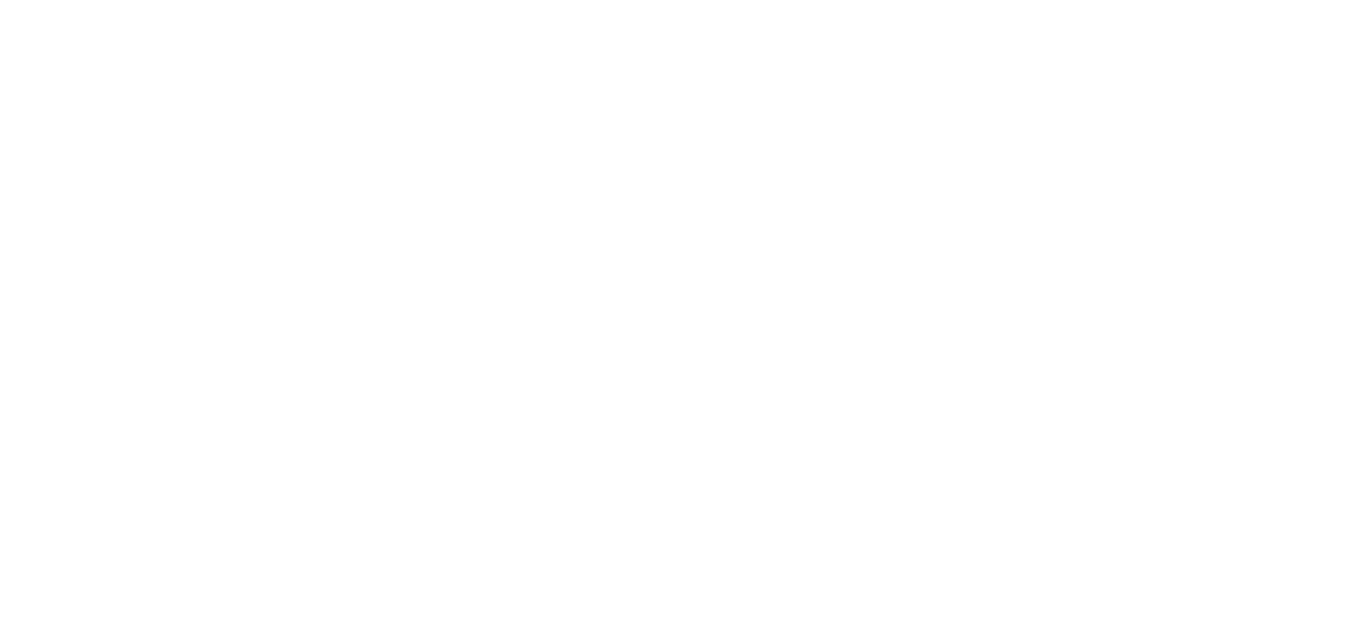 scroll, scrollTop: 0, scrollLeft: 0, axis: both 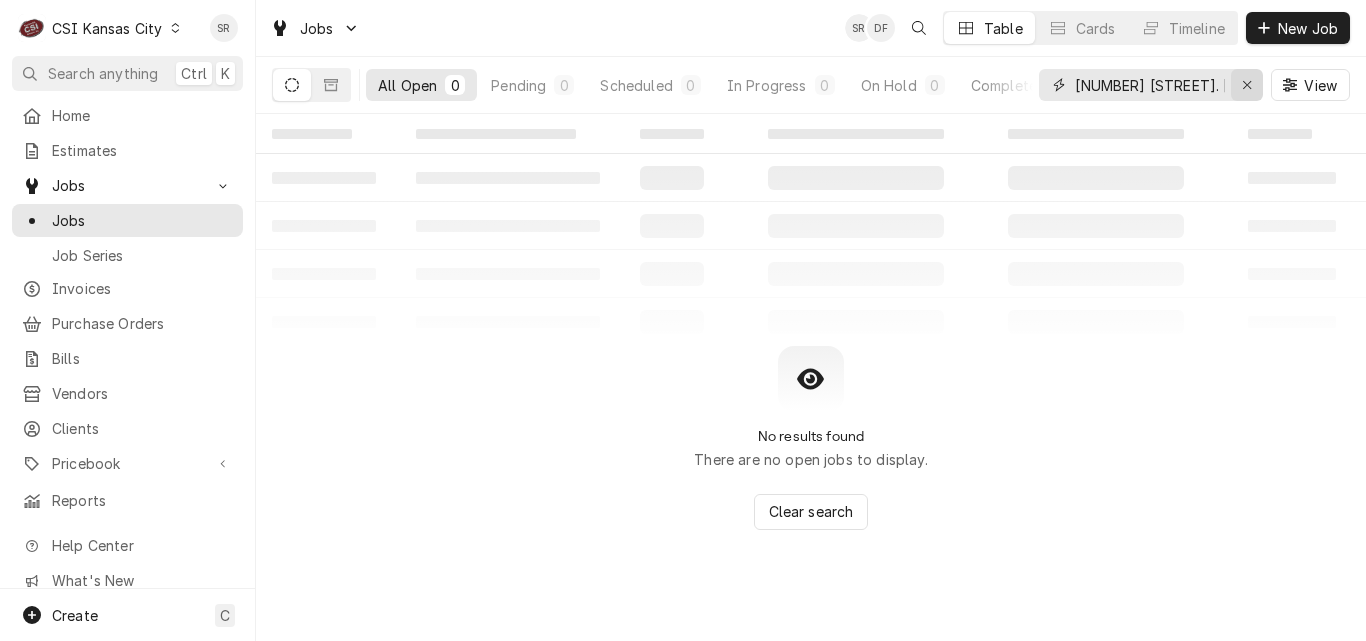 click at bounding box center (1247, 85) 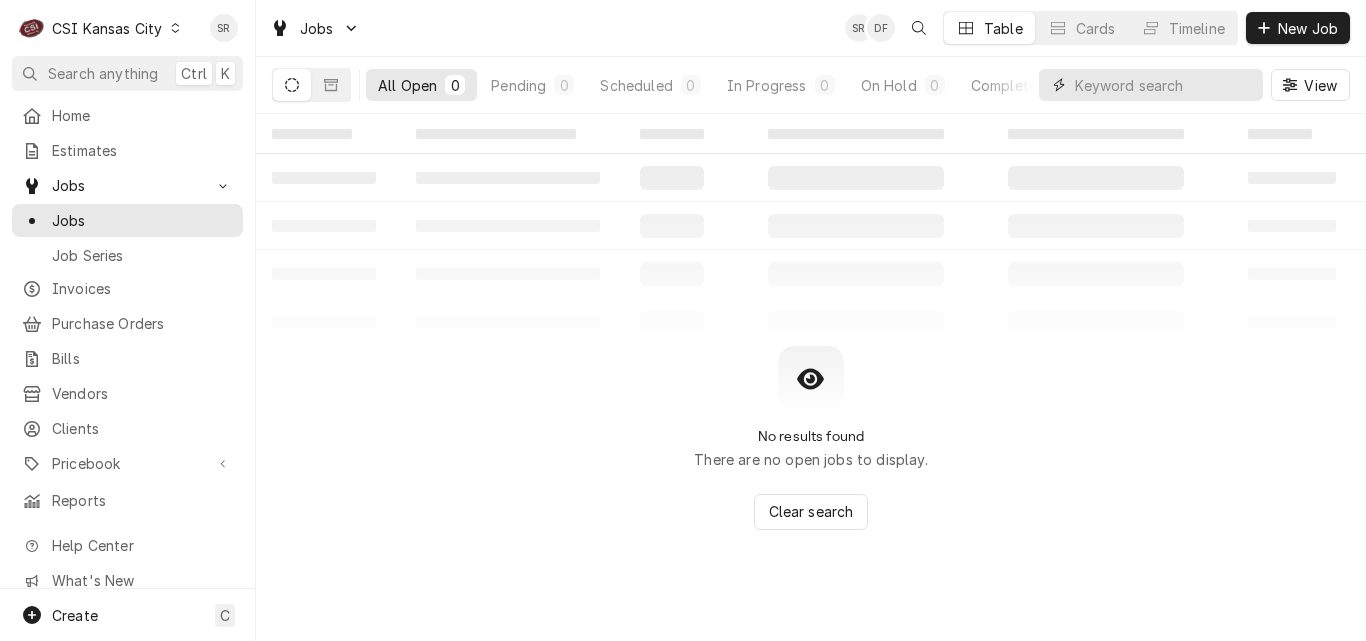 scroll, scrollTop: 0, scrollLeft: 0, axis: both 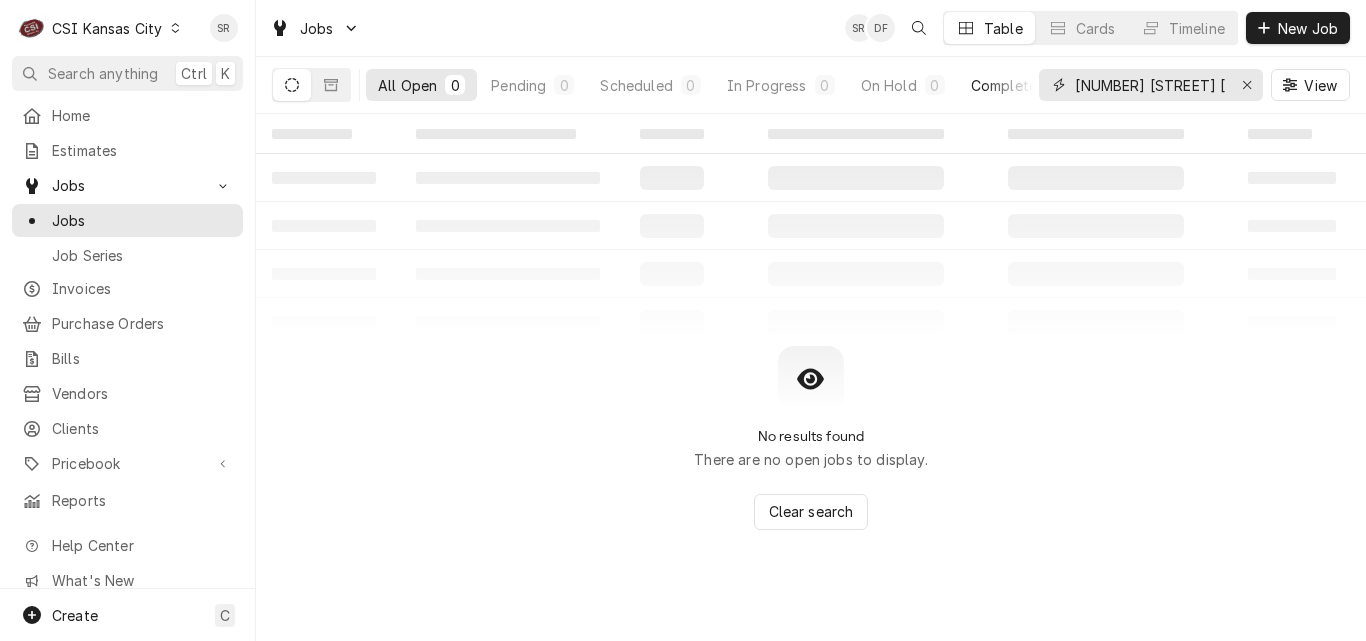 drag, startPoint x: 1112, startPoint y: 86, endPoint x: 1009, endPoint y: 81, distance: 103.121284 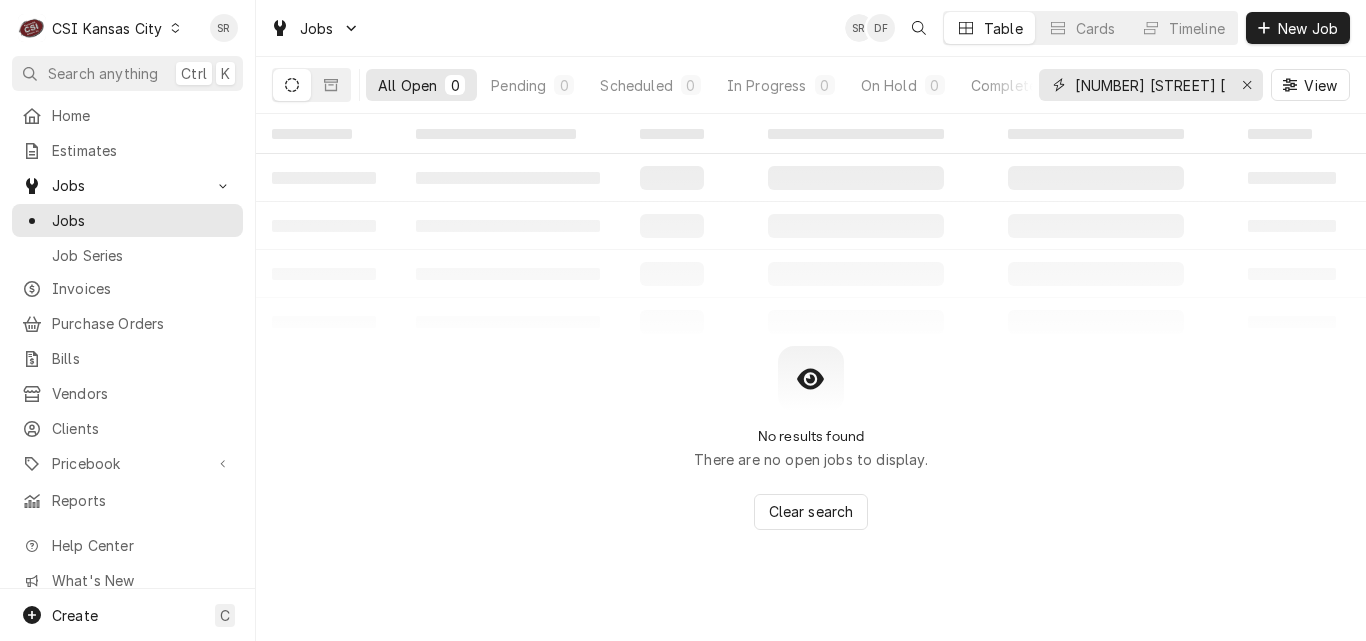 click on "[NUMBER] [STREET] [CITY] [STATE] [POSTAL_CODE]" at bounding box center [1150, 85] 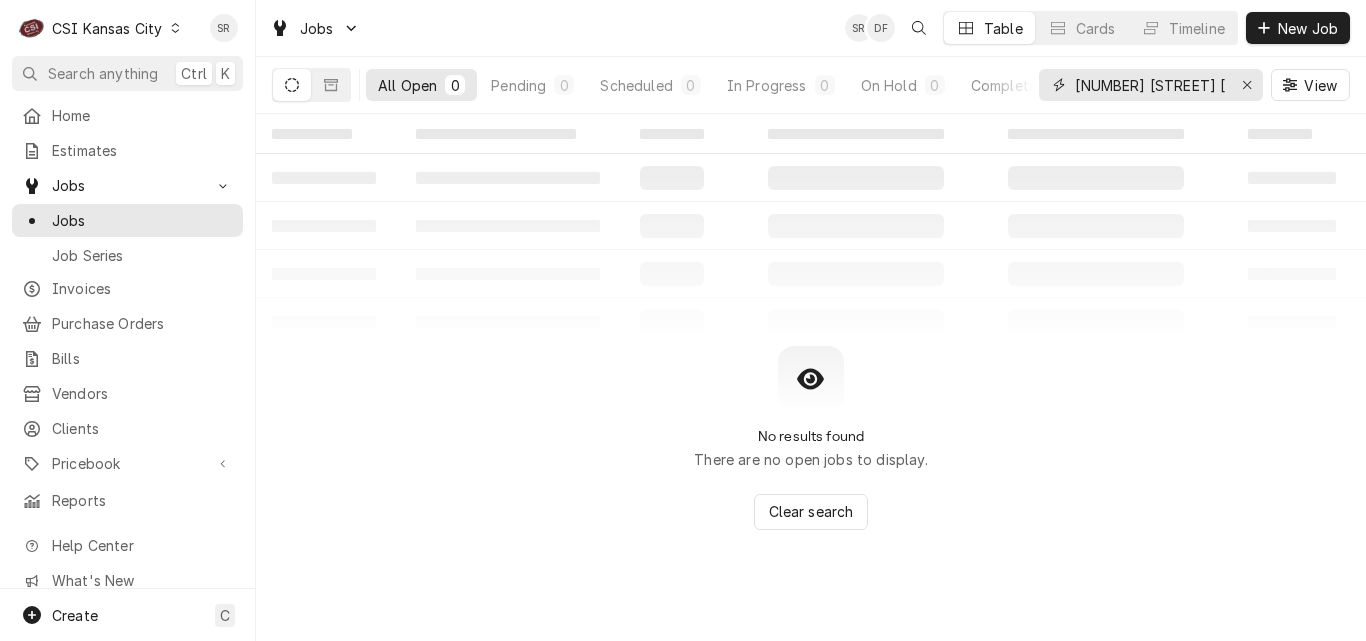 click on "[NUMBER] [STREET] [CITY] [STATE] [POSTAL_CODE]" at bounding box center [1150, 85] 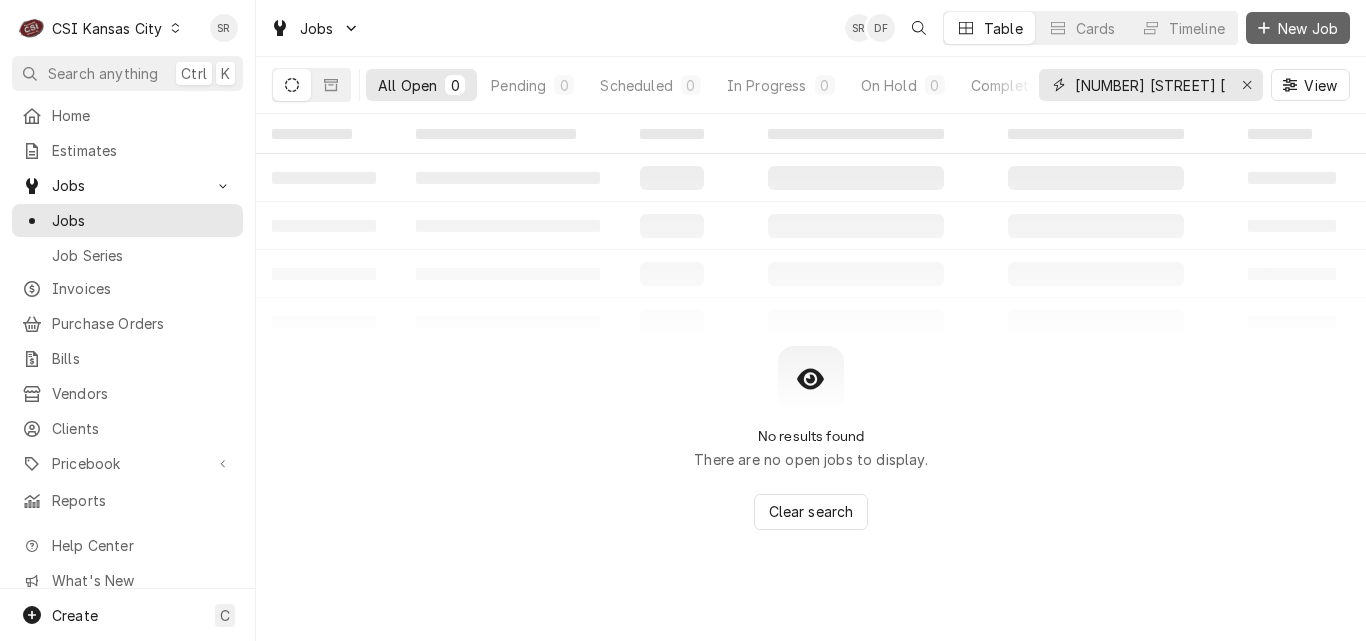 type on "[NUMBER] [STREET] [CITY] [STATE] [POSTAL_CODE]" 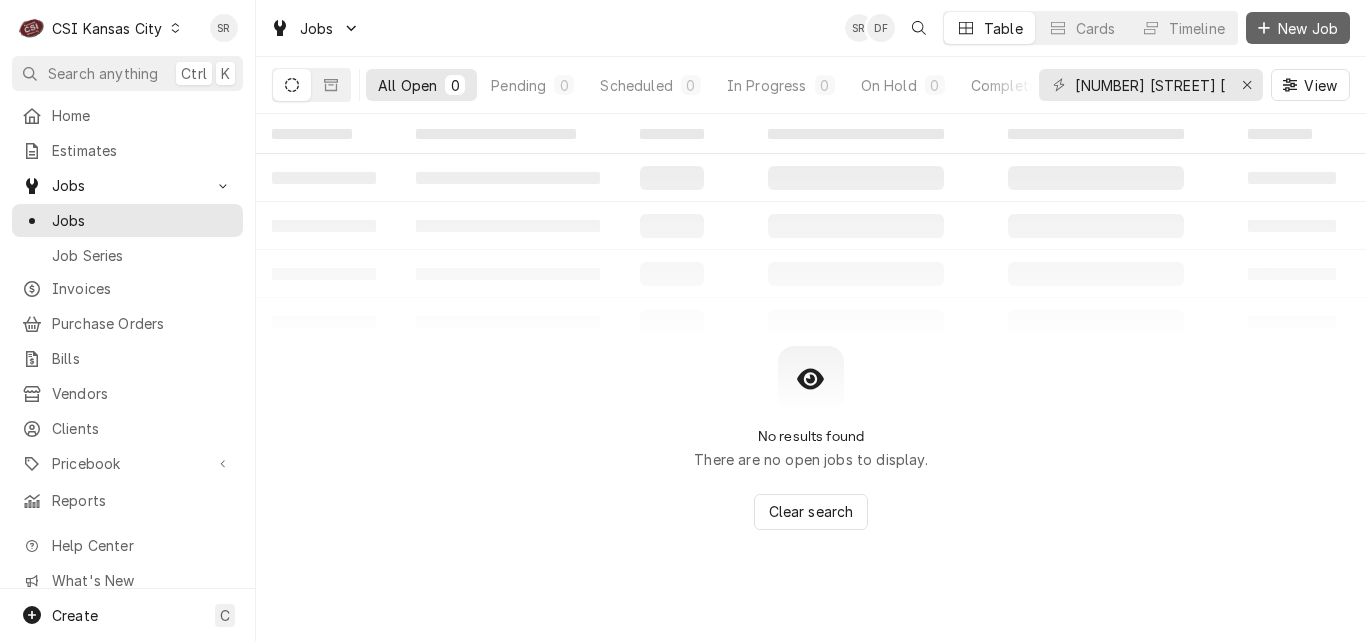 click on "New Job" at bounding box center [1308, 28] 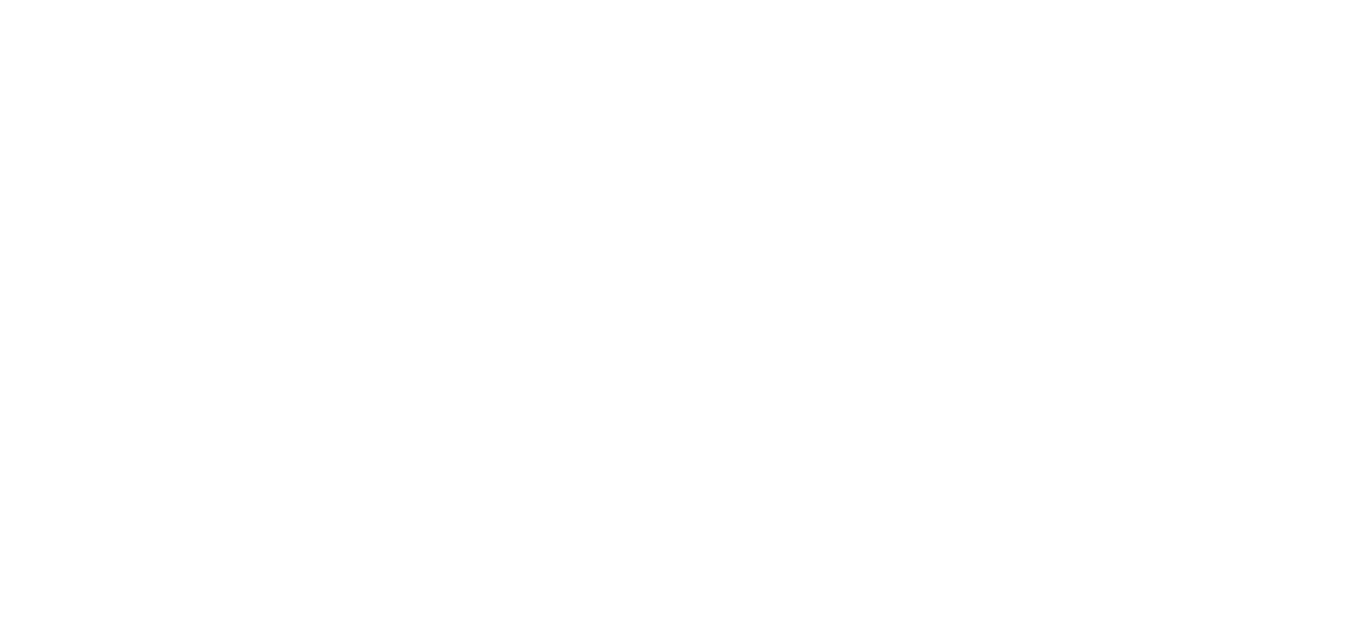 scroll, scrollTop: 0, scrollLeft: 0, axis: both 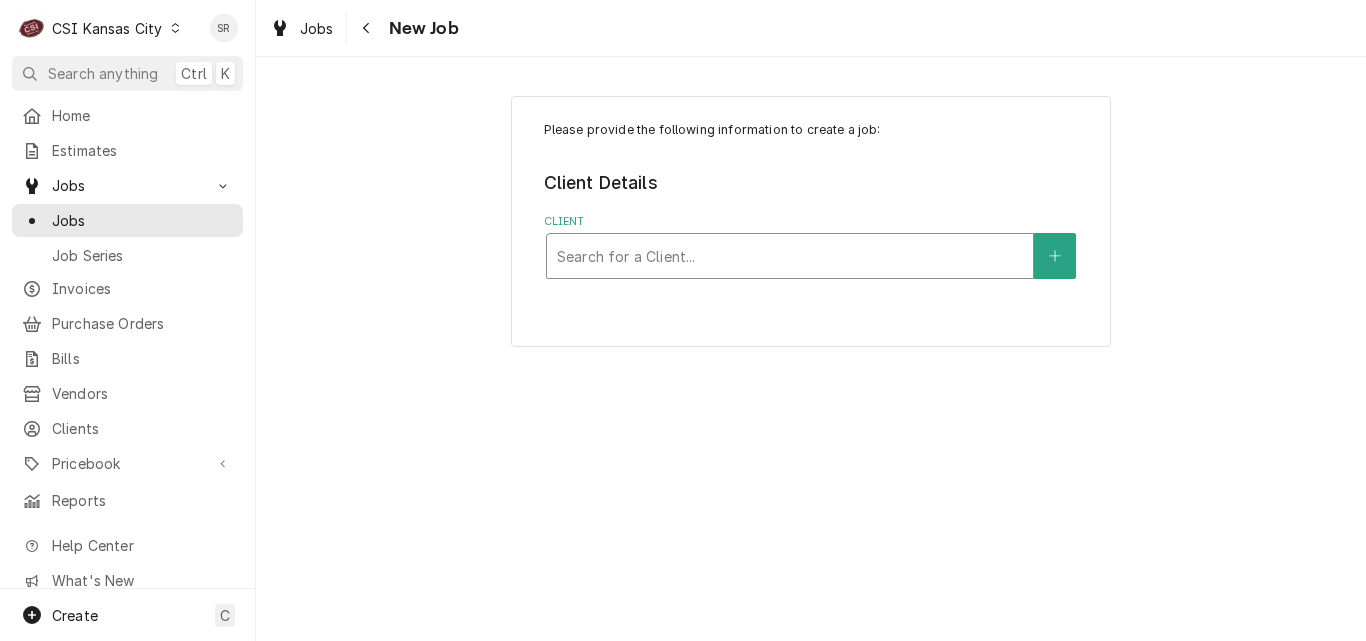 click at bounding box center (790, 256) 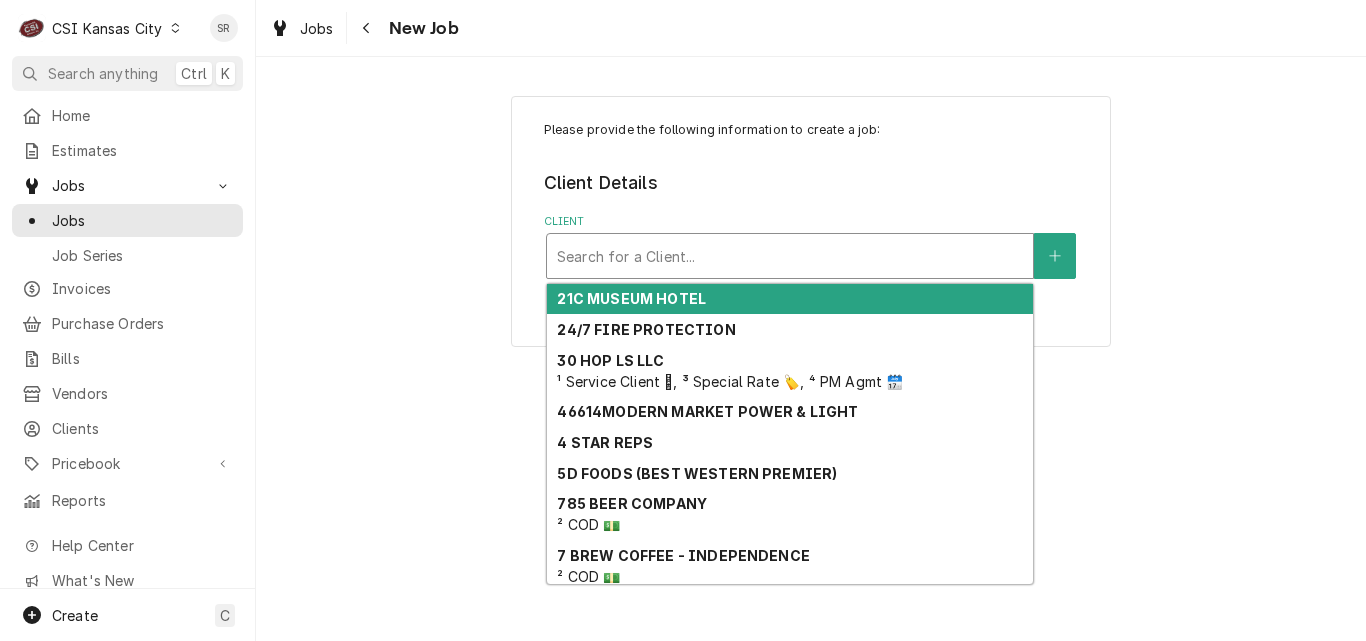 paste on "[NUMBER] [STREET] [CITY] [STATE] [POSTAL_CODE]" 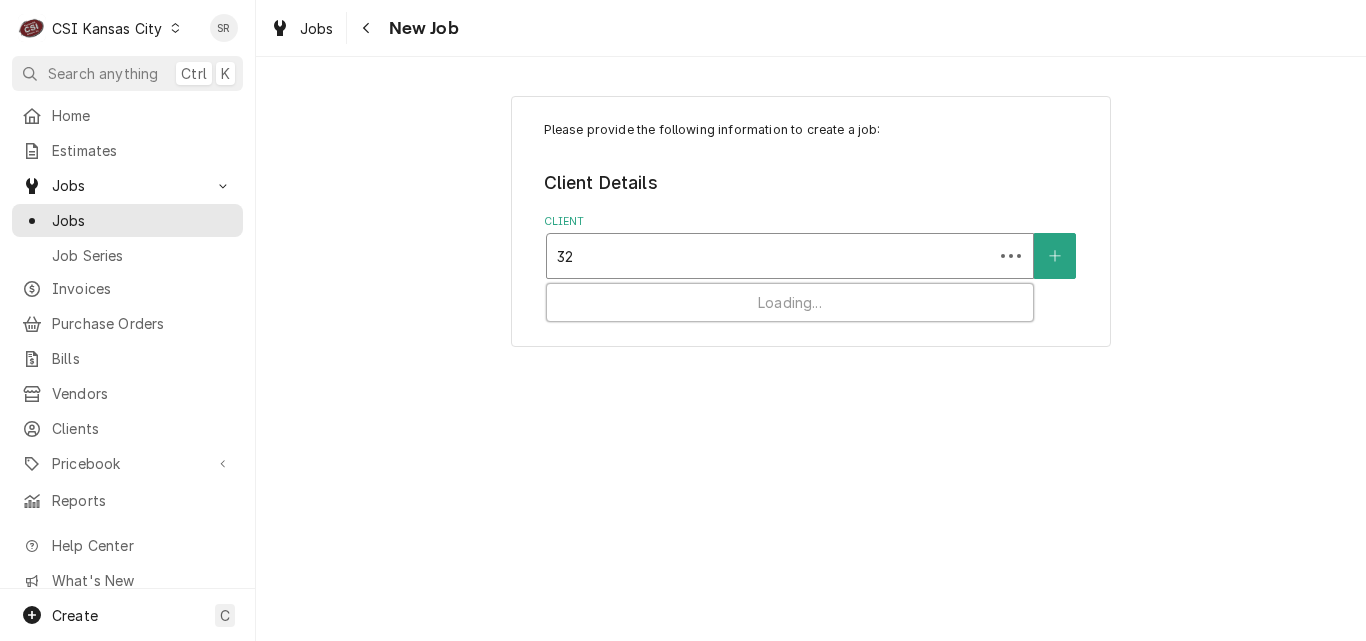 type on "3" 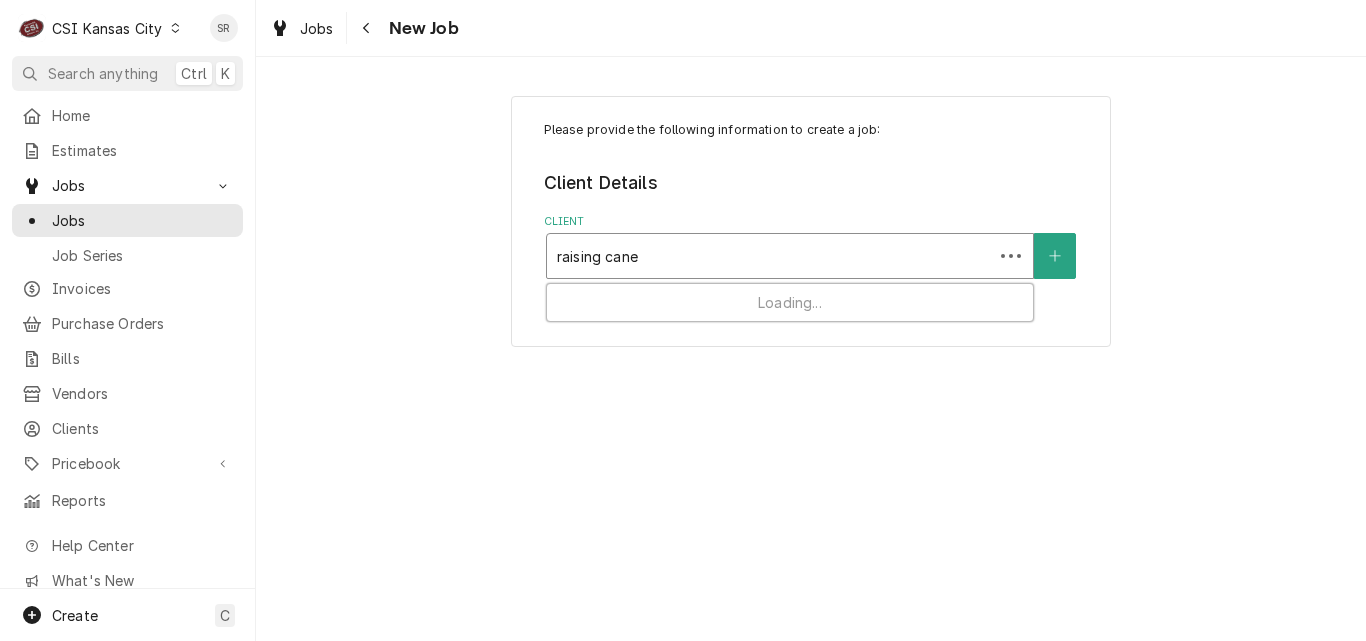 type on "raising canes" 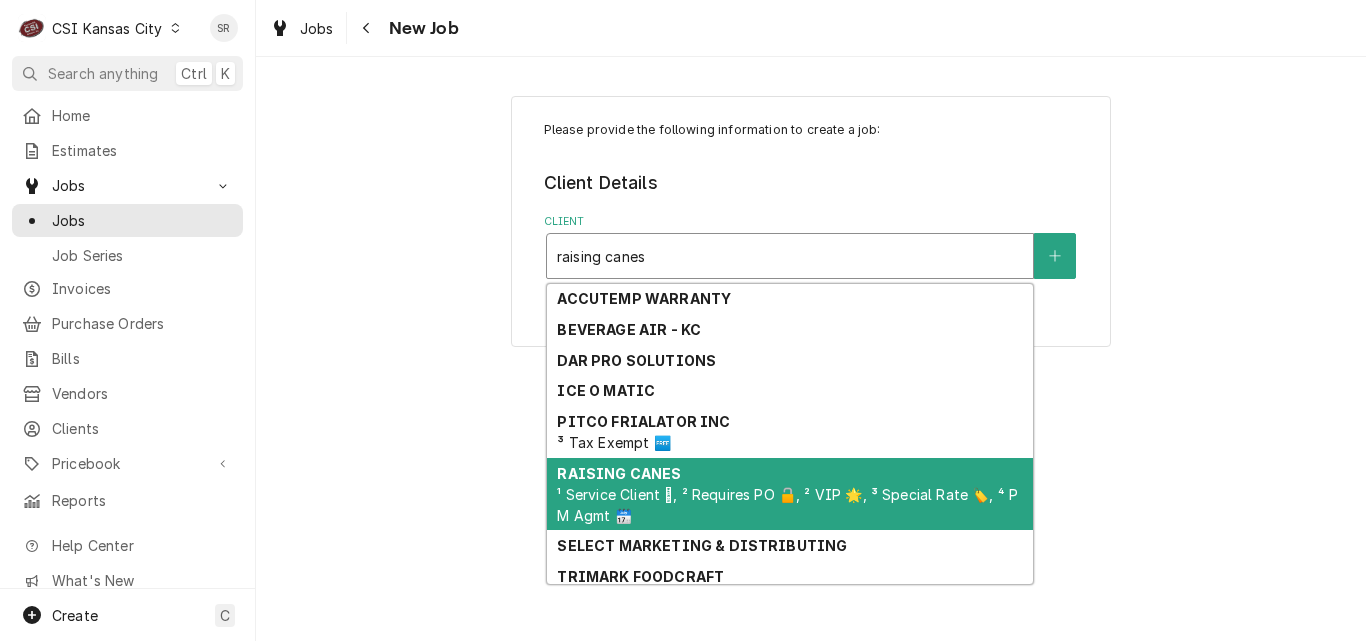 click on "¹ Service Client 🛟, ² Requires PO 🔓, ² VIP 🌟, ³ Special Rate 🏷️, ⁴ PM Agmt 🗓️" at bounding box center [787, 505] 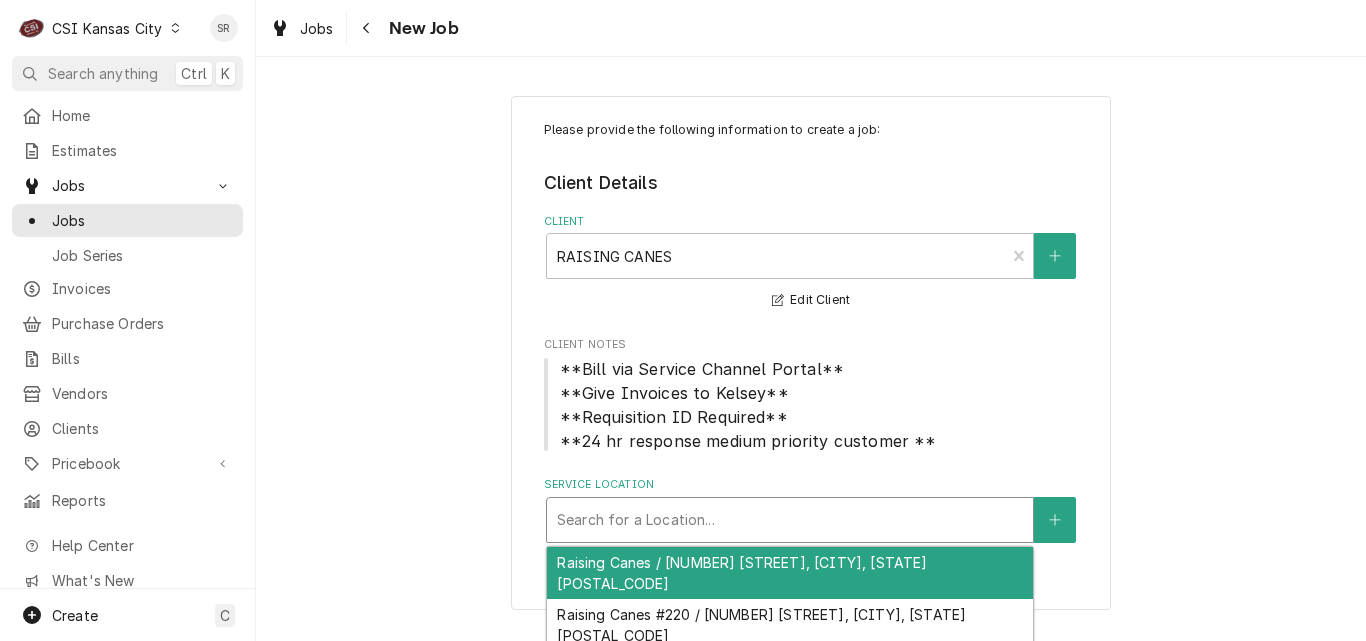 click at bounding box center (790, 520) 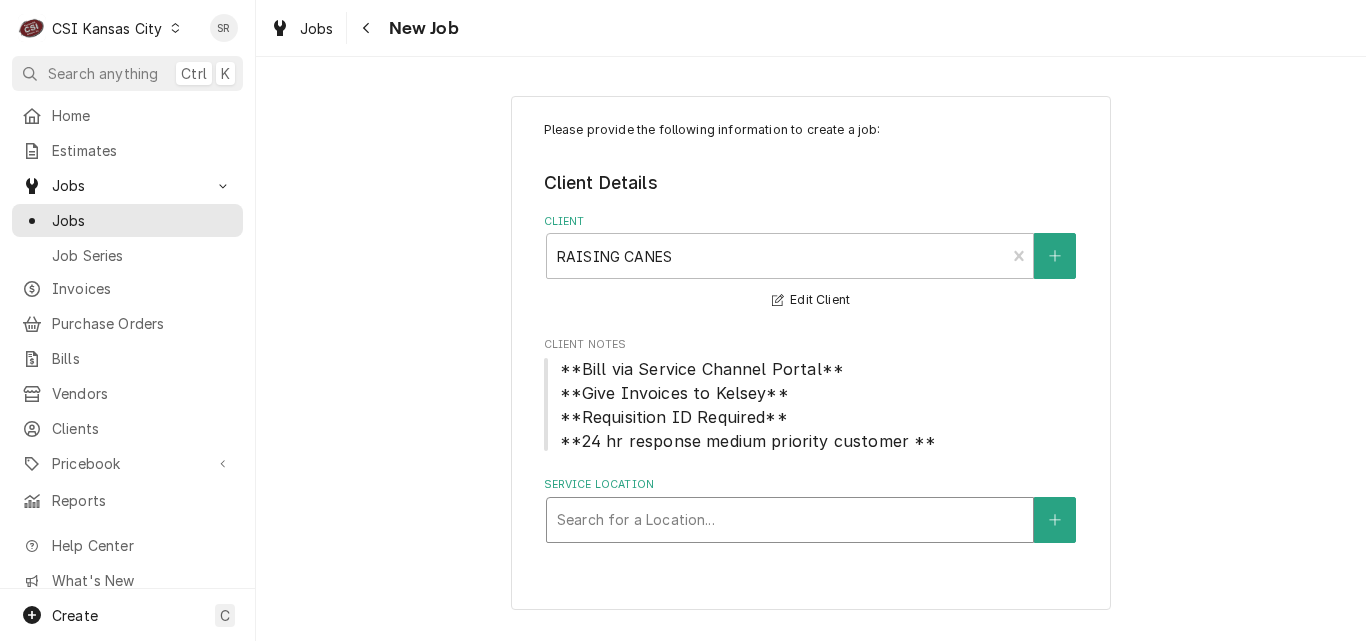 drag, startPoint x: 877, startPoint y: 520, endPoint x: 596, endPoint y: 515, distance: 281.0445 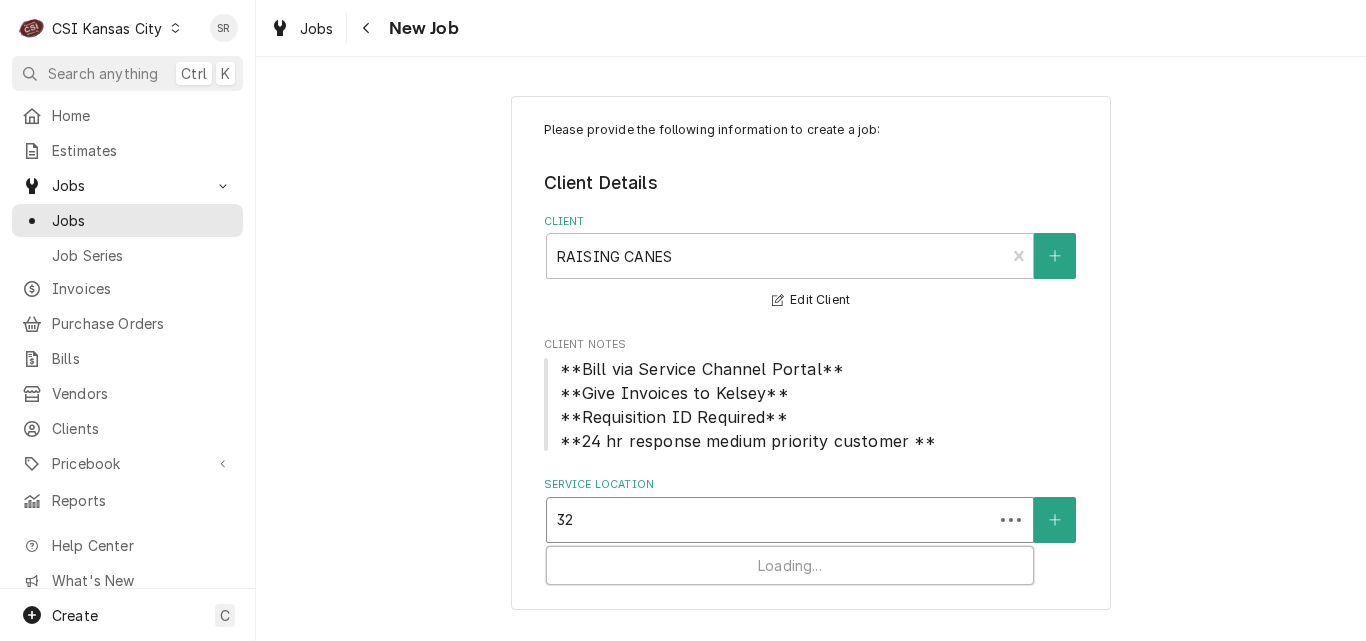 type on "325" 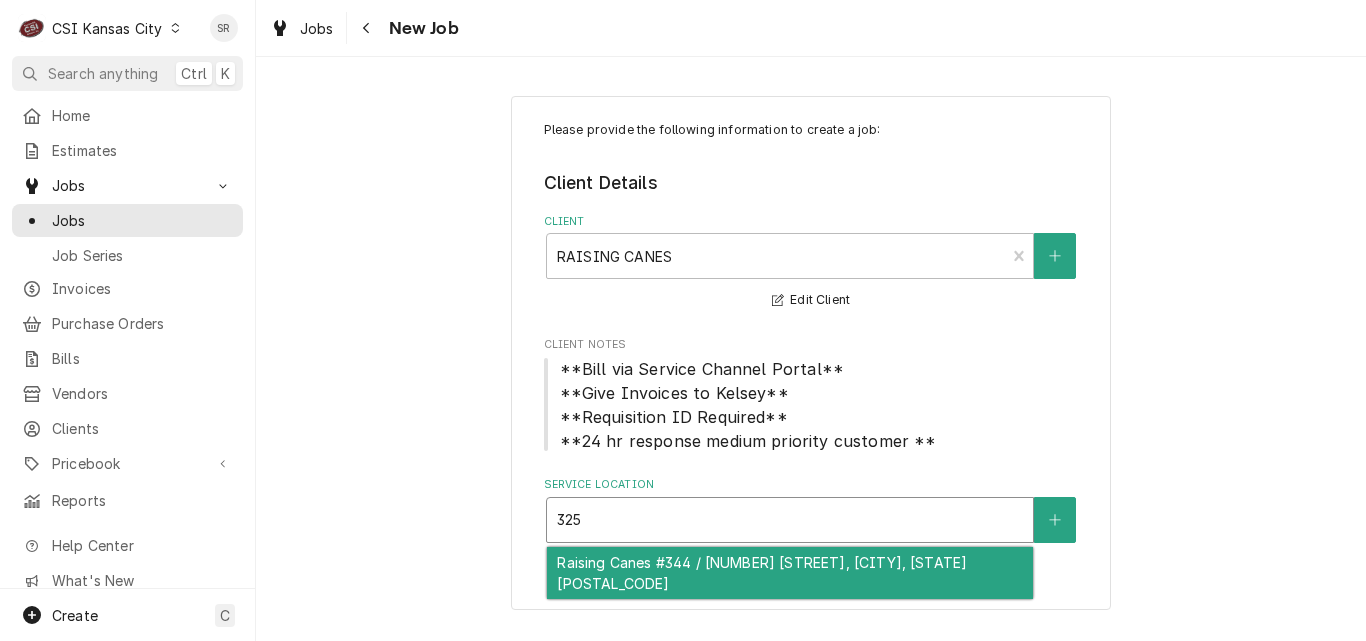 click on "Raising Canes #344 / 325 E Poyntz Ave, Manhattan, KS 66502" at bounding box center (790, 573) 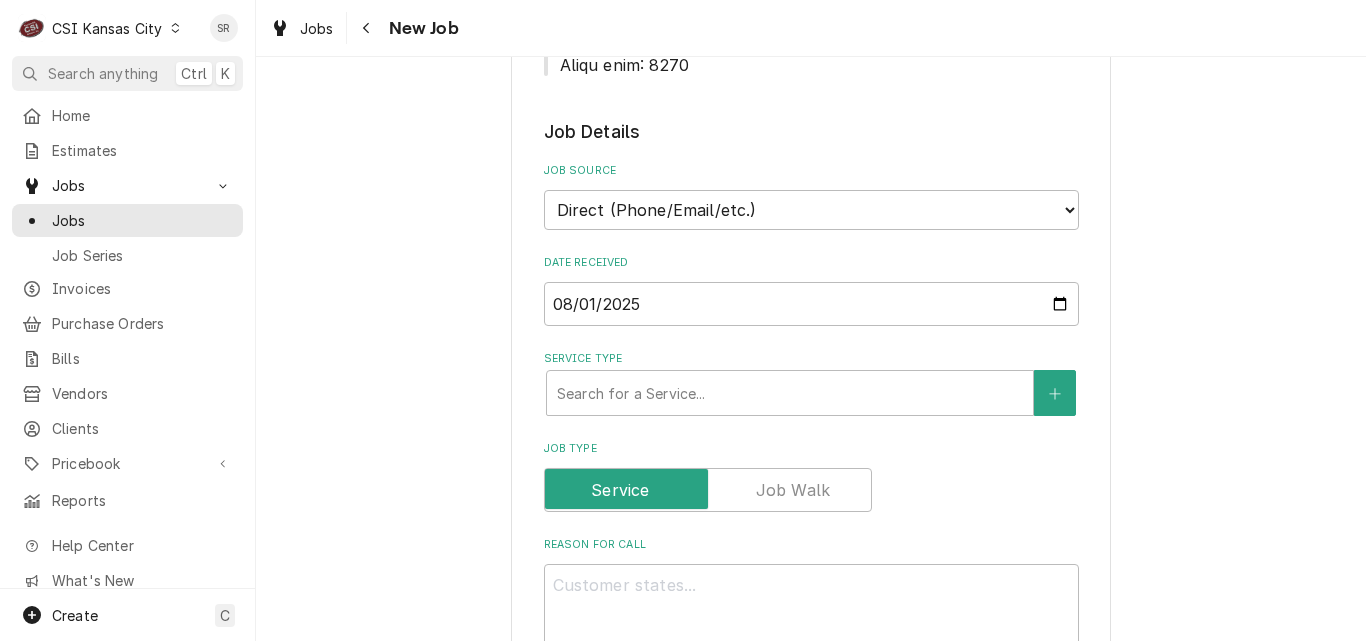 scroll, scrollTop: 1400, scrollLeft: 0, axis: vertical 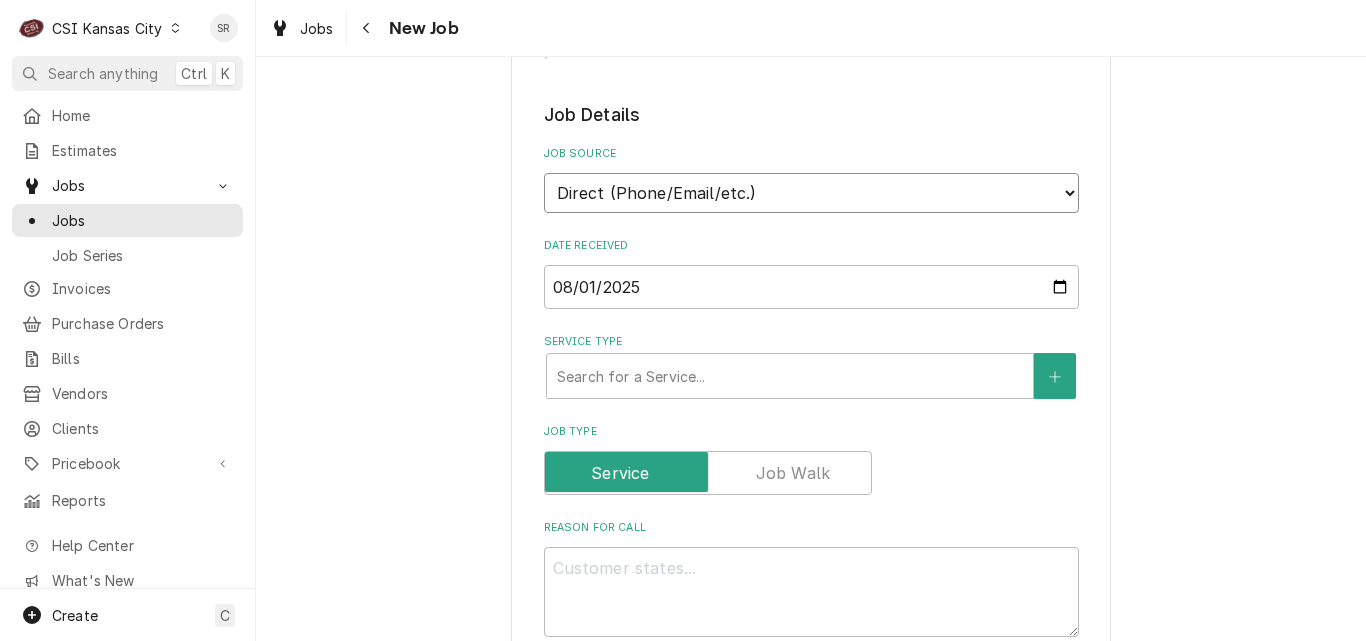 click on "Direct (Phone/Email/etc.) Service Channel Corrigo Ecotrak Other" at bounding box center (811, 193) 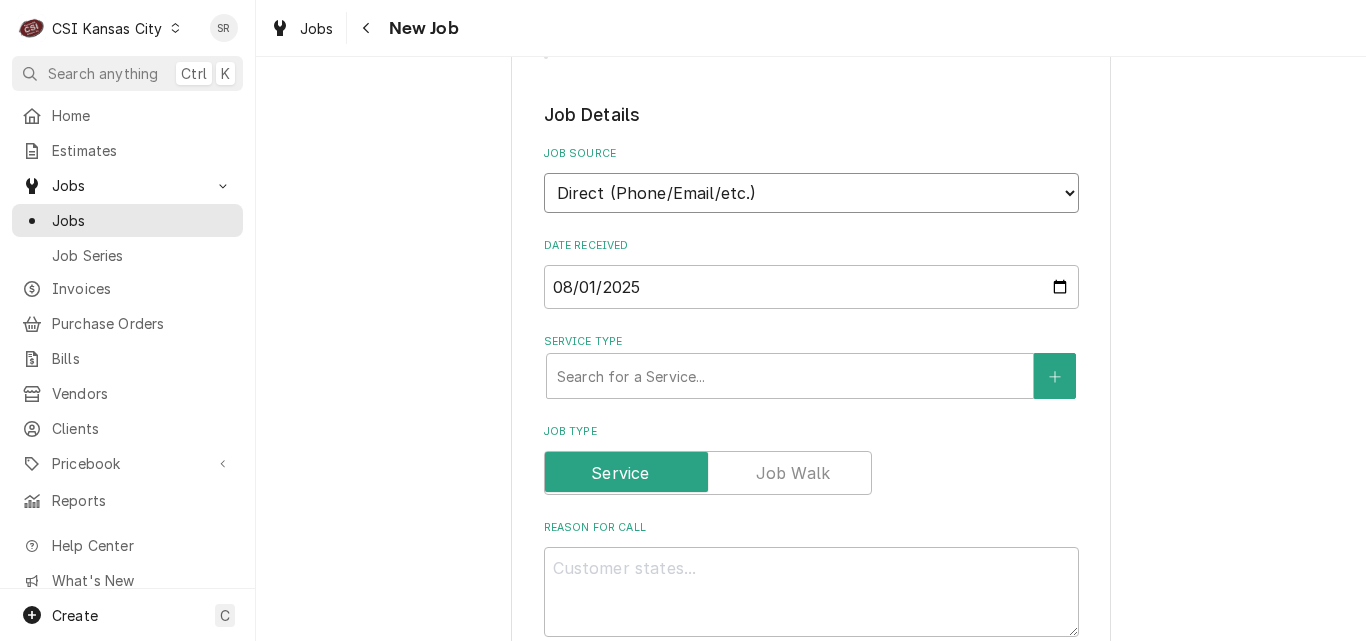 select on "1" 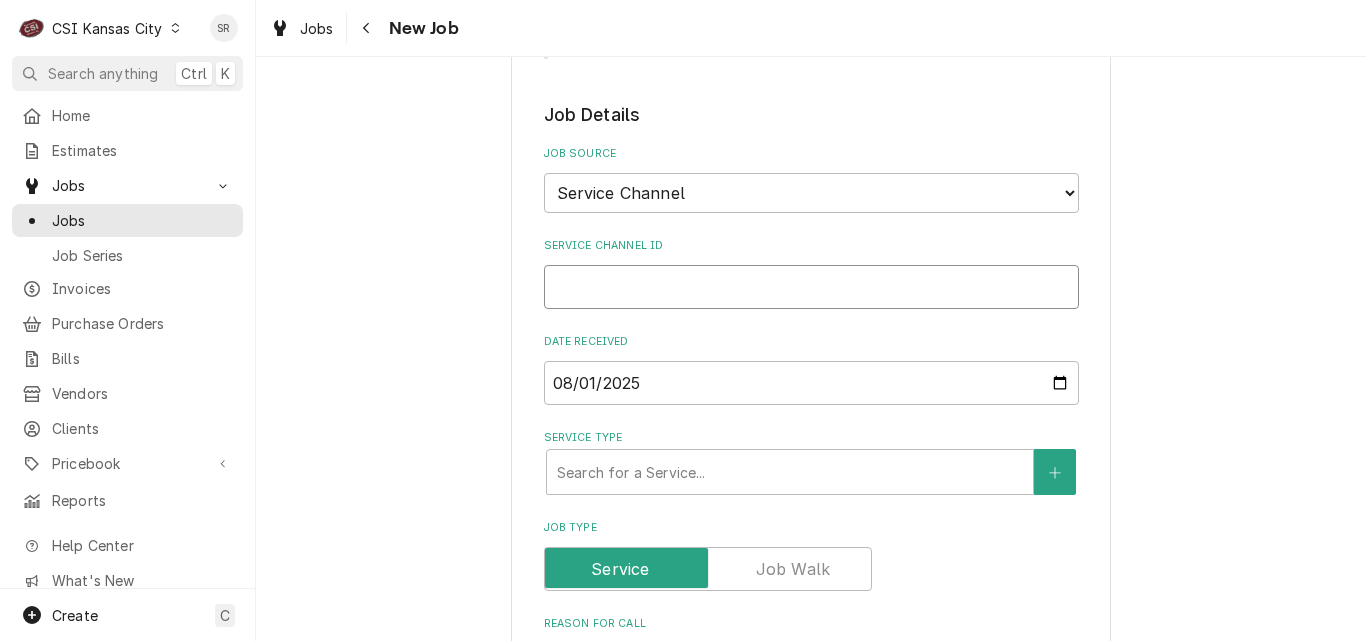 click on "Service Channel ID" at bounding box center (811, 287) 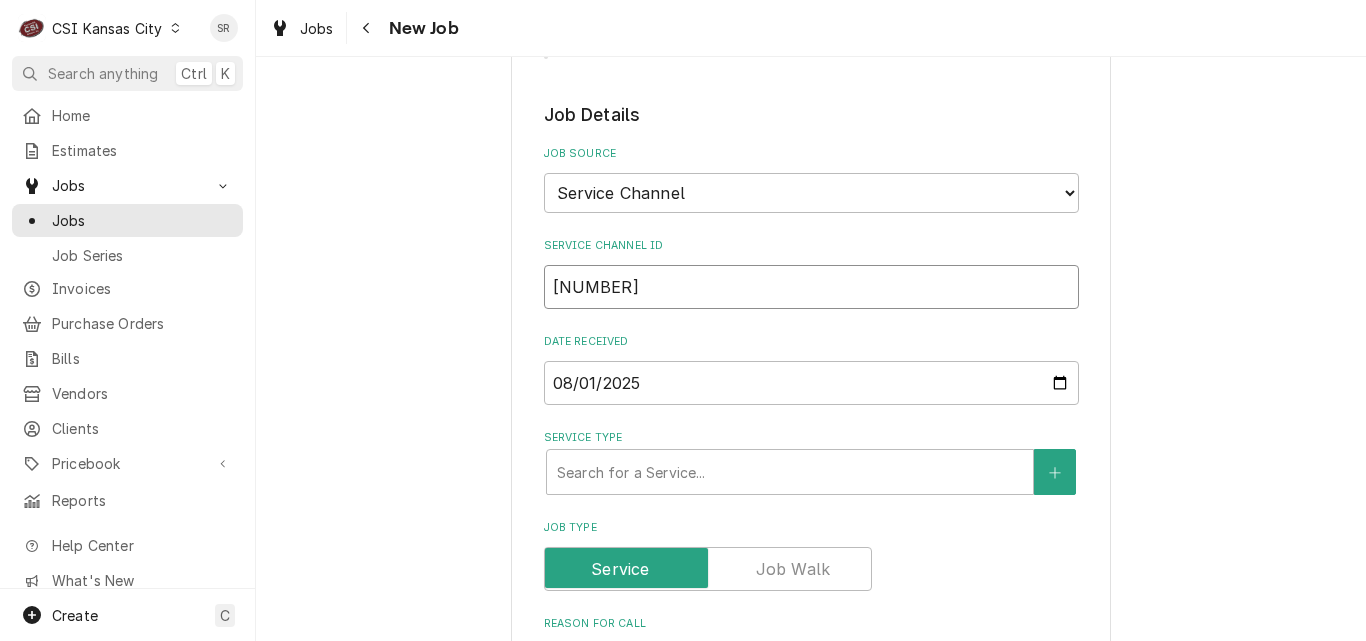 type on "x" 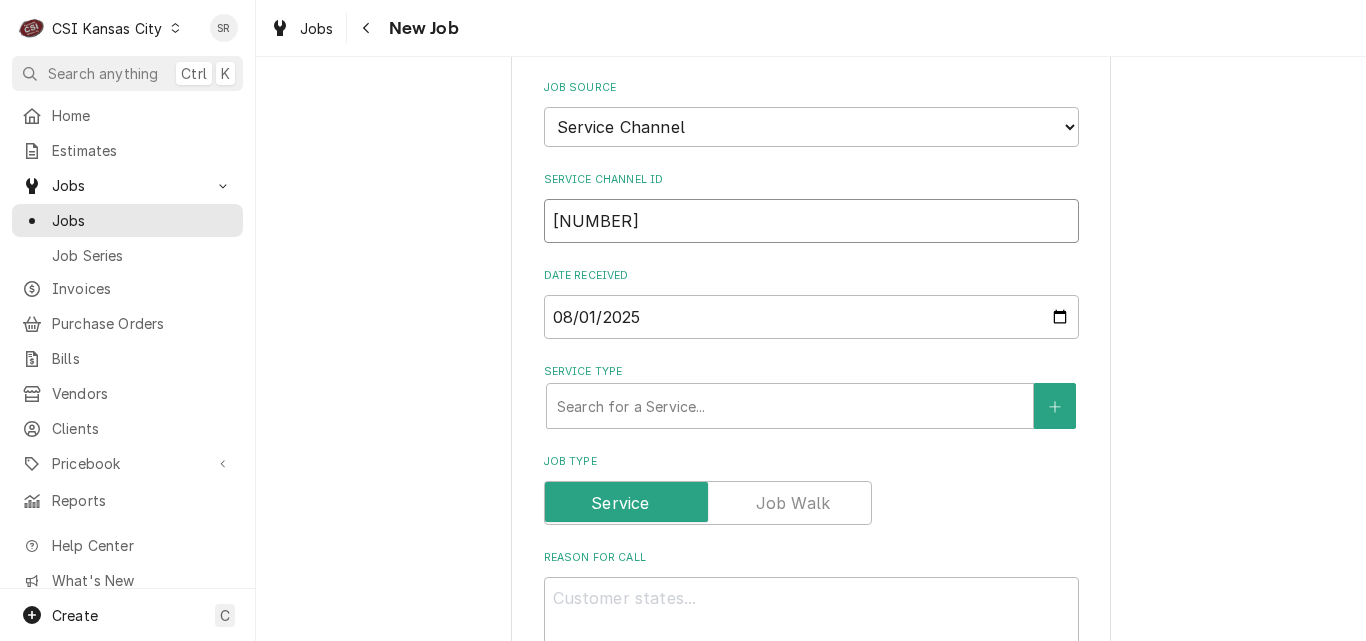 scroll, scrollTop: 1500, scrollLeft: 0, axis: vertical 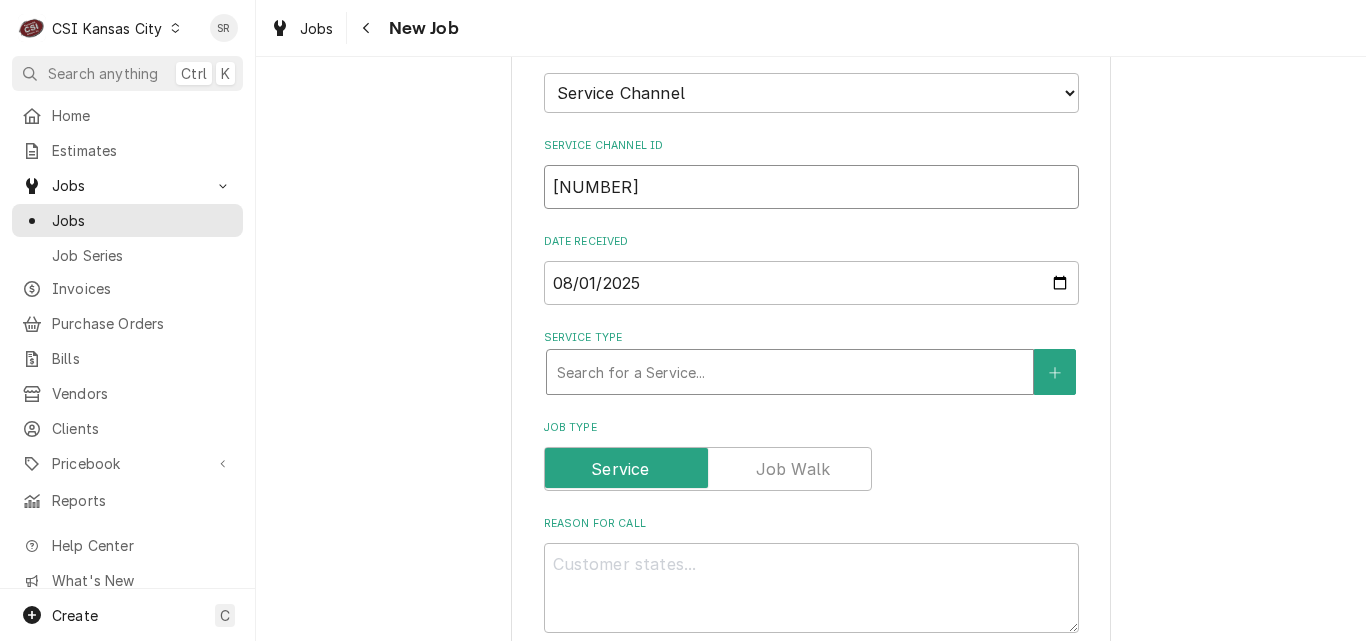type on "321325299" 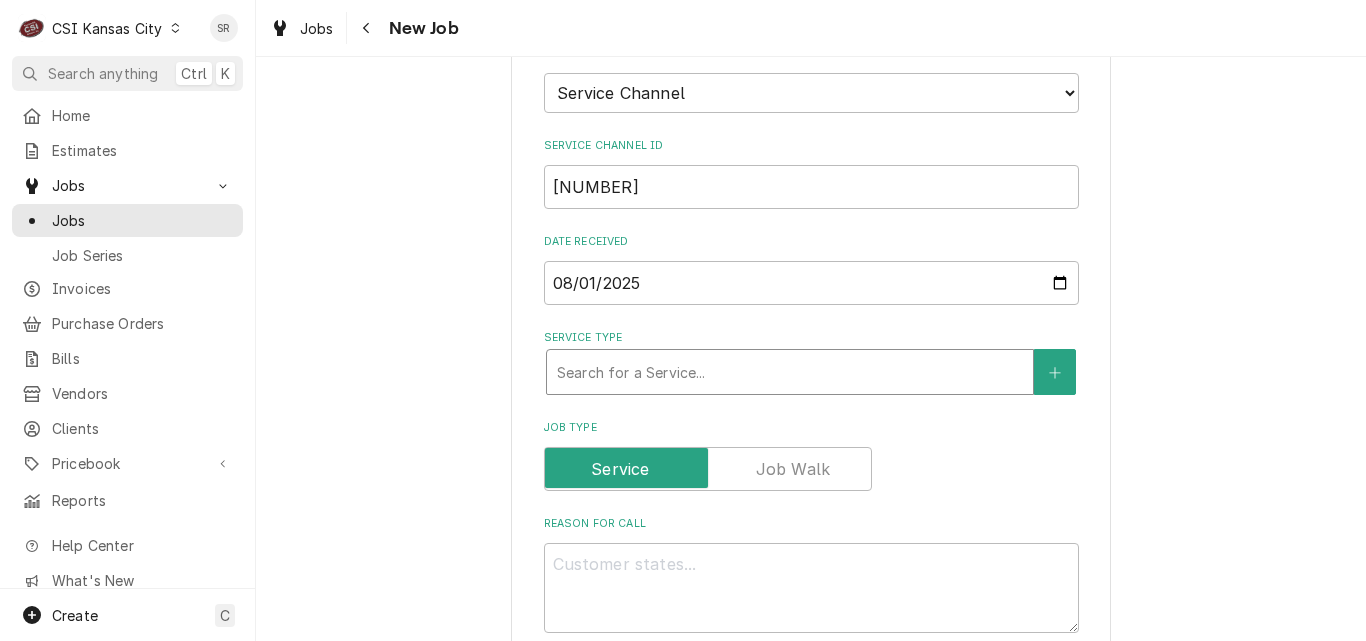 click at bounding box center [790, 372] 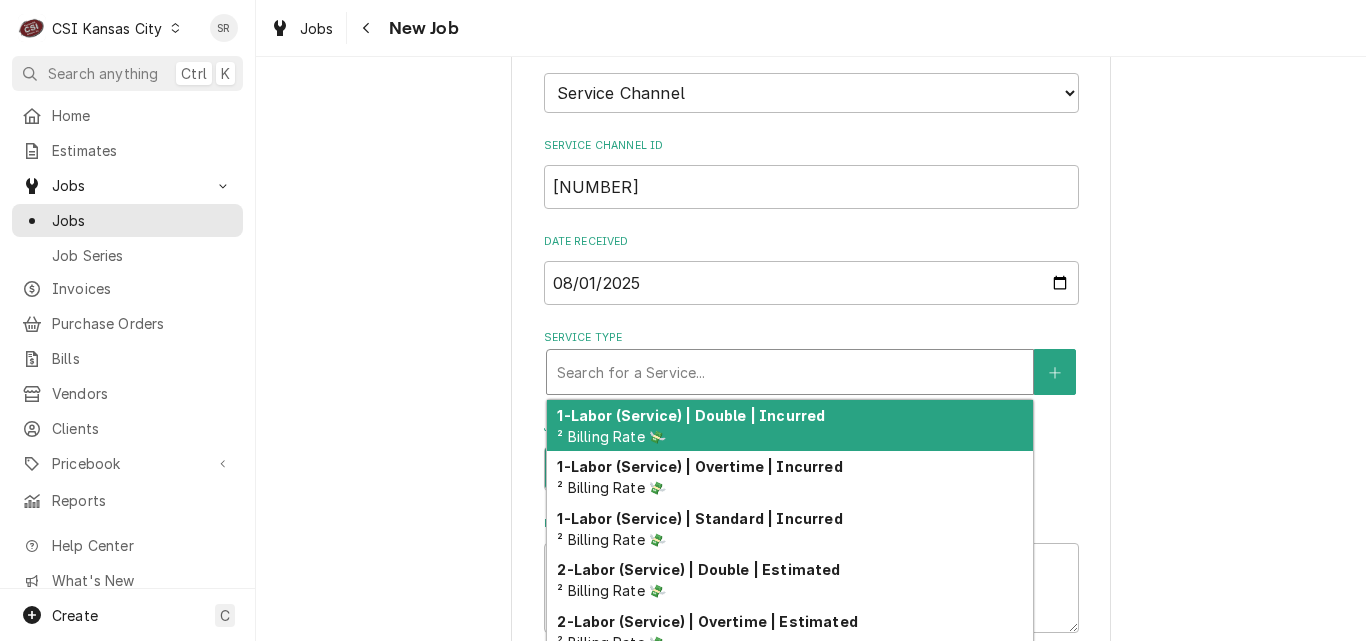 type on "x" 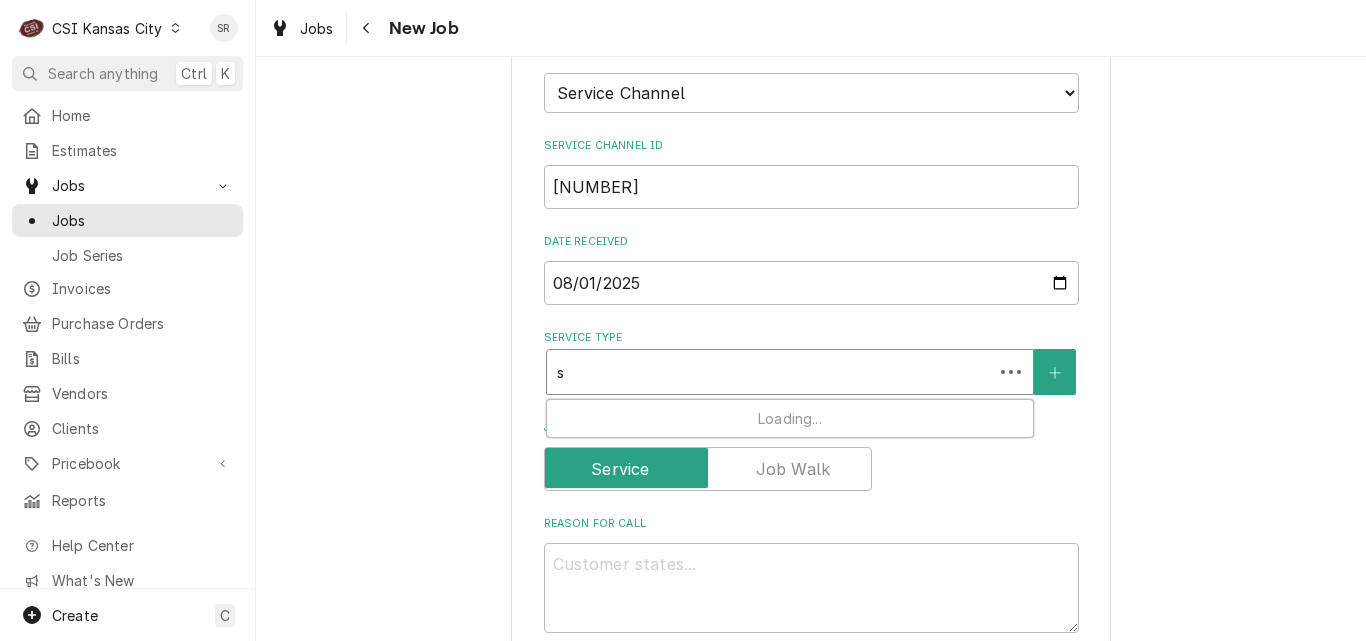 type on "x" 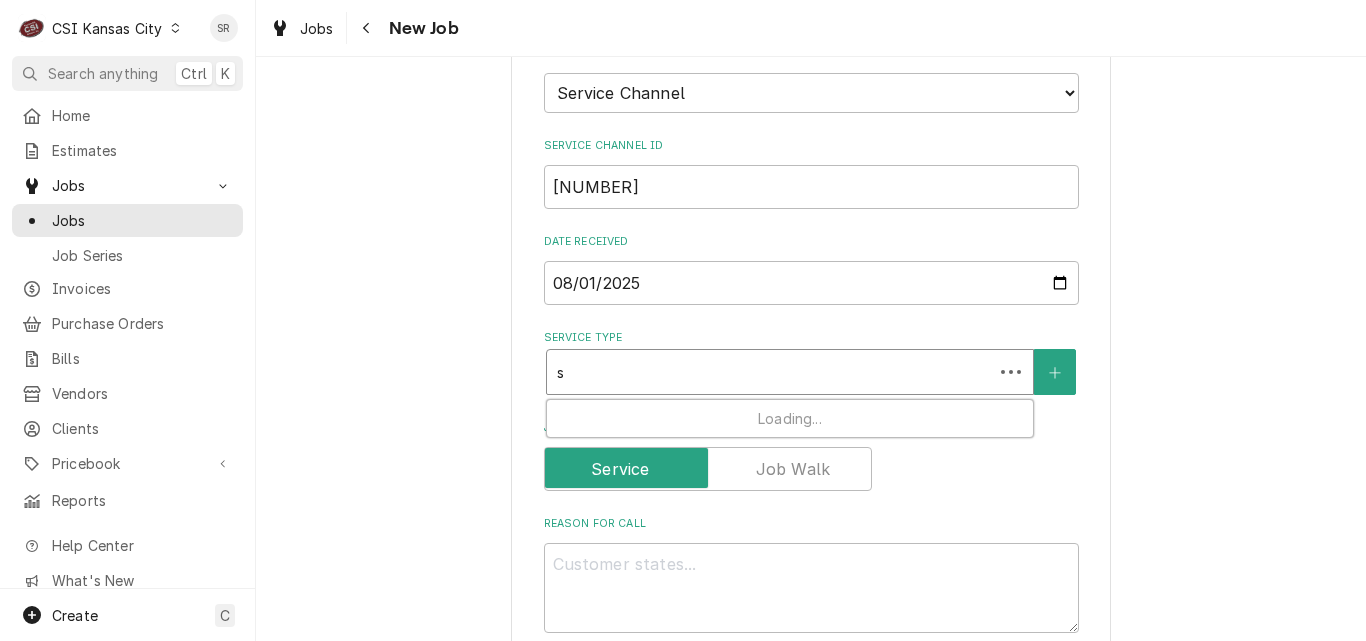 type on "se" 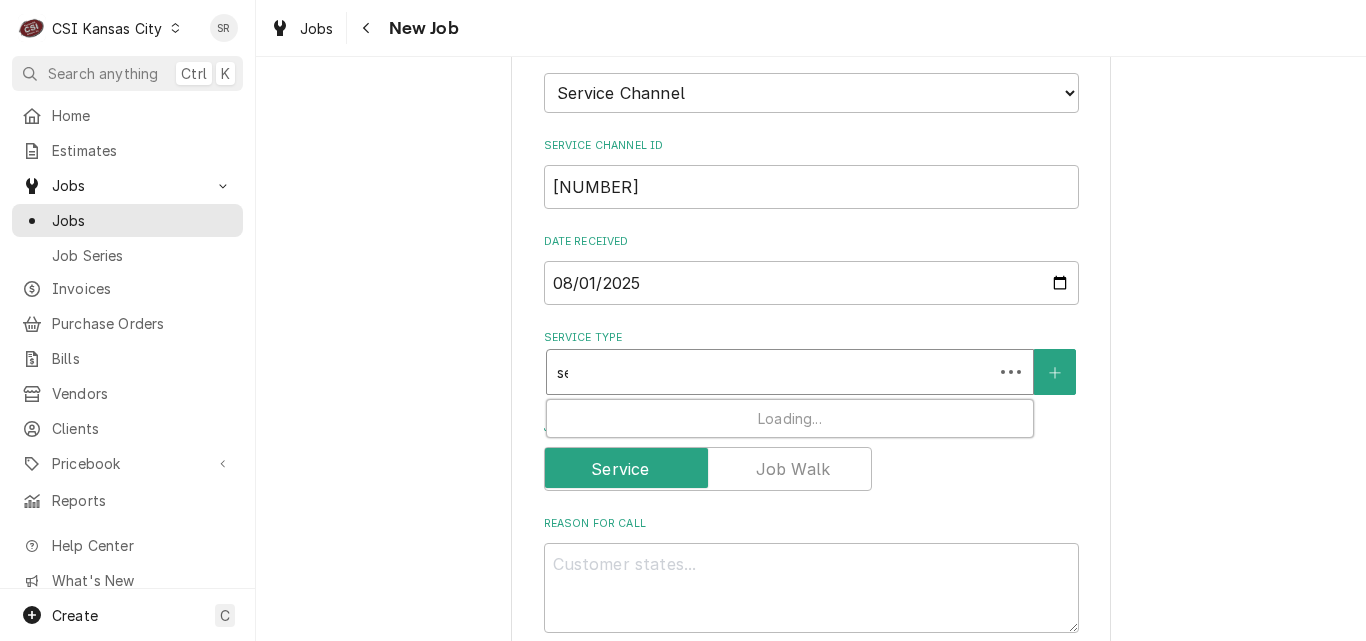 type on "x" 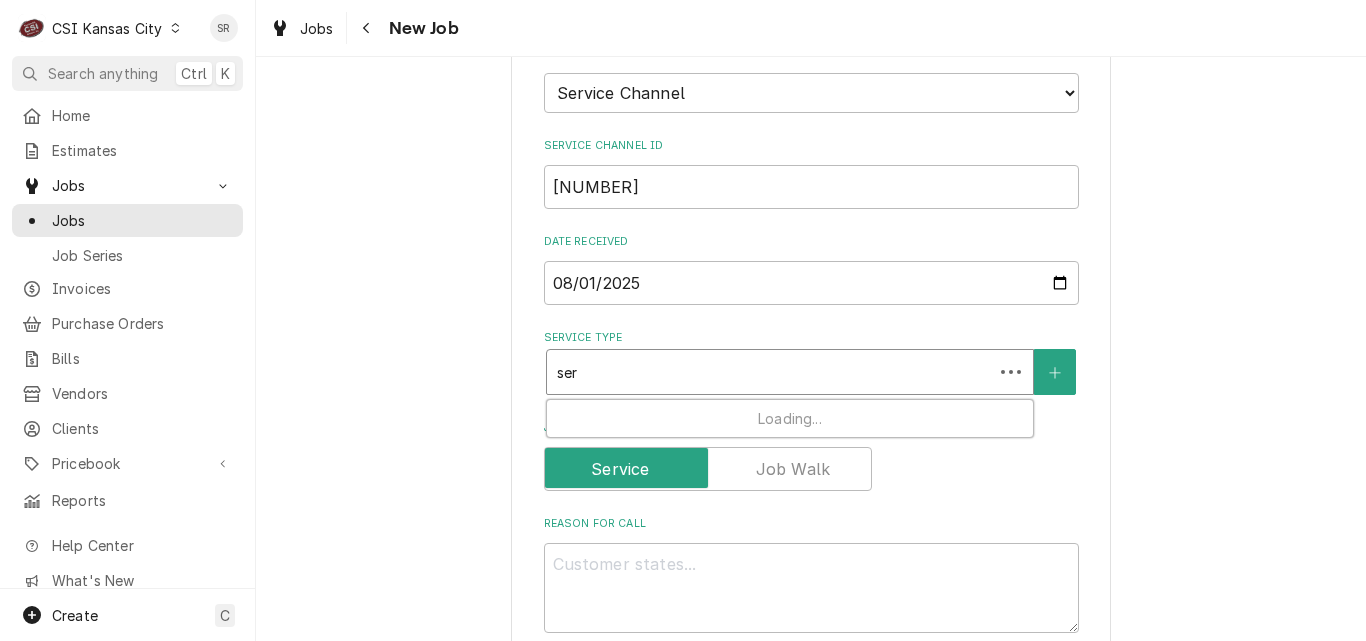 type on "x" 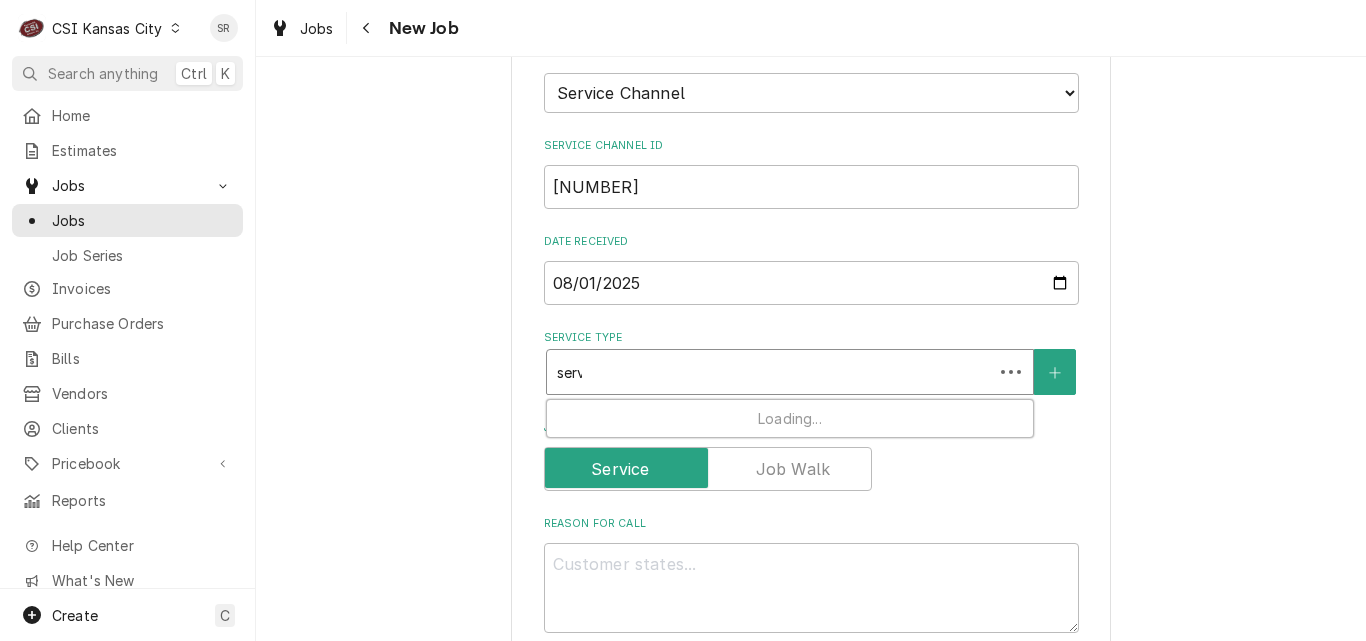 type on "x" 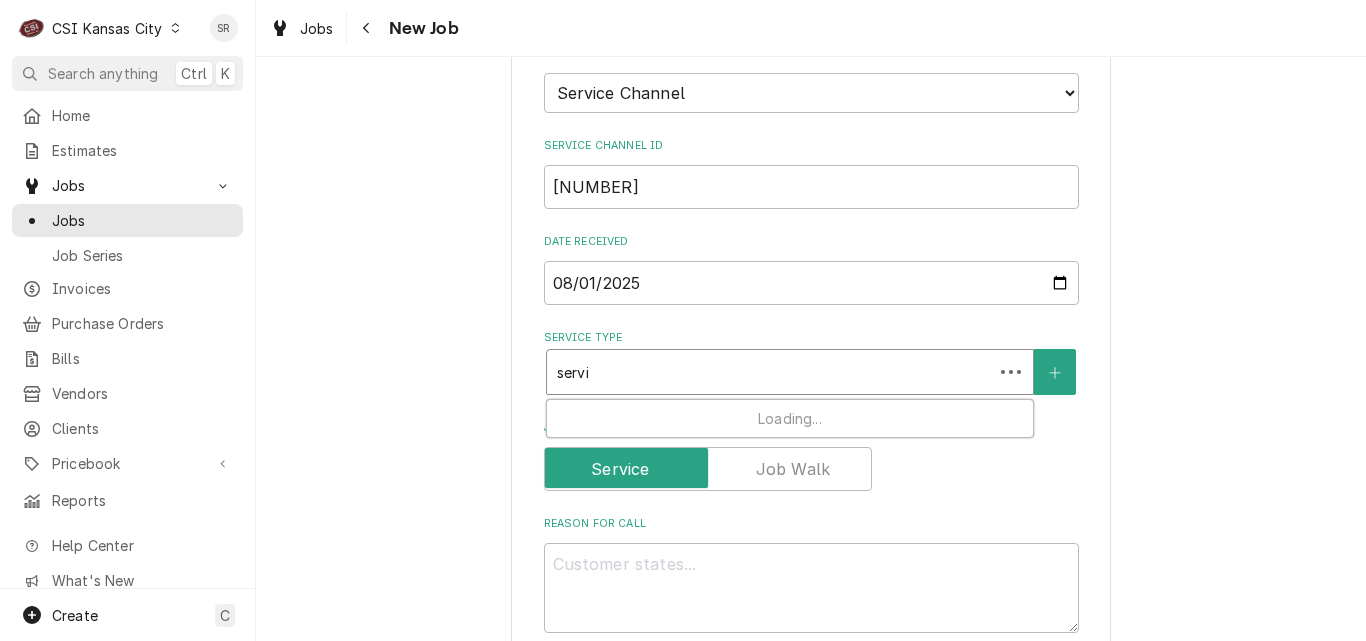 type on "x" 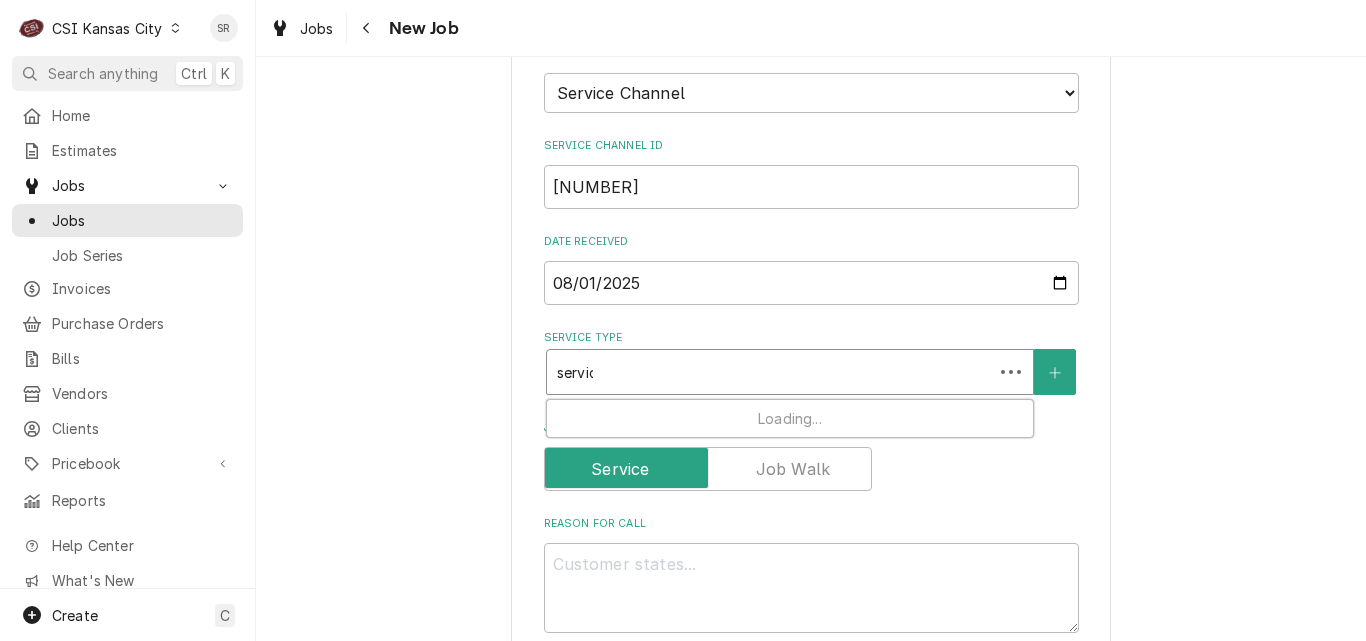 type on "x" 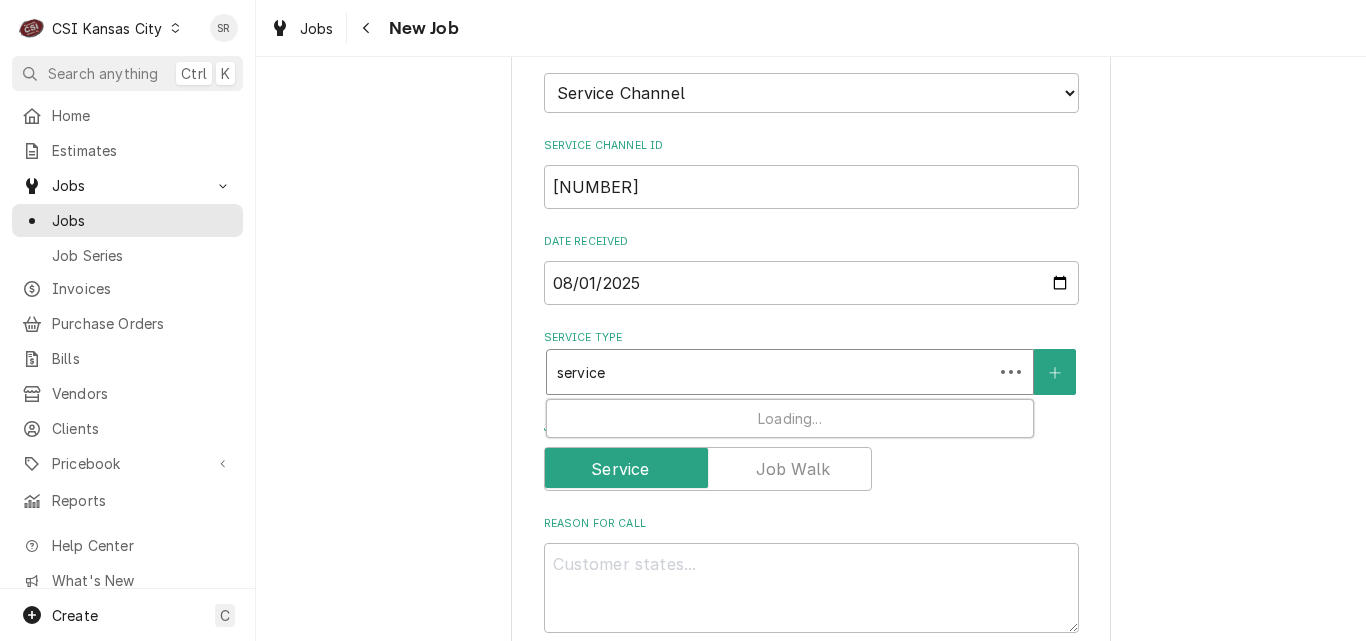type on "x" 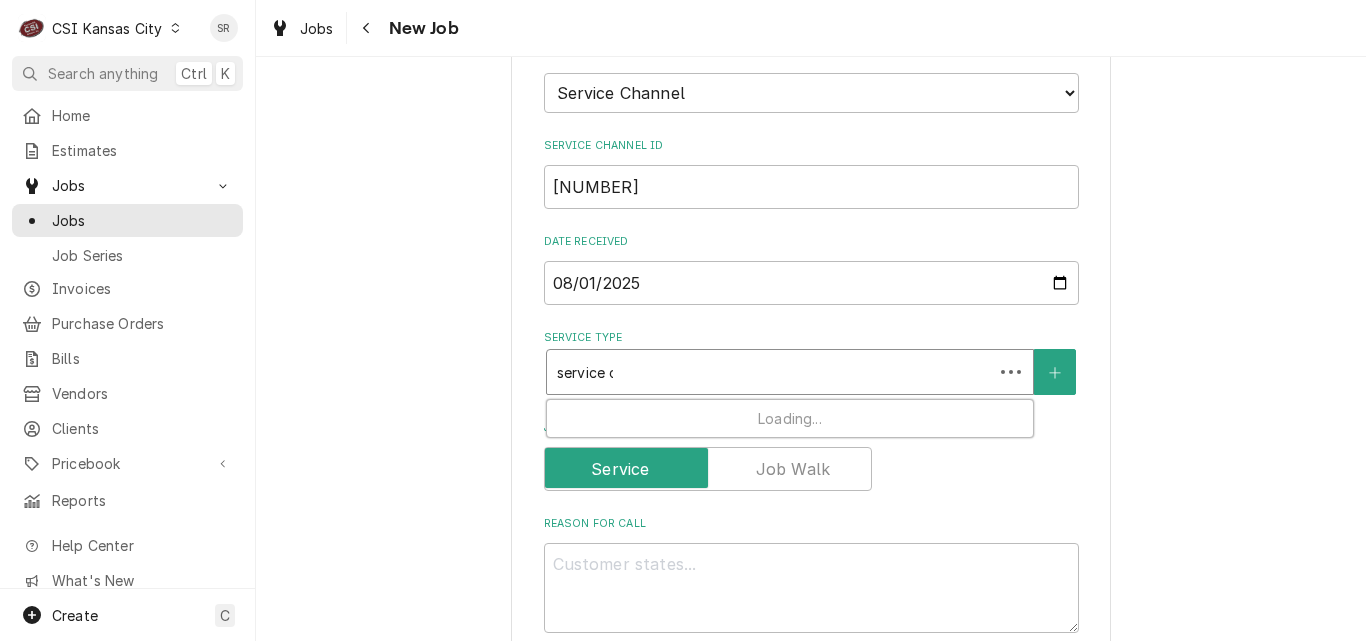 type on "x" 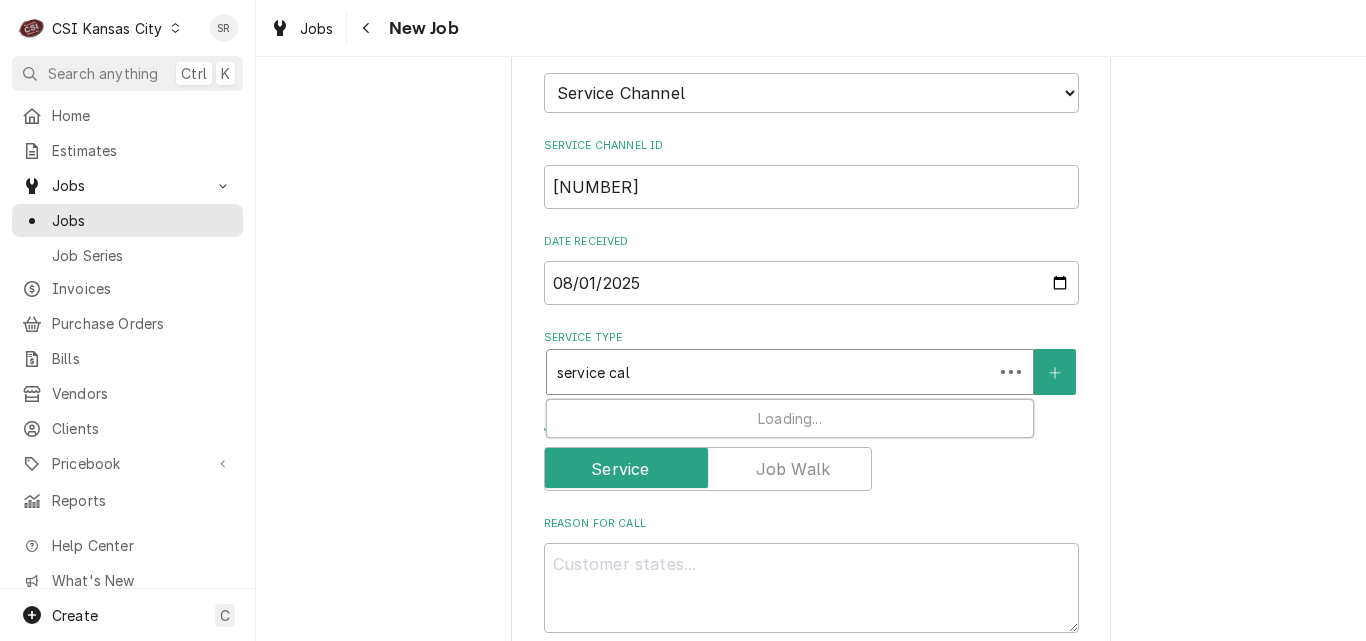 type on "x" 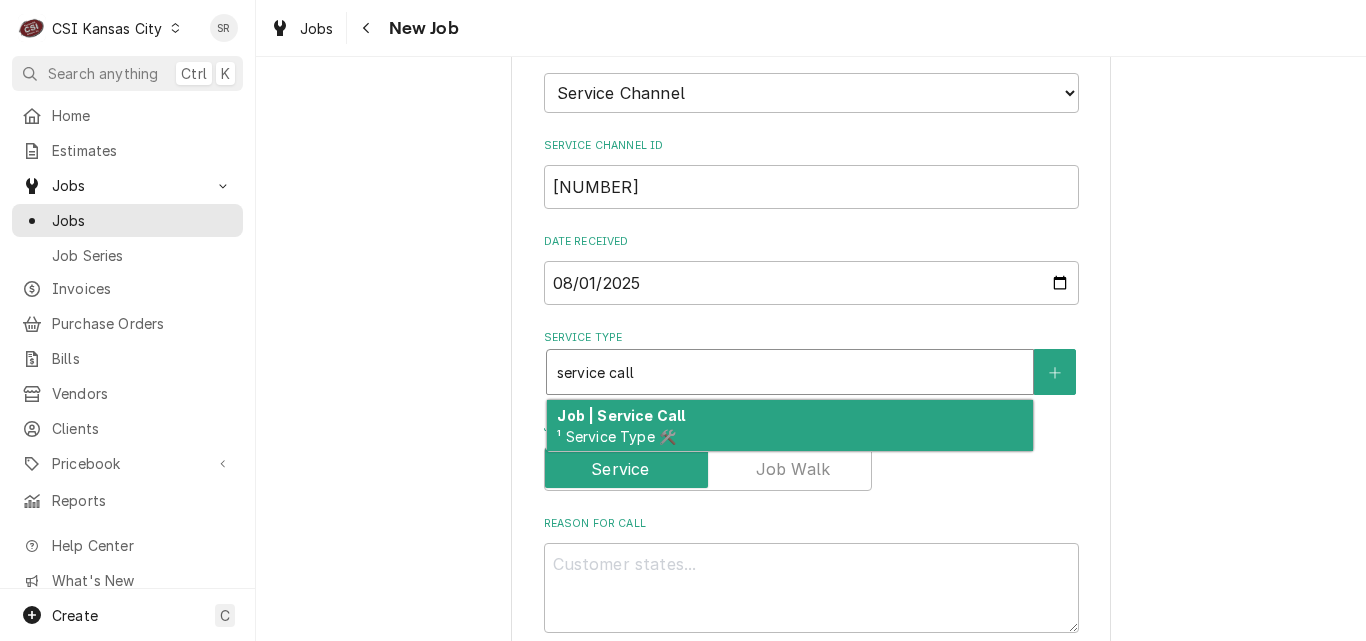 click on "Job | Service Call" at bounding box center [621, 415] 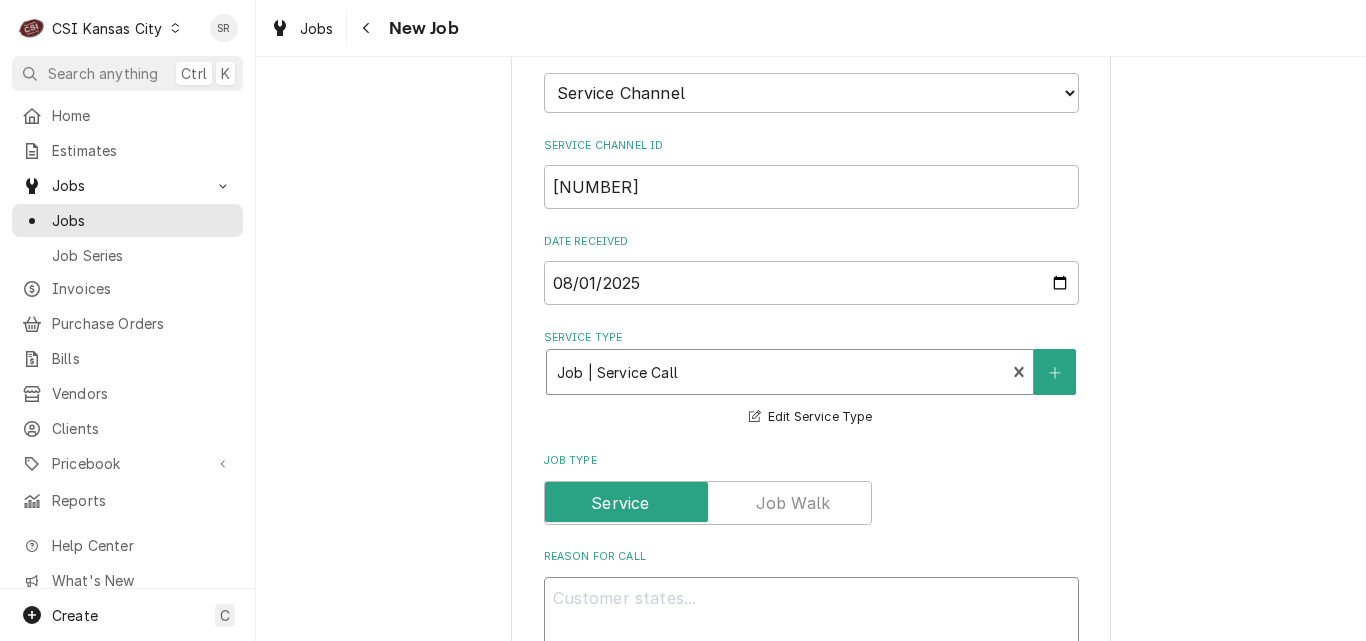 click on "Reason For Call" at bounding box center [811, 622] 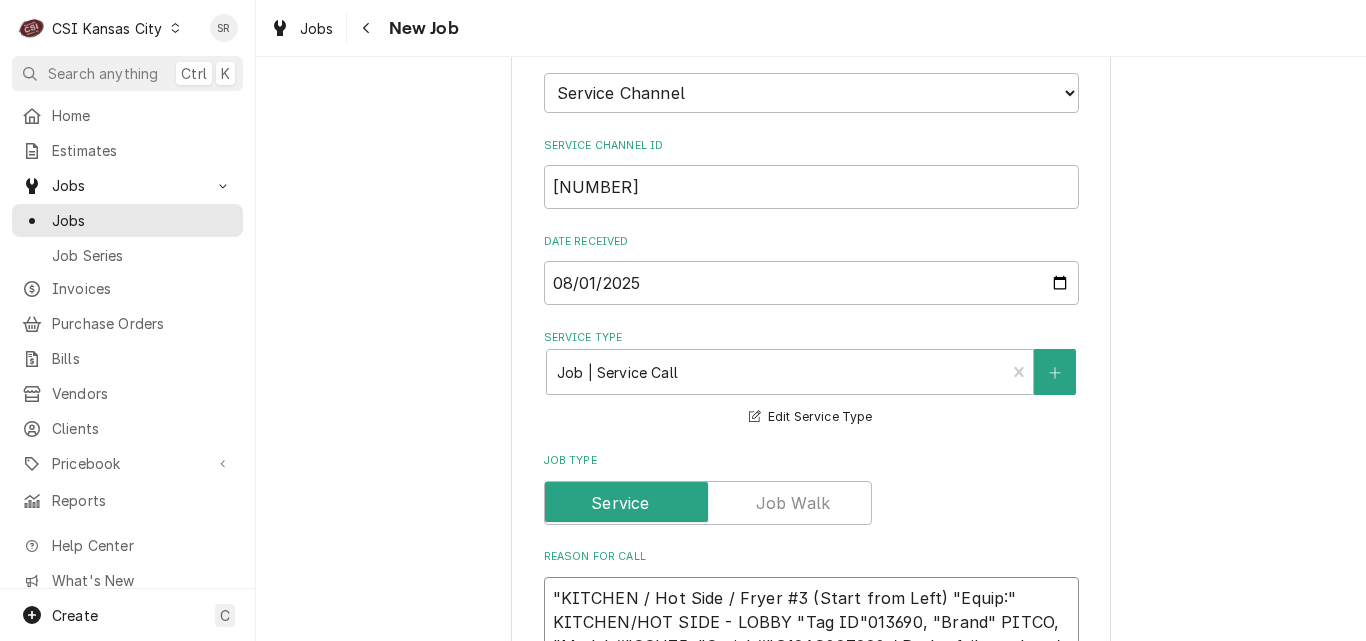 scroll, scrollTop: 1539, scrollLeft: 0, axis: vertical 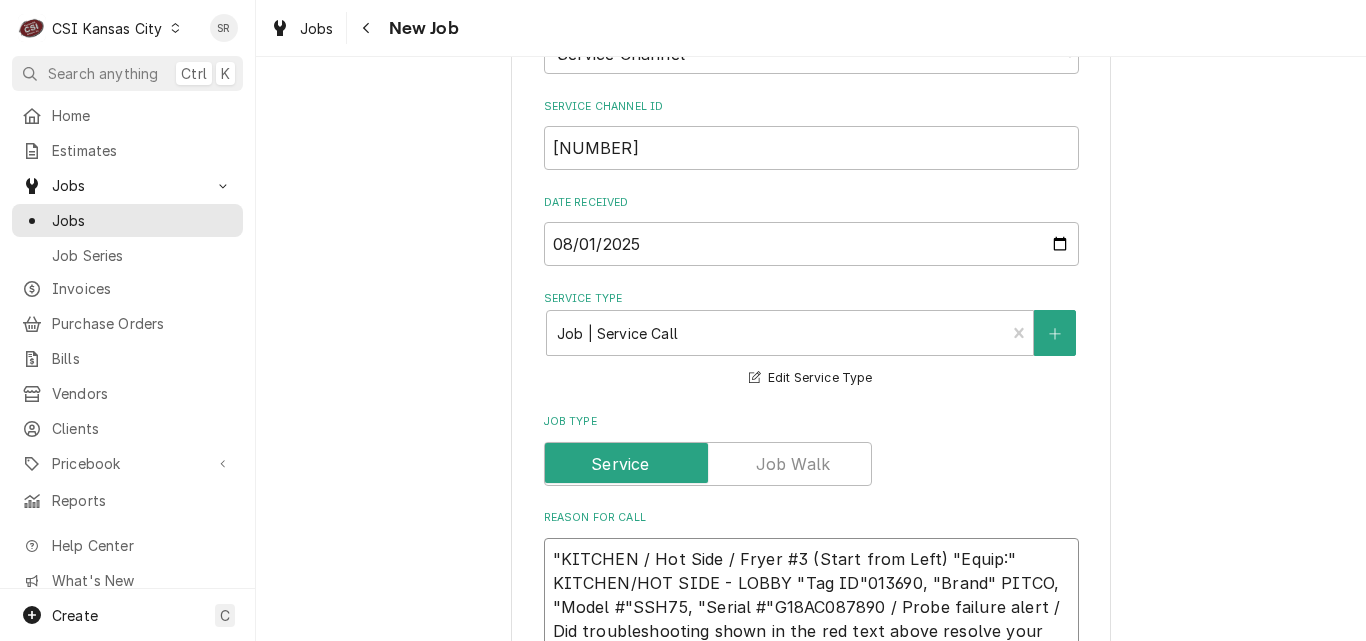 type on "x" 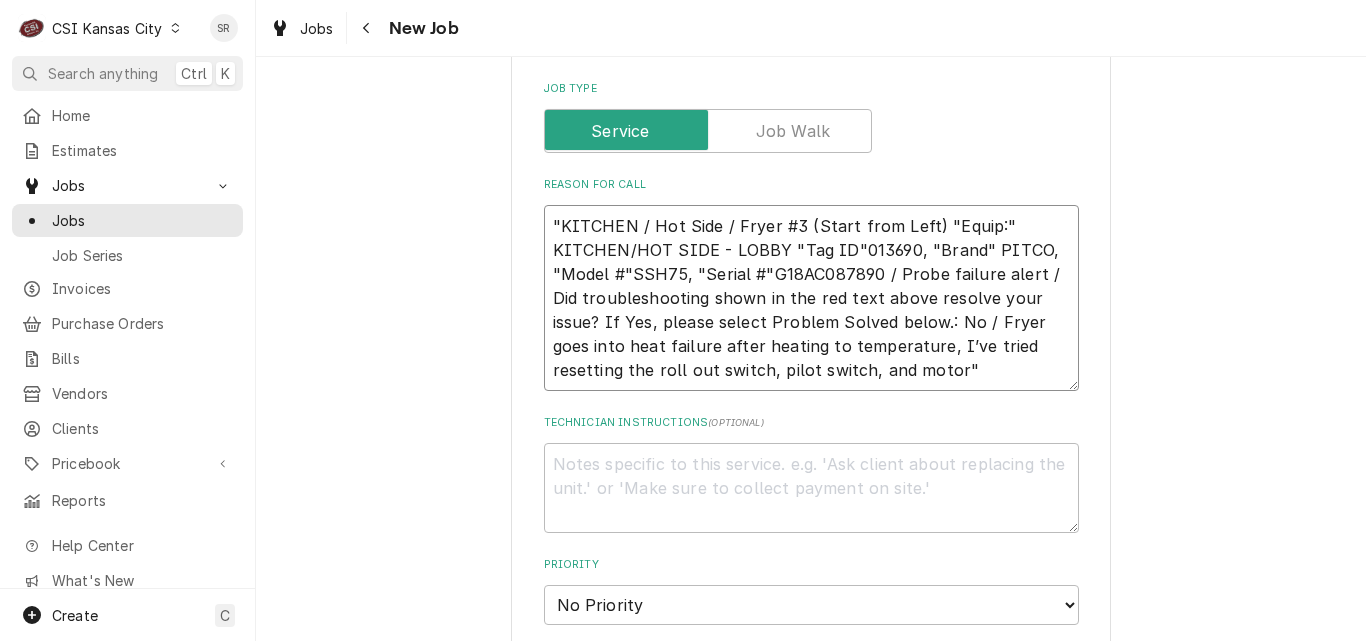 scroll, scrollTop: 2039, scrollLeft: 0, axis: vertical 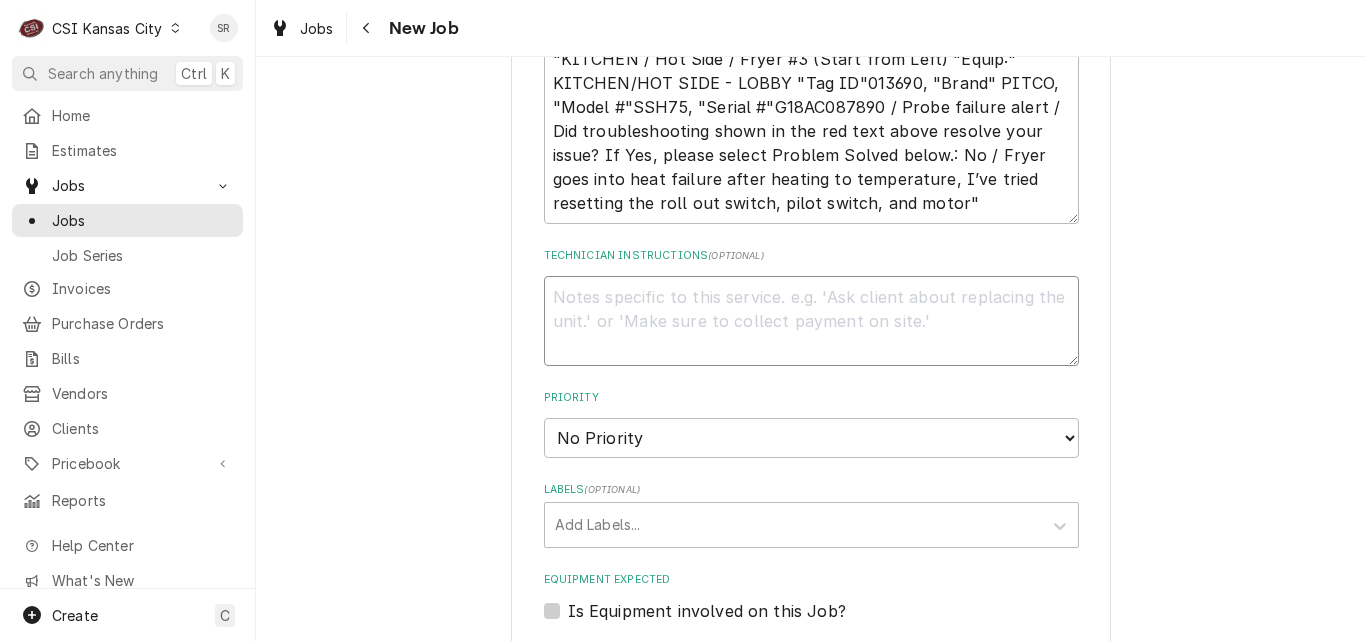 click on "Technician Instructions  ( optional )" at bounding box center [811, 321] 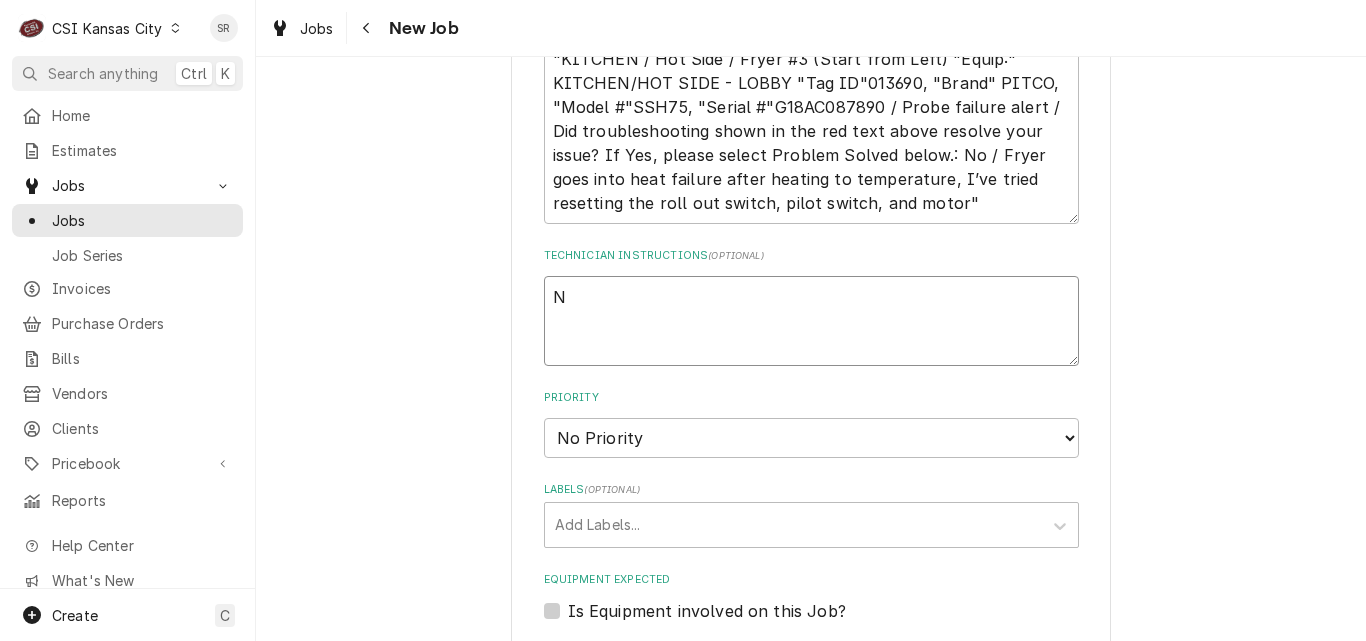 type on "x" 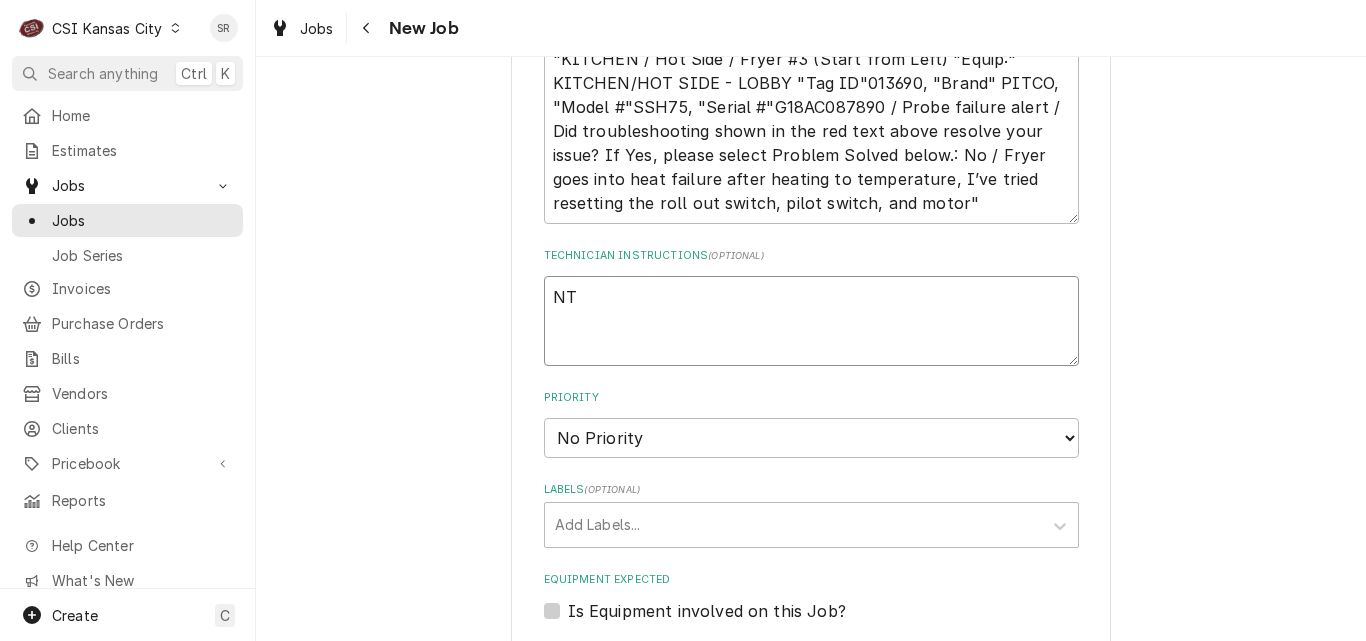 type on "x" 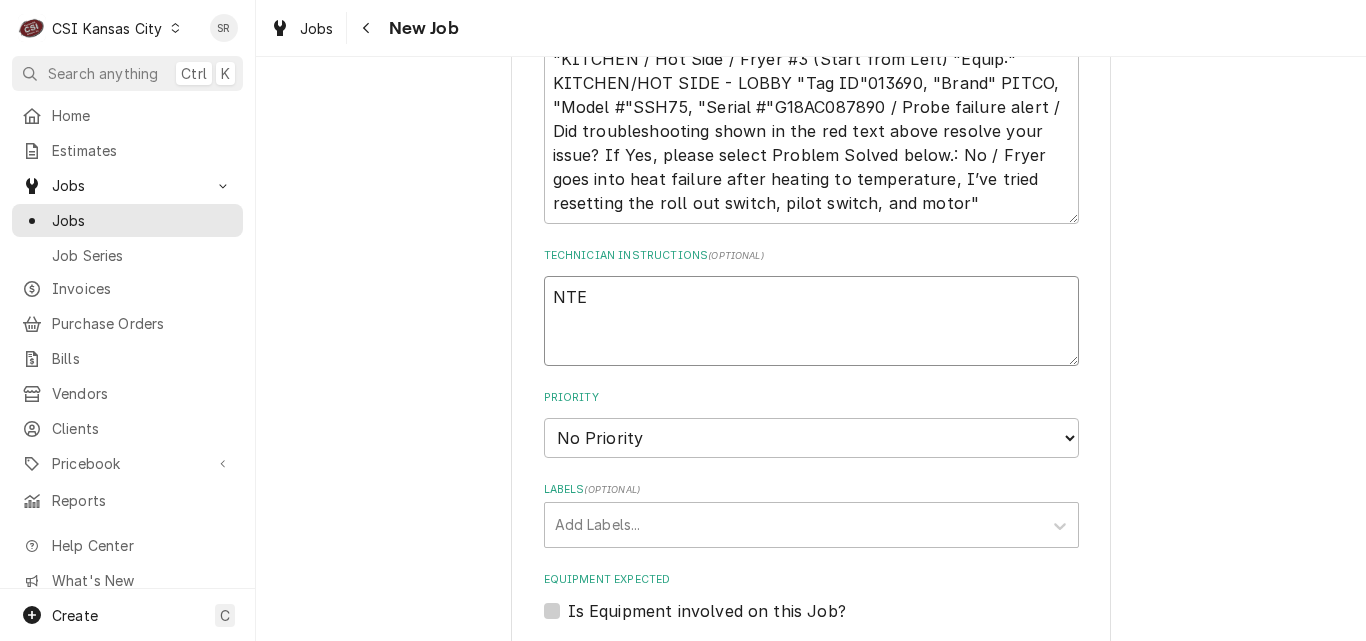 type on "x" 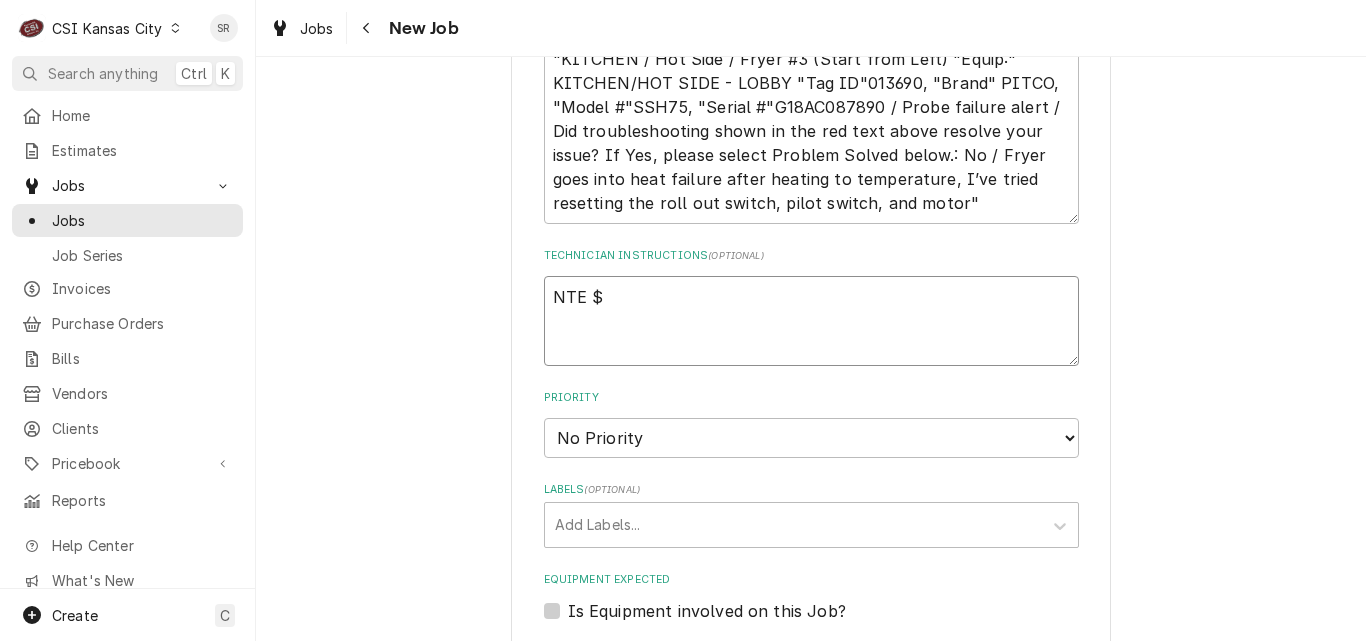 type on "x" 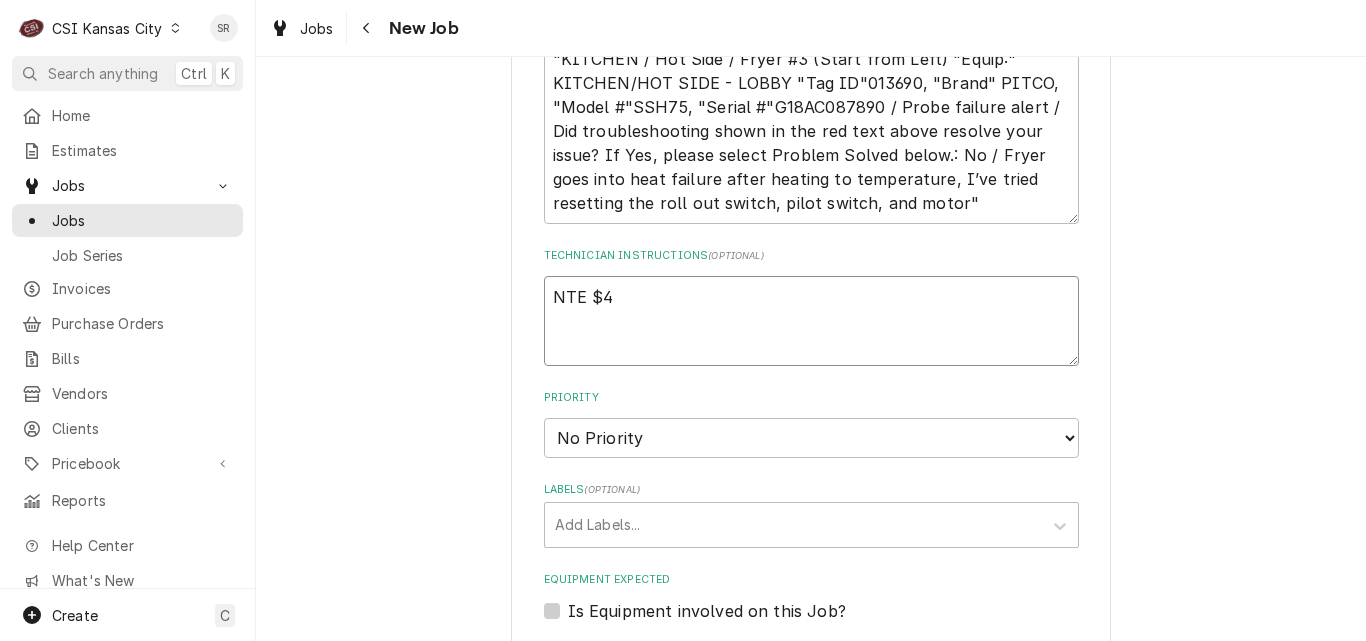 type on "x" 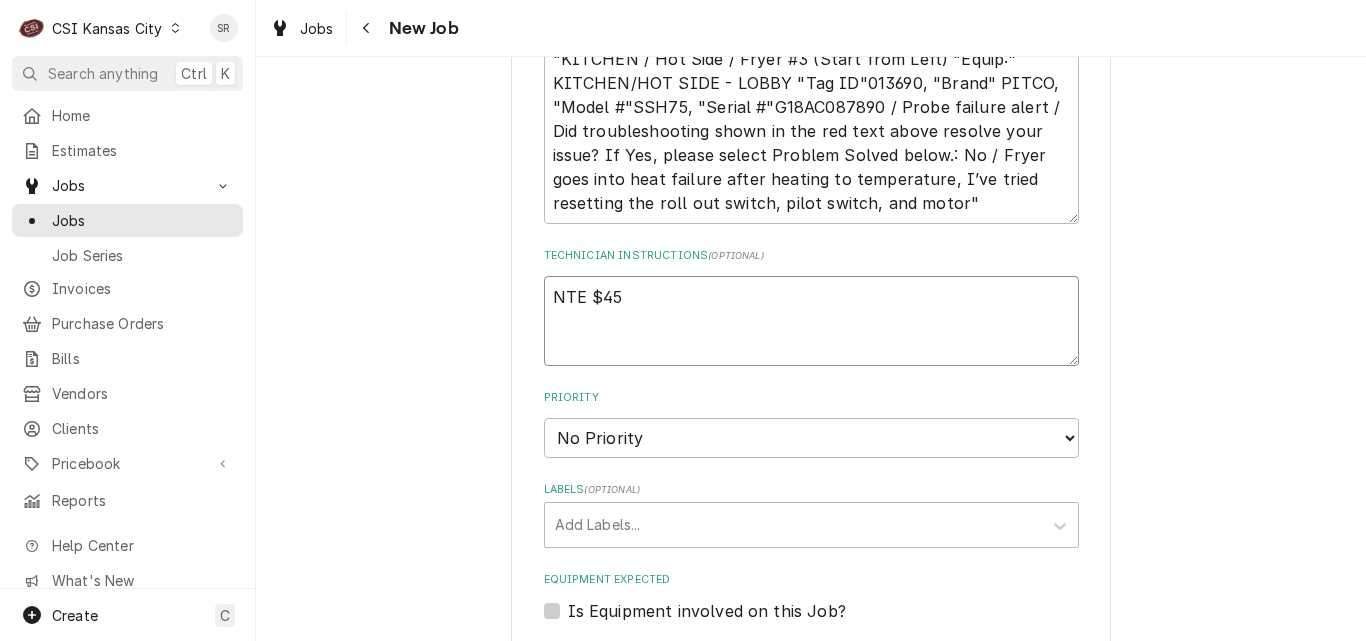 type on "x" 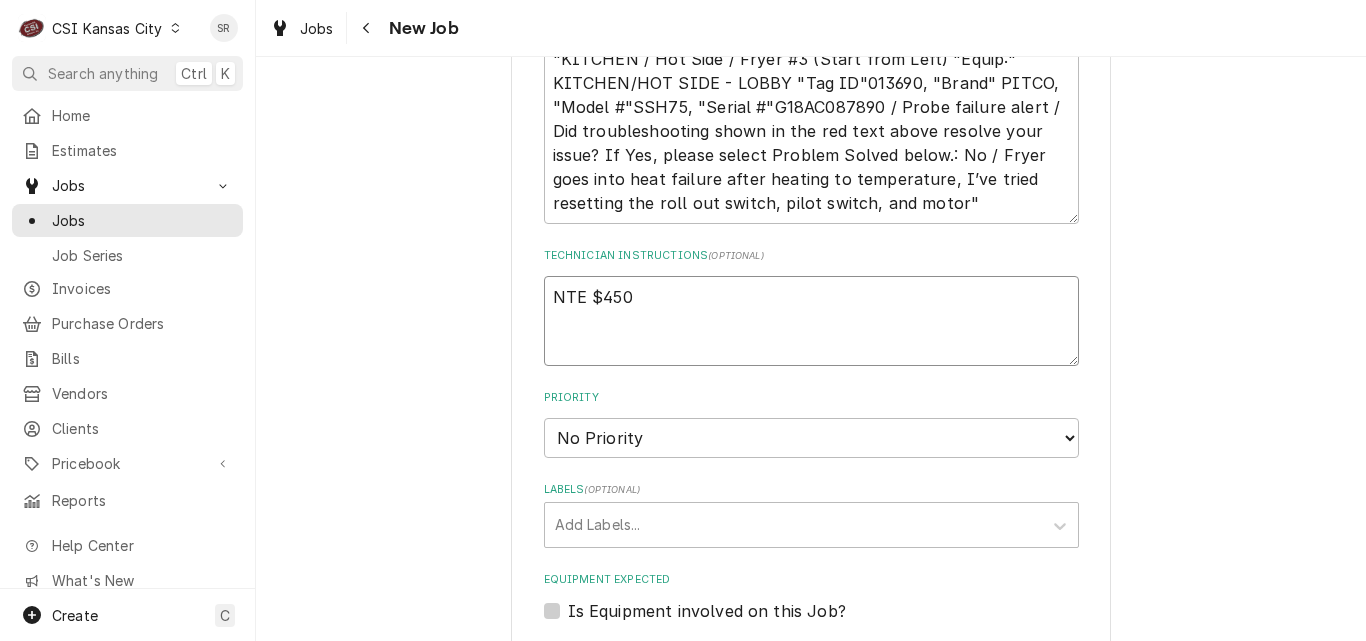 type on "x" 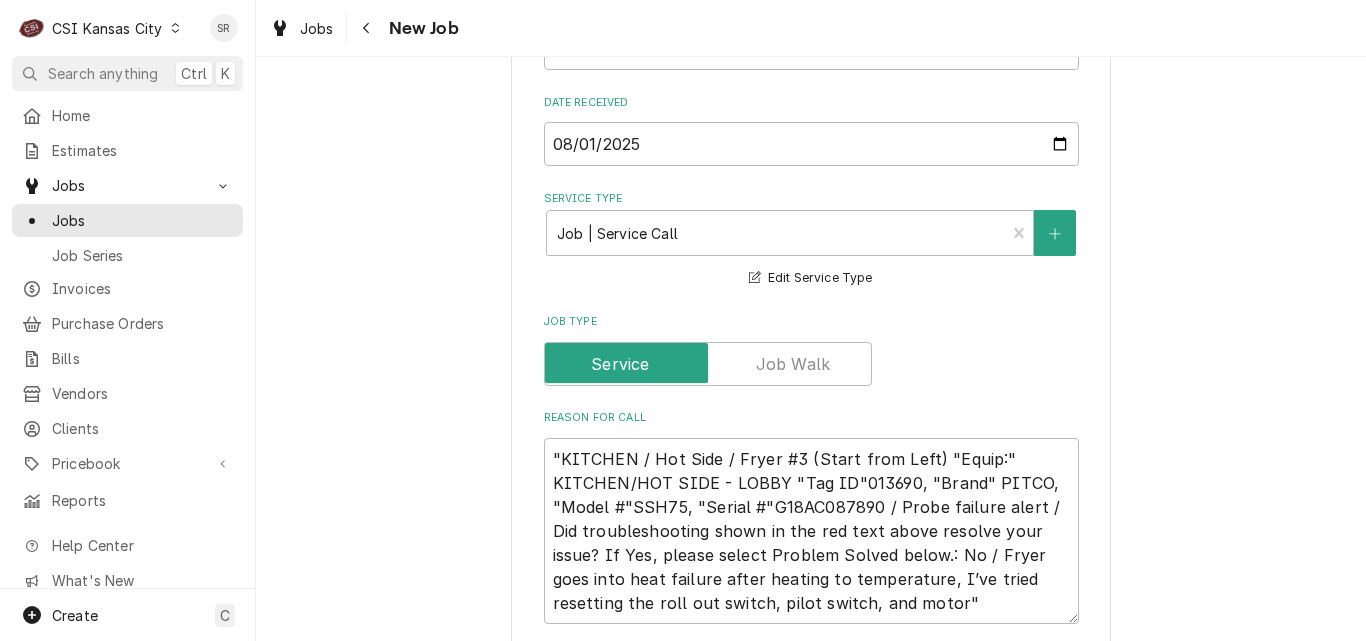scroll, scrollTop: 1739, scrollLeft: 0, axis: vertical 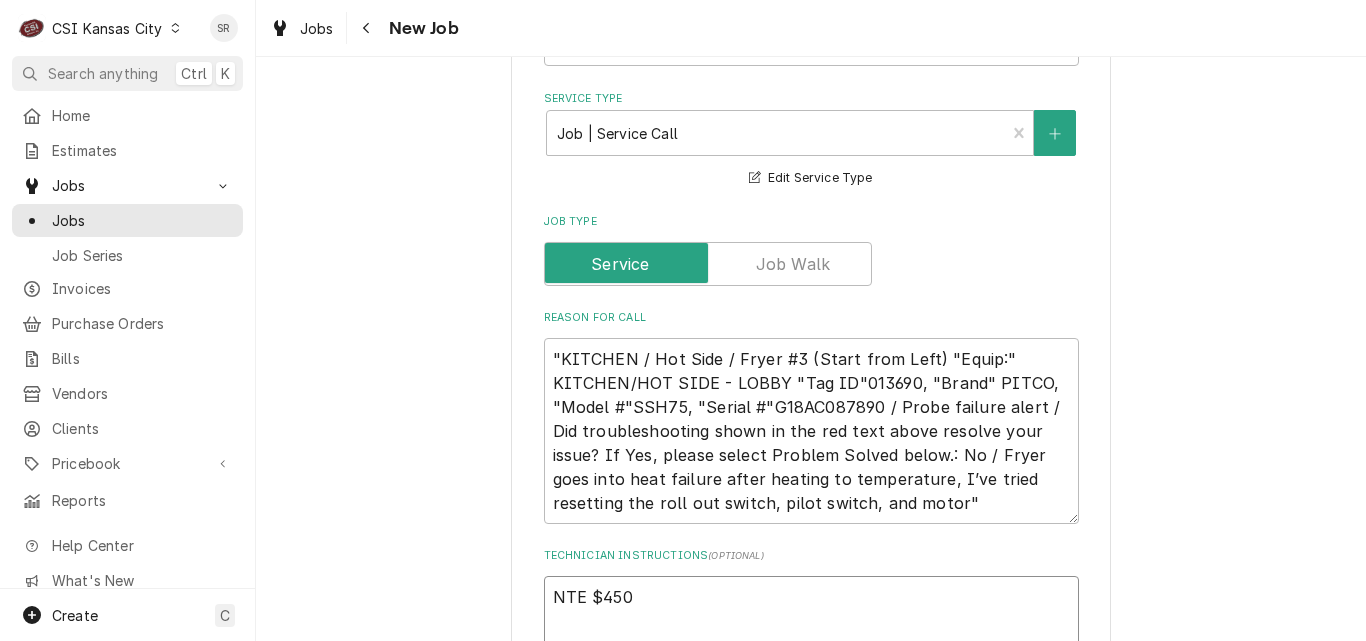 type on "NTE $450" 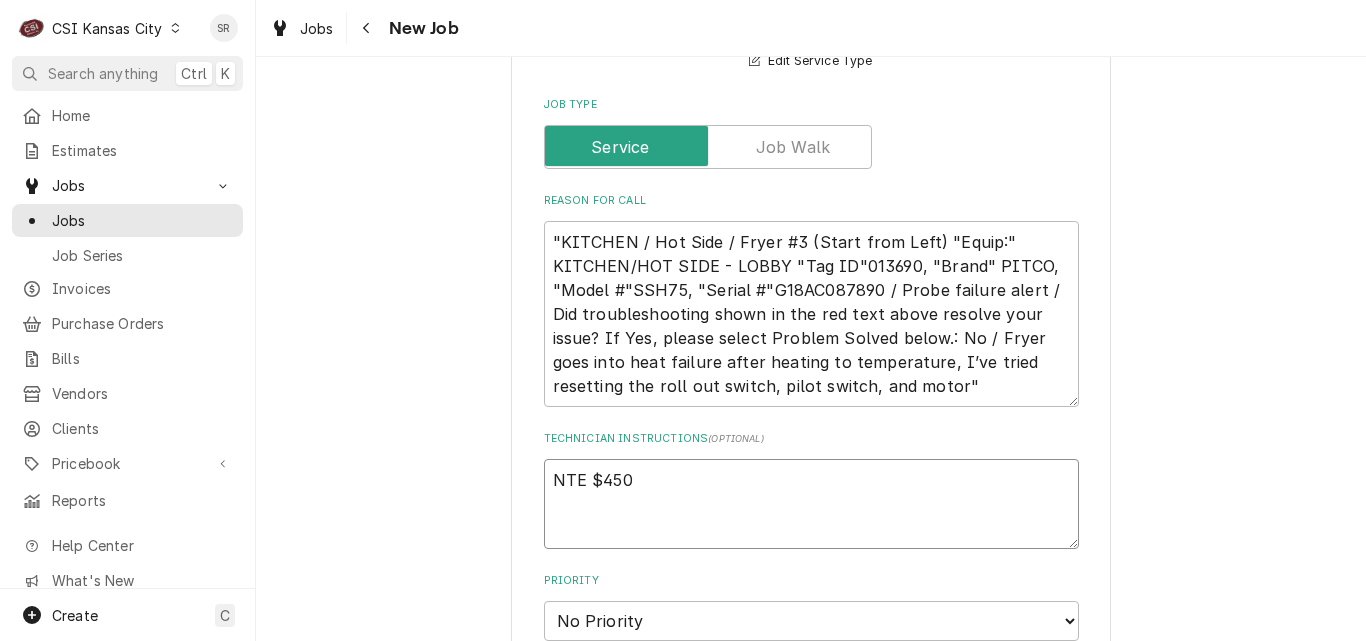 scroll, scrollTop: 2039, scrollLeft: 0, axis: vertical 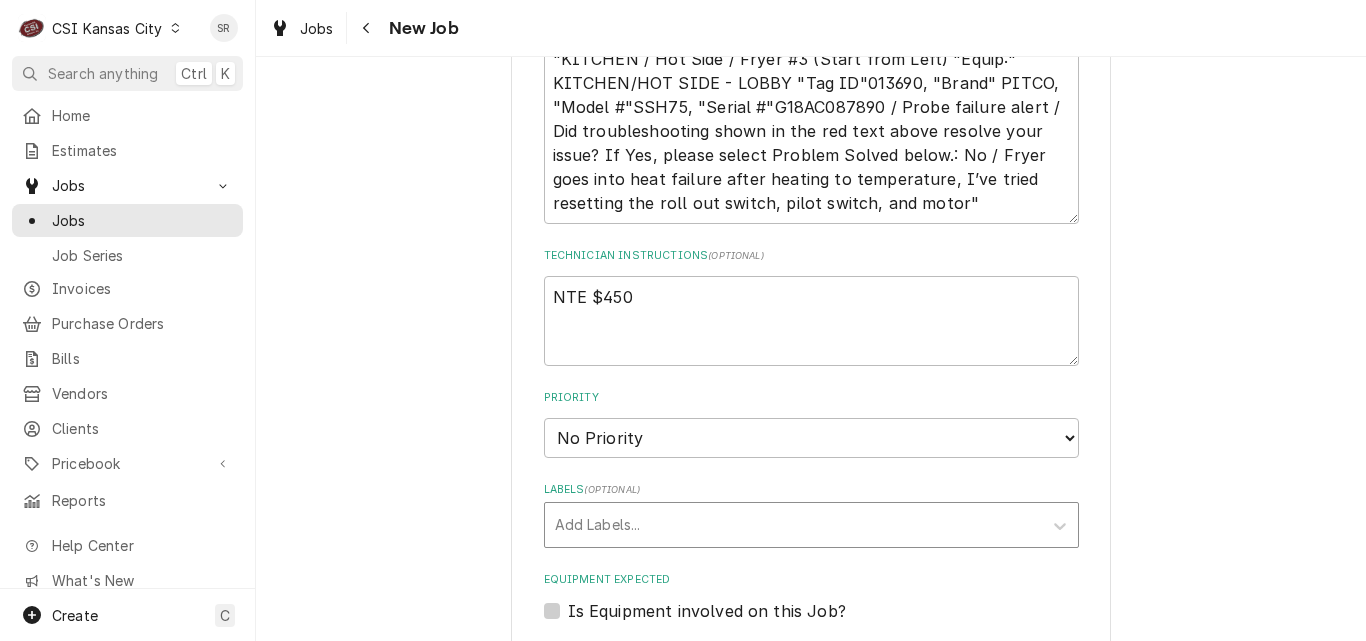 click at bounding box center (793, 525) 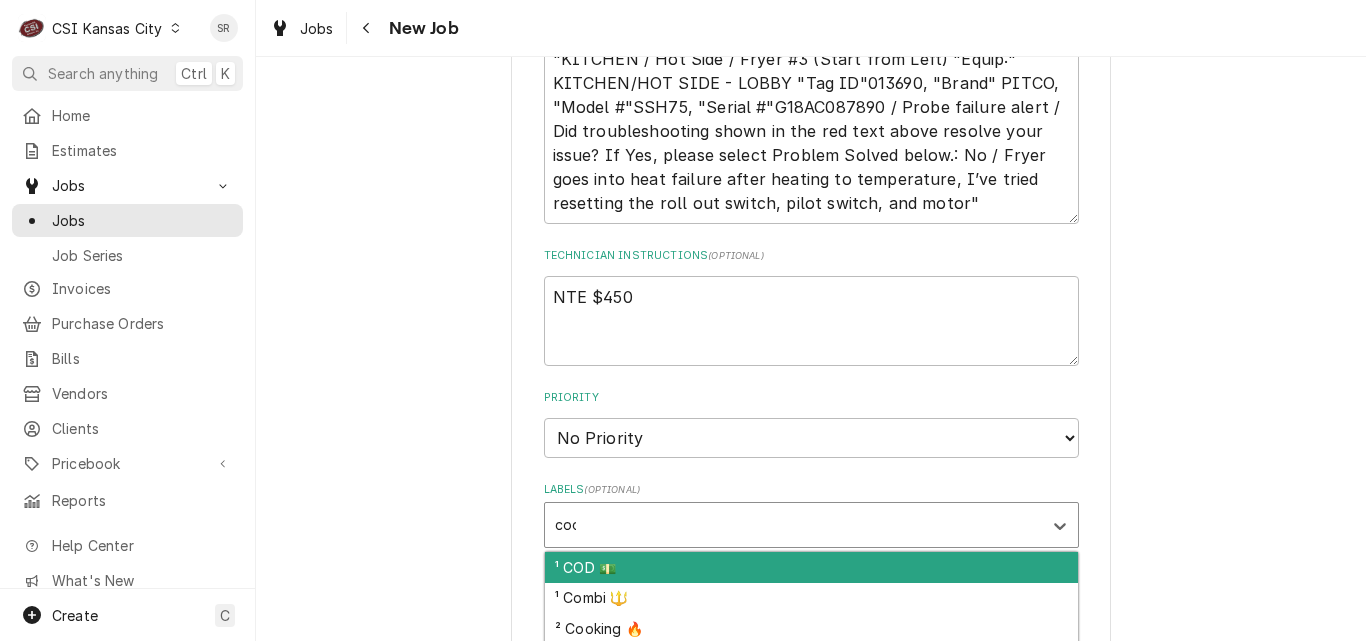 type on "cook" 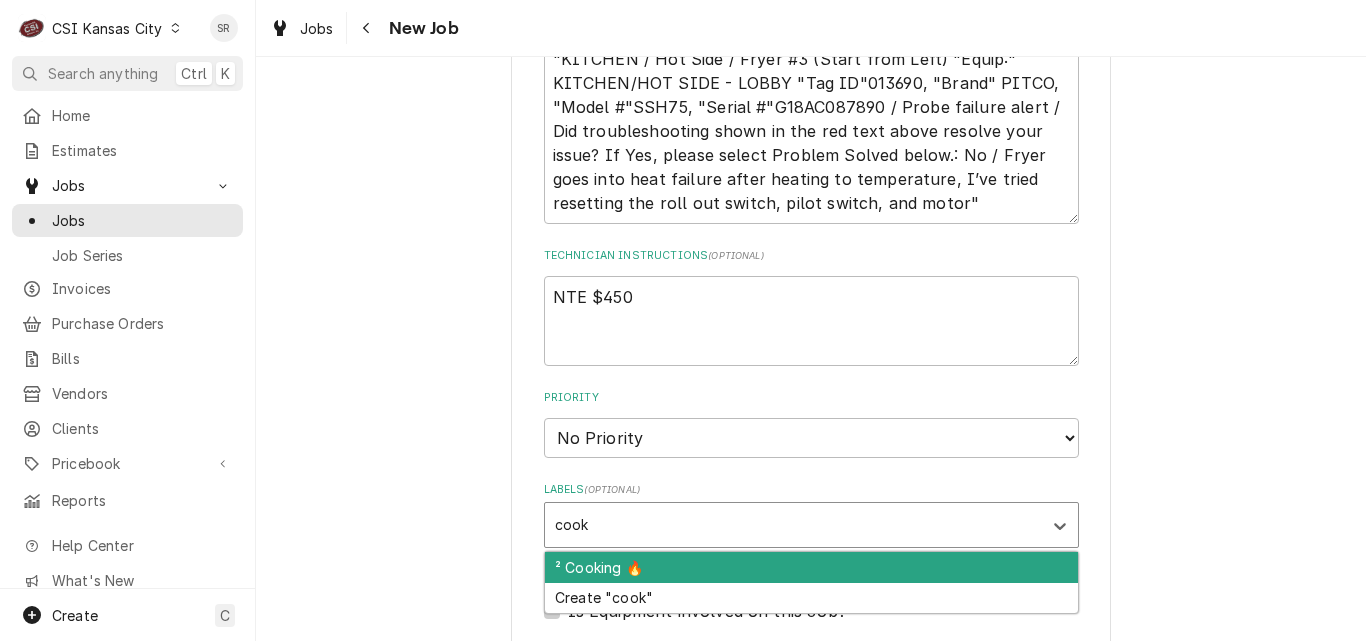 click on "² Cooking 🔥" at bounding box center (811, 567) 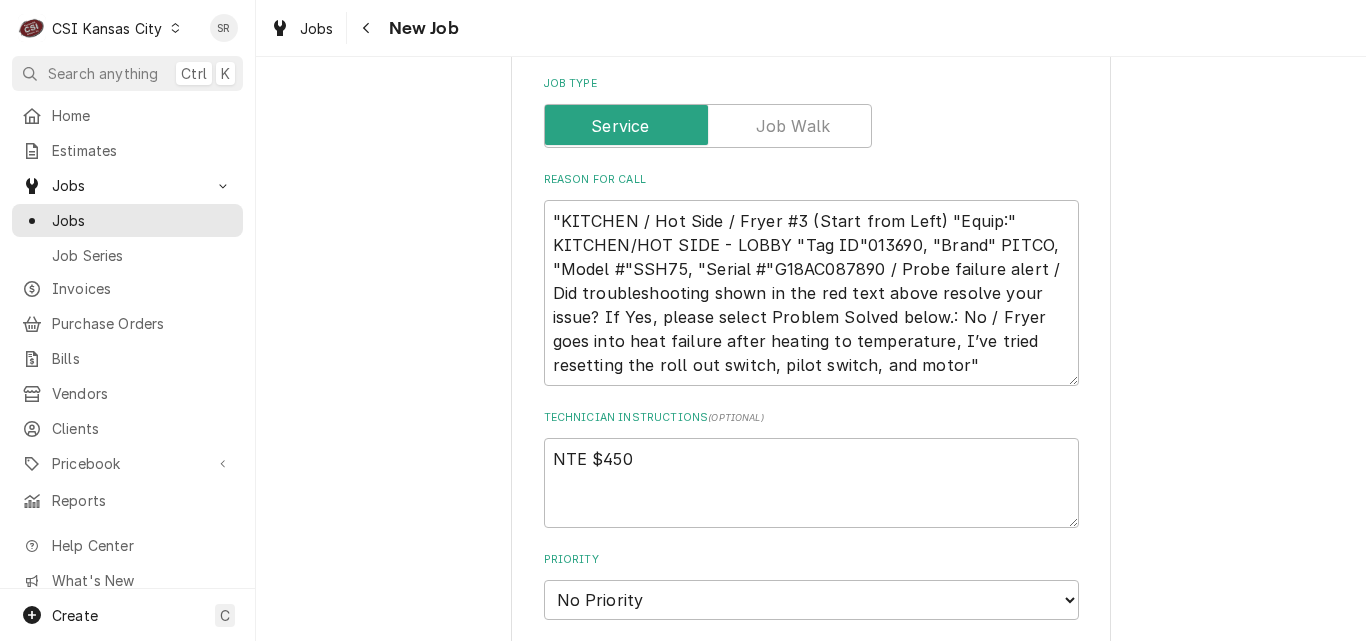 type on "x" 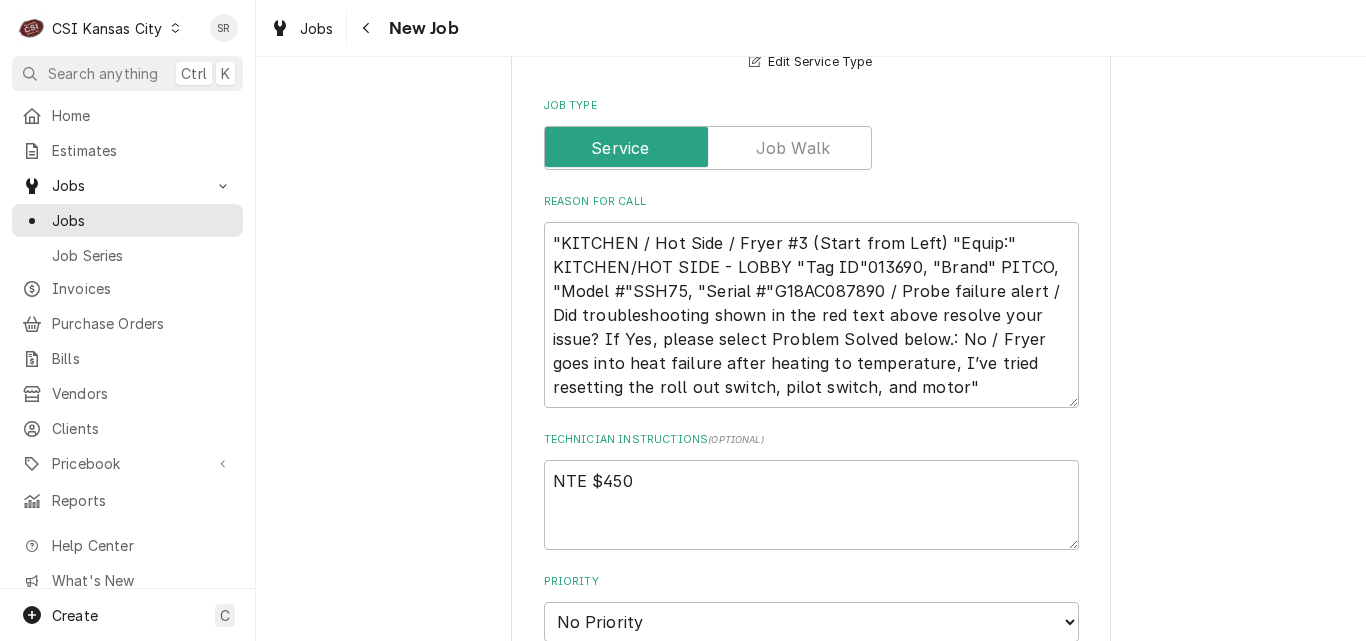 scroll, scrollTop: 1839, scrollLeft: 0, axis: vertical 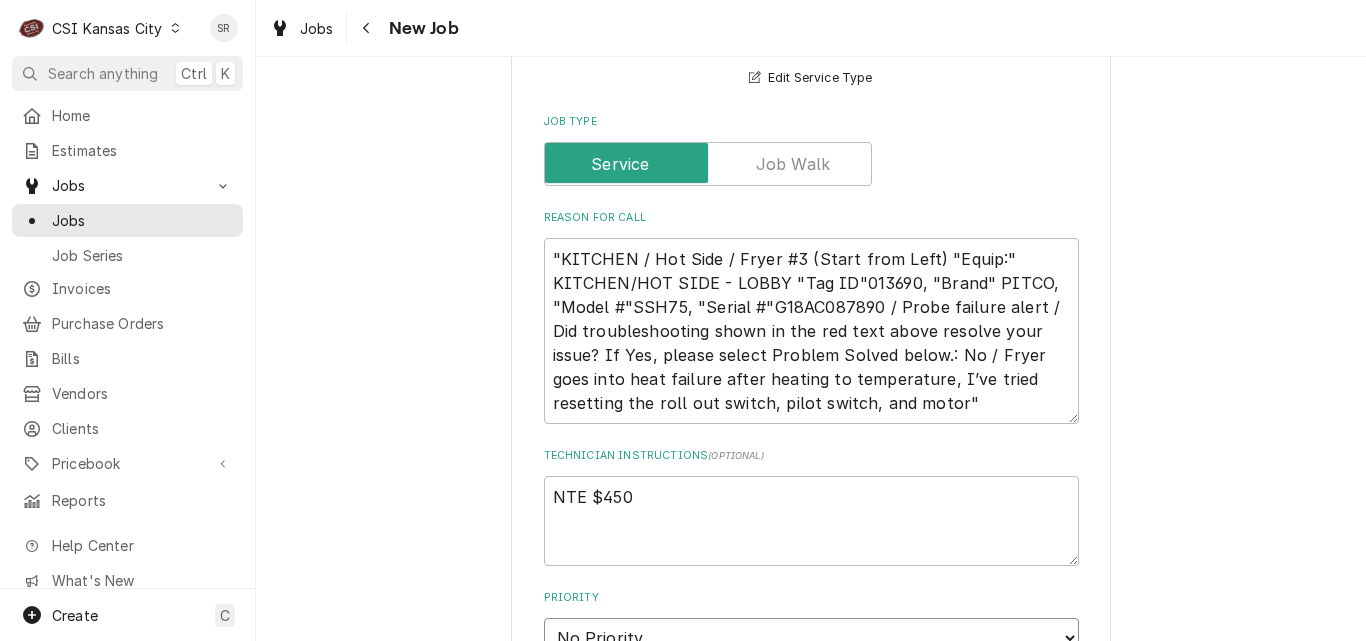 click on "No Priority Urgent High Medium Low" at bounding box center (811, 638) 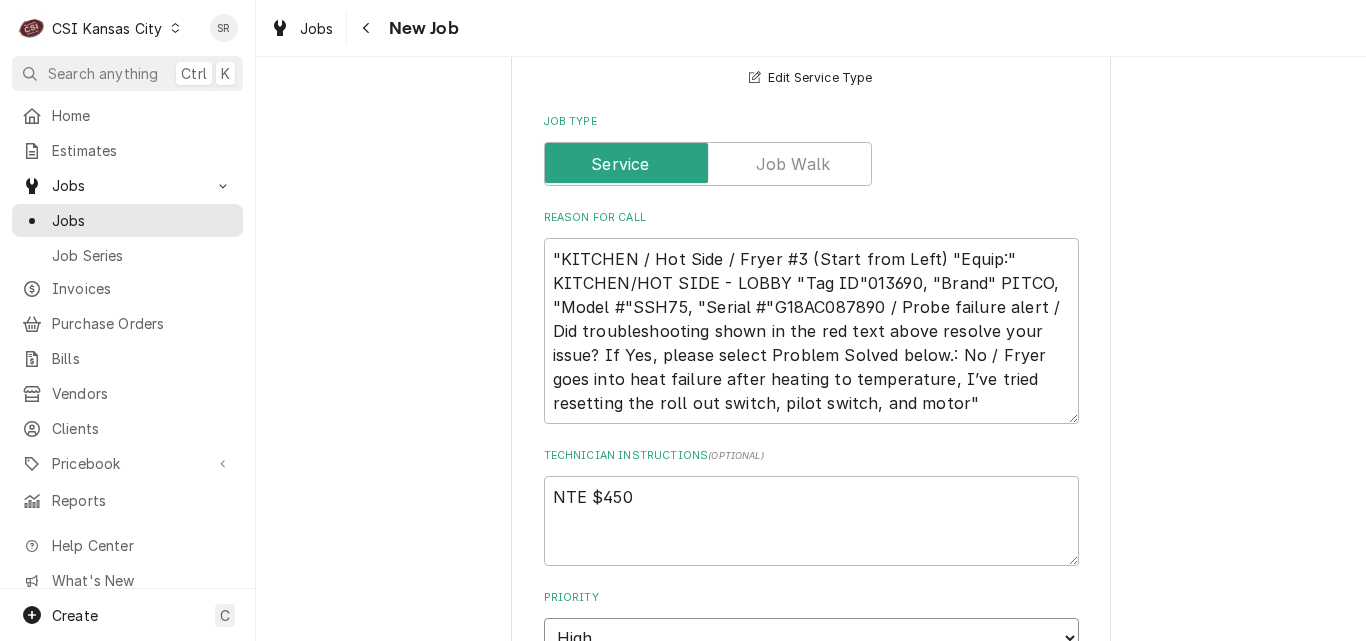 click on "No Priority Urgent High Medium Low" at bounding box center (811, 638) 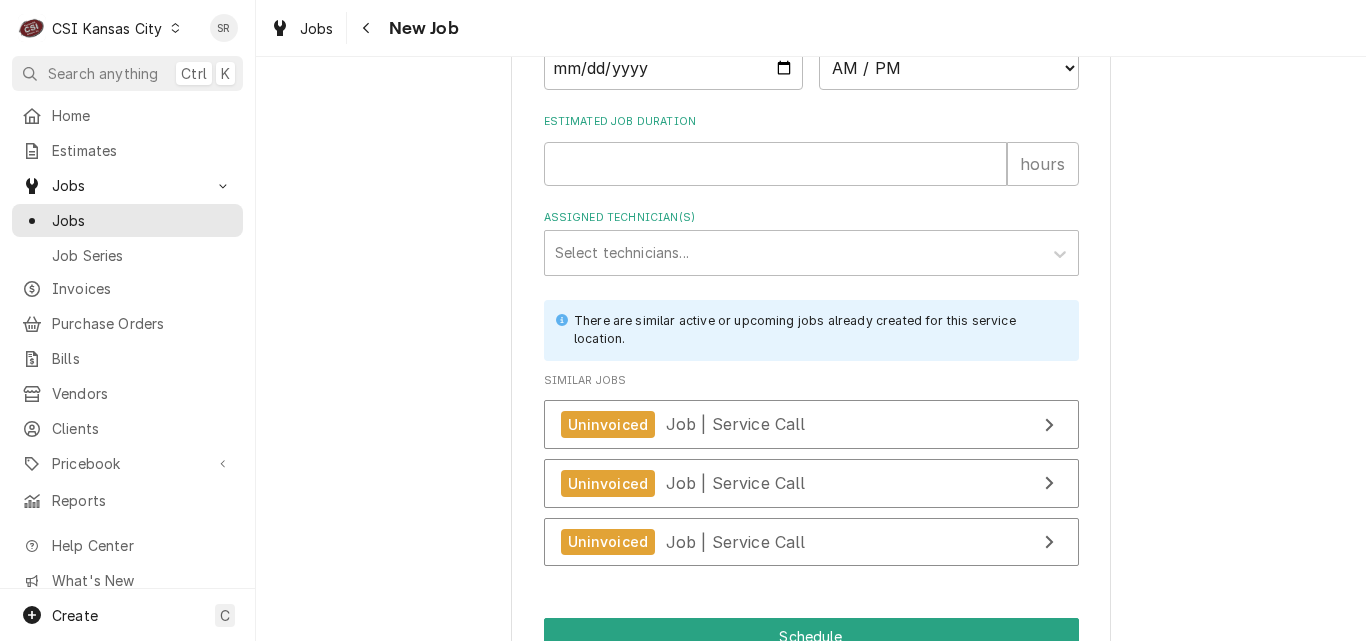 scroll, scrollTop: 2975, scrollLeft: 0, axis: vertical 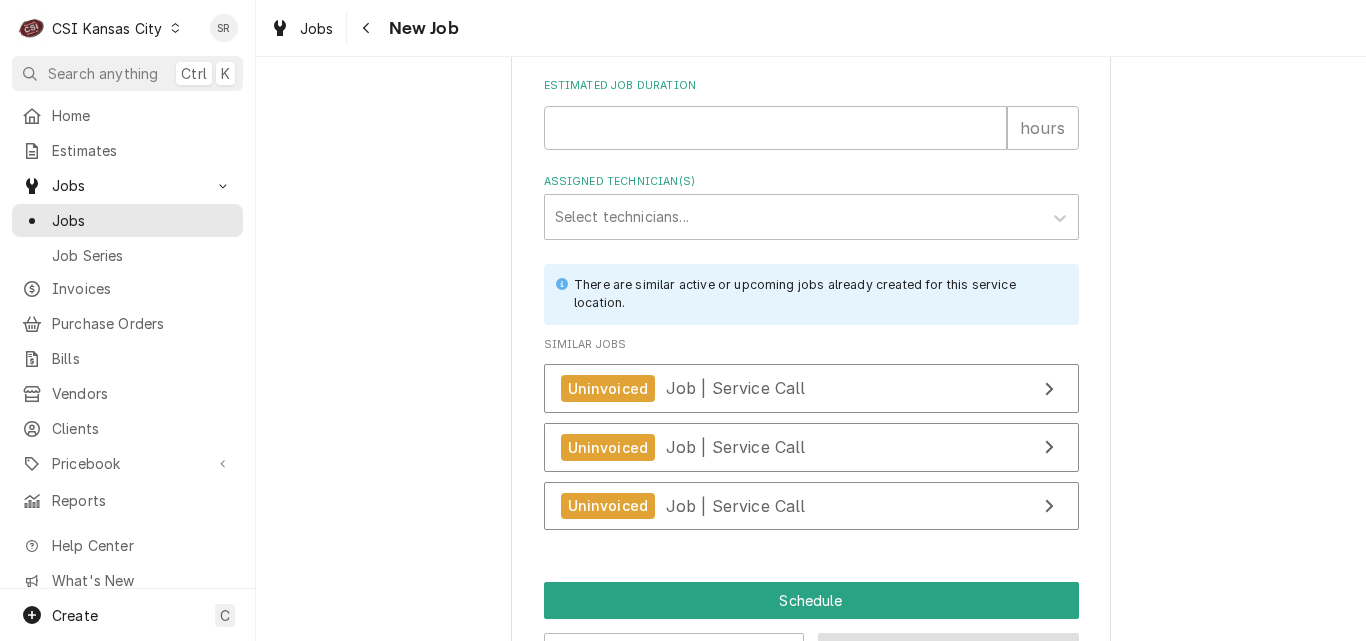 click on "Save Draft" at bounding box center (948, 651) 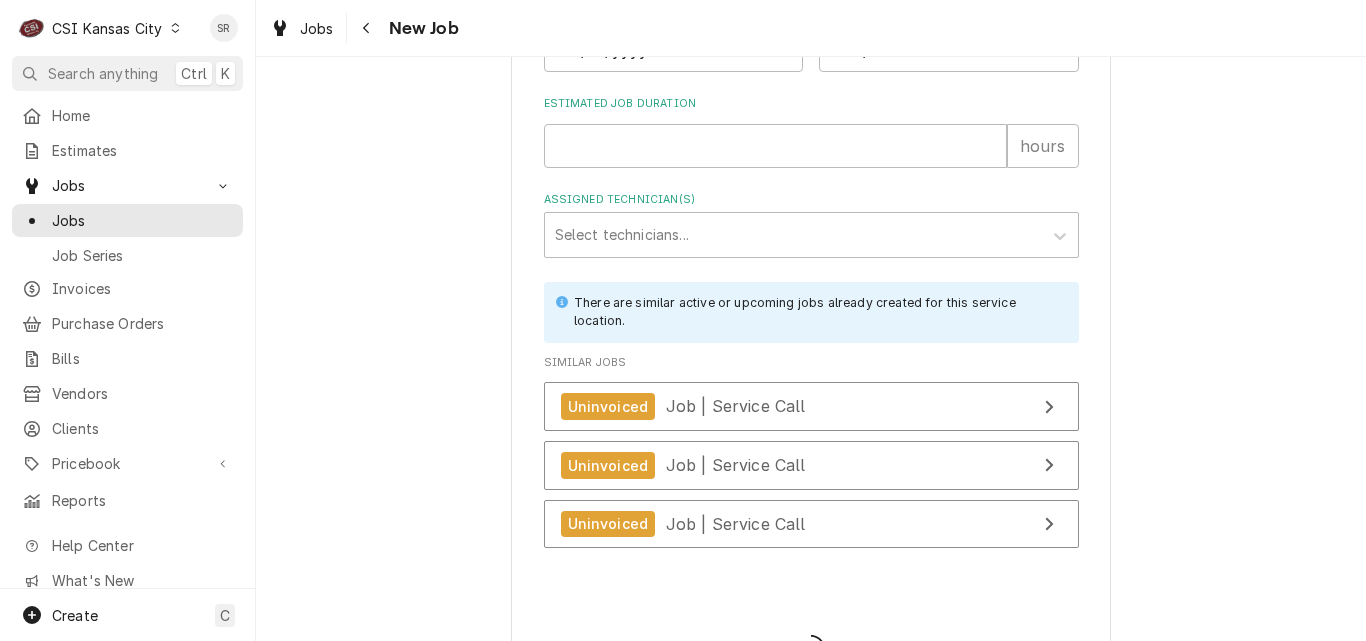 type on "x" 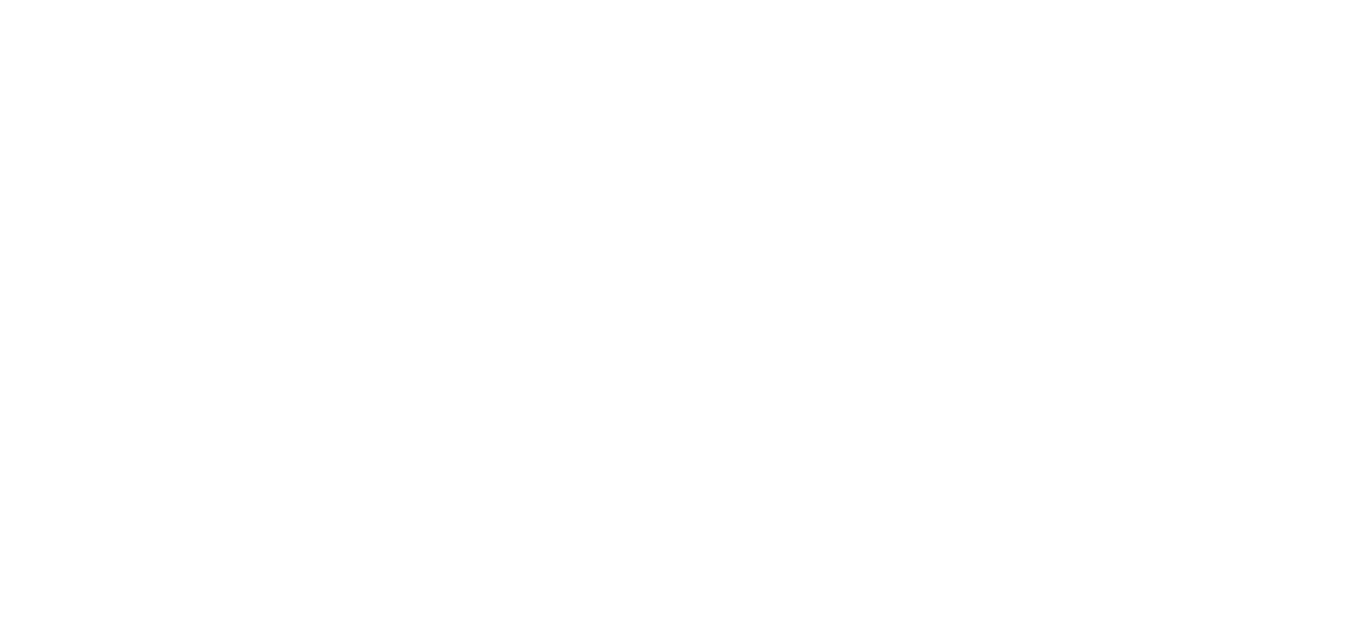 scroll, scrollTop: 0, scrollLeft: 0, axis: both 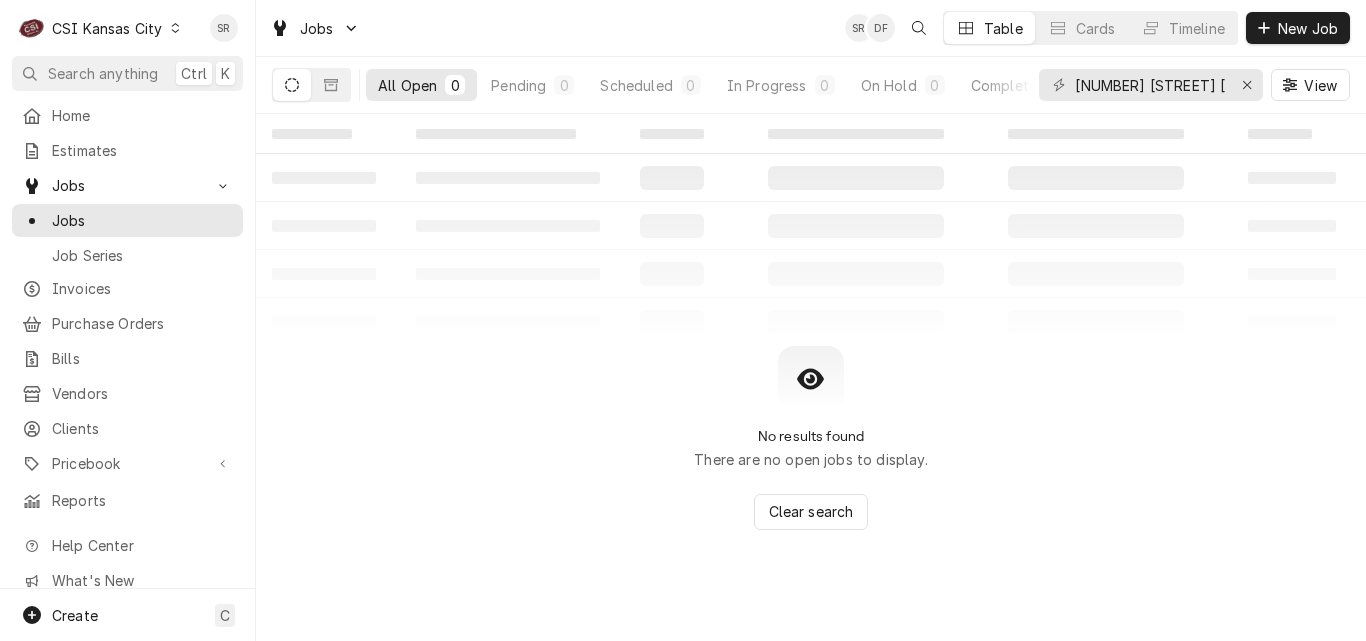 click on "CSI Kansas City" at bounding box center [107, 28] 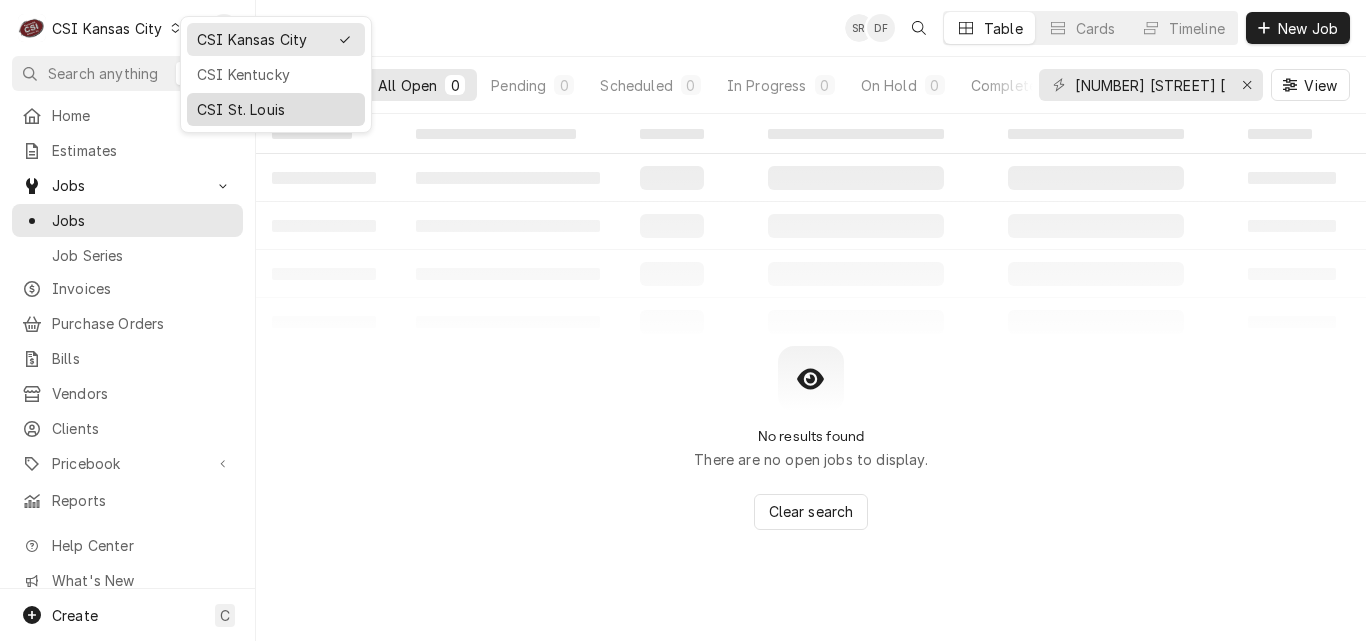 click on "CSI St. Louis" at bounding box center [276, 109] 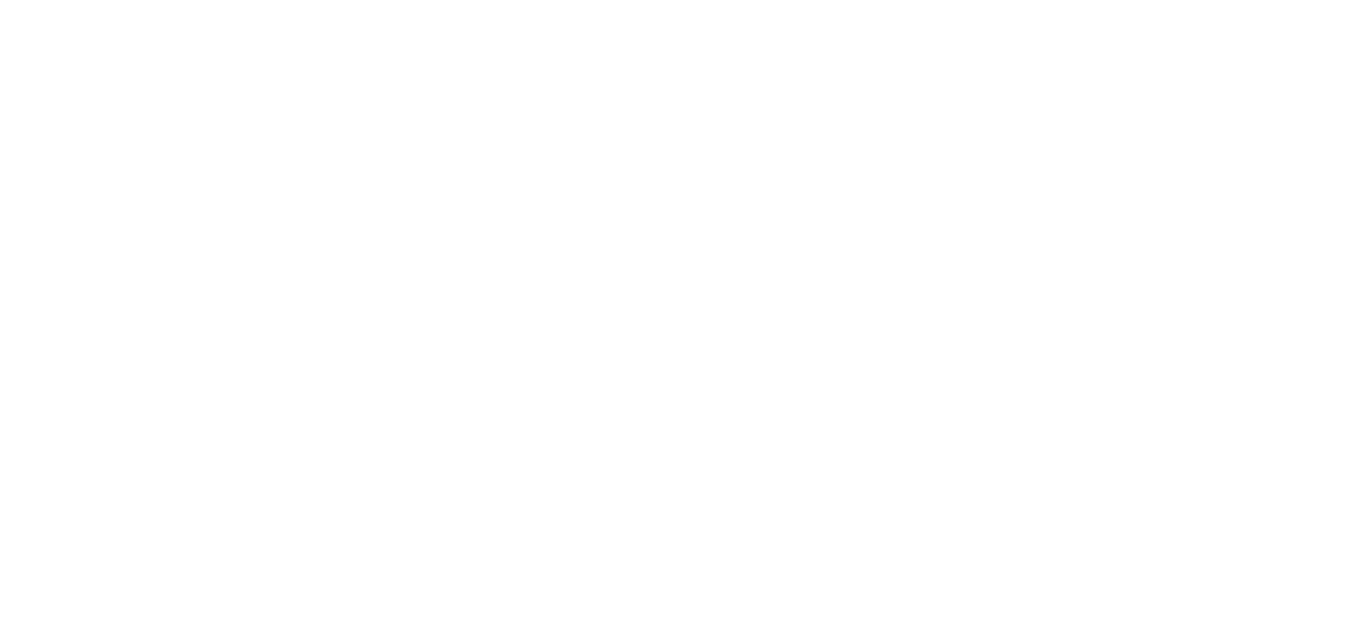 scroll, scrollTop: 0, scrollLeft: 0, axis: both 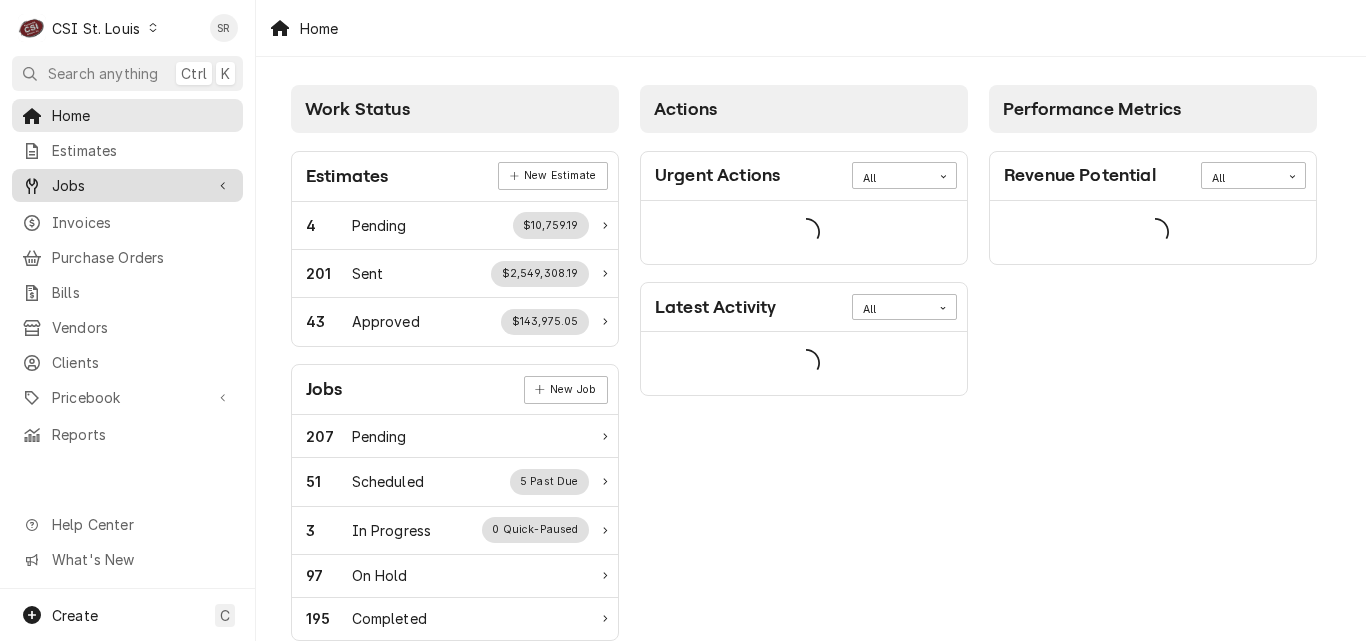 click on "Jobs" at bounding box center [127, 185] 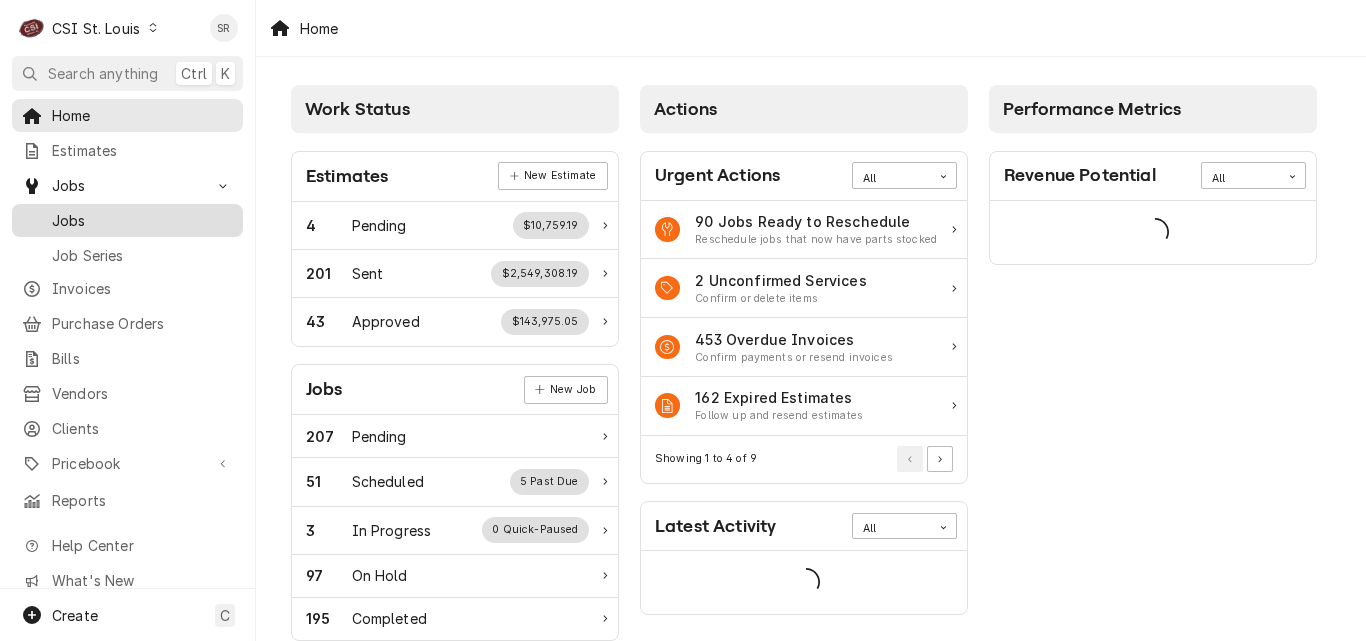 click on "Jobs" at bounding box center [142, 220] 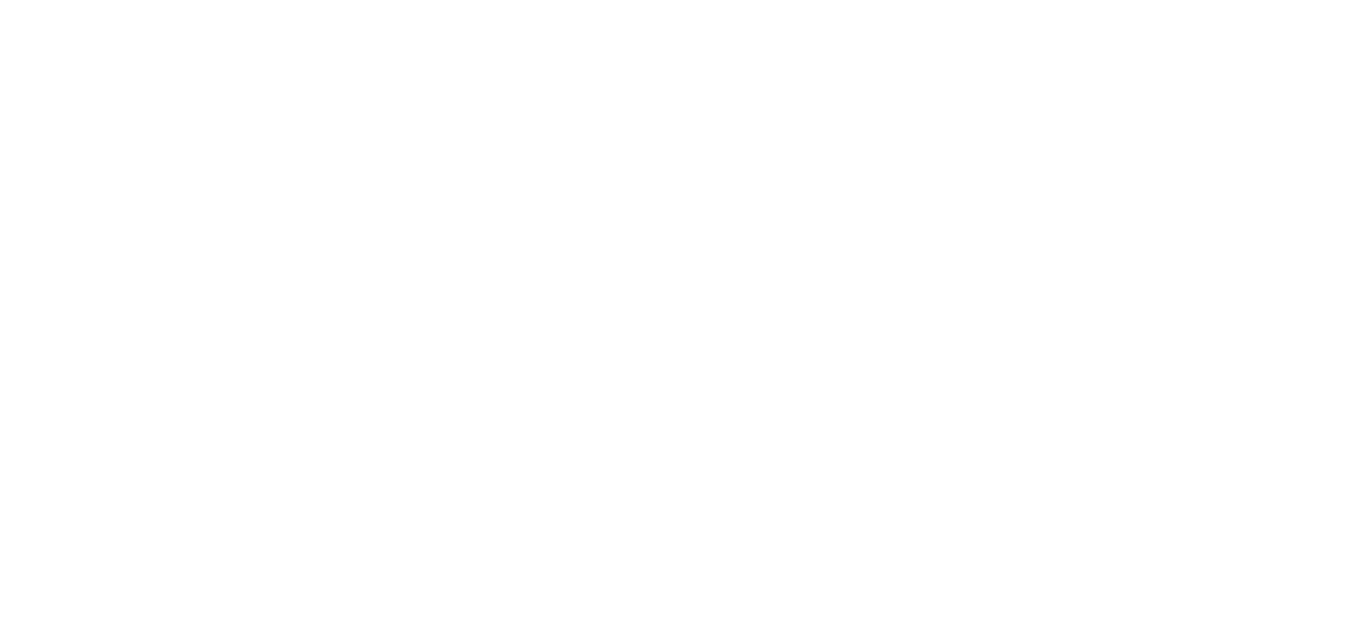 scroll, scrollTop: 0, scrollLeft: 0, axis: both 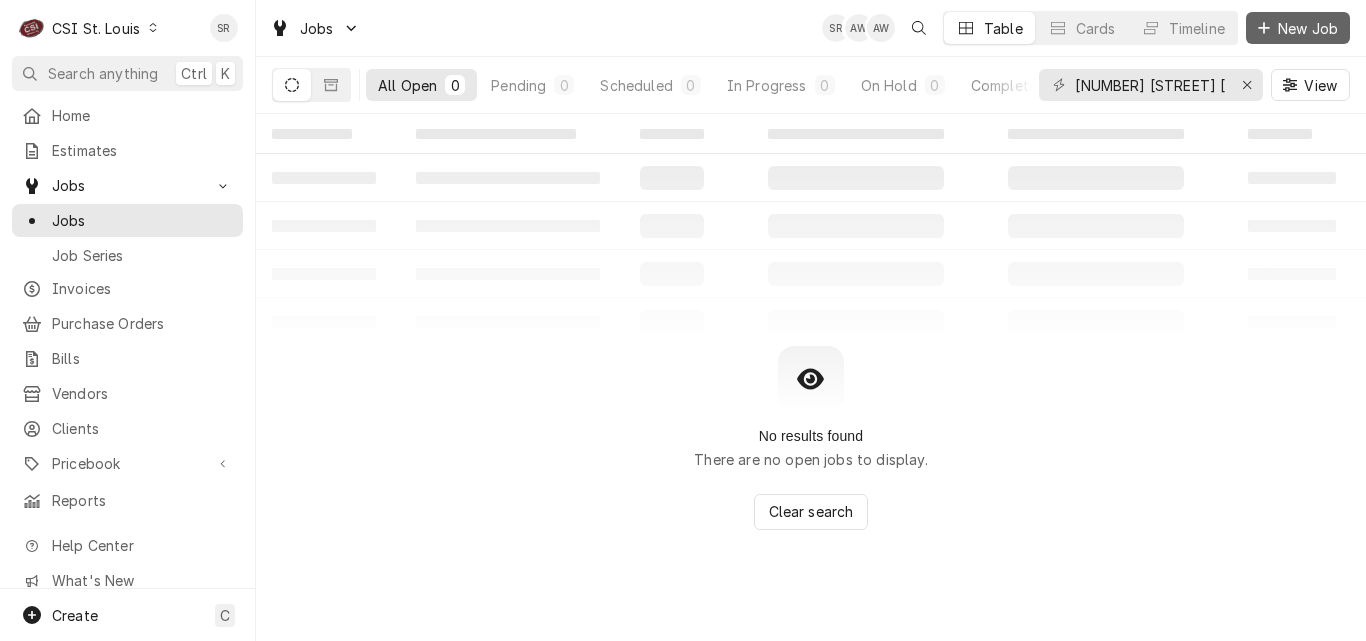 click on "New Job" at bounding box center (1298, 28) 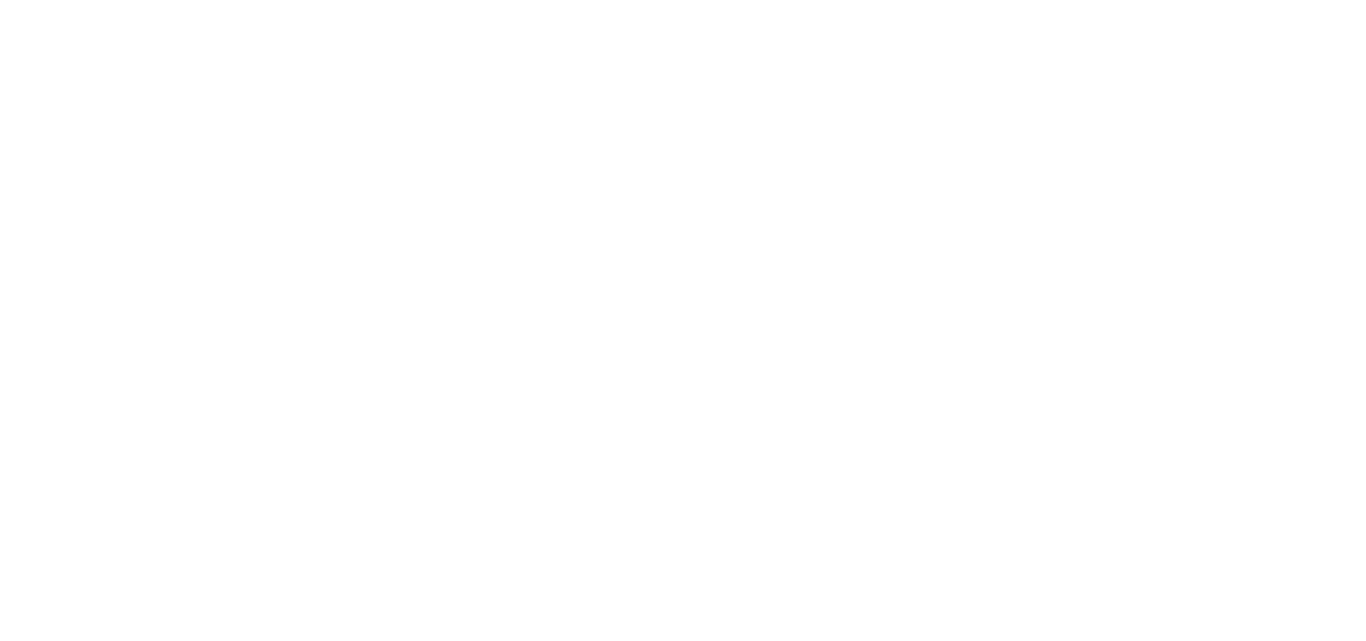 scroll, scrollTop: 0, scrollLeft: 0, axis: both 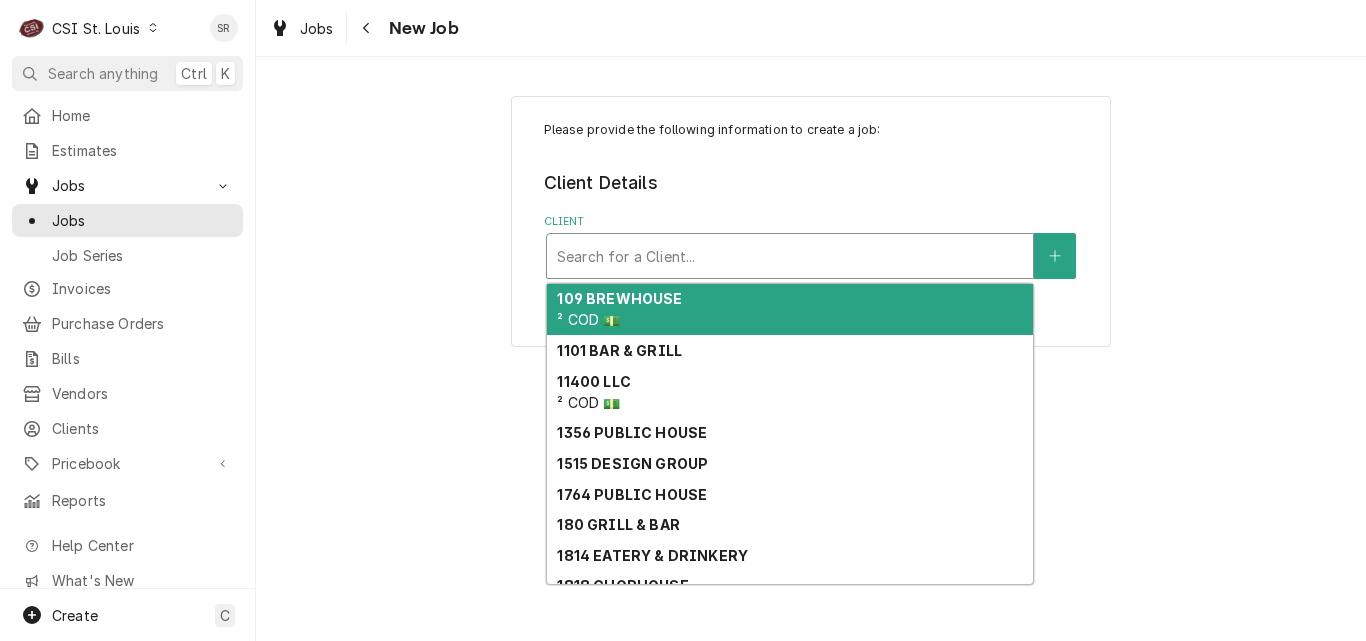 click at bounding box center (790, 256) 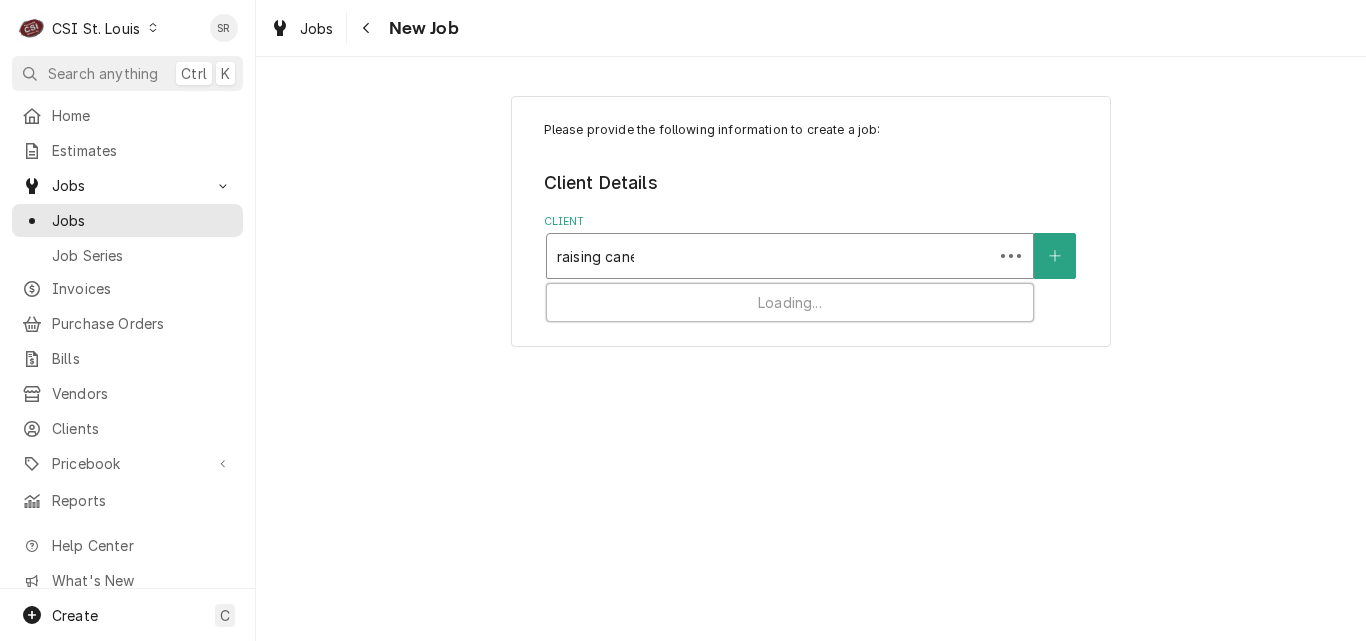 type on "raising canes" 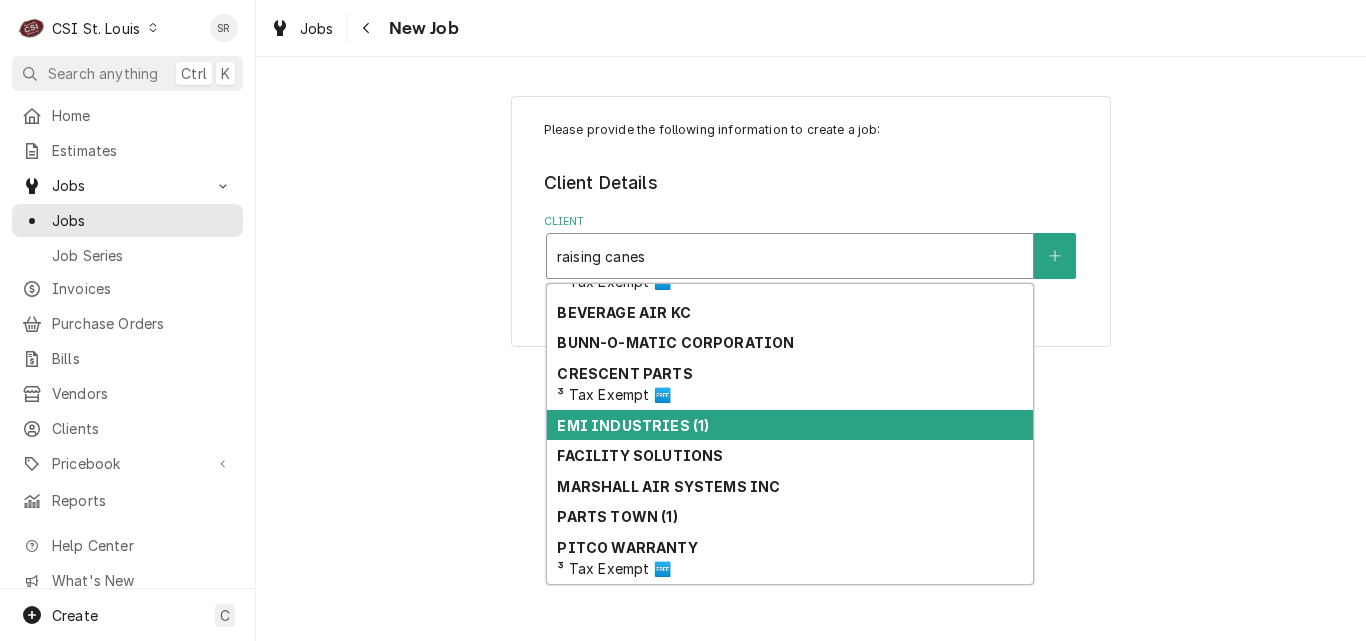 scroll, scrollTop: 290, scrollLeft: 0, axis: vertical 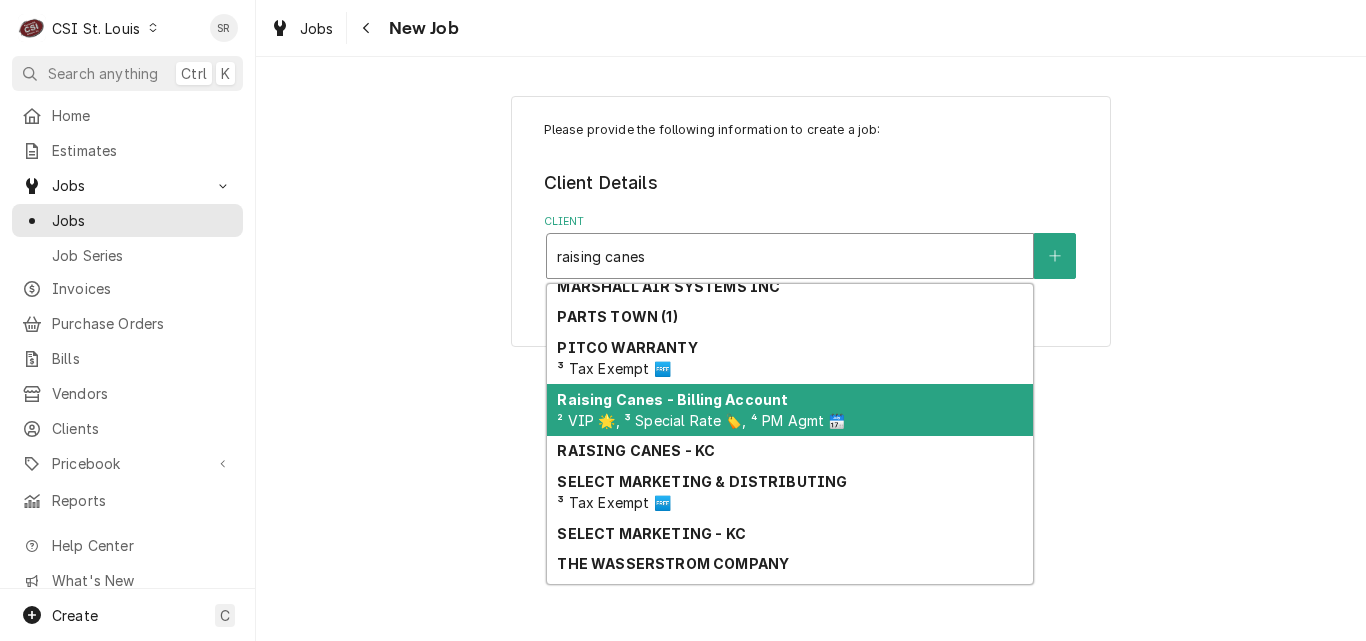 click on "² VIP 🌟, ³ Special Rate 🏷️, ⁴ PM Agmt 🗓️" at bounding box center [701, 420] 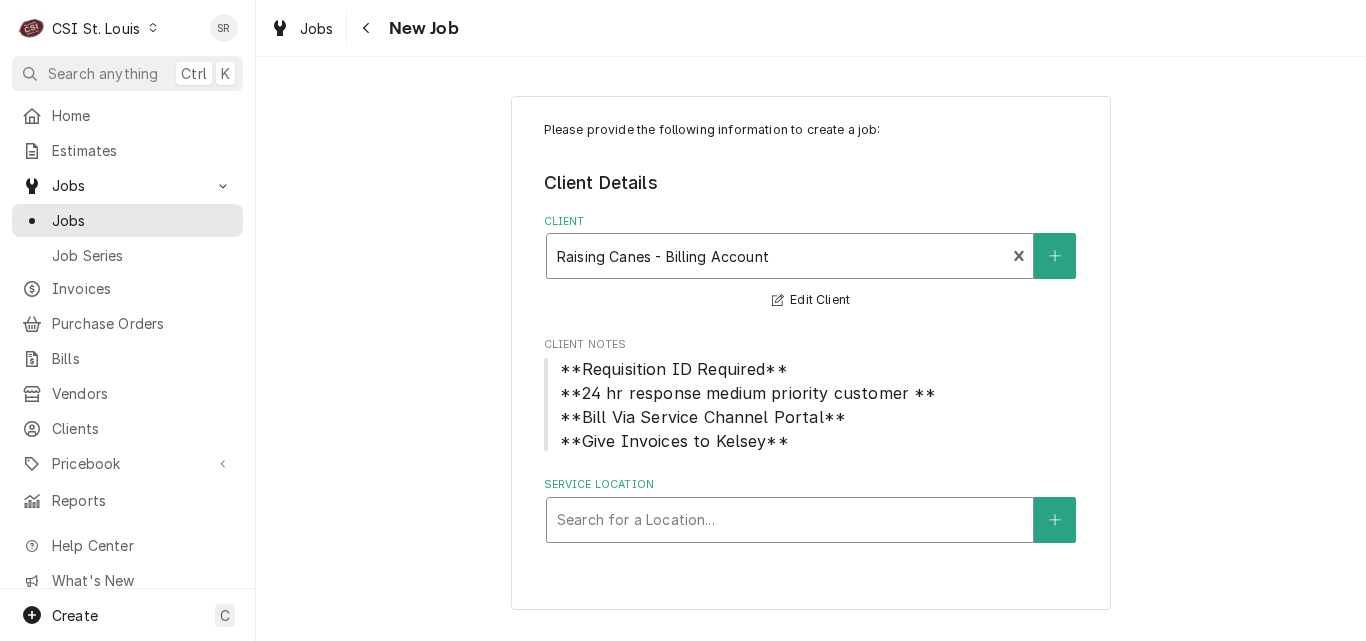 click at bounding box center [790, 520] 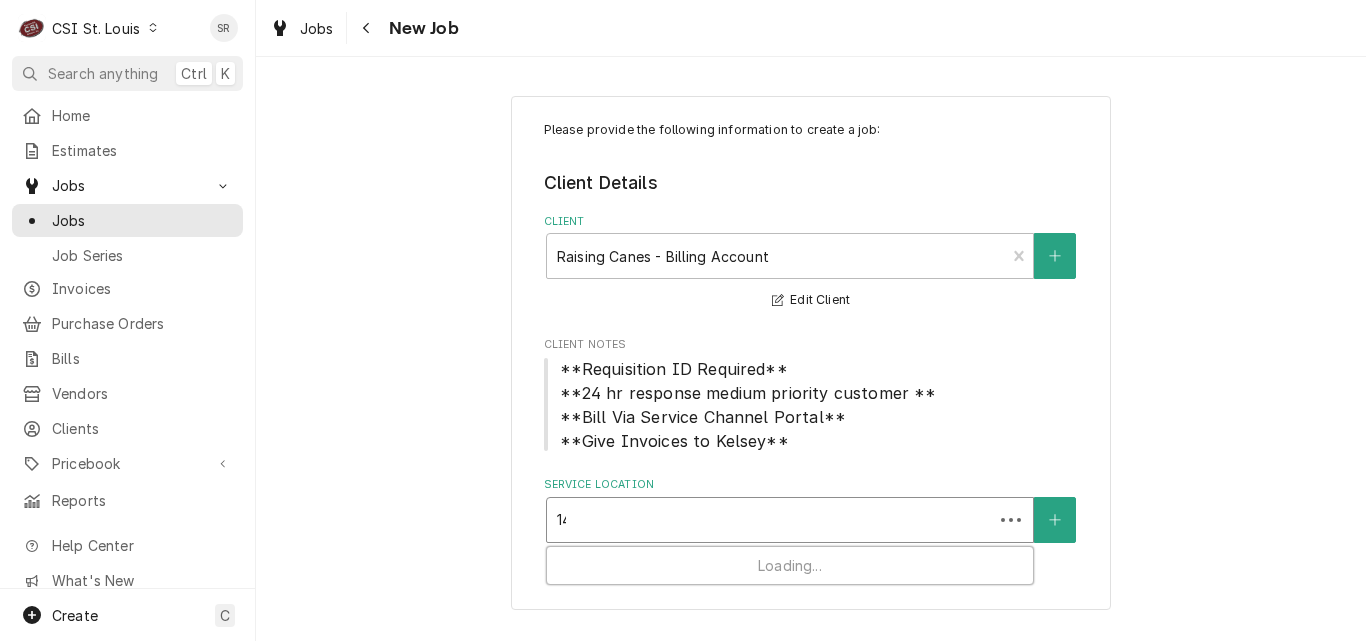 type on "147" 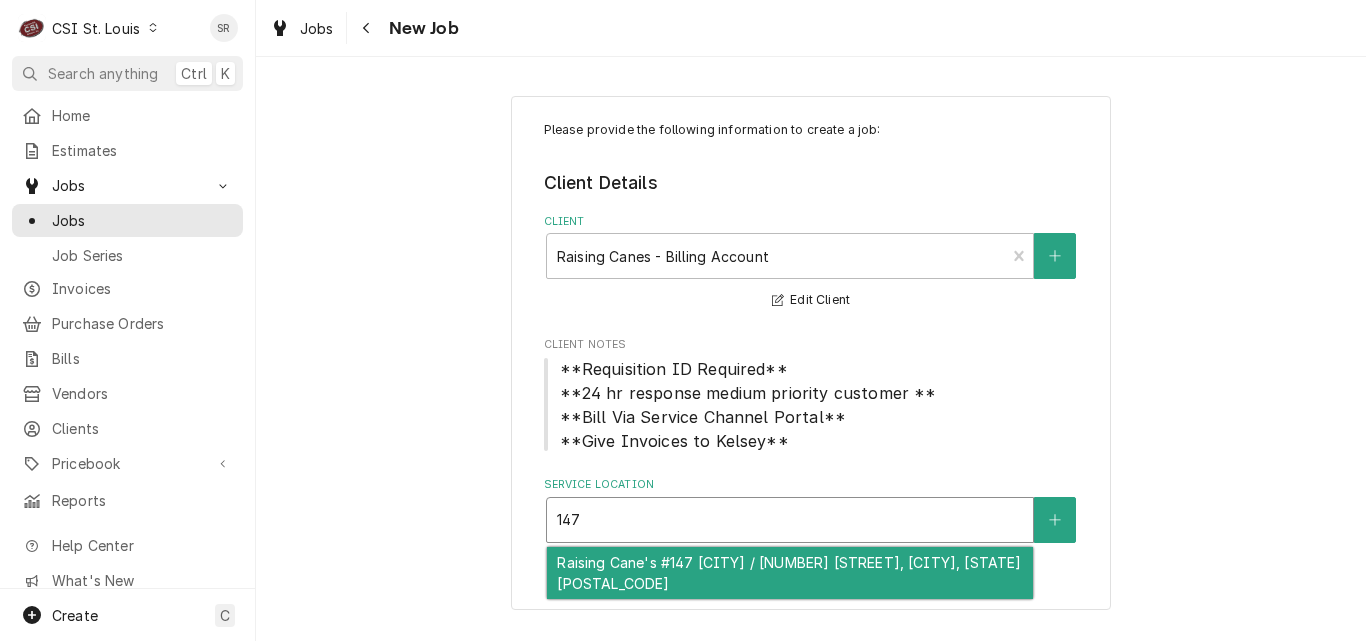 click on "Raising Cane's #147 [CITY] / [NUMBER] [STREET], [CITY], [STATE] [POSTAL_CODE]" at bounding box center (790, 573) 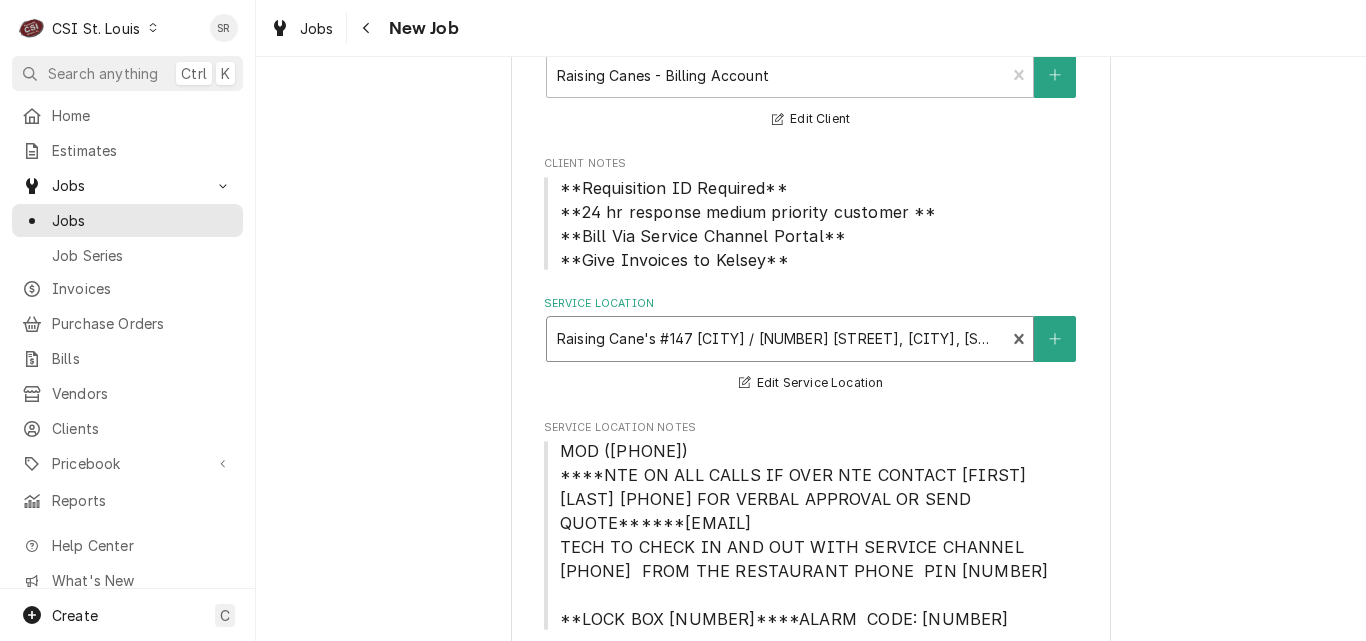 scroll, scrollTop: 400, scrollLeft: 0, axis: vertical 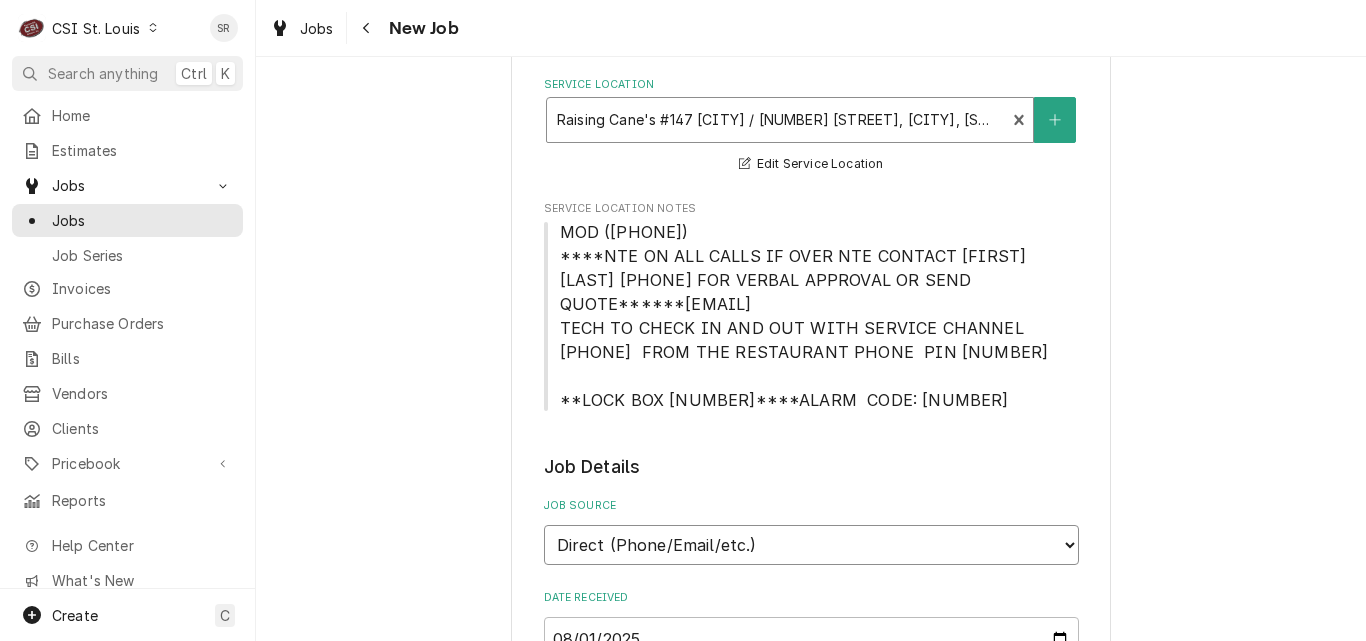 click on "Direct (Phone/Email/etc.) Service Channel Corrigo Ecotrak Other" at bounding box center (811, 545) 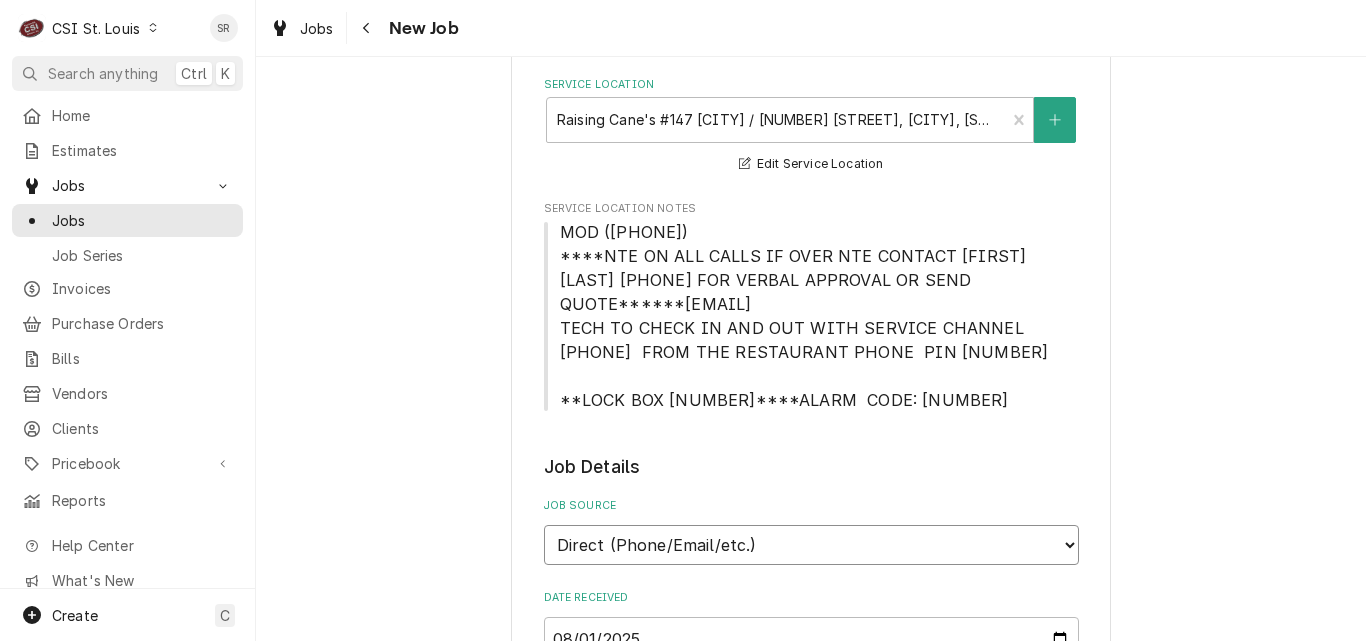 select on "1" 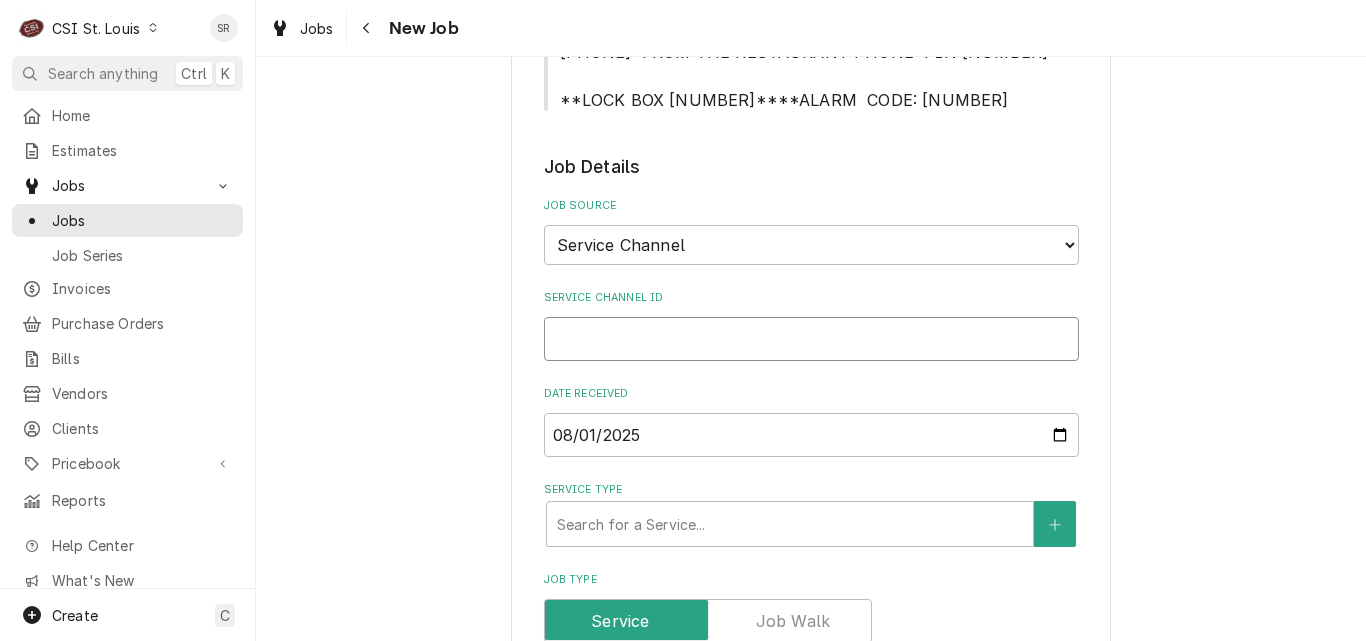 click on "Service Channel ID" at bounding box center (811, 339) 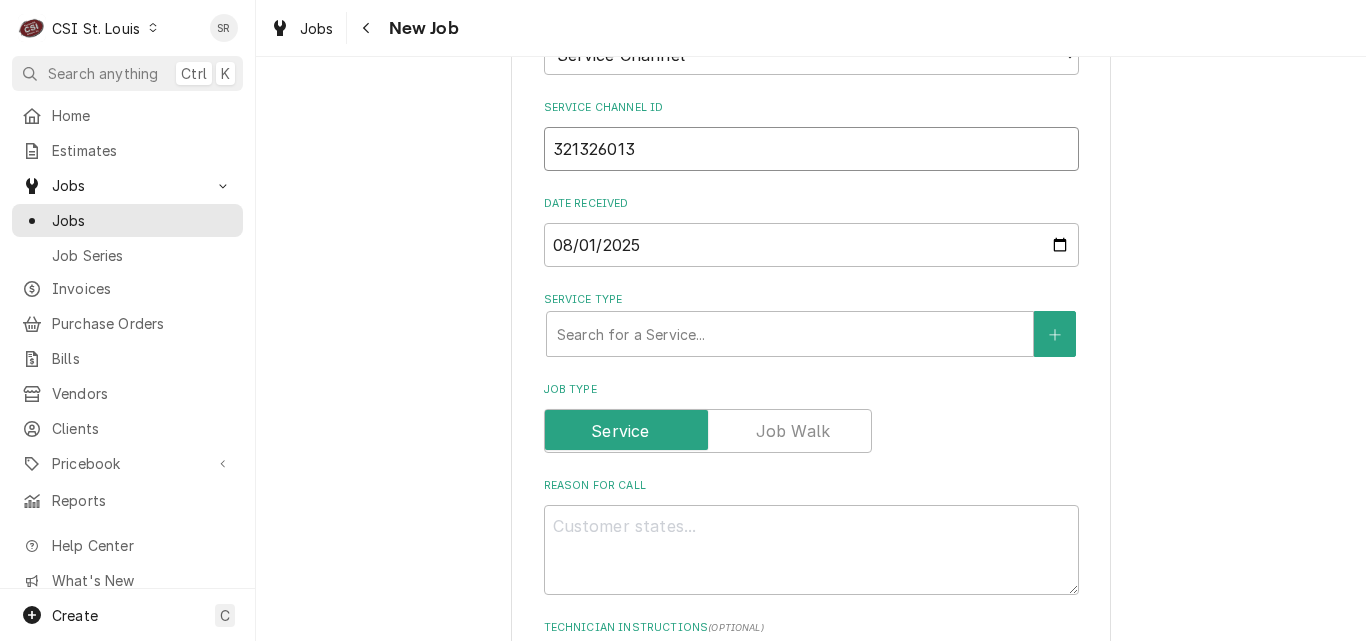 scroll, scrollTop: 1100, scrollLeft: 0, axis: vertical 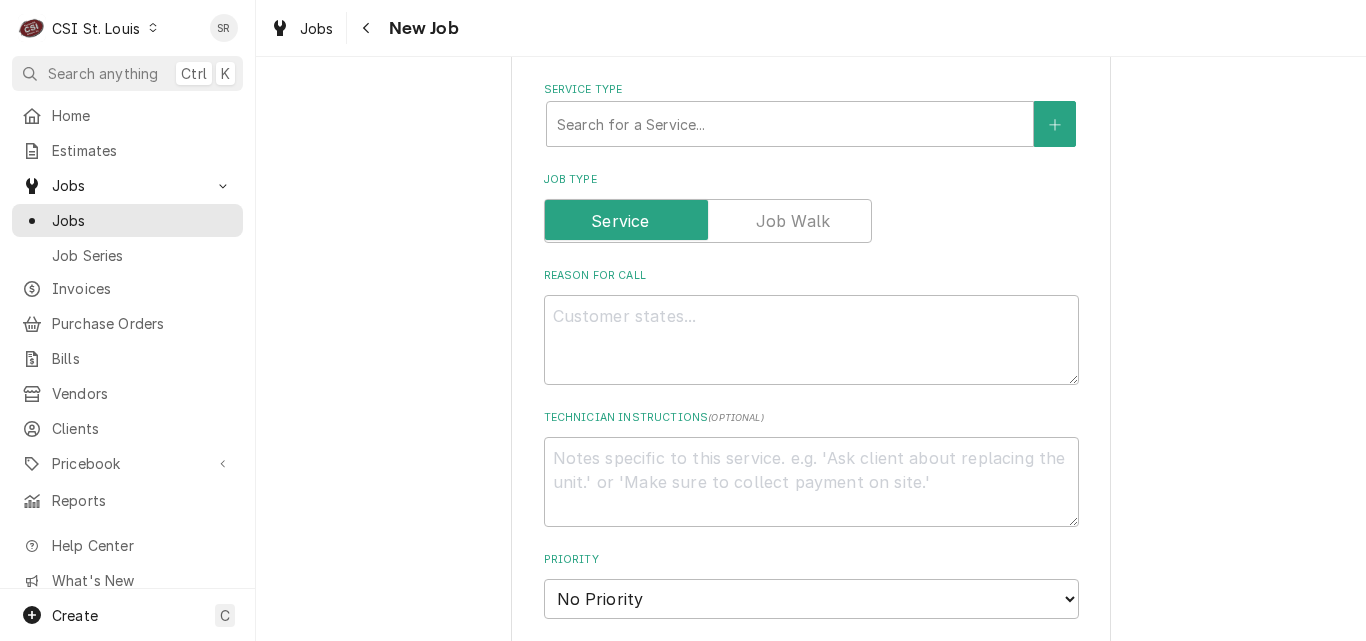 type on "x" 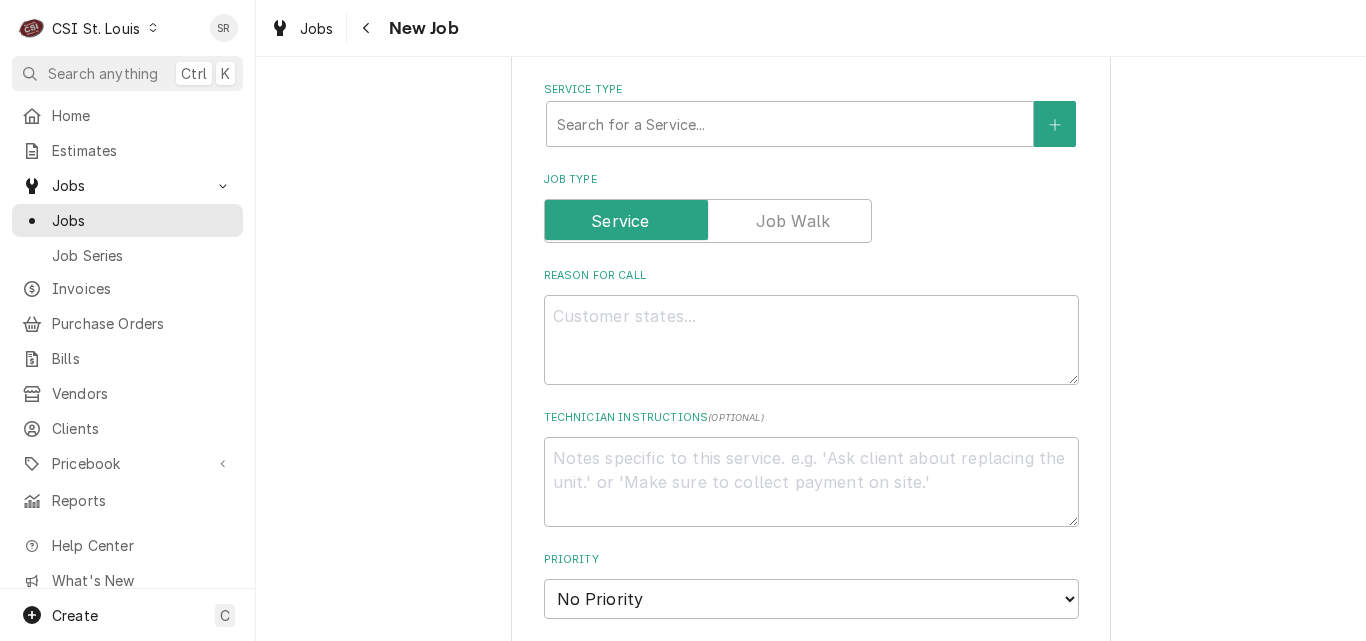 type on "321326013" 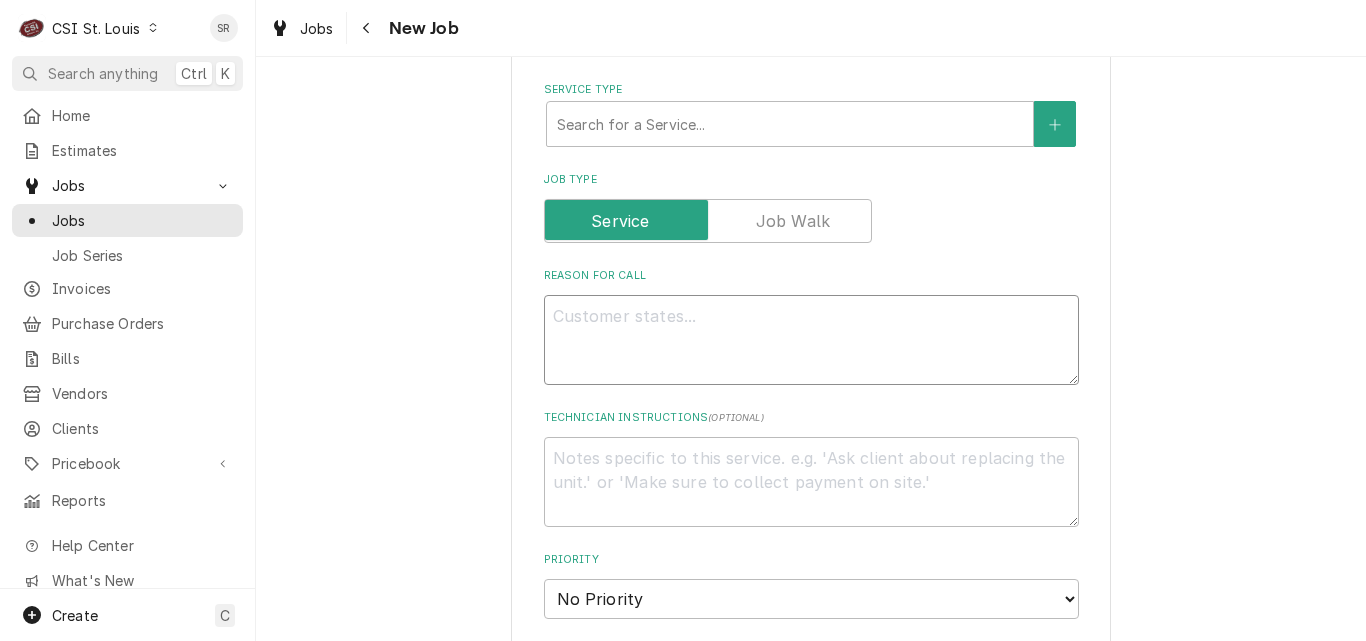 click on "Reason For Call" at bounding box center (811, 340) 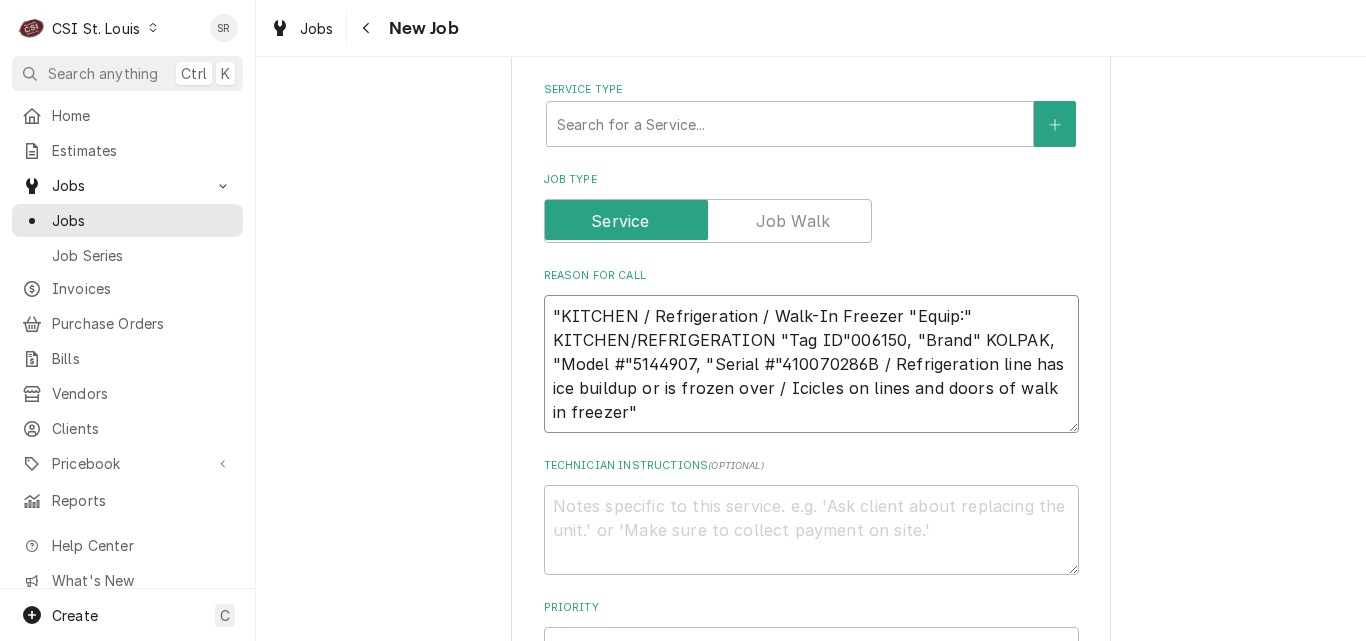 type on "x" 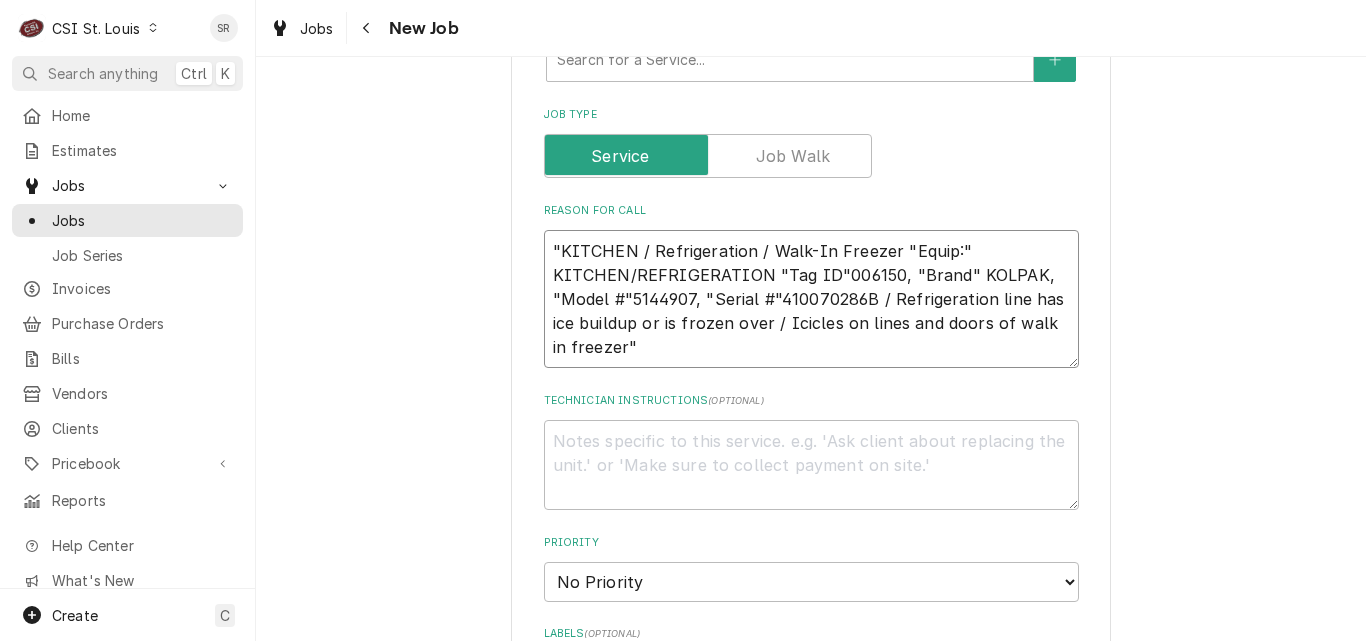 scroll, scrollTop: 1200, scrollLeft: 0, axis: vertical 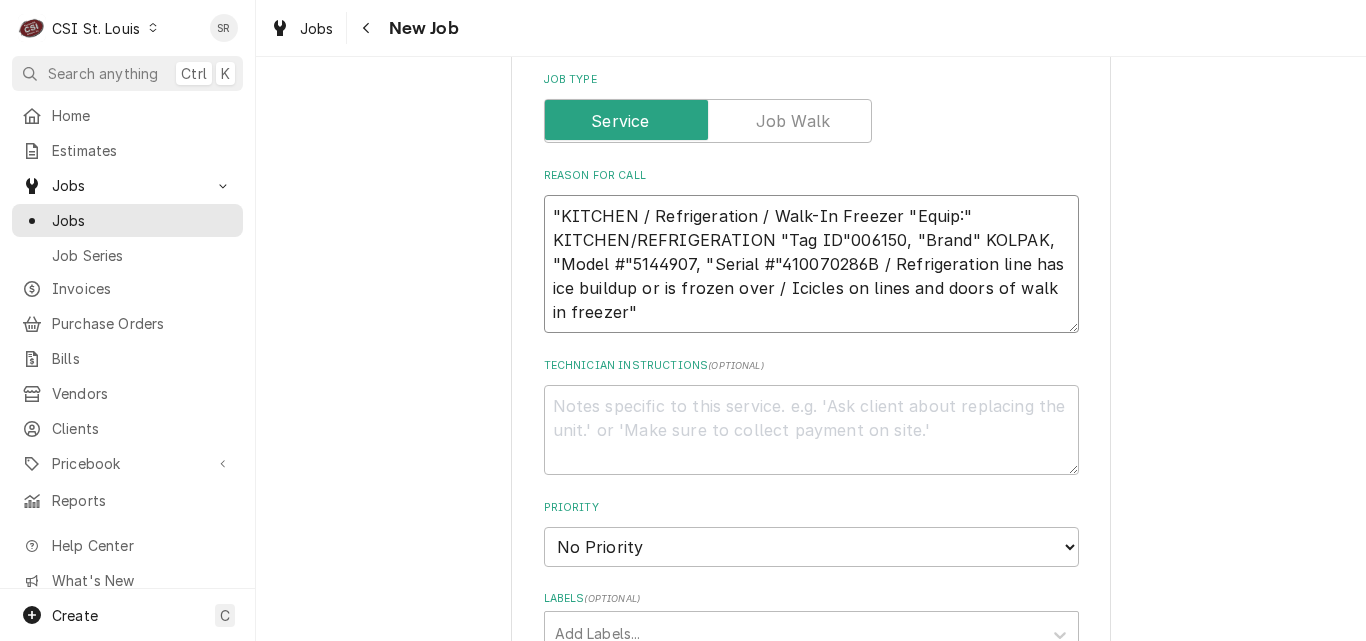 type on ""KITCHEN / Refrigeration / Walk-In Freezer "Equip:" KITCHEN/REFRIGERATION "Tag ID"006150, "Brand" KOLPAK, "Model #"5144907, "Serial #"410070286B / Refrigeration line has ice buildup or is frozen over / Icicles on lines and doors of walk in freezer"" 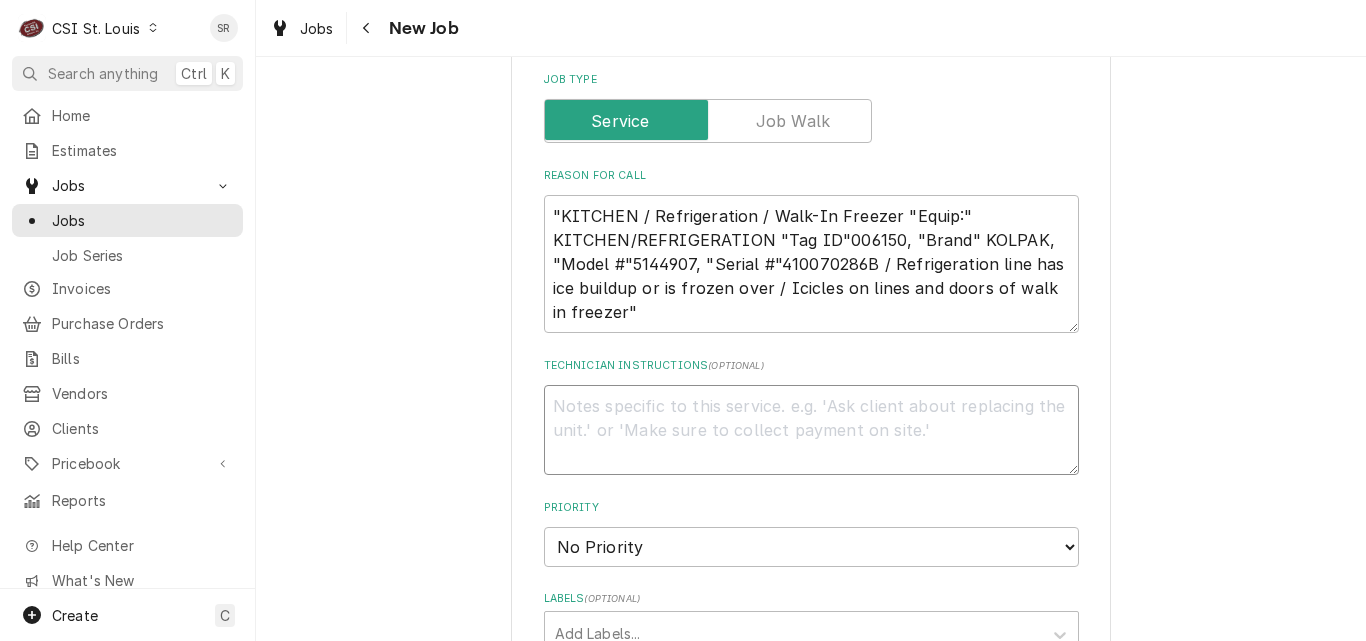 click on "Technician Instructions  ( optional )" at bounding box center (811, 430) 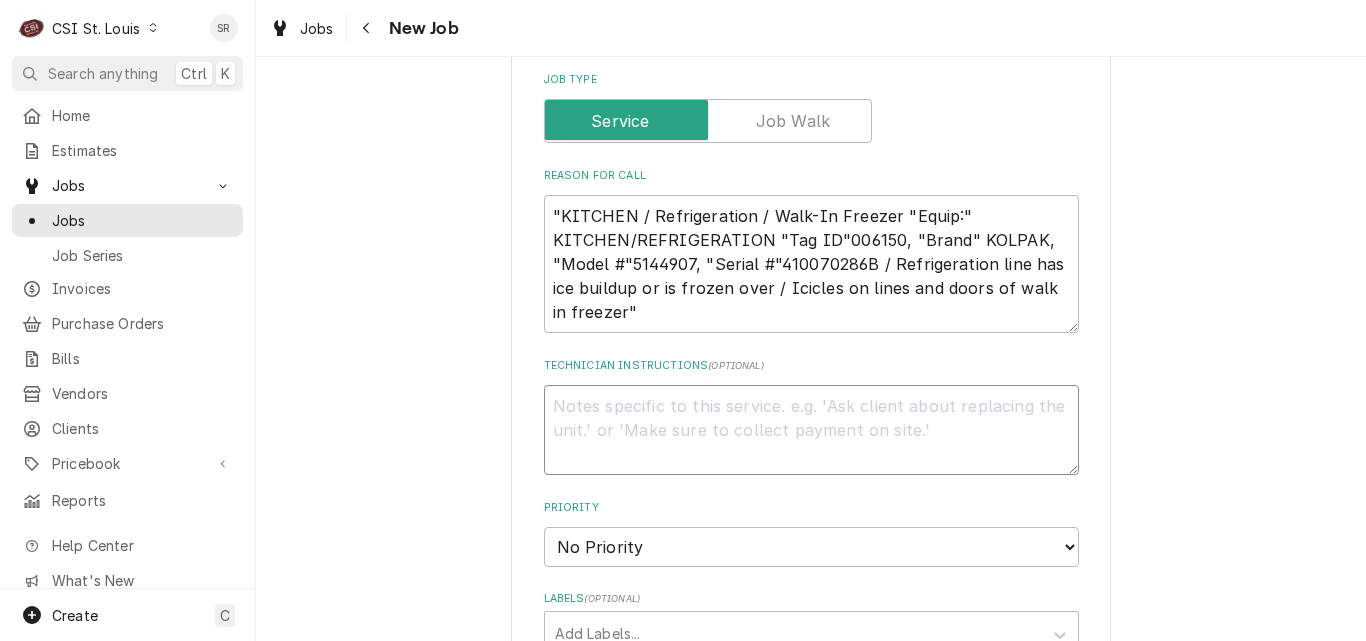click on "Technician Instructions  ( optional )" at bounding box center (811, 430) 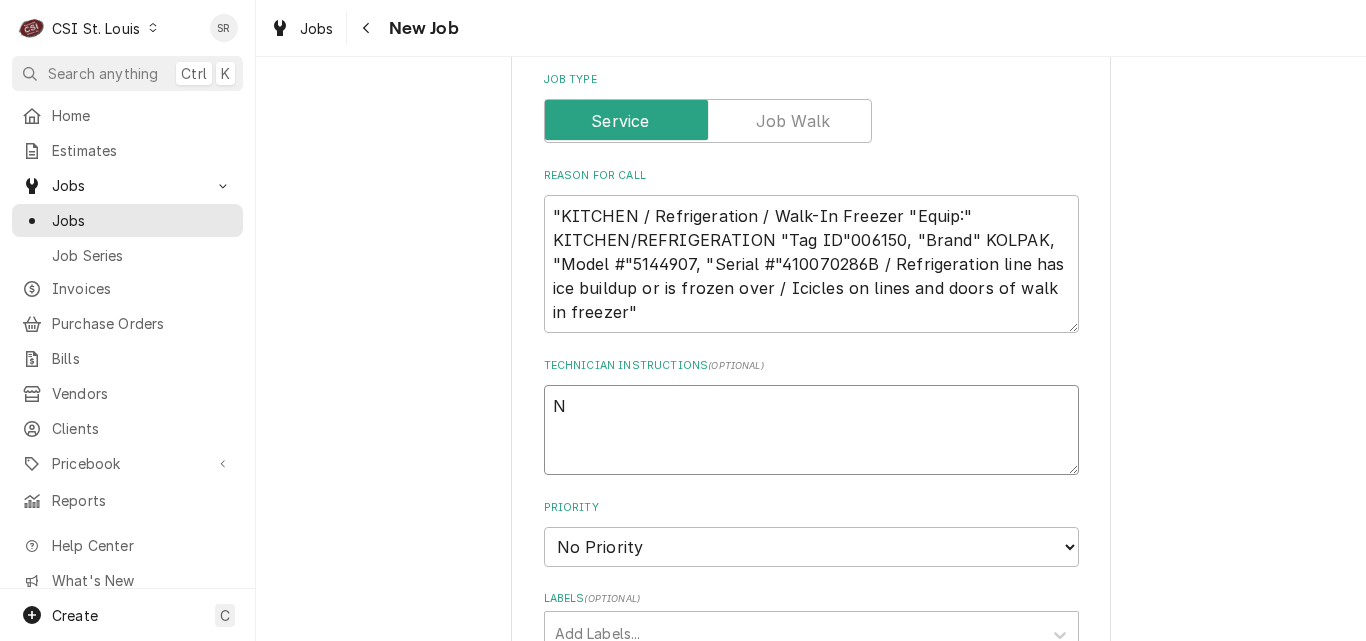 type on "NT" 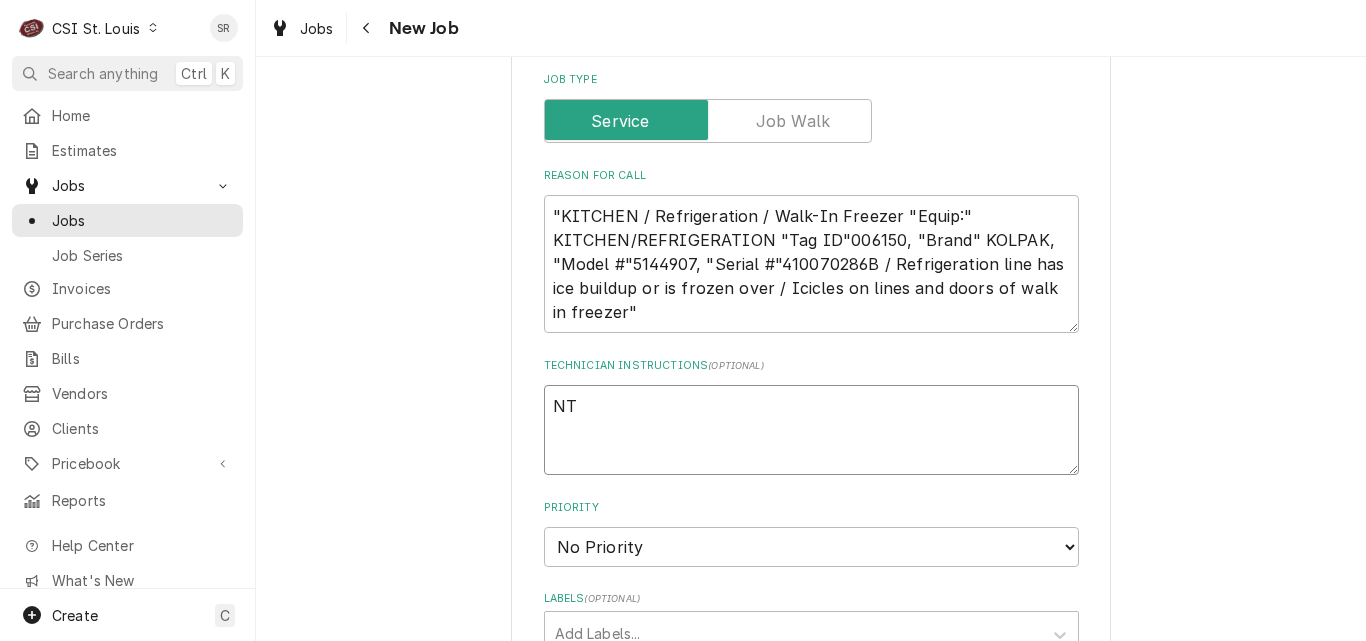 type on "x" 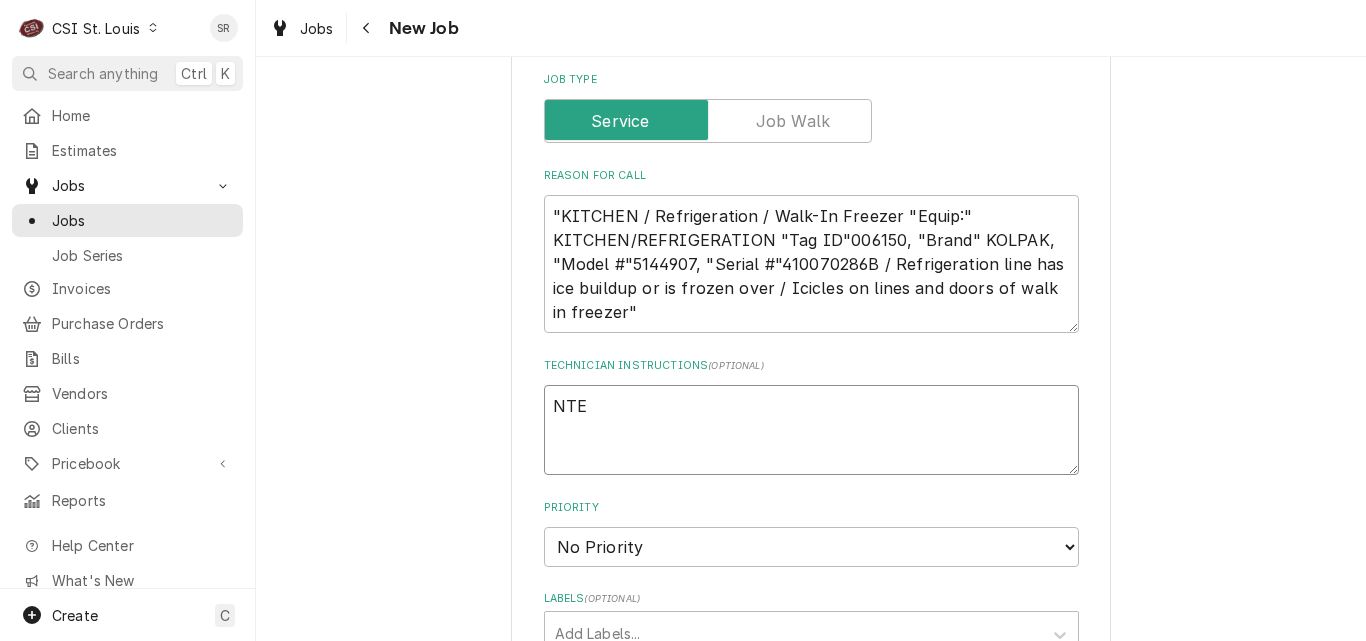 type on "x" 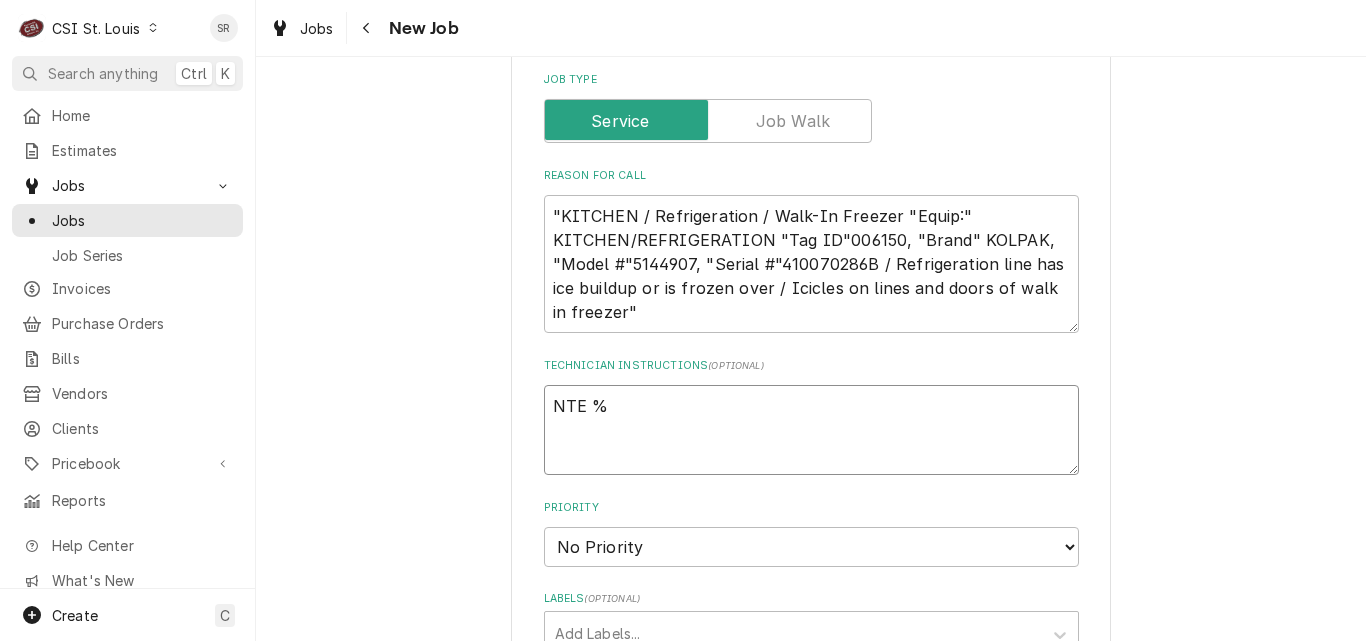 type on "x" 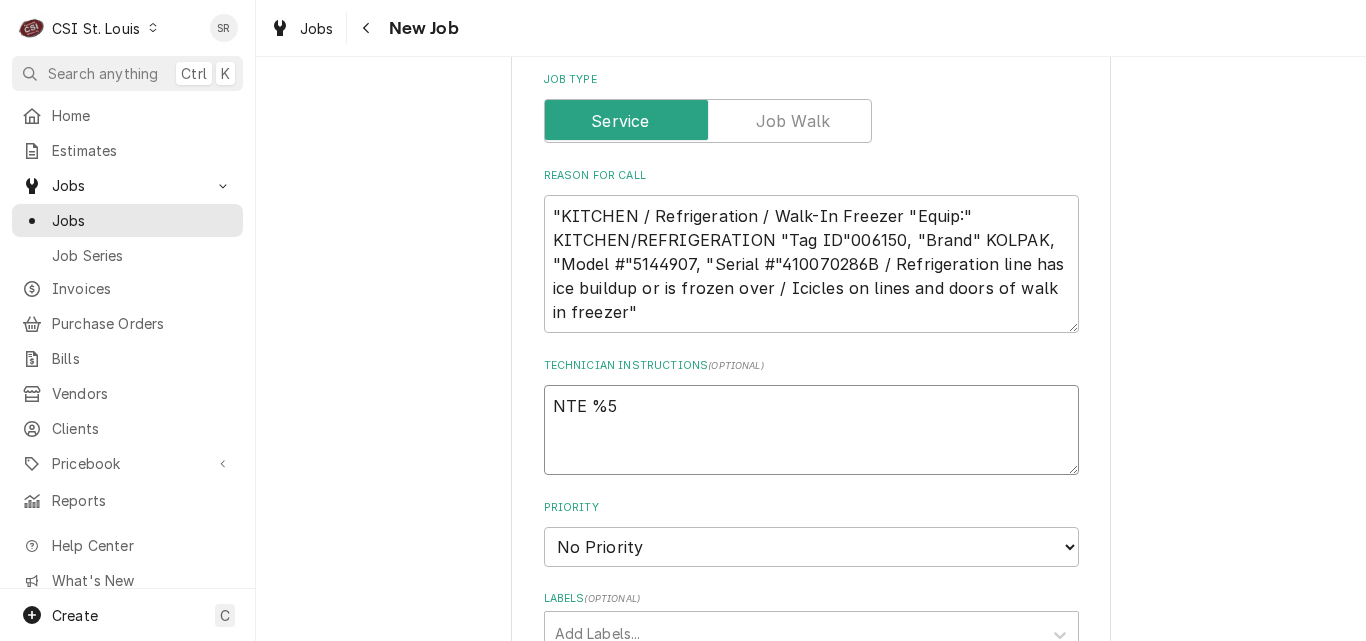type on "x" 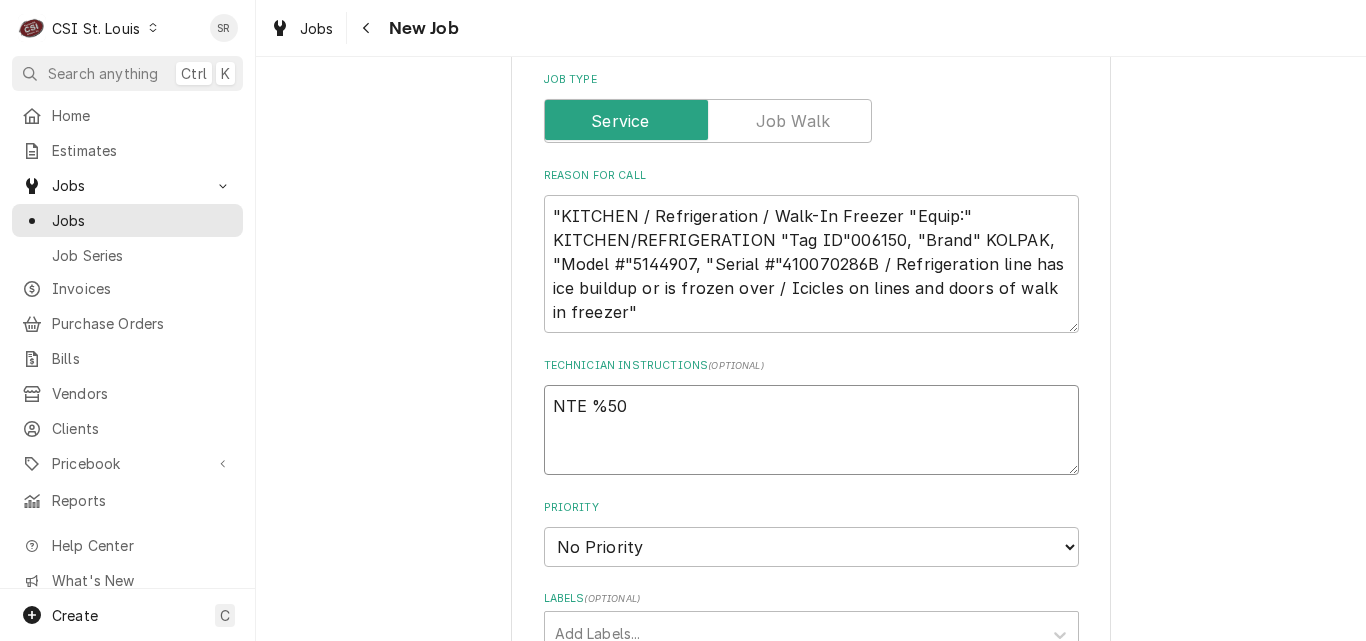 type on "x" 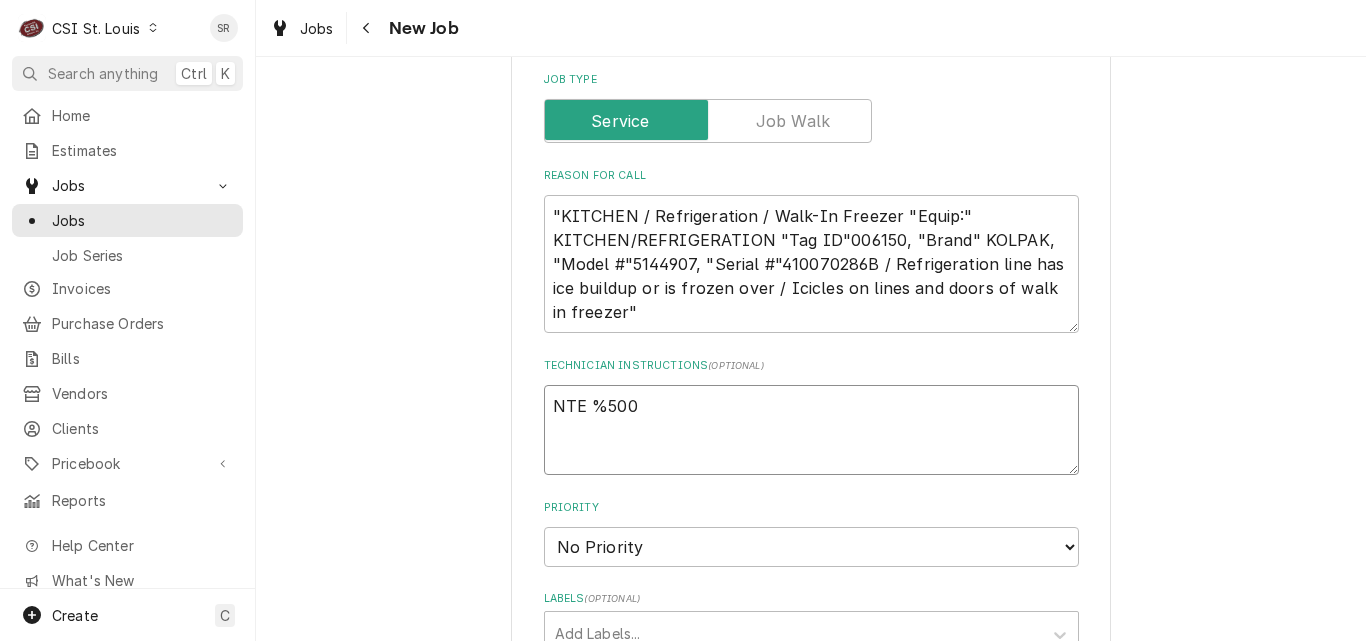 type on "x" 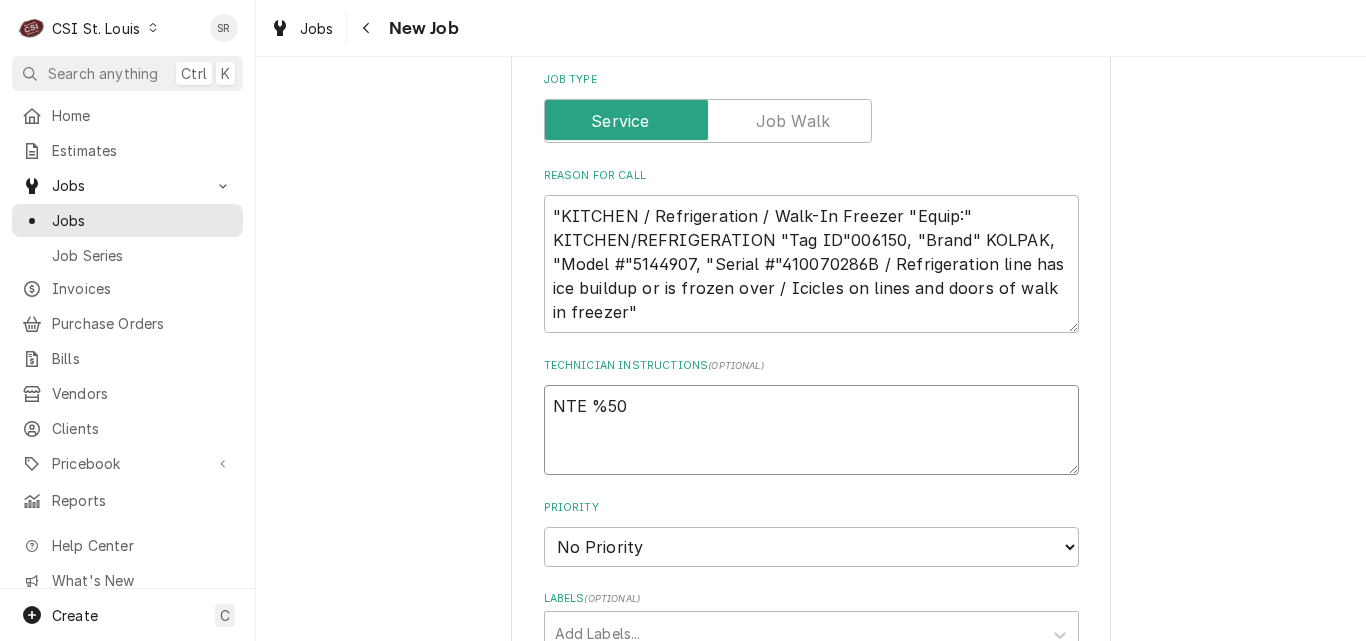 type on "x" 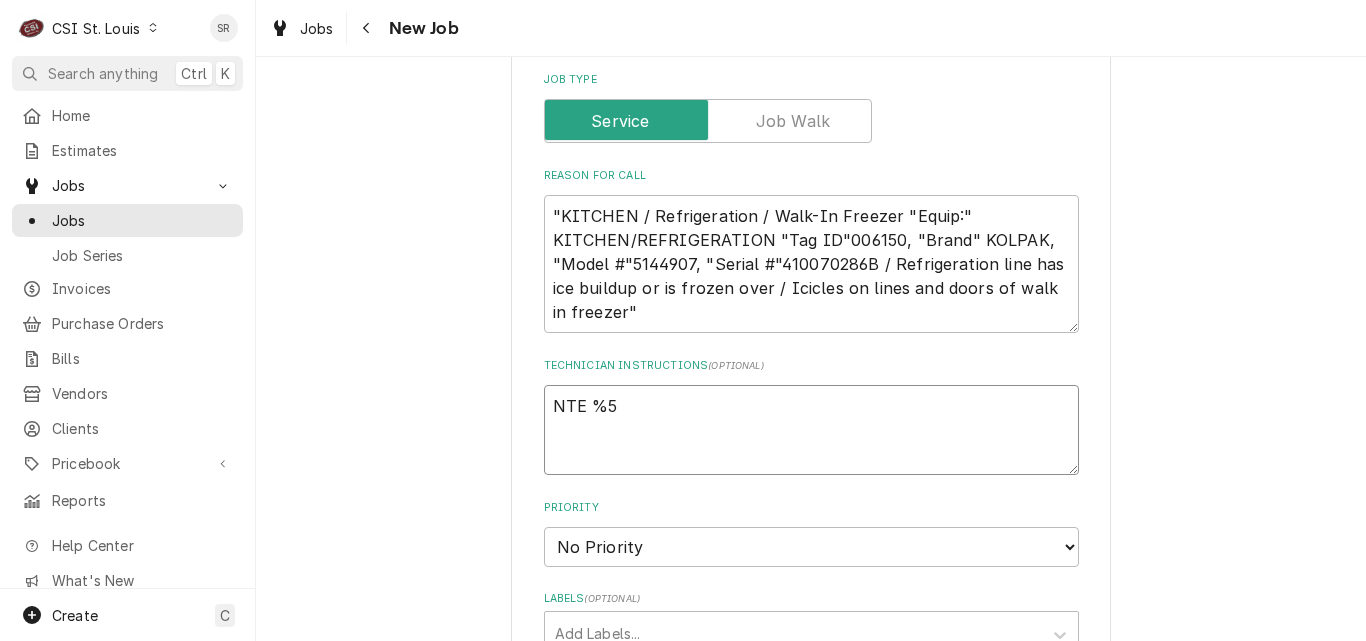 type on "x" 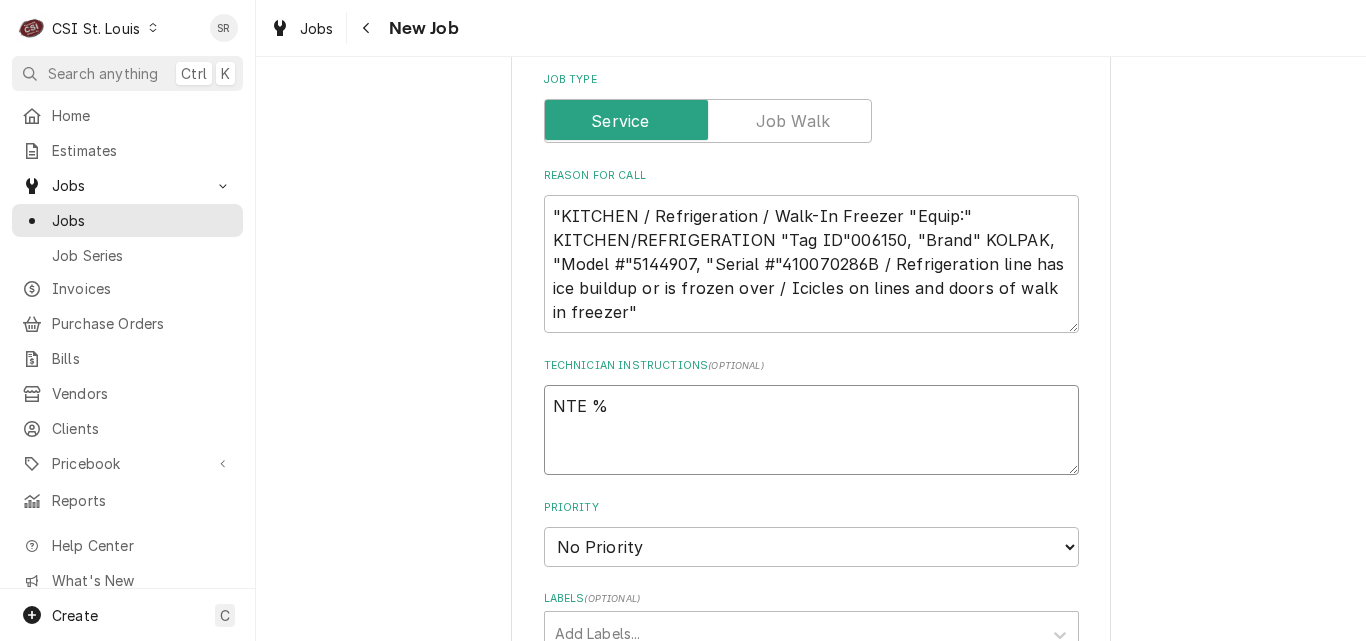 type on "x" 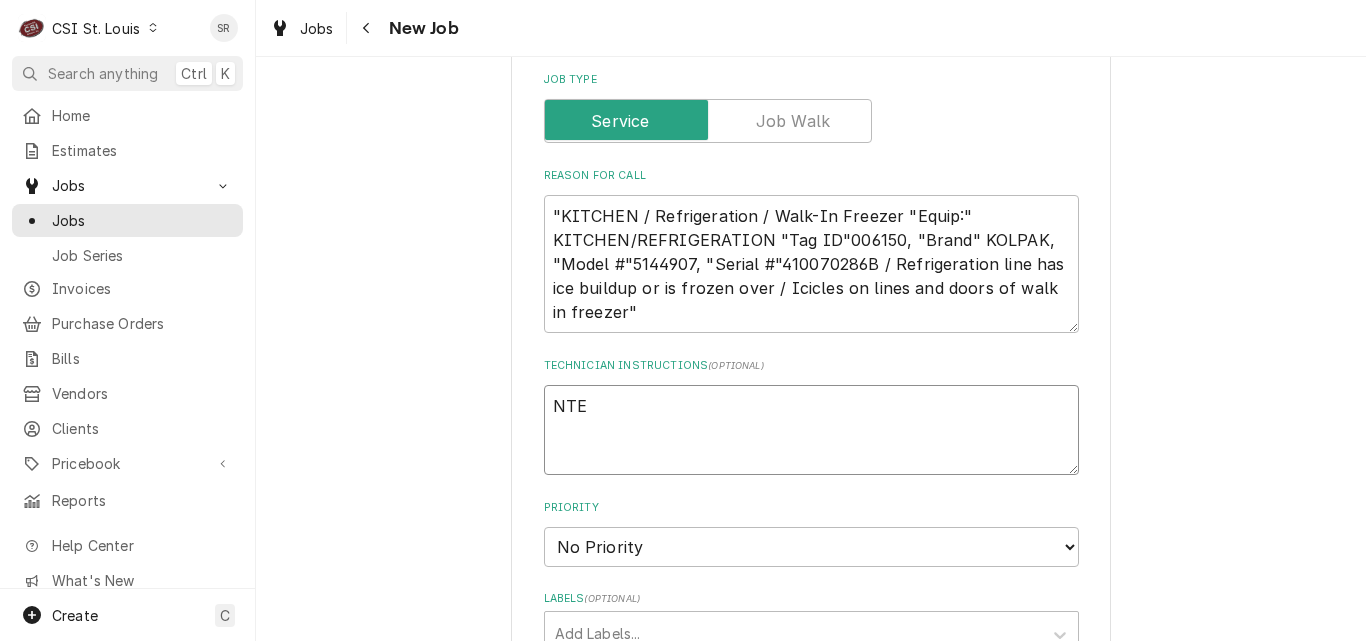 type on "x" 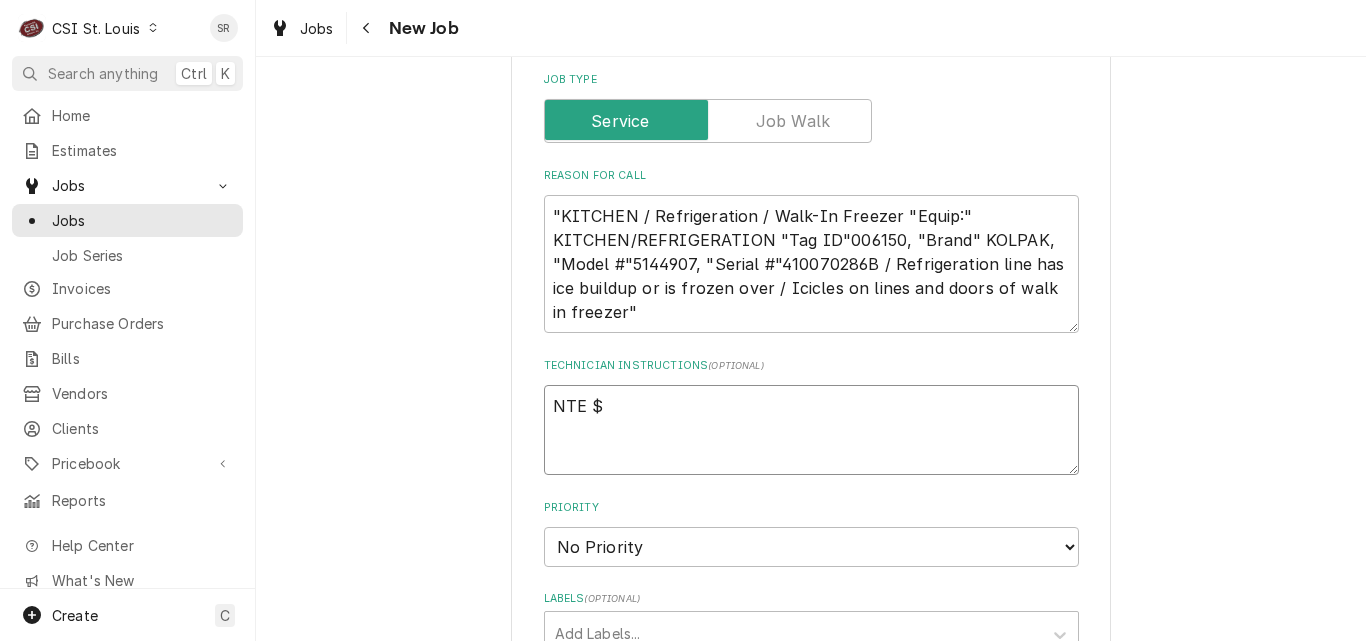 type on "x" 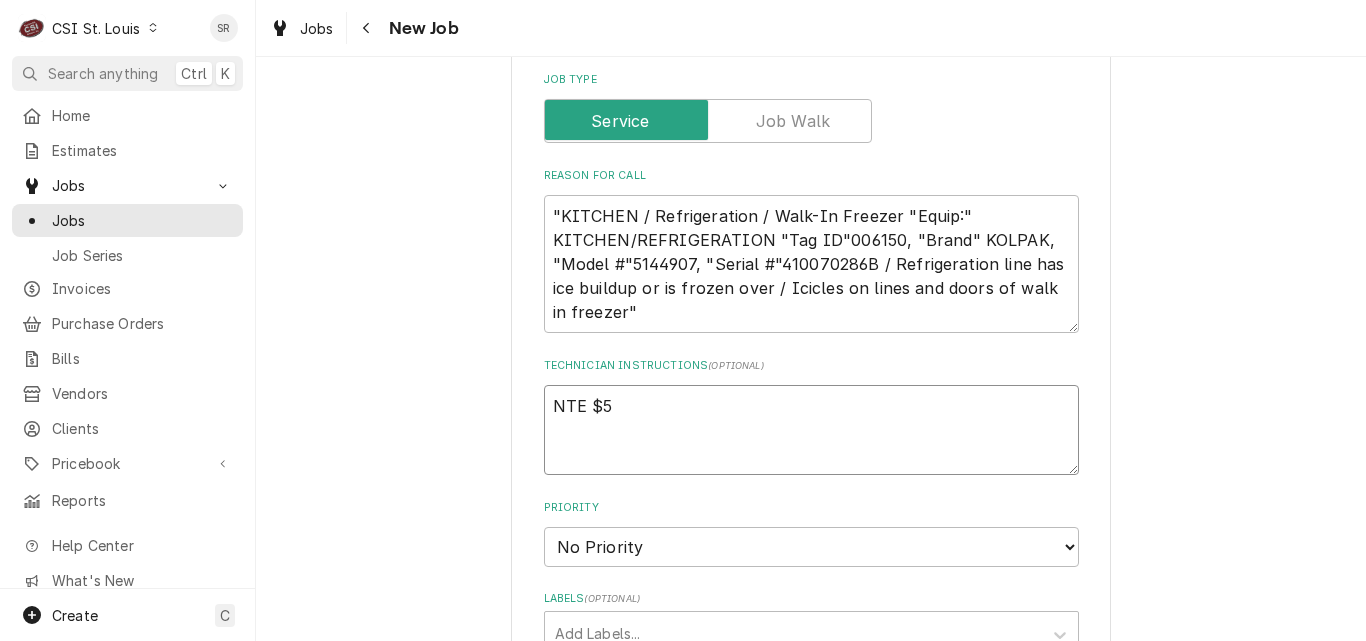 type on "x" 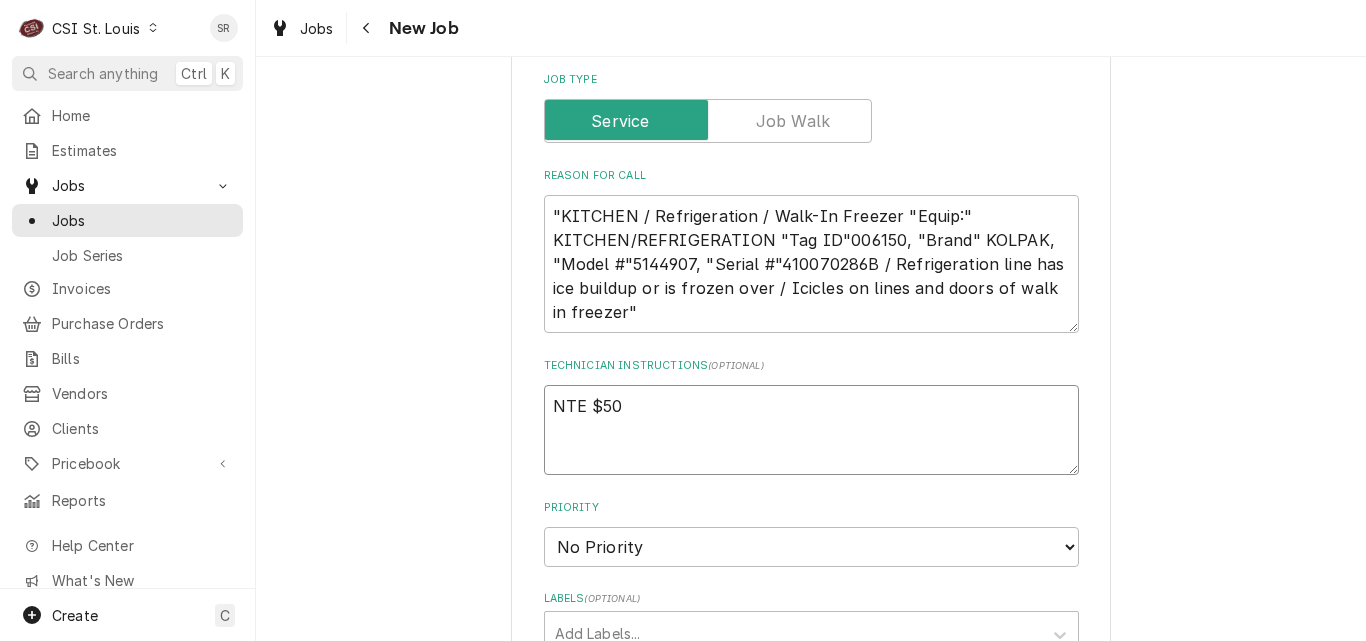 type on "x" 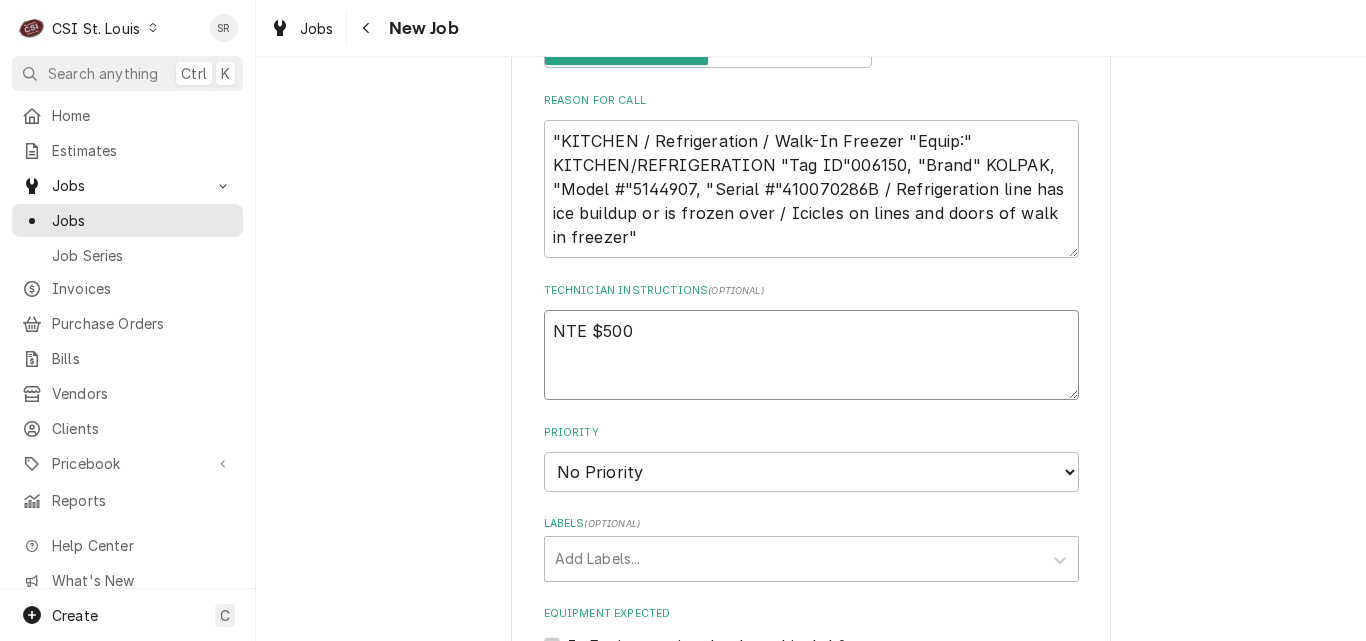 type on "x" 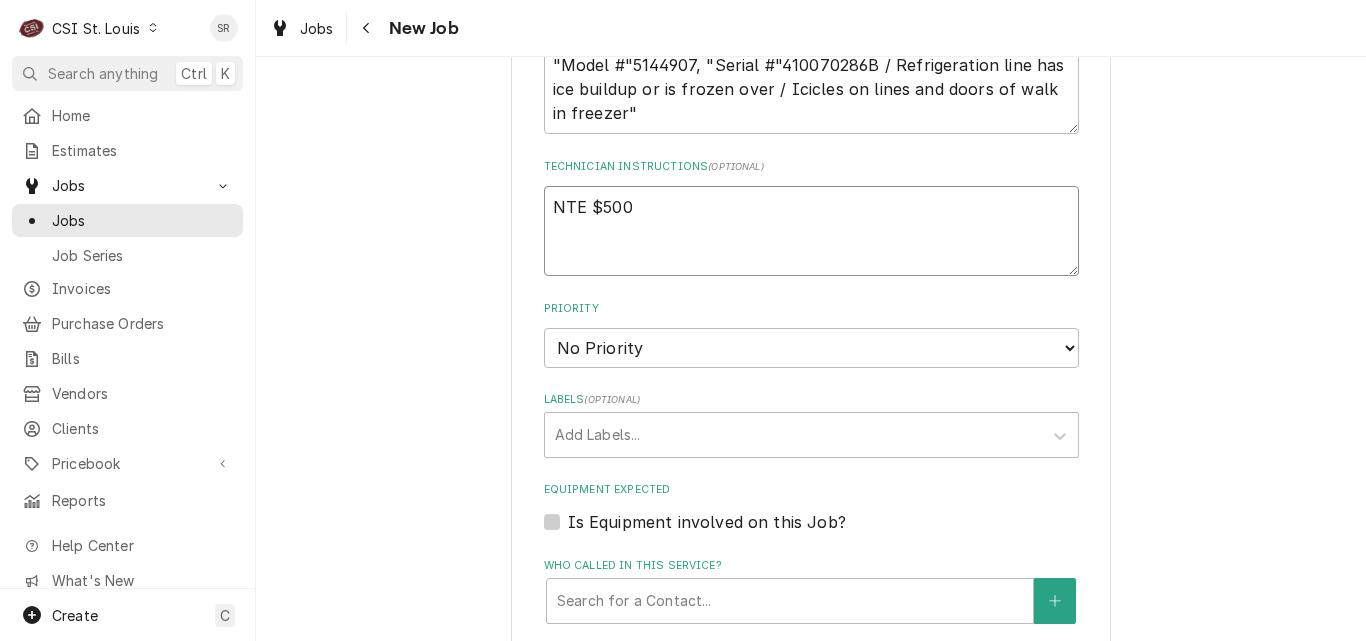 scroll, scrollTop: 1400, scrollLeft: 0, axis: vertical 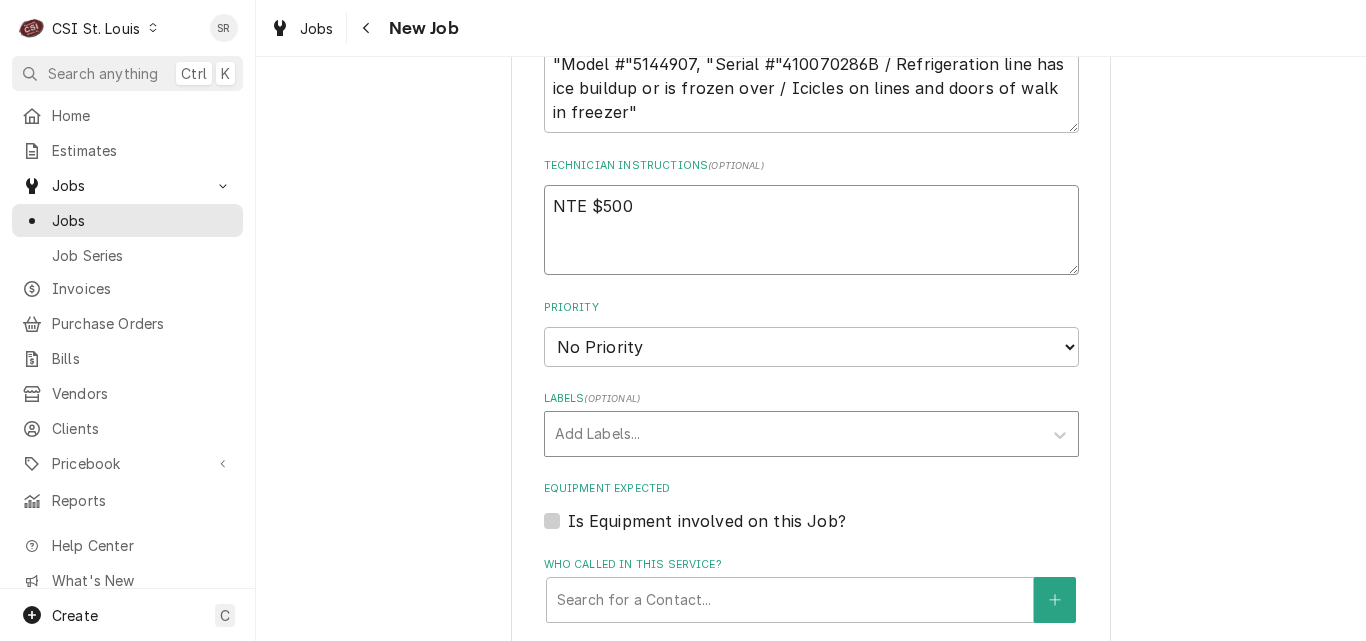 type on "NTE $500" 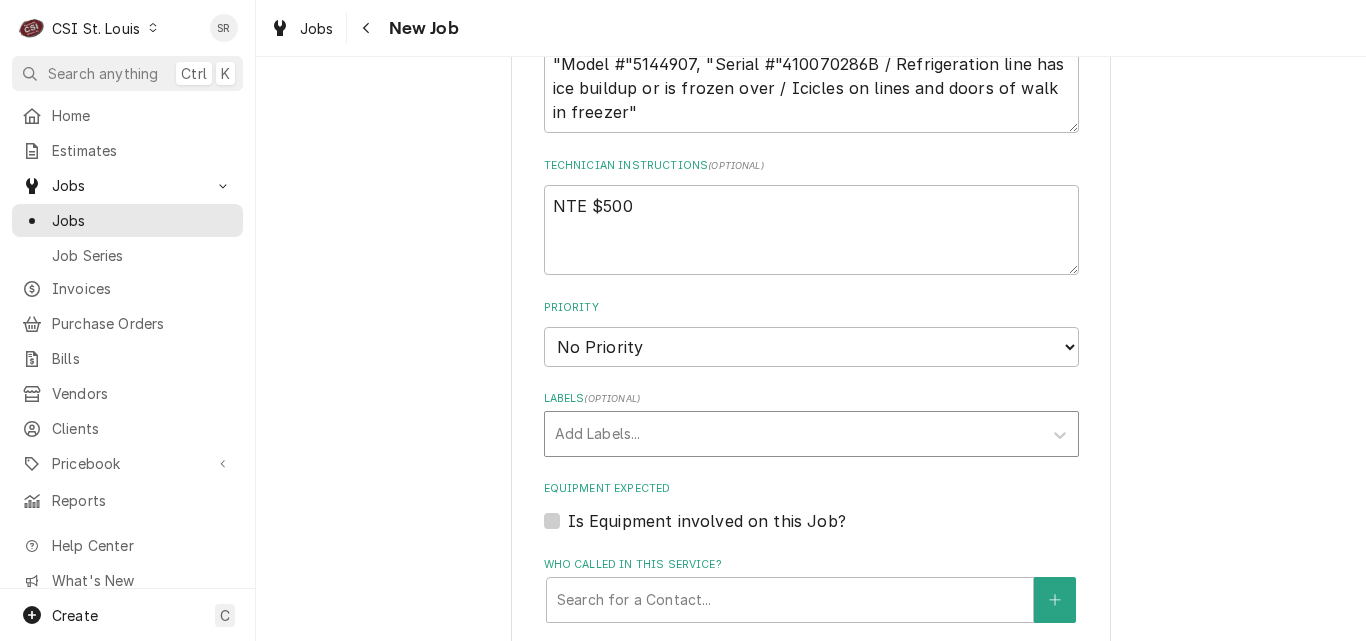 click at bounding box center (793, 434) 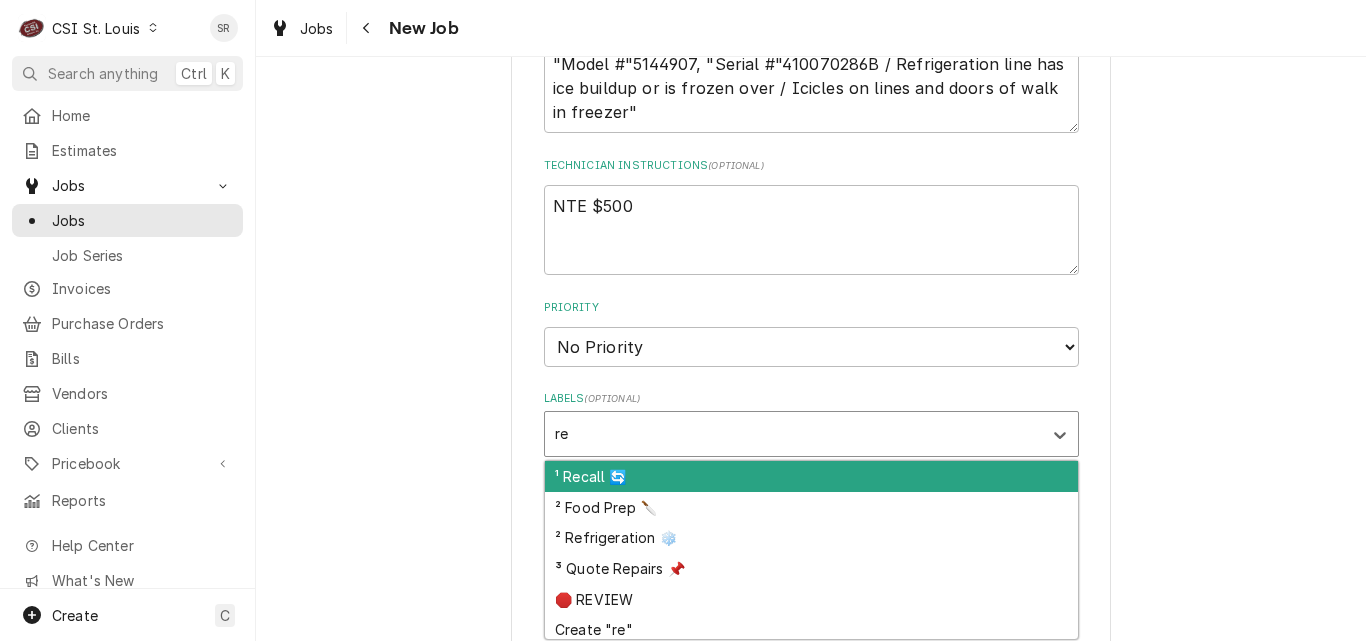 type on "ref" 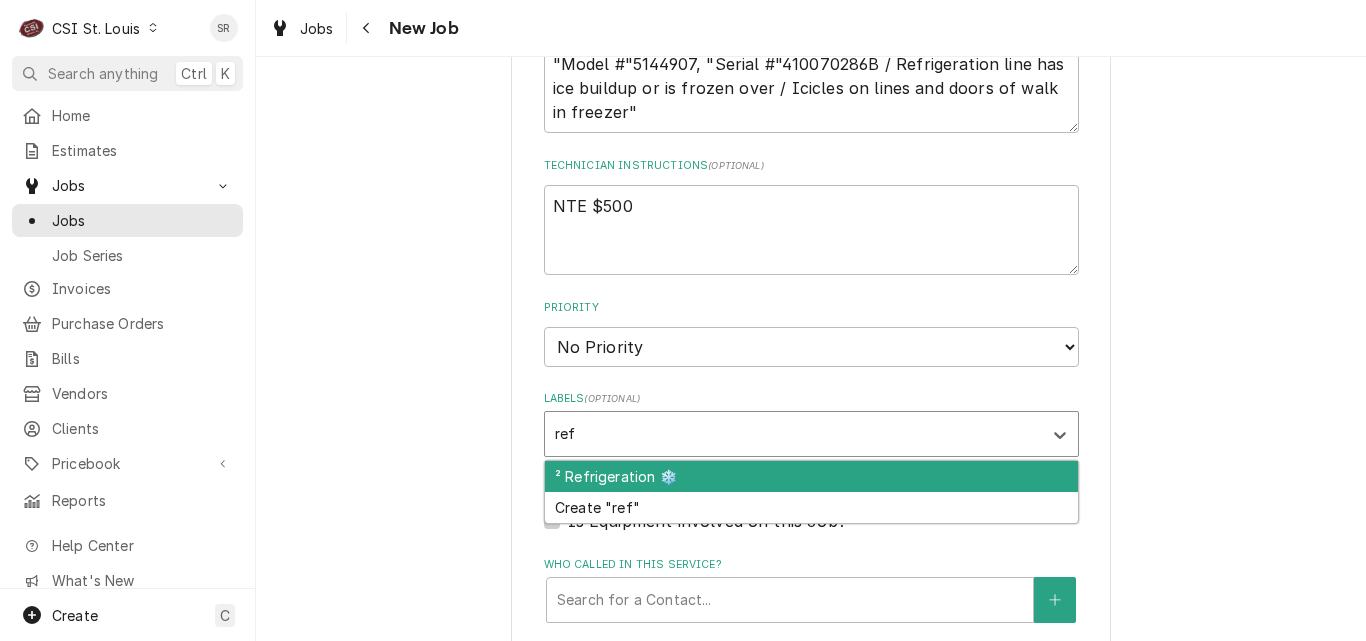 click on "² Refrigeration ❄️" at bounding box center (811, 476) 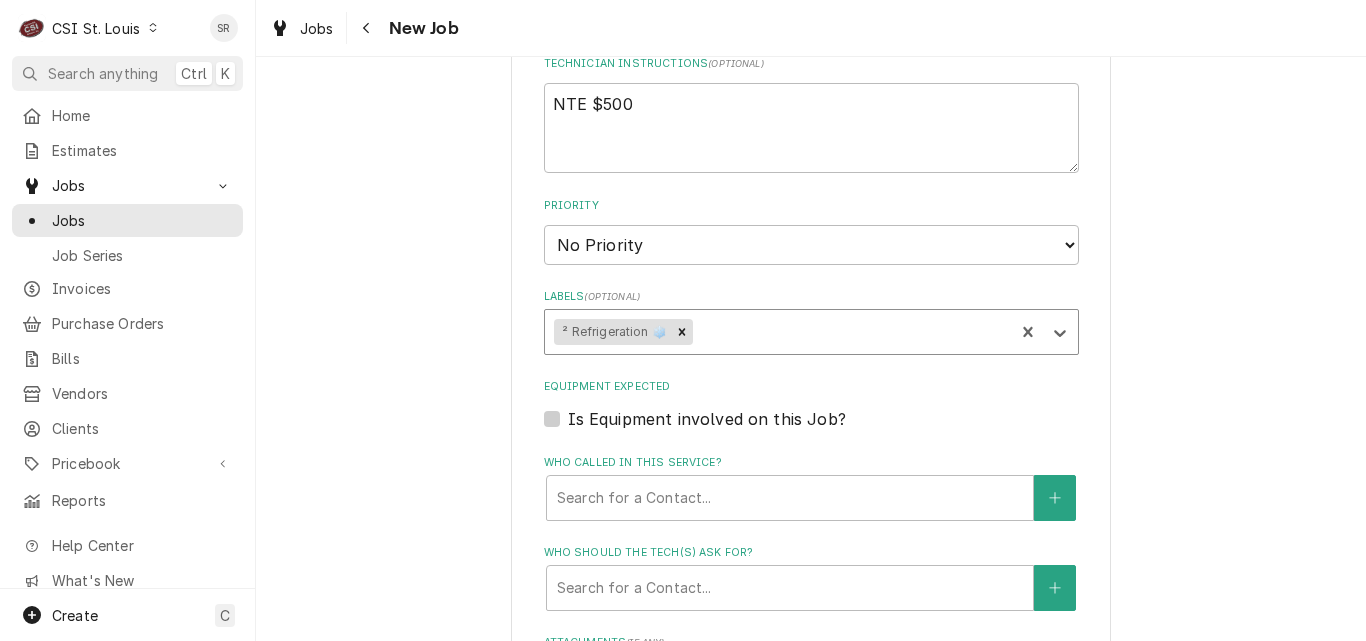 scroll, scrollTop: 1600, scrollLeft: 0, axis: vertical 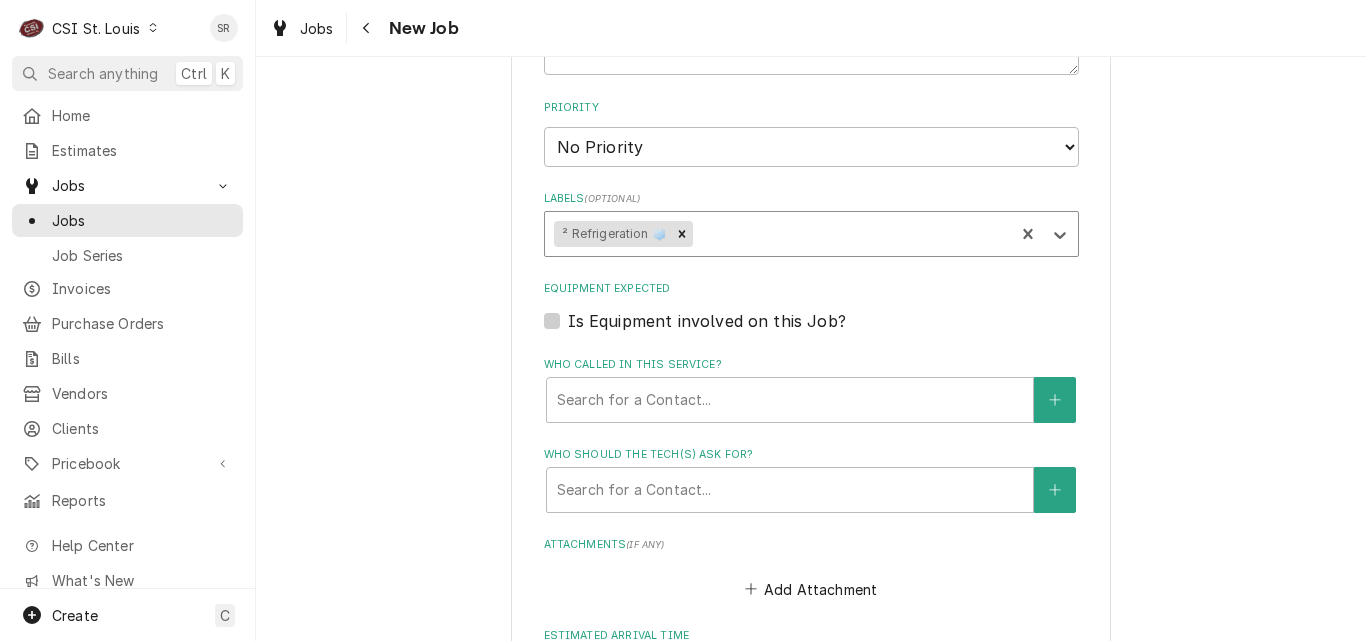 type on "x" 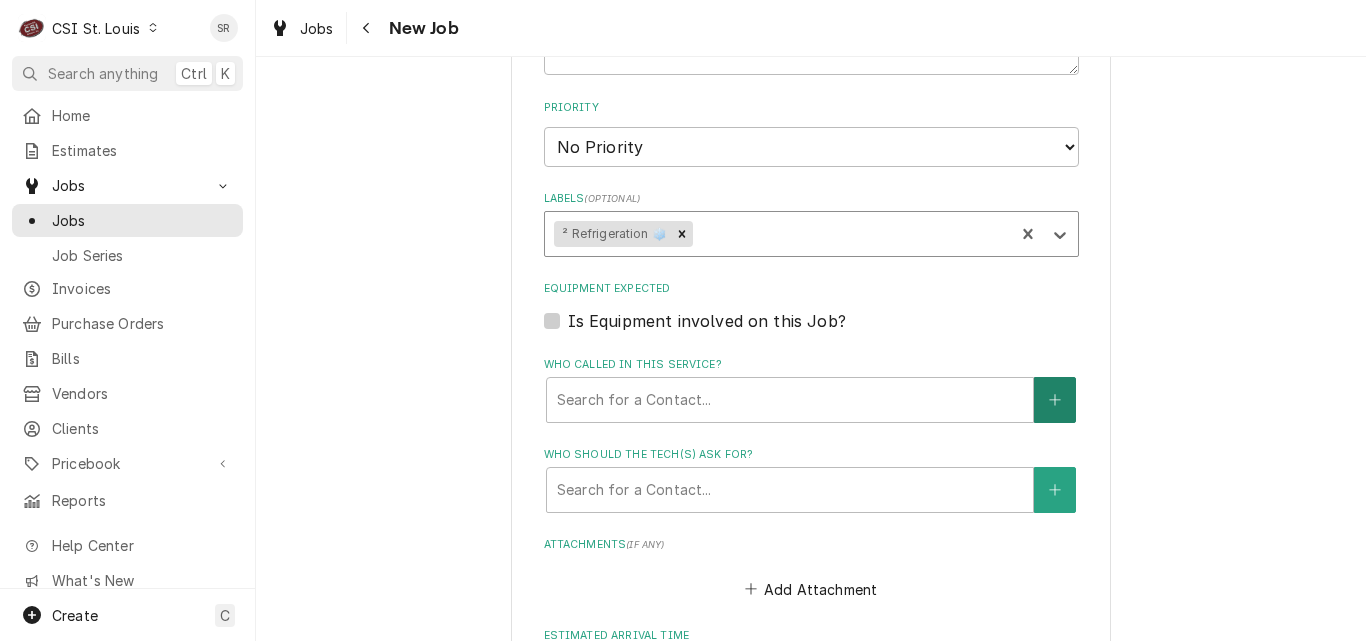 click 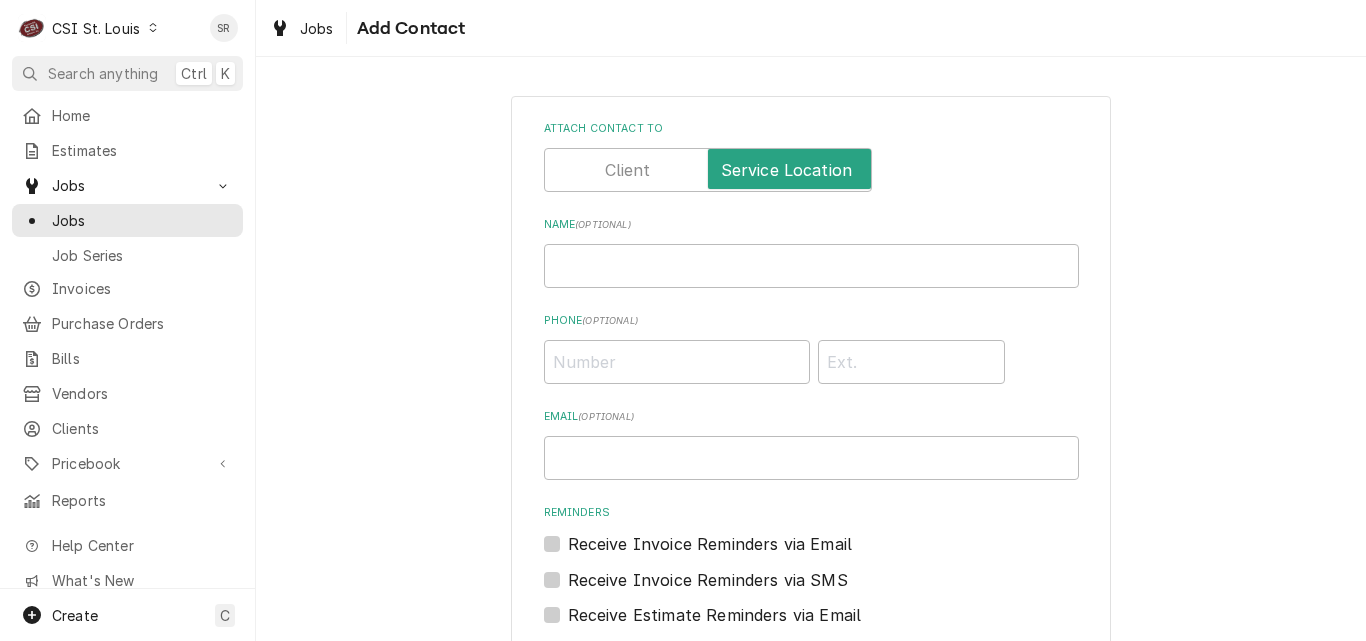 click on "Attach contact to Name  ( optional ) Phone  ( optional ) Email  ( optional ) Reminders Receive Invoice Reminders via Email Receive Invoice Reminders via SMS Receive Estimate Reminders via Email Receive Estimate Reminders via SMS Save Contact Save to Contact List" at bounding box center (811, 430) 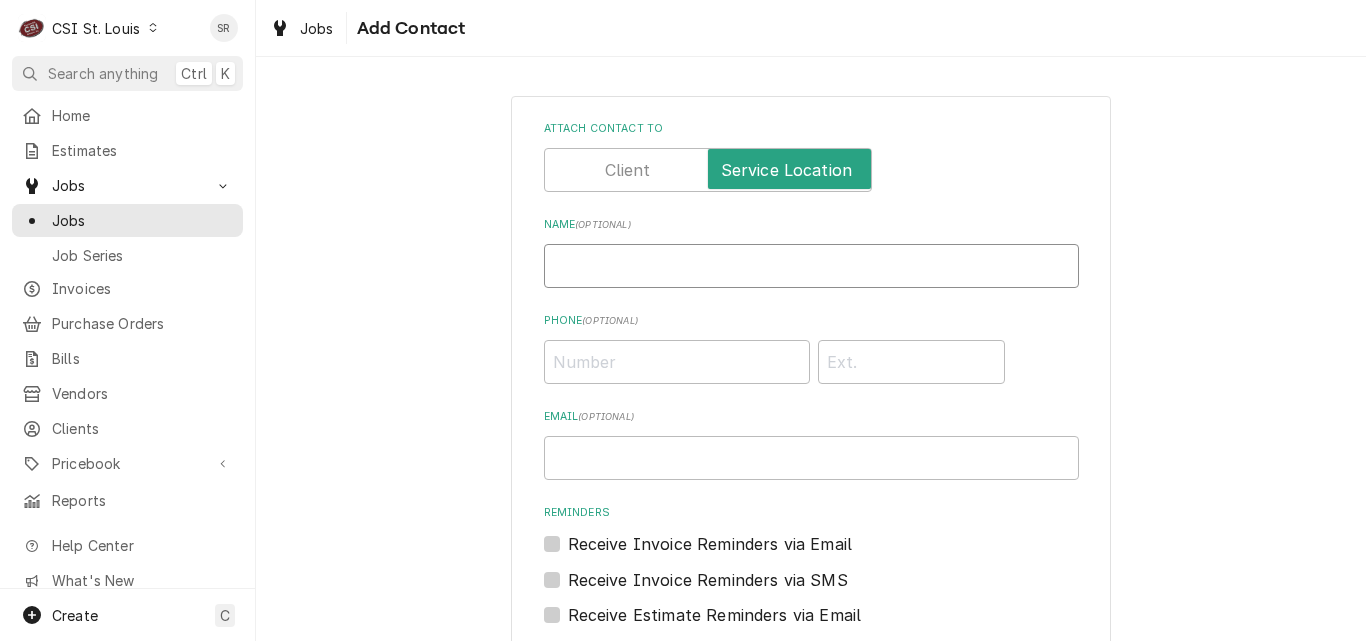 click on "Name  ( optional )" at bounding box center (811, 266) 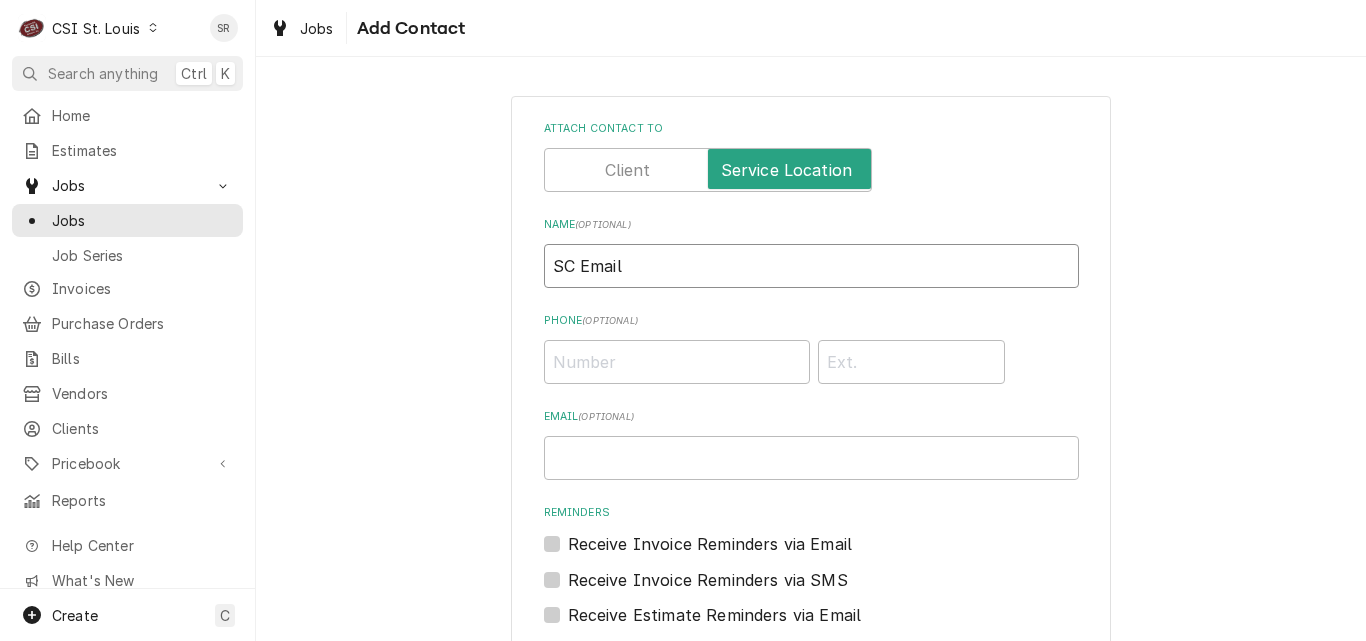 scroll, scrollTop: 220, scrollLeft: 0, axis: vertical 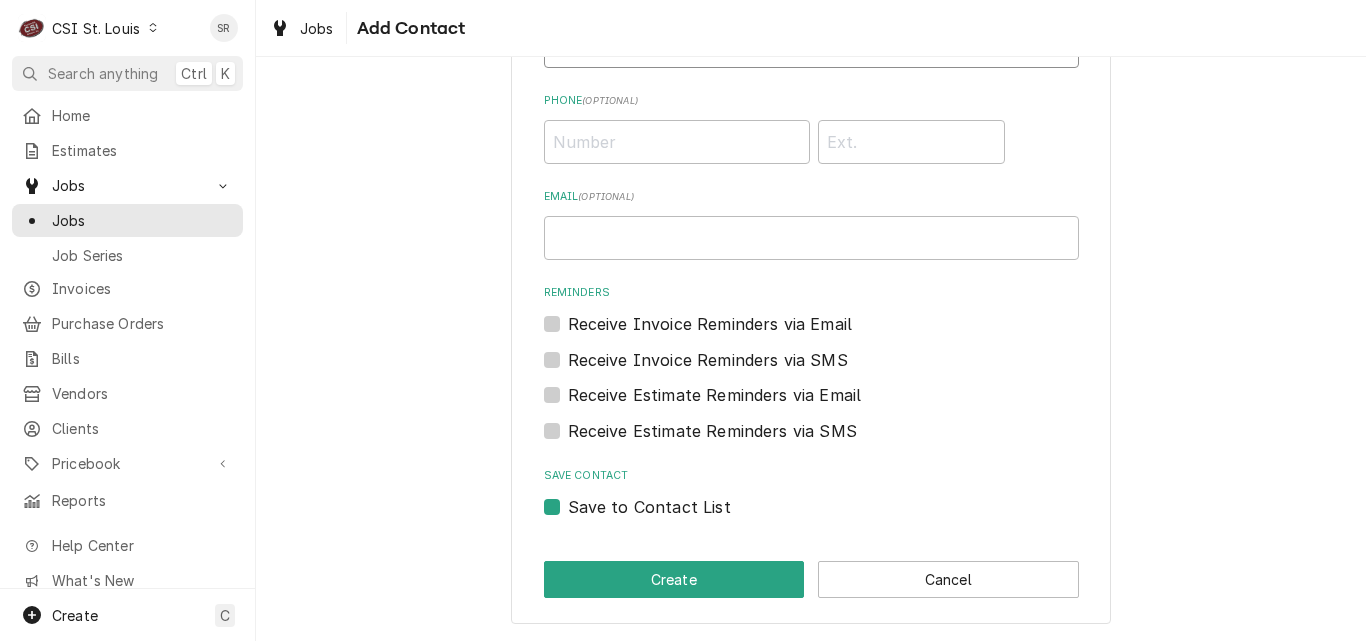 type on "SC Email" 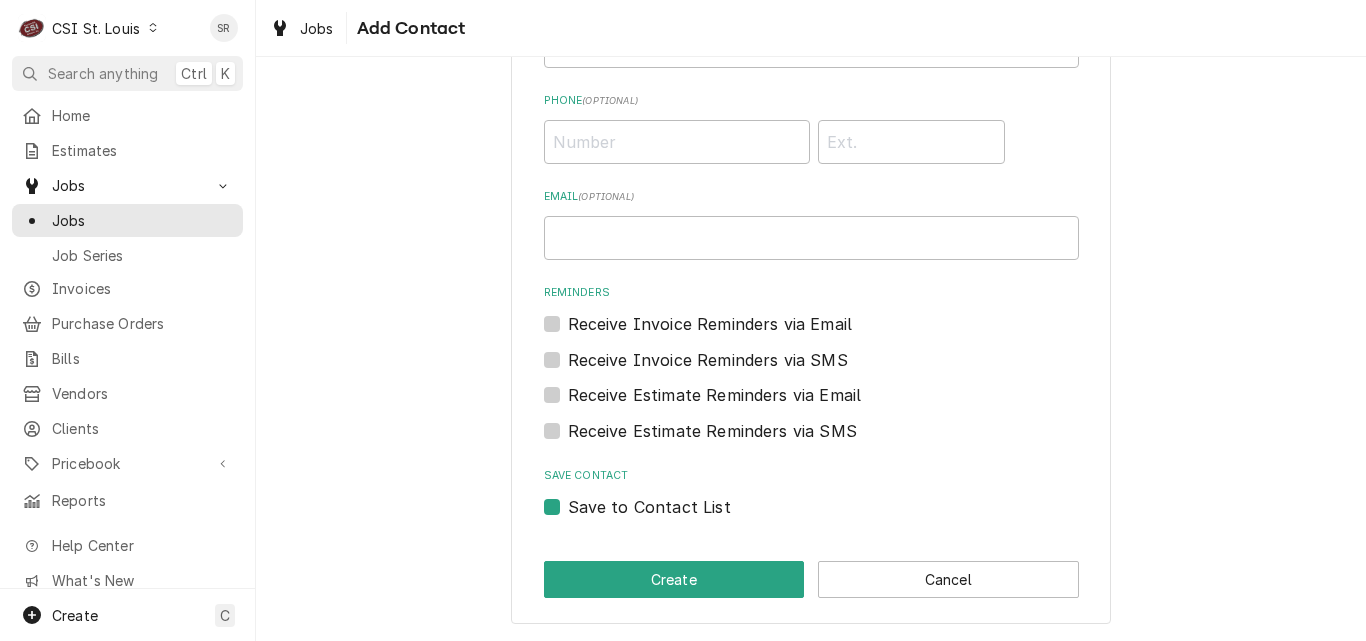 click on "Save to Contact List" at bounding box center (649, 507) 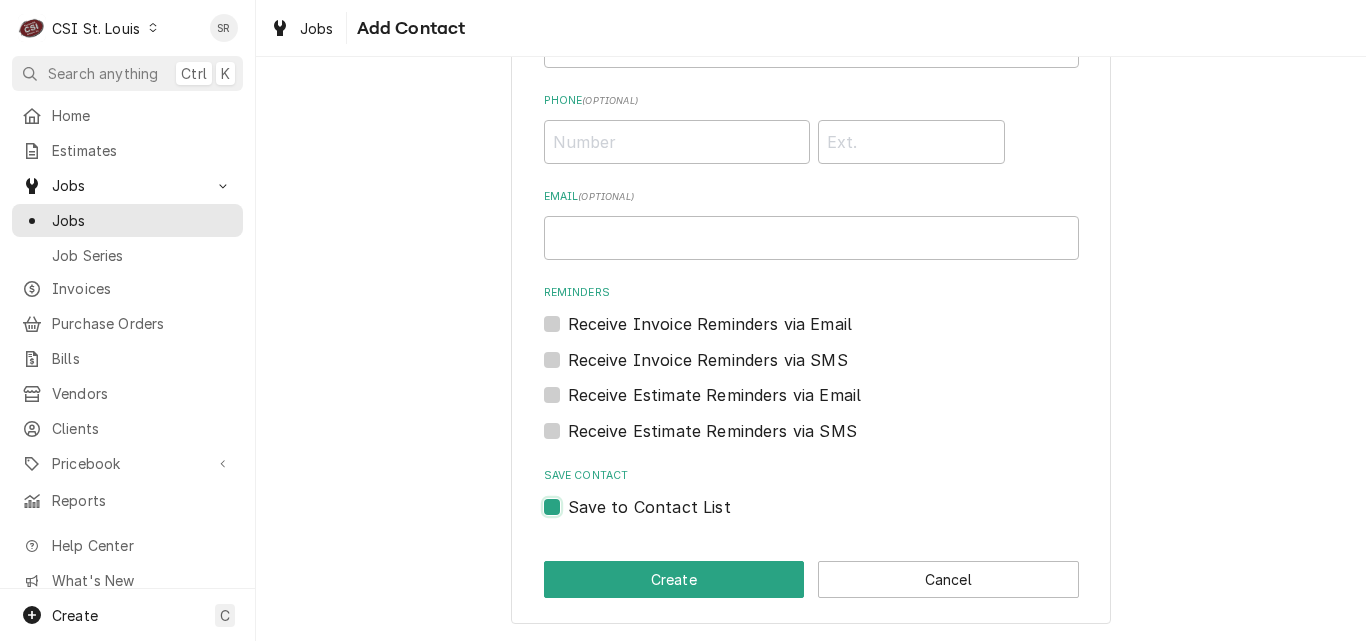 click on "Save to Contact List" at bounding box center (835, 517) 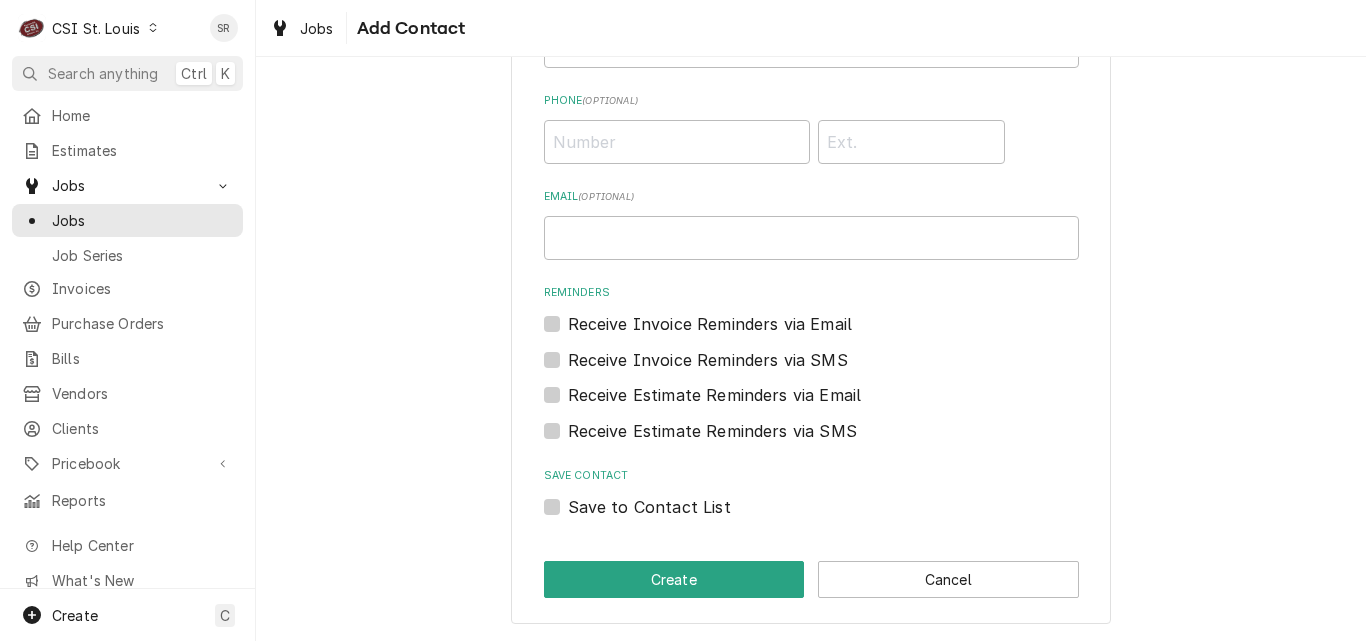 click on "Save to Contact List" at bounding box center [811, 507] 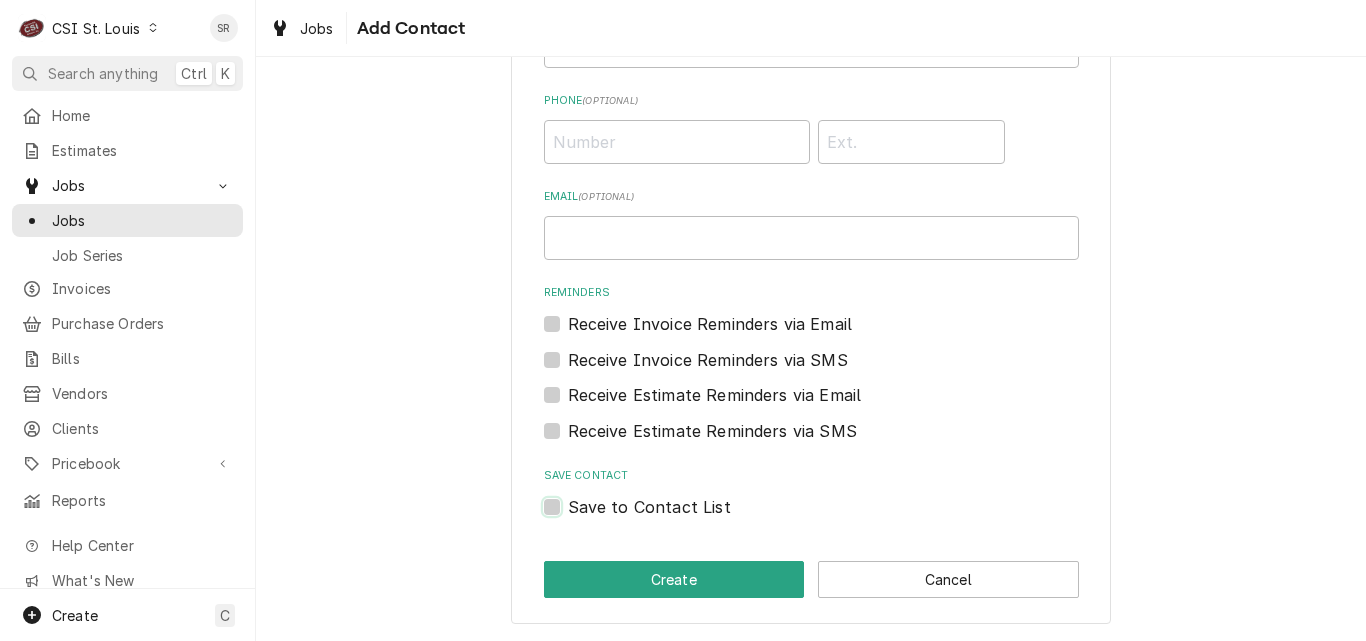 click on "Save to Contact List" at bounding box center (835, 517) 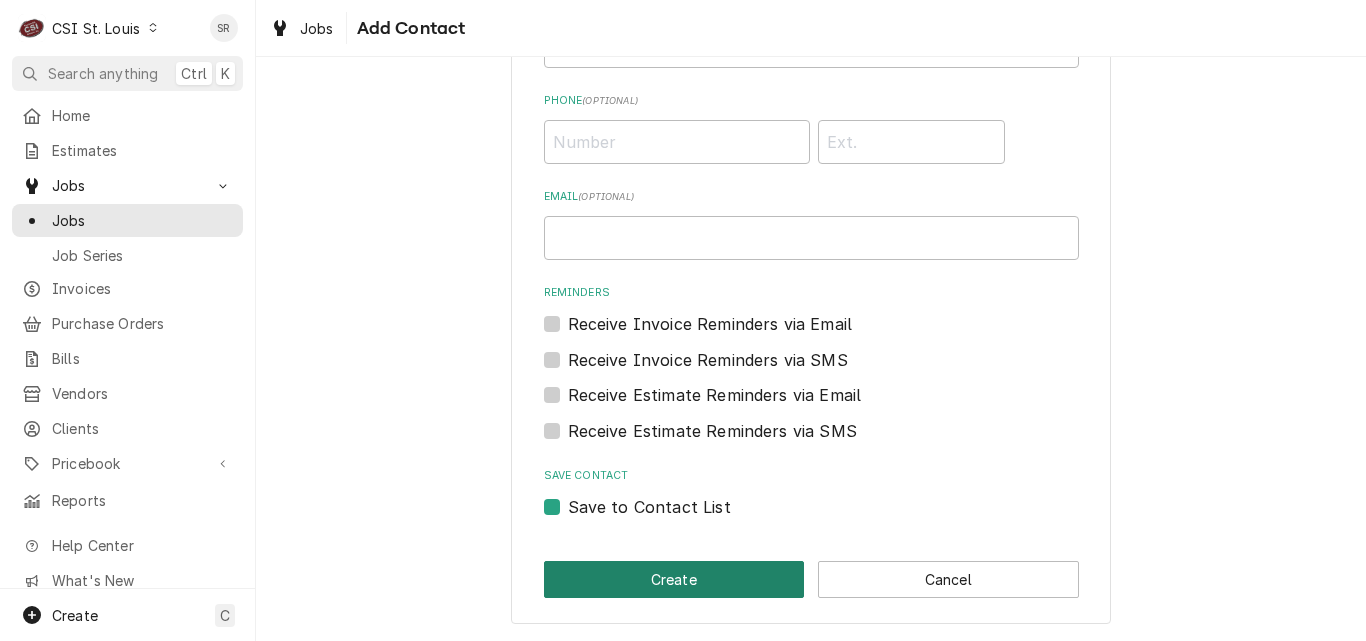 click on "Create" at bounding box center [674, 579] 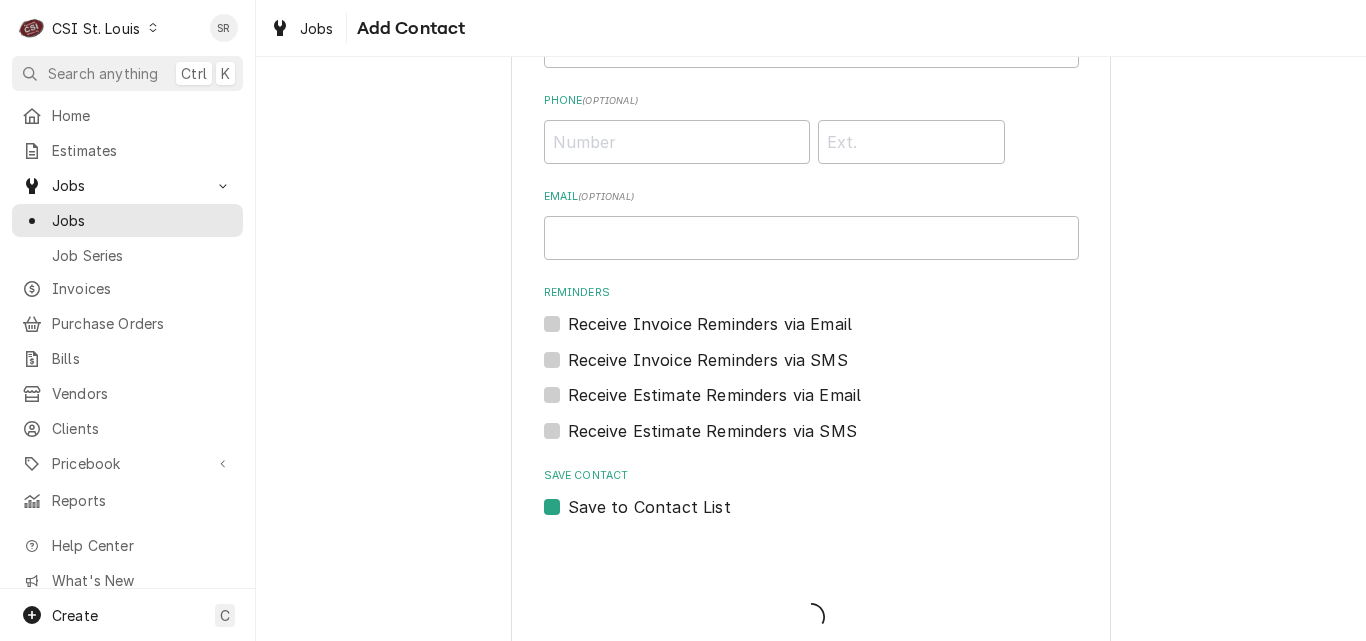 scroll, scrollTop: 1600, scrollLeft: 0, axis: vertical 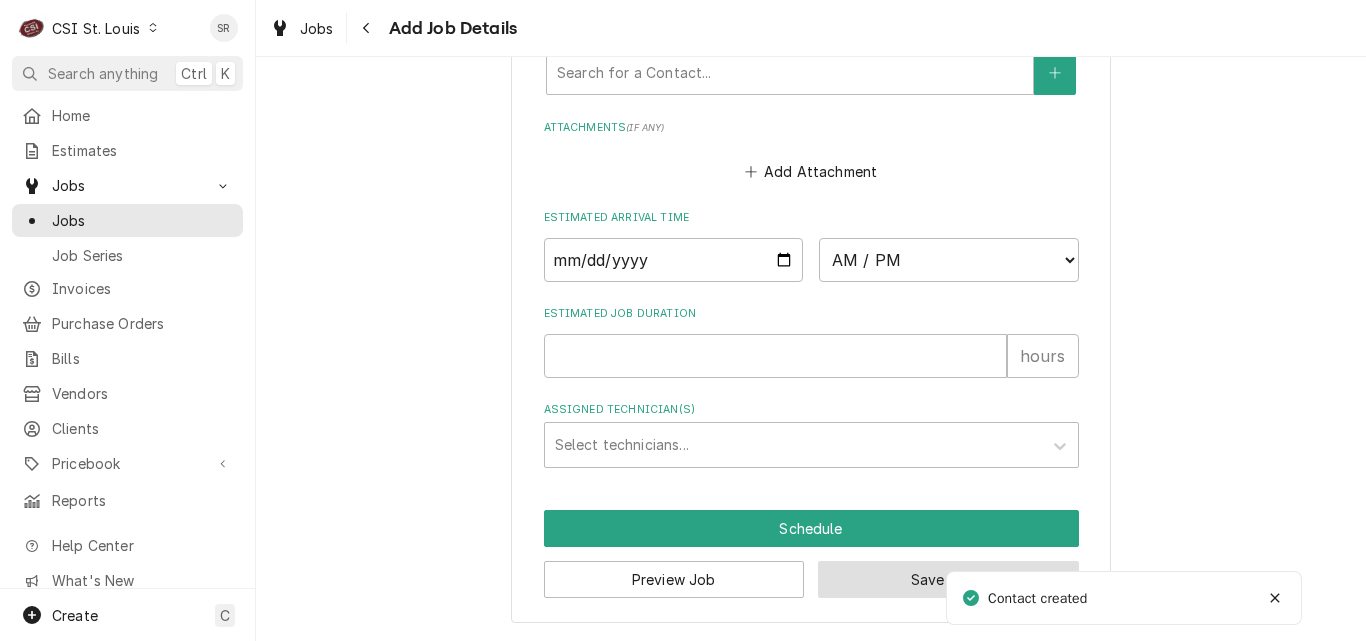 click on "Save Draft" at bounding box center (948, 579) 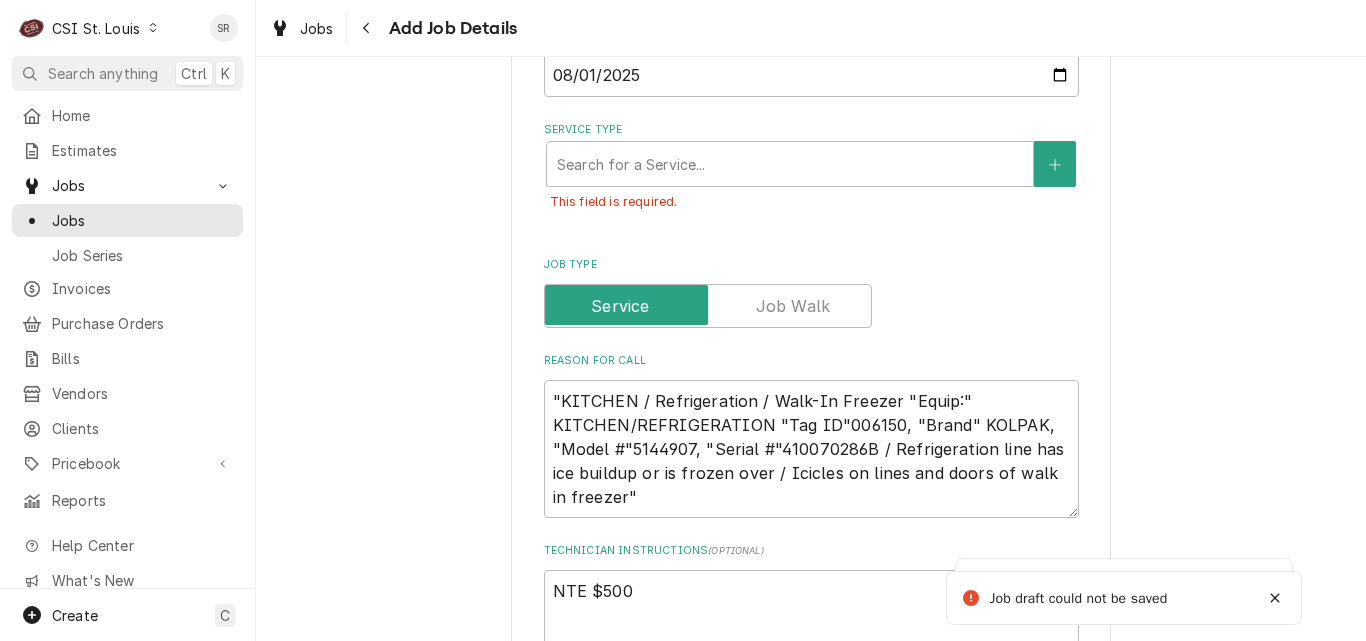 scroll, scrollTop: 1025, scrollLeft: 0, axis: vertical 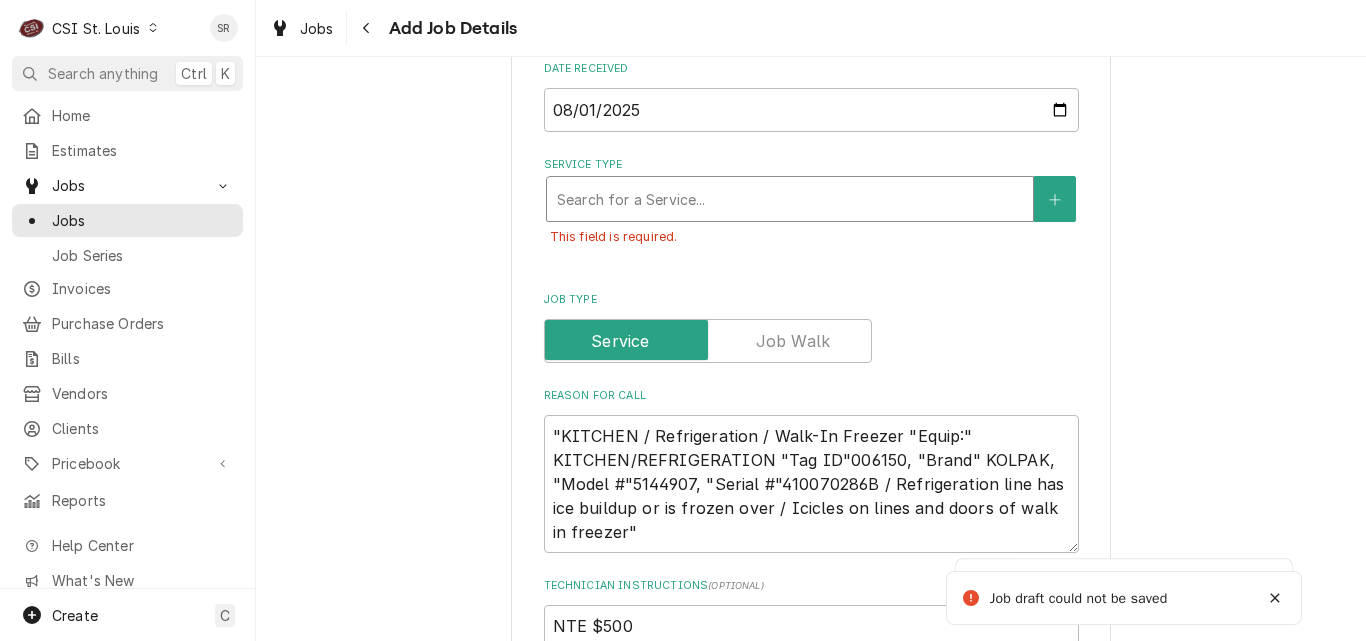 click at bounding box center [790, 199] 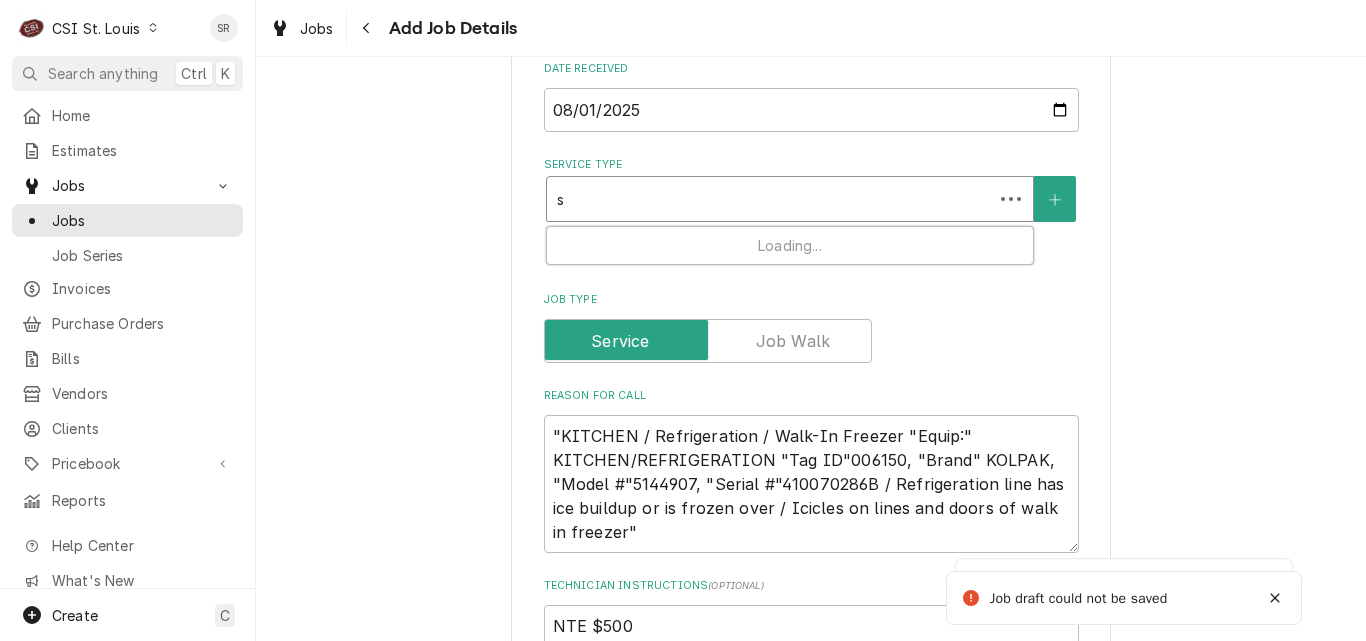 type on "x" 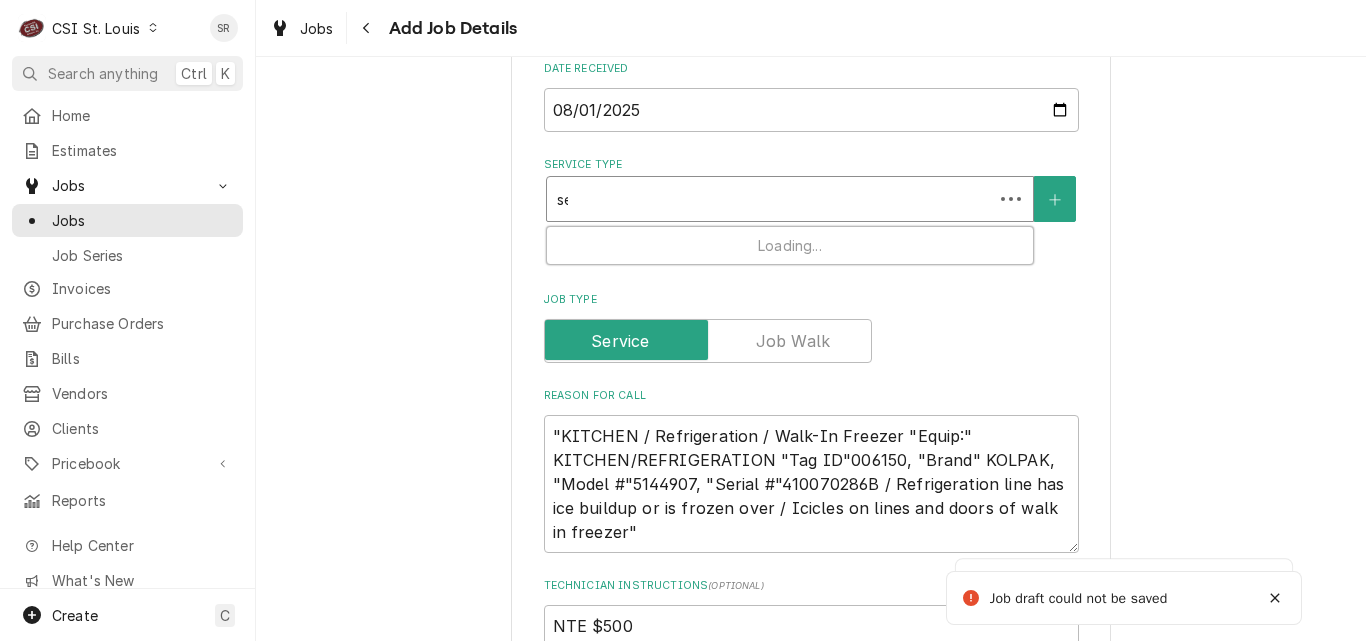 type on "x" 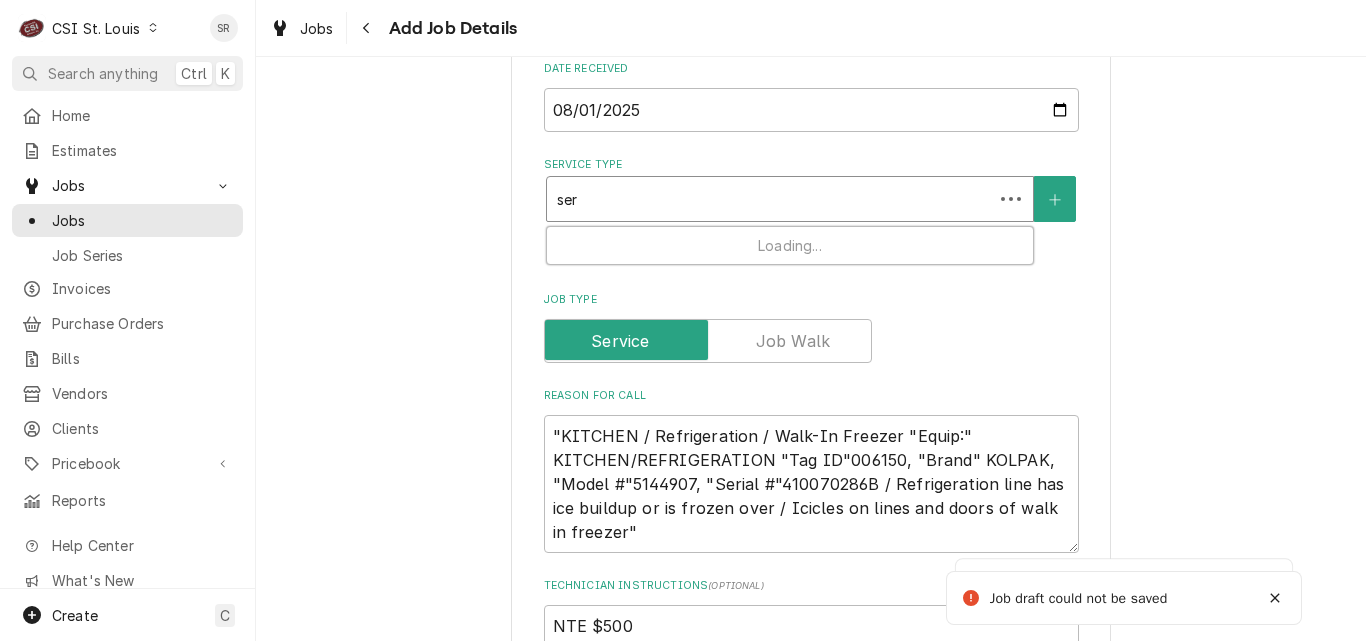 type on "x" 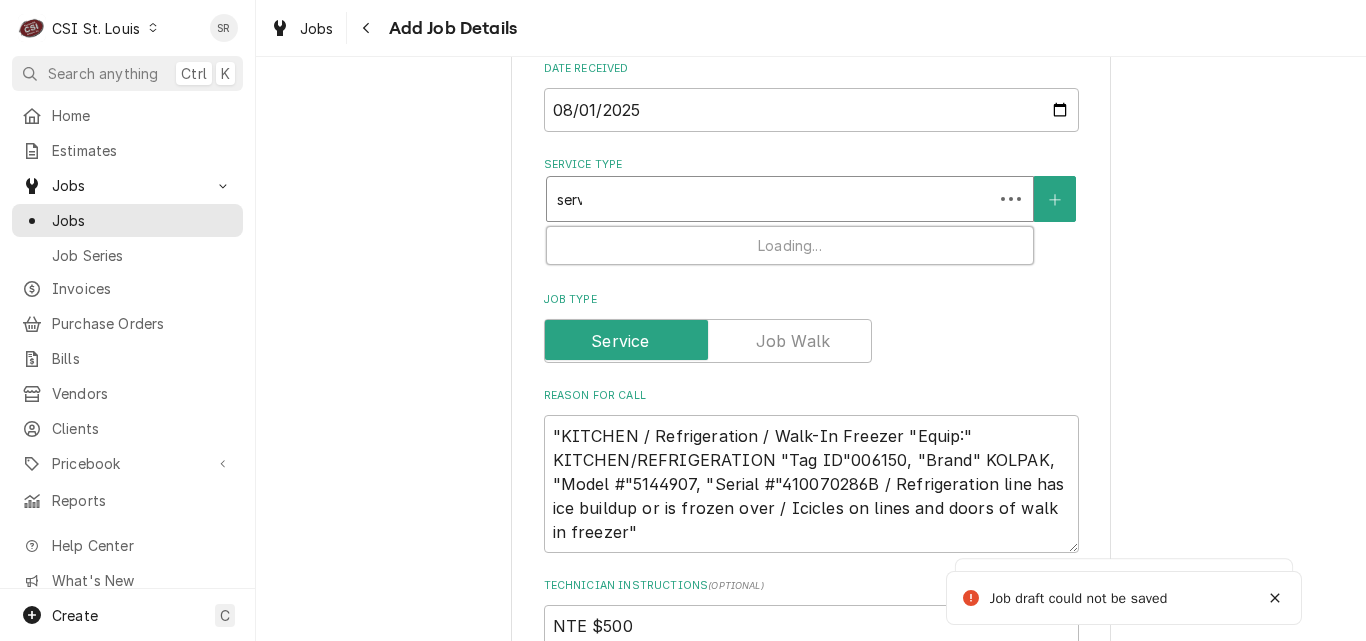 type on "x" 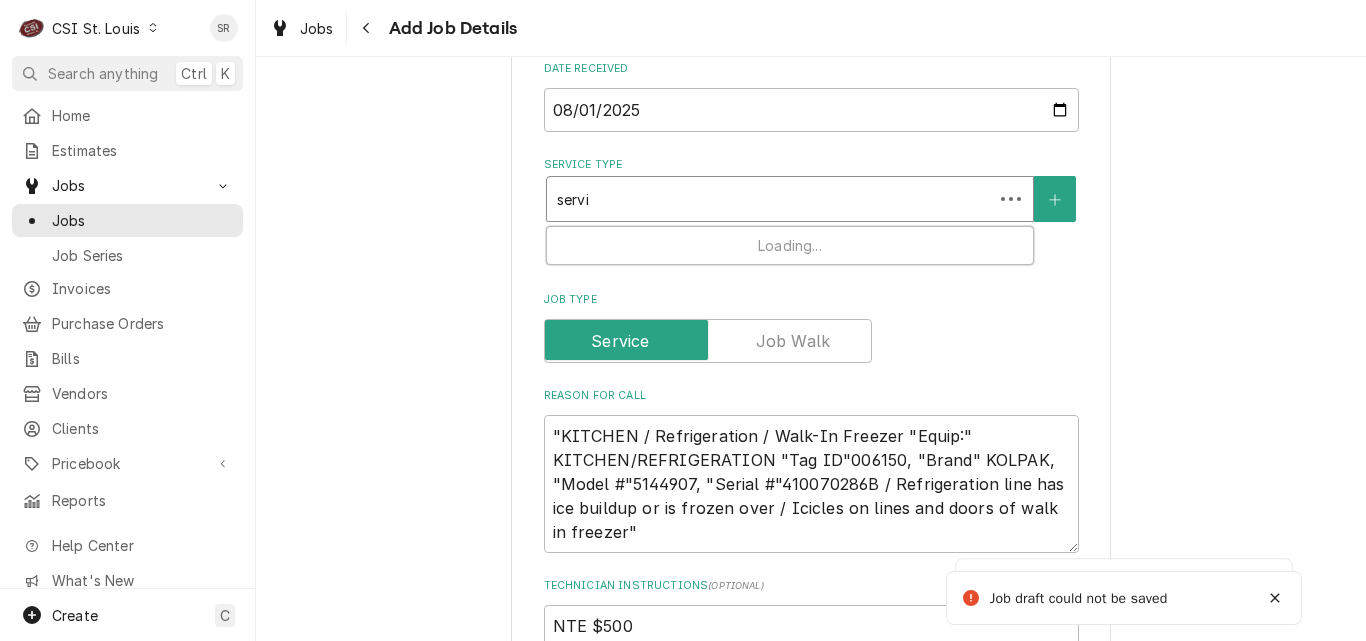 type on "x" 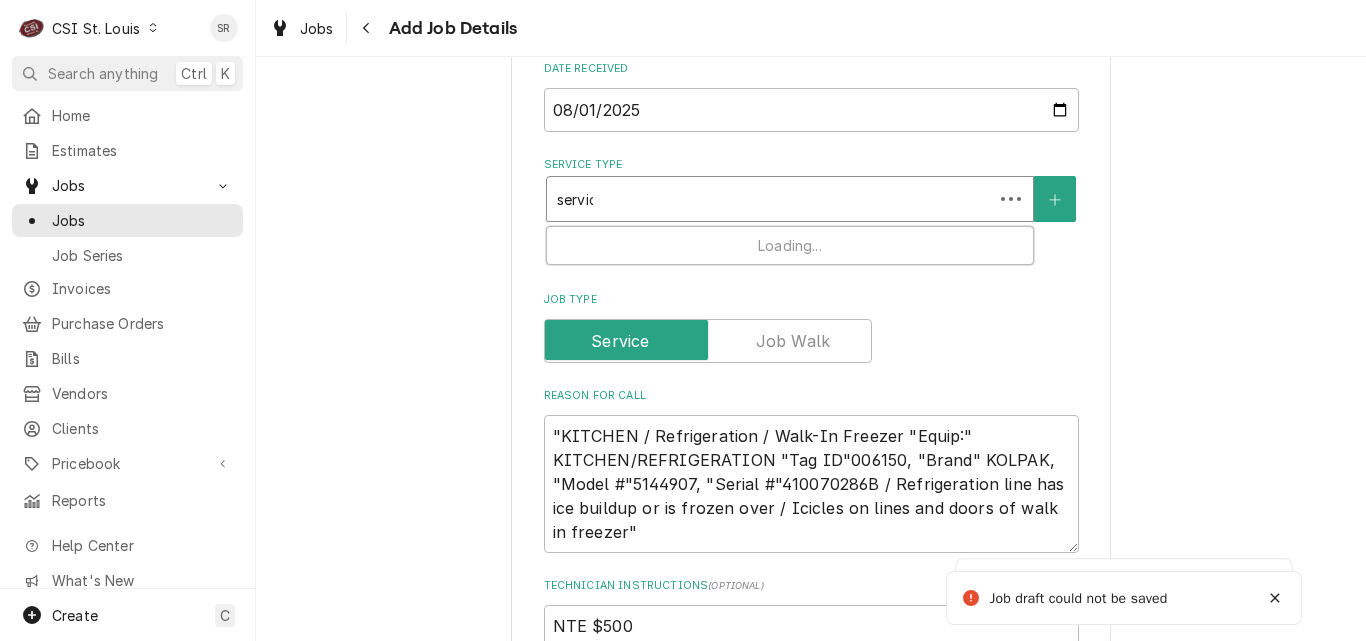 type on "x" 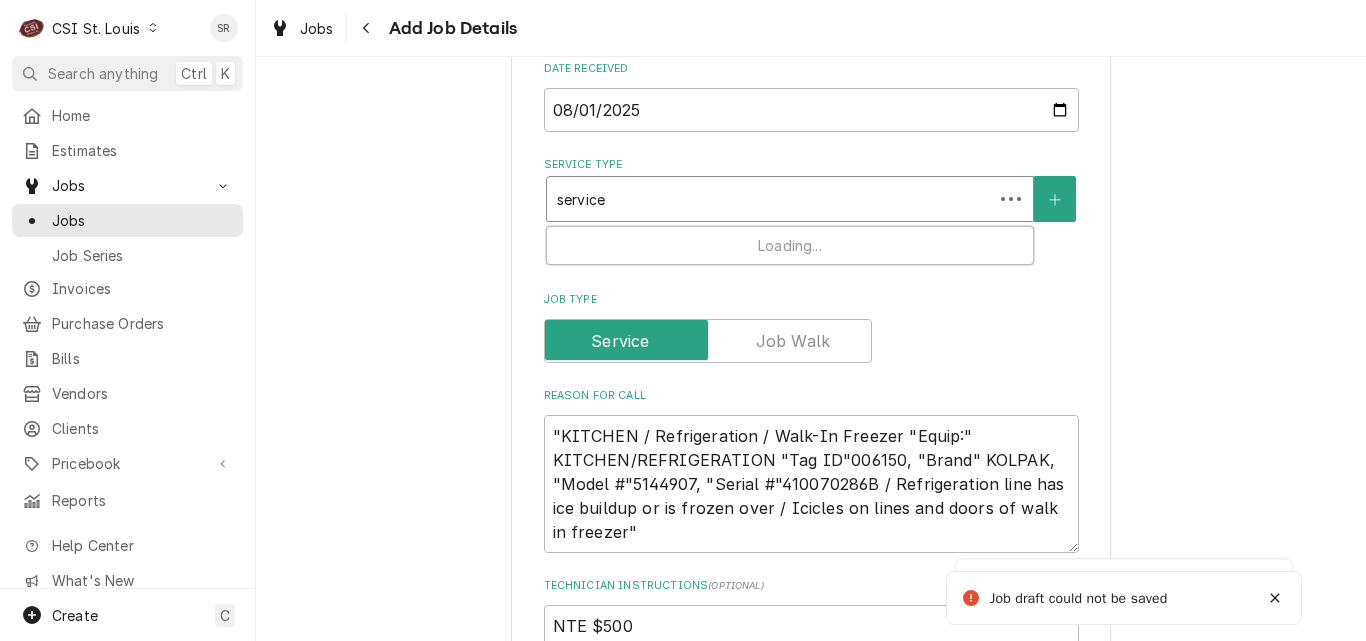 type on "x" 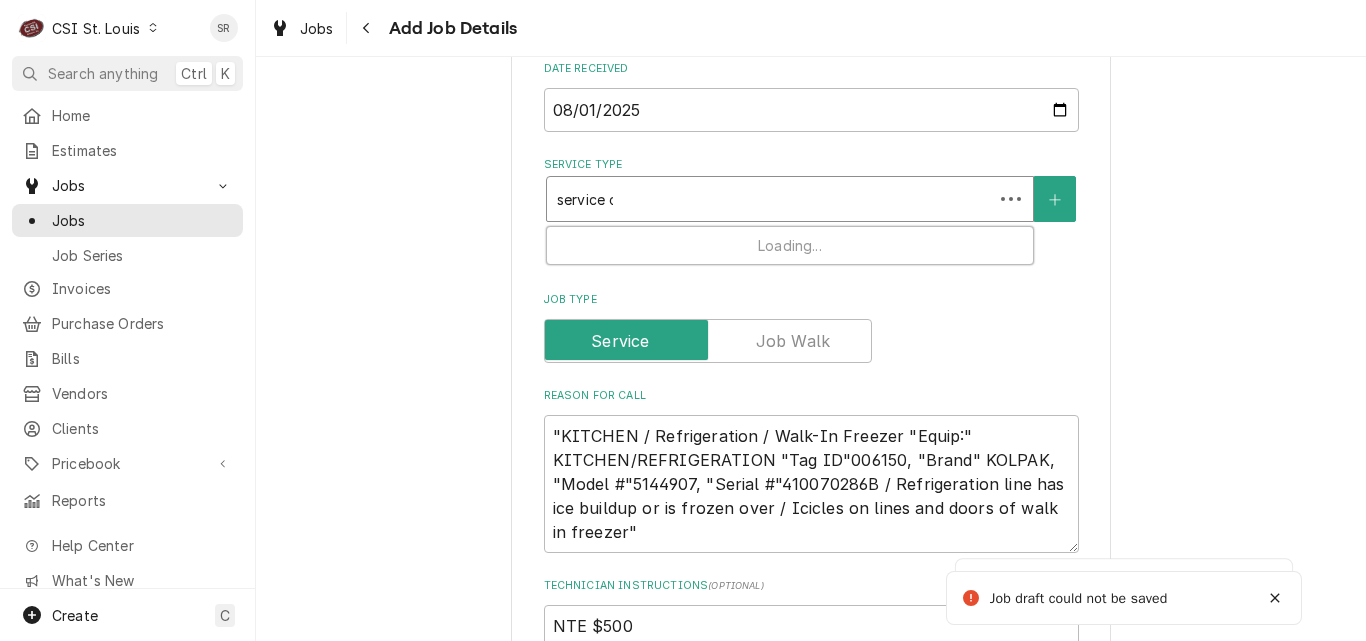 type on "x" 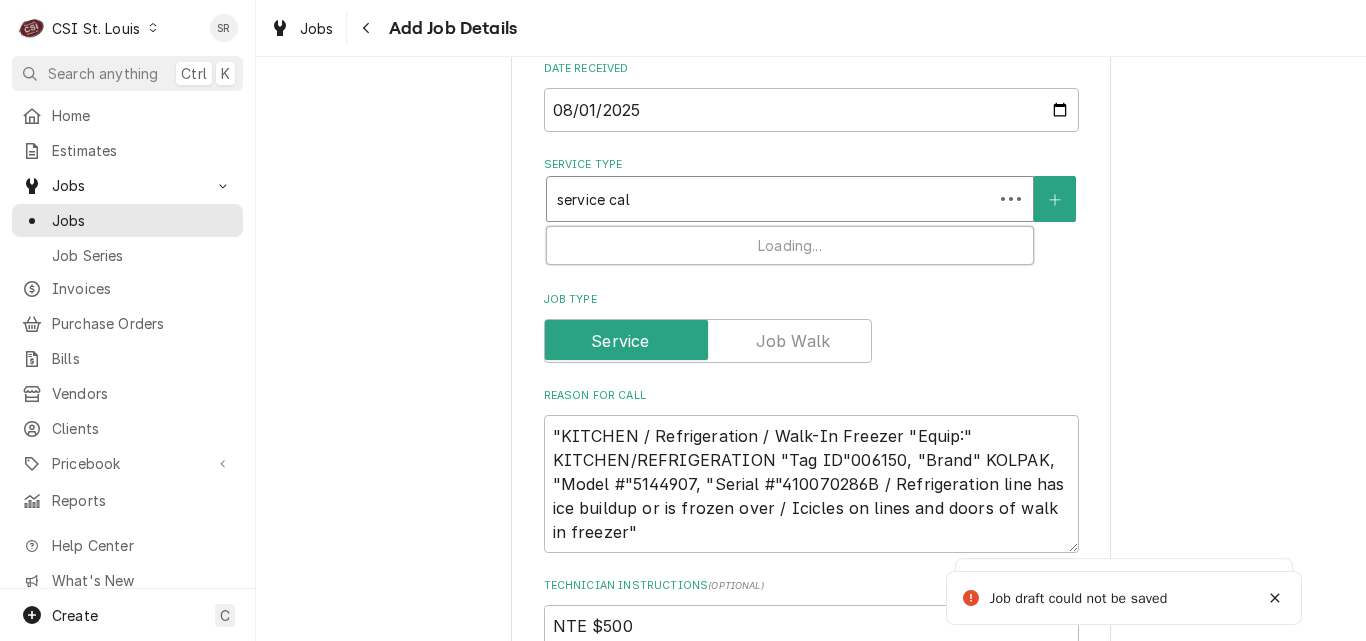 type on "x" 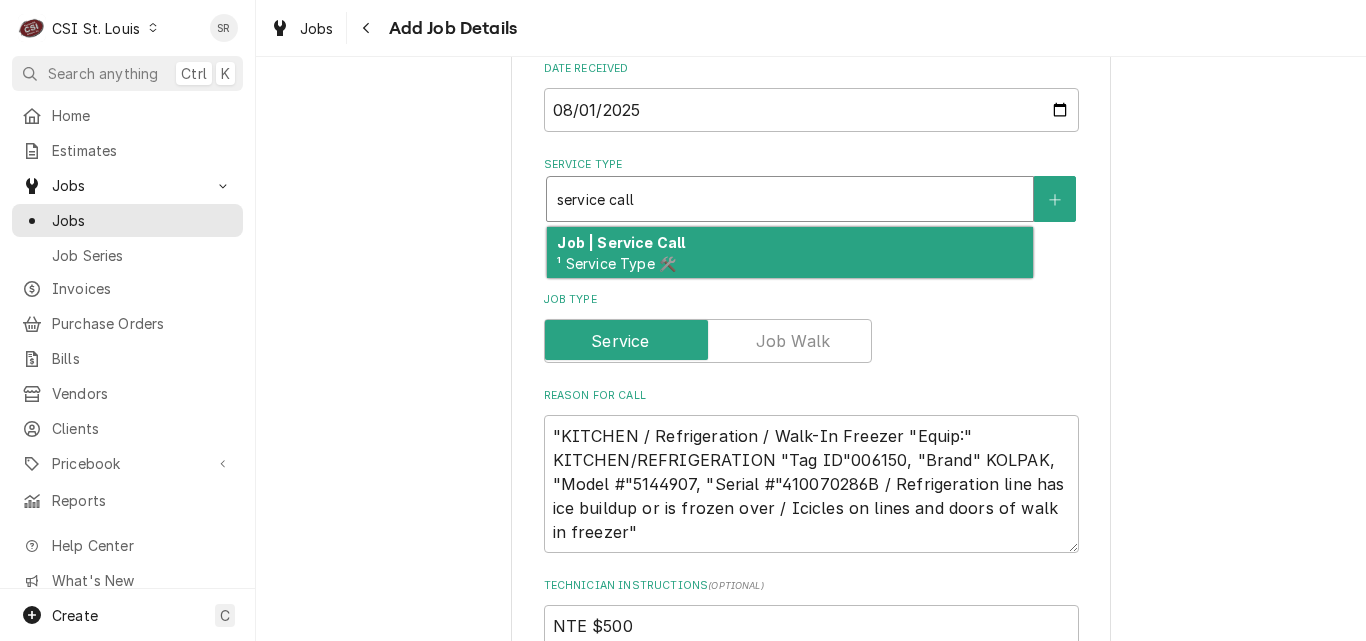 click on "Job | Service Call ¹ Service Type 🛠️" at bounding box center (790, 253) 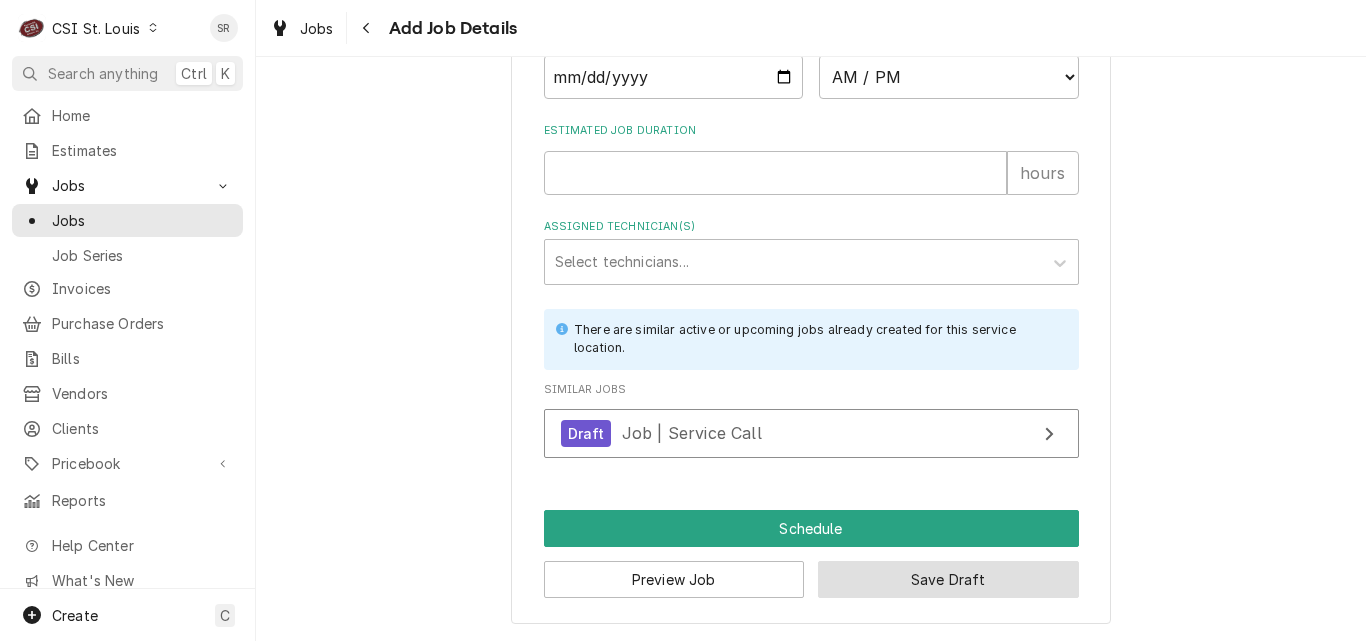 click on "Save Draft" at bounding box center [948, 579] 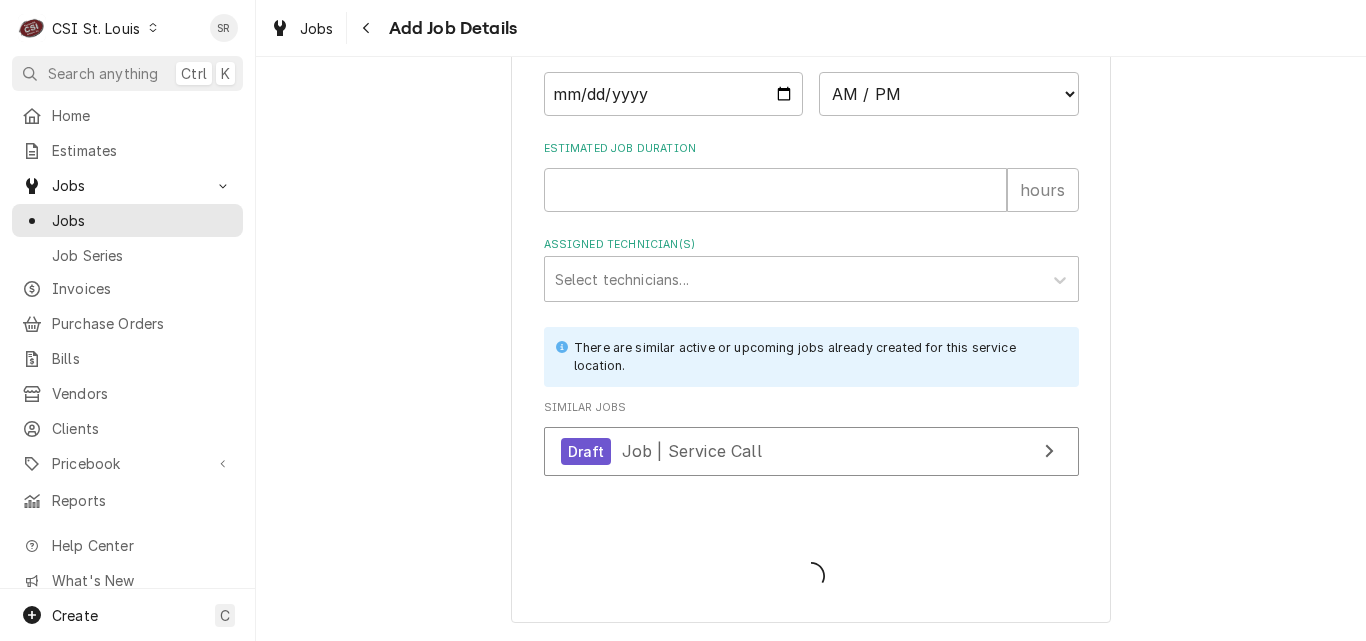 scroll, scrollTop: 2250, scrollLeft: 0, axis: vertical 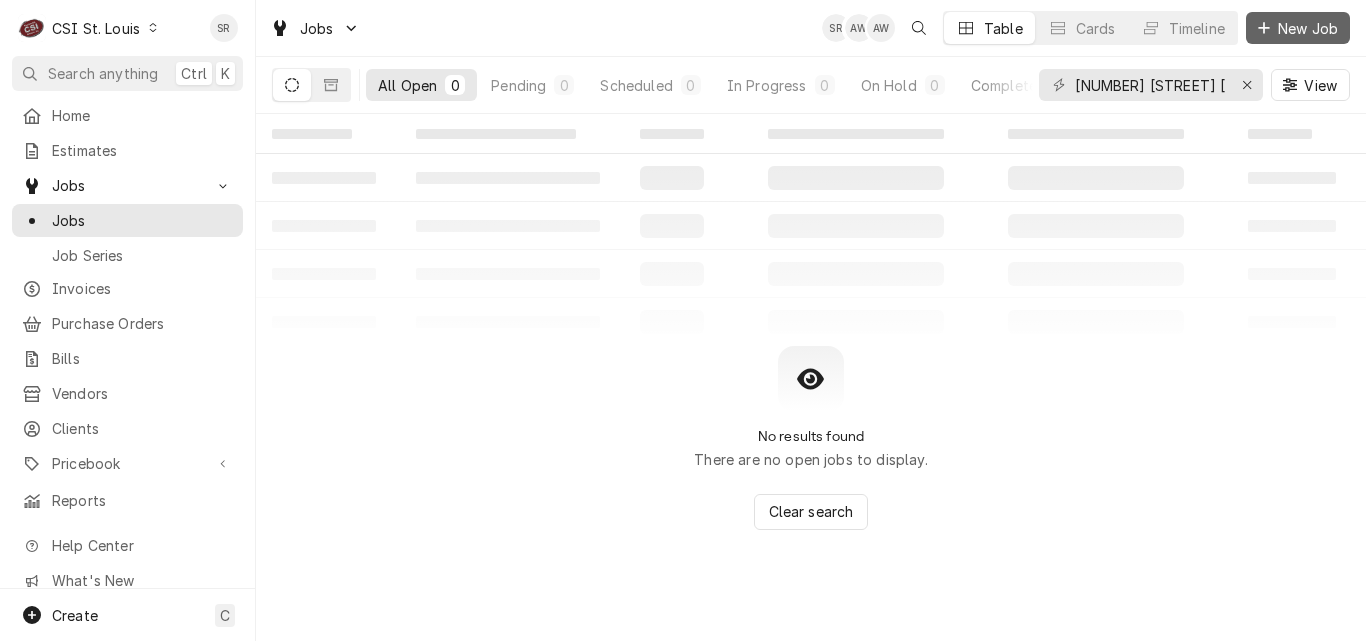 click on "New Job" at bounding box center [1308, 28] 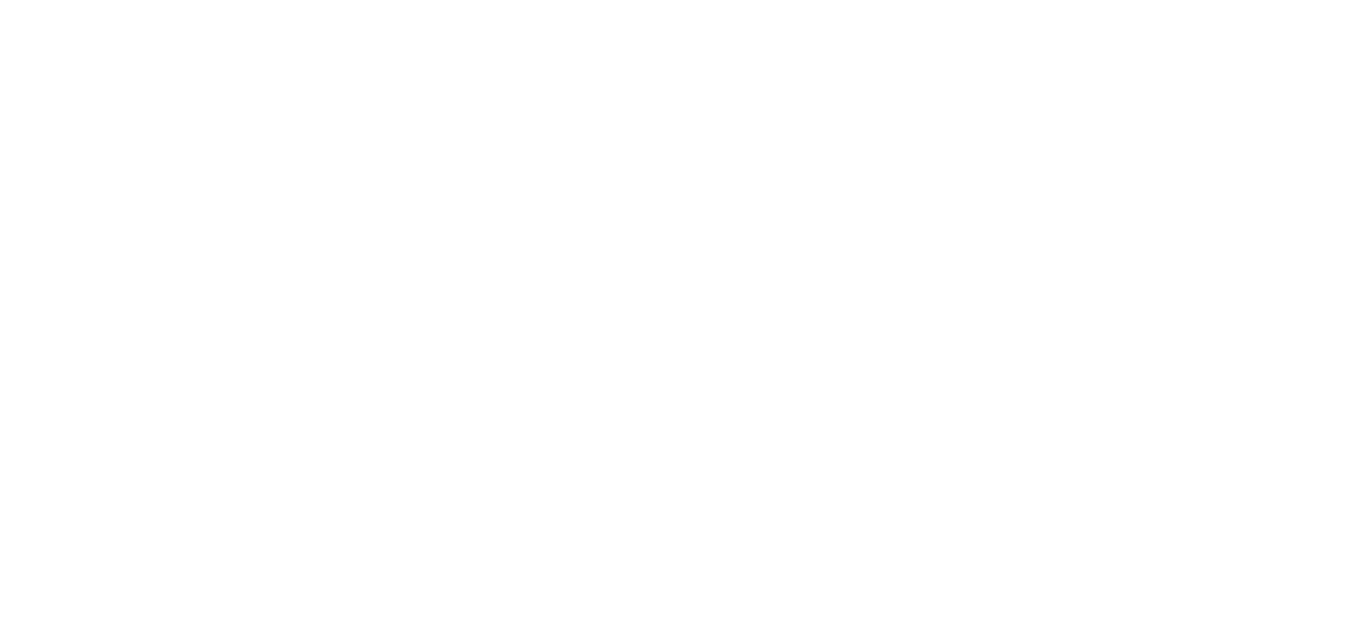 scroll, scrollTop: 0, scrollLeft: 0, axis: both 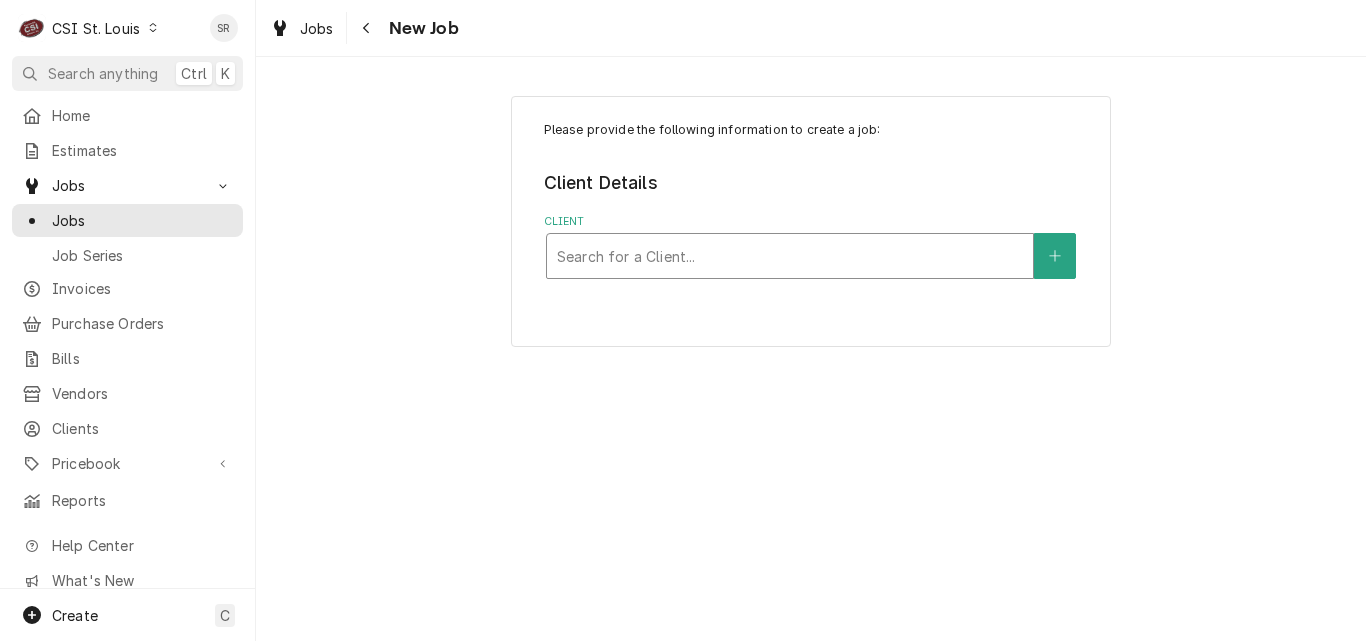 click at bounding box center [790, 256] 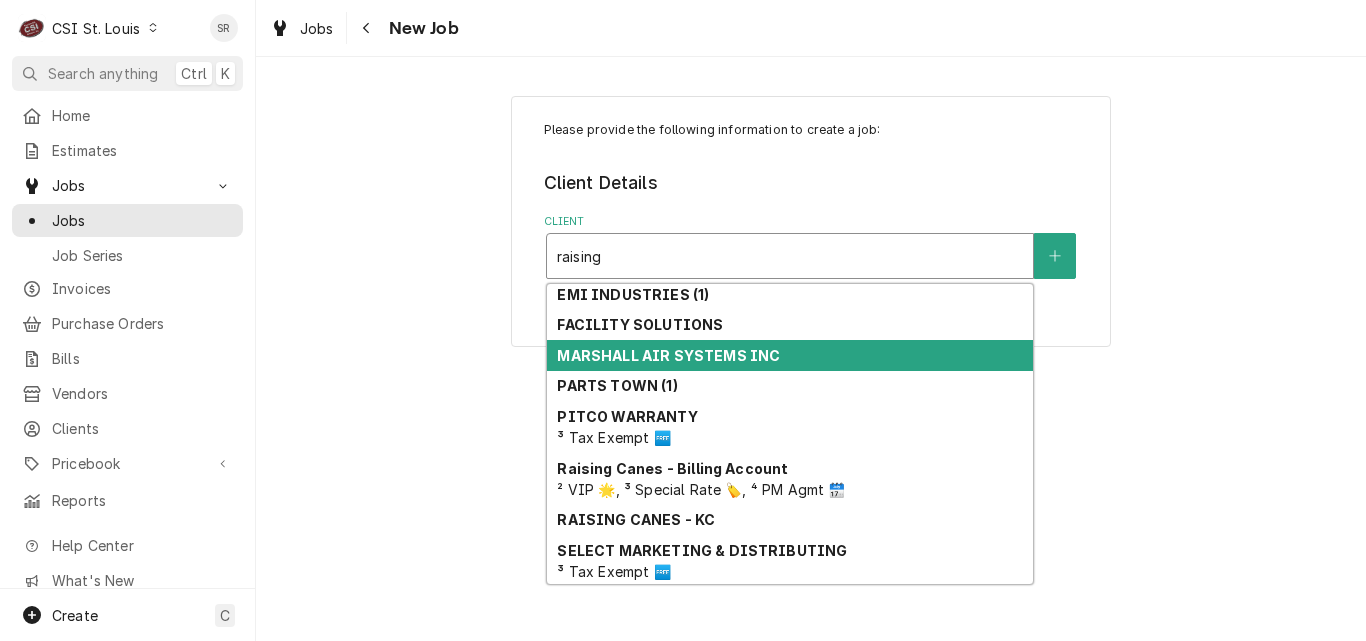 scroll, scrollTop: 290, scrollLeft: 0, axis: vertical 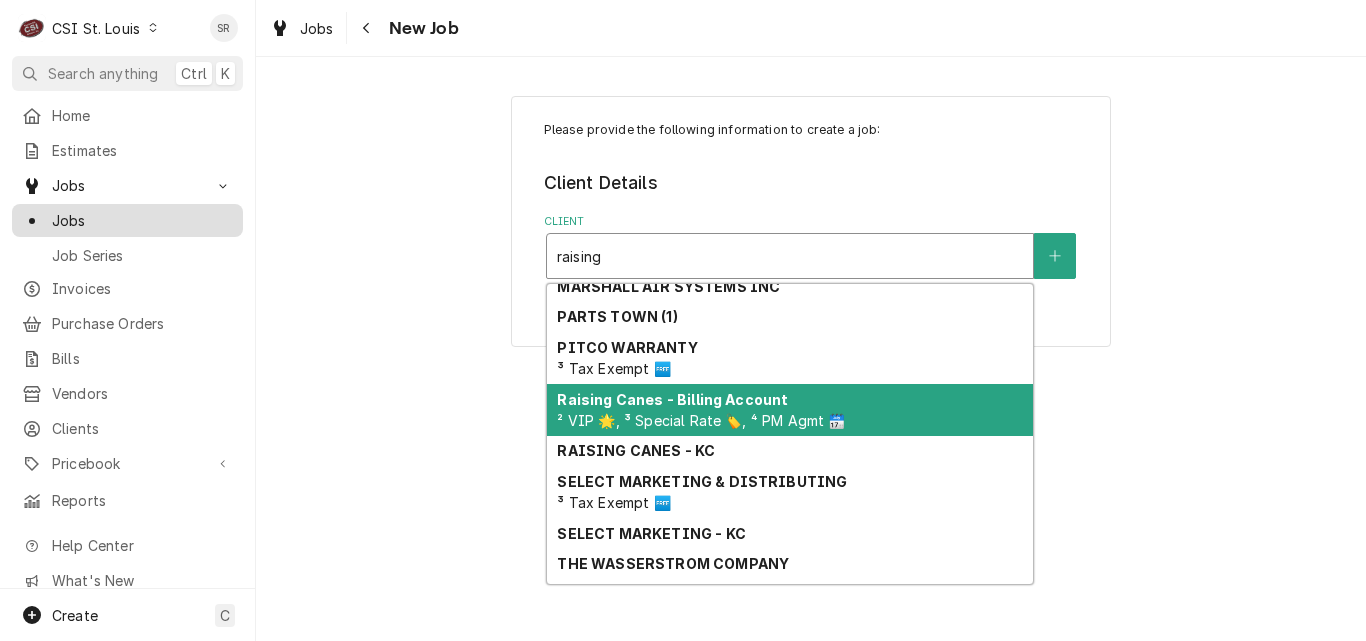 type on "raising" 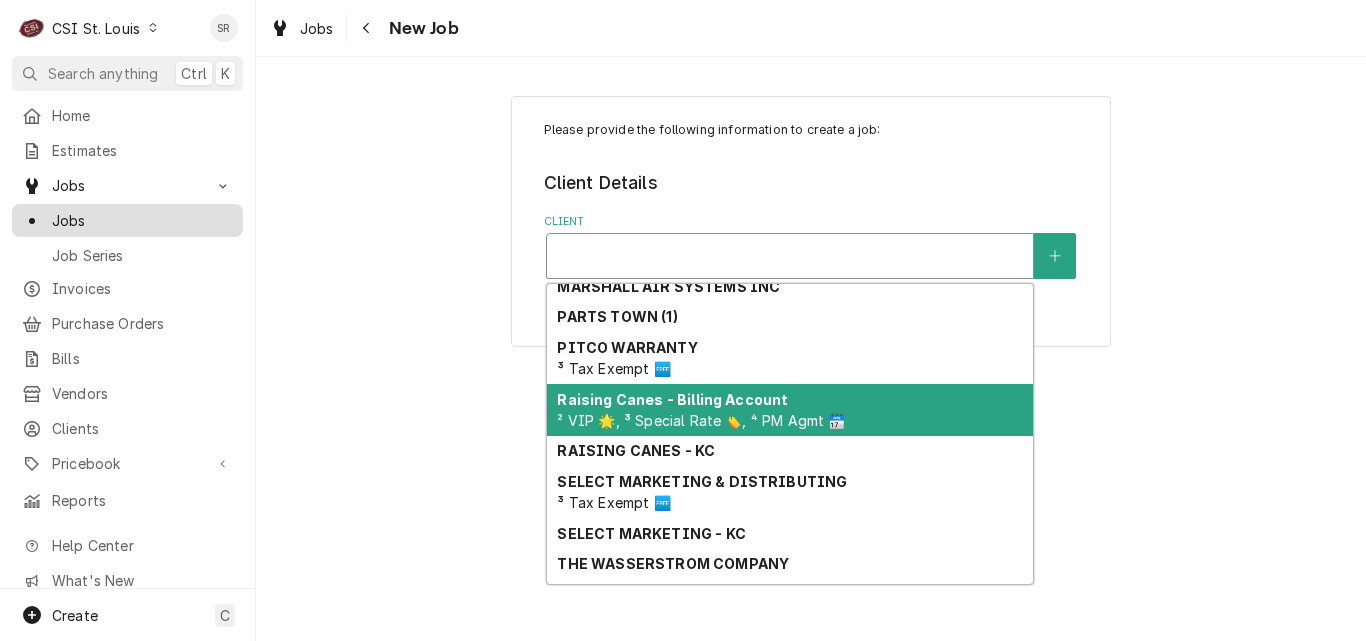 click on "Jobs" at bounding box center [142, 220] 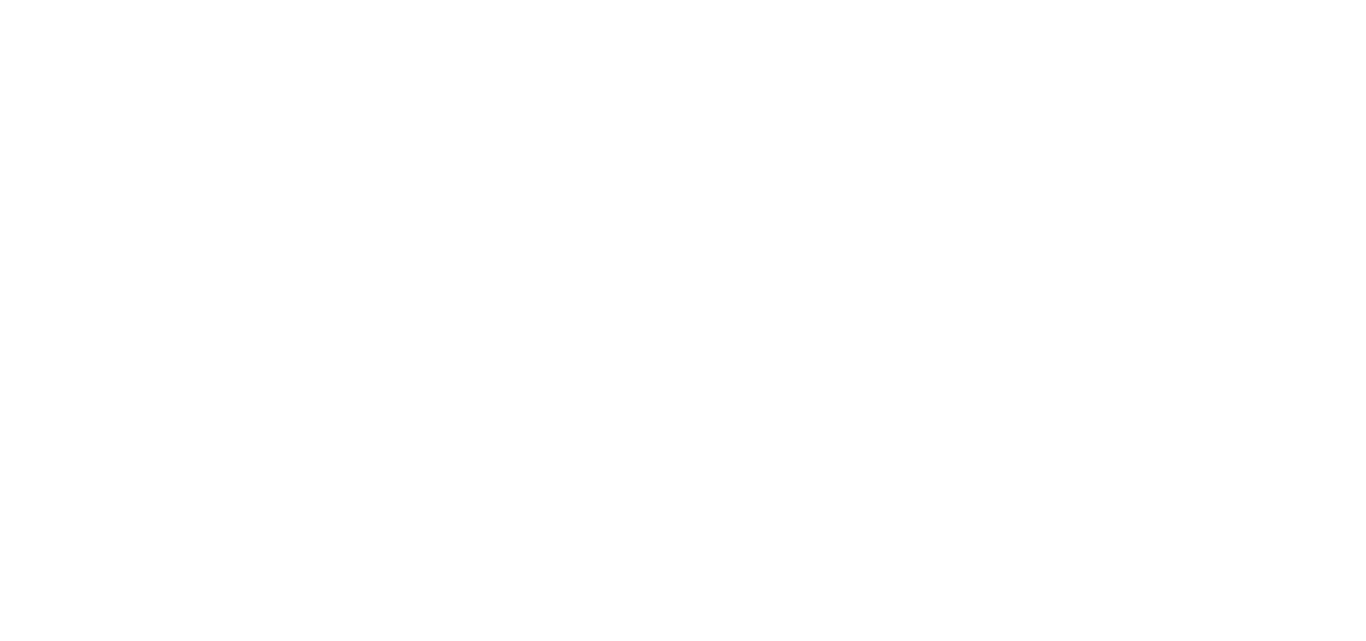 scroll, scrollTop: 0, scrollLeft: 0, axis: both 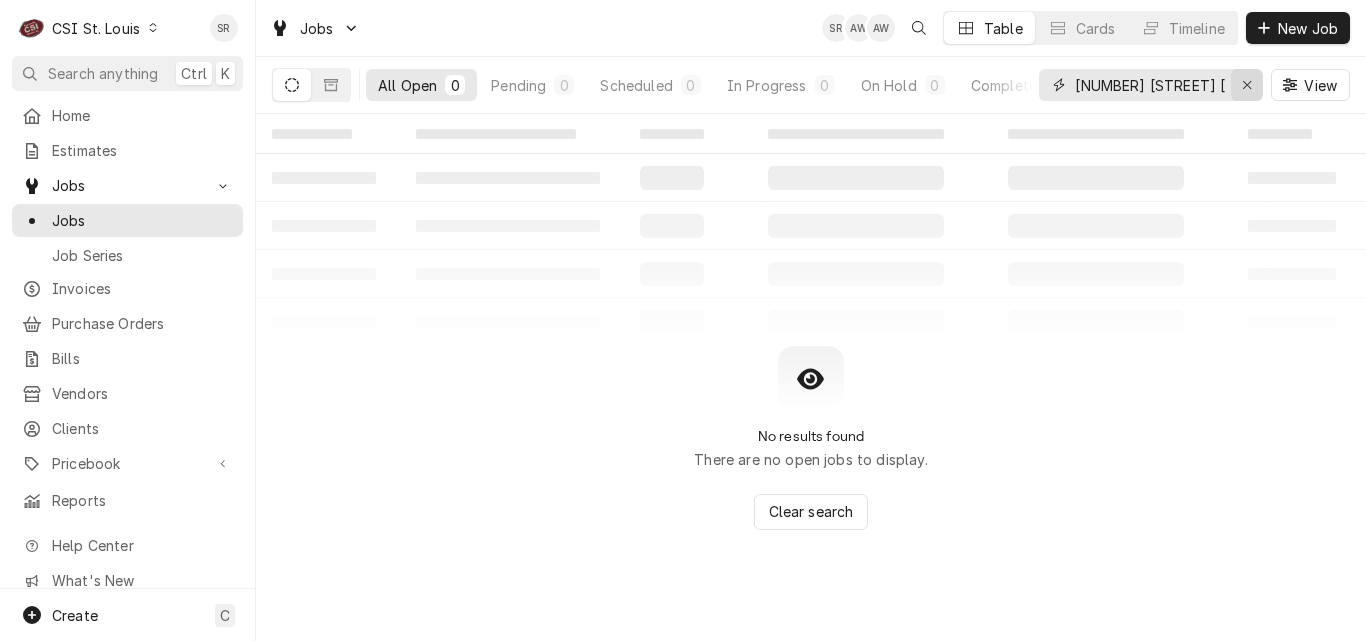 click 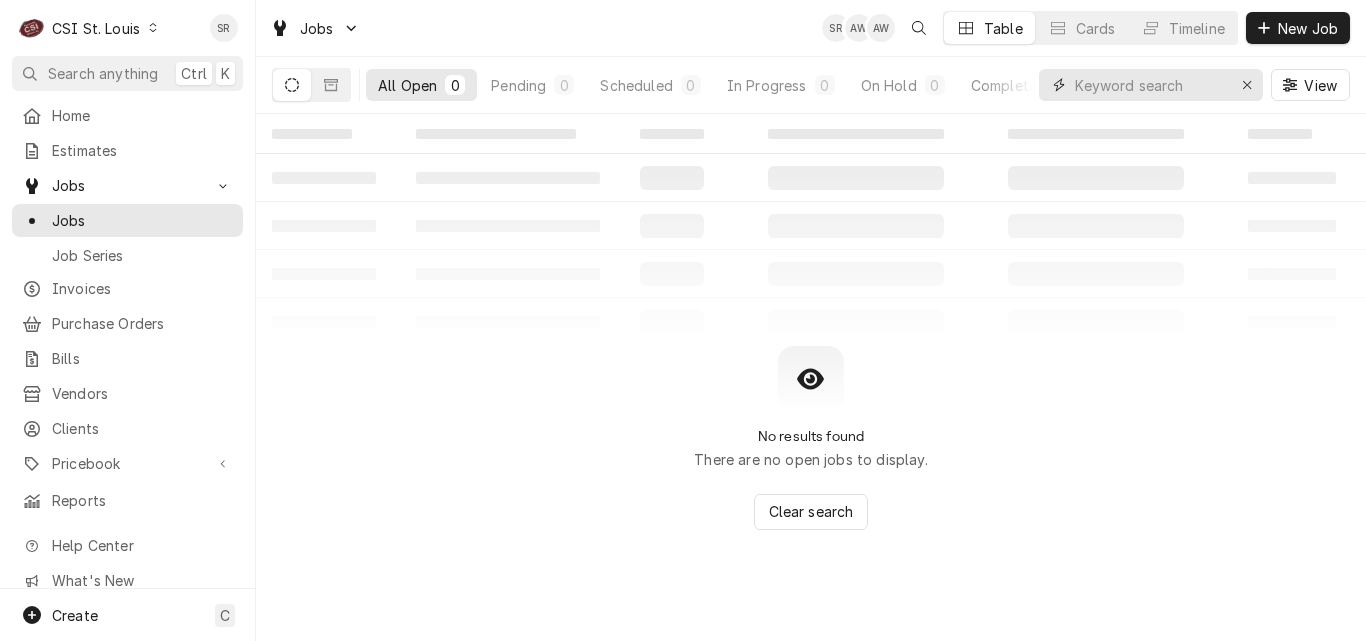 scroll, scrollTop: 0, scrollLeft: 0, axis: both 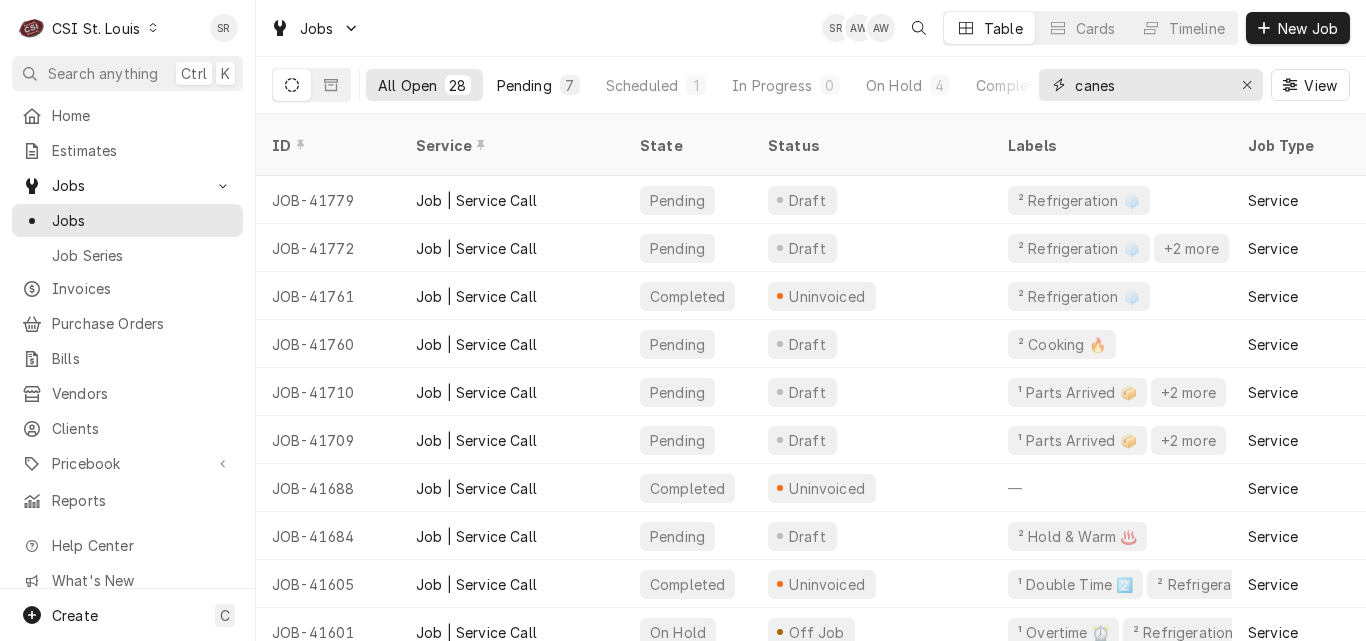 type on "canes" 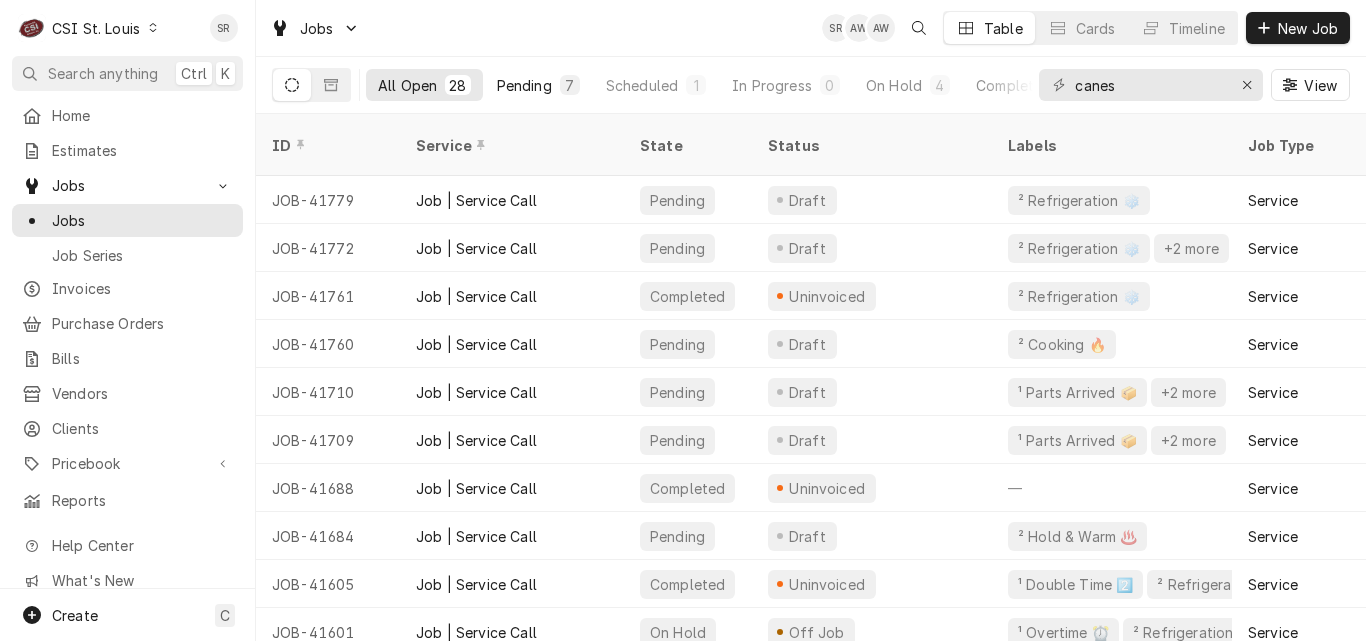 click on "Pending" at bounding box center [524, 85] 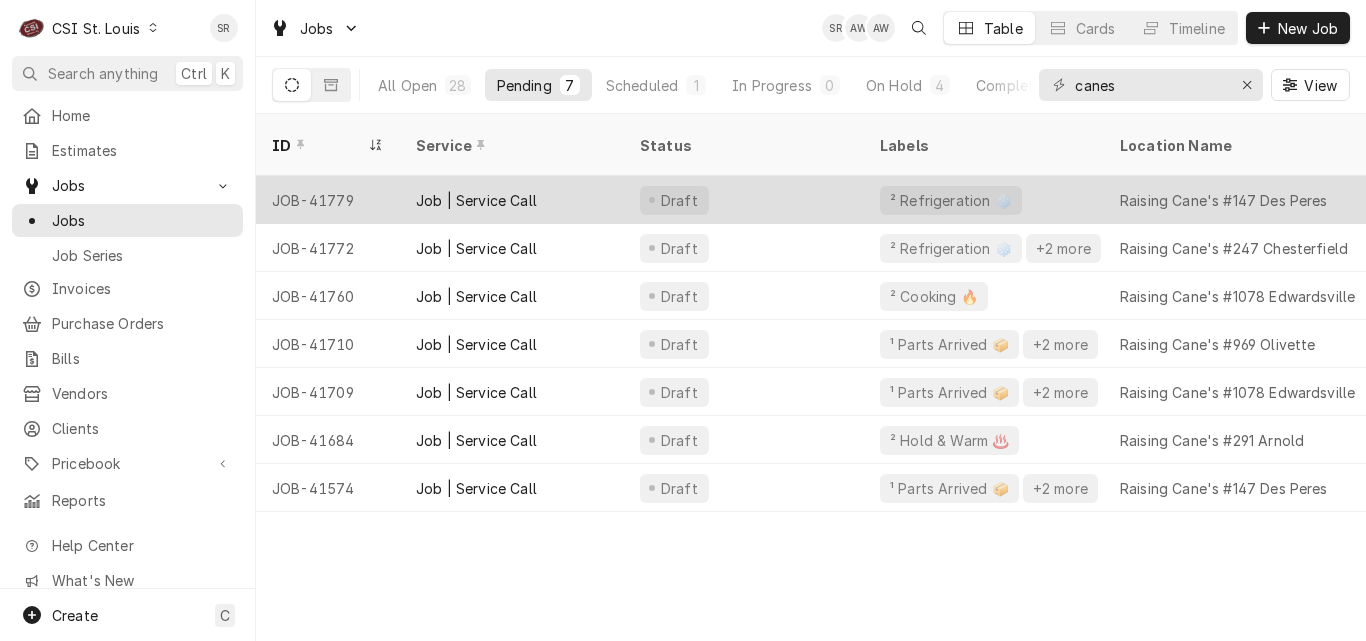 click on "Draft" at bounding box center (744, 200) 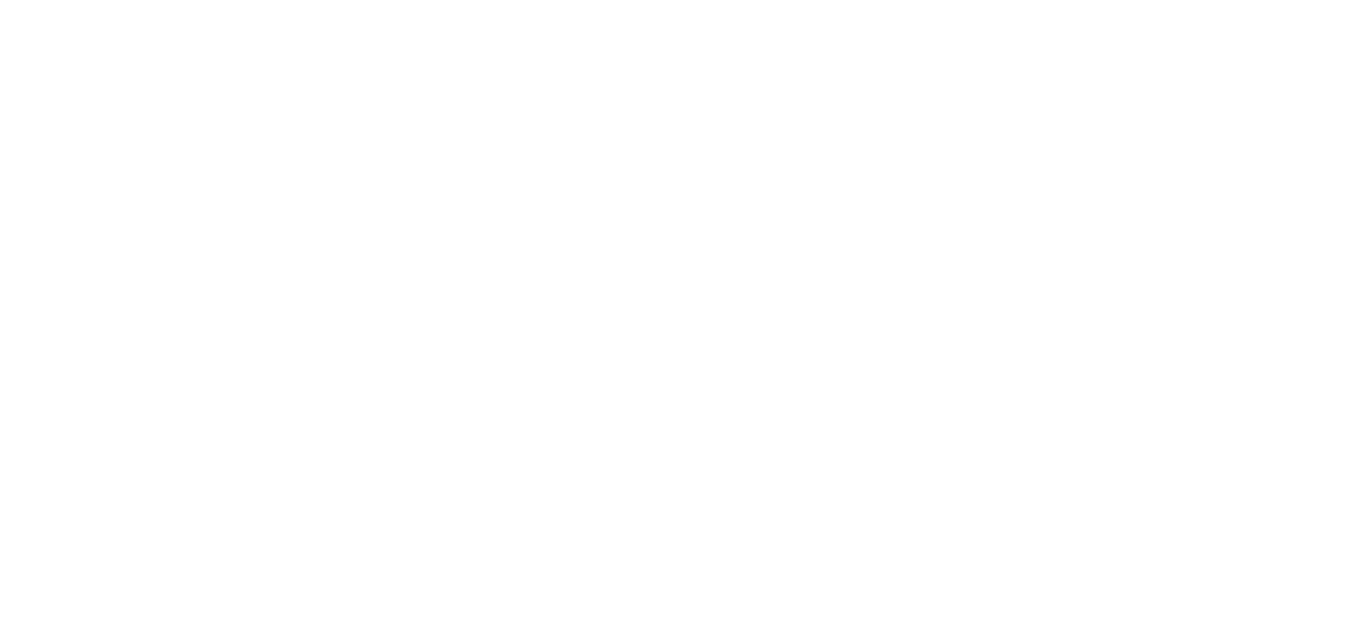 scroll, scrollTop: 0, scrollLeft: 0, axis: both 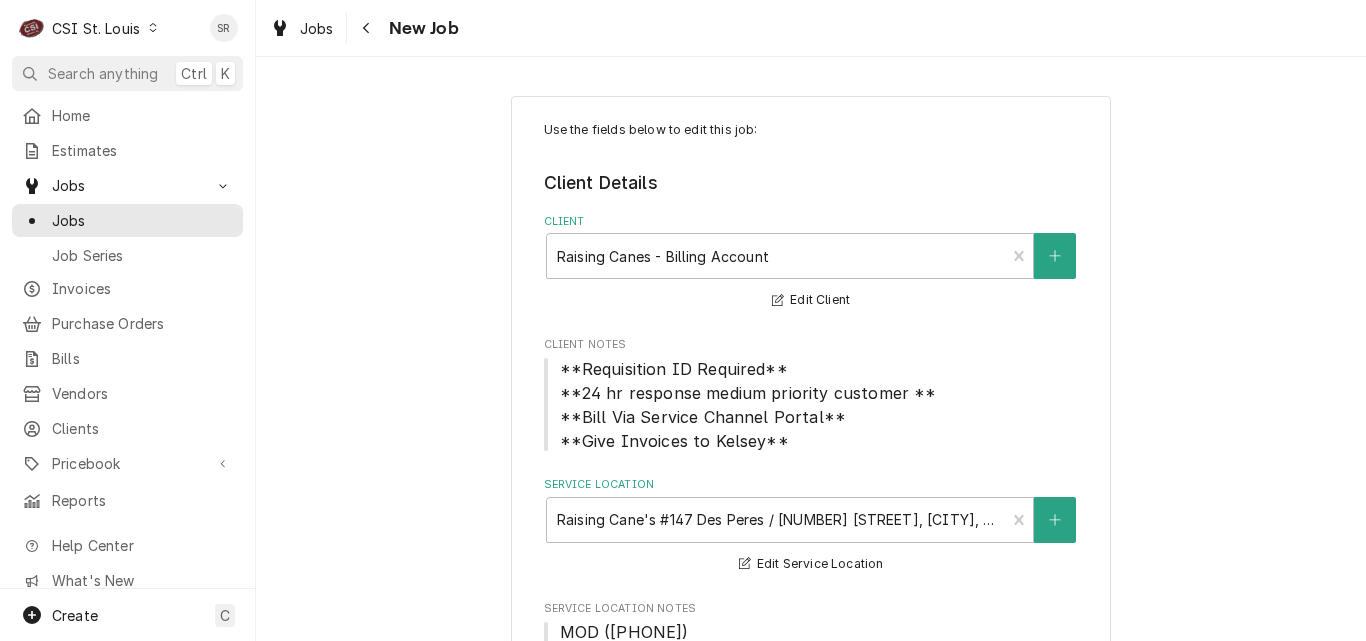 type on "x" 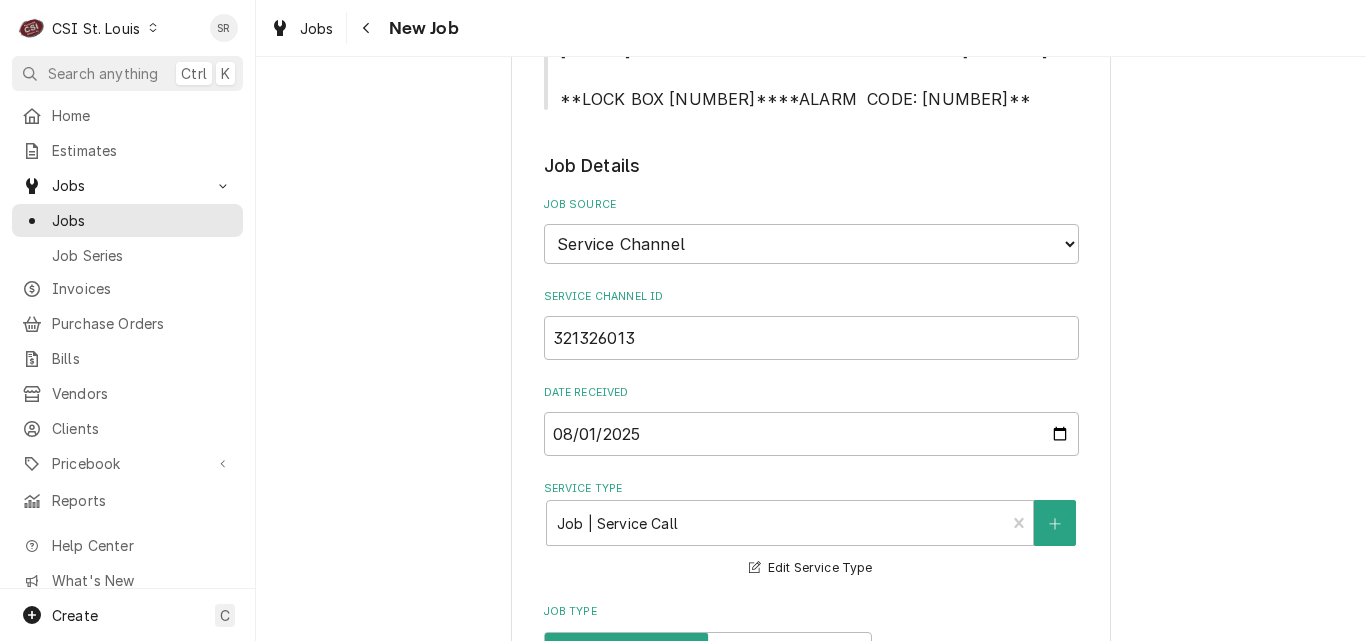 scroll, scrollTop: 700, scrollLeft: 0, axis: vertical 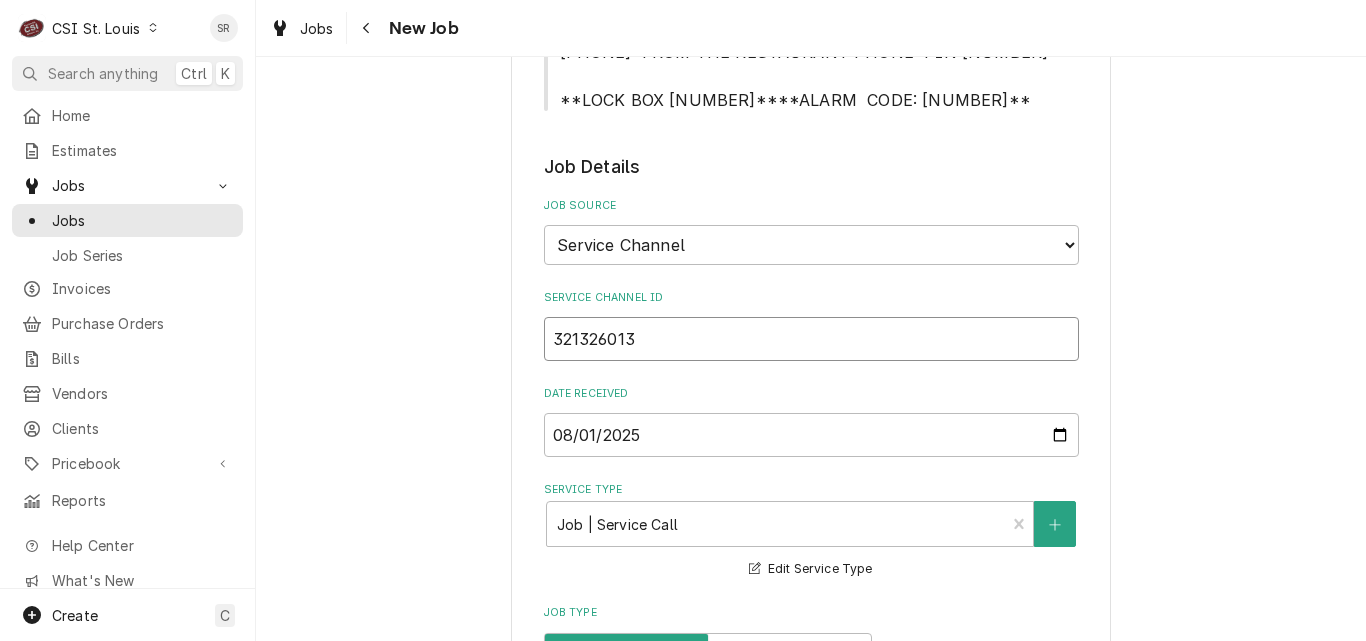 drag, startPoint x: 645, startPoint y: 336, endPoint x: 523, endPoint y: 328, distance: 122.26202 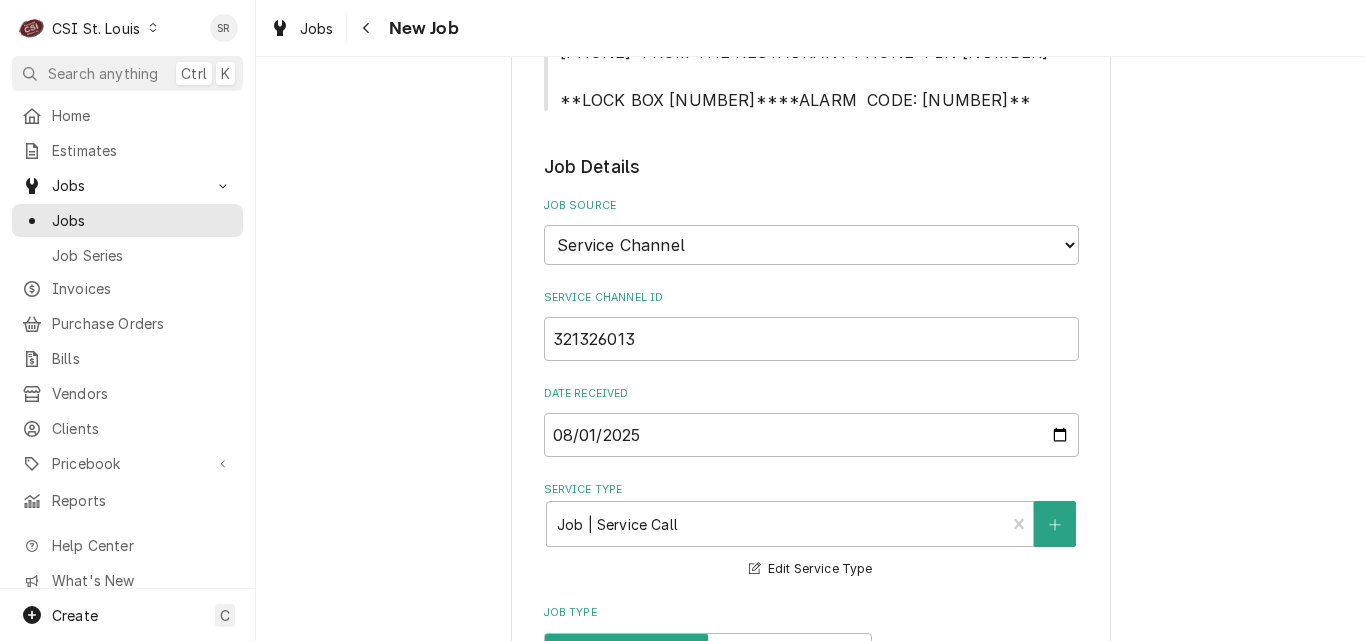click at bounding box center [346, 28] 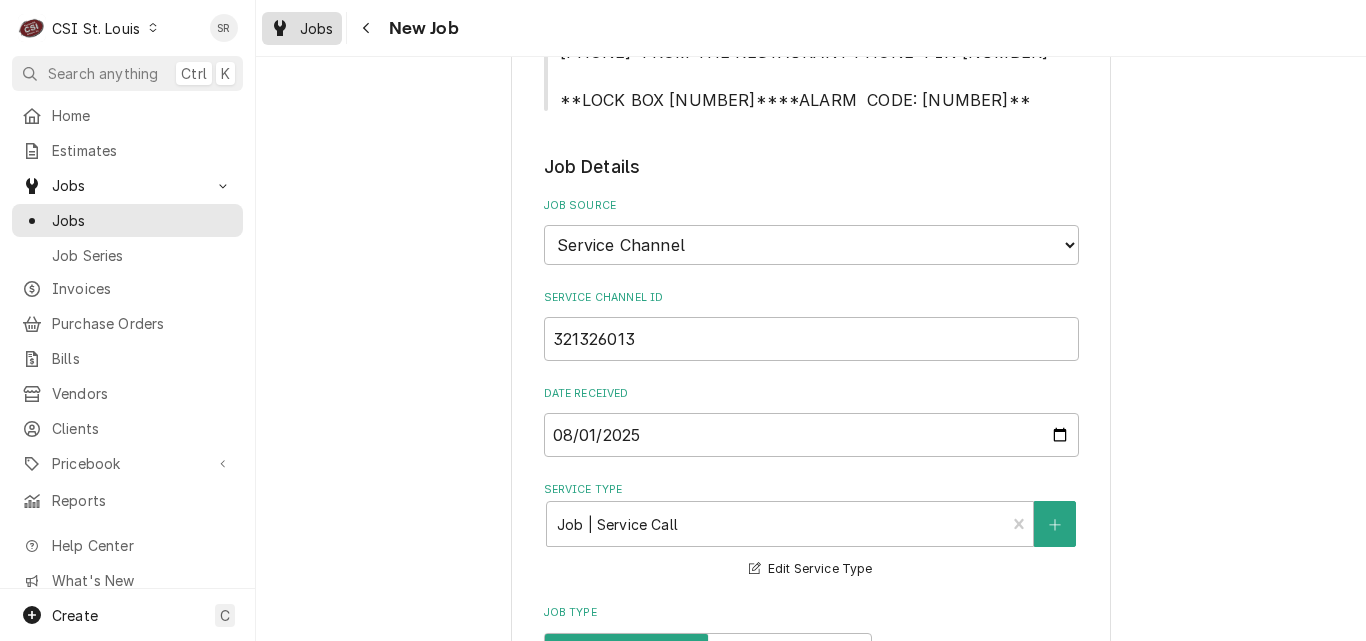 click on "Jobs" at bounding box center (317, 28) 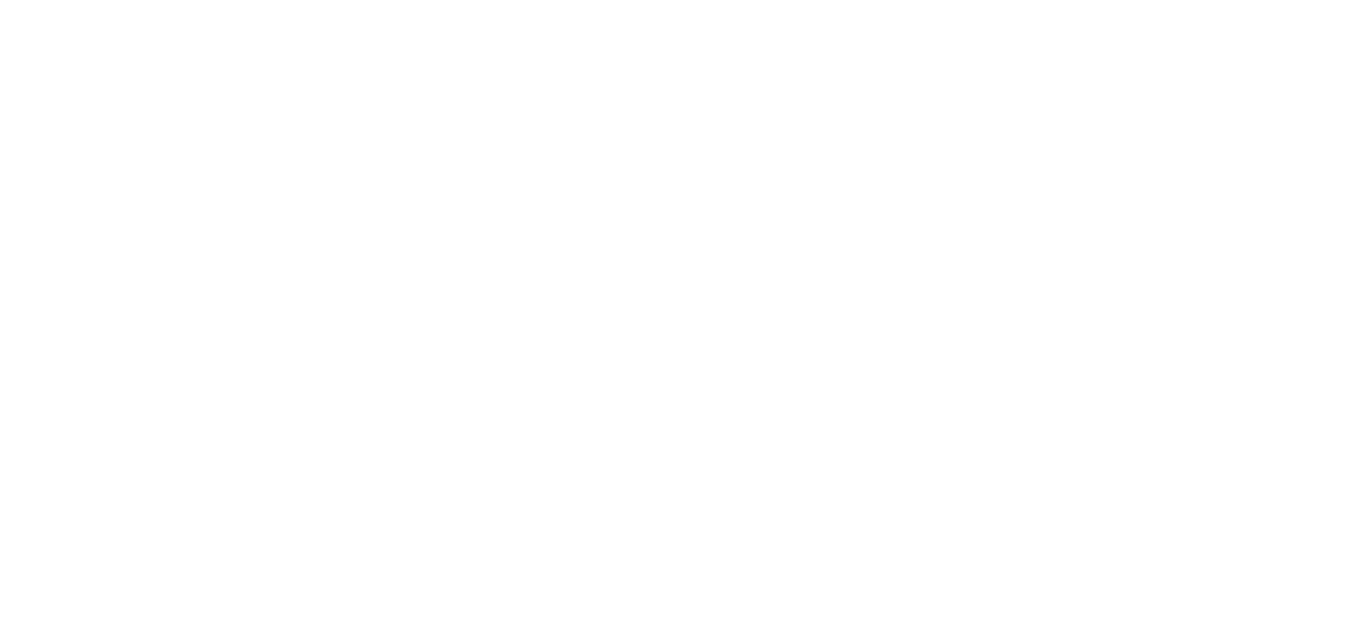 scroll, scrollTop: 0, scrollLeft: 0, axis: both 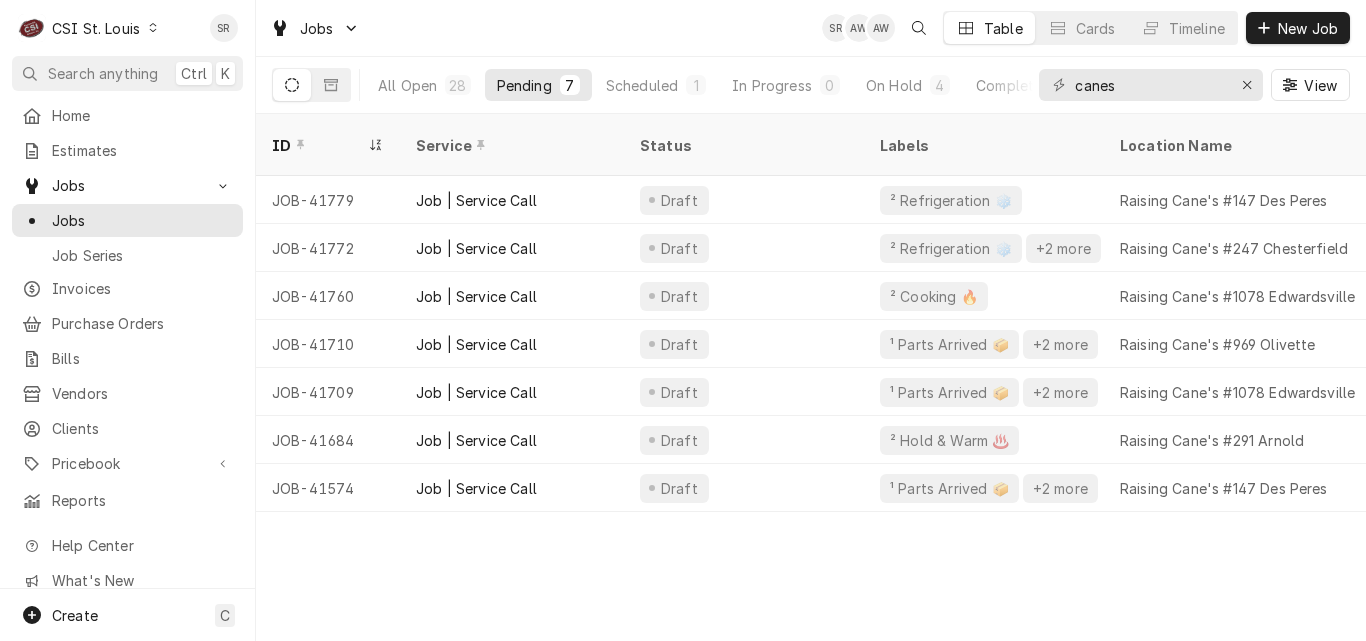 click on "C CSI St. Louis SR" at bounding box center (127, 28) 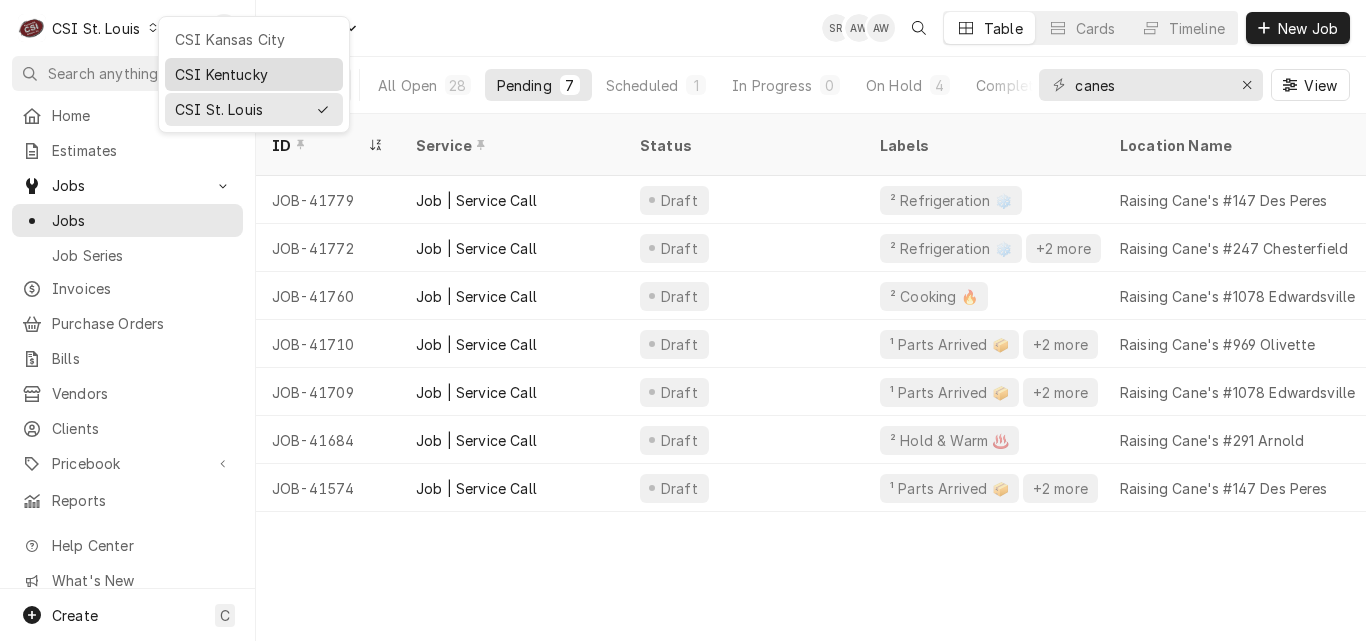 click on "CSI Kentucky" at bounding box center [254, 74] 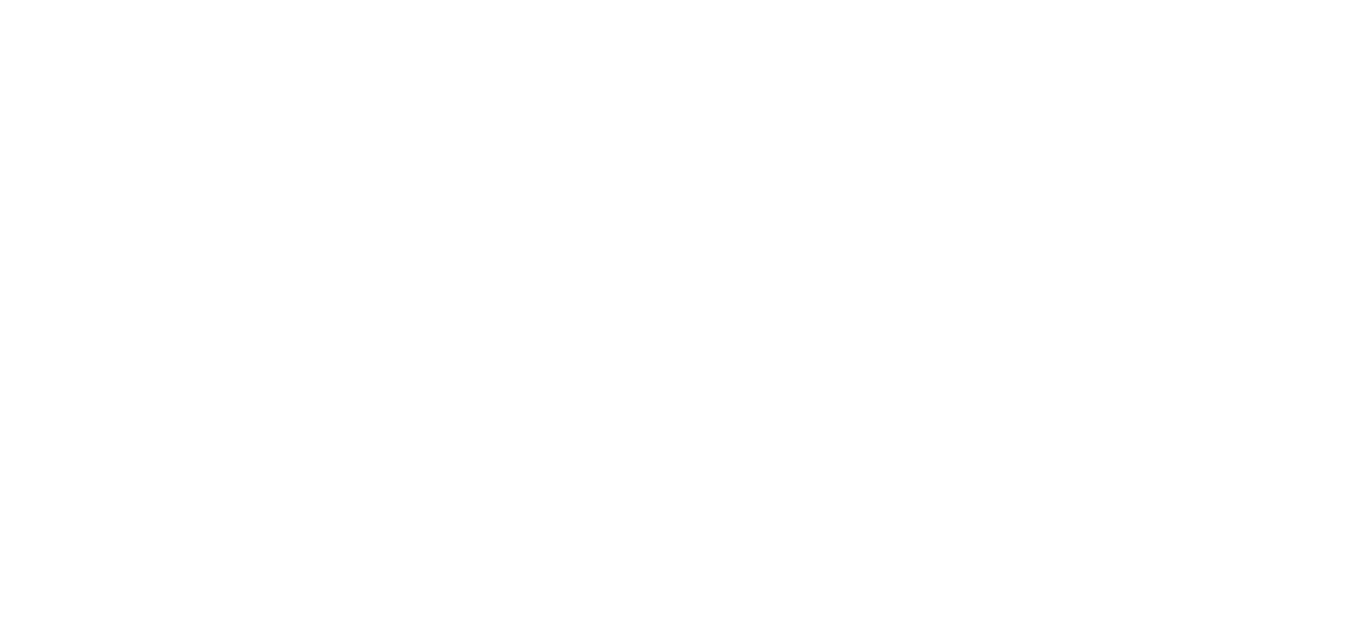 scroll, scrollTop: 0, scrollLeft: 0, axis: both 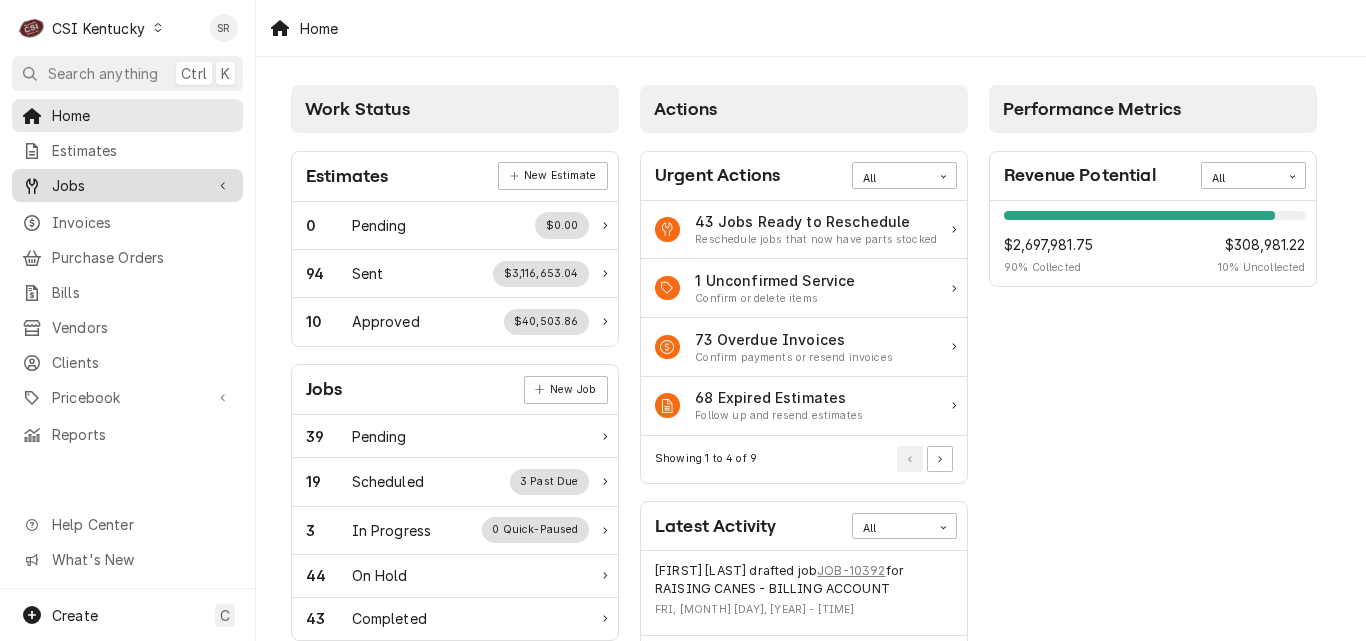 click on "Jobs" at bounding box center [127, 185] 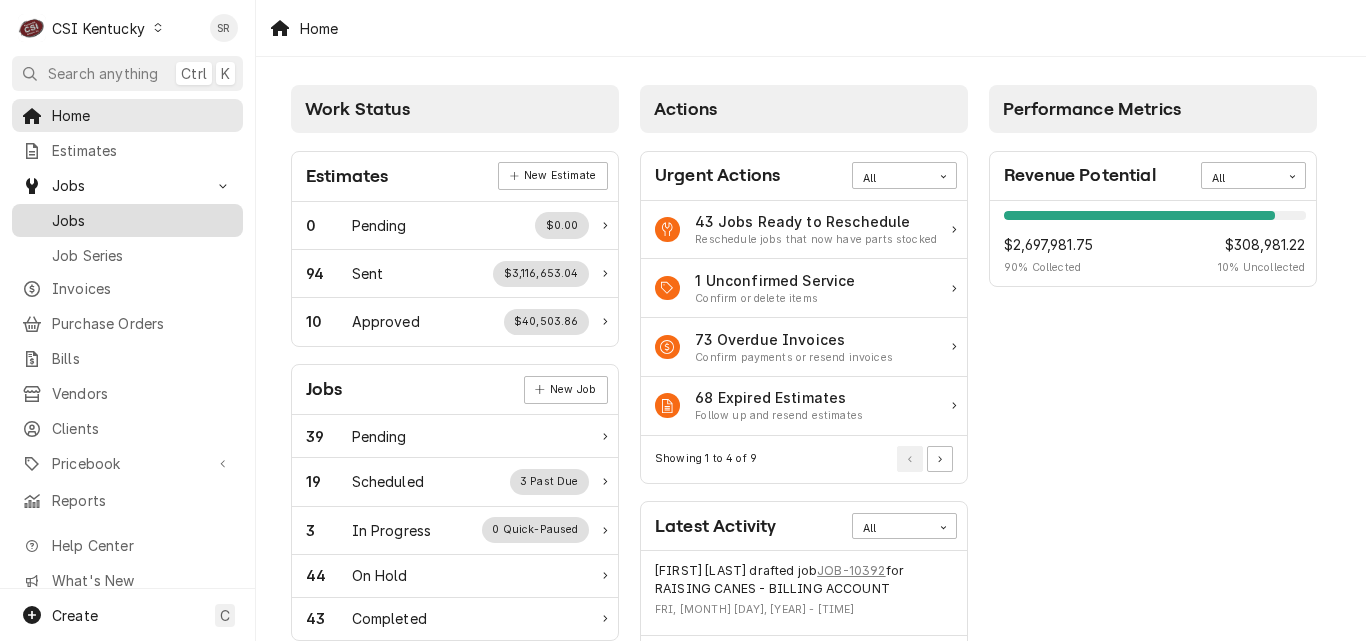 click on "Jobs" at bounding box center (127, 220) 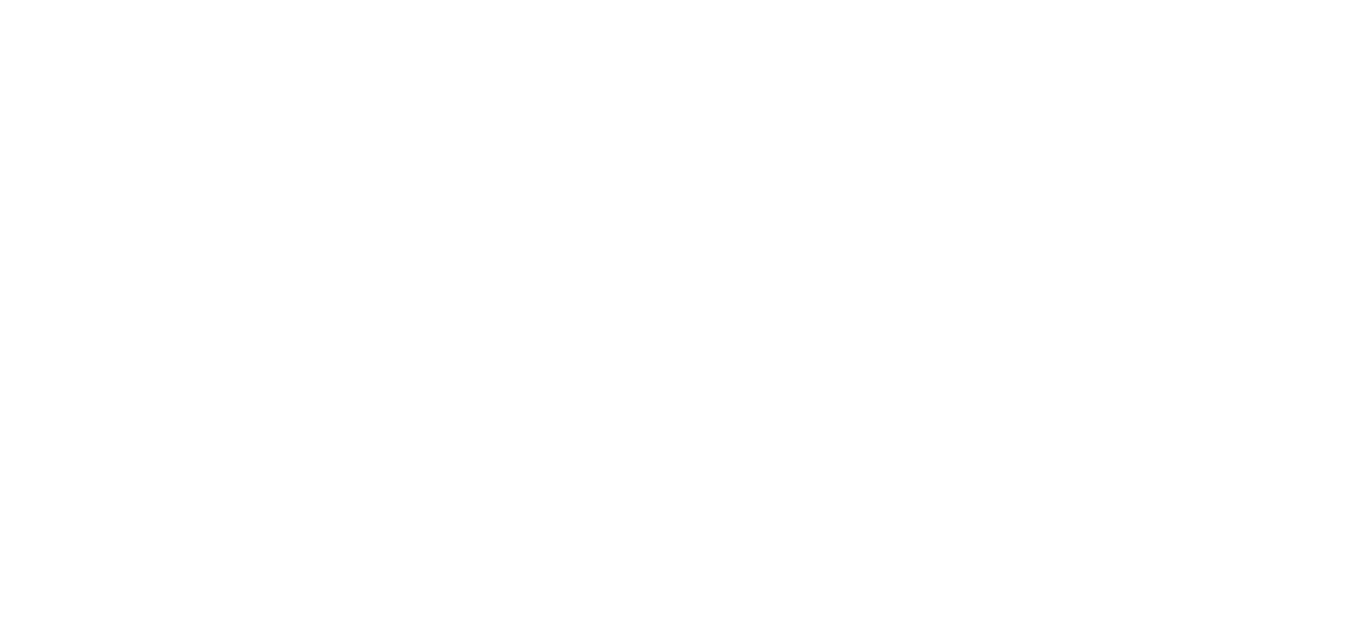 scroll, scrollTop: 0, scrollLeft: 0, axis: both 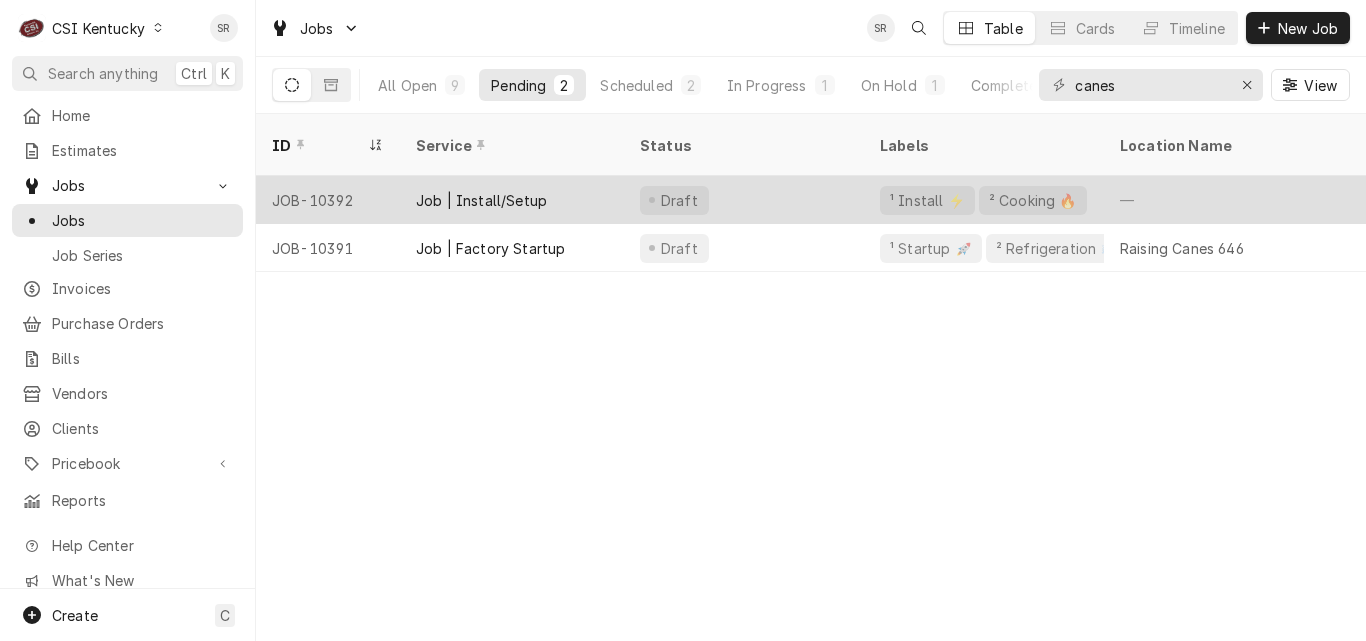 click on "Draft" at bounding box center [744, 200] 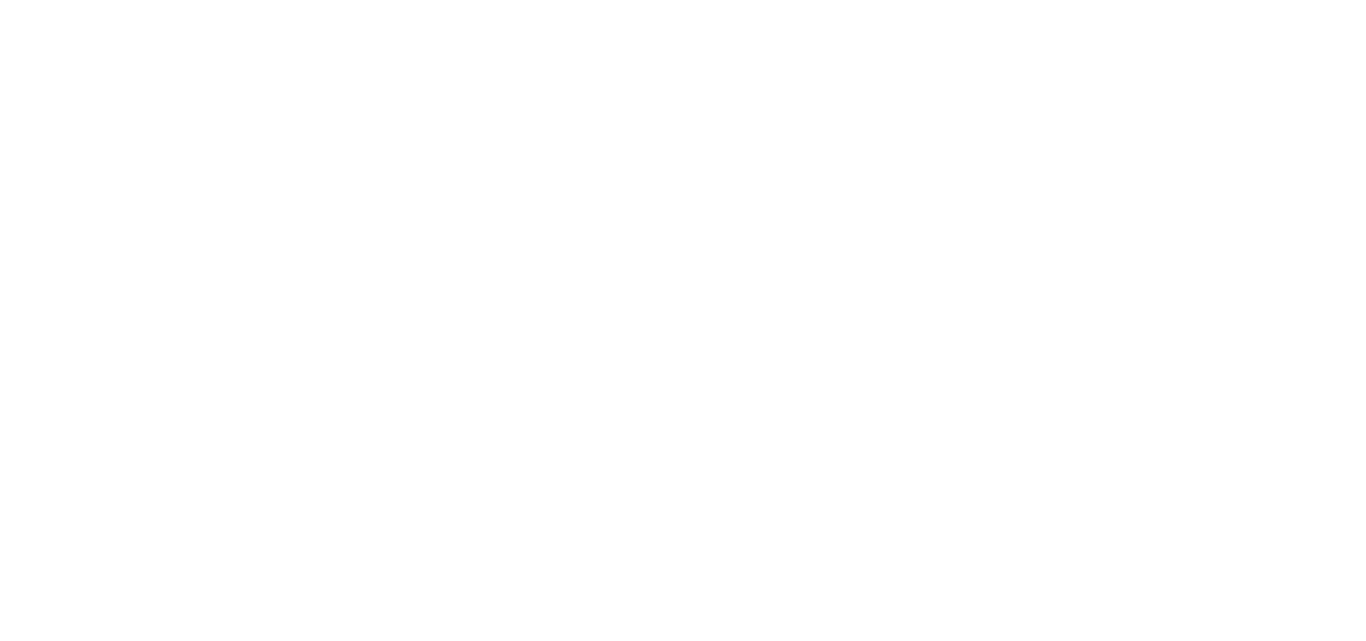 scroll, scrollTop: 0, scrollLeft: 0, axis: both 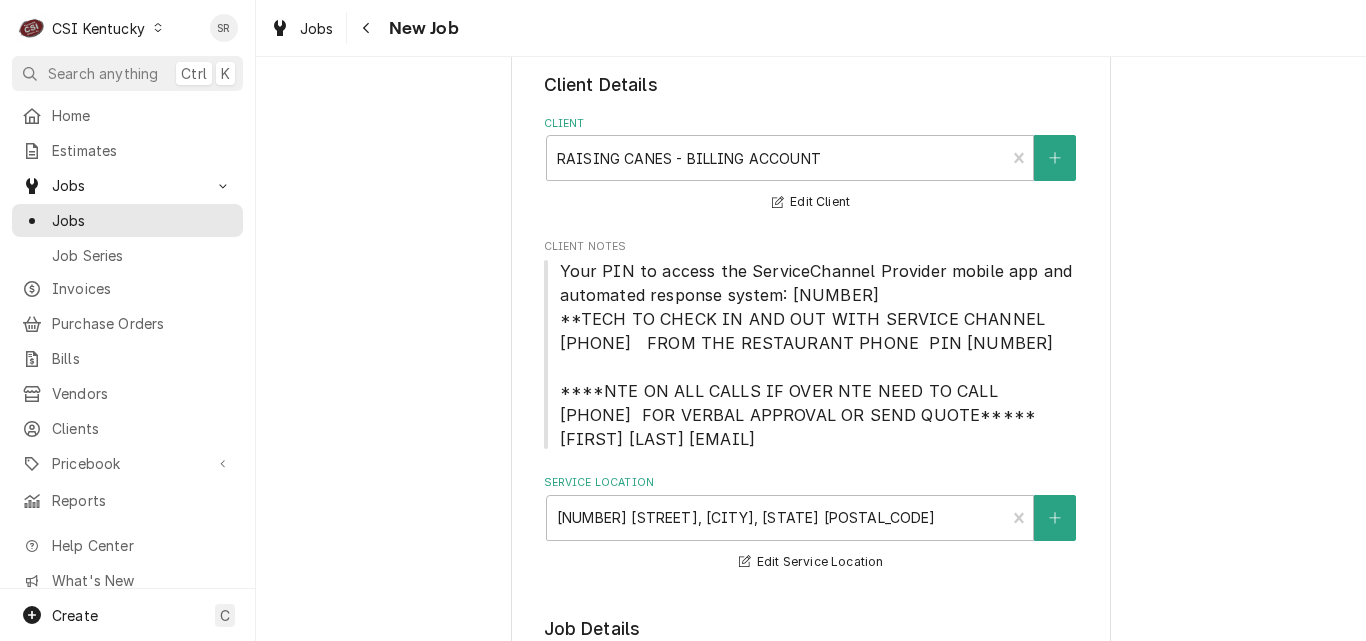 type on "x" 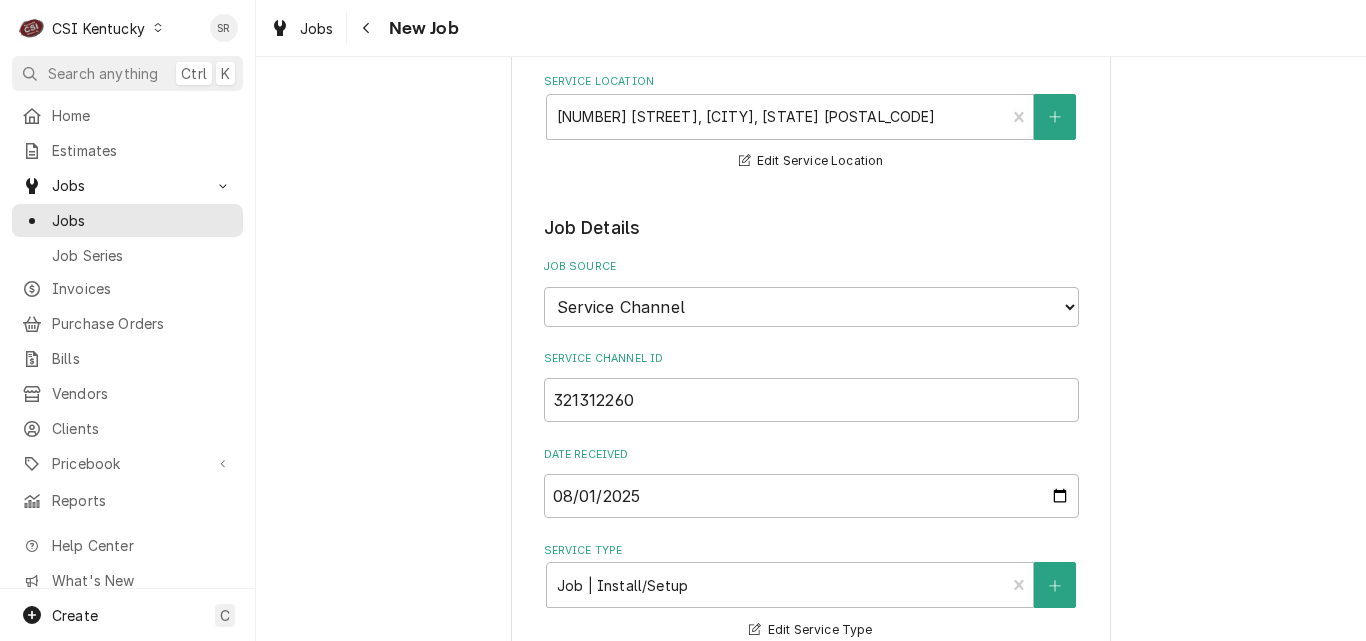 scroll, scrollTop: 500, scrollLeft: 0, axis: vertical 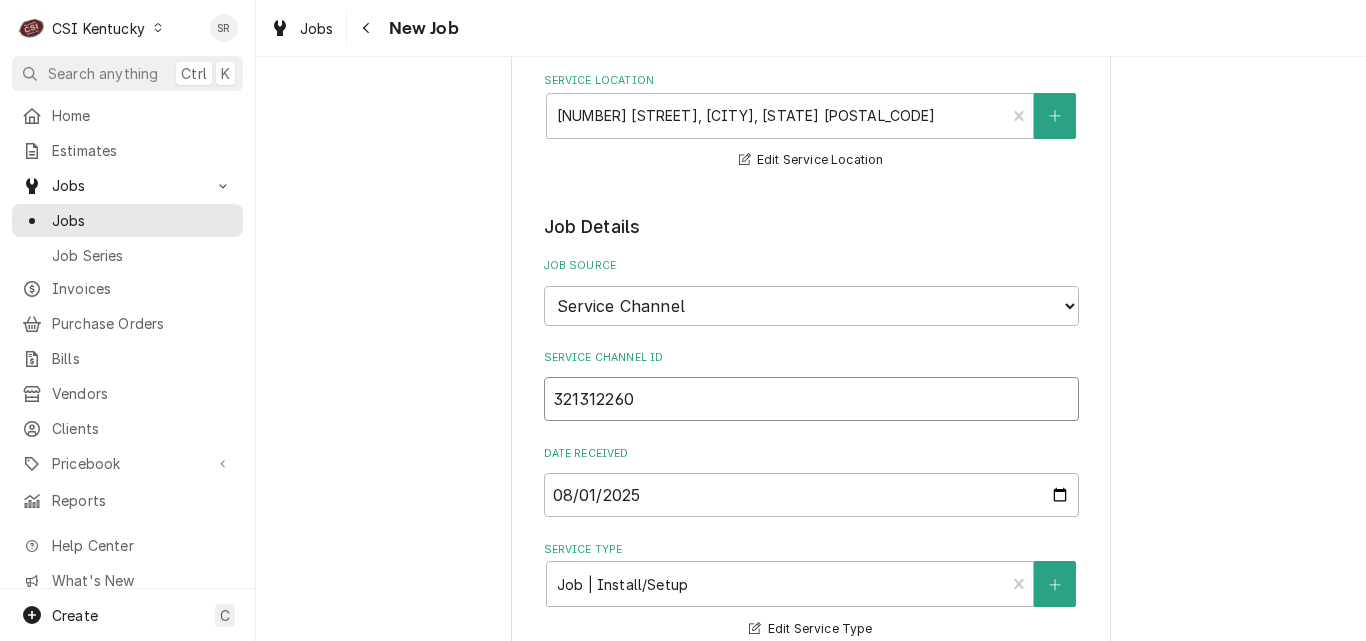 drag, startPoint x: 654, startPoint y: 398, endPoint x: 524, endPoint y: 383, distance: 130.86252 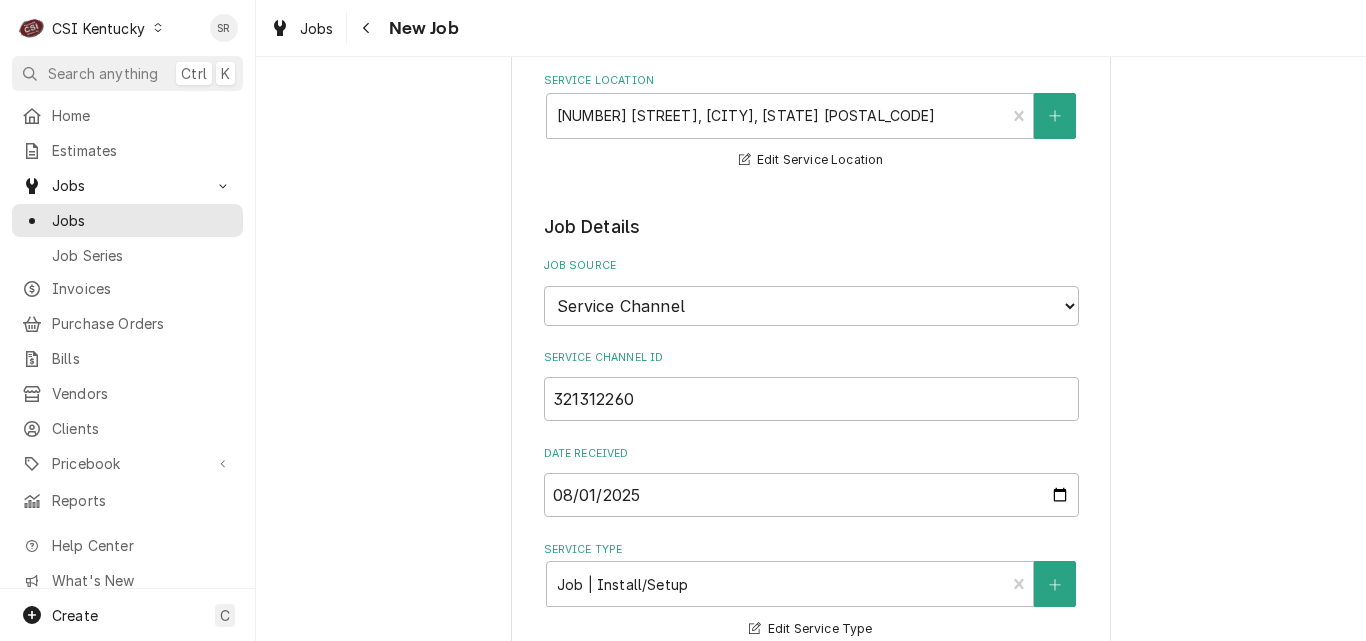 click on "CSI Kentucky" at bounding box center (98, 28) 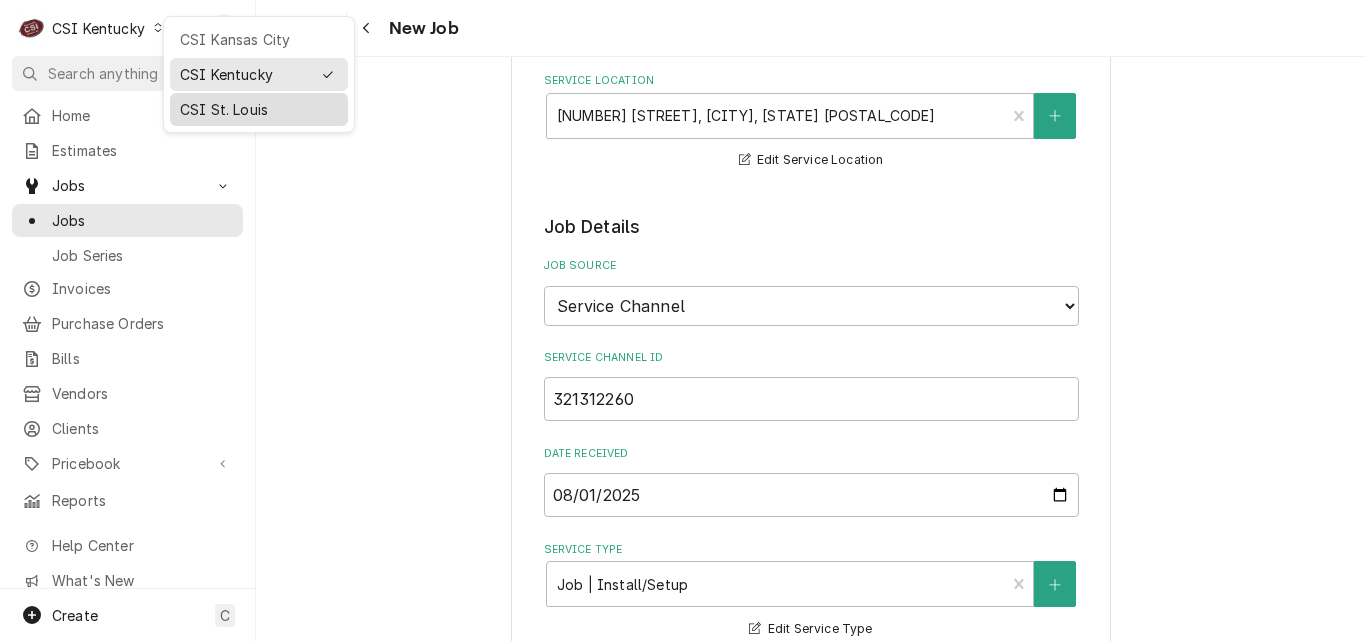 click on "CSI St. Louis" at bounding box center (259, 109) 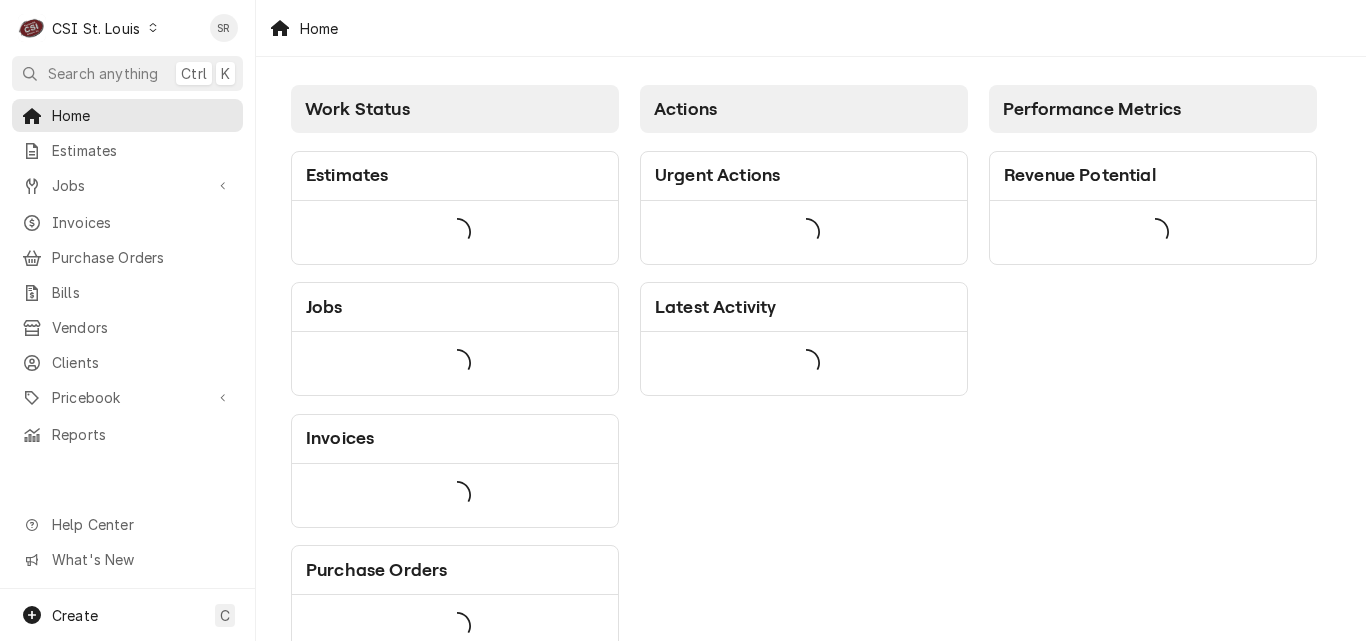 scroll, scrollTop: 0, scrollLeft: 0, axis: both 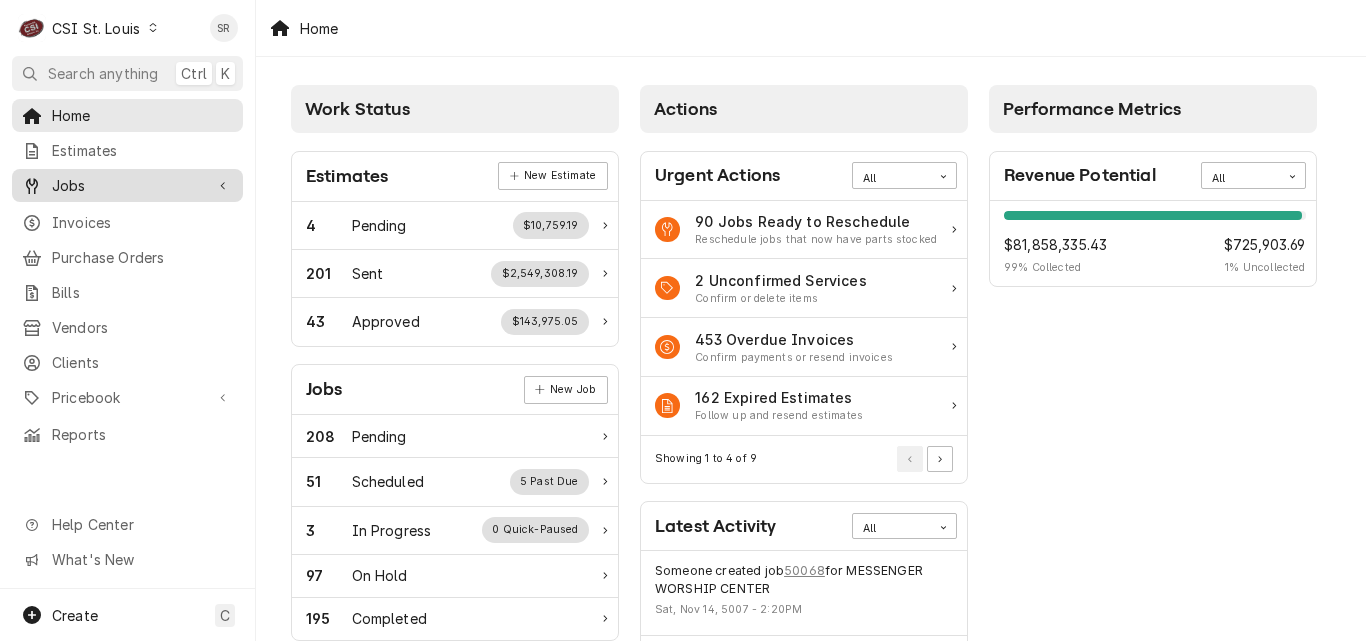 click on "Jobs" at bounding box center [127, 185] 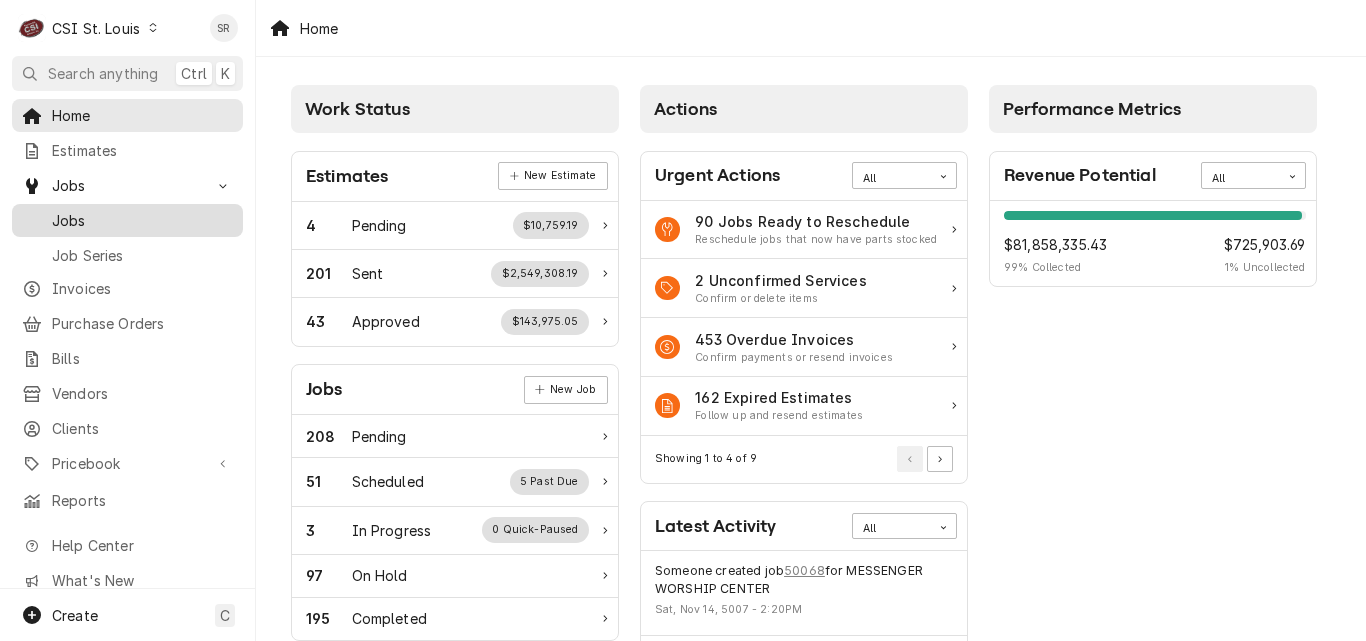 click on "Jobs" at bounding box center [142, 220] 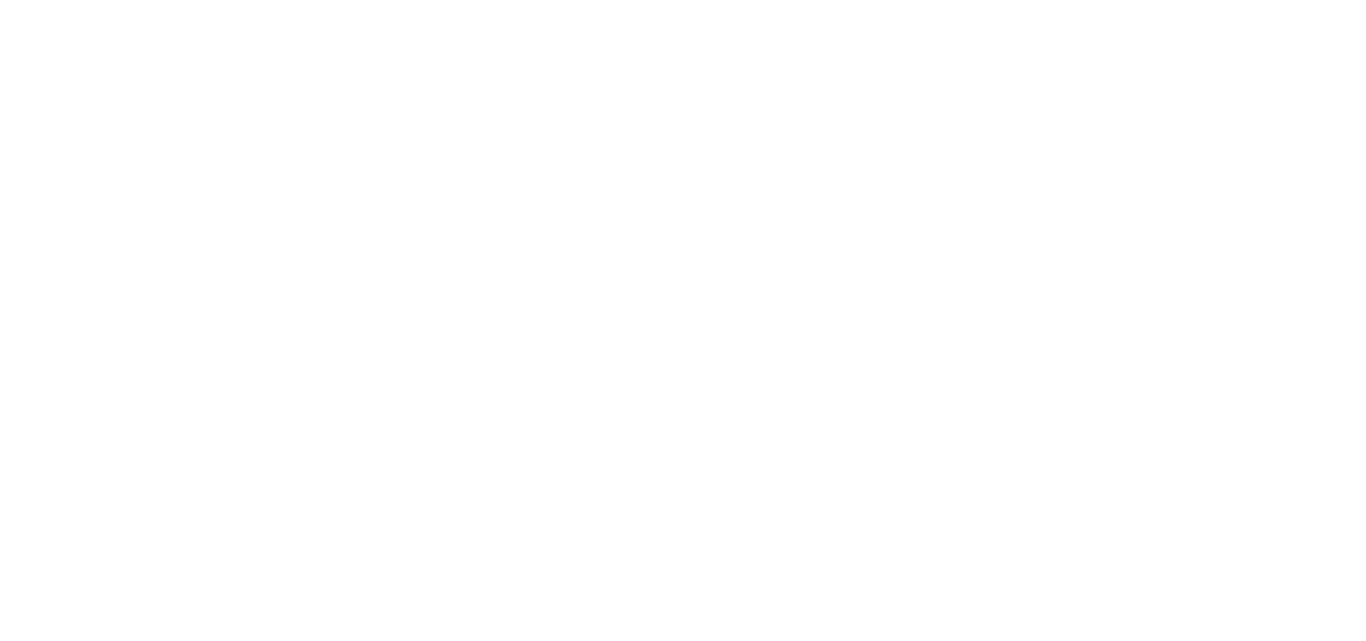 scroll, scrollTop: 0, scrollLeft: 0, axis: both 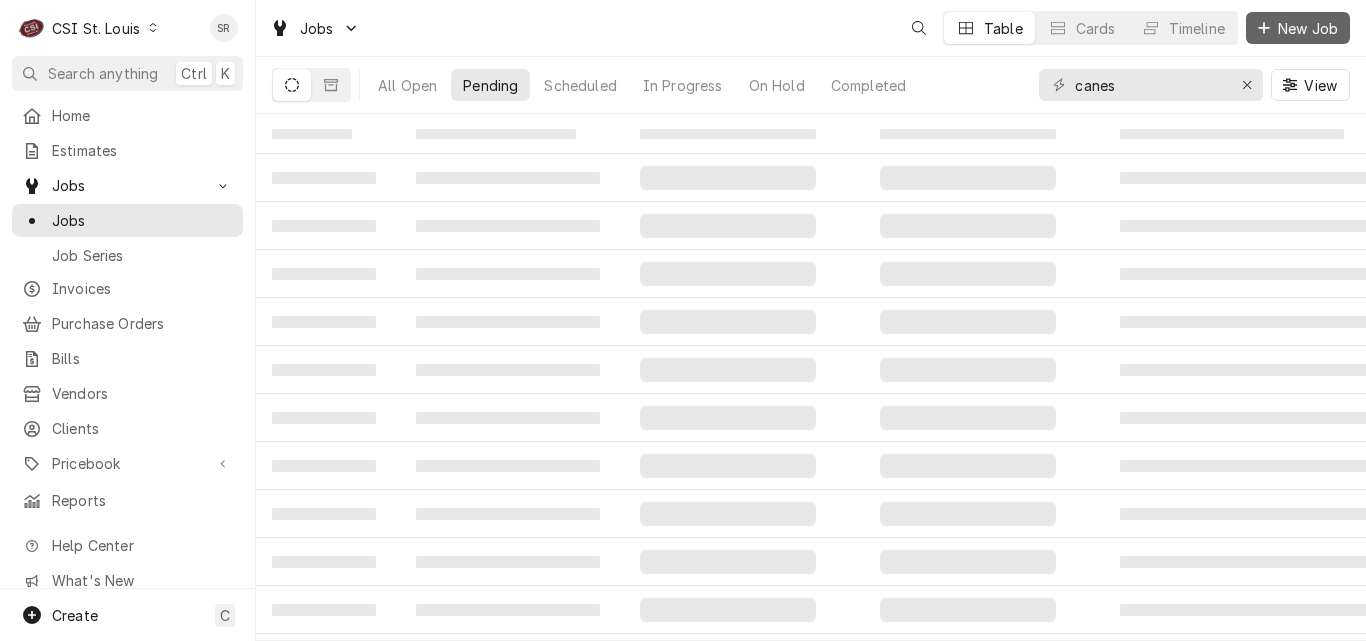click on "New Job" at bounding box center [1308, 28] 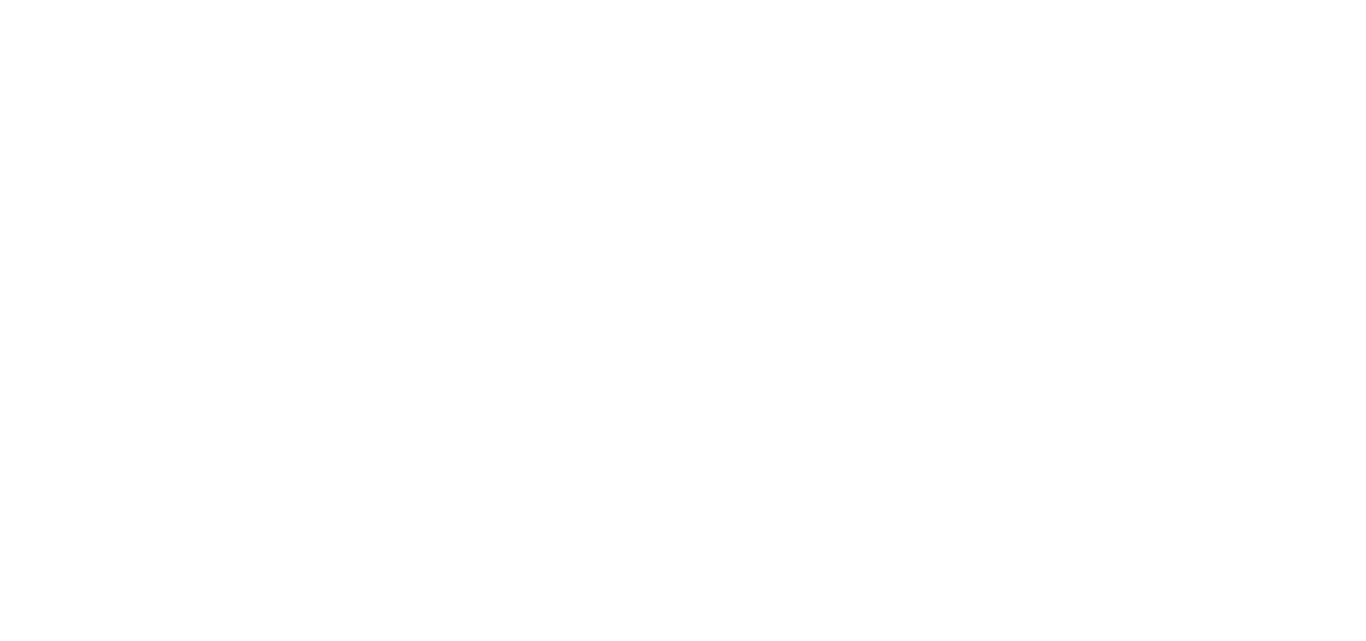 scroll, scrollTop: 0, scrollLeft: 0, axis: both 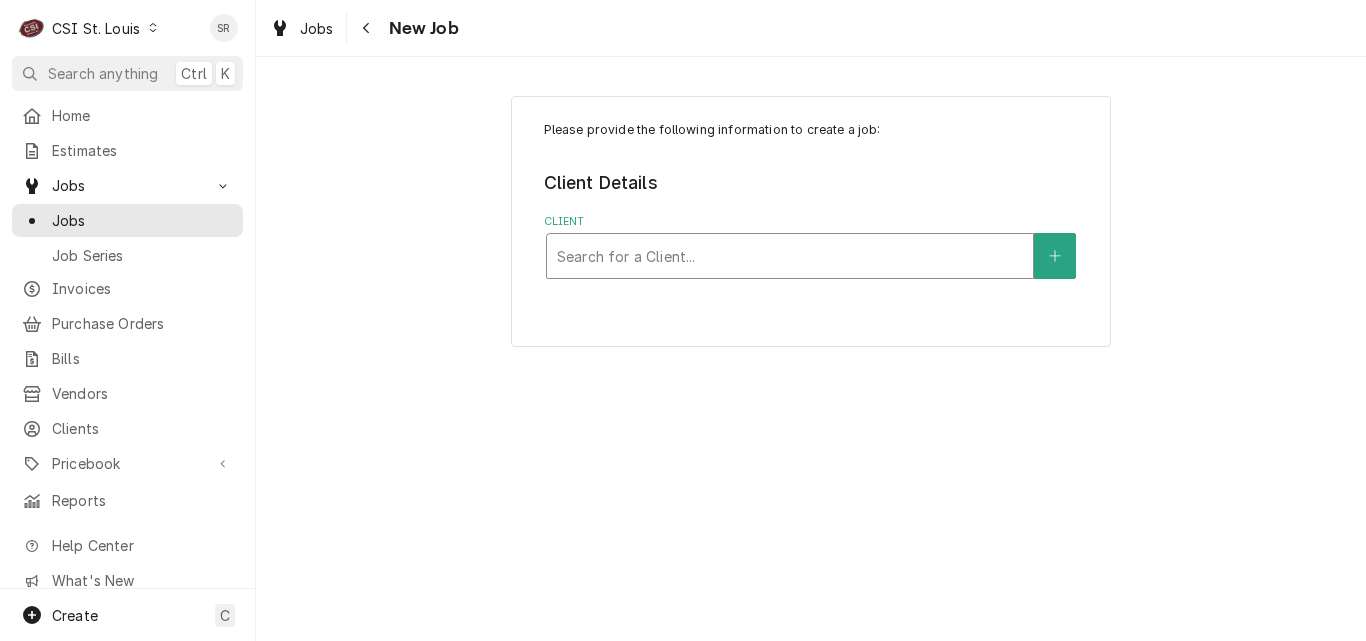 click at bounding box center (790, 256) 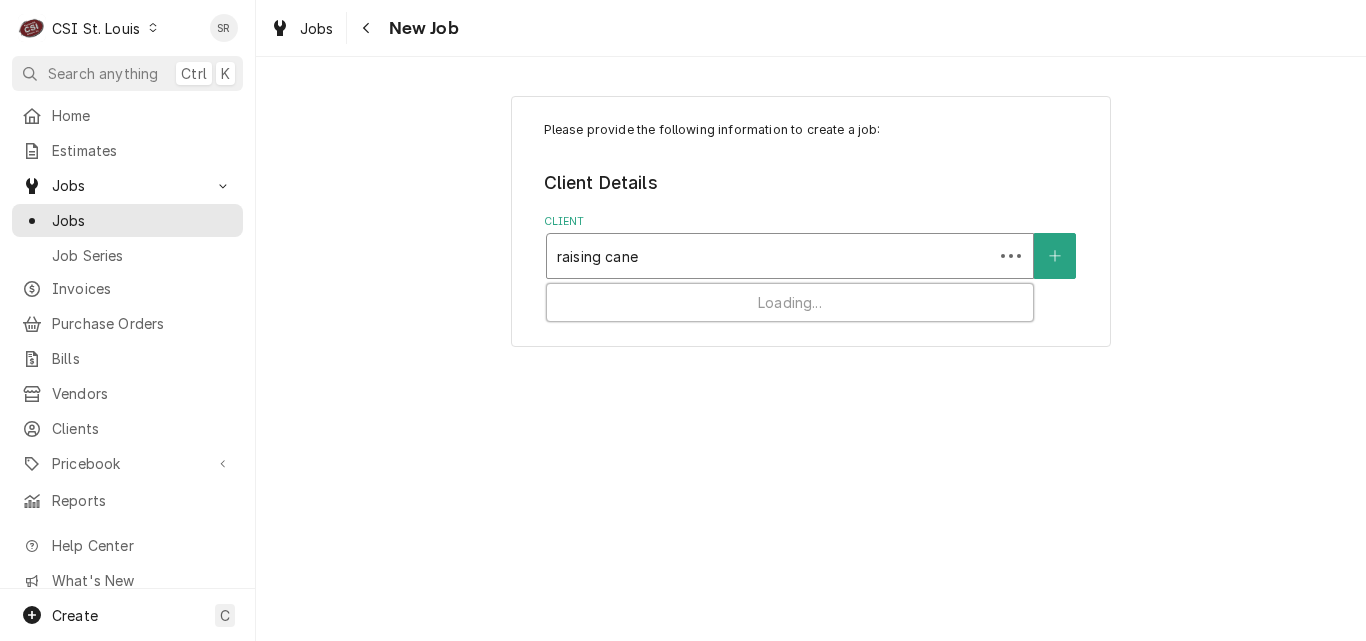 type on "raising canes" 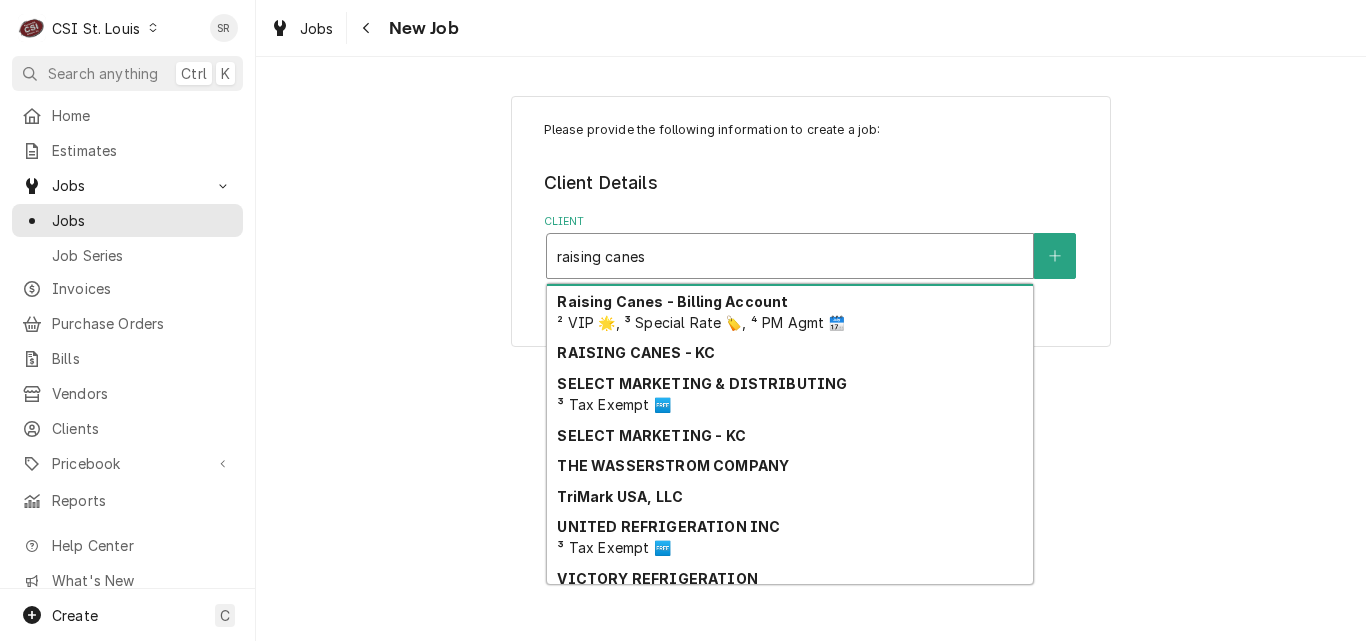 scroll, scrollTop: 390, scrollLeft: 0, axis: vertical 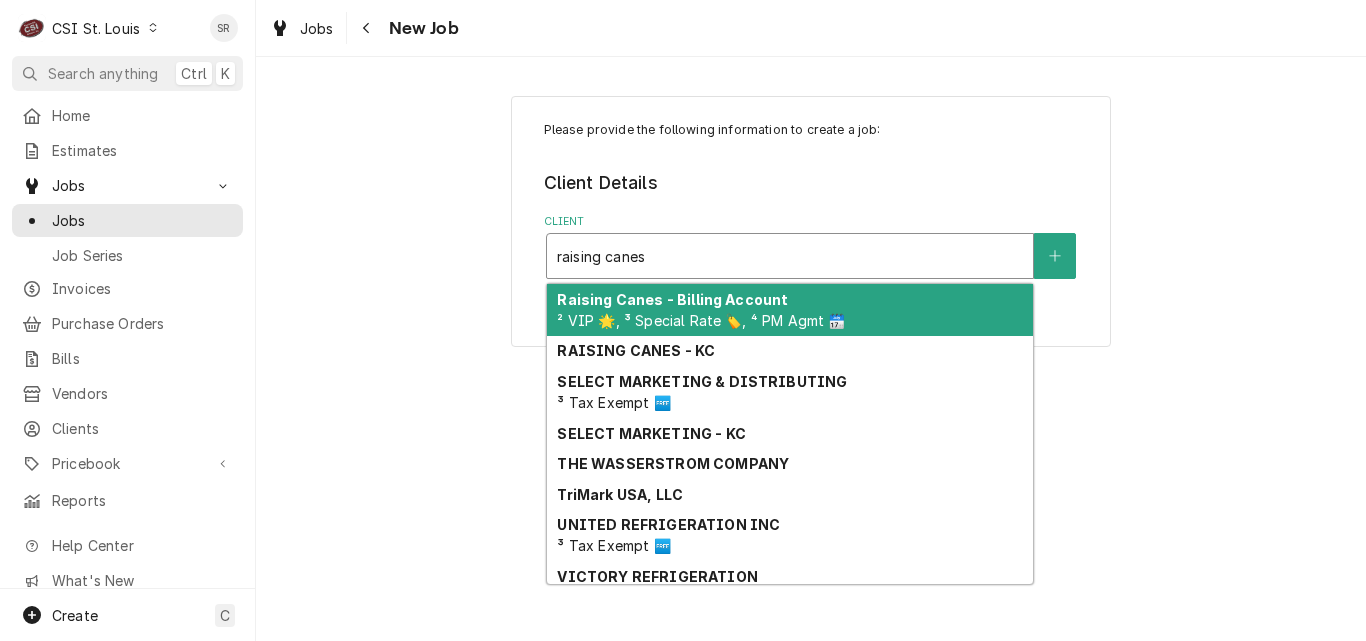 click on "² VIP 🌟, ³ Special Rate 🏷️, ⁴ PM Agmt 🗓️" at bounding box center [701, 320] 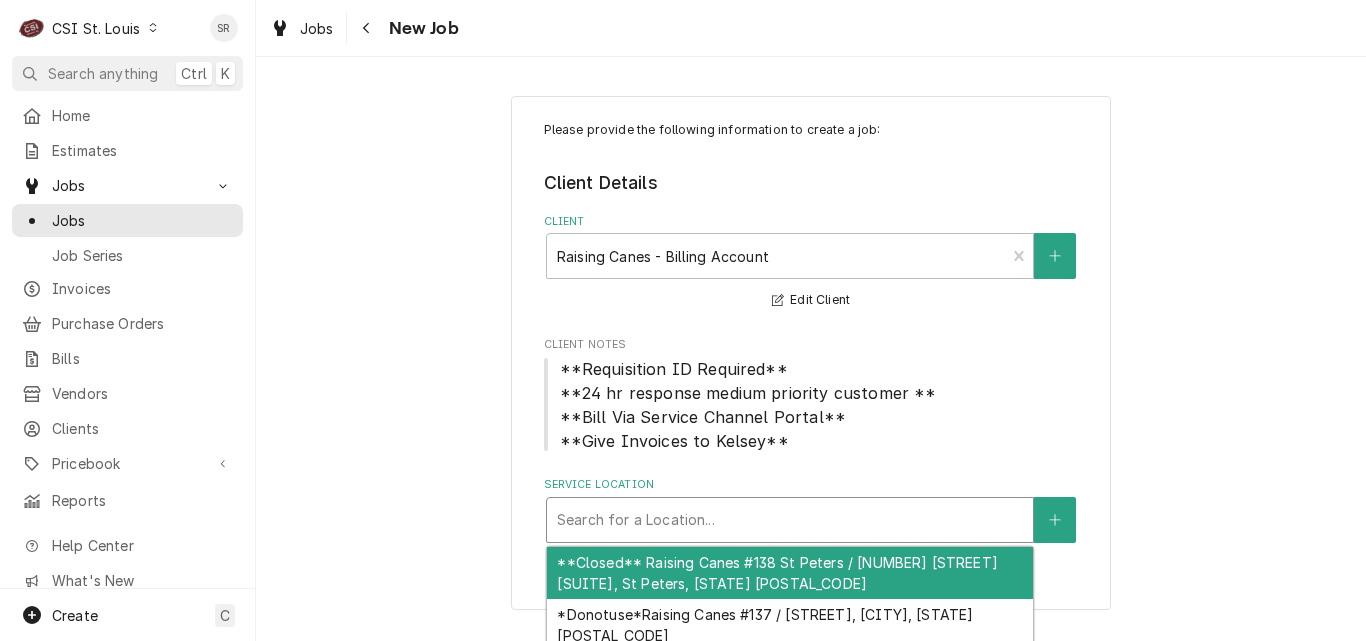 click at bounding box center [790, 520] 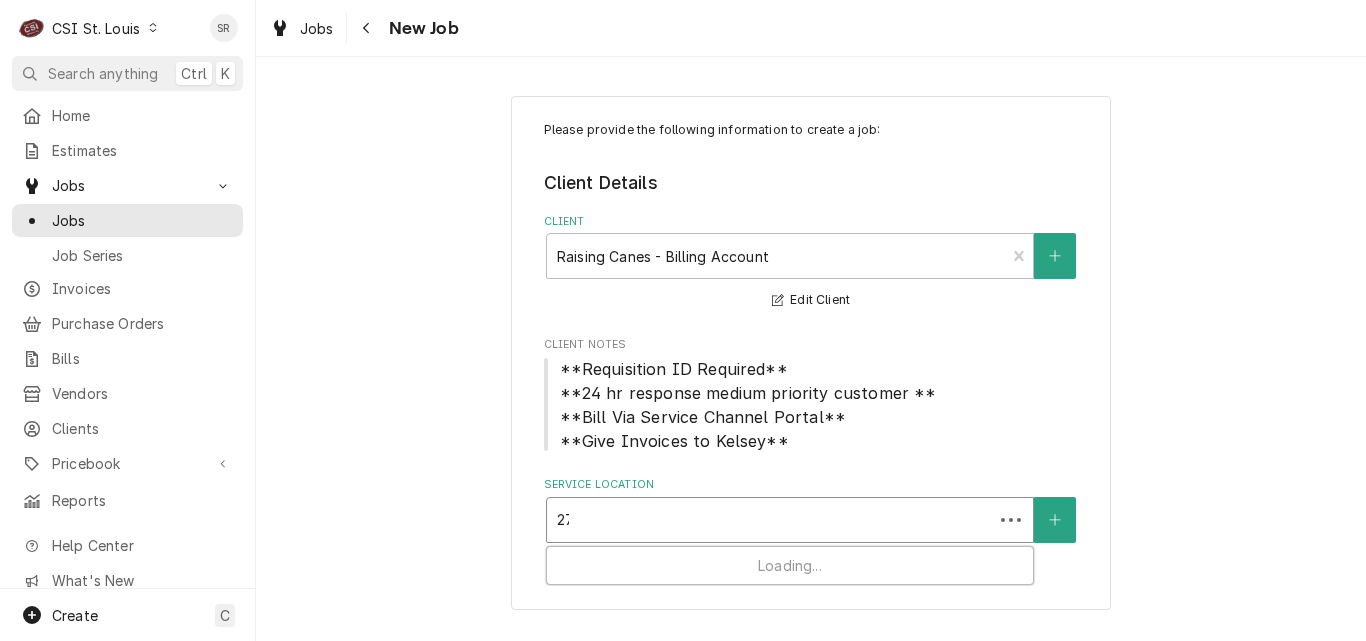 type on "274" 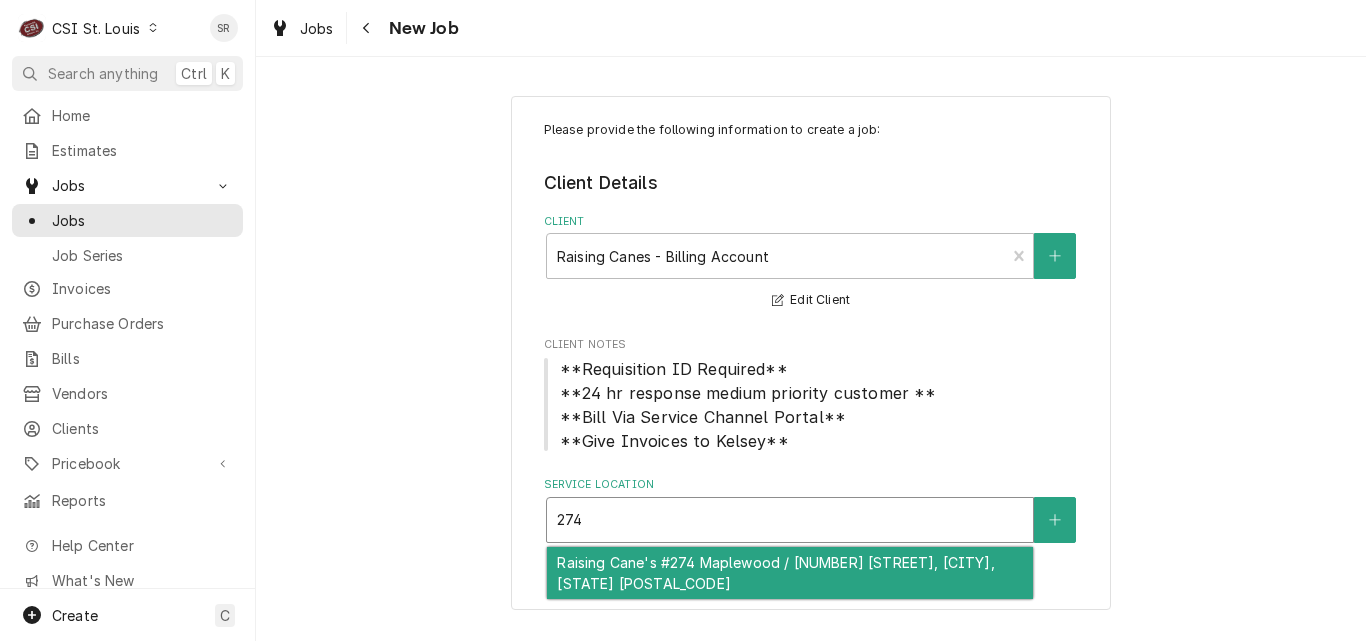 click on "Raising Cane's #274 Maplewood / 2707 S Big Bend Blvd, Maplewood, MO 63143" at bounding box center (790, 573) 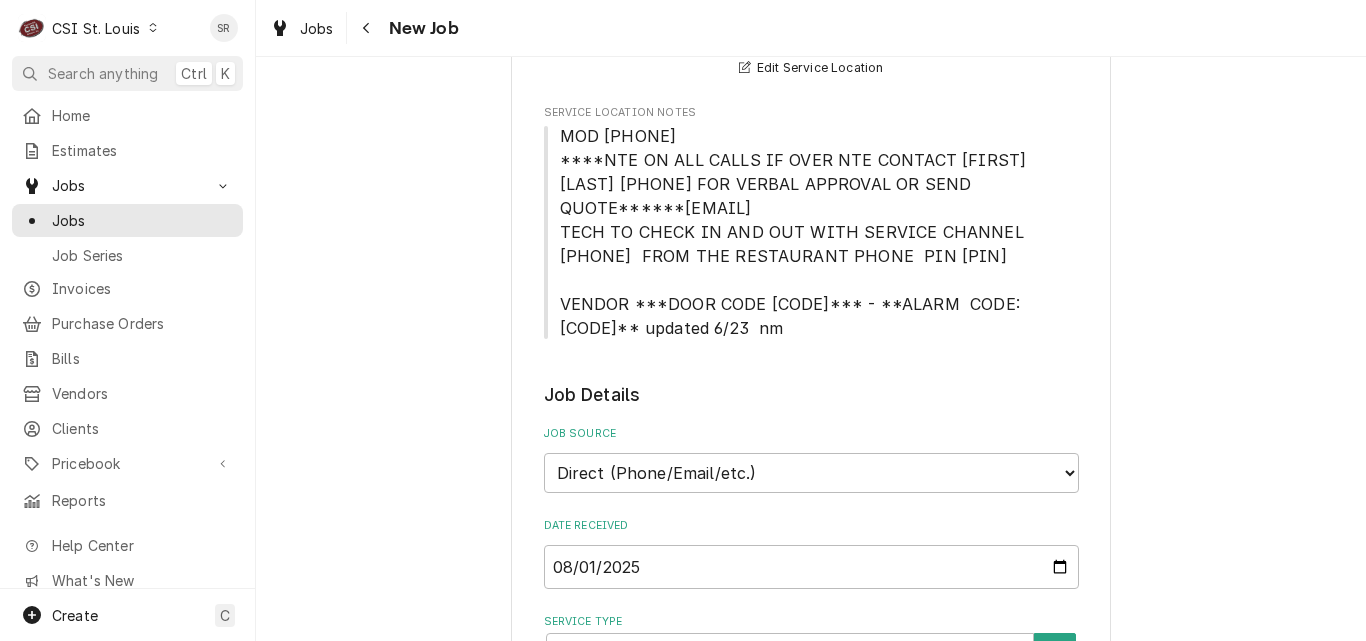scroll, scrollTop: 500, scrollLeft: 0, axis: vertical 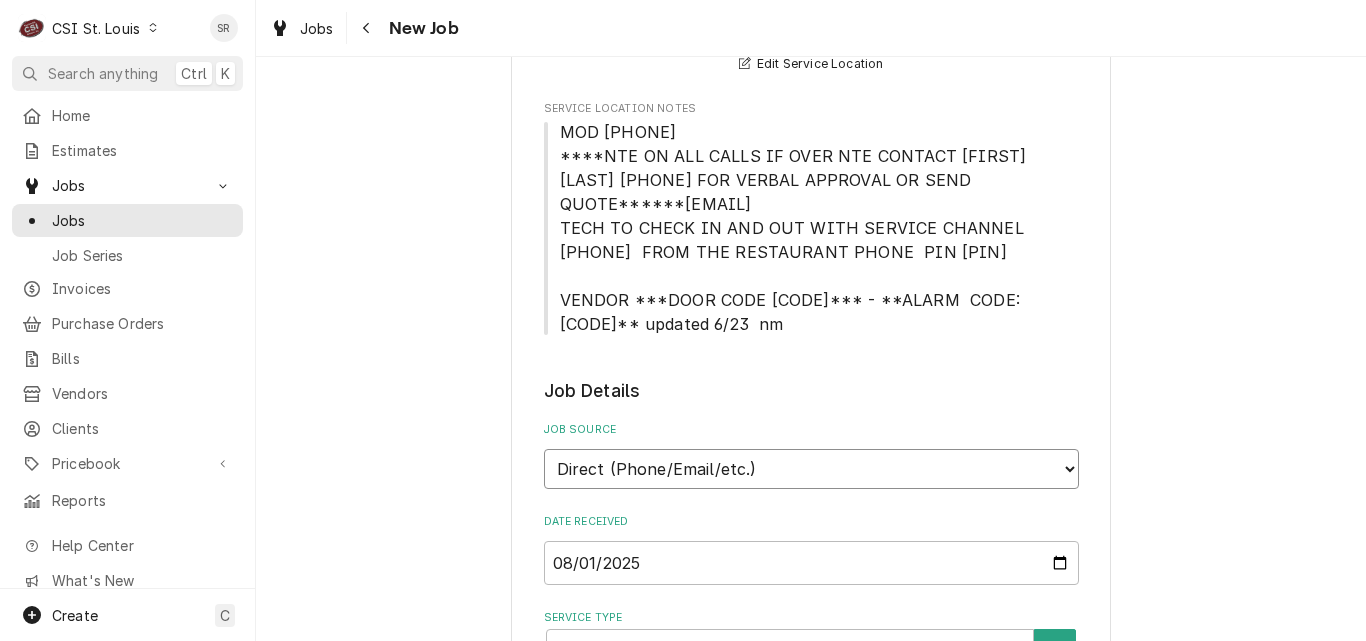 click on "Direct (Phone/Email/etc.) Service Channel Corrigo Ecotrak Other" at bounding box center [811, 469] 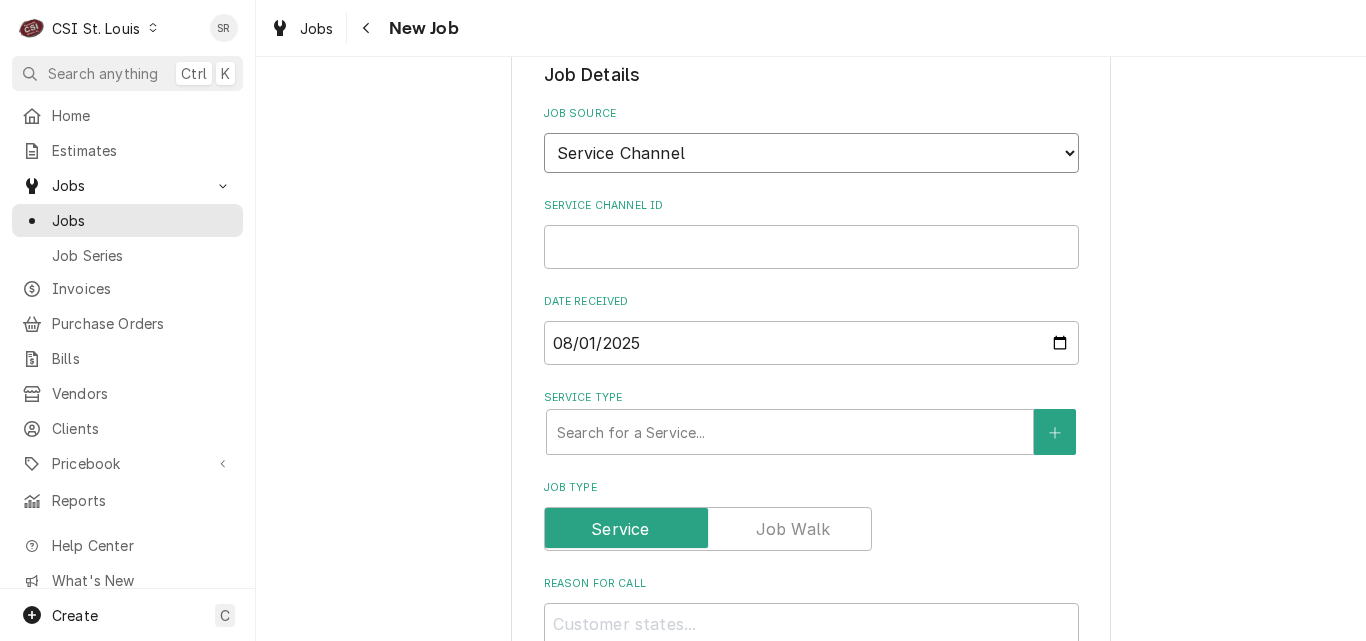 scroll, scrollTop: 1000, scrollLeft: 0, axis: vertical 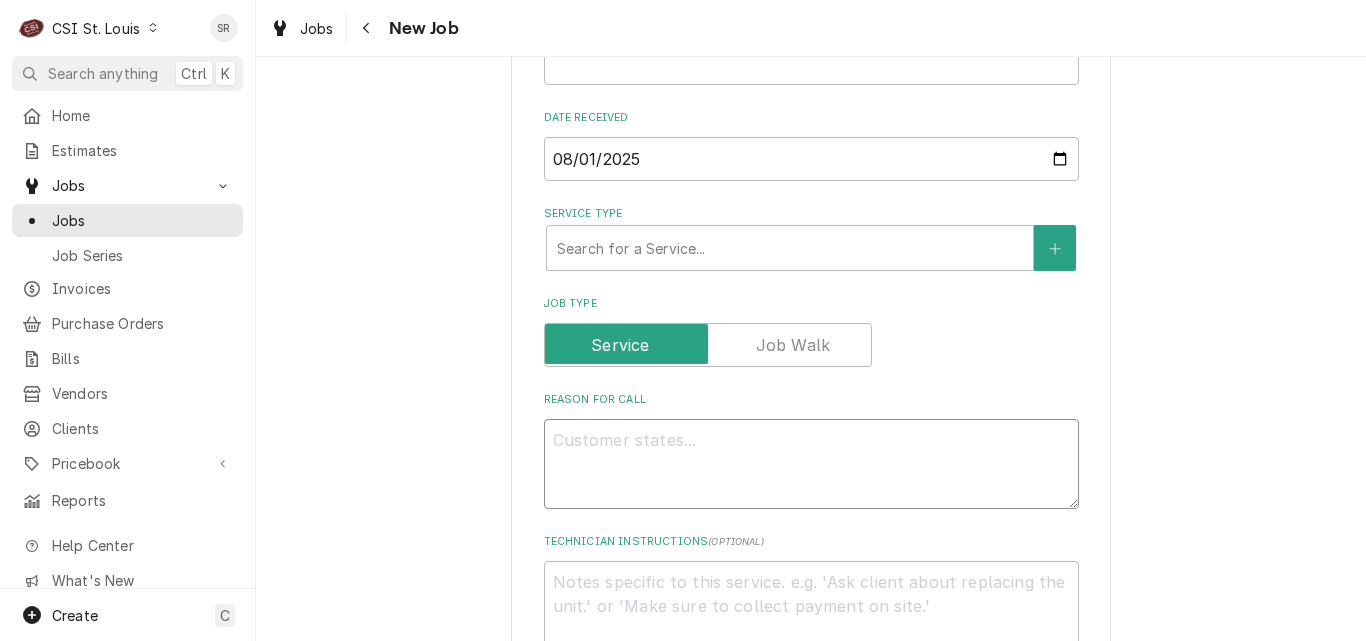 click on "Reason For Call" at bounding box center [811, 464] 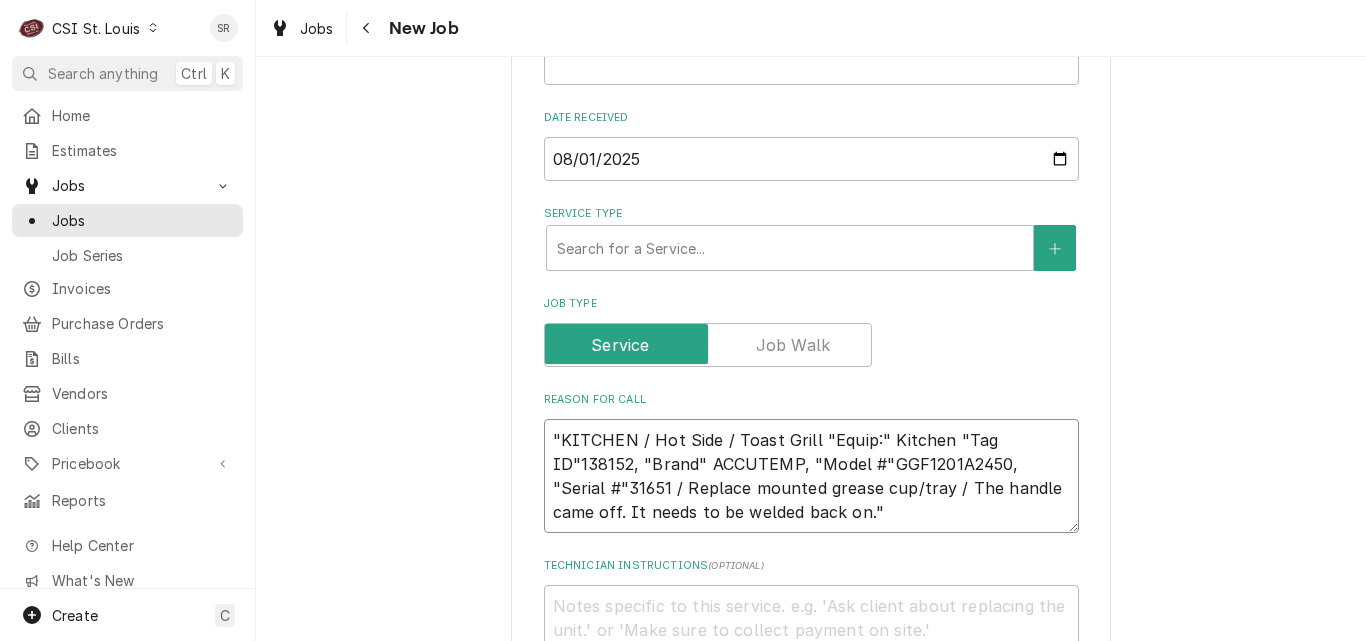 drag, startPoint x: 658, startPoint y: 443, endPoint x: 613, endPoint y: 512, distance: 82.37718 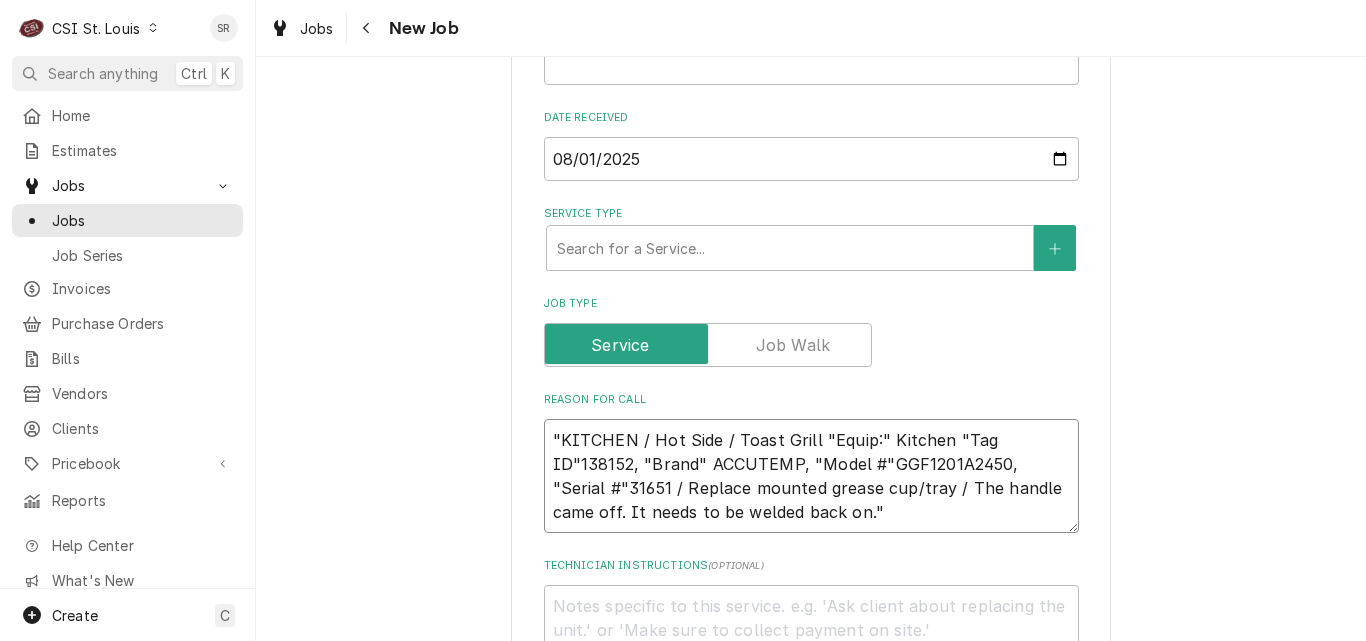click on ""KITCHEN / Hot Side / Toast Grill "Equip:" Kitchen "Tag ID"138152, "Brand" ACCUTEMP, "Model #"GGF1201A2450, "Serial #"31651 / Replace mounted grease cup/tray / The handle came off. It needs to be welded back on."" at bounding box center [811, 476] 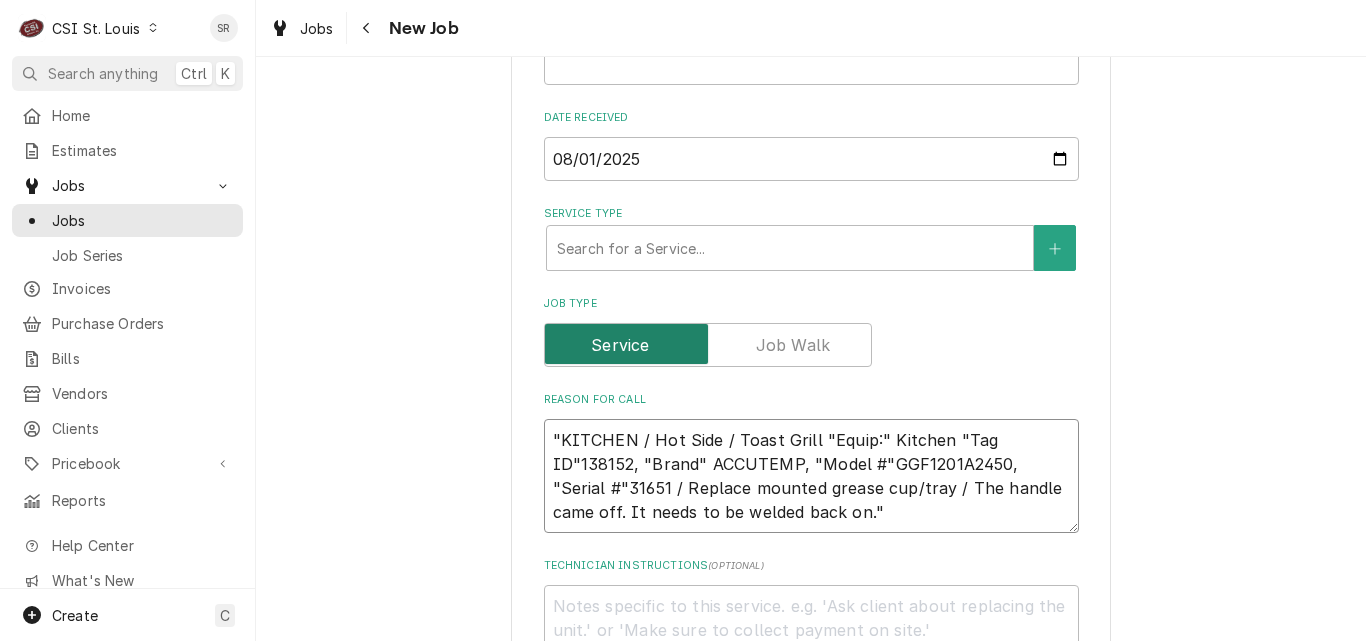 type on "x" 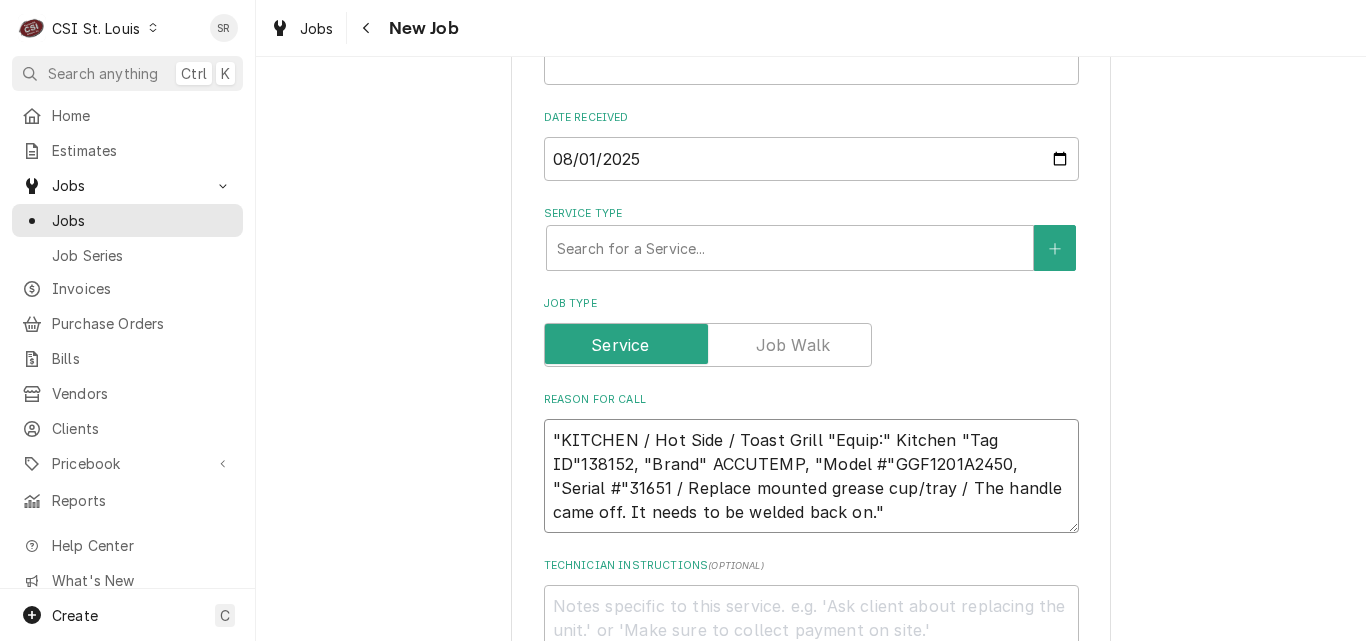 click on ""KITCHEN / Hot Side / Toast Grill "Equip:" Kitchen "Tag ID"138152, "Brand" ACCUTEMP, "Model #"GGF1201A2450, "Serial #"31651 / Replace mounted grease cup/tray / The handle came off. It needs to be welded back on."" at bounding box center [811, 476] 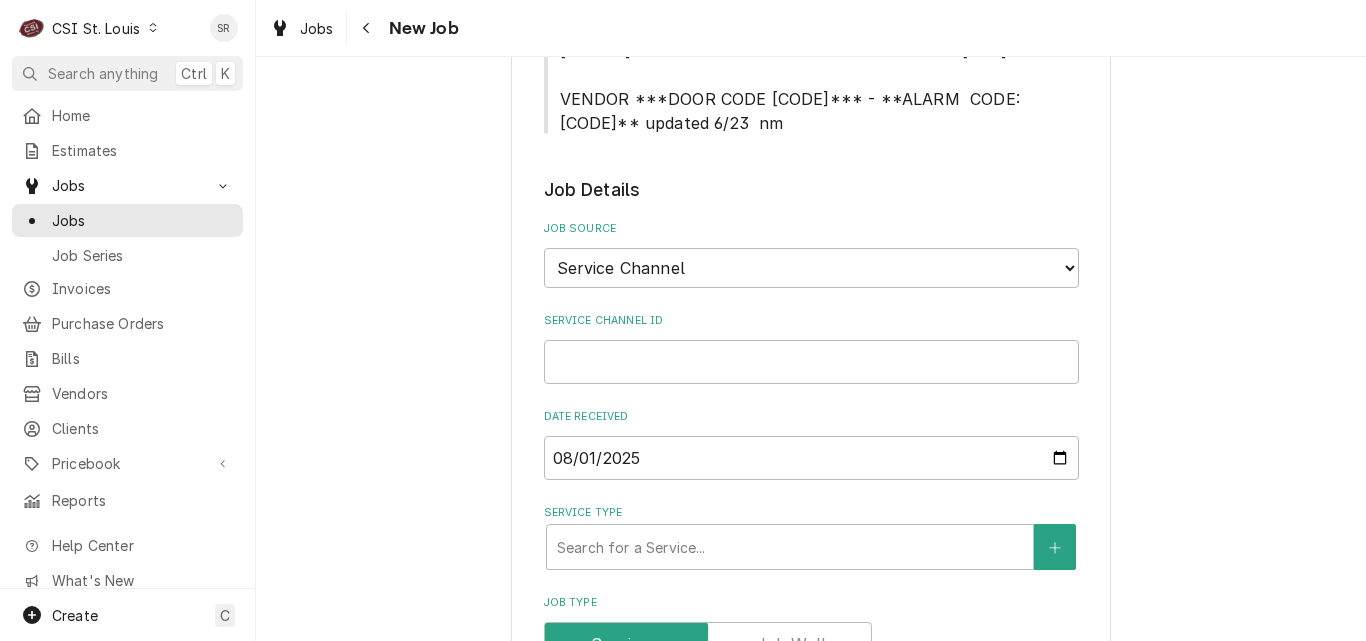 scroll, scrollTop: 500, scrollLeft: 0, axis: vertical 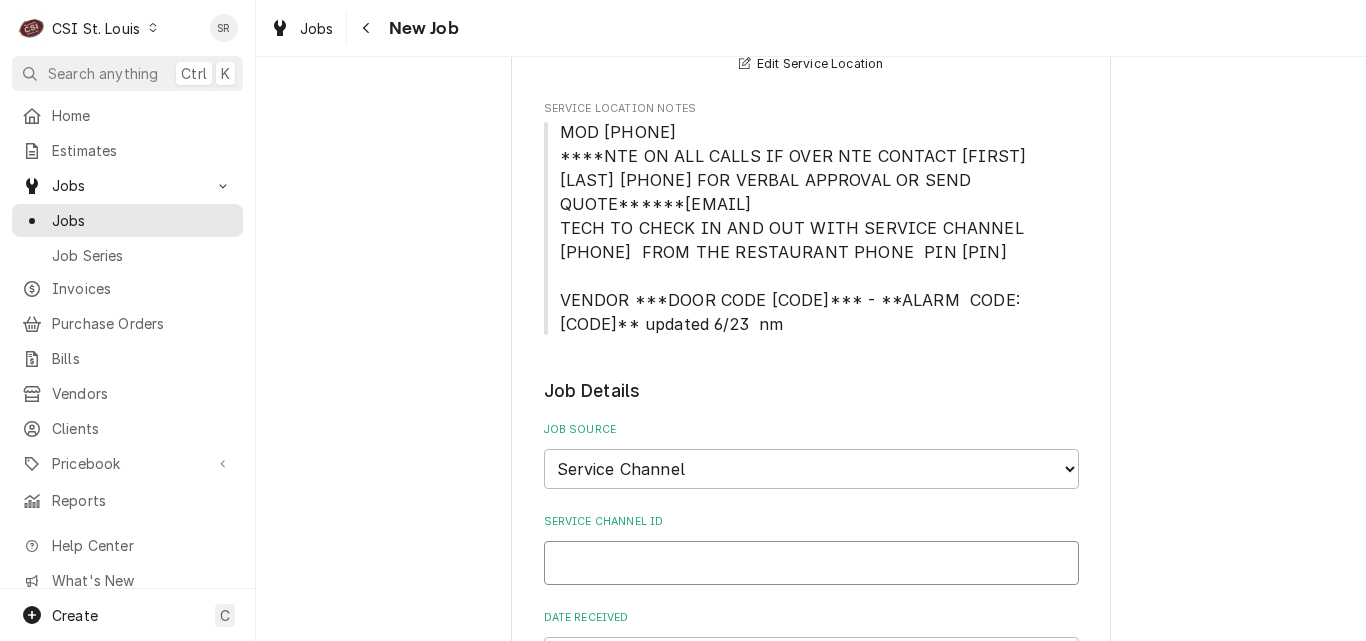 click on "Service Channel ID" at bounding box center [811, 563] 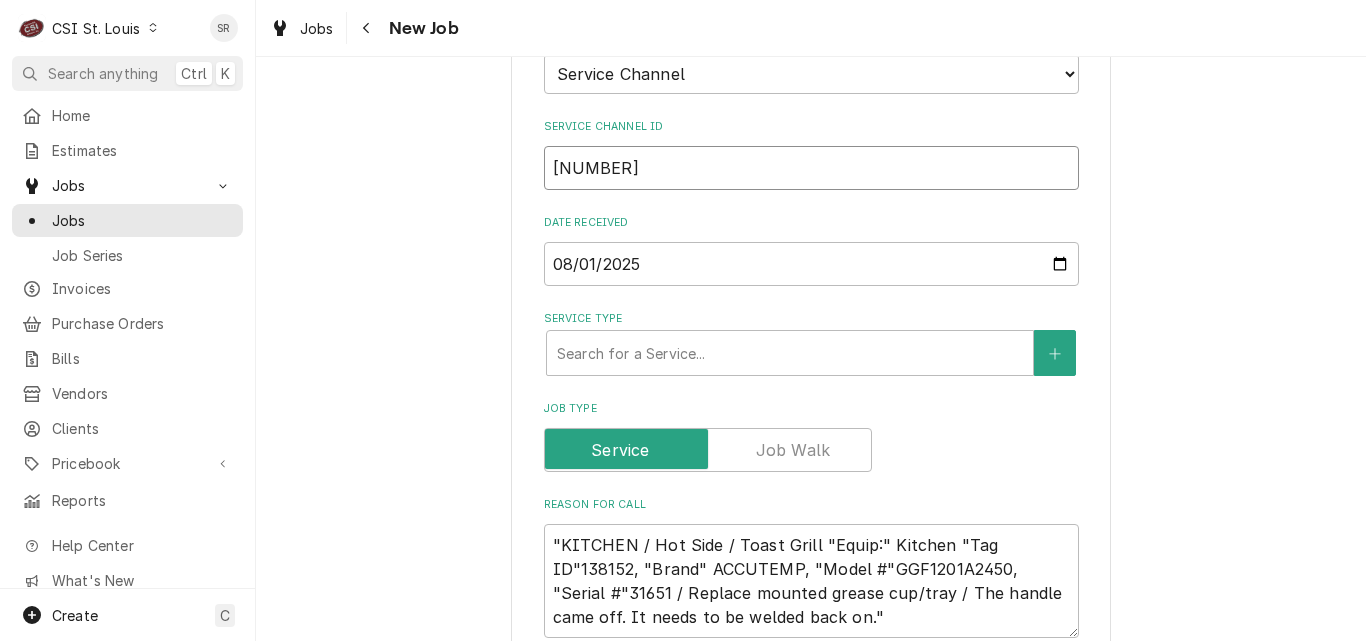 scroll, scrollTop: 900, scrollLeft: 0, axis: vertical 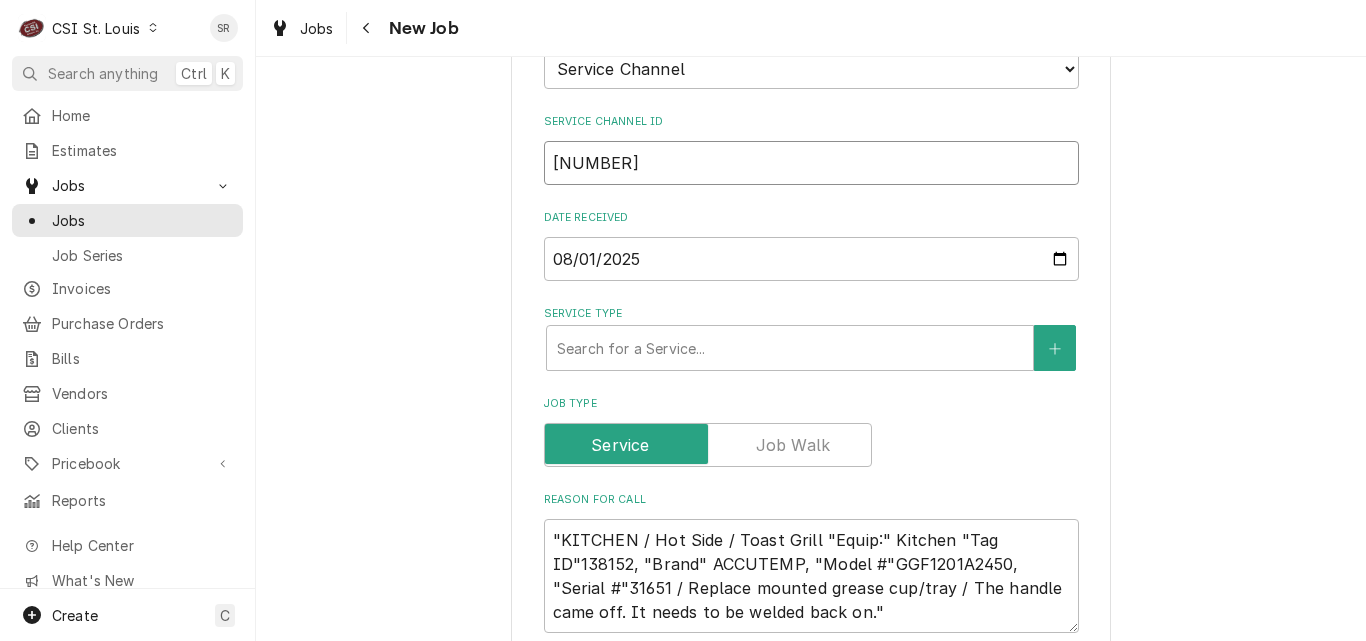 type on "x" 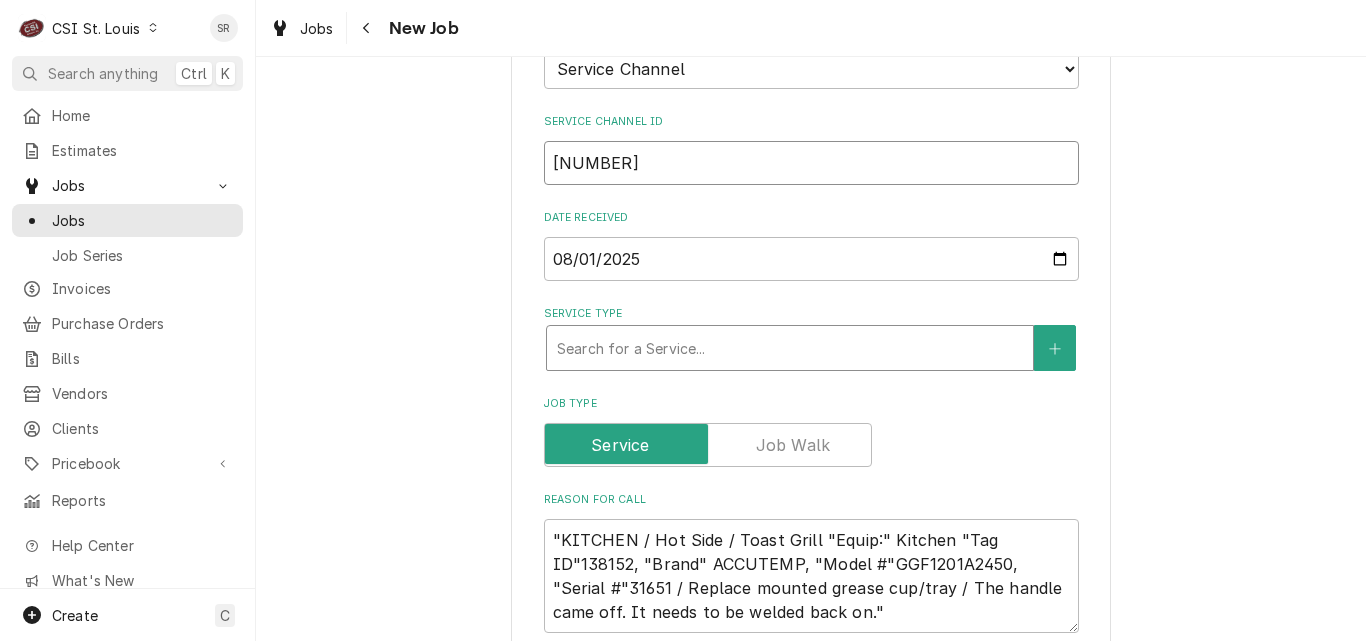 type on "321335518" 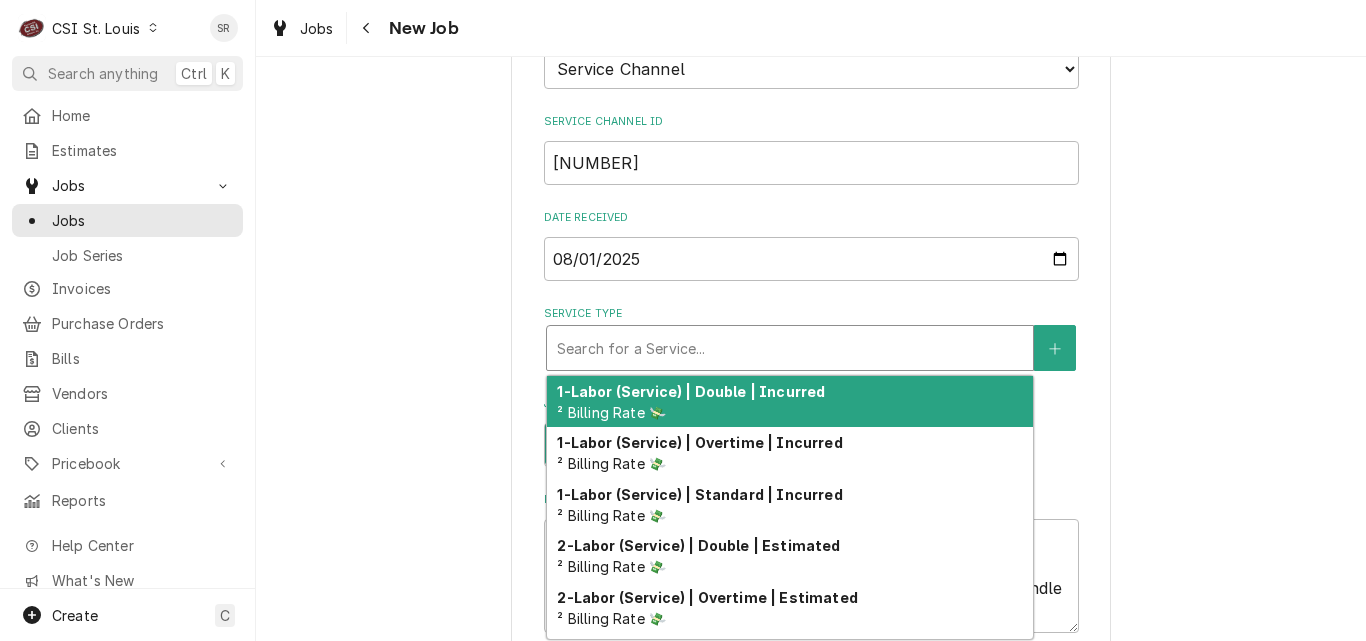 click at bounding box center [790, 348] 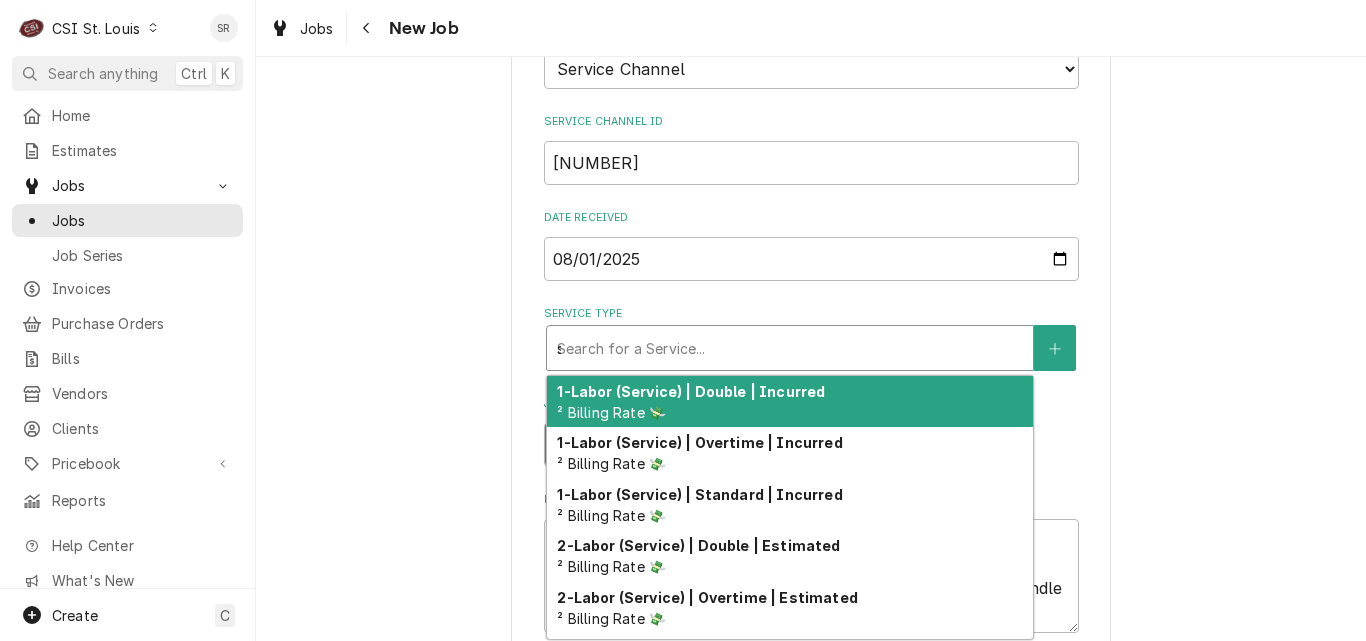 type on "x" 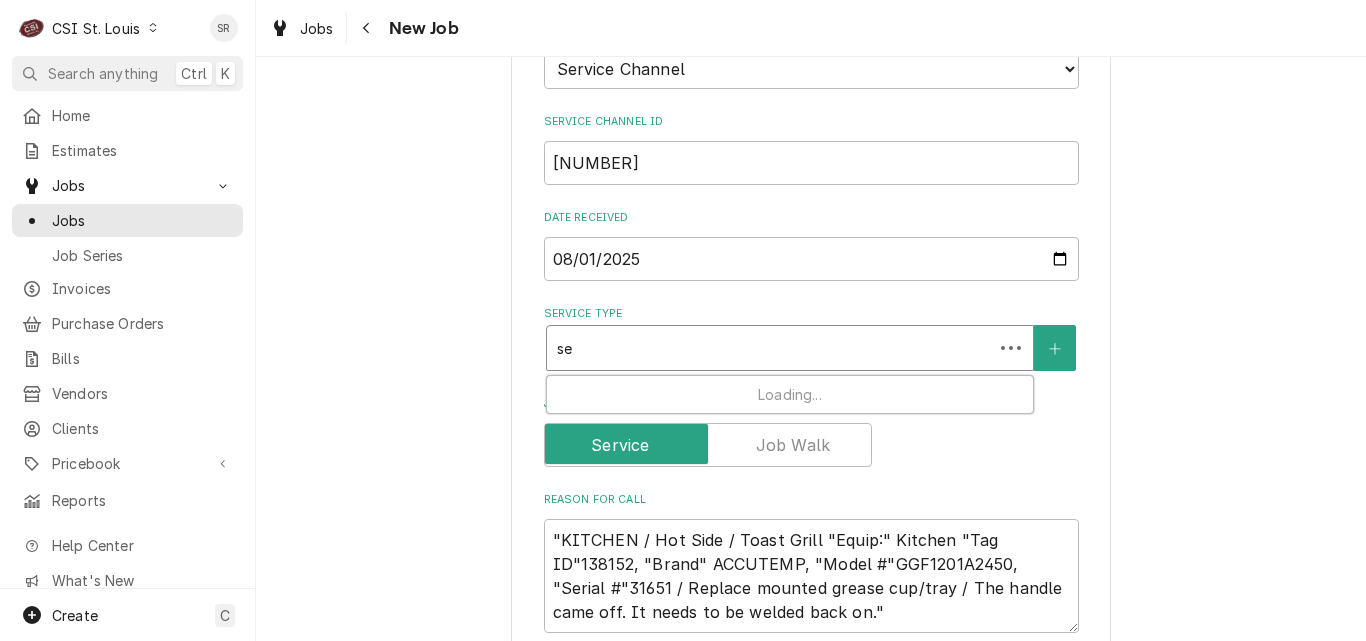 type on "x" 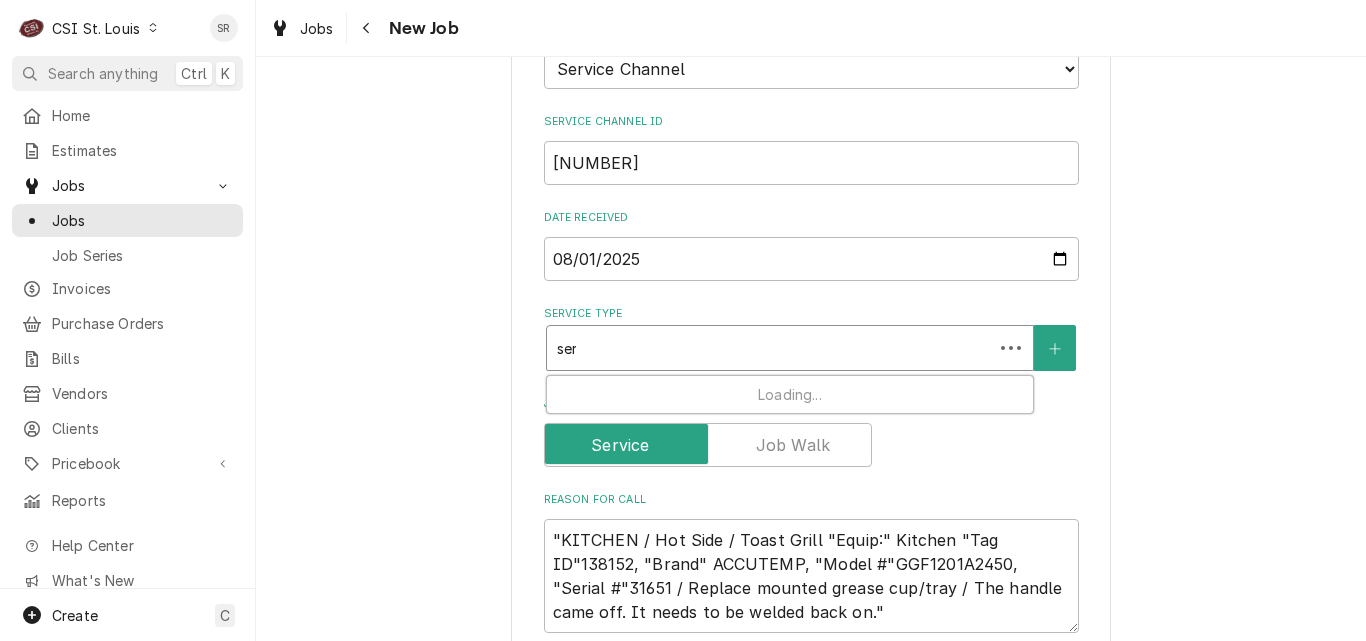 type on "x" 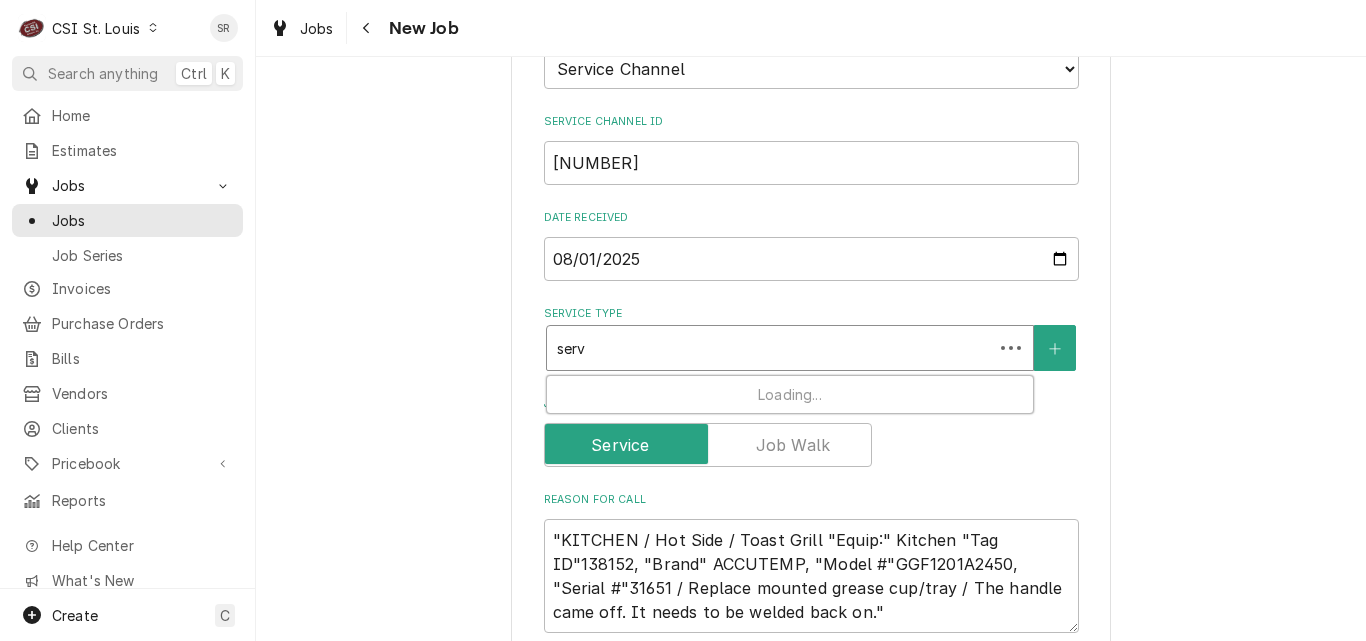type on "x" 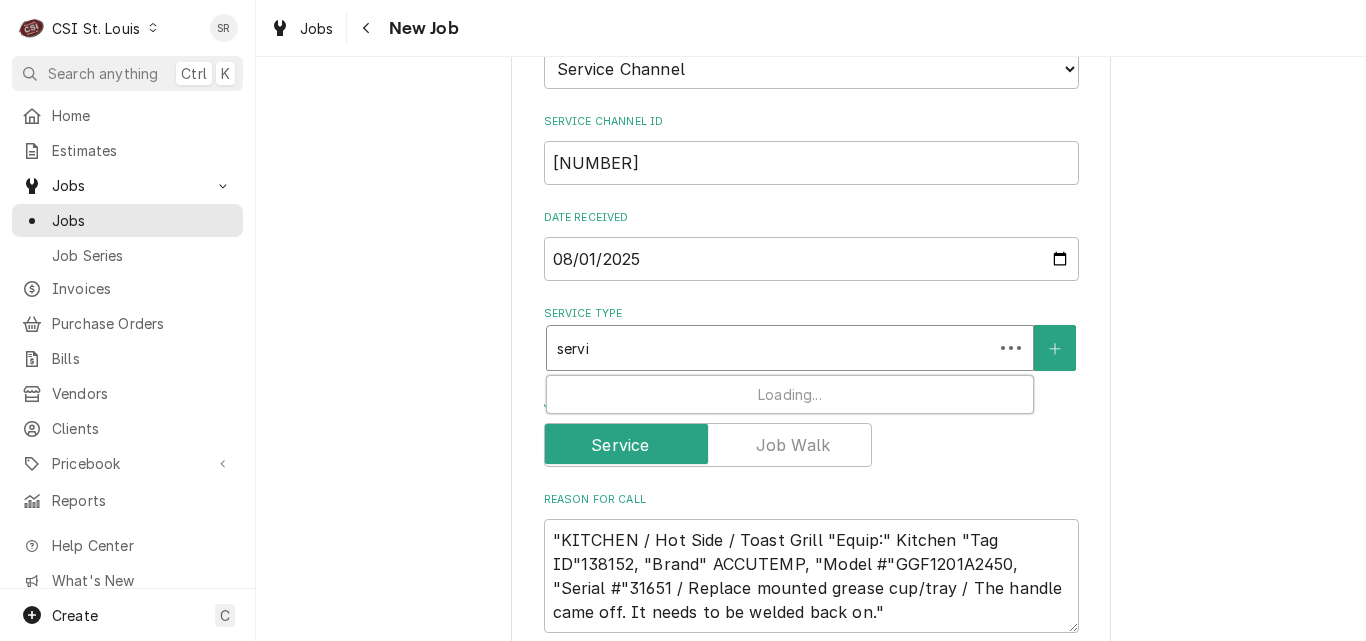 type on "servic" 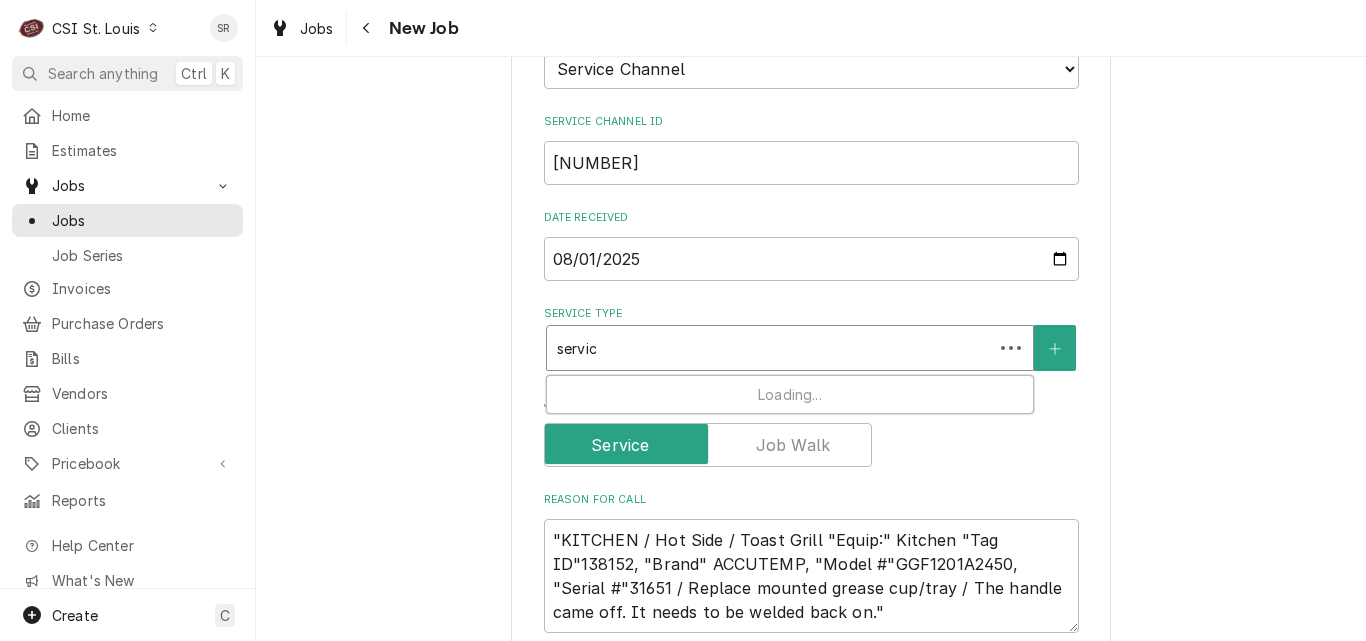 type on "x" 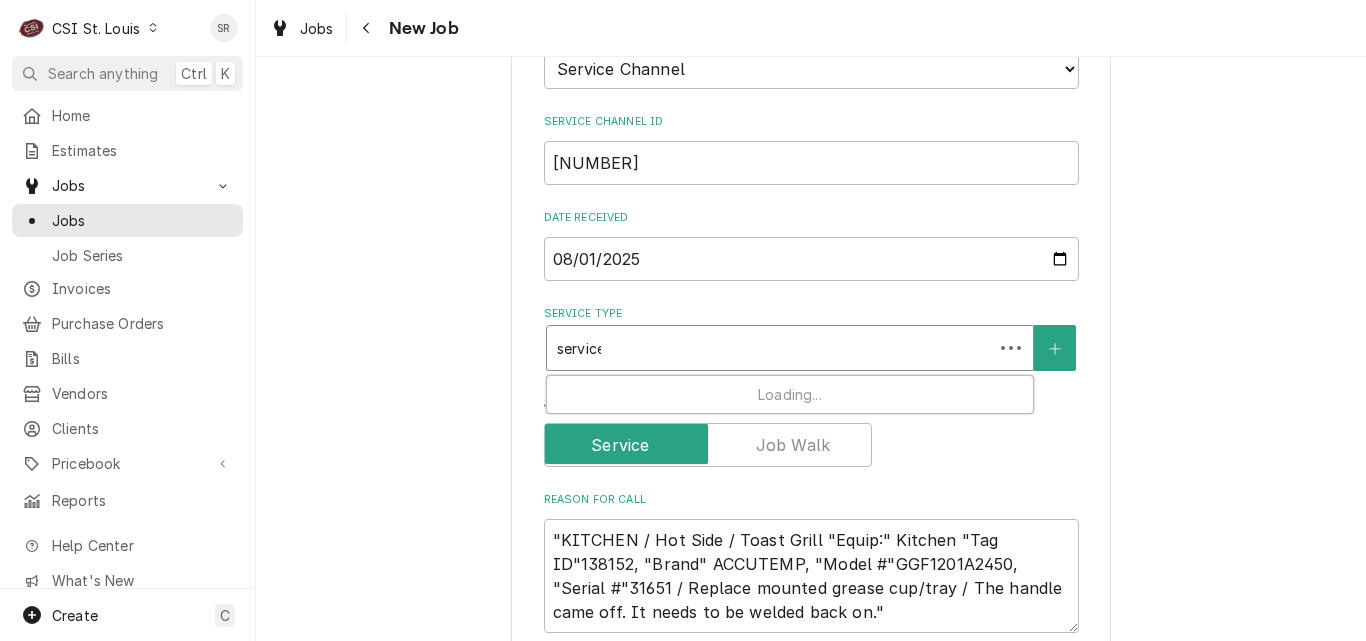 type on "x" 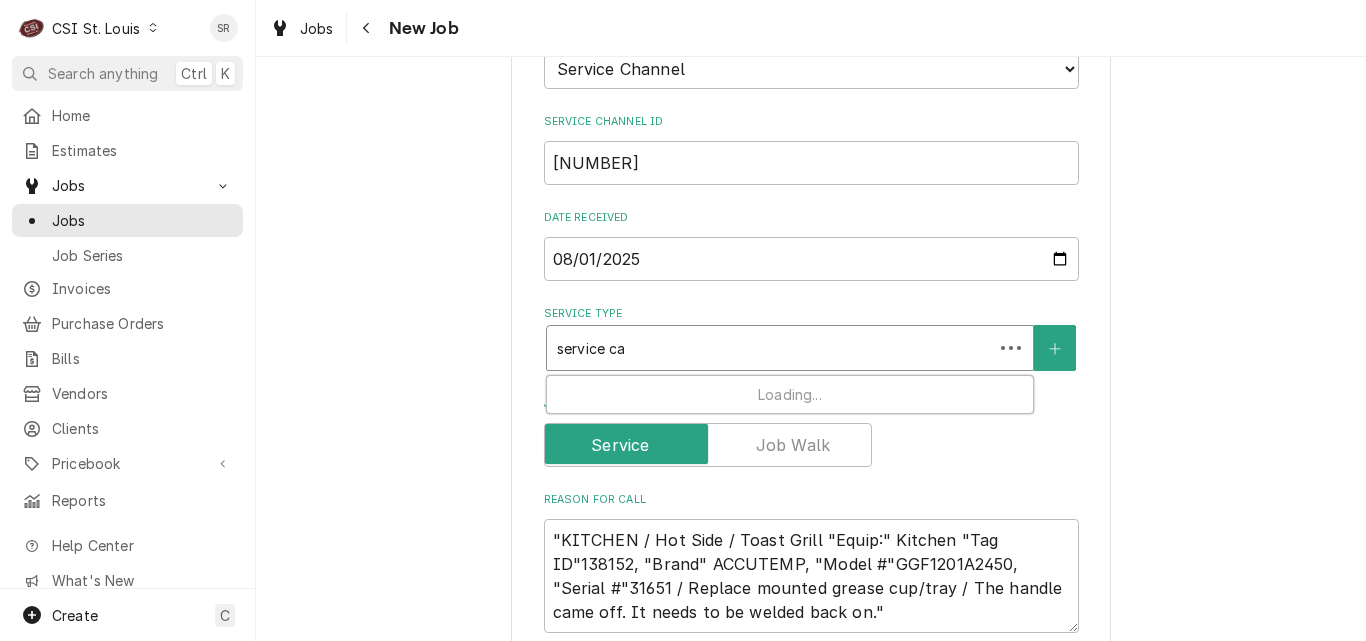 type on "service cal" 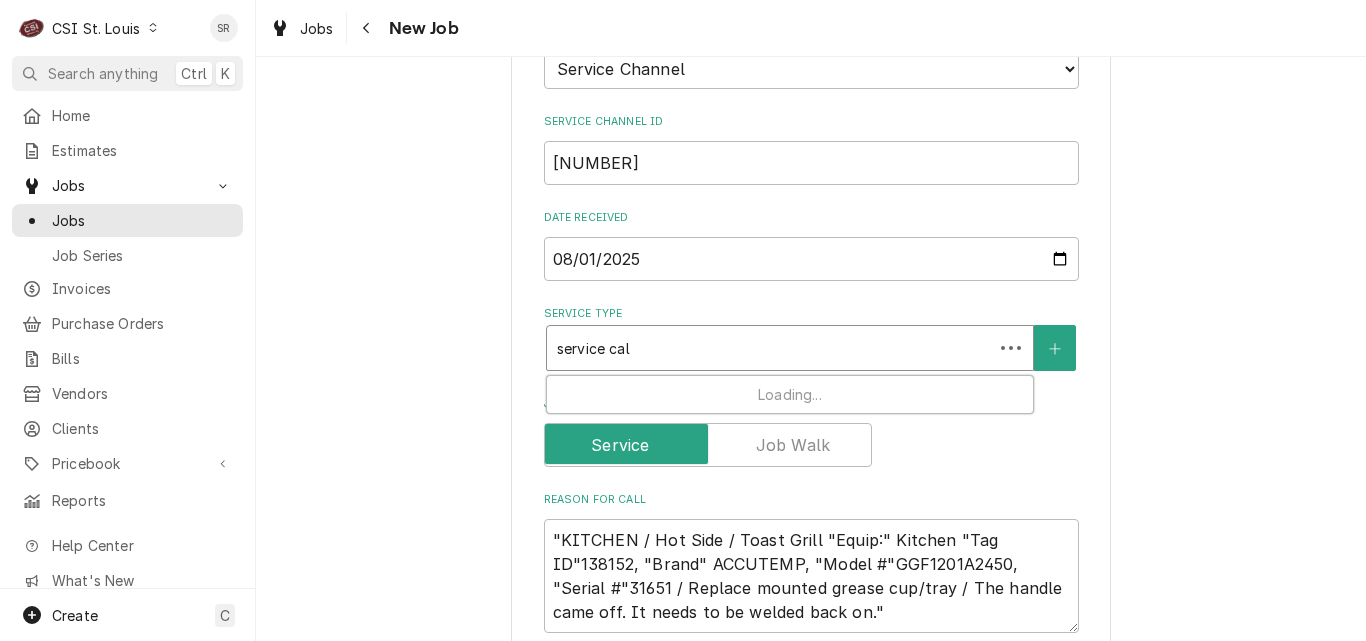 type on "x" 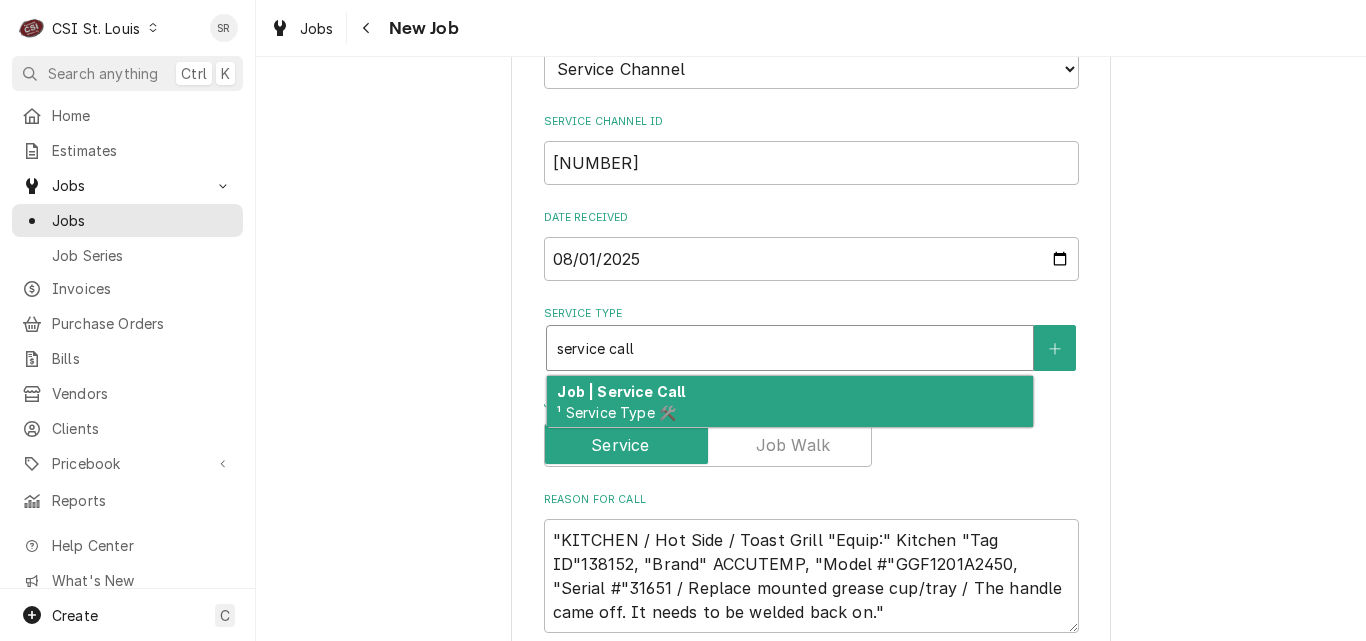 click on "Job | Service Call" at bounding box center [621, 391] 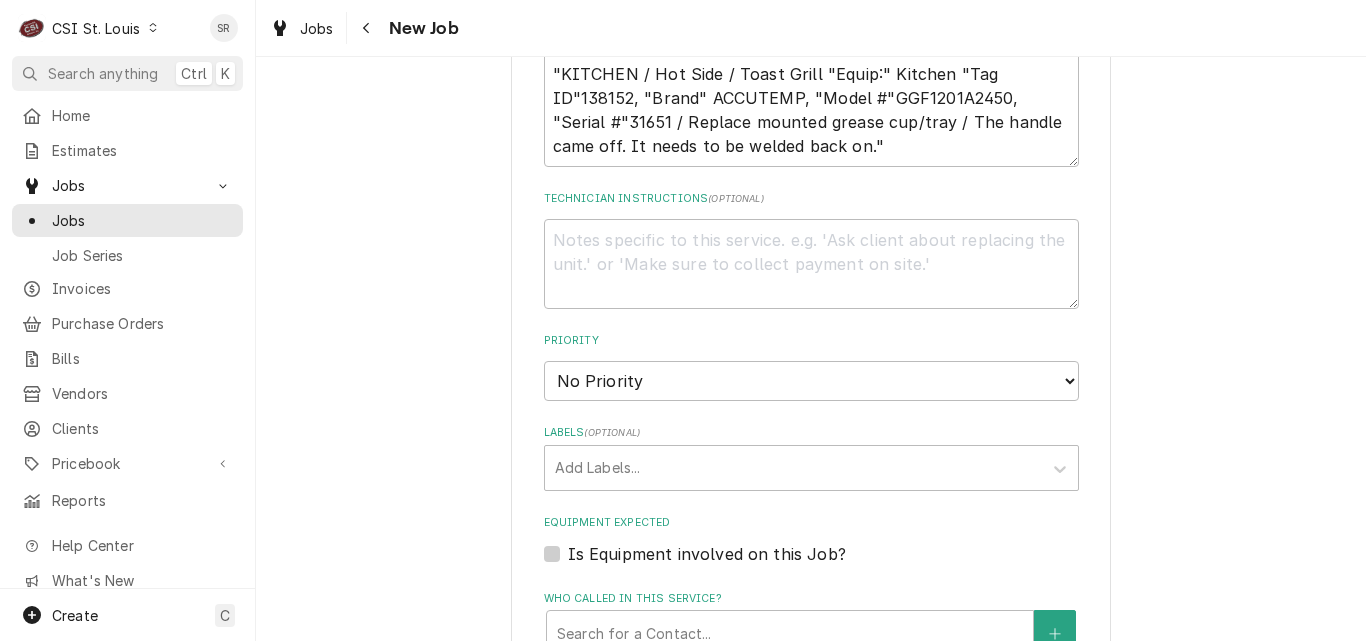 scroll, scrollTop: 1700, scrollLeft: 0, axis: vertical 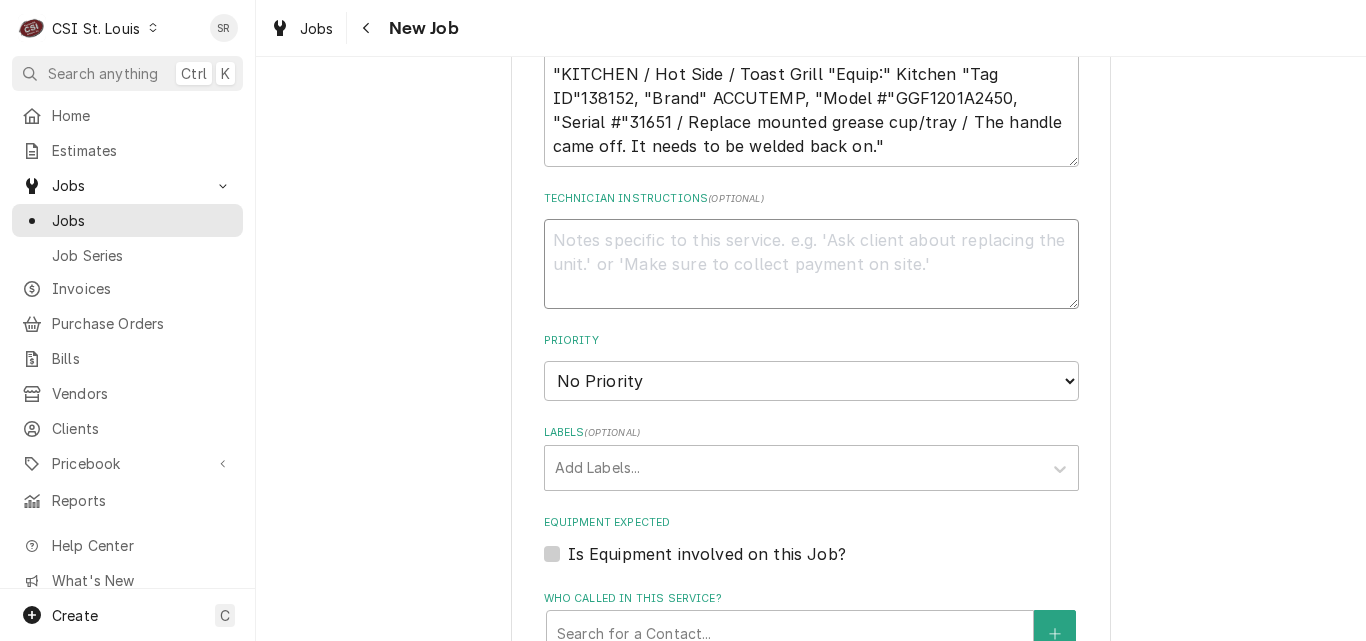 click on "Technician Instructions  ( optional )" at bounding box center (811, 264) 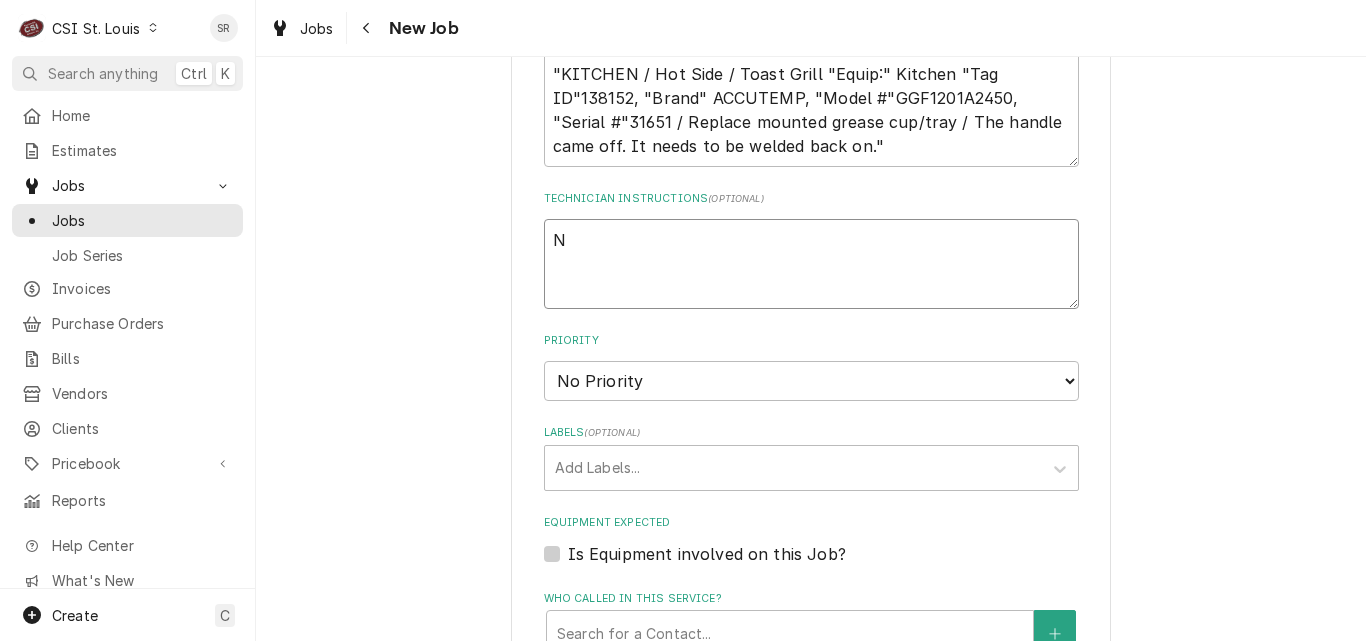 type on "x" 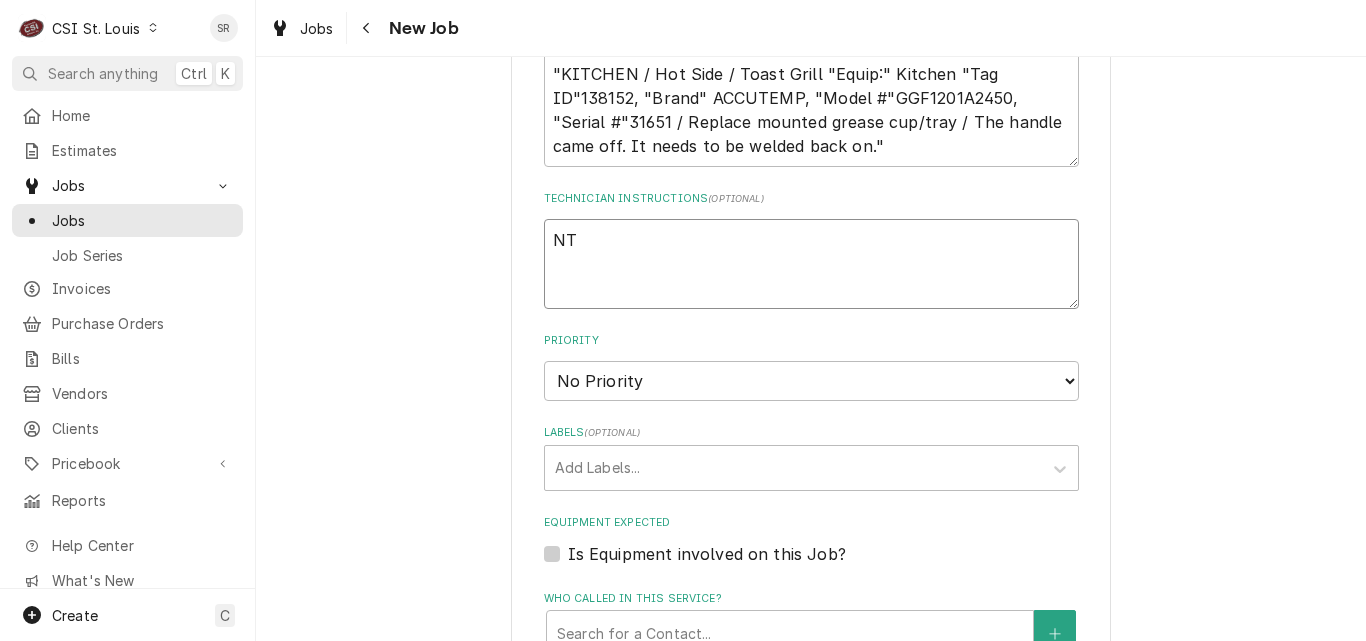 type on "x" 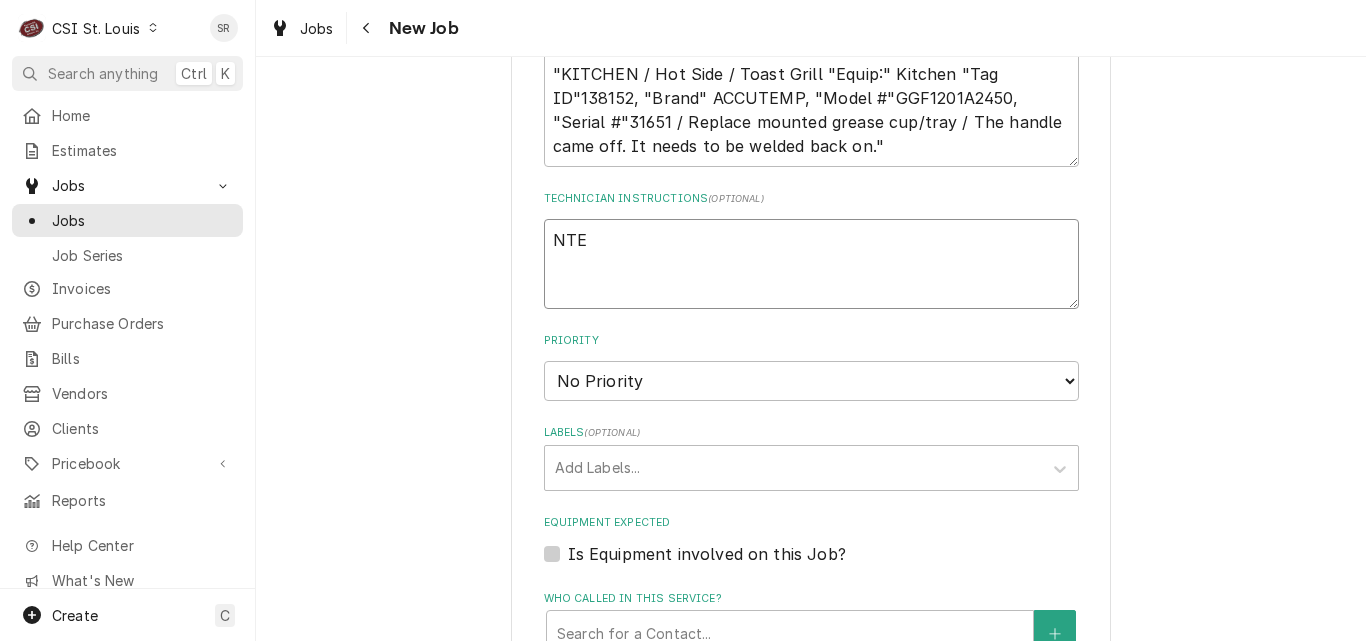 type on "x" 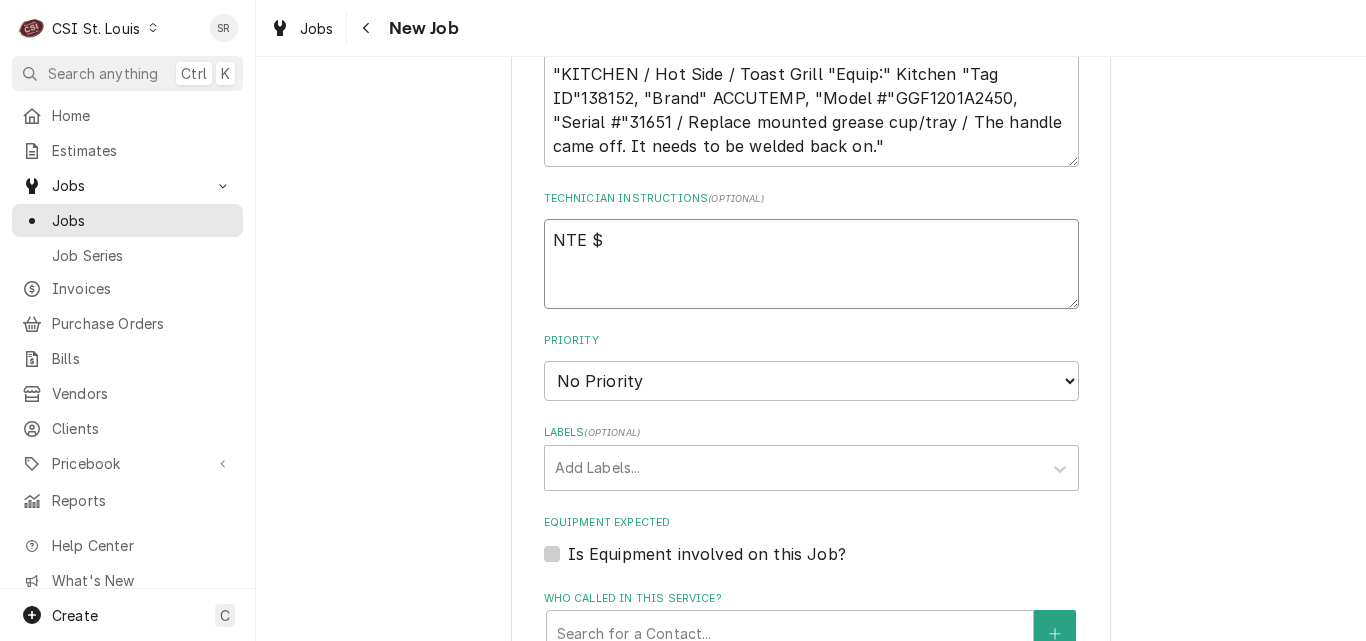 type on "x" 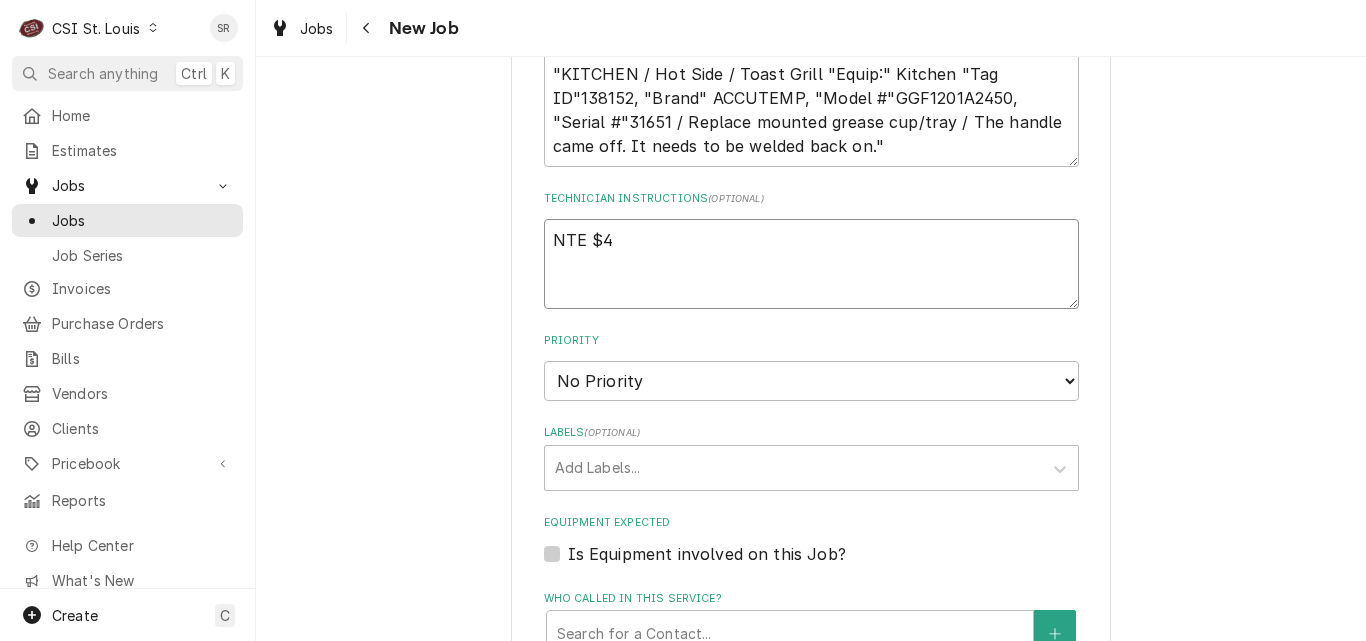 type on "x" 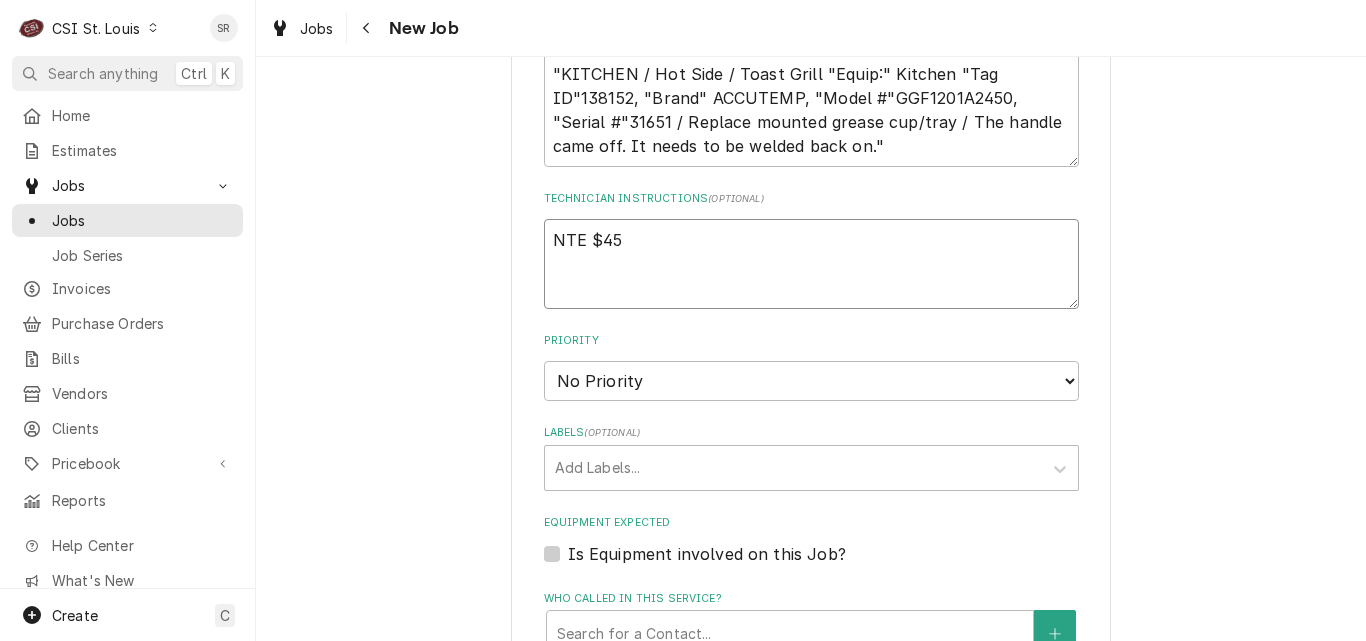 type on "x" 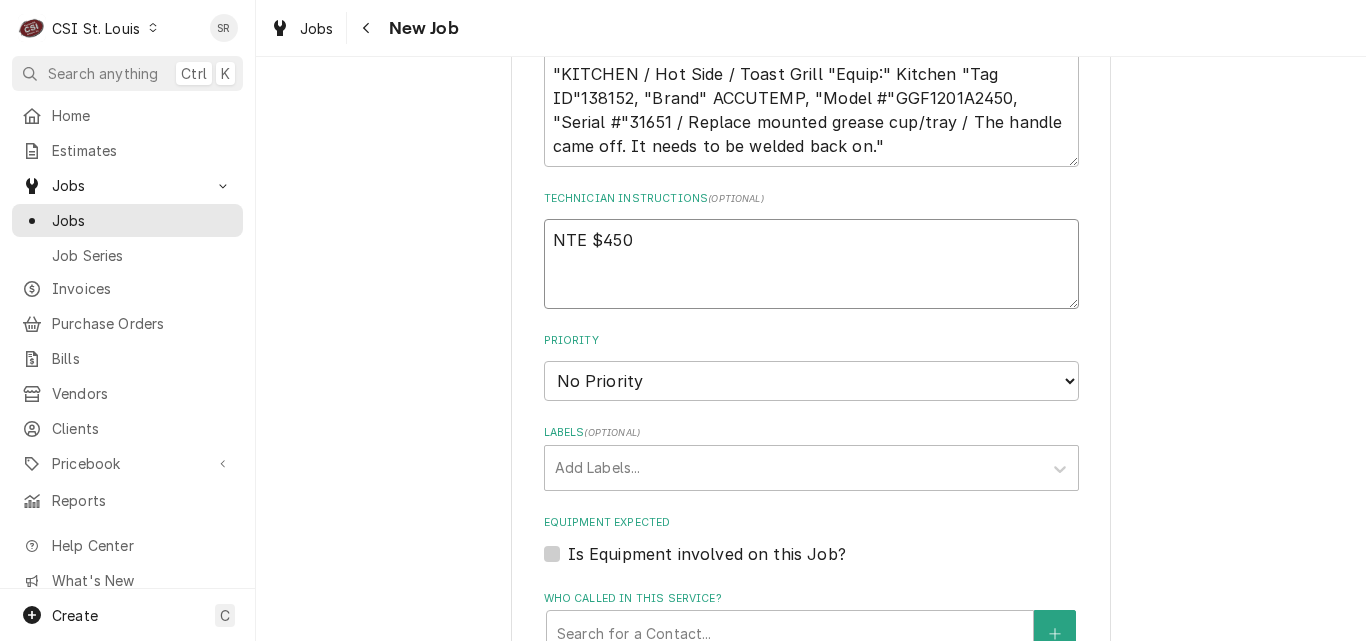 type on "x" 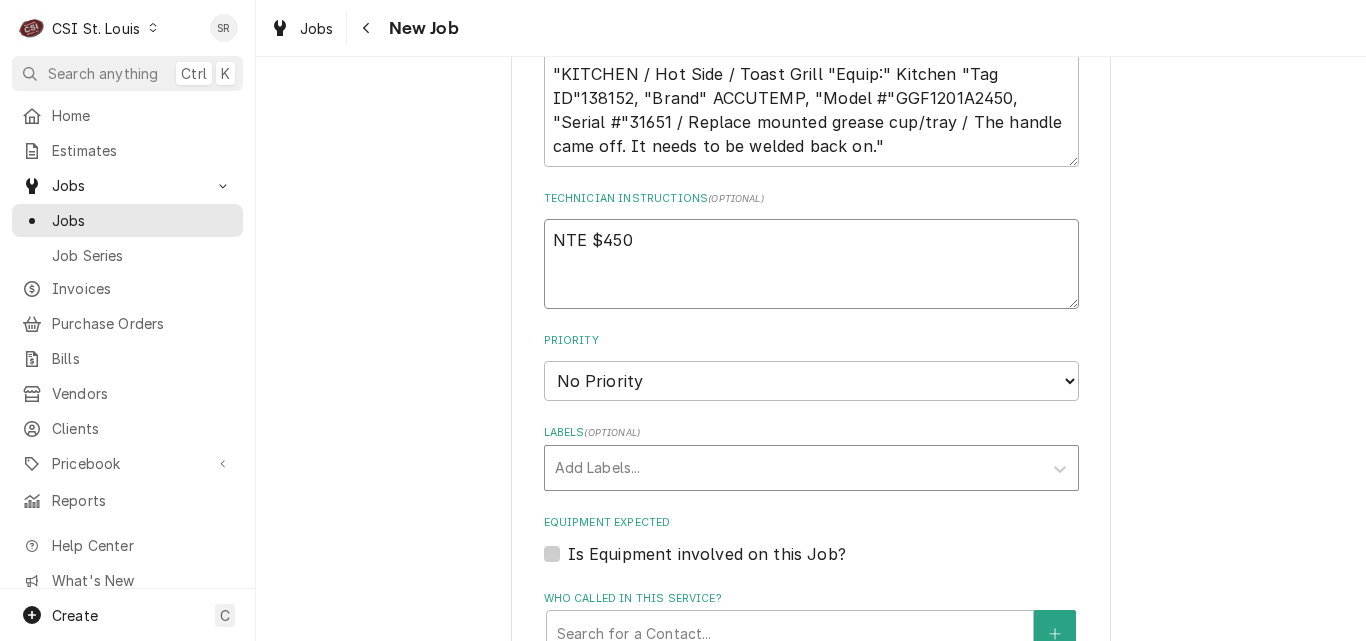 type on "NTE $450" 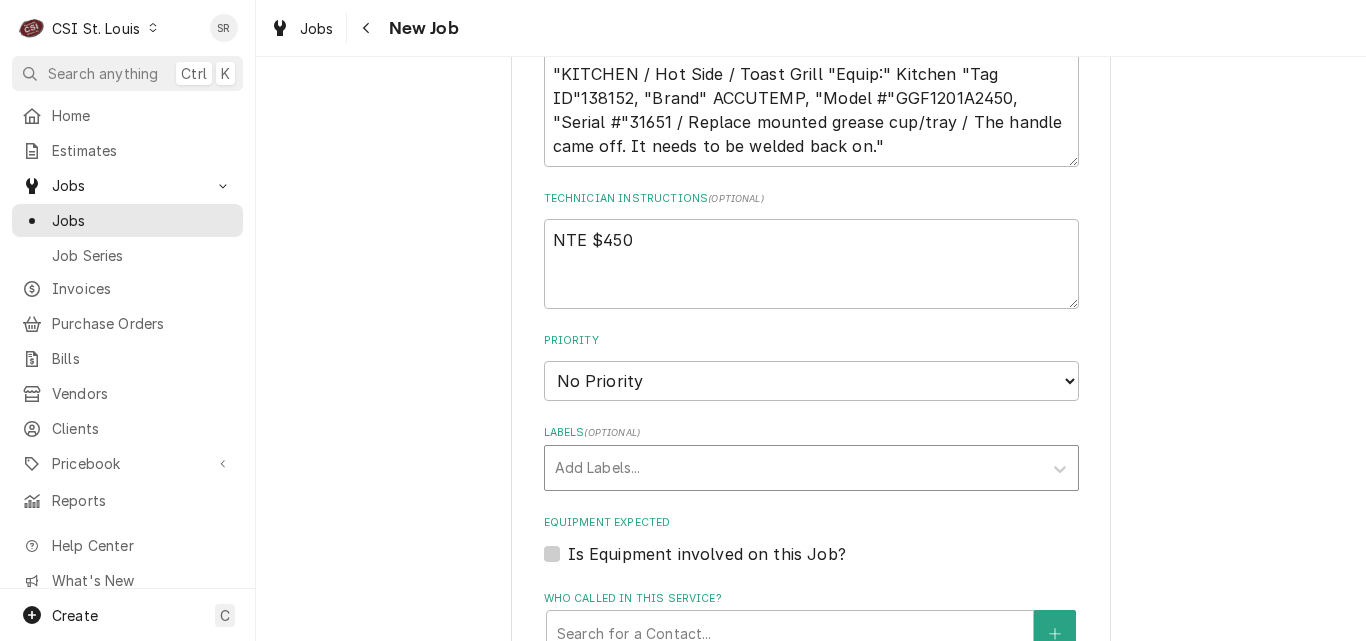 click at bounding box center [793, 468] 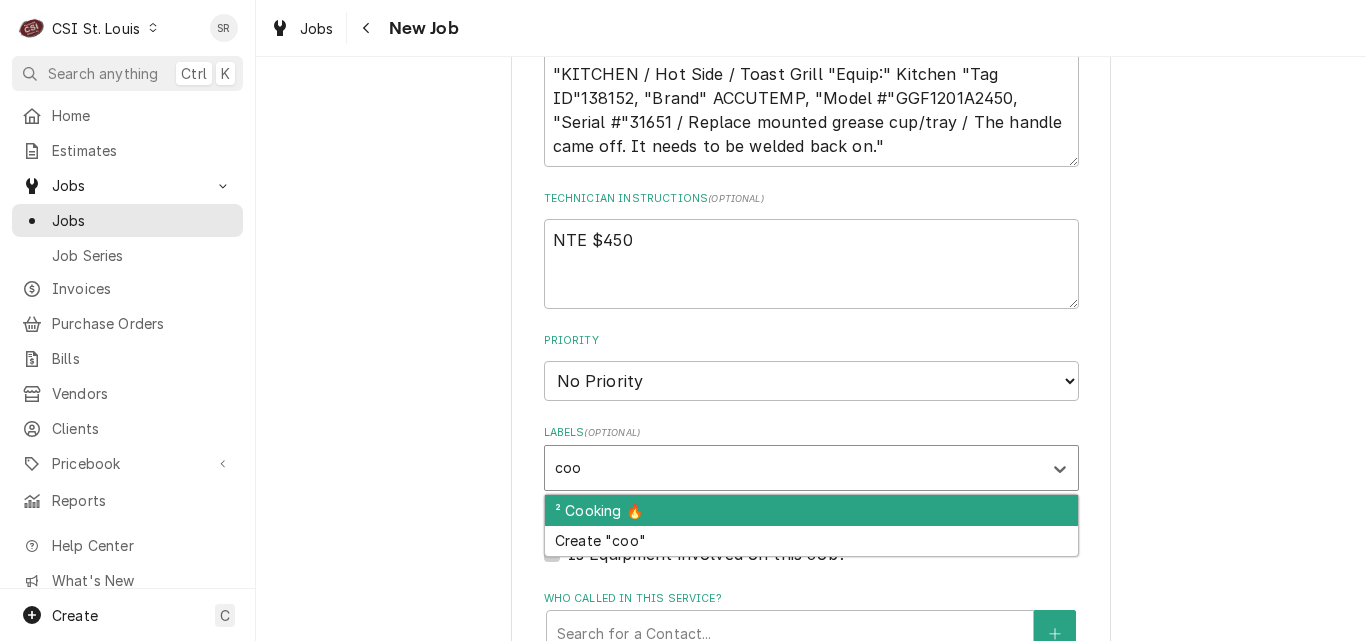 type on "cook" 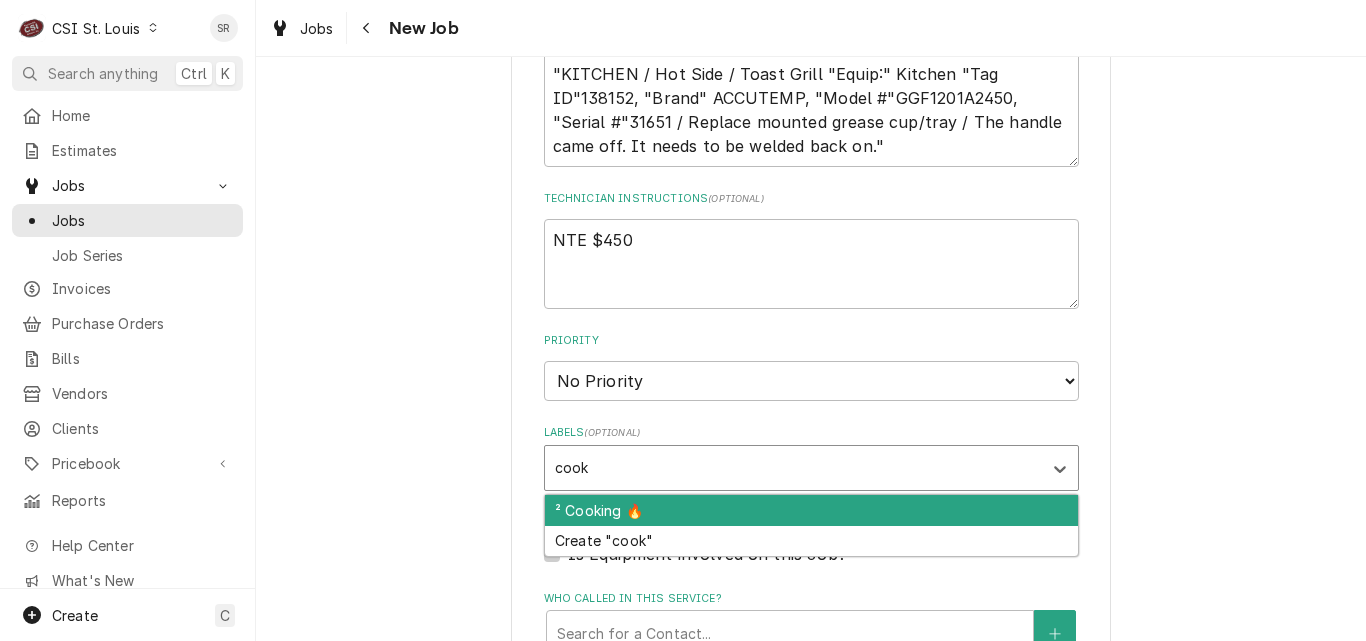 click on "² Cooking 🔥" at bounding box center (811, 510) 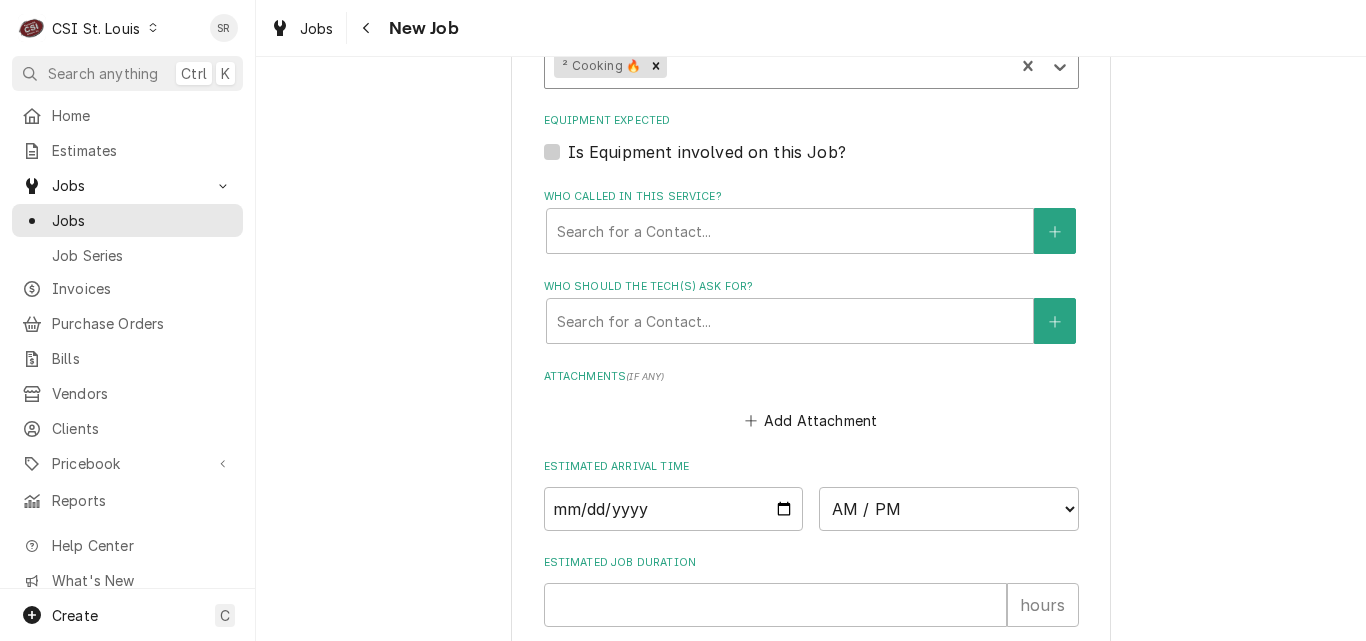 scroll, scrollTop: 1800, scrollLeft: 0, axis: vertical 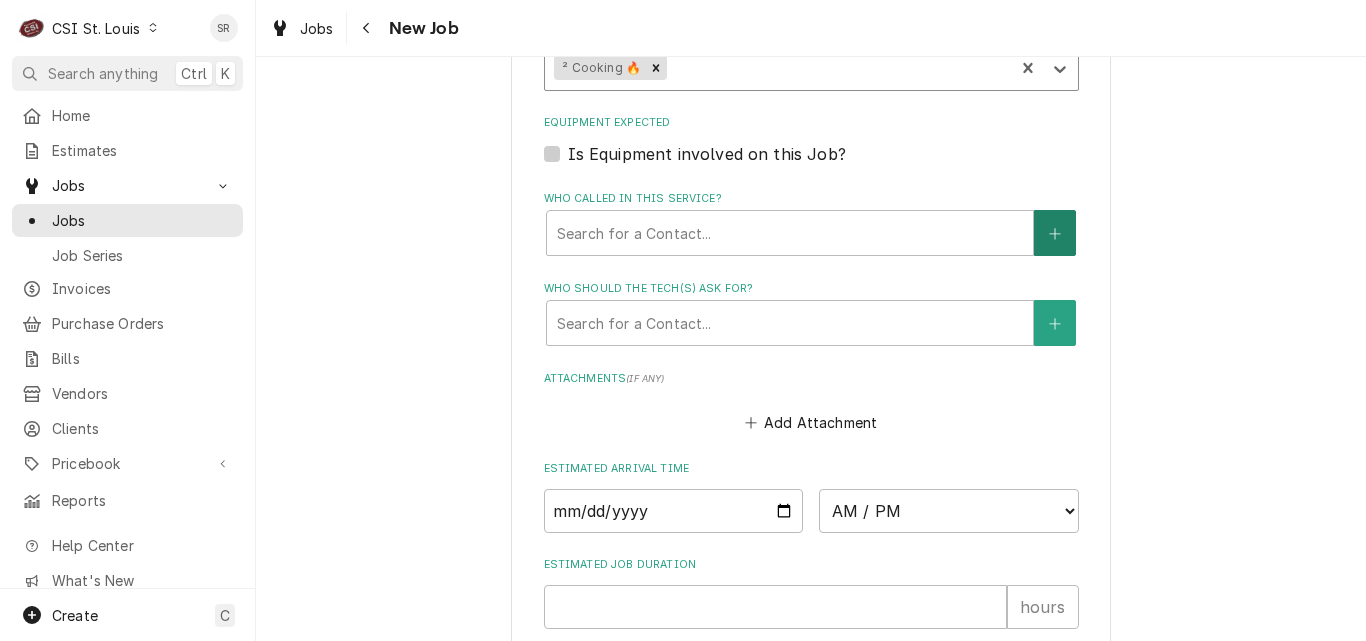 click at bounding box center (1055, 233) 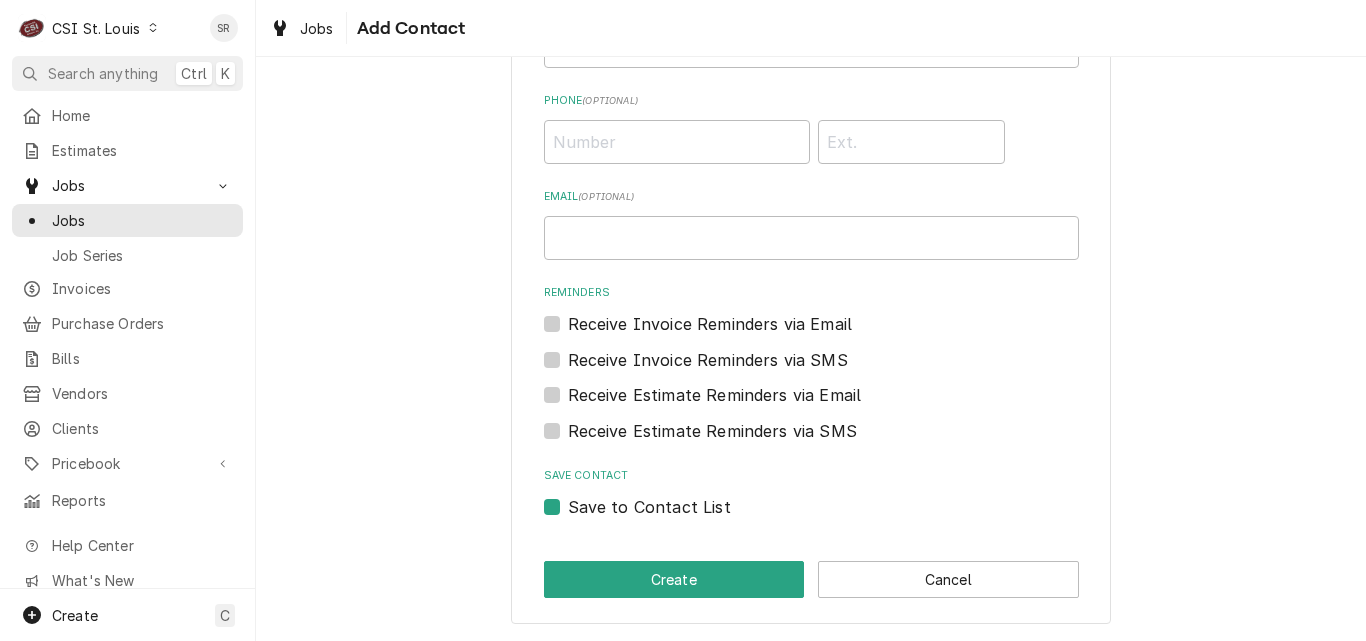 scroll, scrollTop: 0, scrollLeft: 0, axis: both 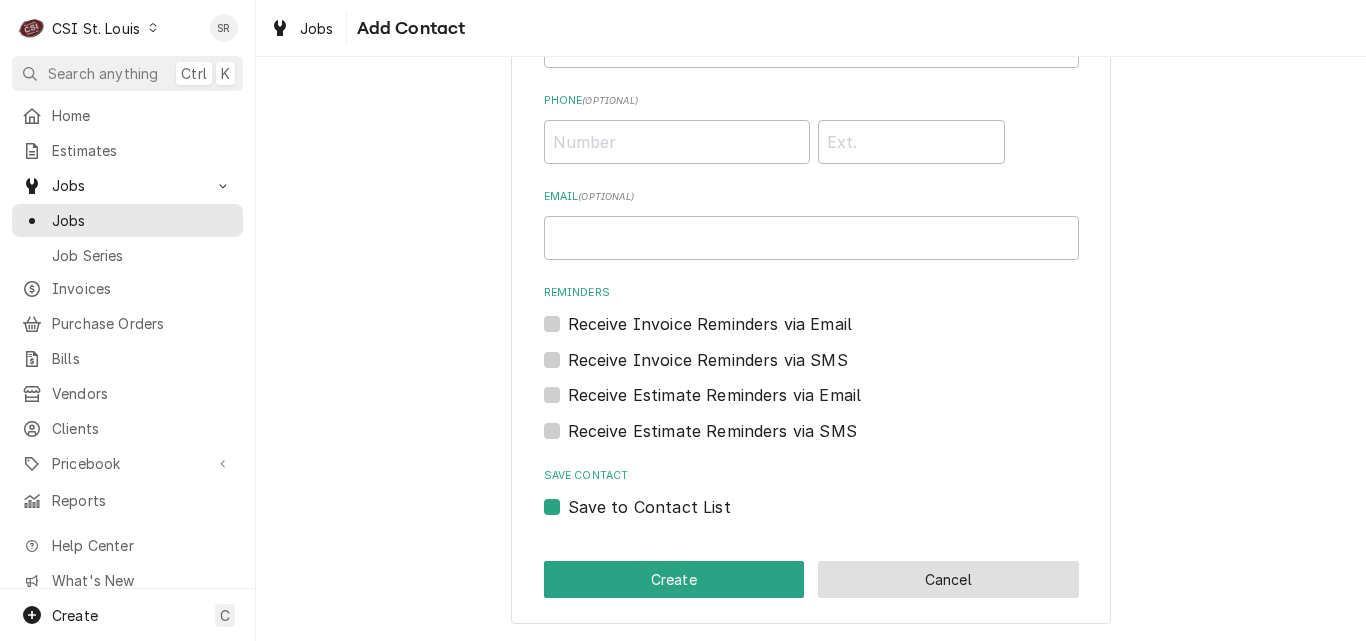 click on "Cancel" at bounding box center (948, 579) 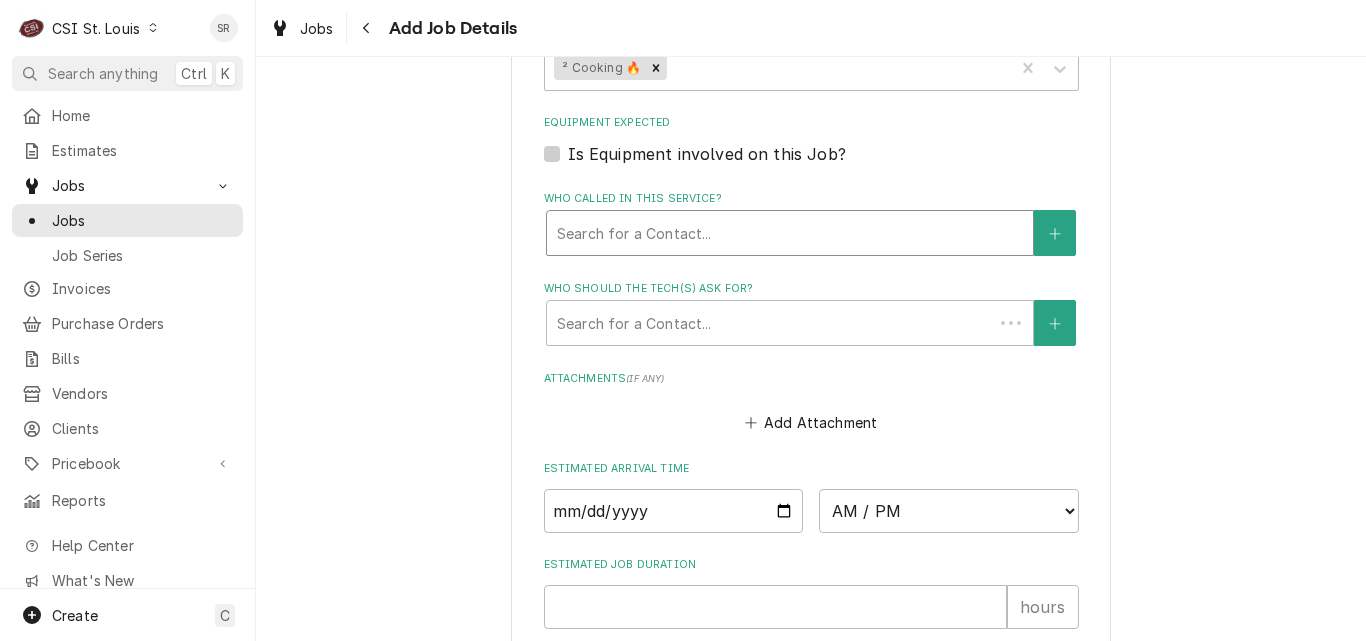 type on "x" 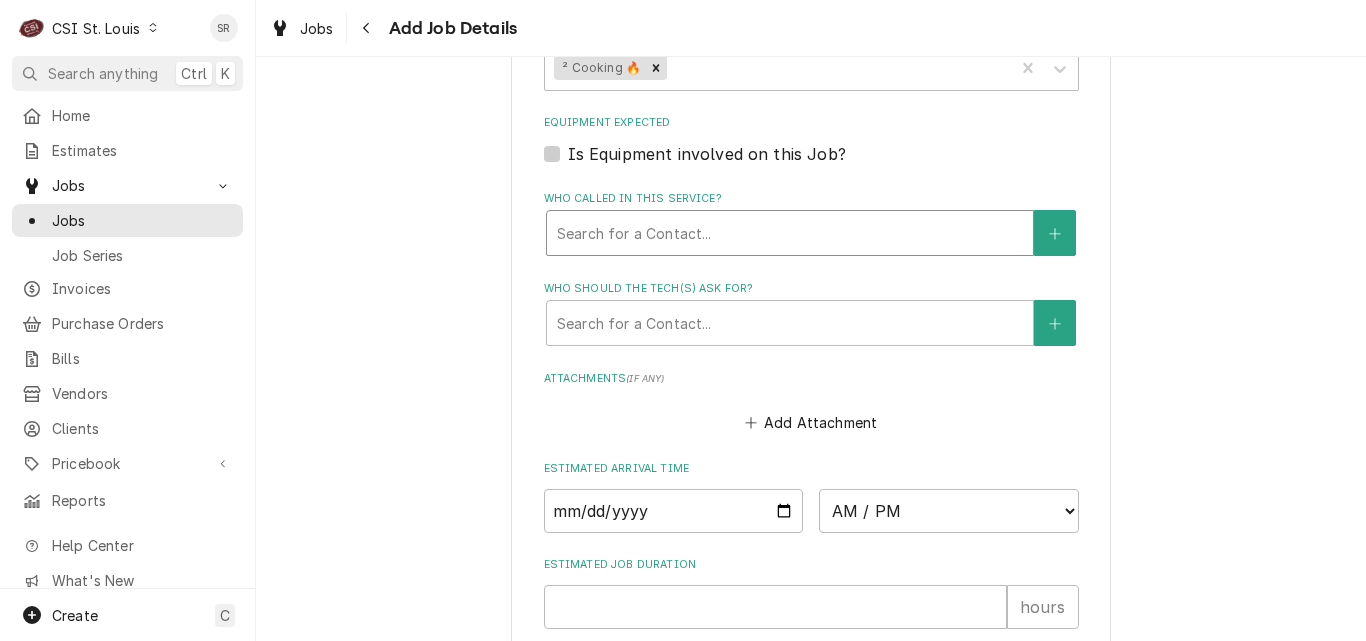 click at bounding box center (790, 233) 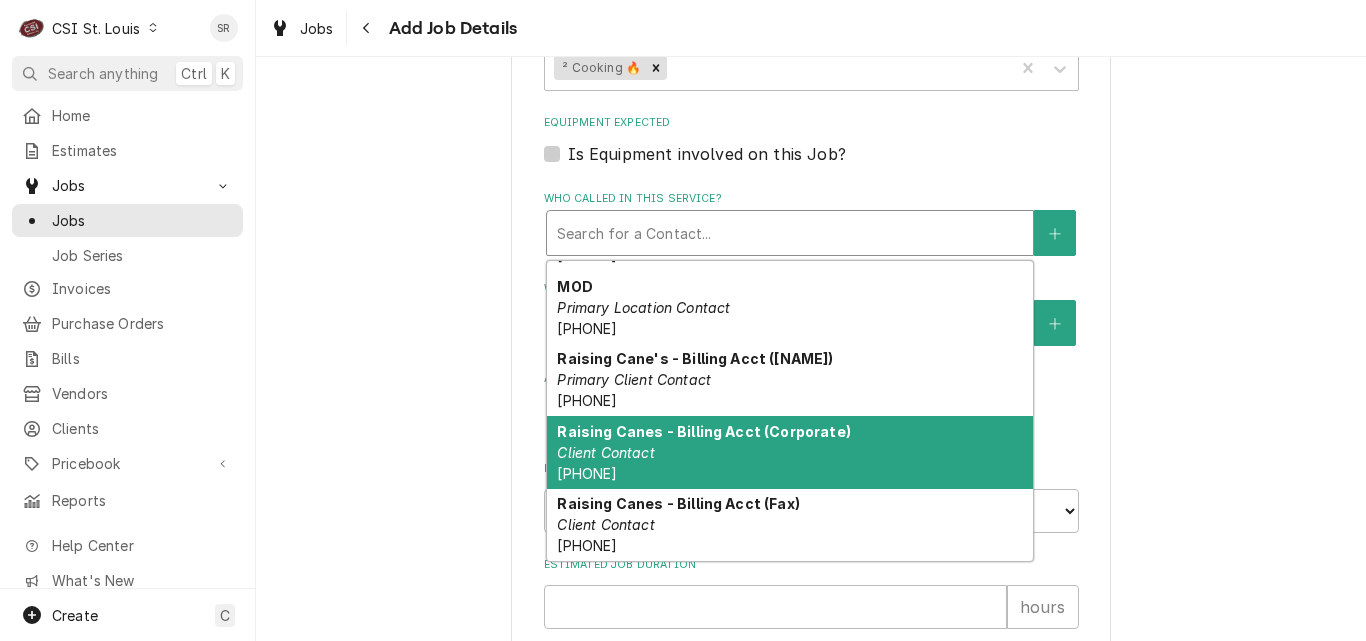 scroll, scrollTop: 0, scrollLeft: 0, axis: both 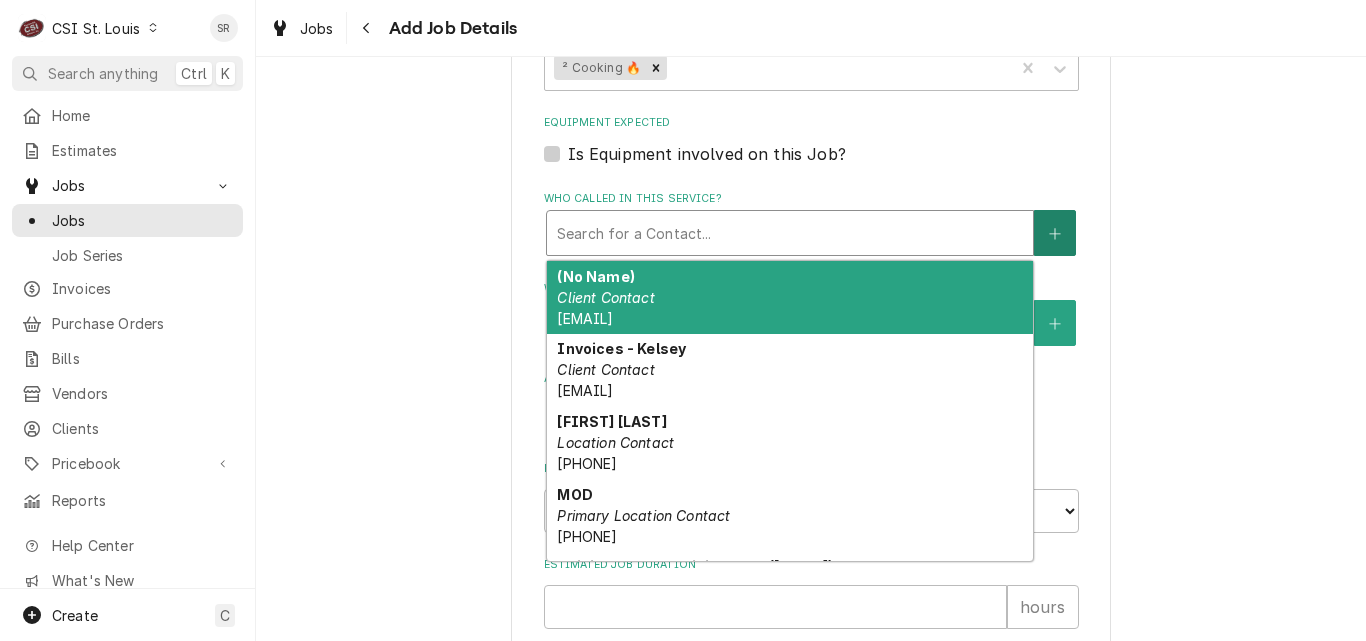 click 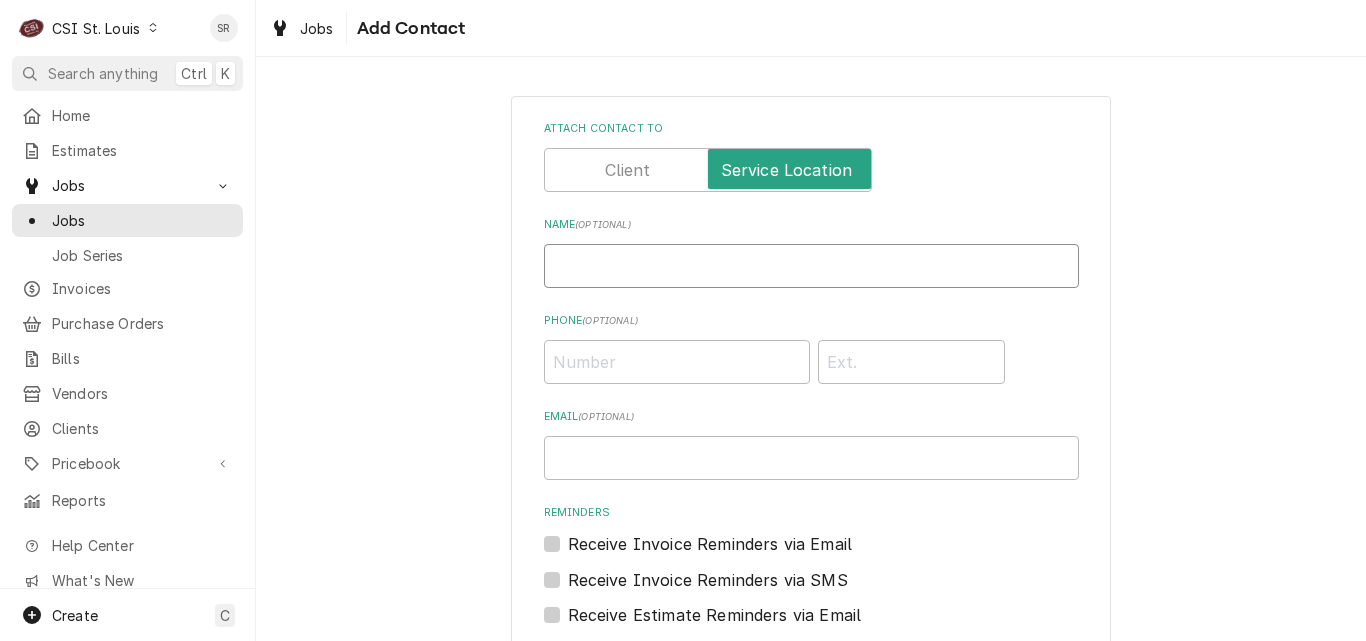 click on "Name  ( optional )" at bounding box center (811, 266) 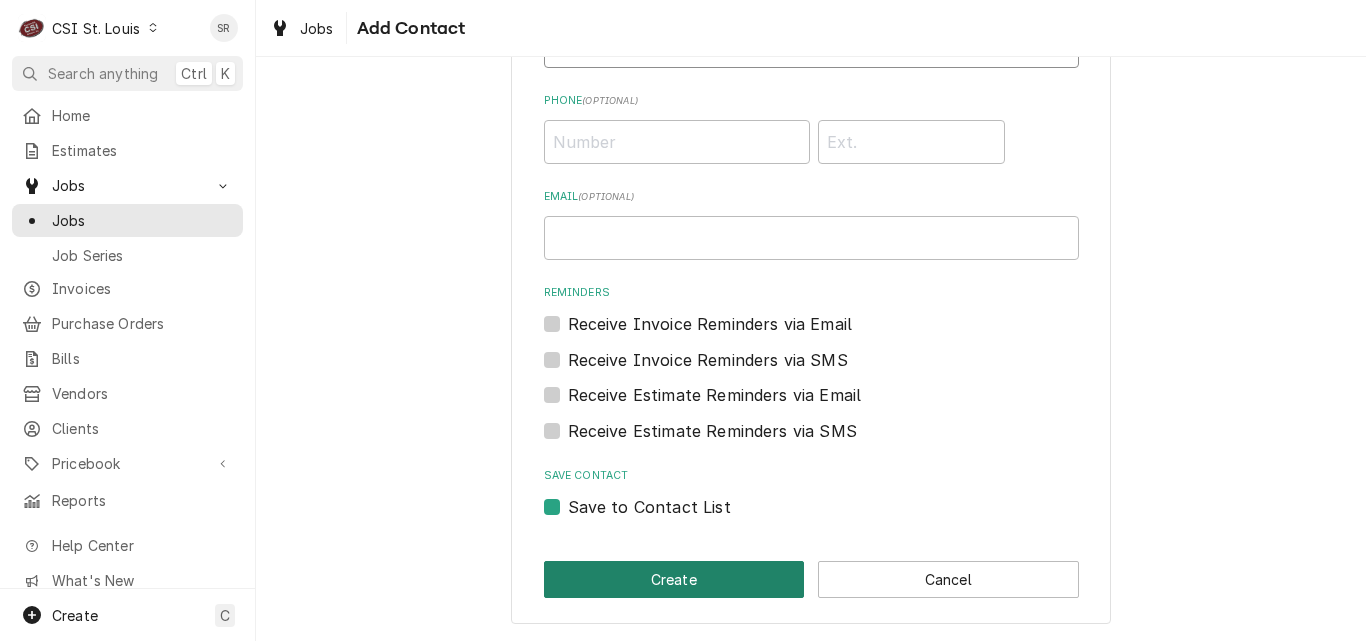 type on "SC Email" 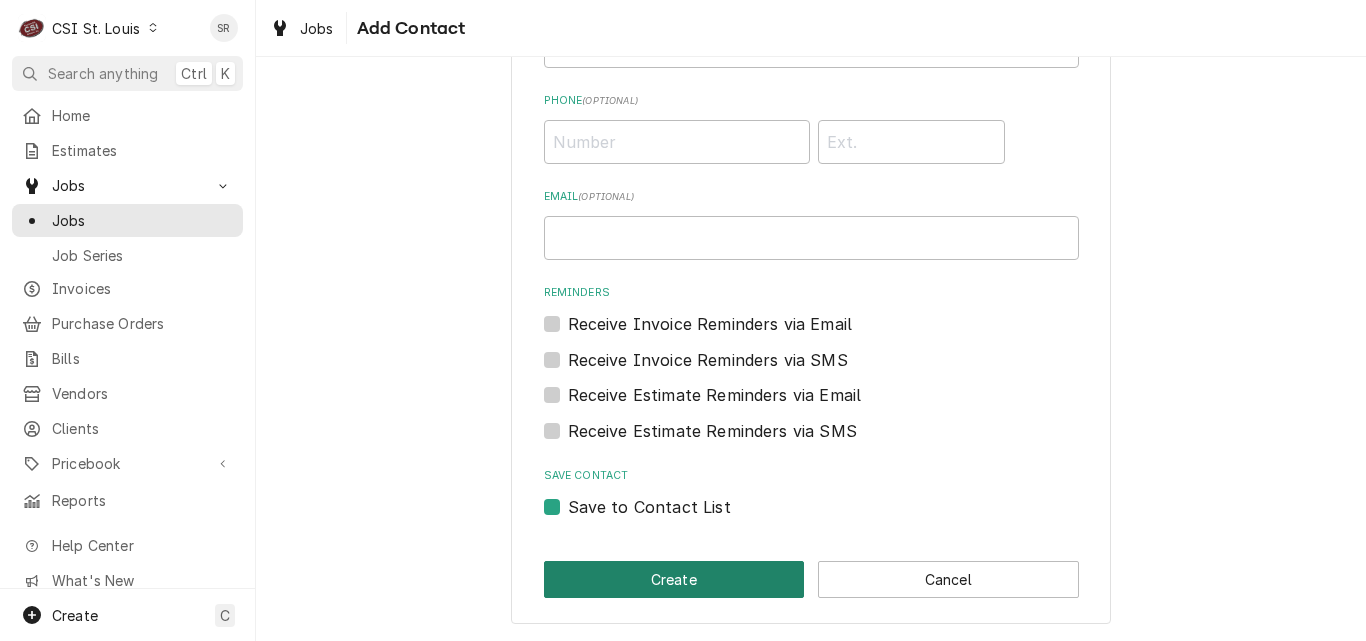 click on "Create" at bounding box center [674, 579] 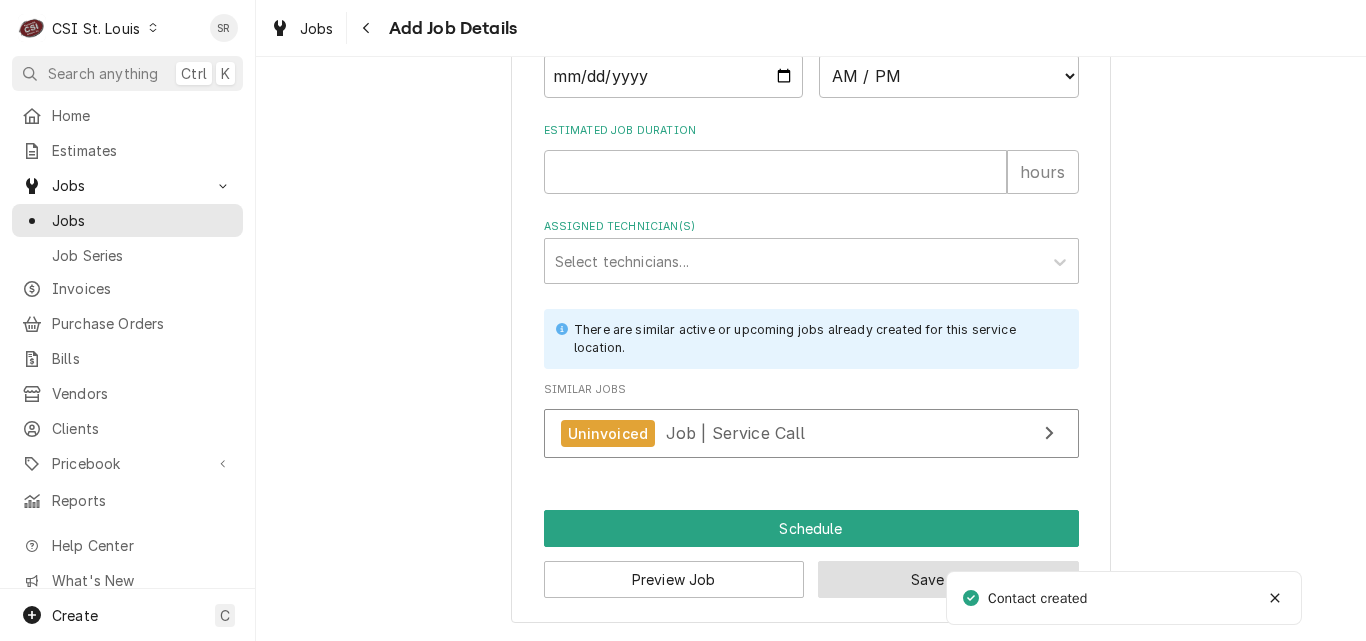 click on "Save Draft" at bounding box center (948, 579) 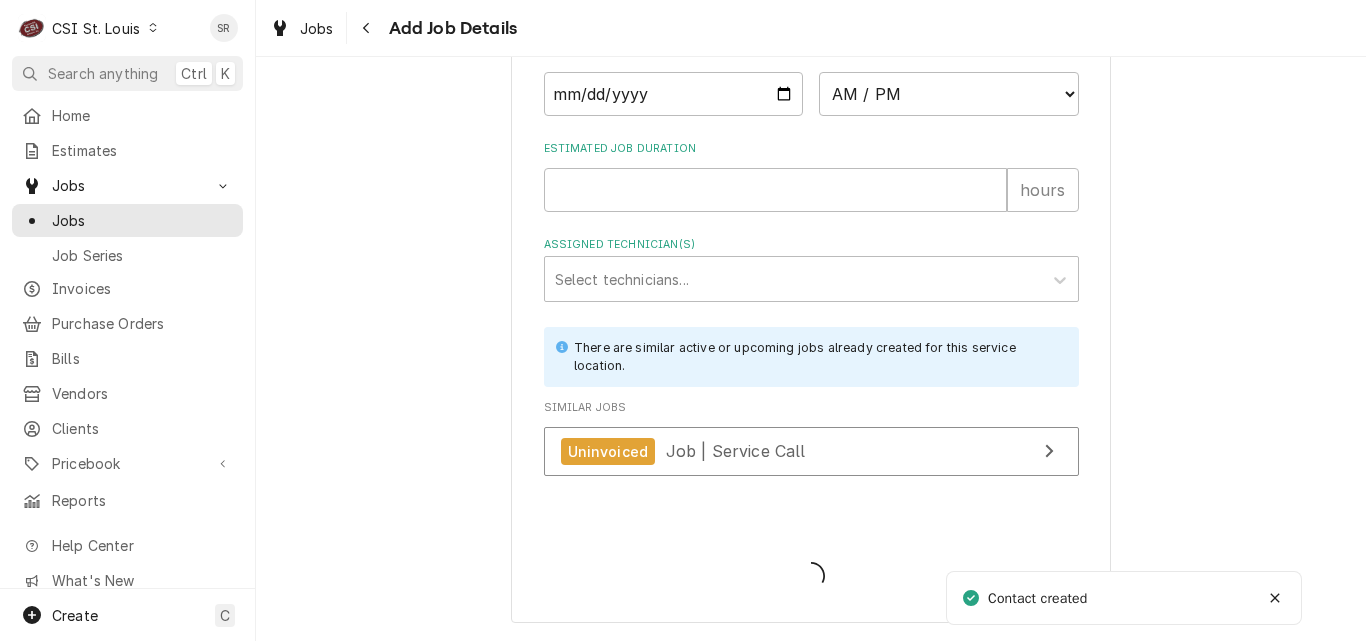 scroll, scrollTop: 2250, scrollLeft: 0, axis: vertical 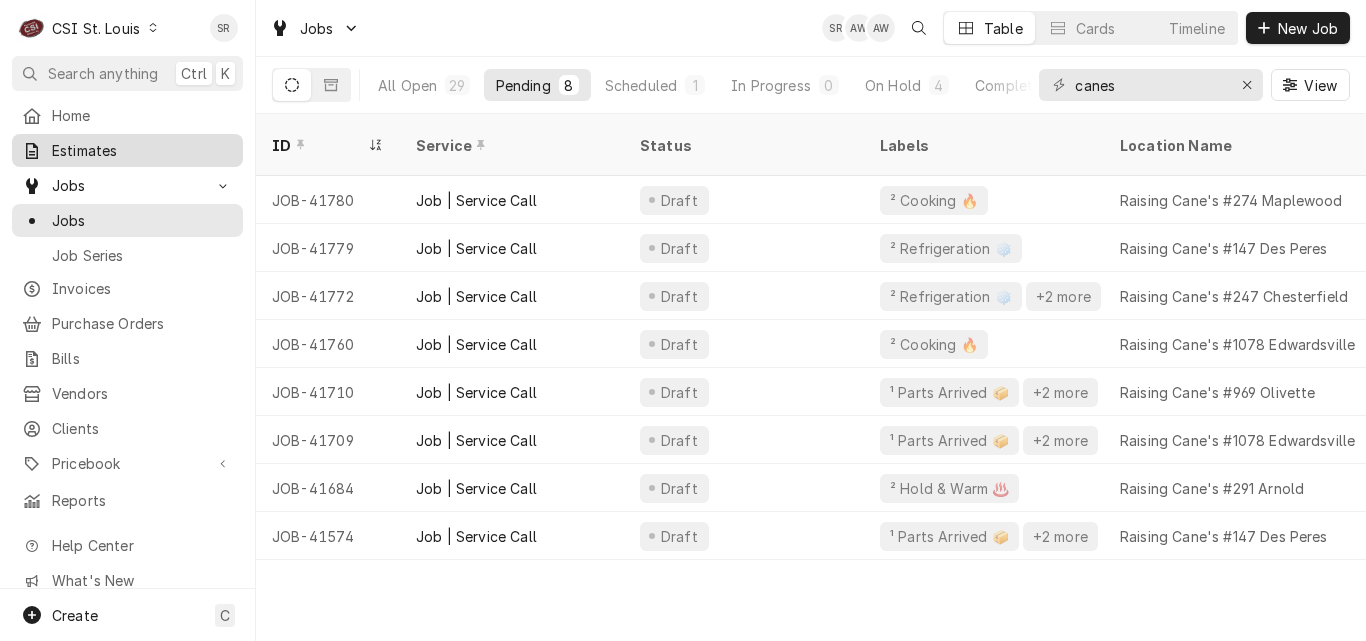 click on "Estimates" at bounding box center [142, 150] 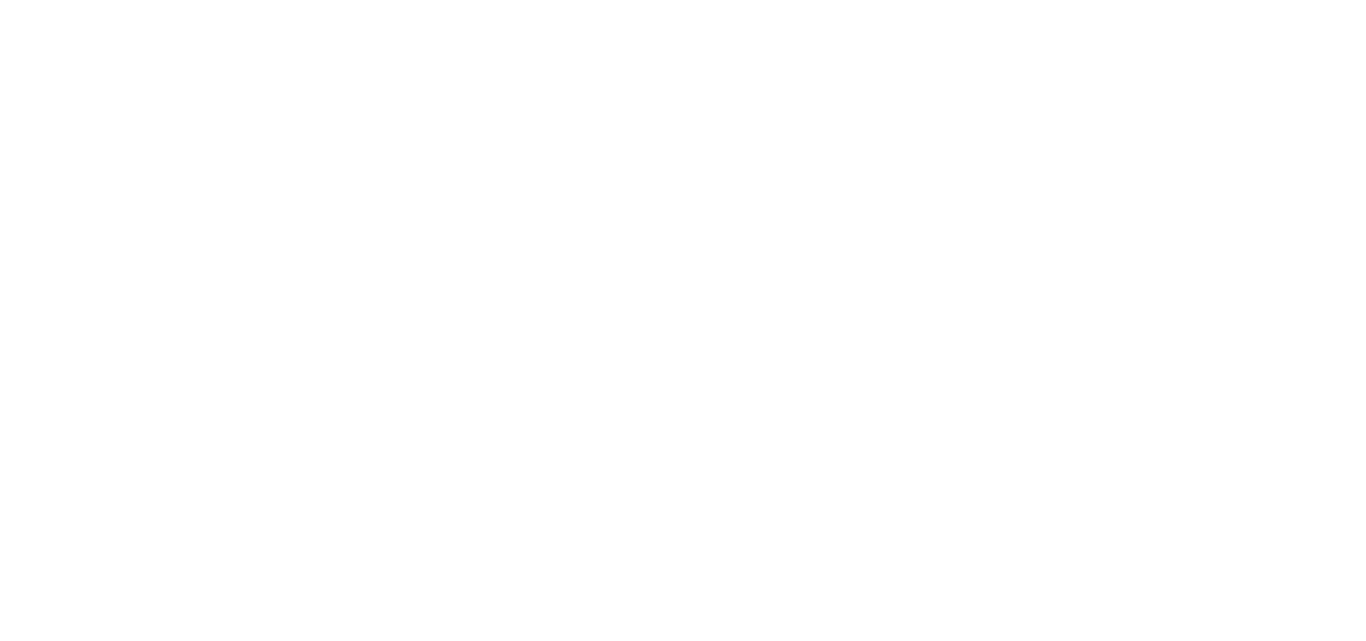 scroll, scrollTop: 0, scrollLeft: 0, axis: both 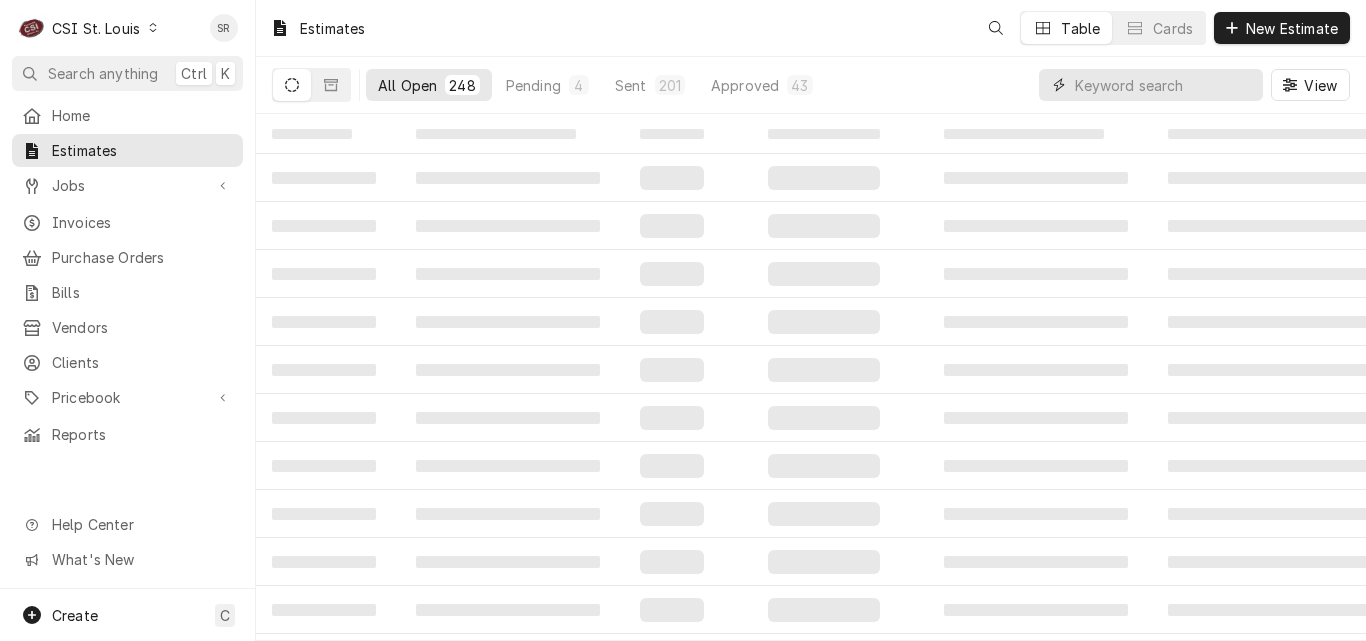 click at bounding box center [1164, 85] 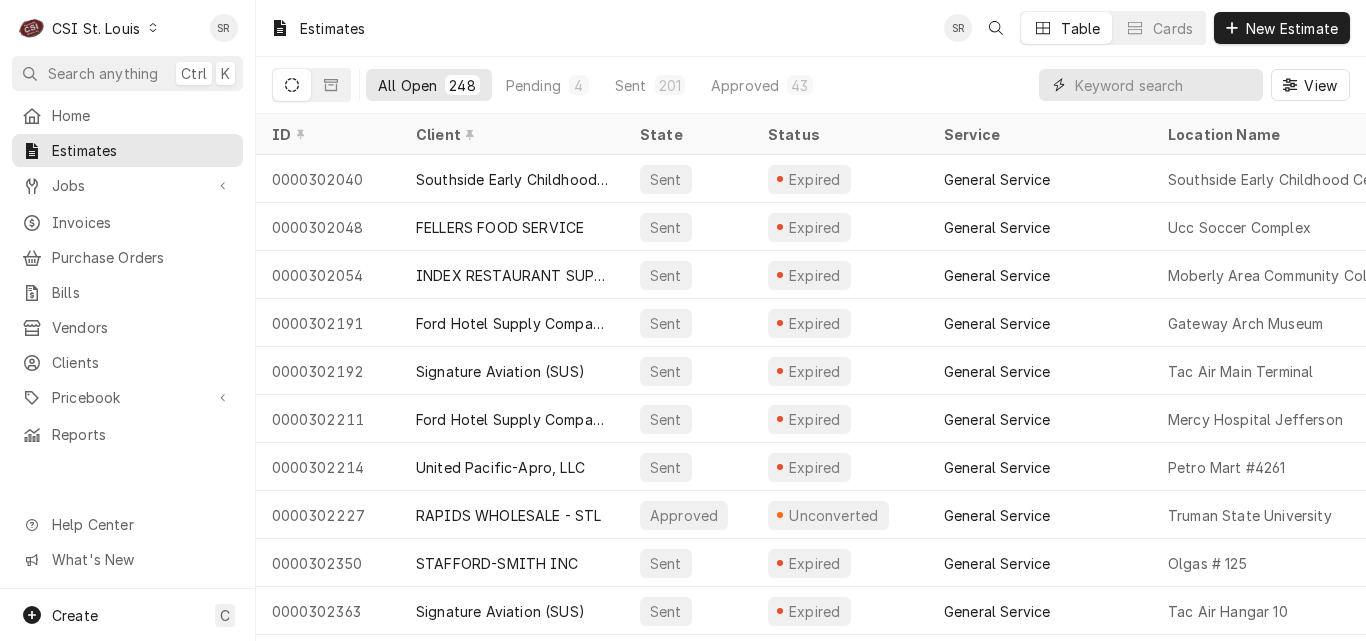 click at bounding box center [1164, 85] 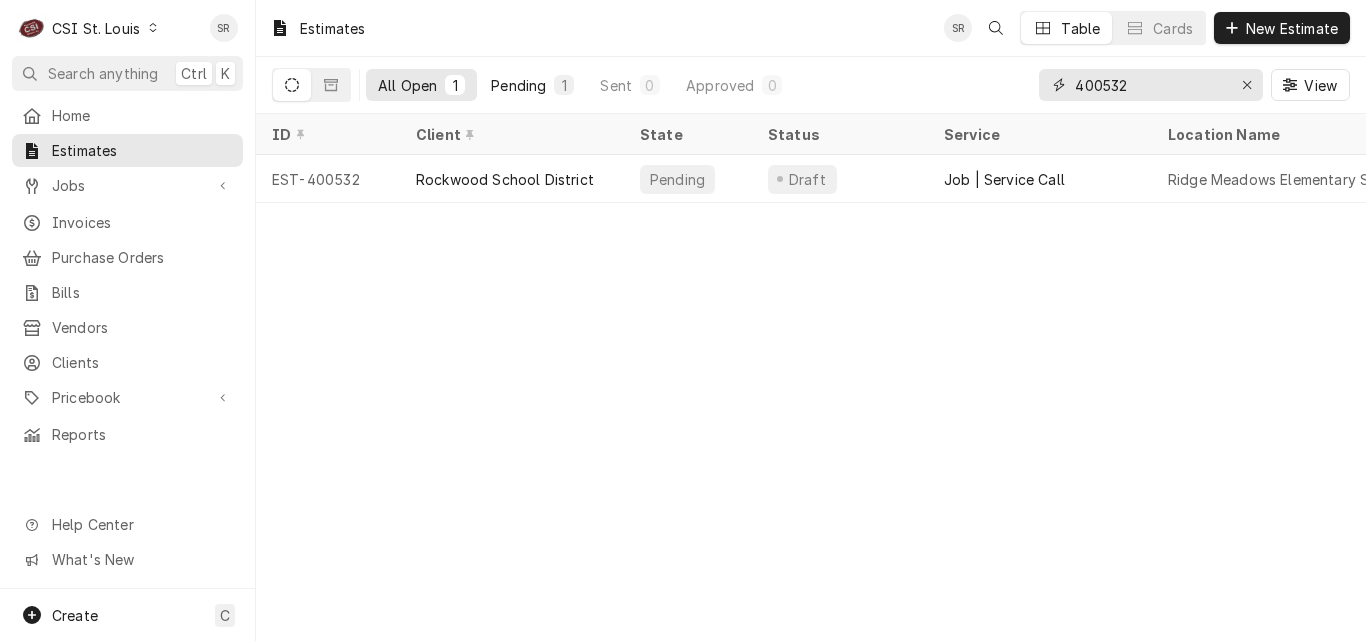 type on "400532" 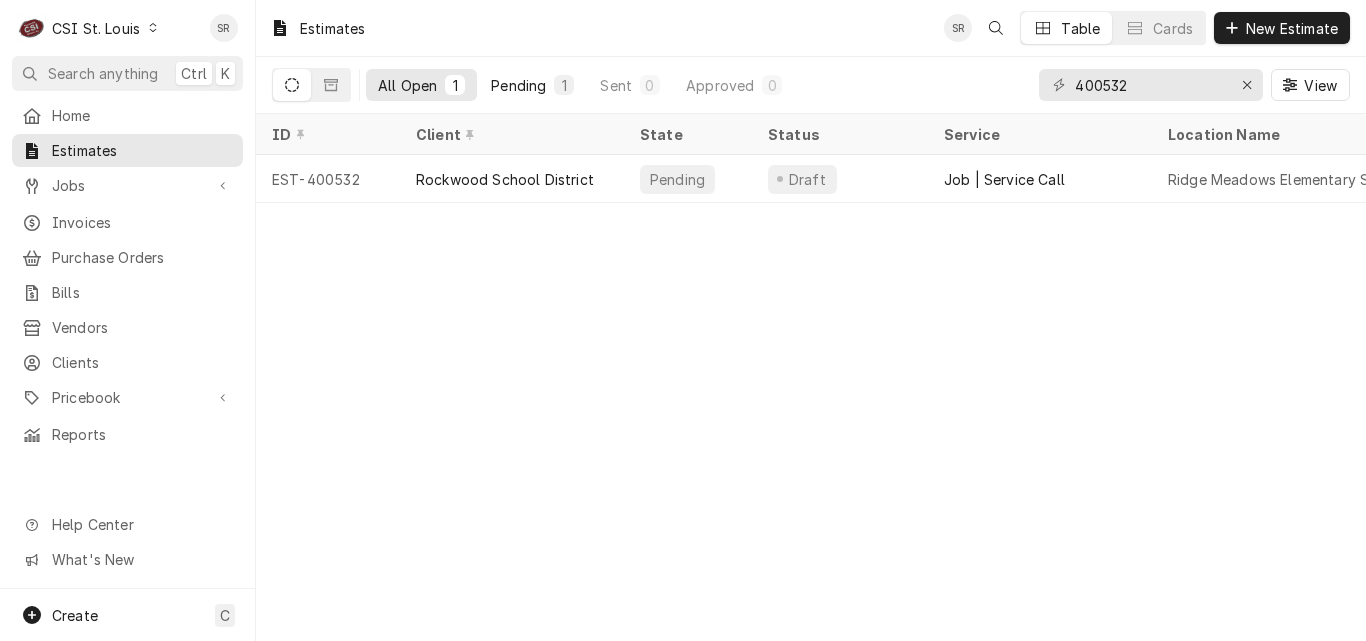 click on "Pending 1" at bounding box center (532, 85) 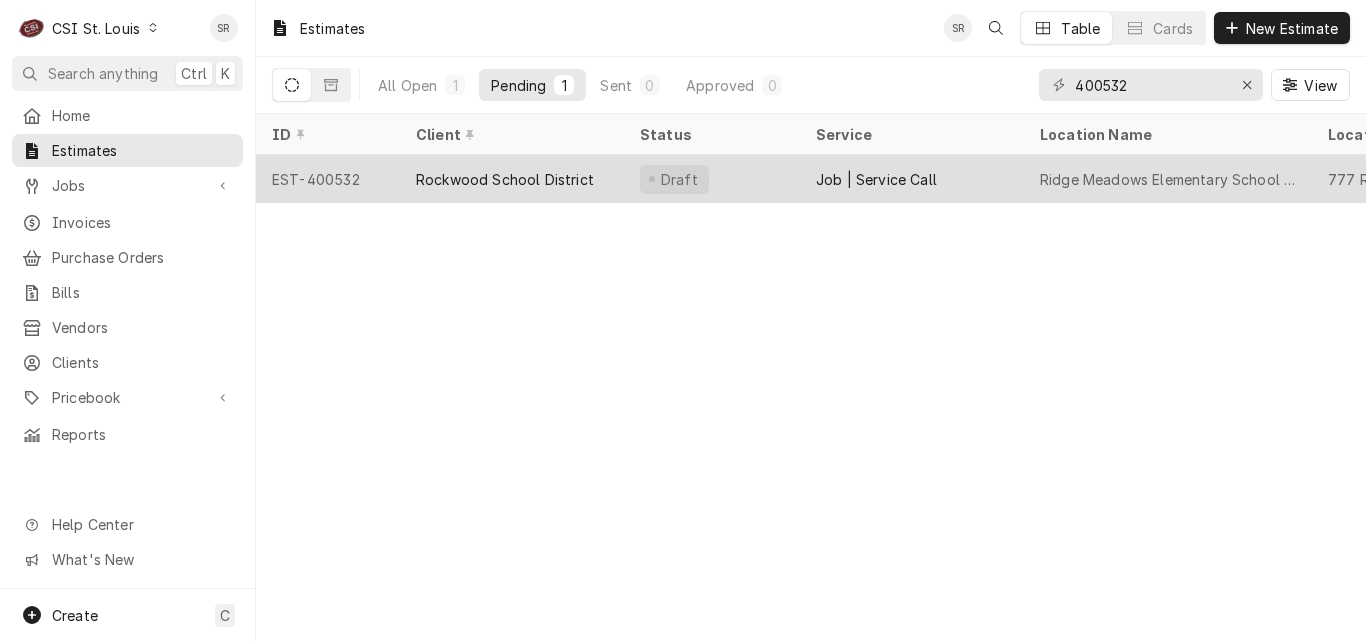click on "Rockwood School District" at bounding box center (505, 179) 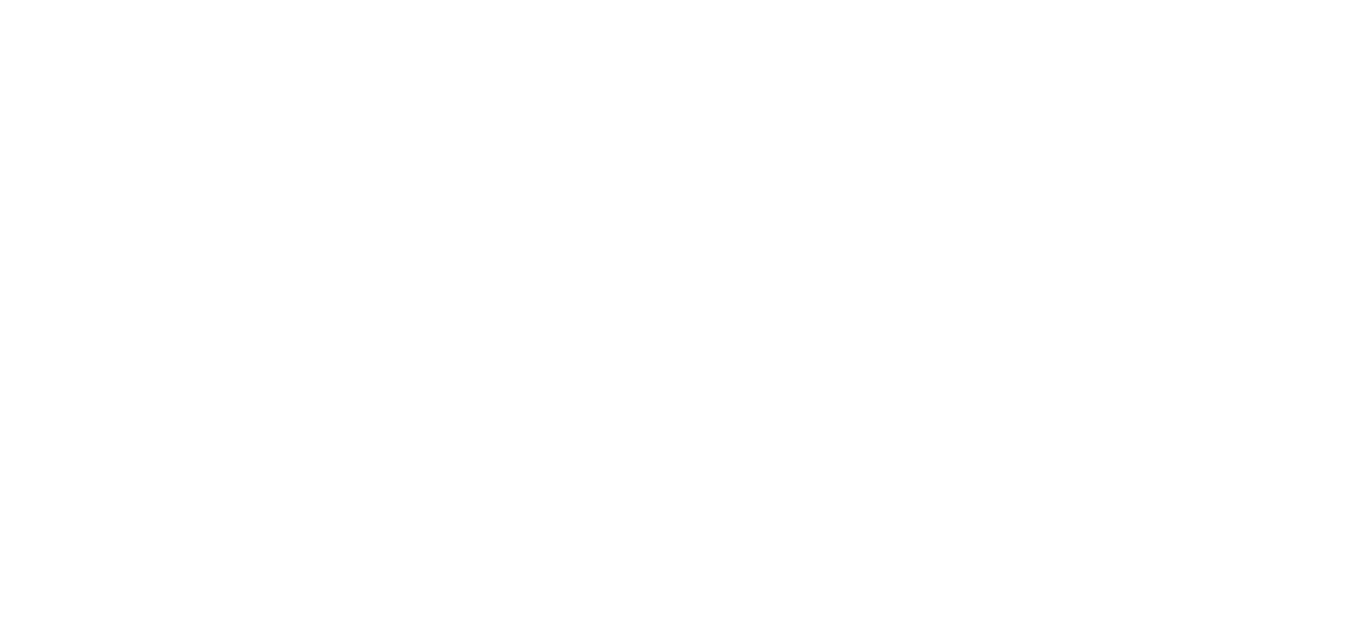 scroll, scrollTop: 0, scrollLeft: 0, axis: both 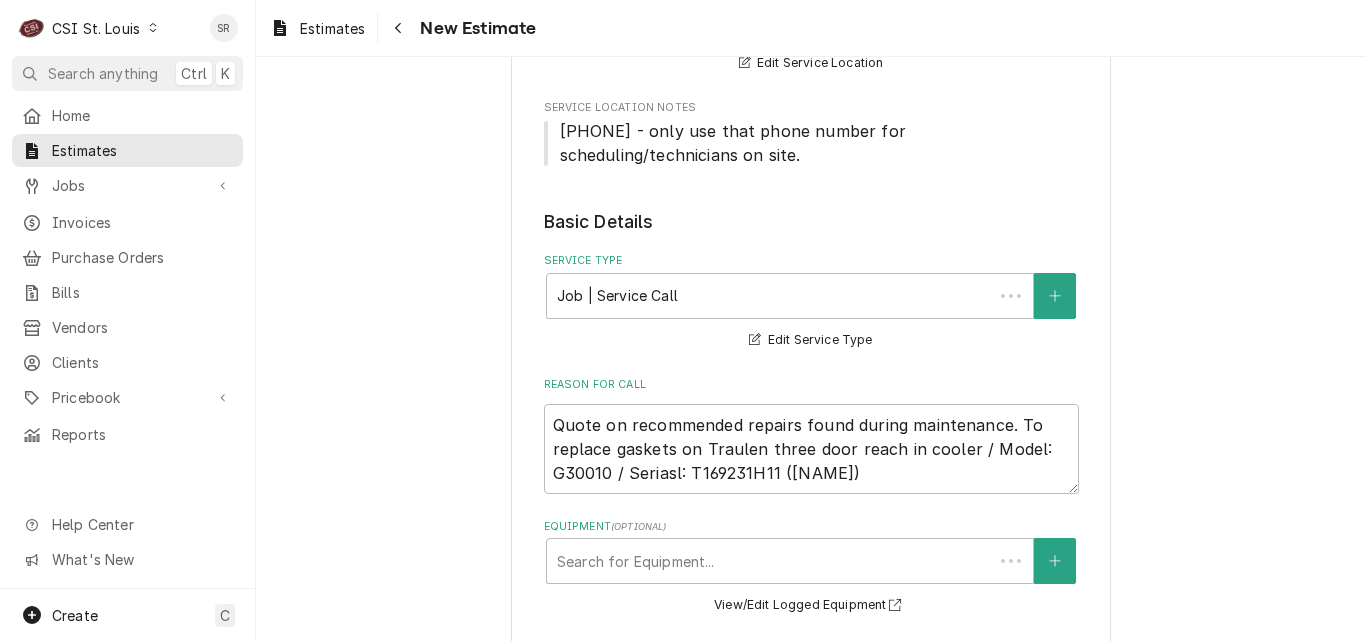 type on "x" 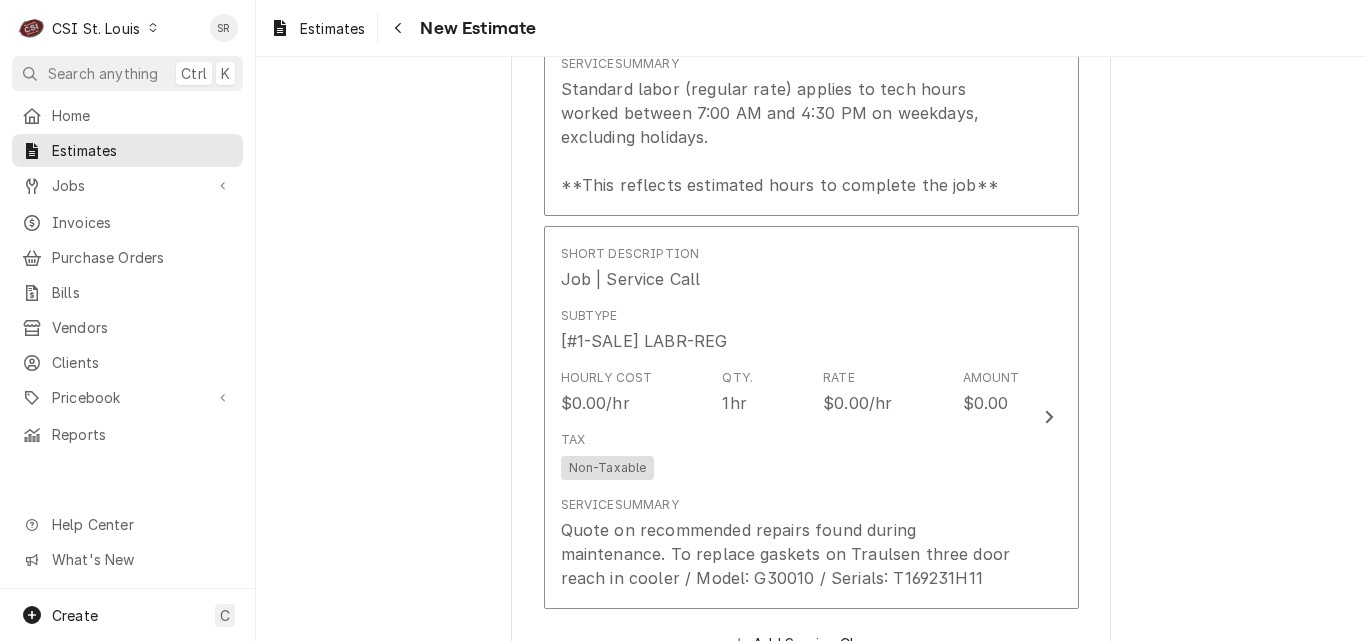 scroll, scrollTop: 2100, scrollLeft: 0, axis: vertical 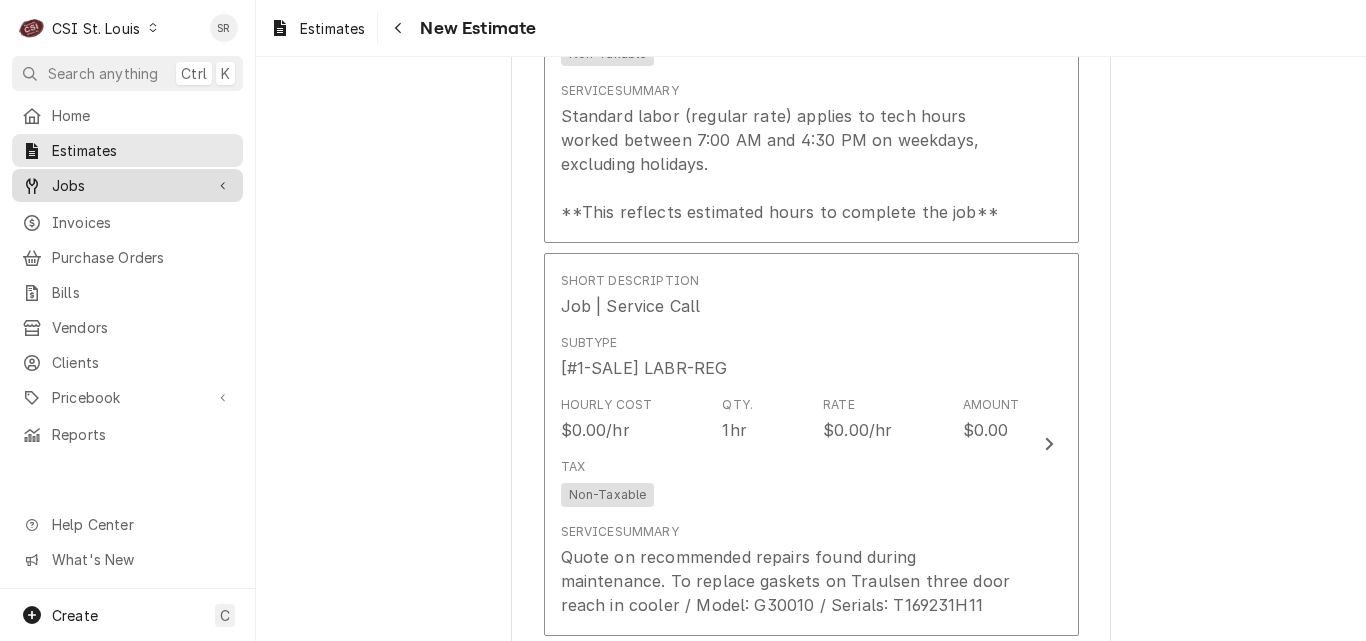 click on "Jobs" at bounding box center [127, 185] 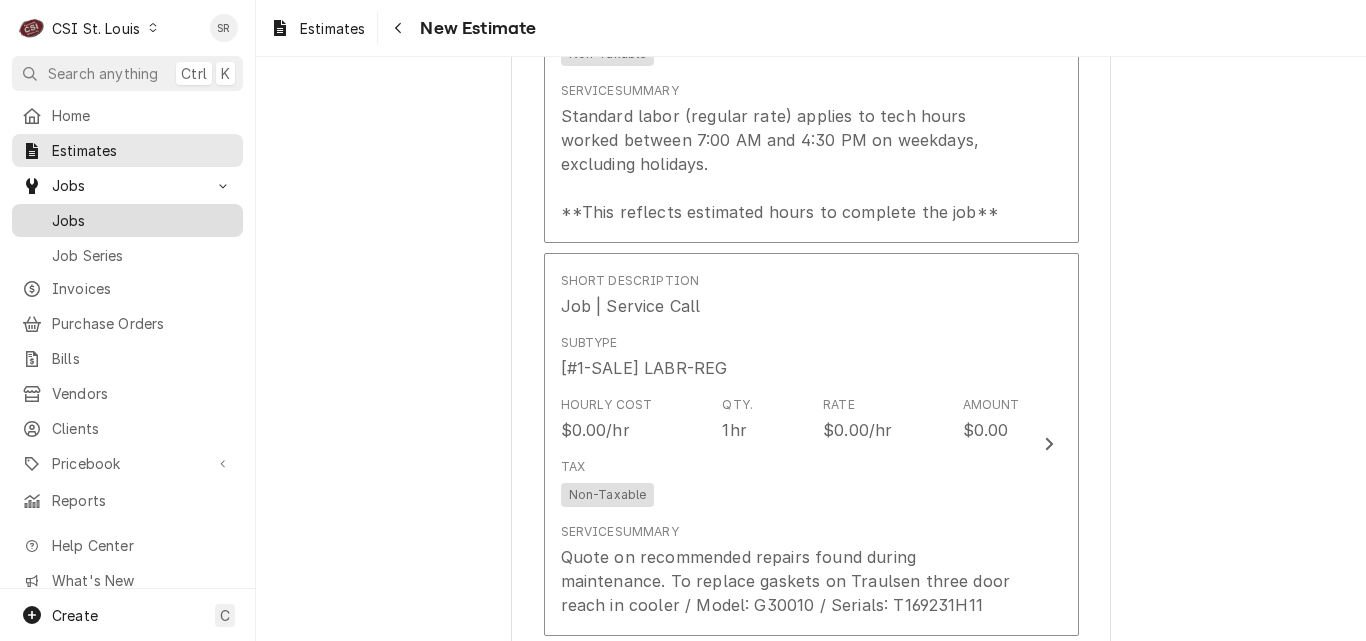 click on "Jobs" at bounding box center [142, 220] 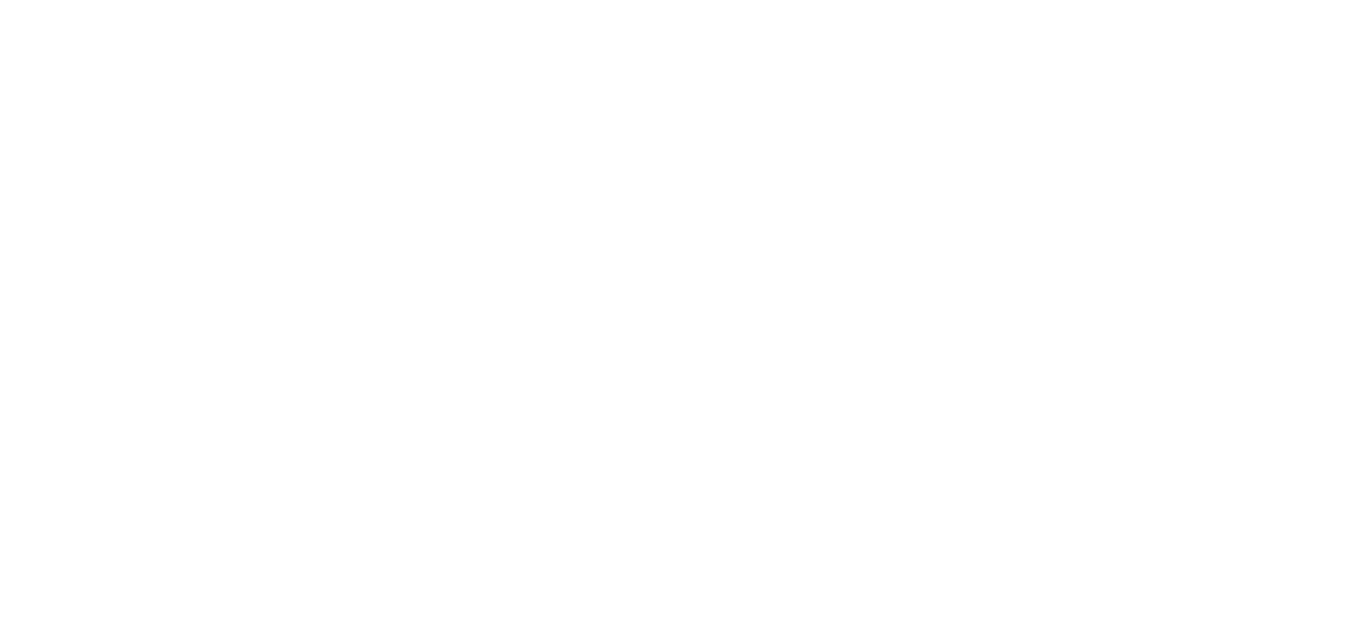 scroll, scrollTop: 0, scrollLeft: 0, axis: both 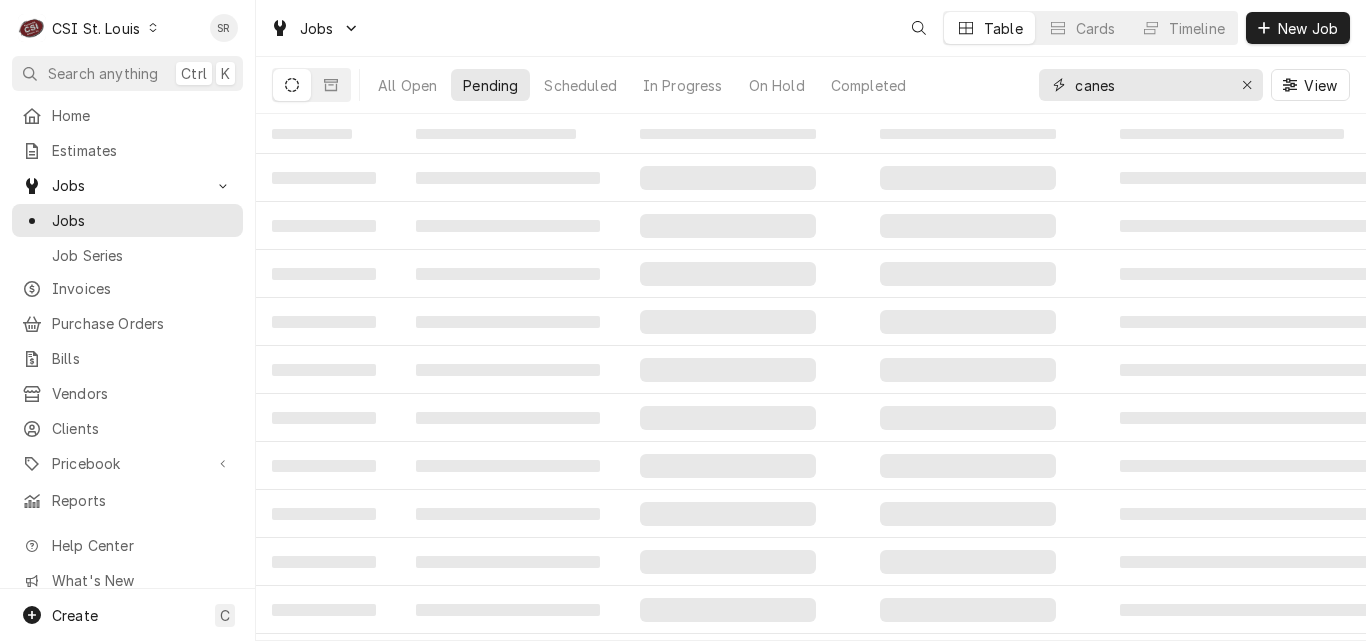 drag, startPoint x: 1153, startPoint y: 87, endPoint x: 1015, endPoint y: 76, distance: 138.43771 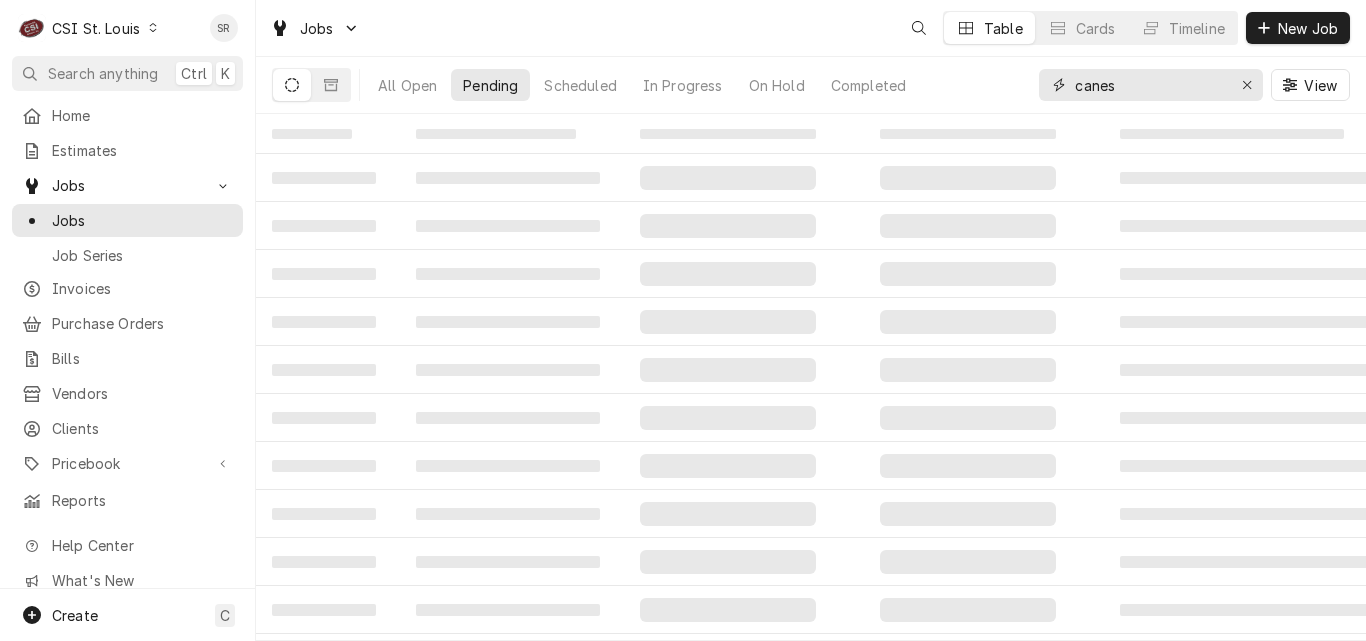 click on "All Open Pending Scheduled In Progress On Hold Completed canes View" at bounding box center (811, 85) 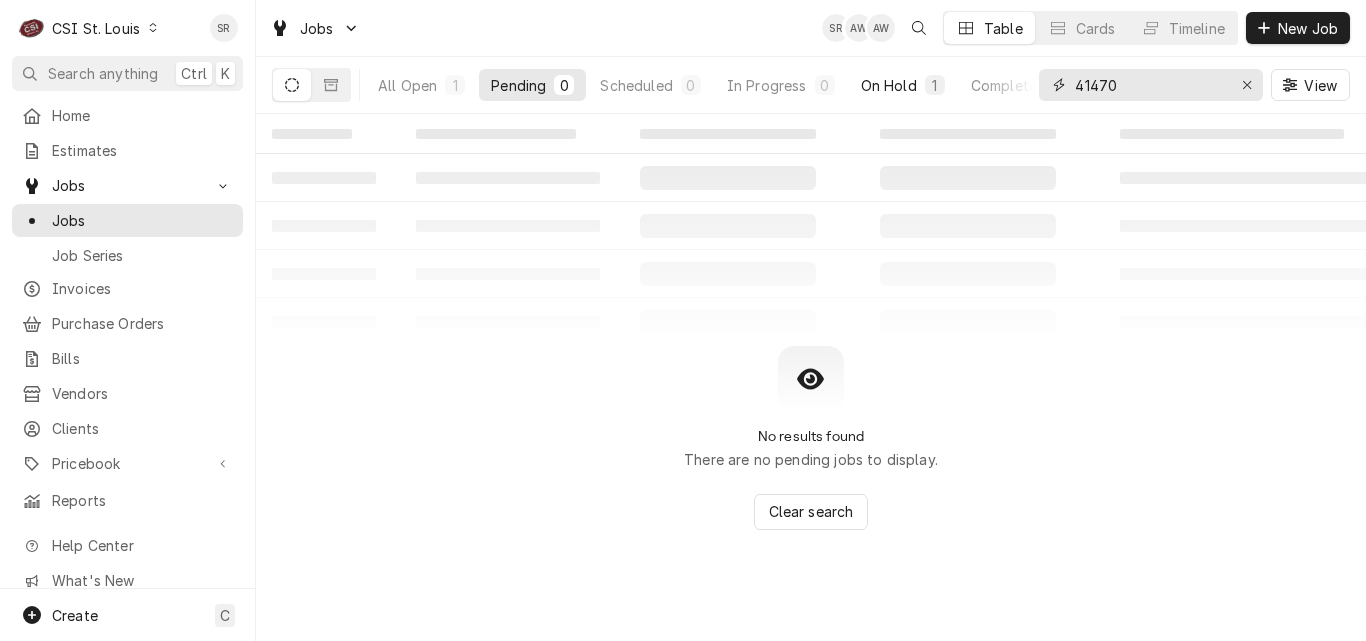 type on "41470" 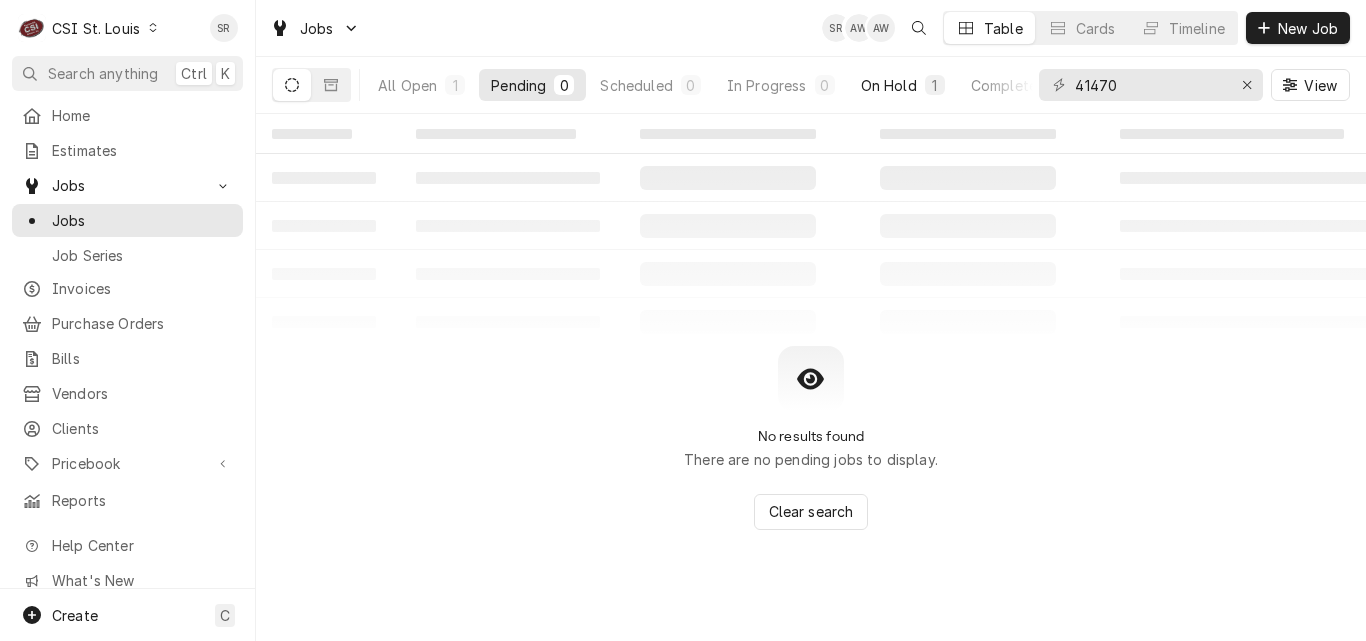 click on "On Hold" at bounding box center (889, 85) 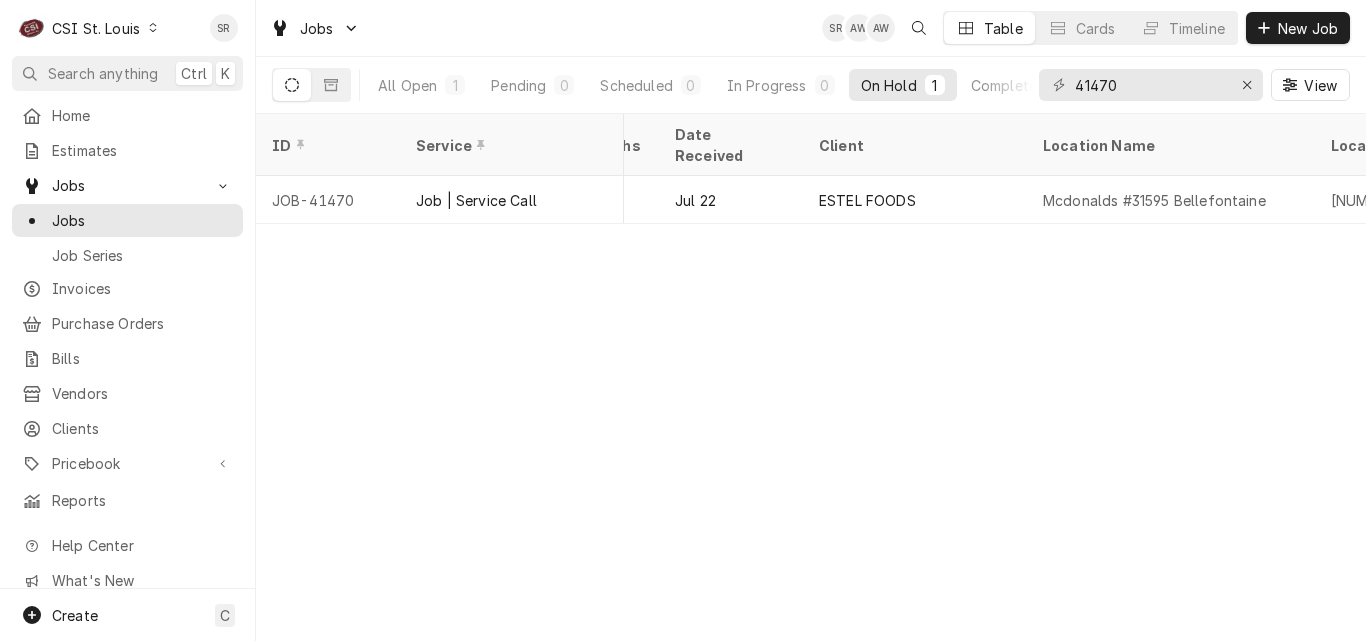 scroll, scrollTop: 0, scrollLeft: 846, axis: horizontal 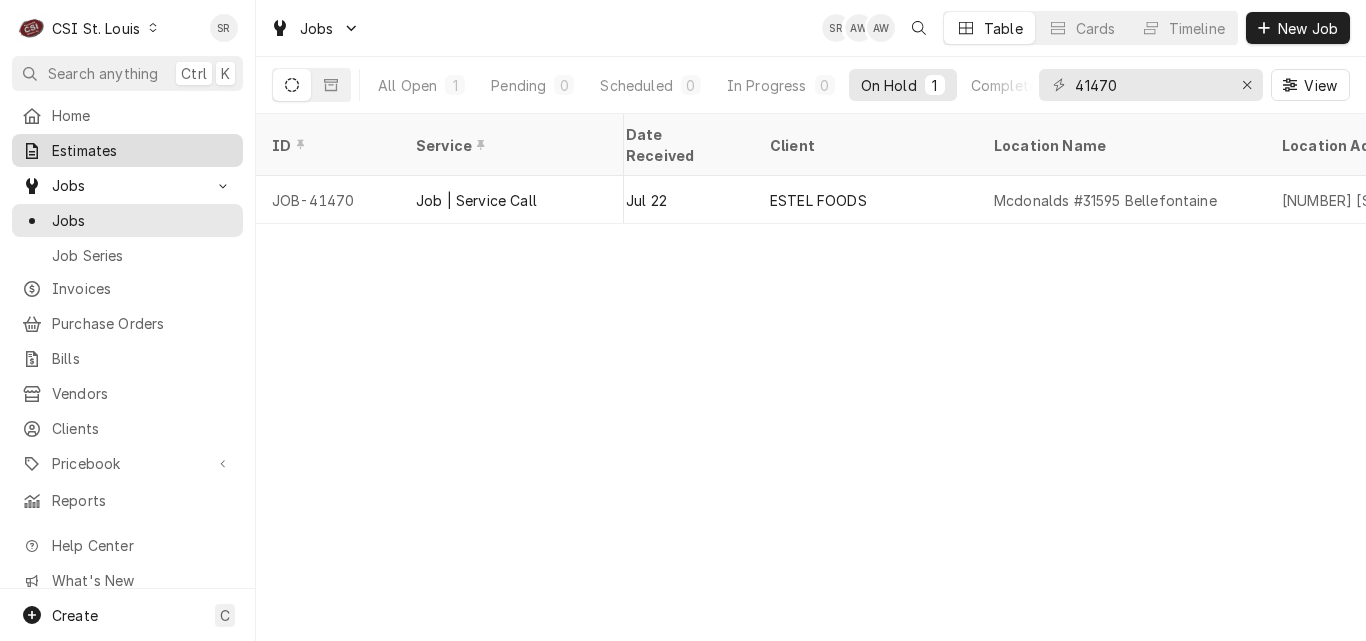 click on "Estimates" at bounding box center [142, 150] 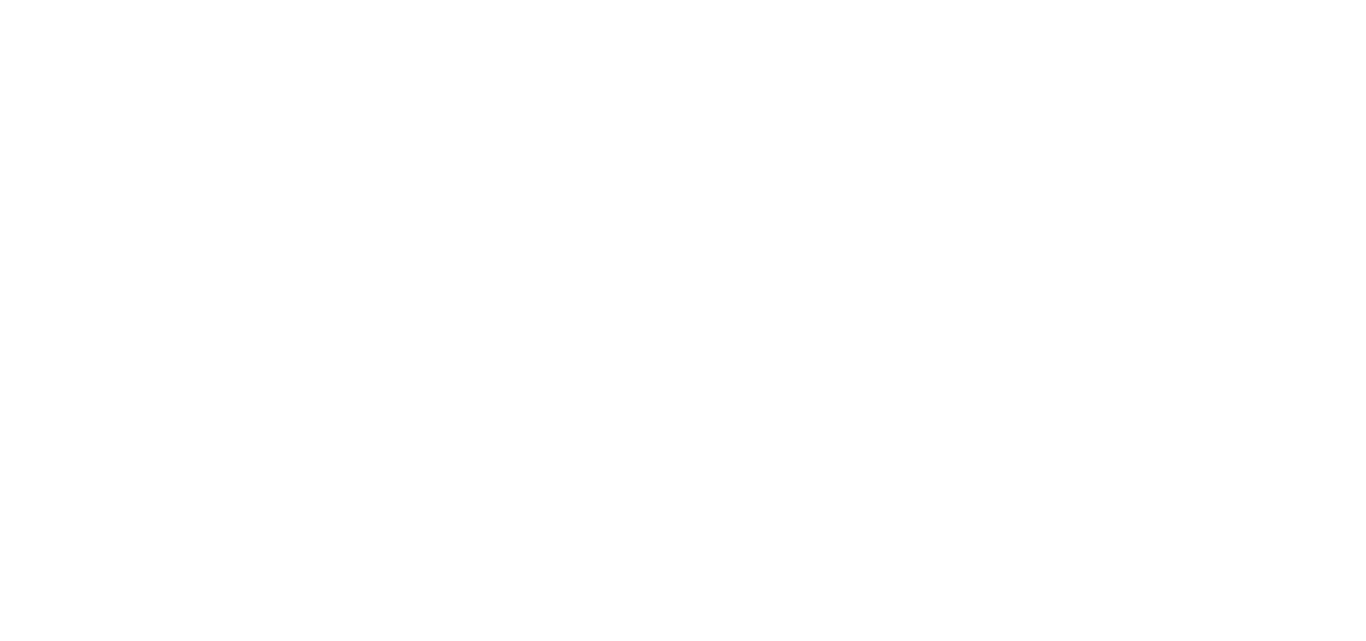 scroll, scrollTop: 0, scrollLeft: 0, axis: both 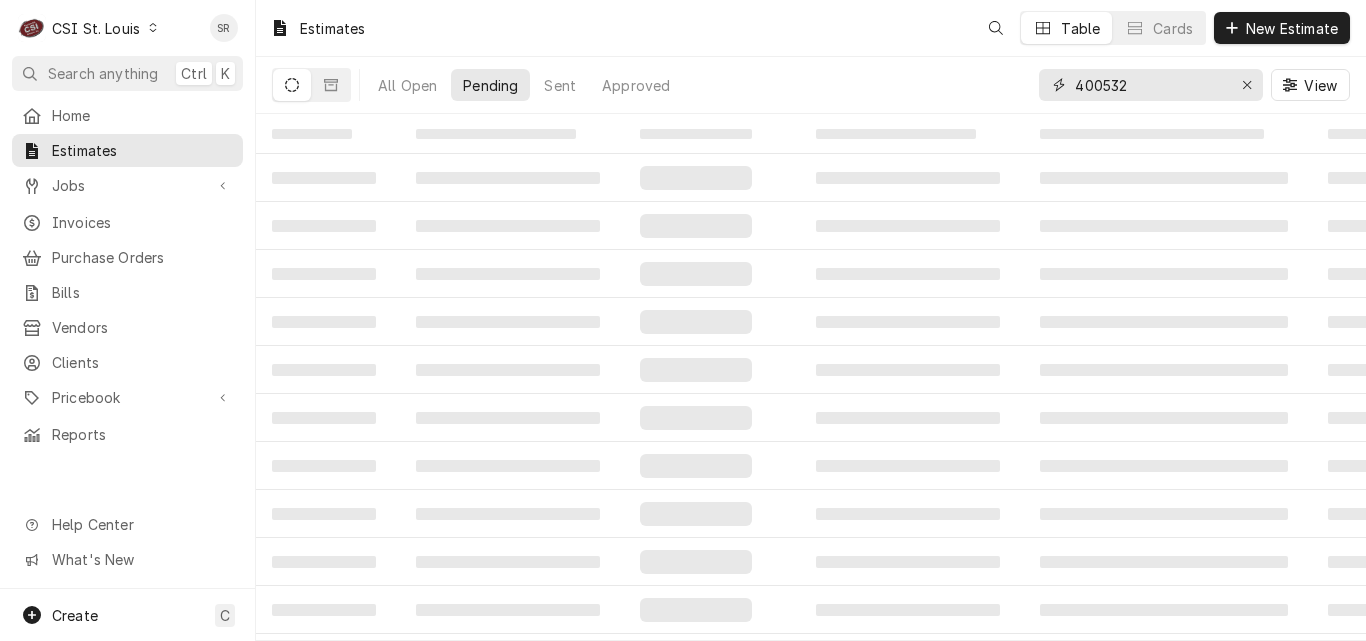 click on "400532" at bounding box center (1150, 85) 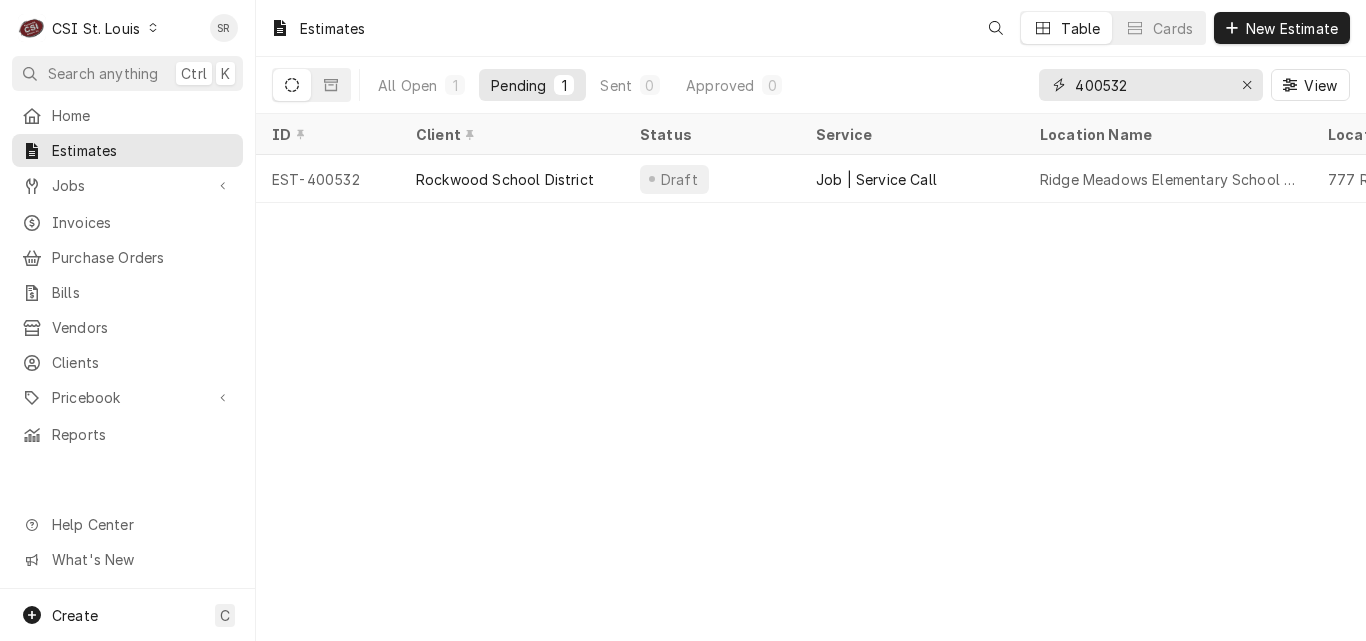 drag, startPoint x: 1132, startPoint y: 86, endPoint x: 1044, endPoint y: 79, distance: 88.27797 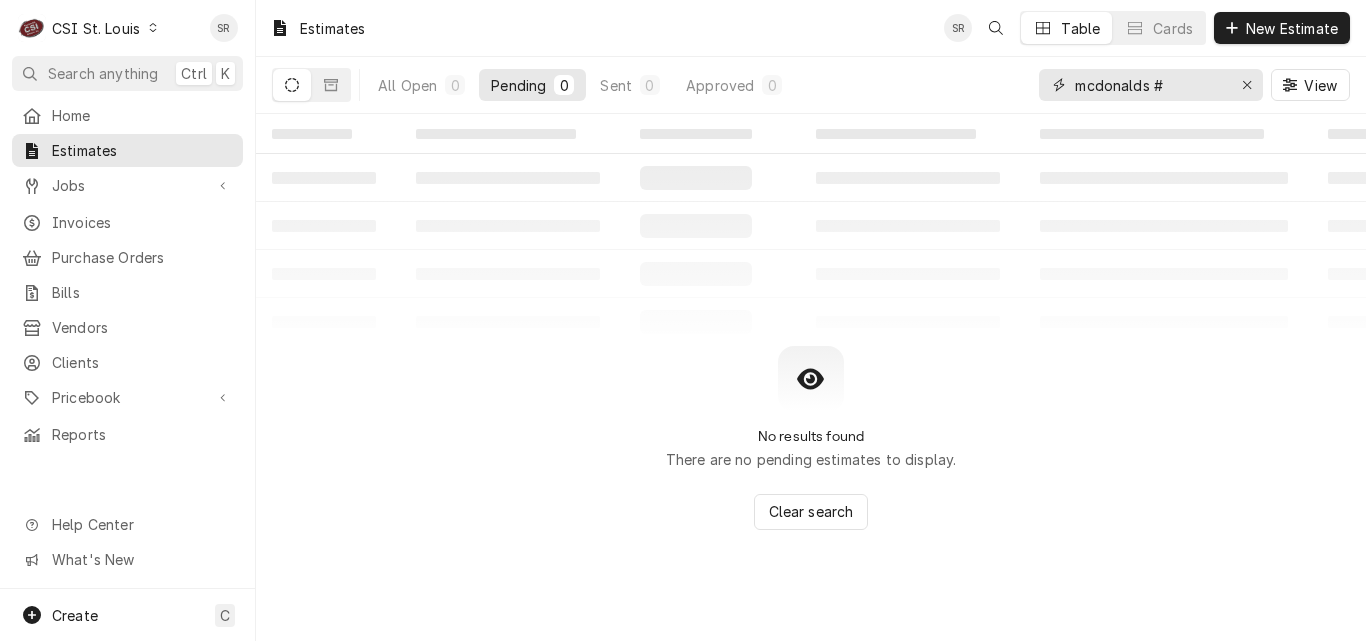 type on "mcdonalds #" 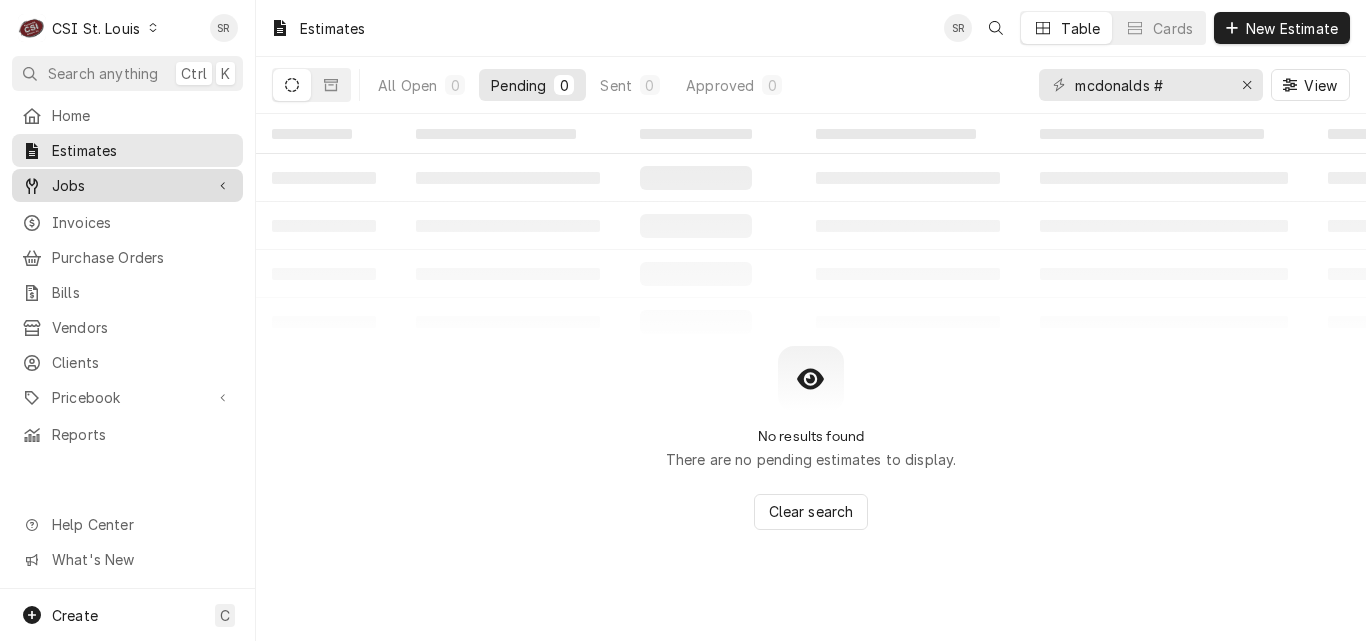 click on "Jobs" at bounding box center (127, 185) 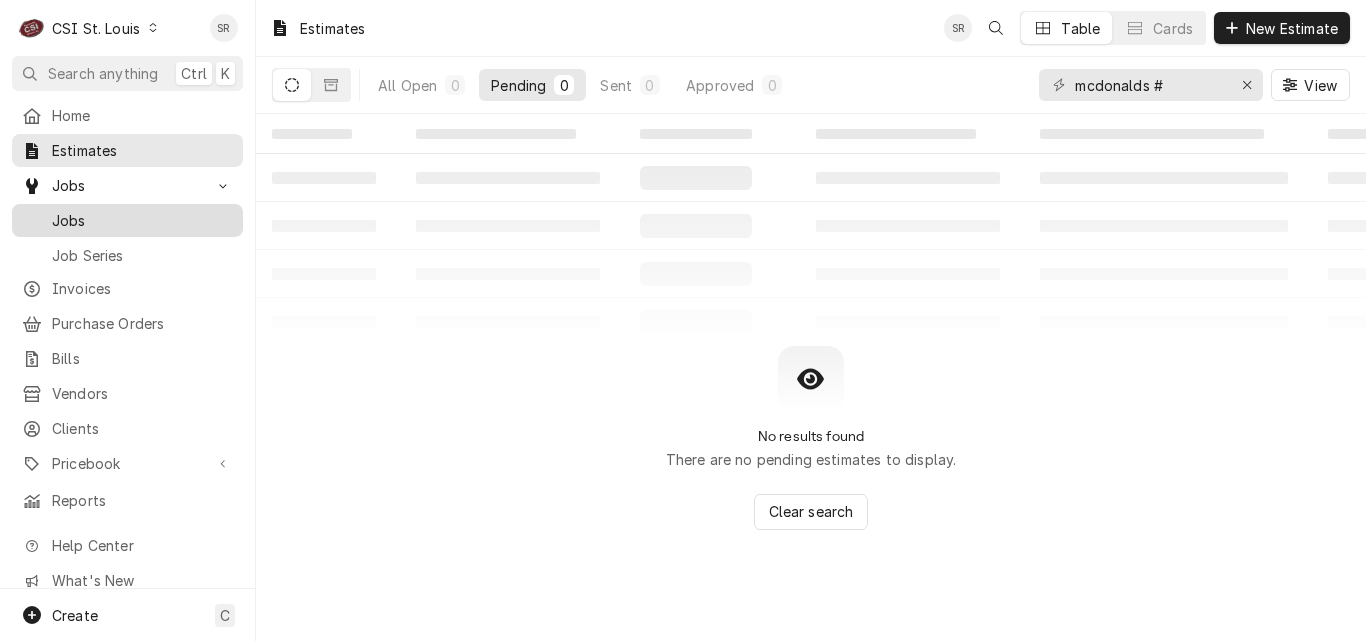 click on "Jobs" at bounding box center (142, 220) 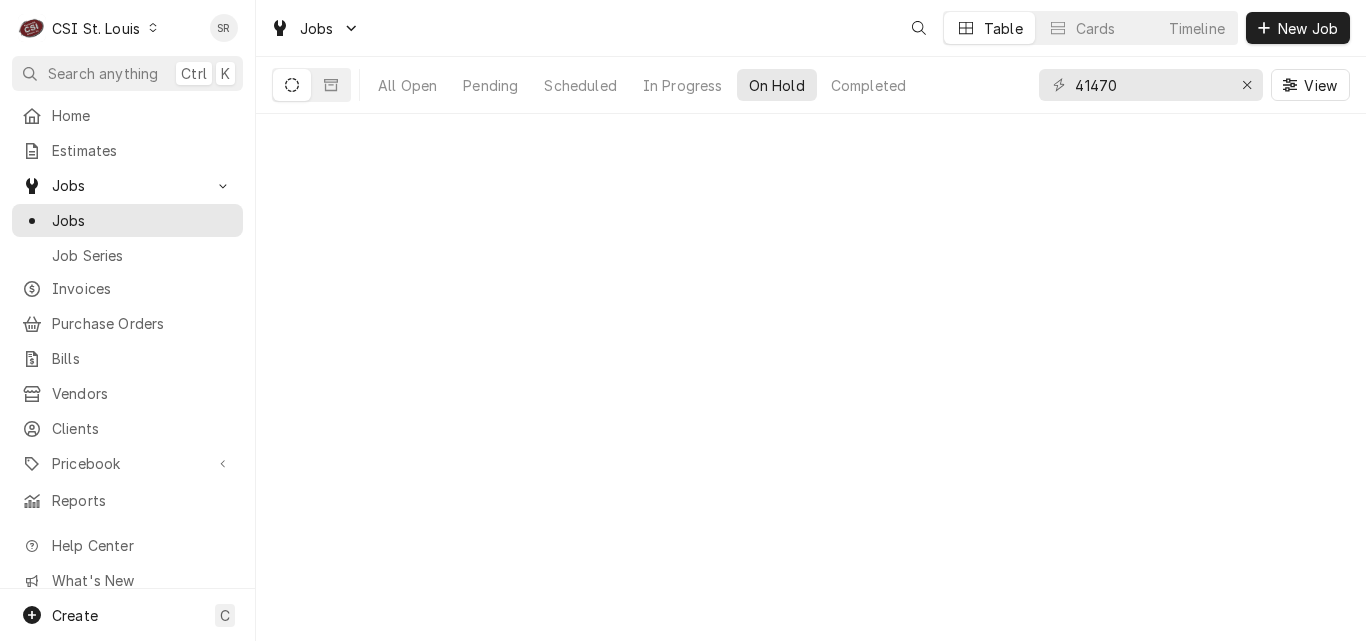 scroll, scrollTop: 0, scrollLeft: 0, axis: both 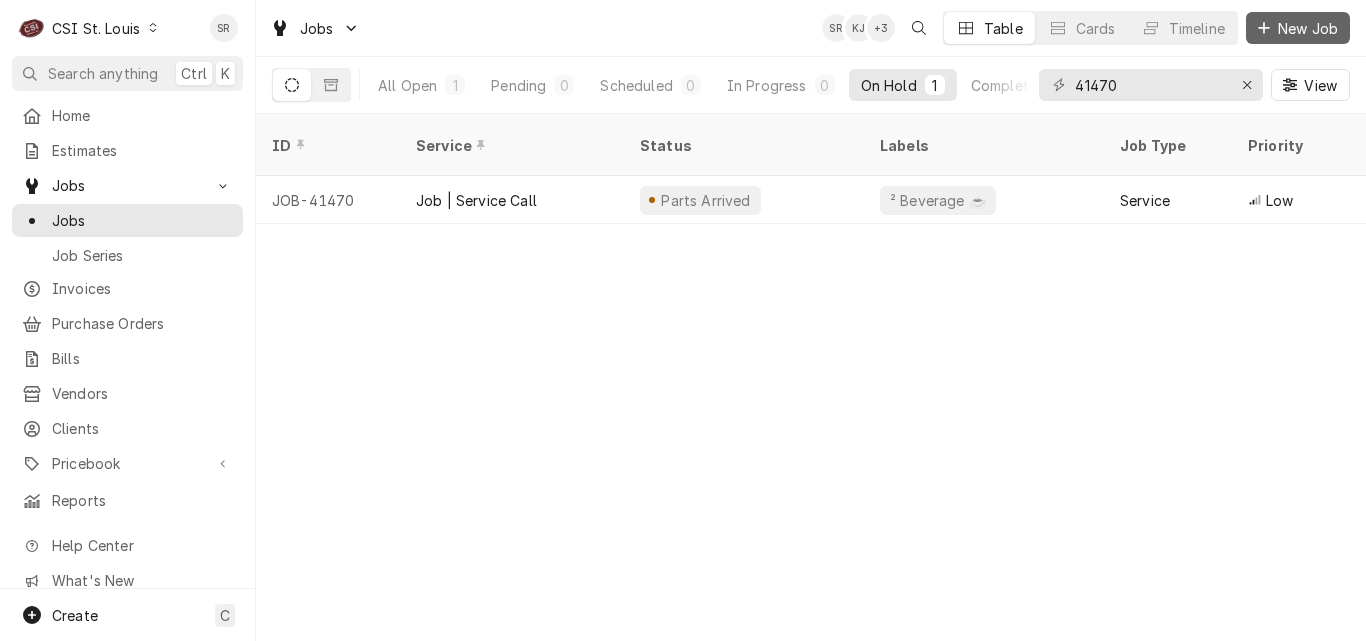 click on "New Job" at bounding box center [1308, 28] 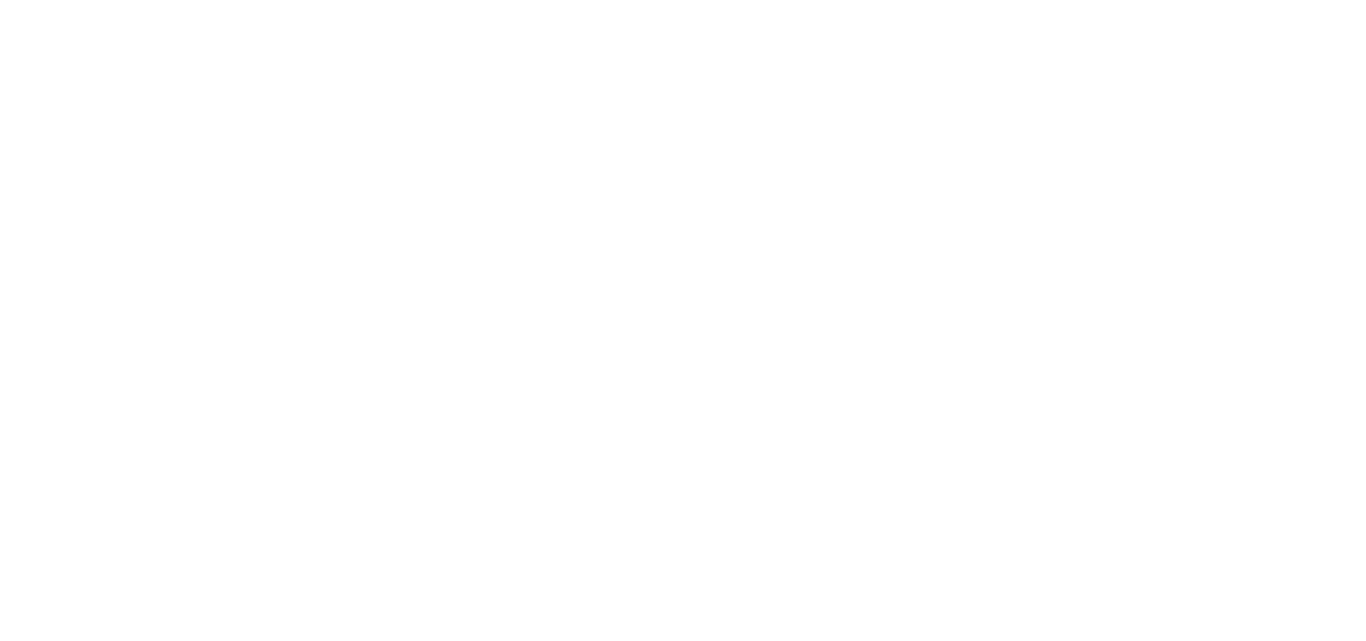 scroll, scrollTop: 0, scrollLeft: 0, axis: both 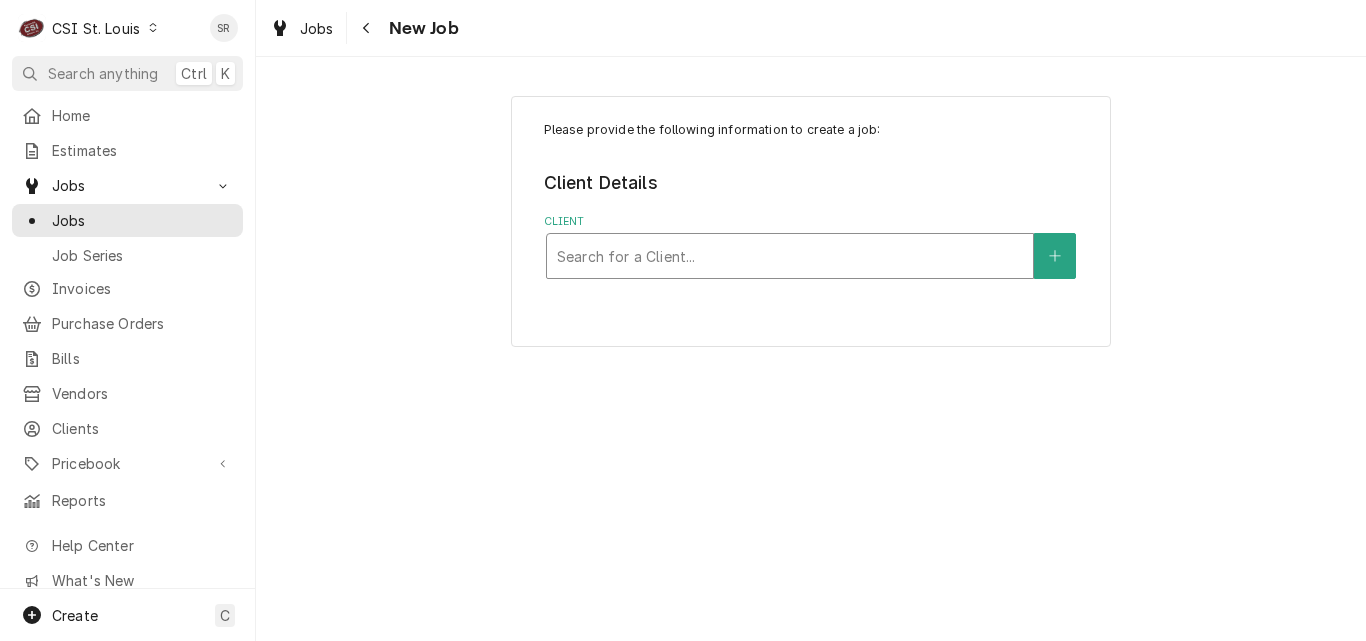 click at bounding box center [790, 256] 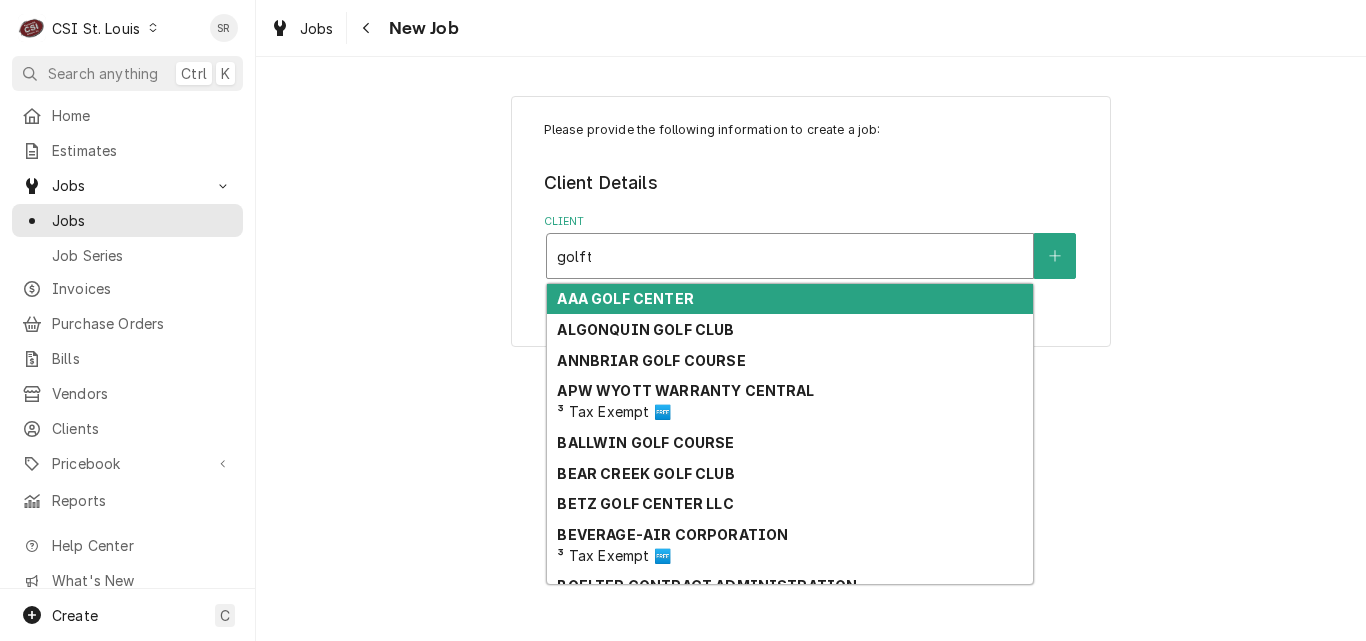type on "golfte" 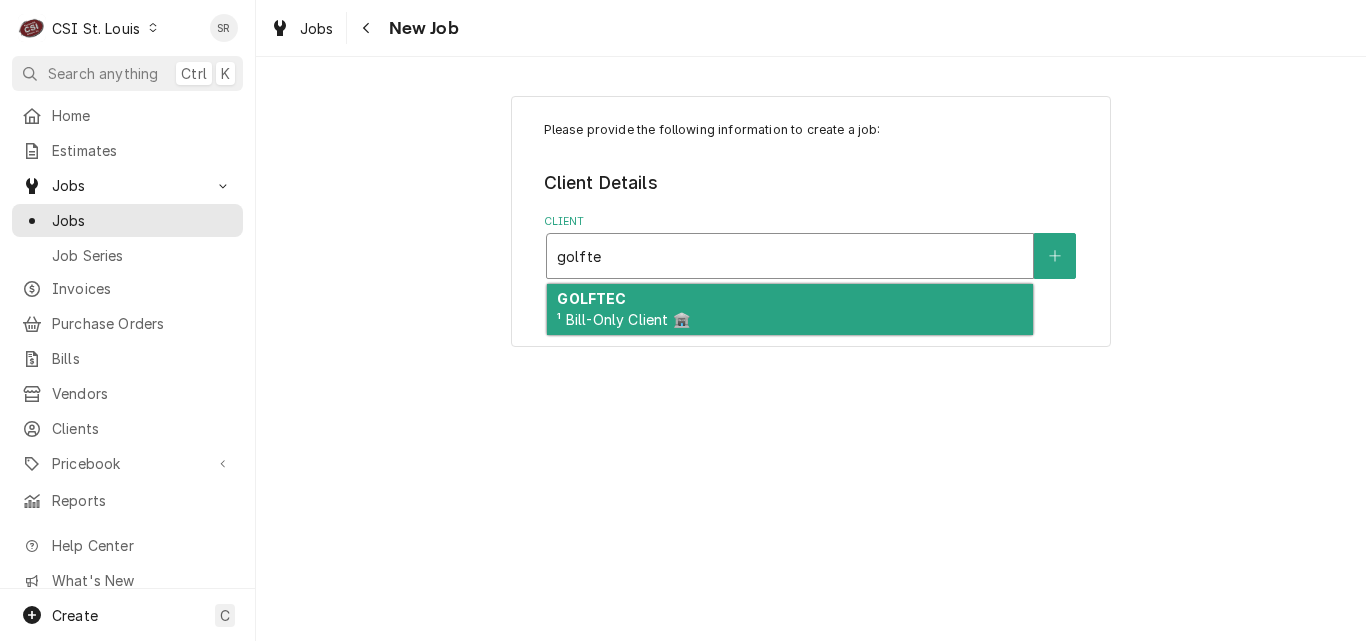 click on "GOLFTEC" at bounding box center [591, 298] 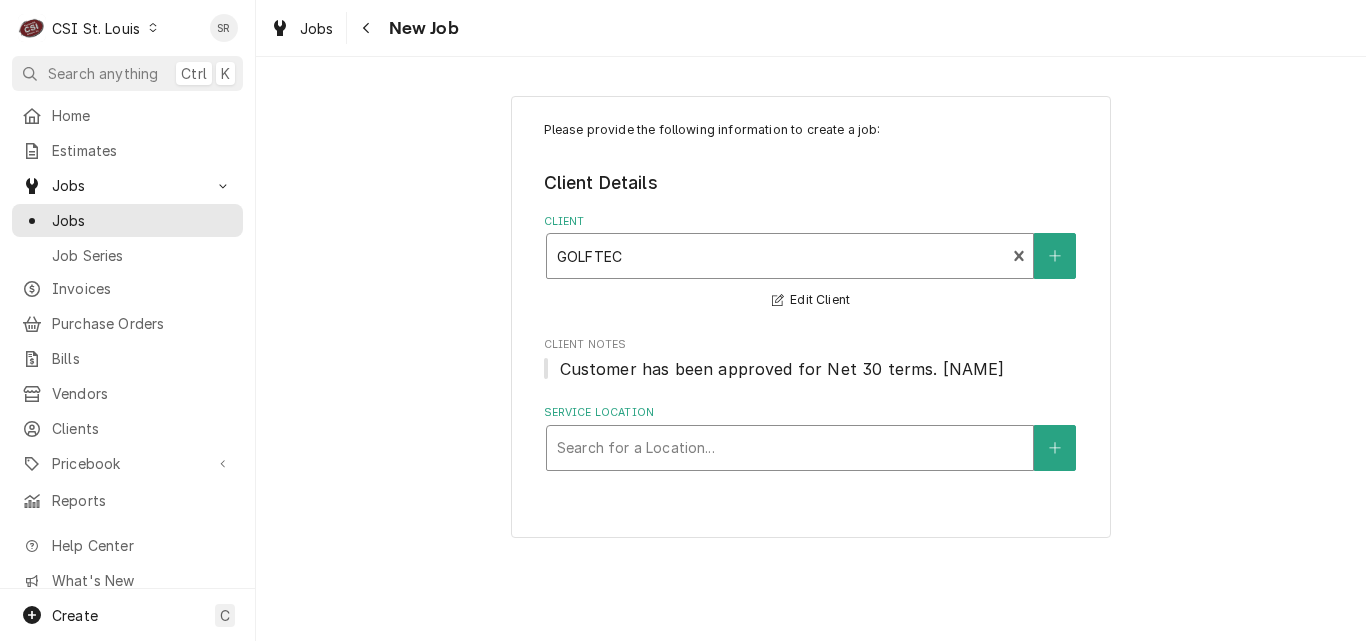 click at bounding box center (790, 448) 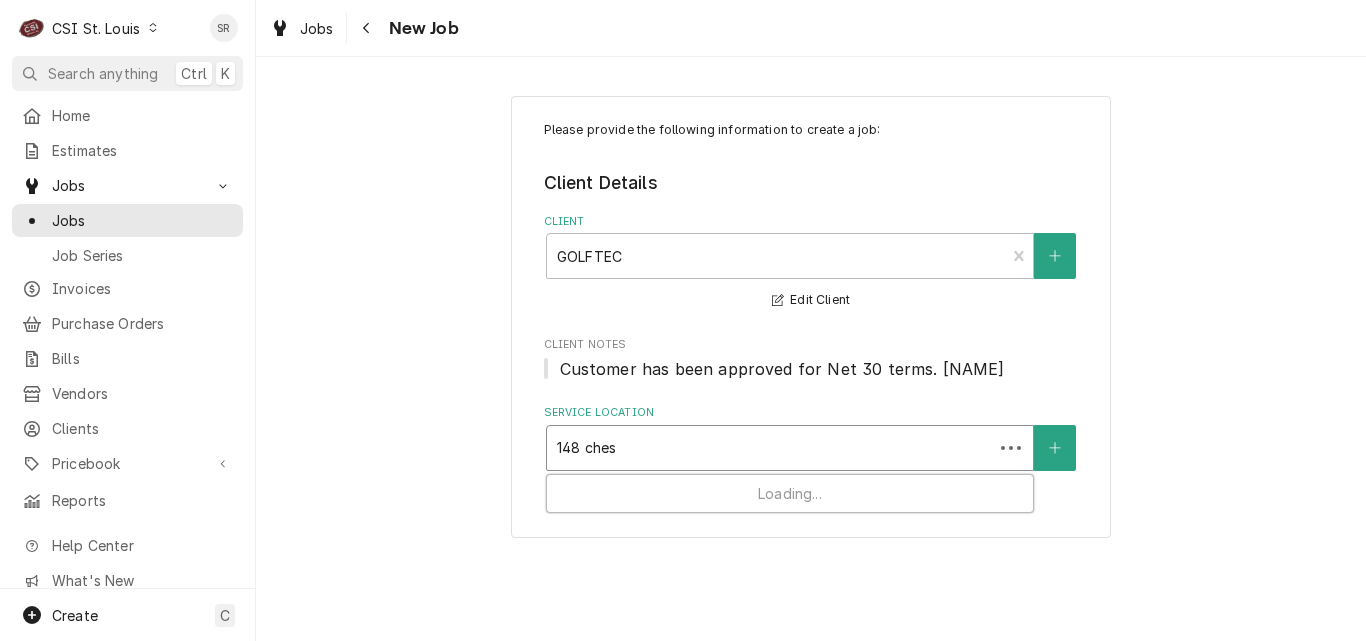type on "148 chest" 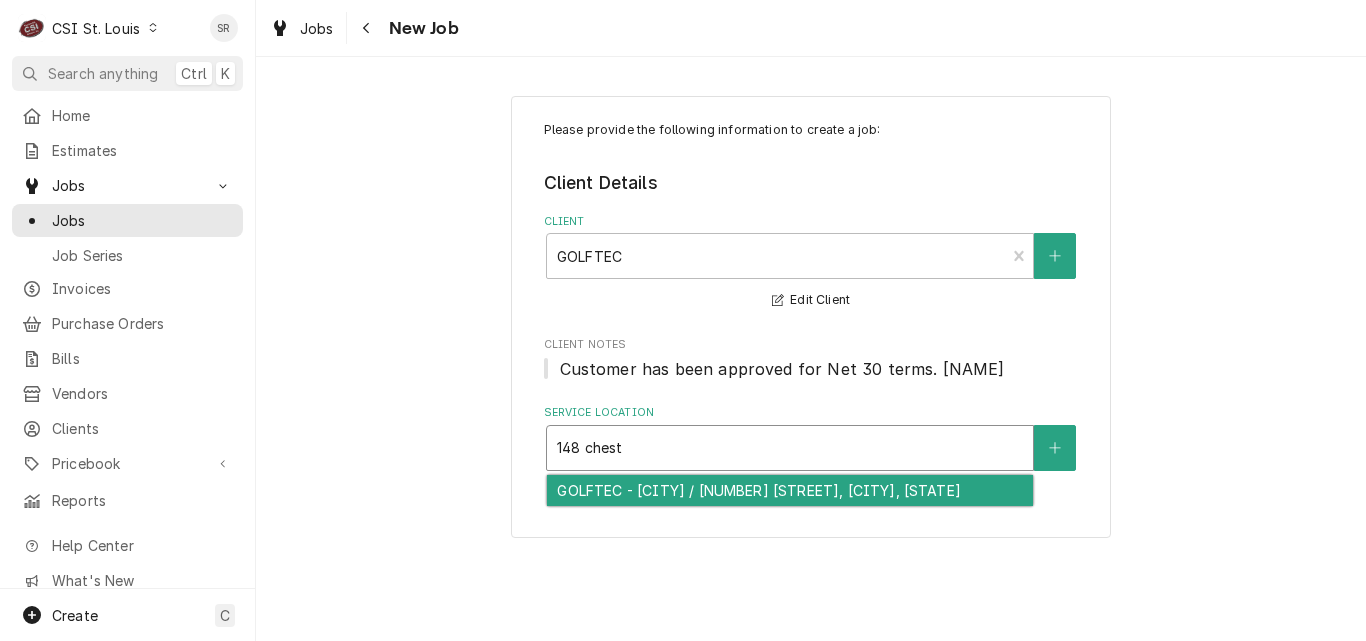 click on "GOLFTEC - Chesterfield / 148 Chesterfield Commons E Rd, Chesterfield, MO 63005" at bounding box center [790, 490] 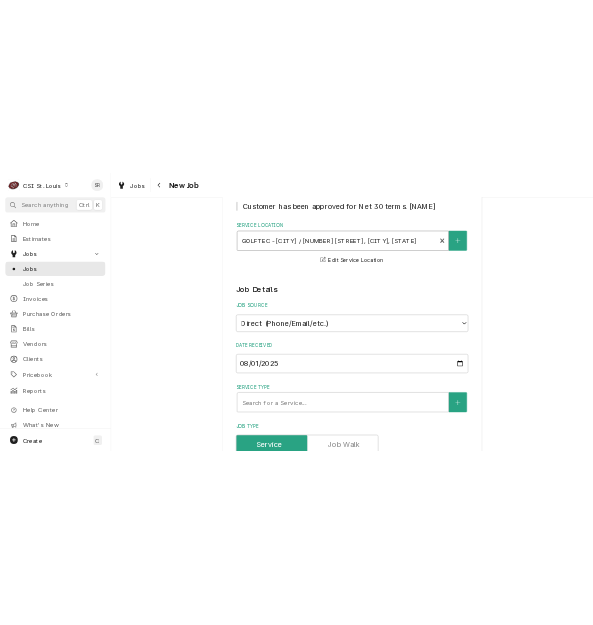 scroll, scrollTop: 400, scrollLeft: 0, axis: vertical 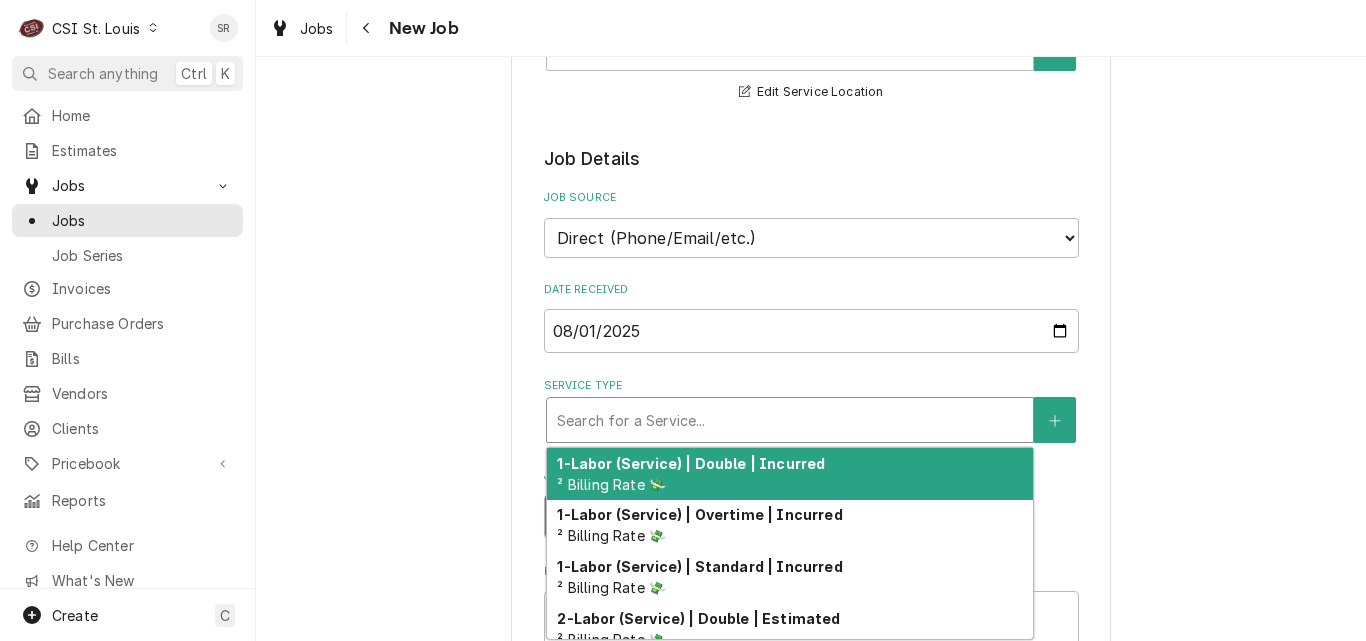 click at bounding box center [790, 420] 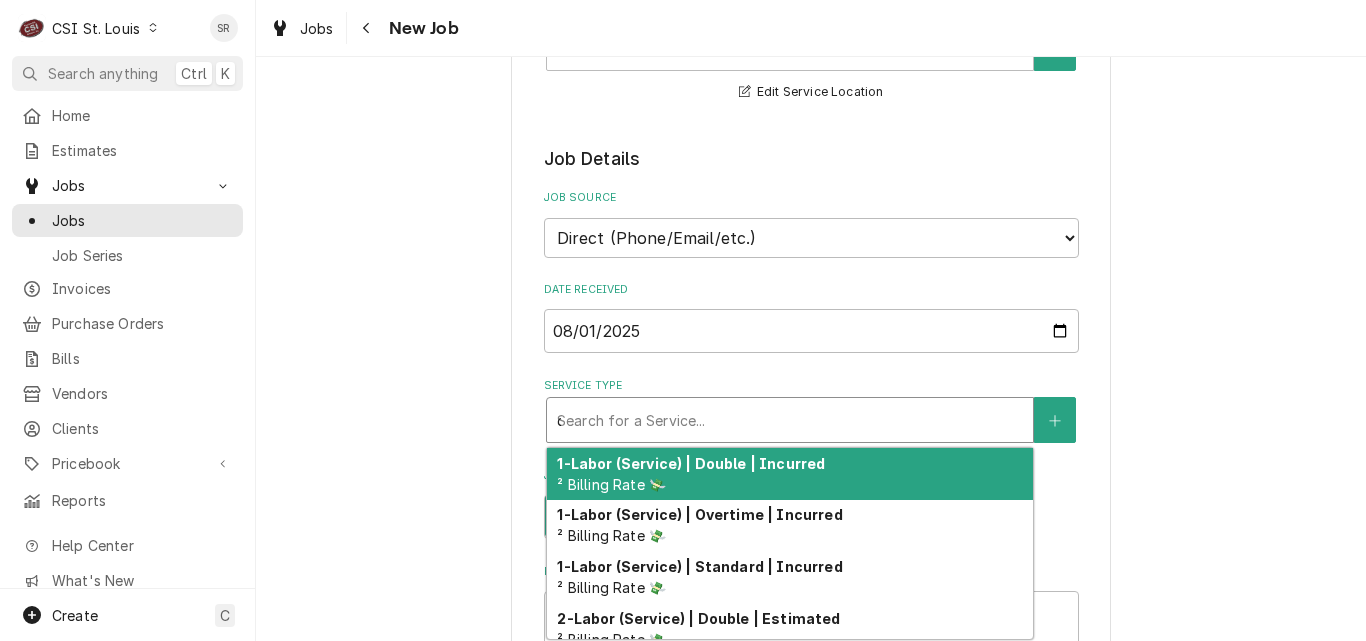 type on "x" 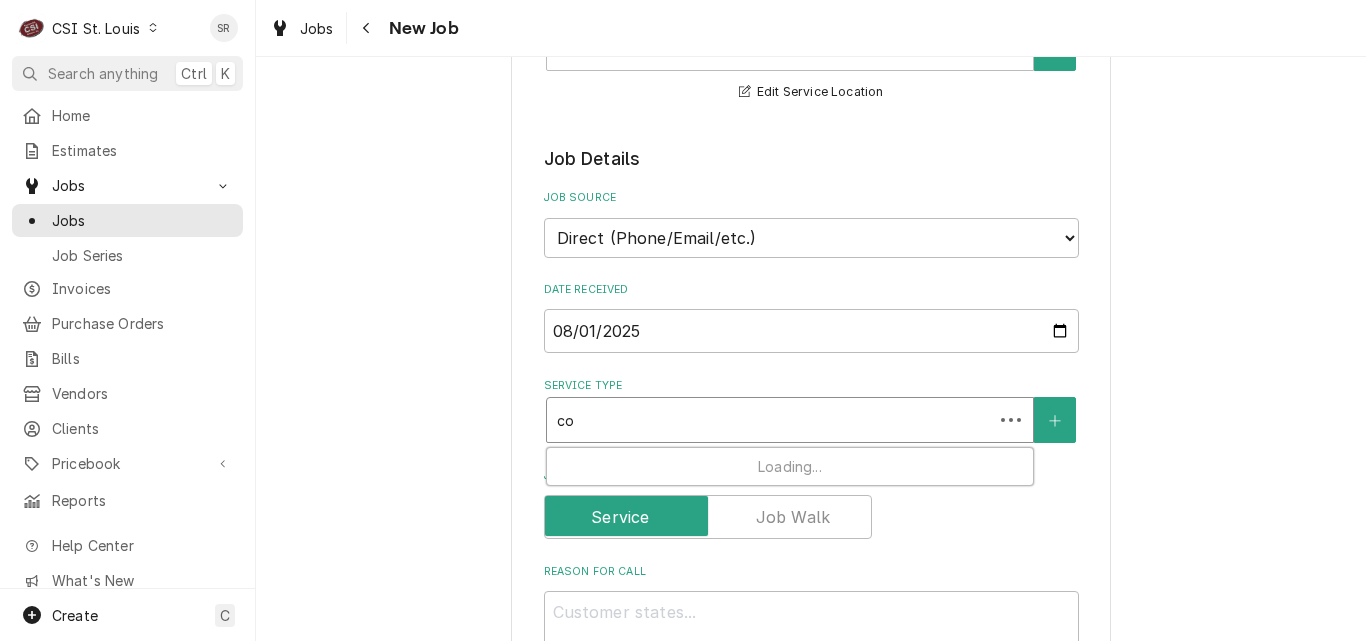 type on "x" 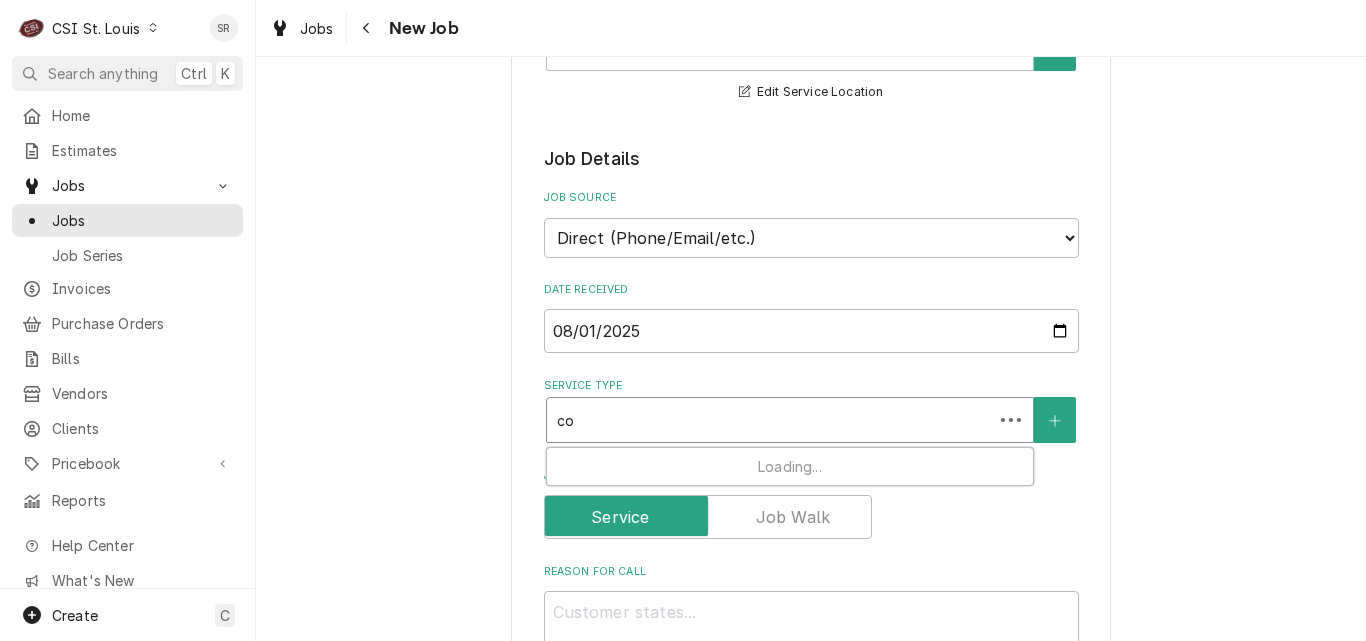 type on "coo" 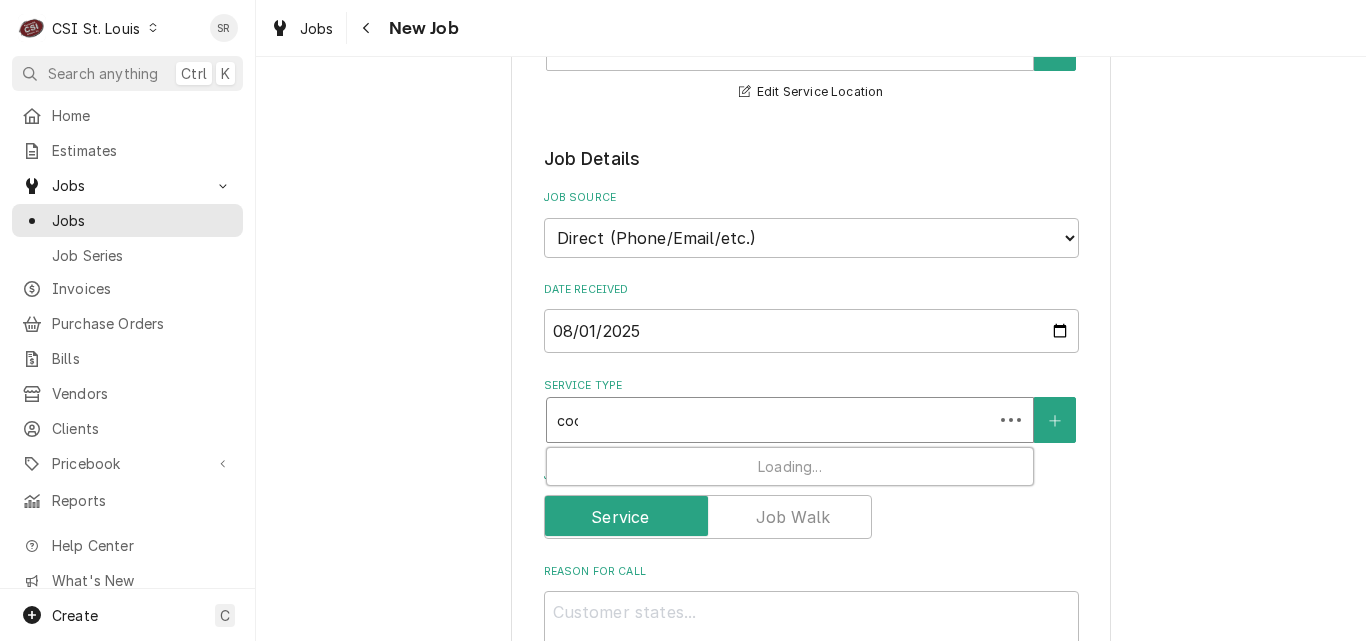 type on "x" 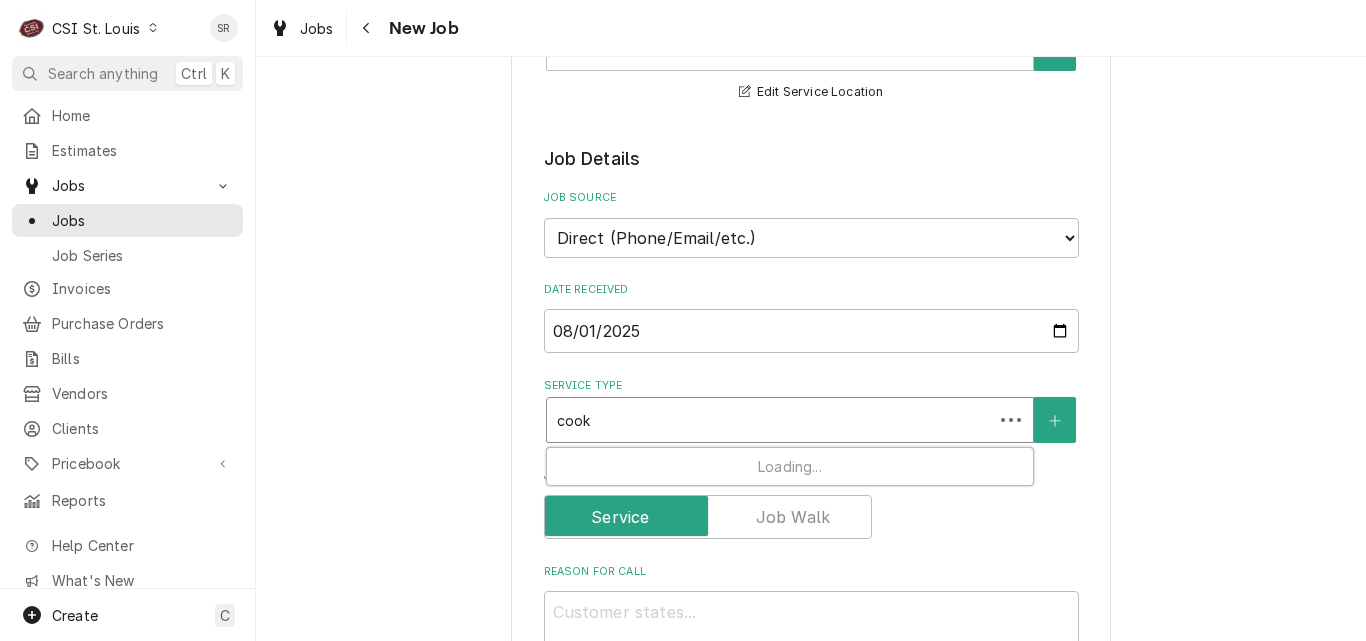 type on "x" 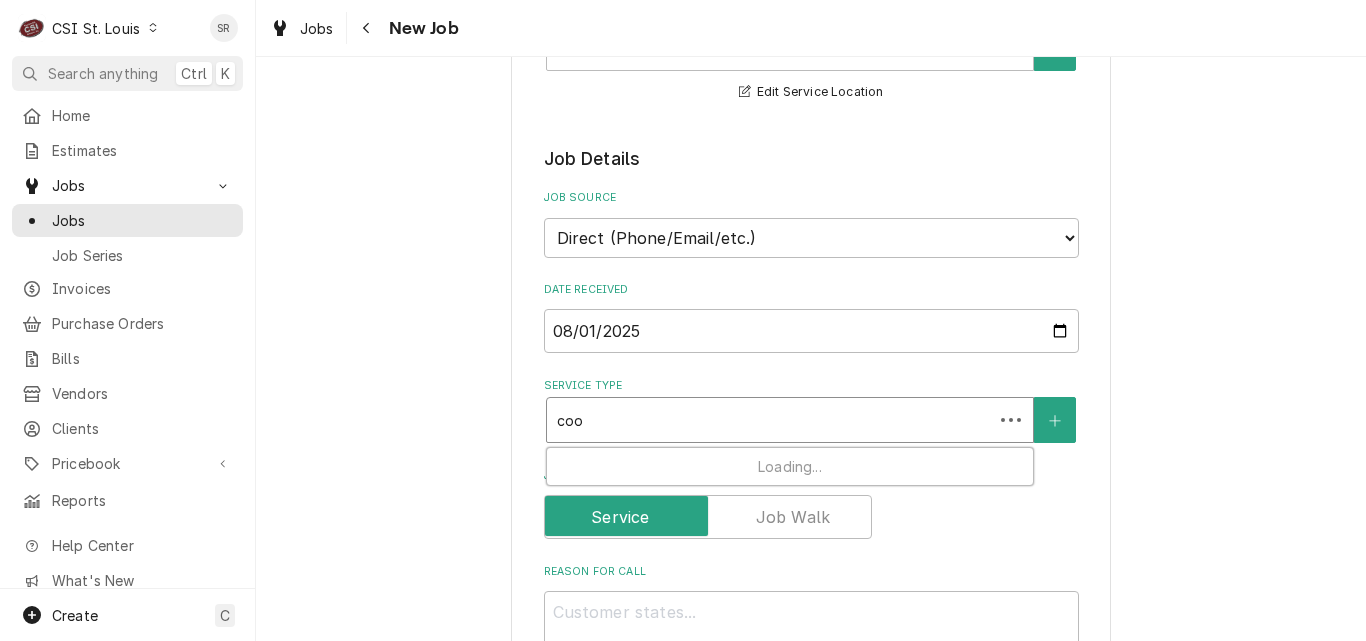 type on "x" 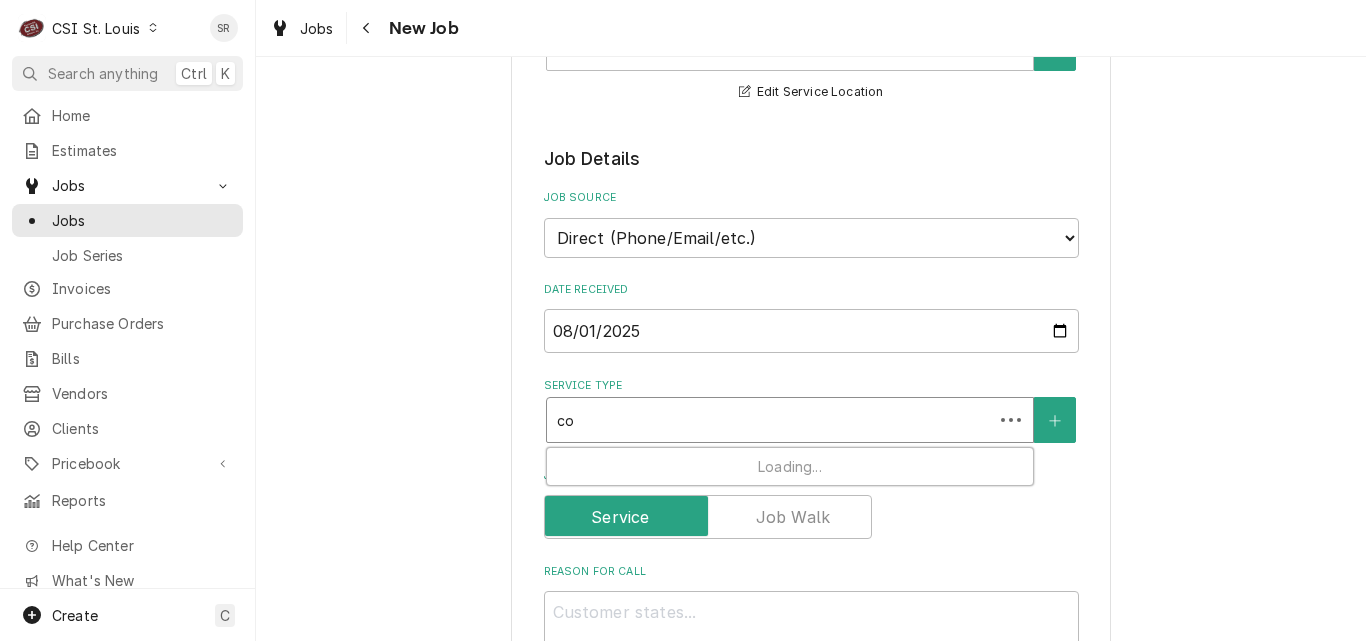 type on "x" 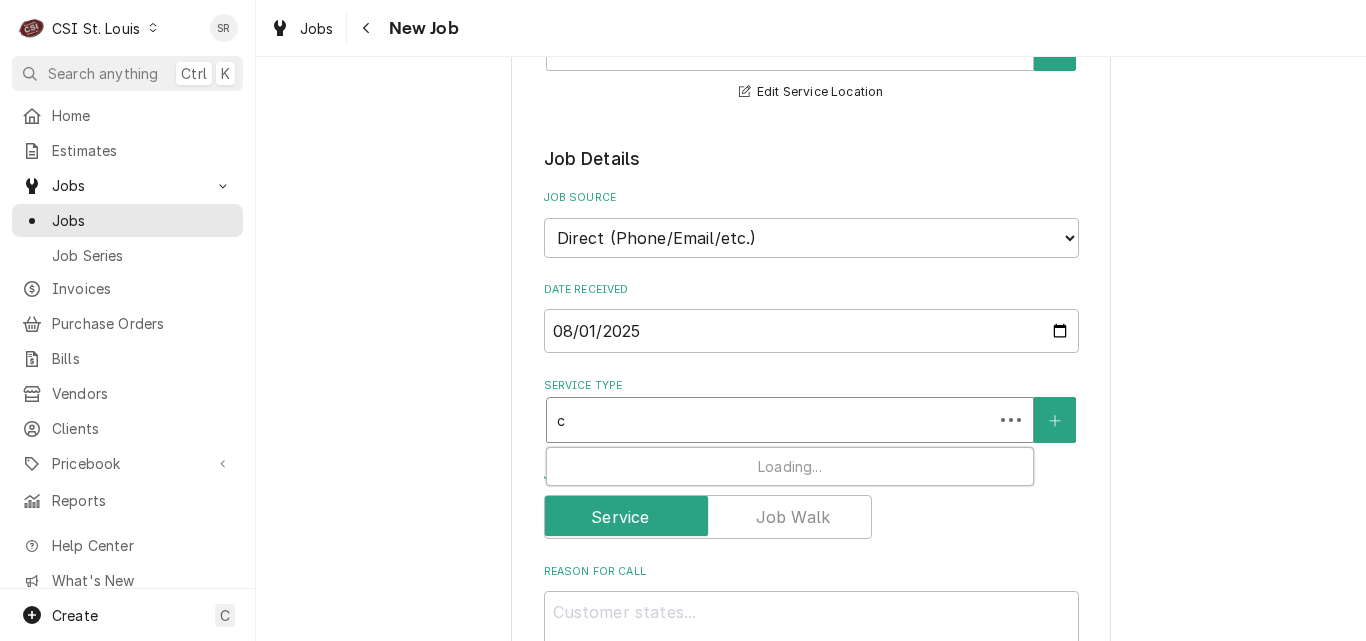 type on "x" 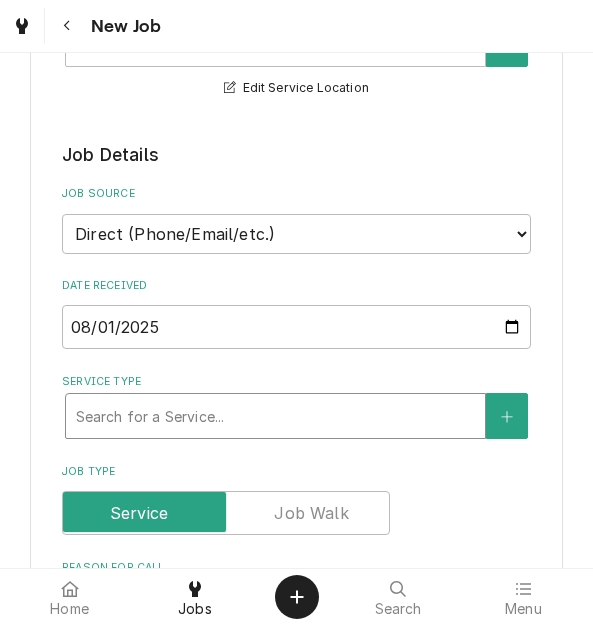 click at bounding box center [275, 416] 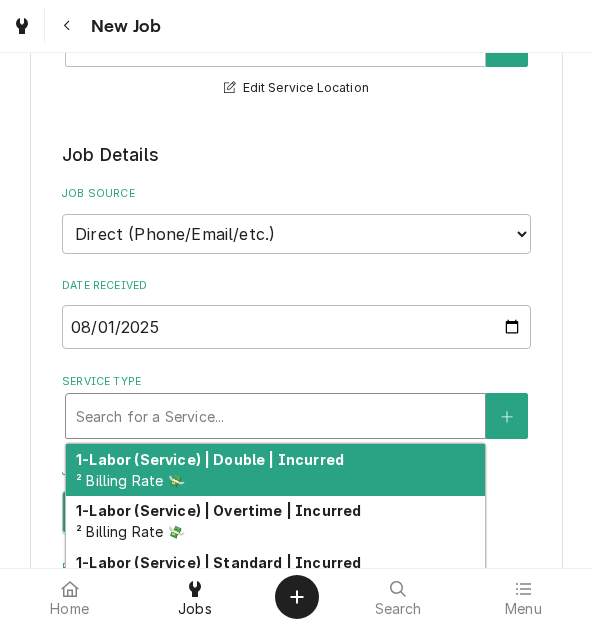type on "x" 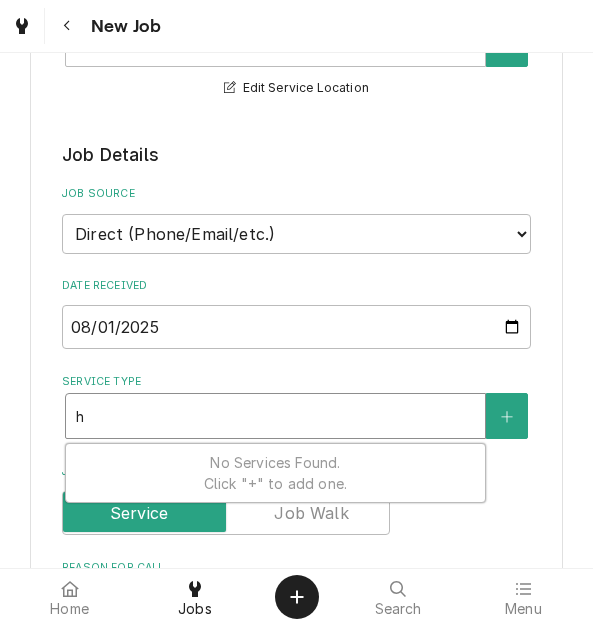 type on "x" 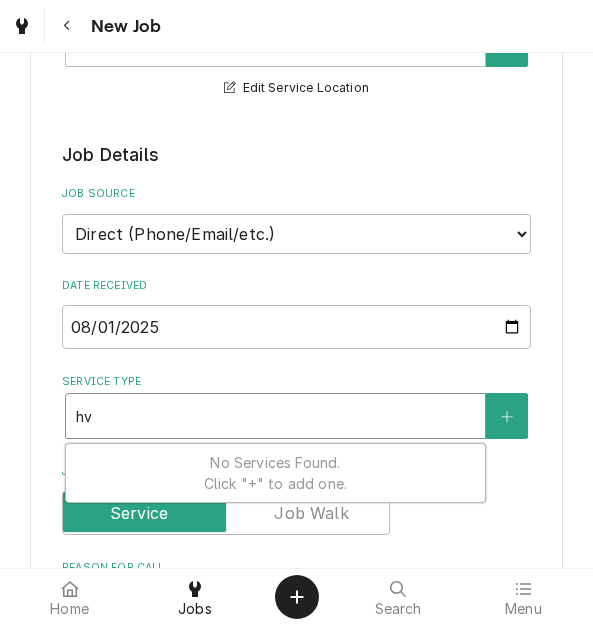 type on "x" 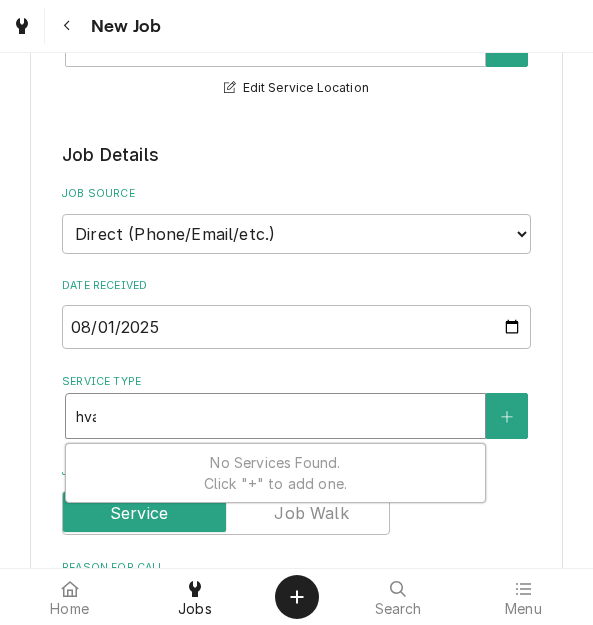 type on "x" 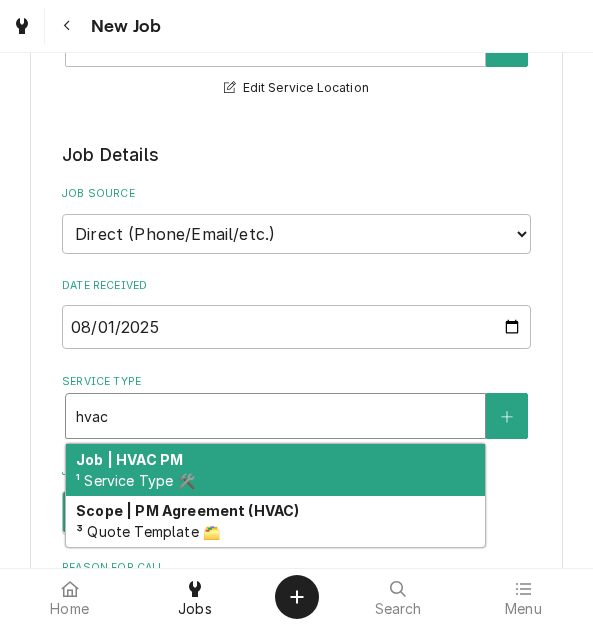 click on "Job | HVAC PM ¹ Service Type 🛠️" at bounding box center [275, 470] 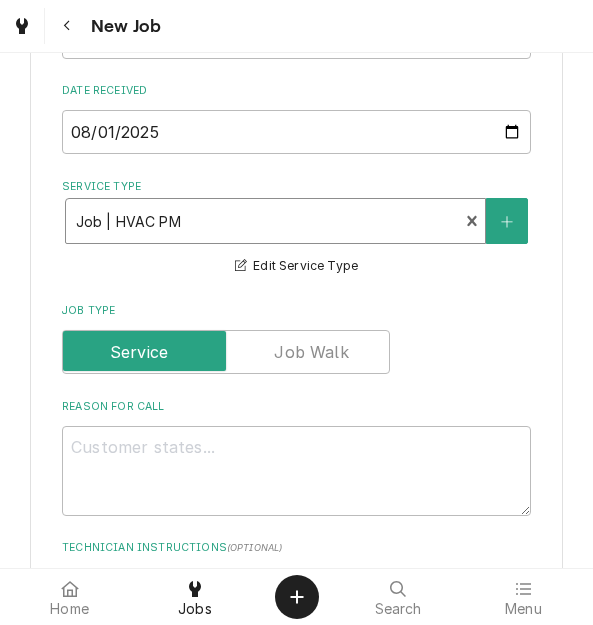 scroll, scrollTop: 900, scrollLeft: 0, axis: vertical 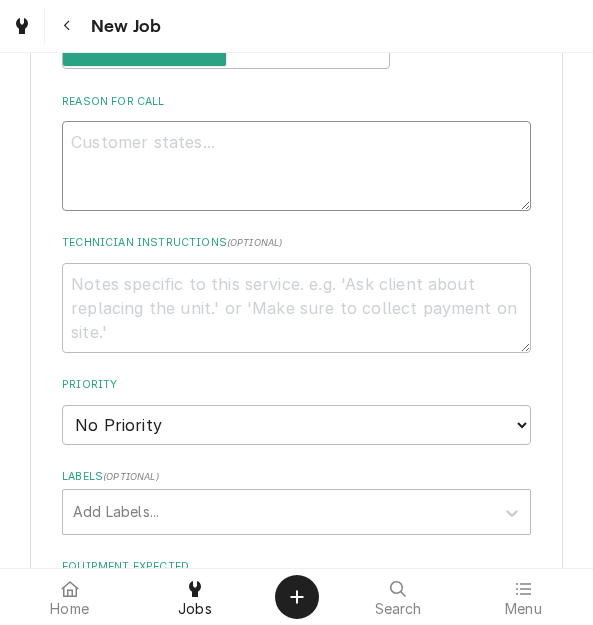 click on "Reason For Call" at bounding box center (296, 166) 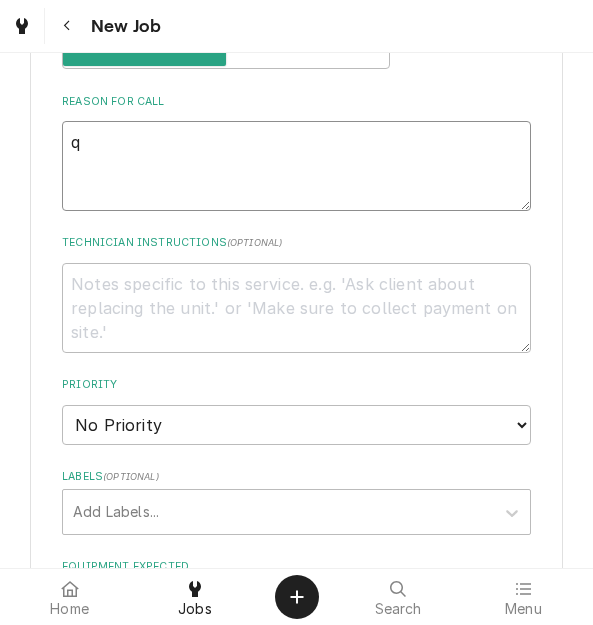 type on "x" 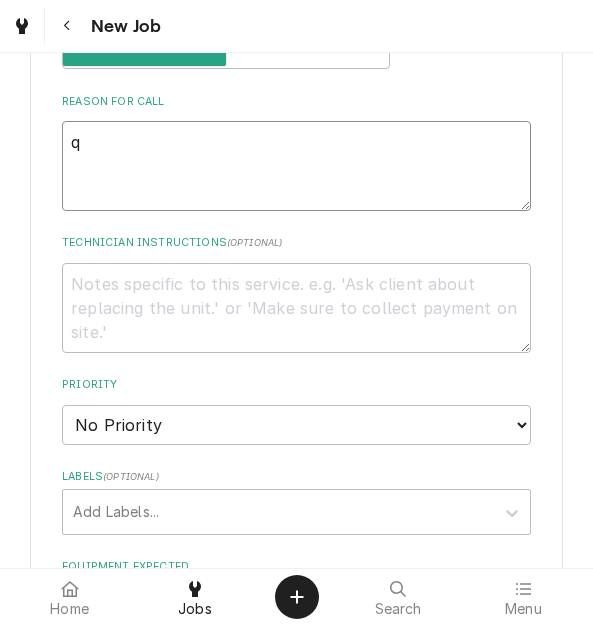 type on "qu" 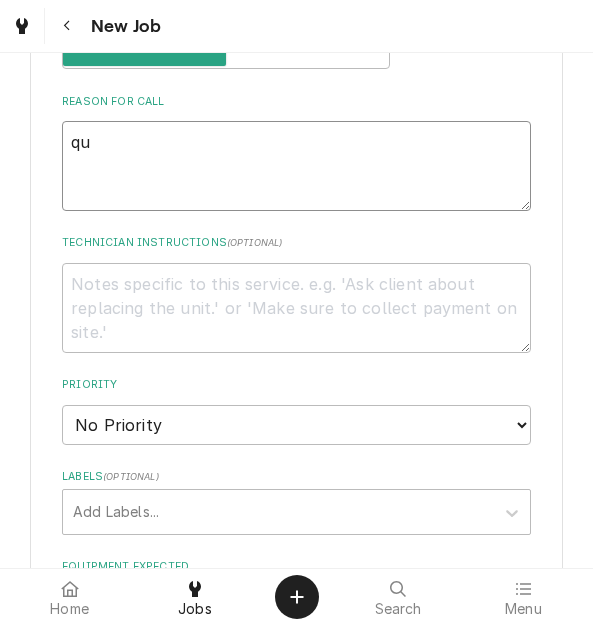type on "x" 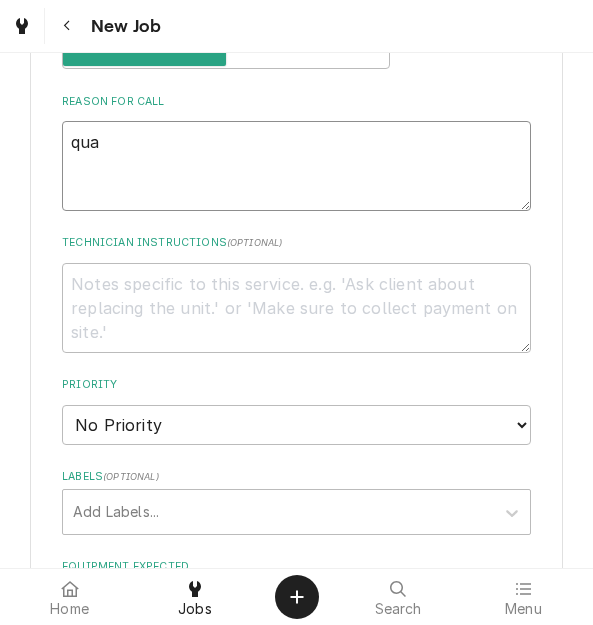 type on "x" 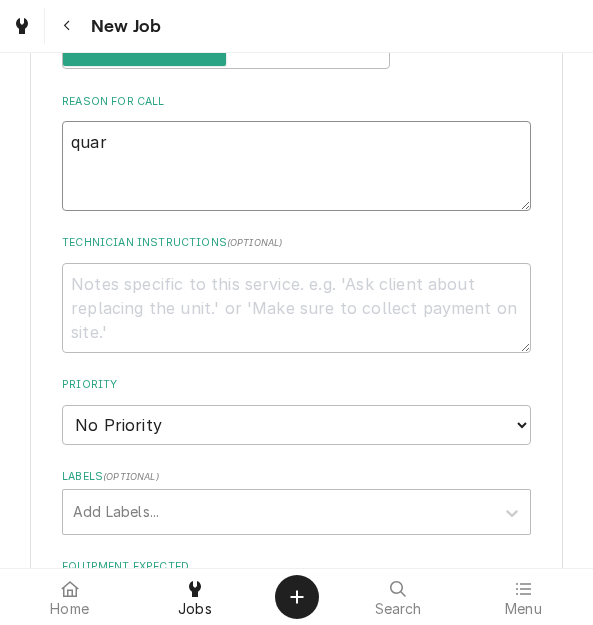 type on "x" 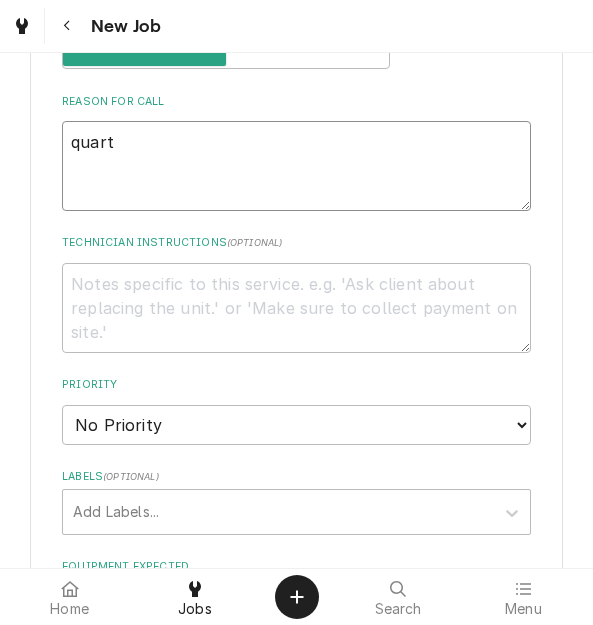 type on "x" 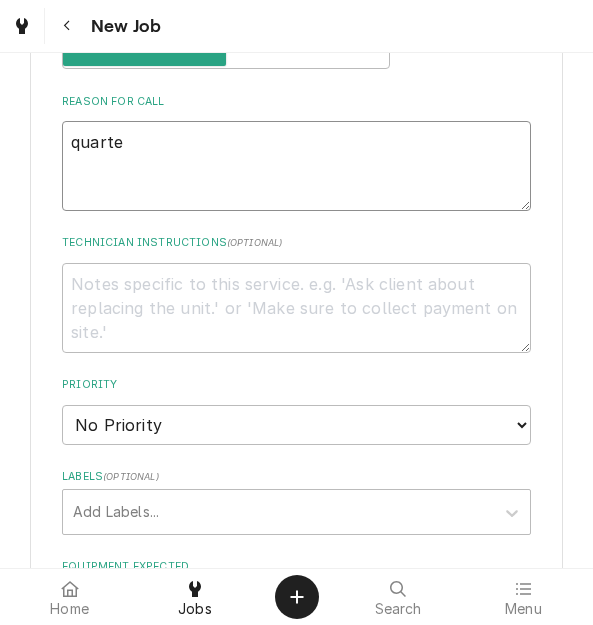 type on "x" 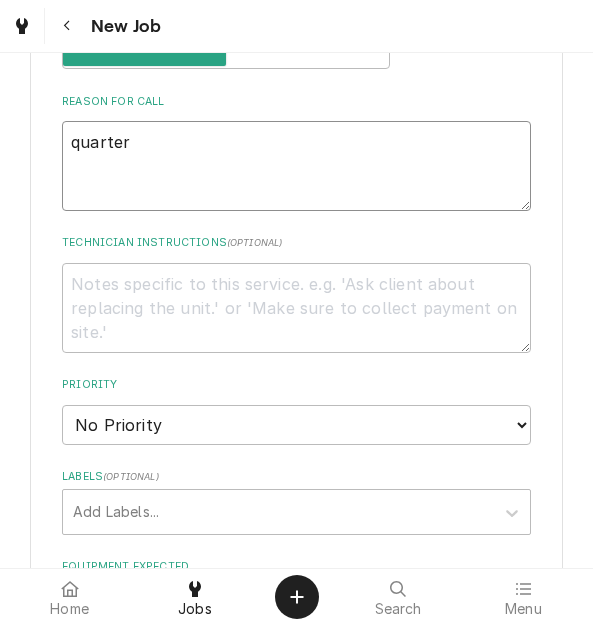 type on "x" 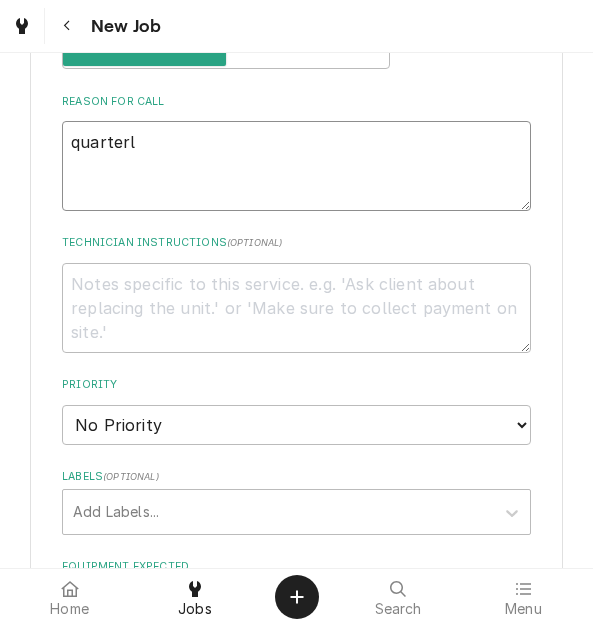 type on "x" 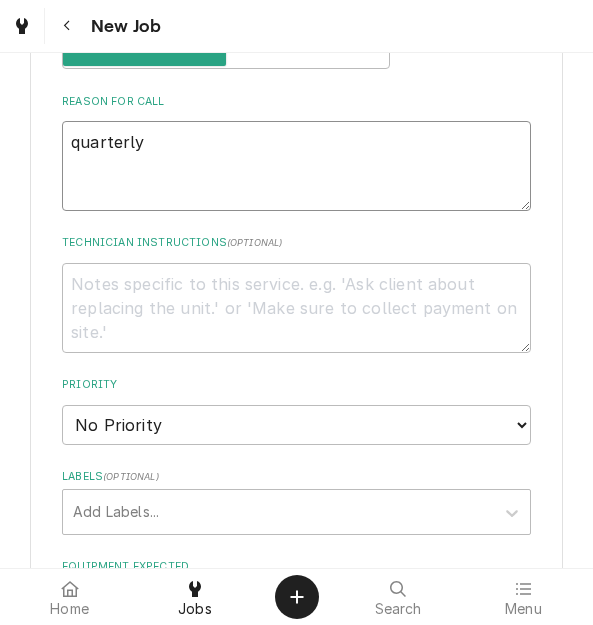 type on "x" 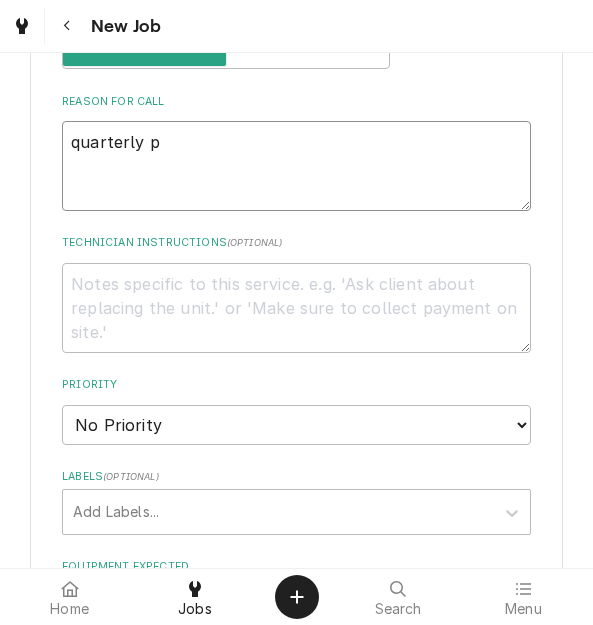 type on "x" 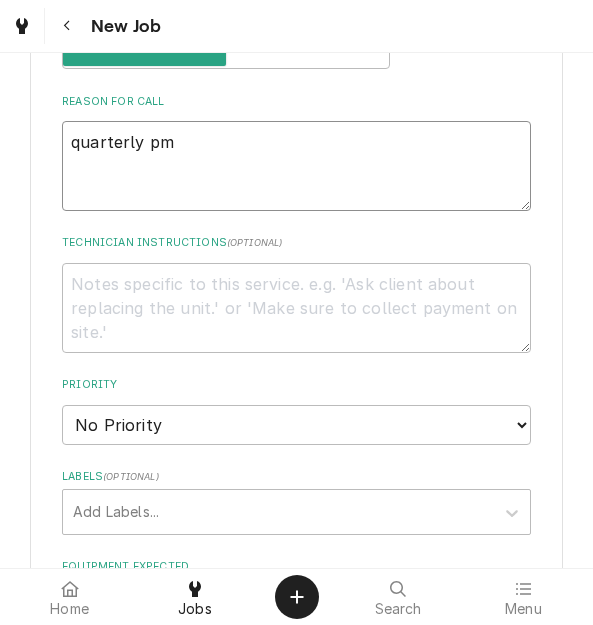 type on "x" 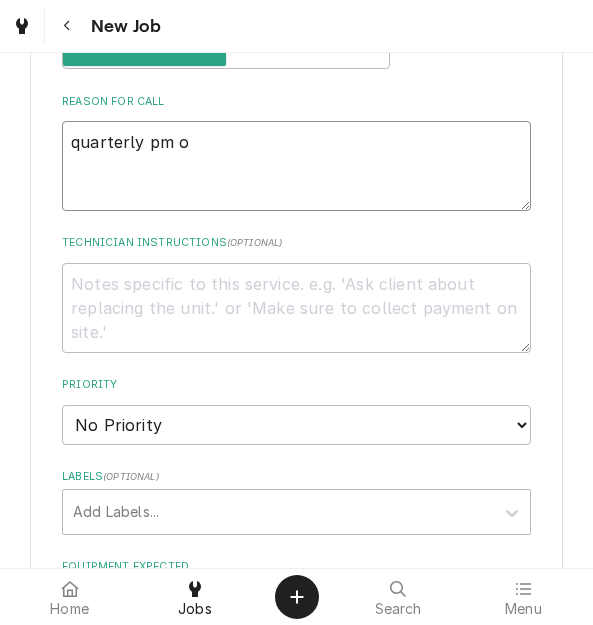 type on "x" 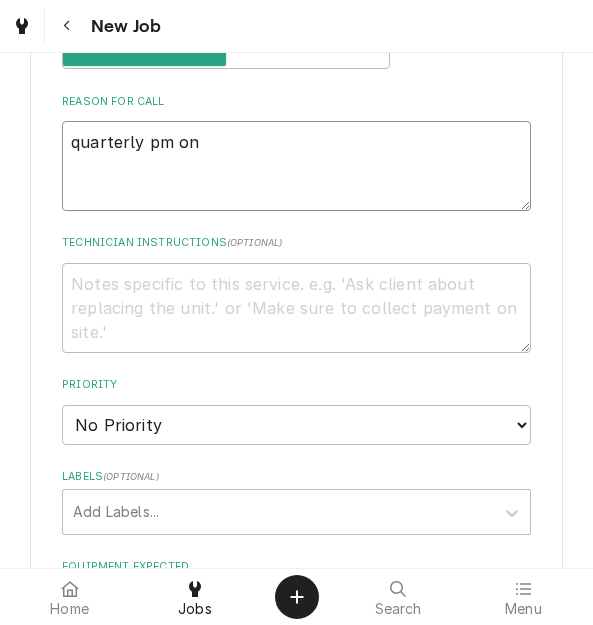 type on "x" 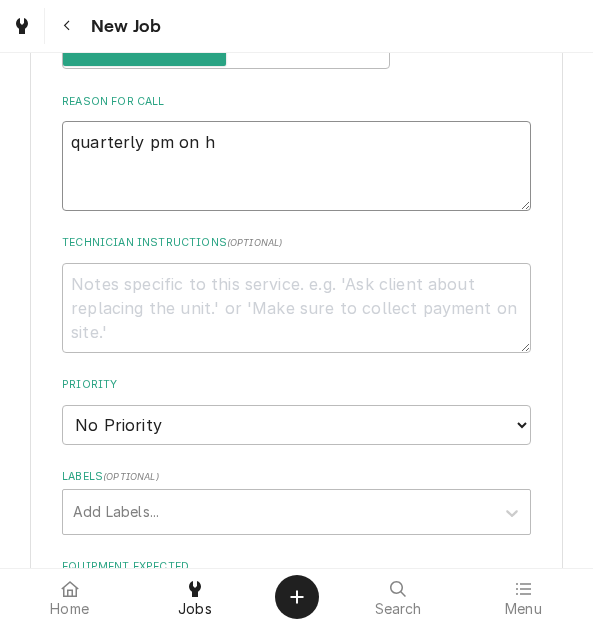 type on "x" 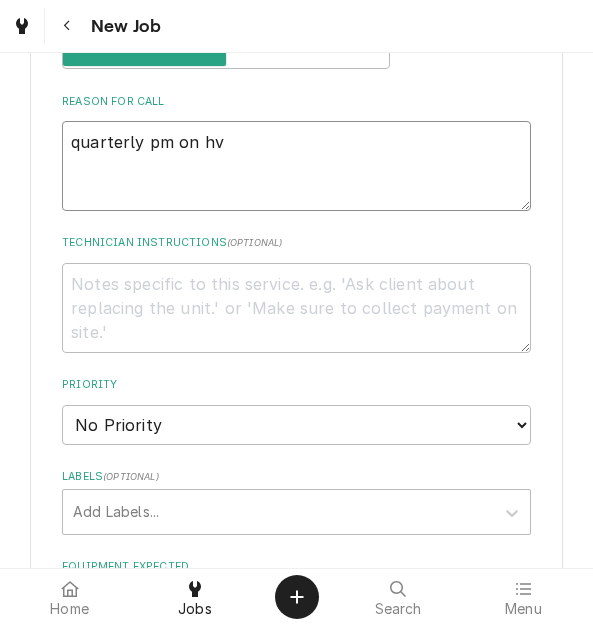 type on "x" 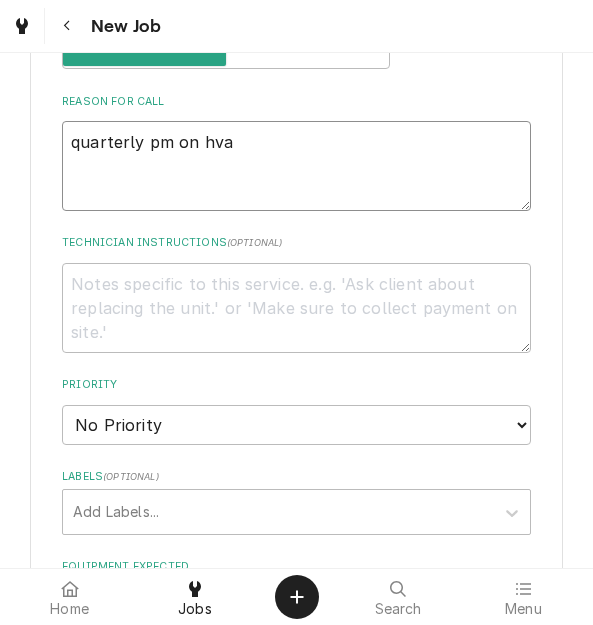 type on "x" 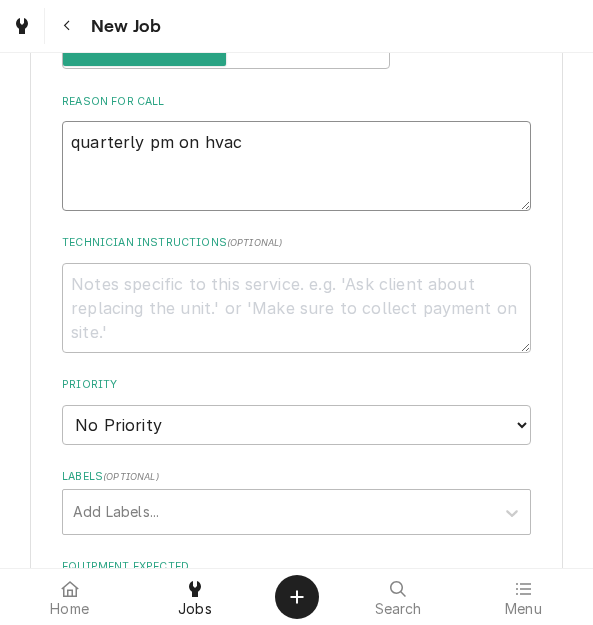 type on "x" 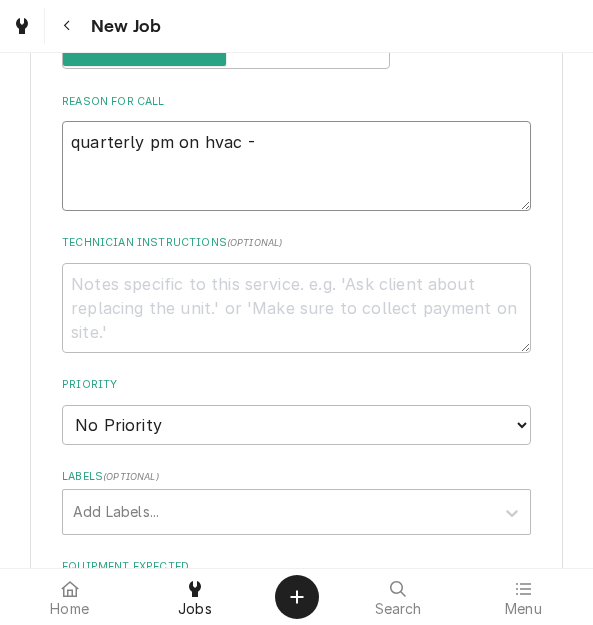 type on "x" 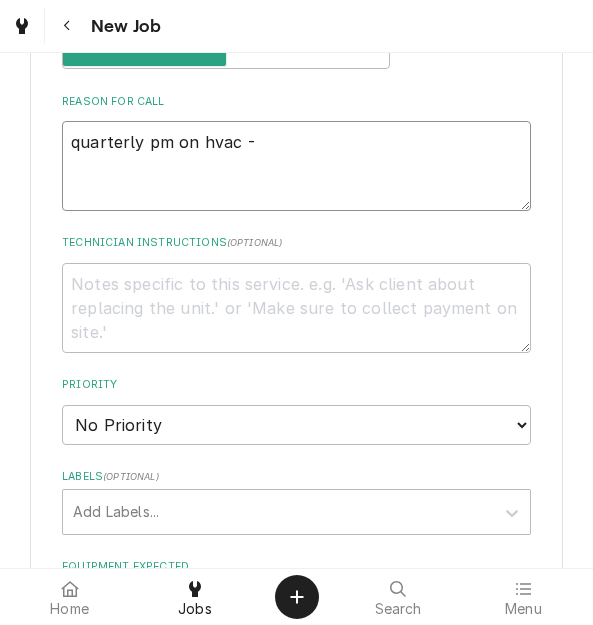 type on "quarterly pm on hvac -" 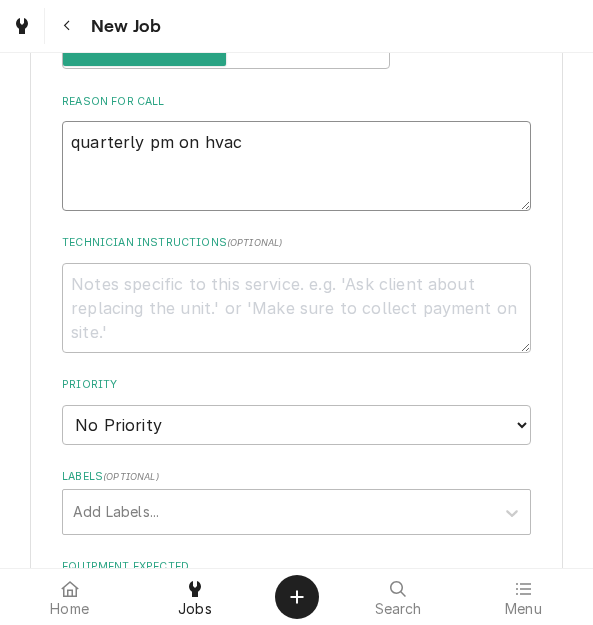 type on "x" 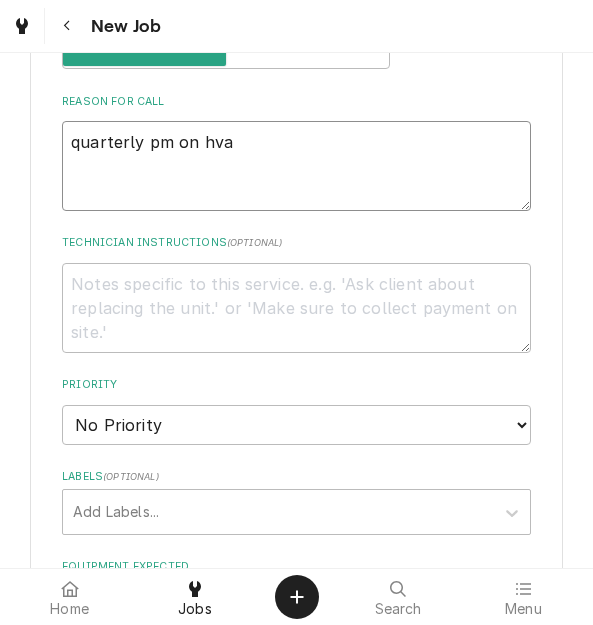 type on "x" 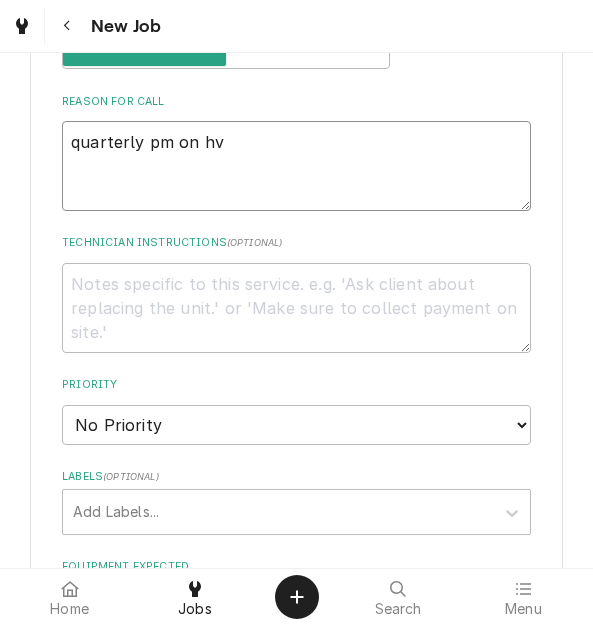 type on "x" 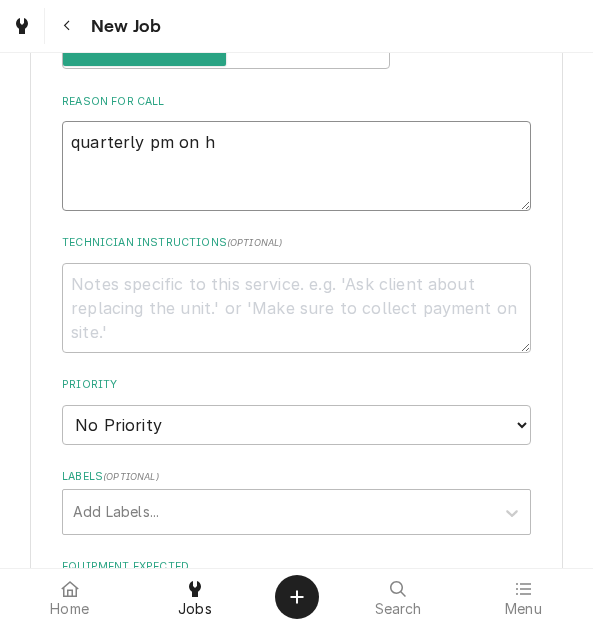 type on "x" 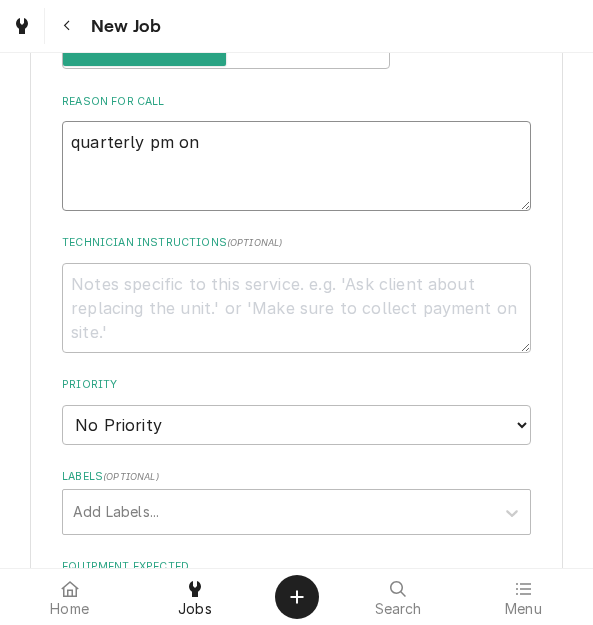 type on "x" 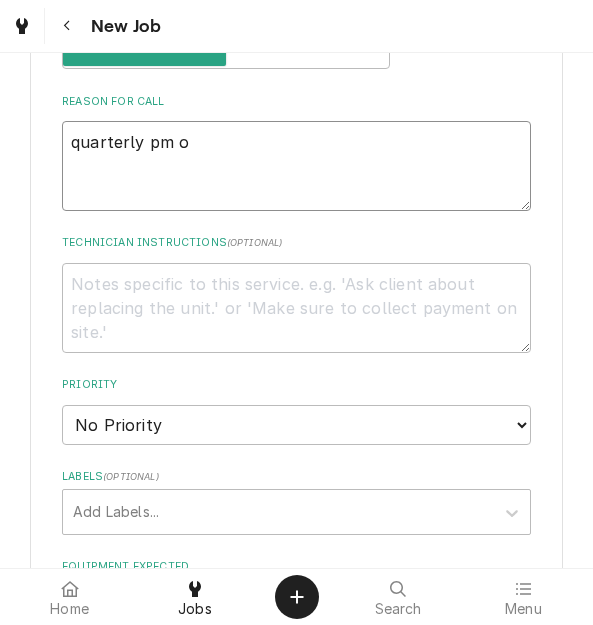 type on "x" 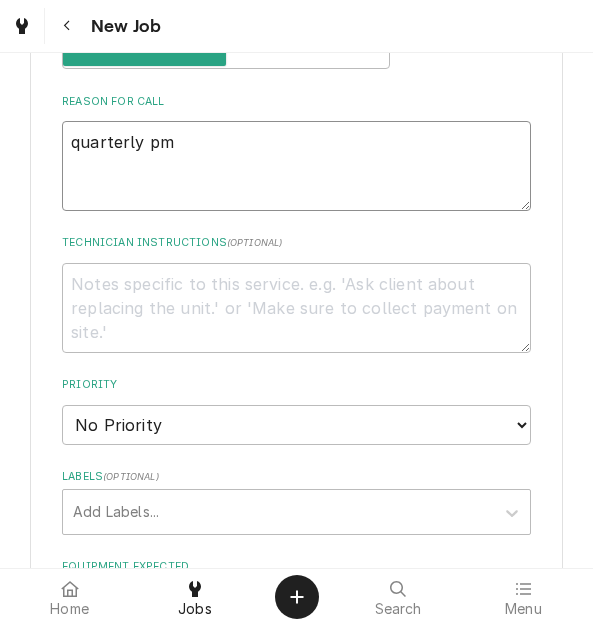 type on "x" 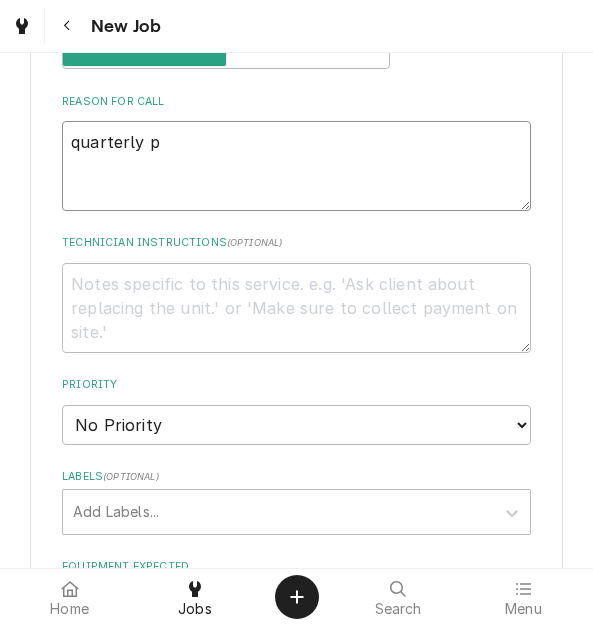 type on "x" 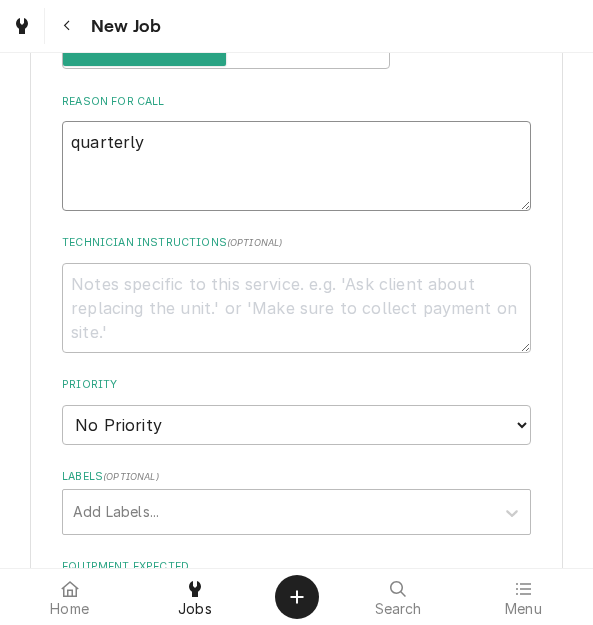 type on "x" 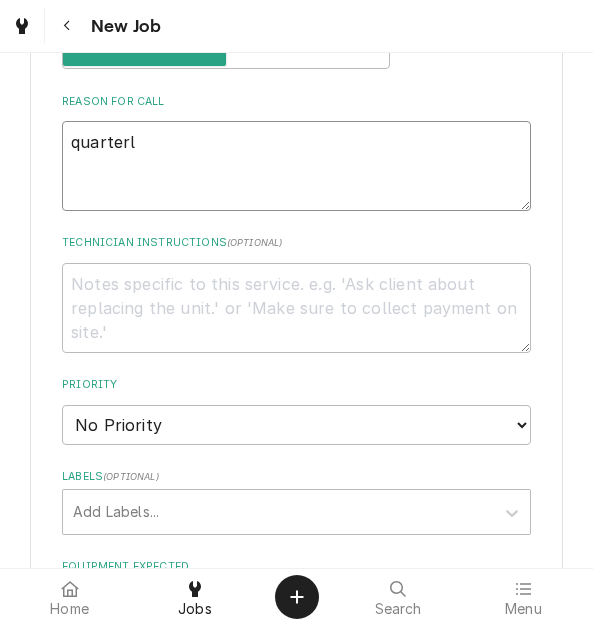 type on "x" 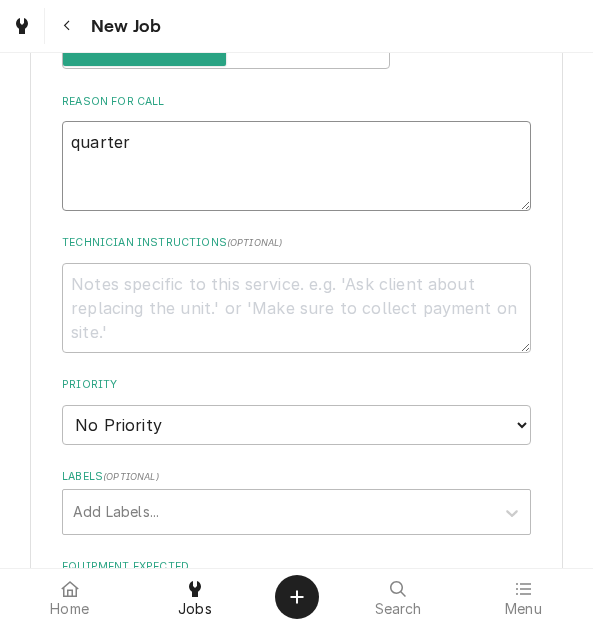 type on "x" 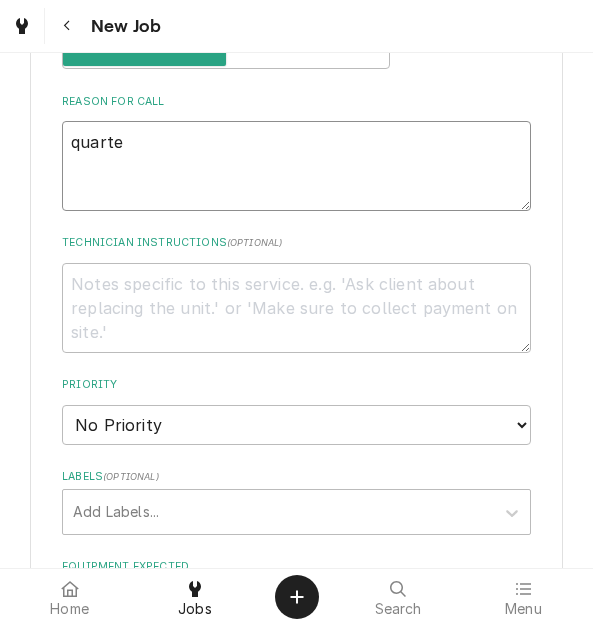 type on "x" 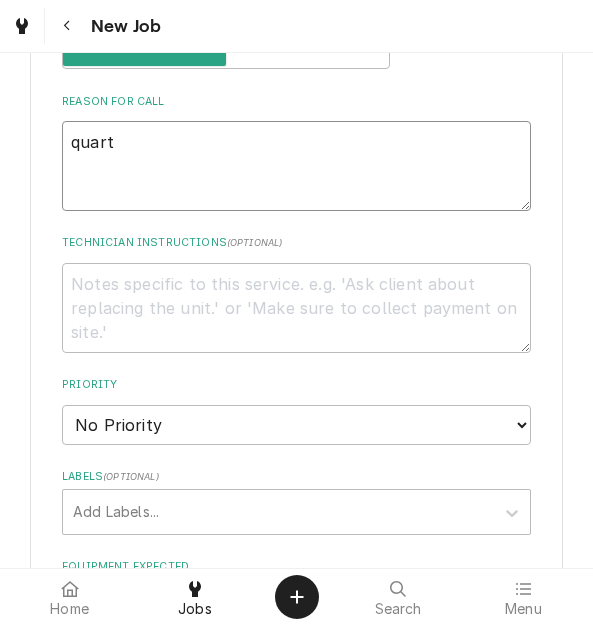 type on "x" 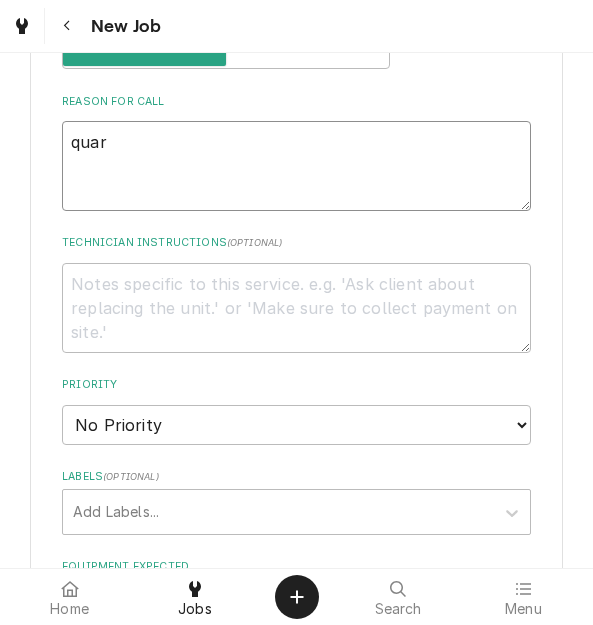 type on "x" 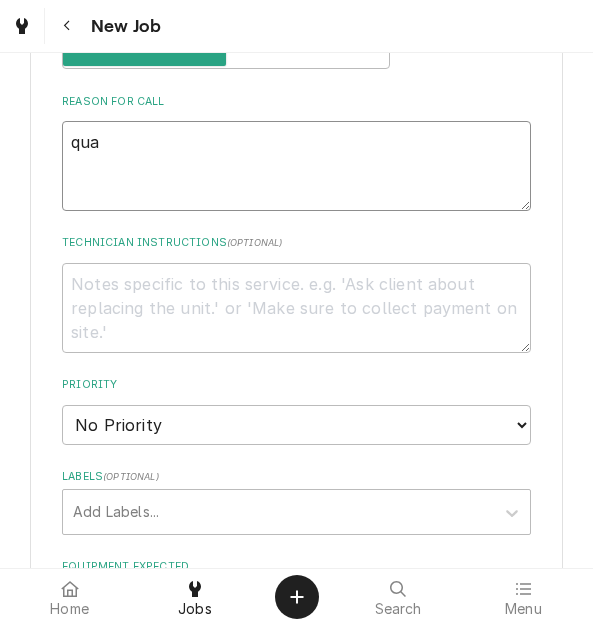 type on "x" 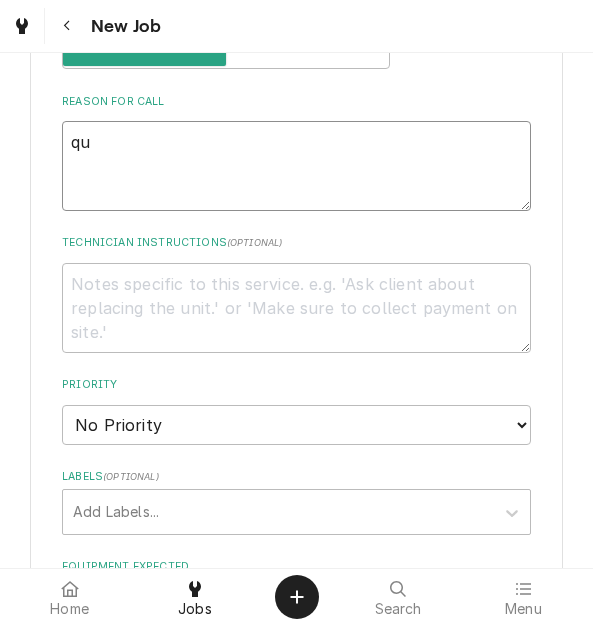 type on "x" 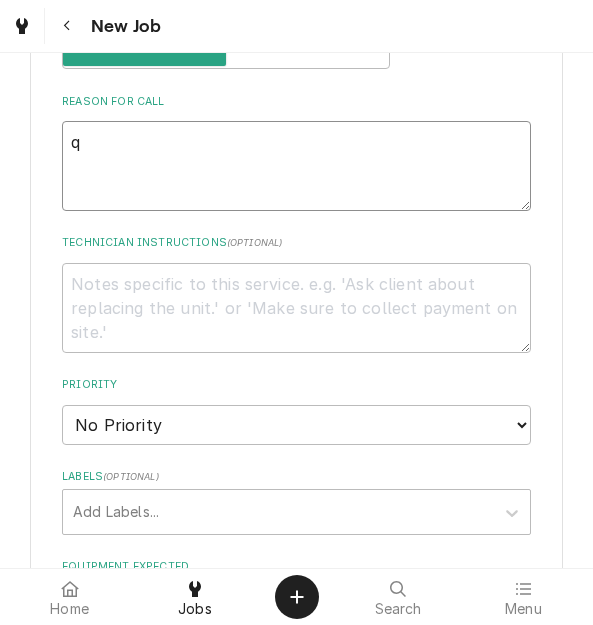 type on "x" 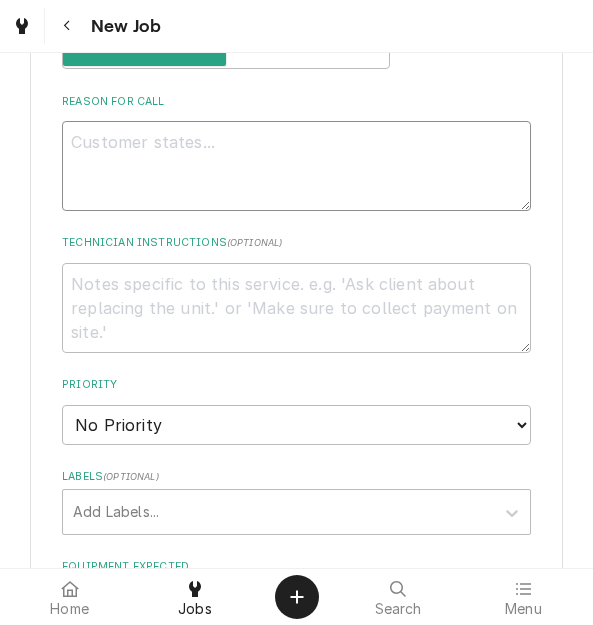 type on "x" 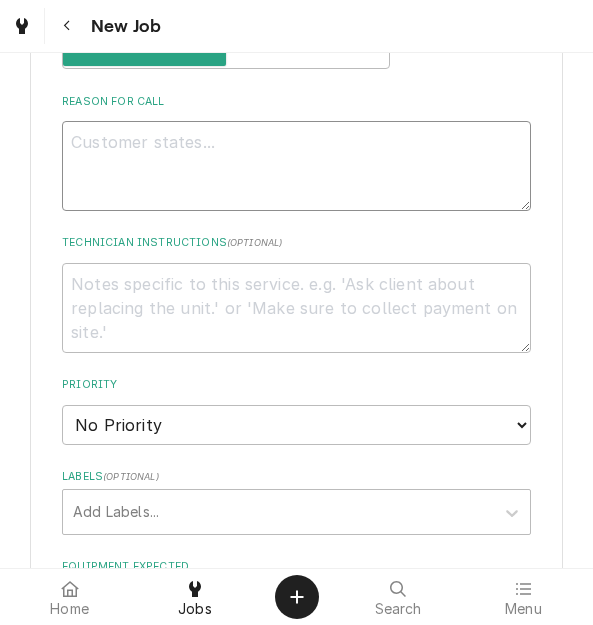 type on "p" 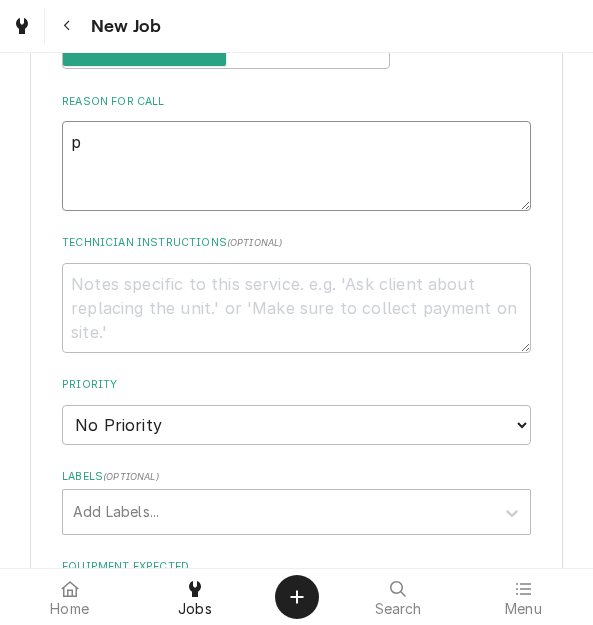 type on "x" 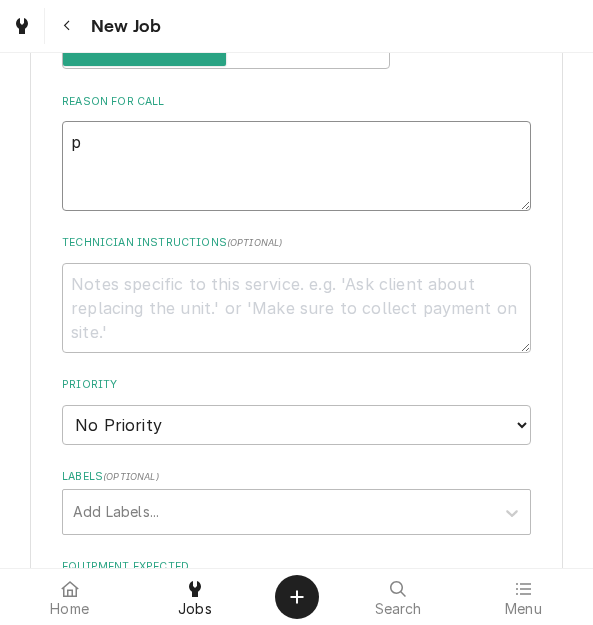 type on "pe" 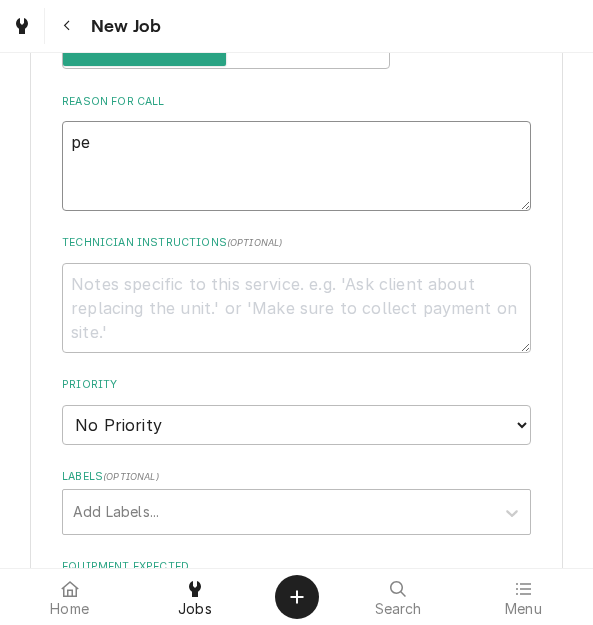 type on "x" 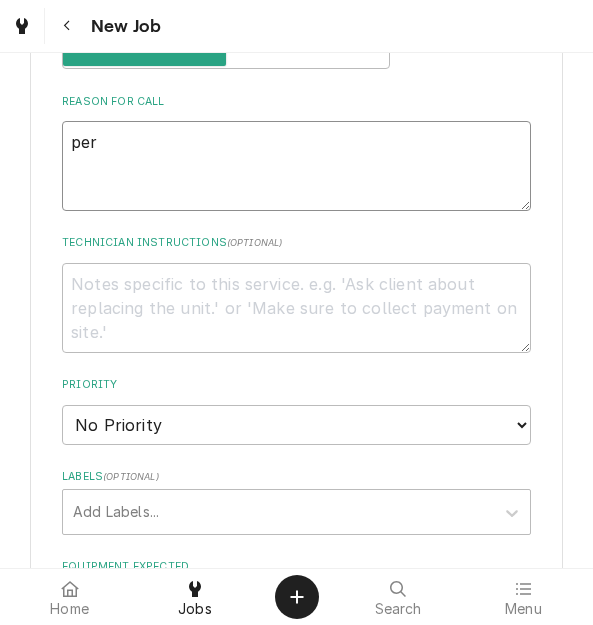 type on "x" 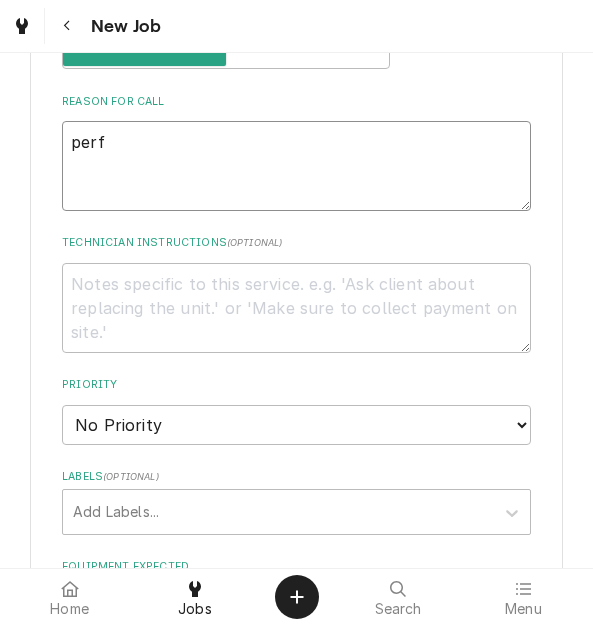 type on "x" 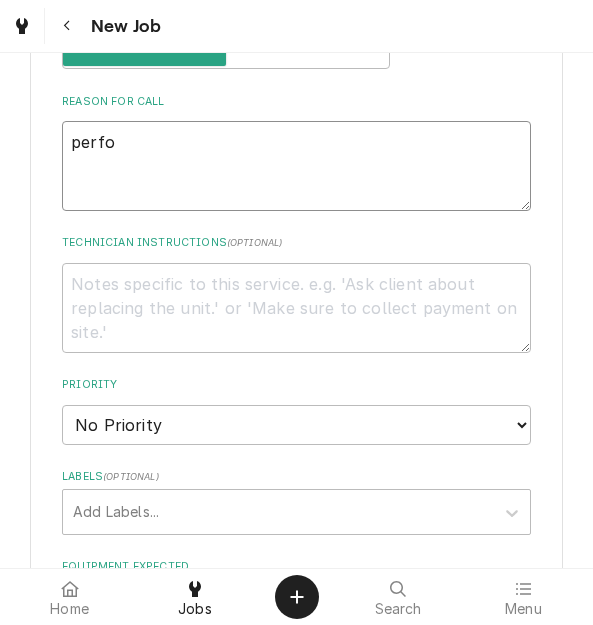 type on "x" 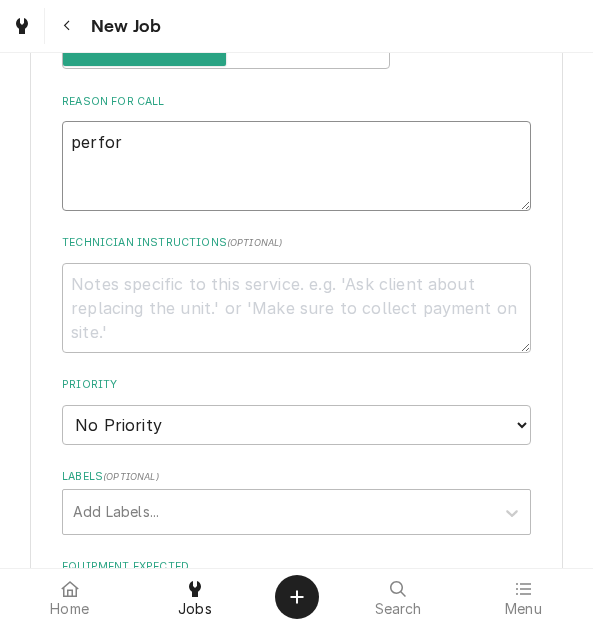 type on "x" 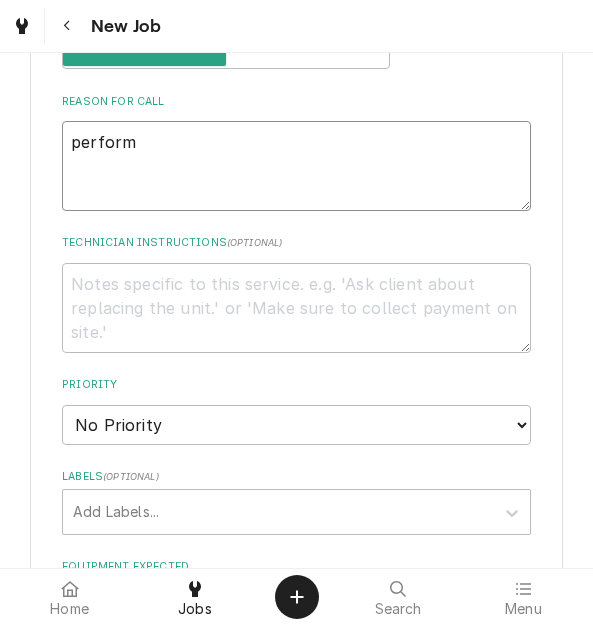 type on "x" 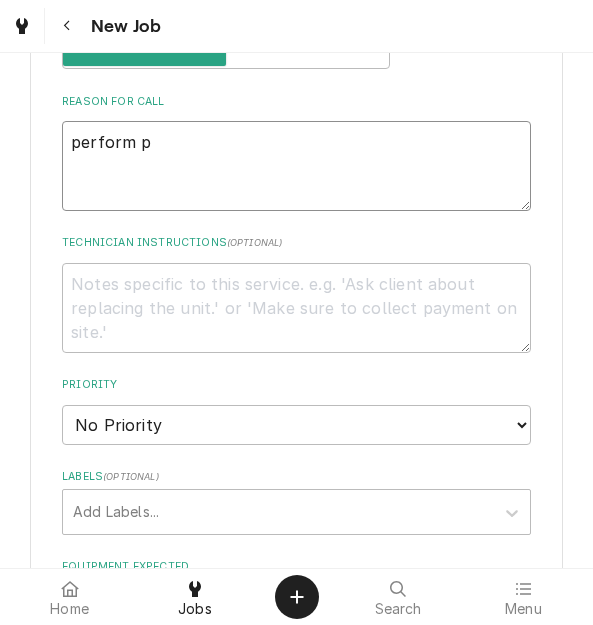 type on "x" 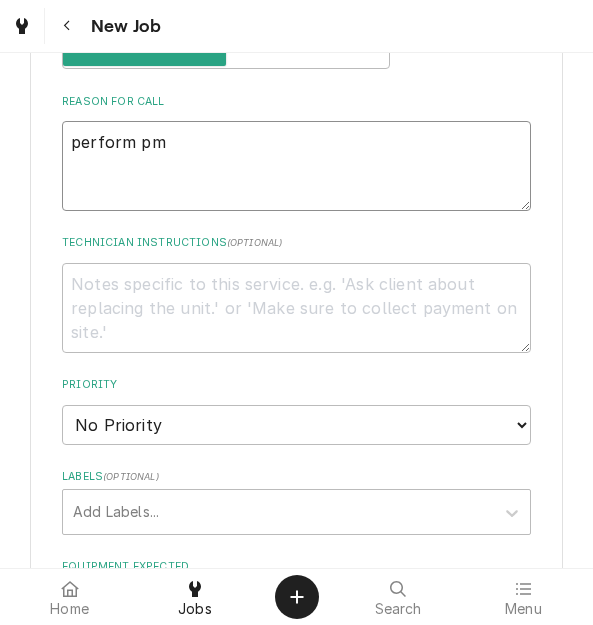 type on "x" 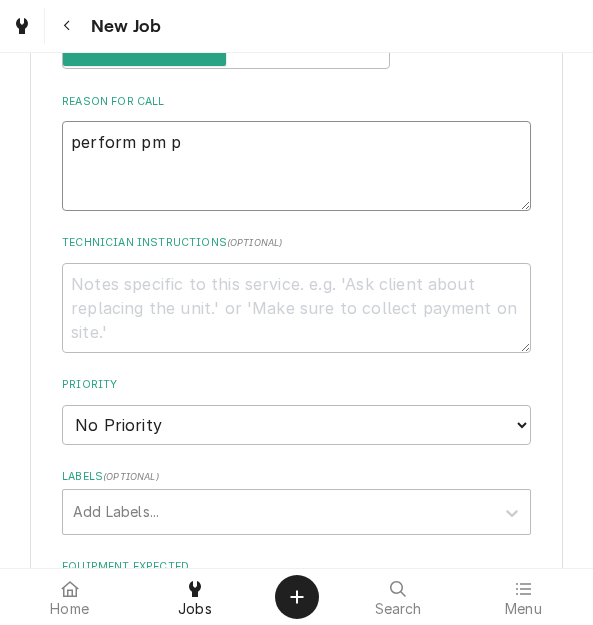 type on "x" 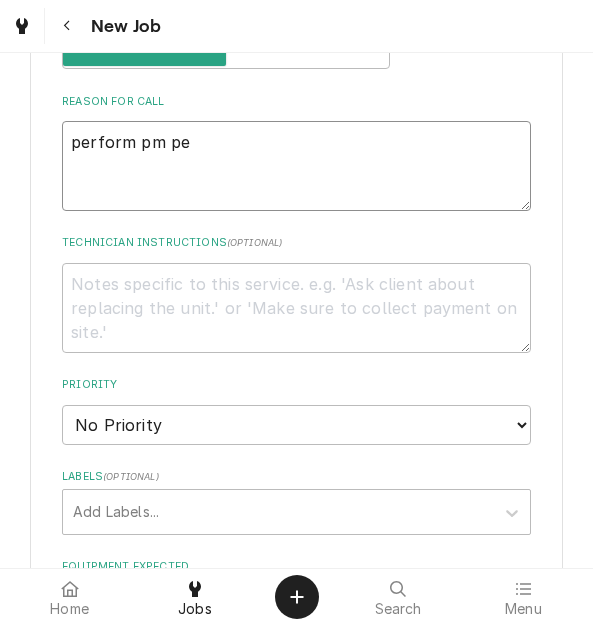 type on "x" 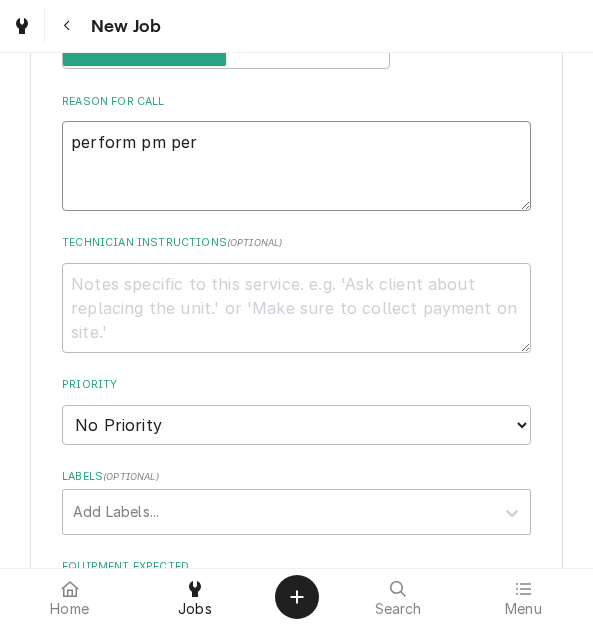 type on "x" 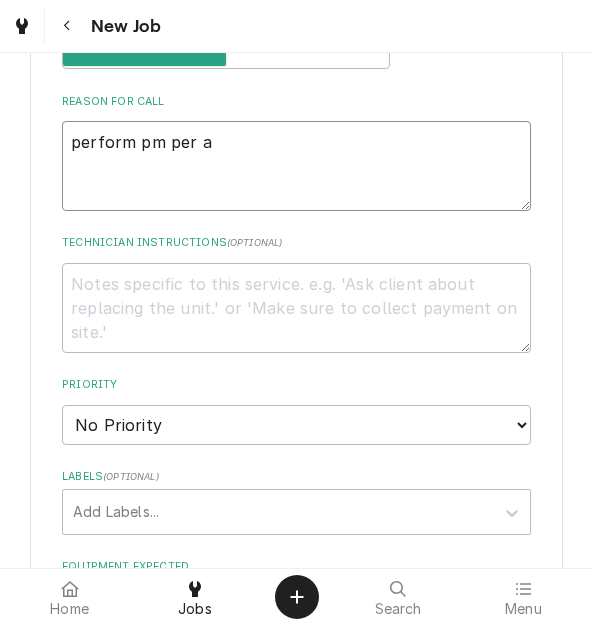 type on "x" 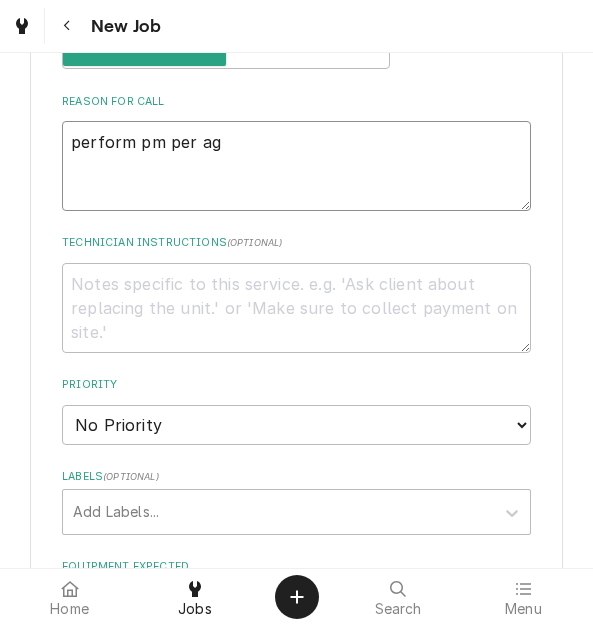 type on "x" 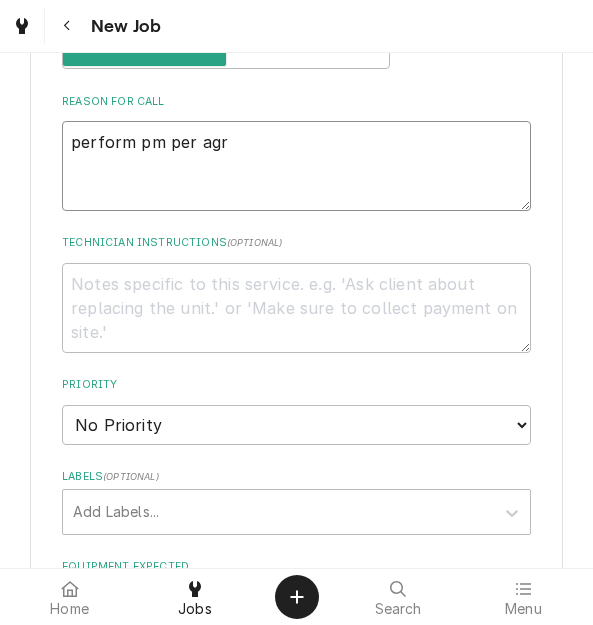 type on "x" 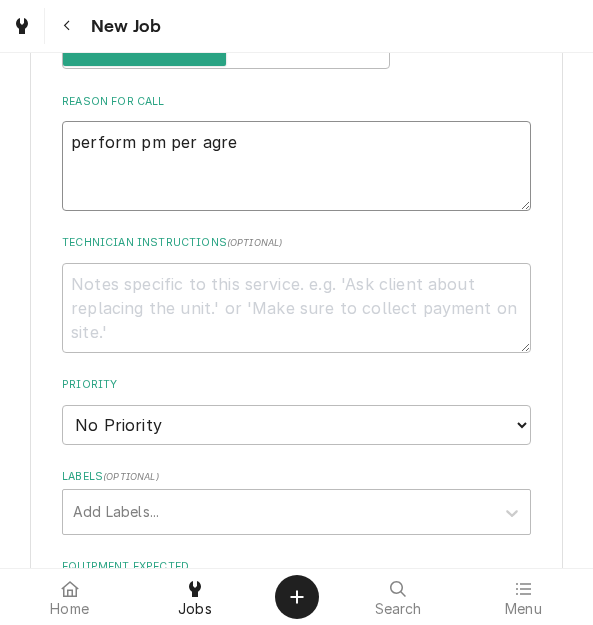 type on "x" 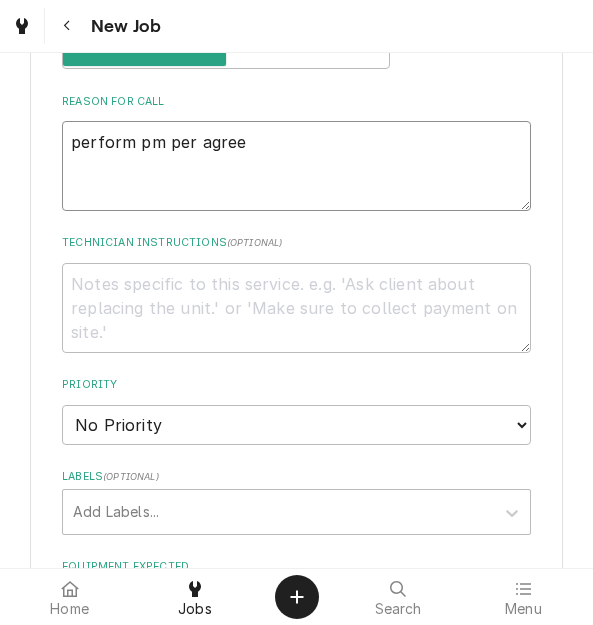 type on "x" 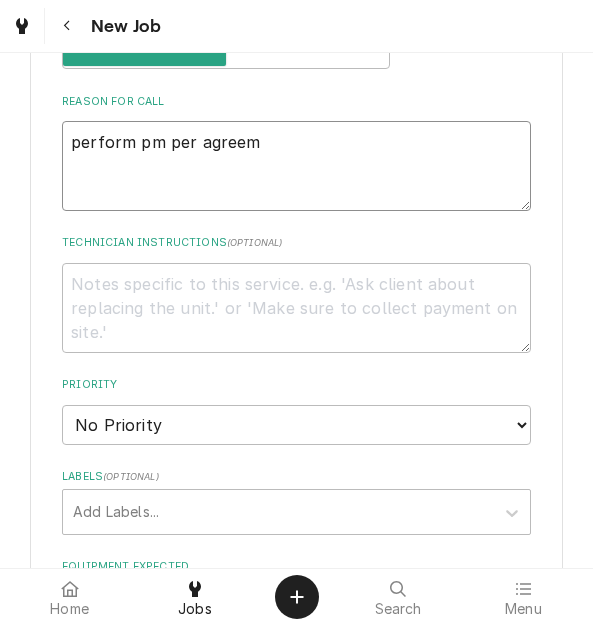 type on "x" 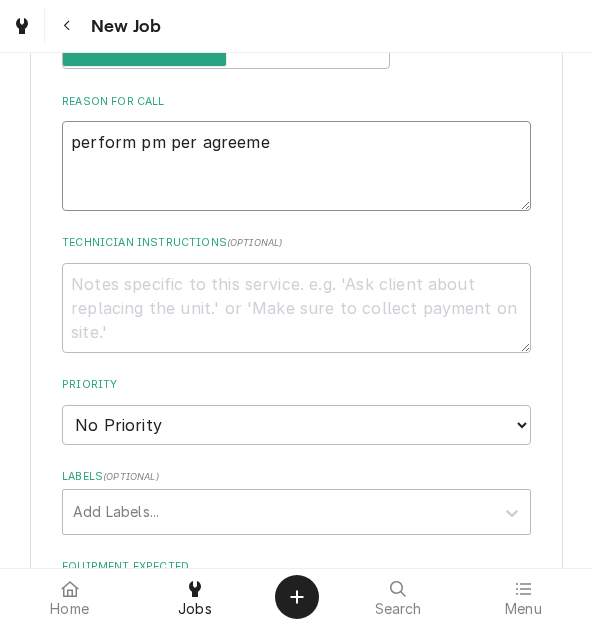 type on "perform pm per agreemen" 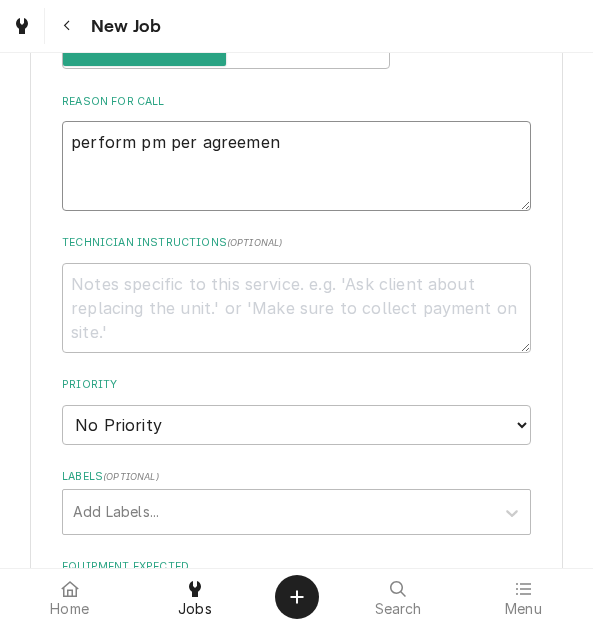 type on "x" 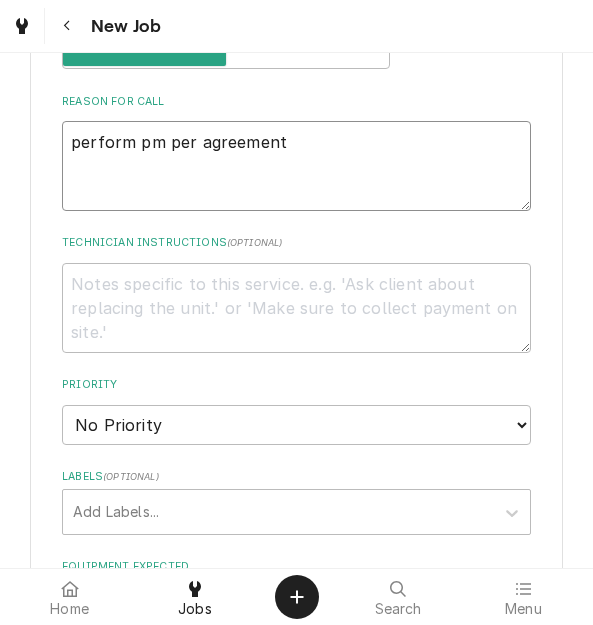 type on "x" 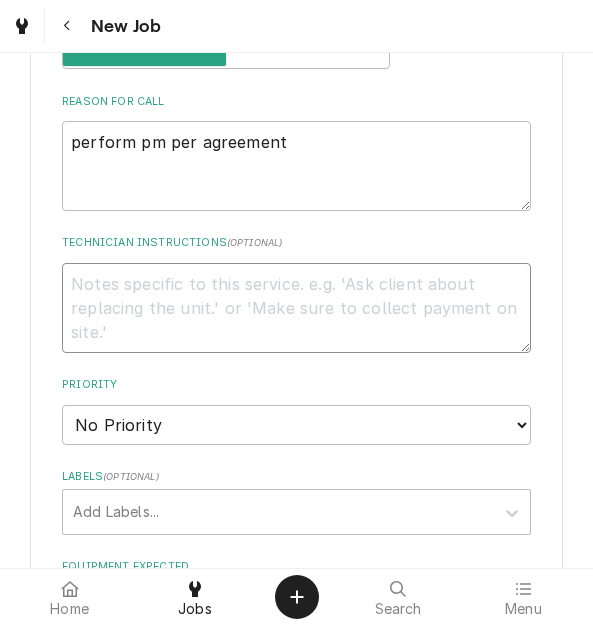 type on "x" 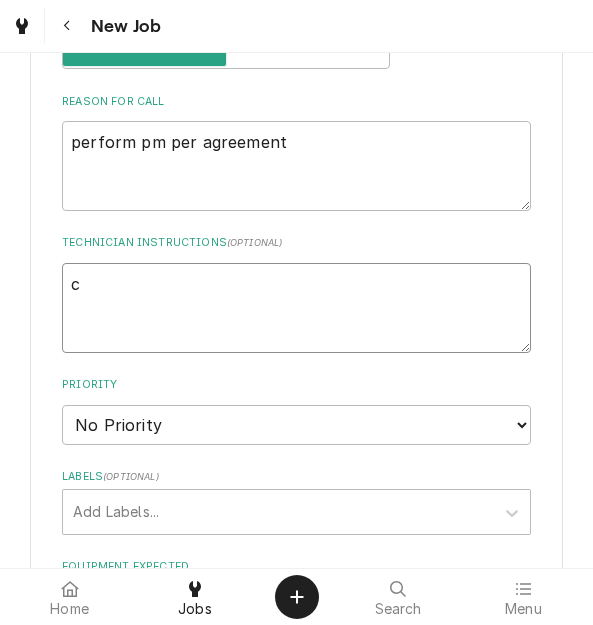 type on "co" 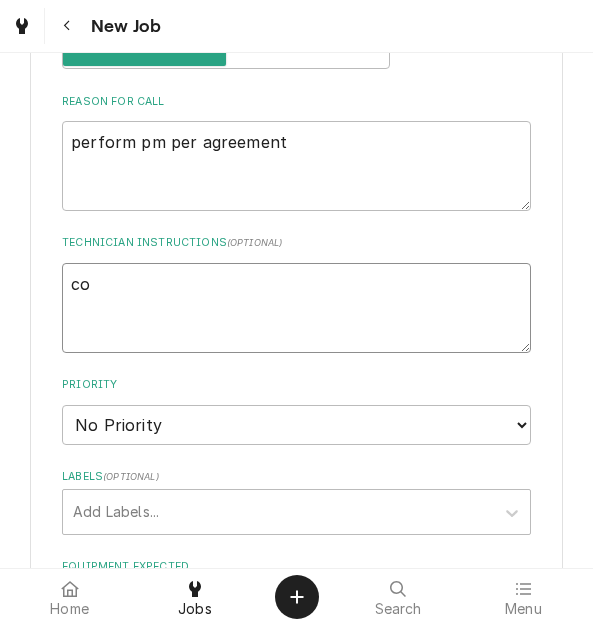 type on "x" 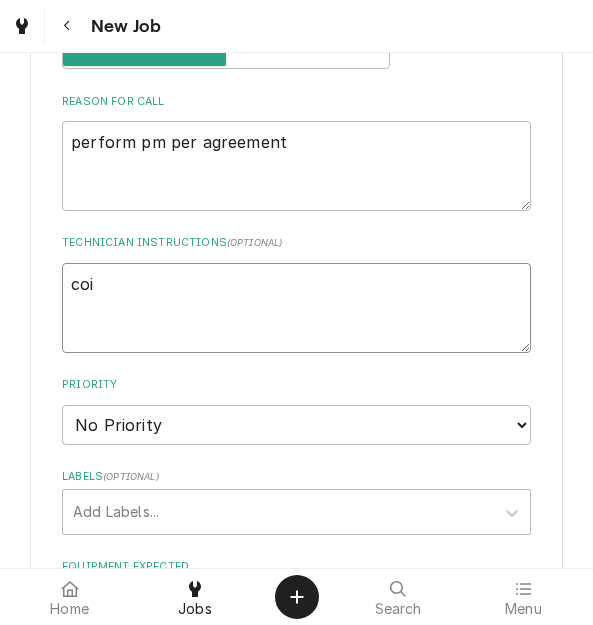 type on "x" 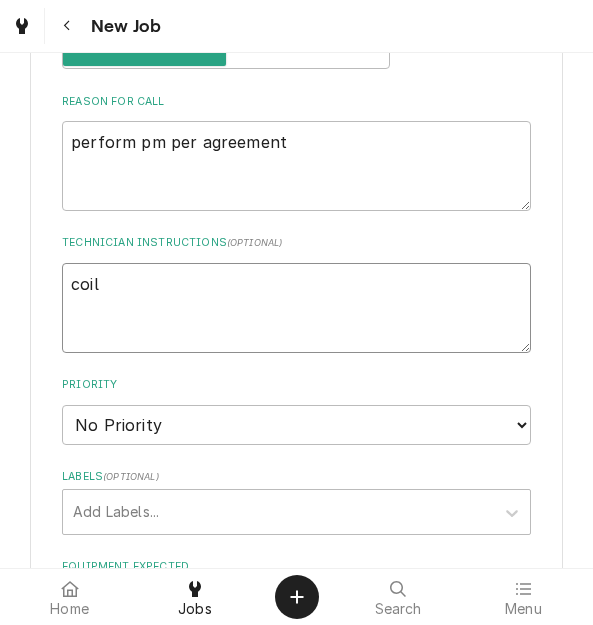 type on "x" 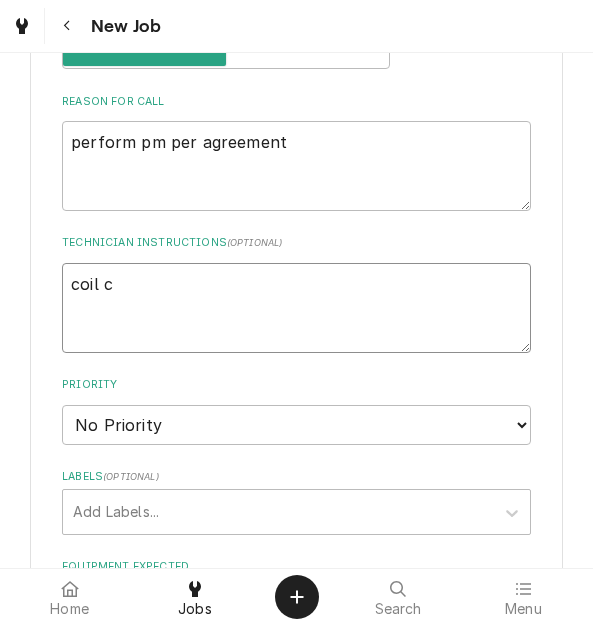 type on "x" 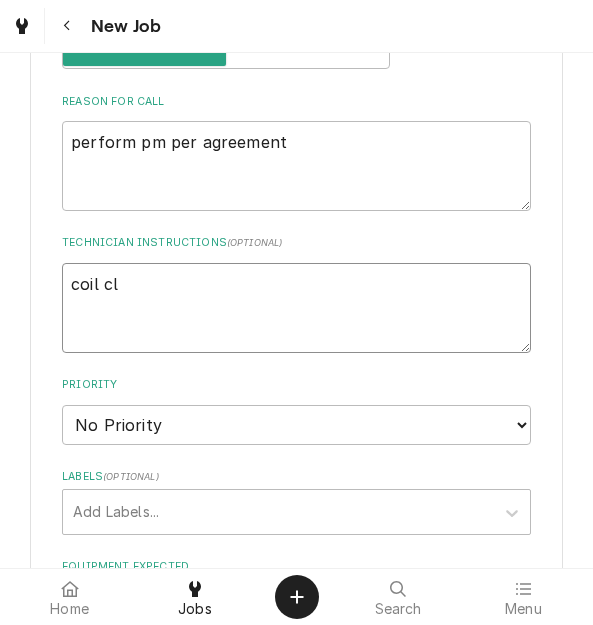 type on "x" 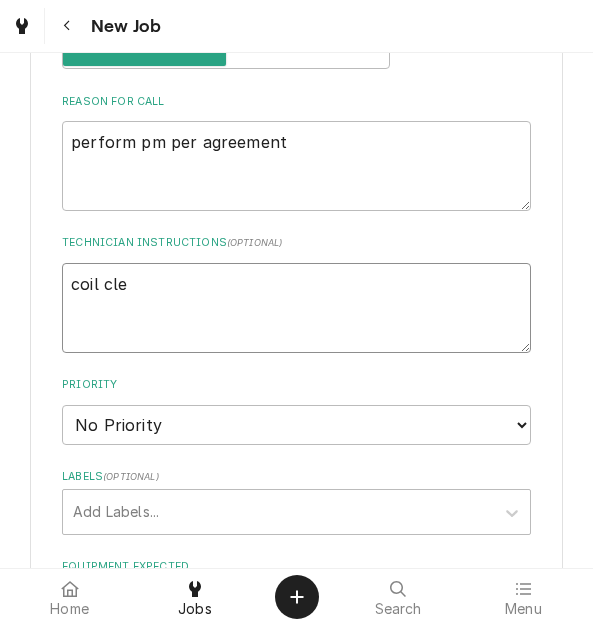 type on "x" 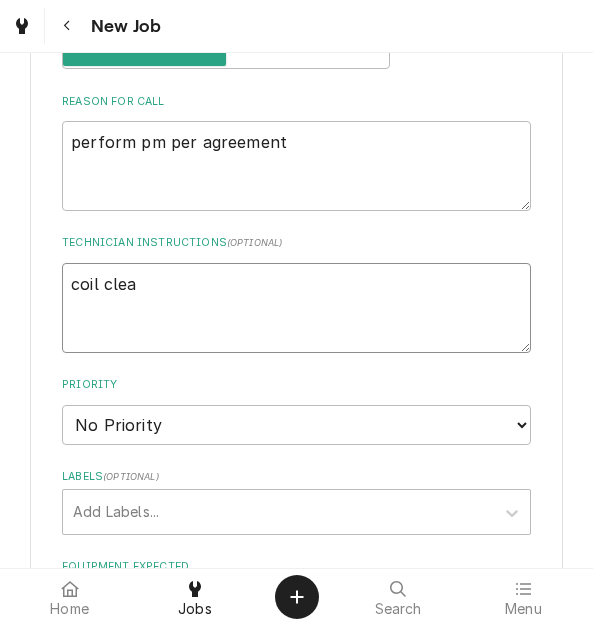 type on "x" 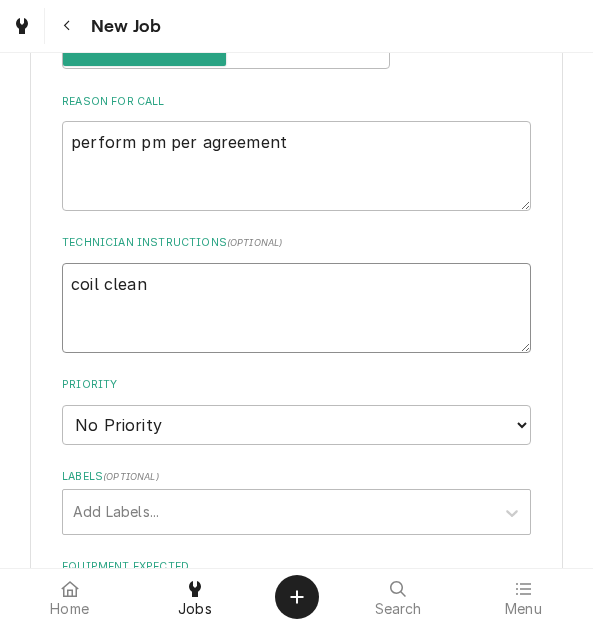 type on "x" 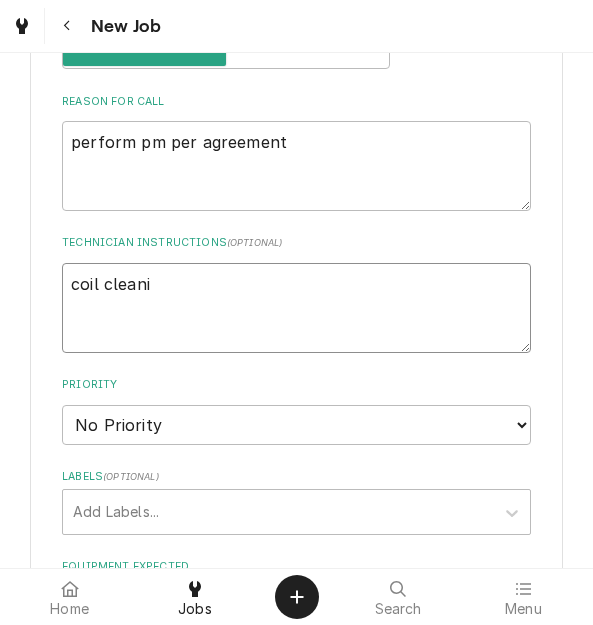 type on "x" 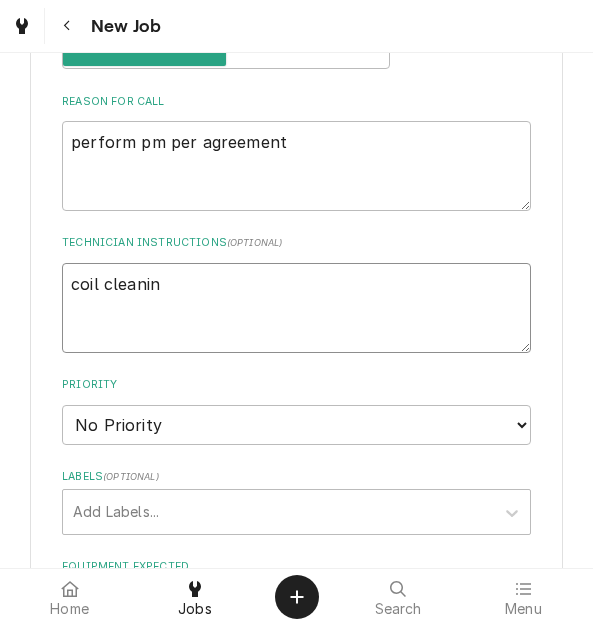 type on "x" 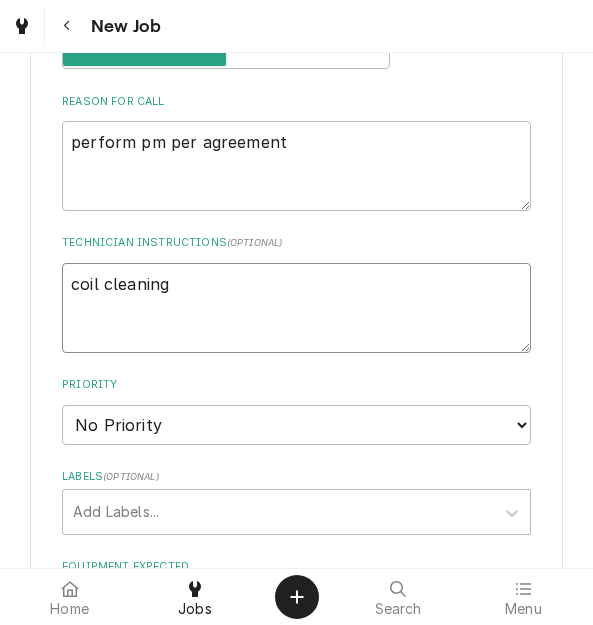 type on "x" 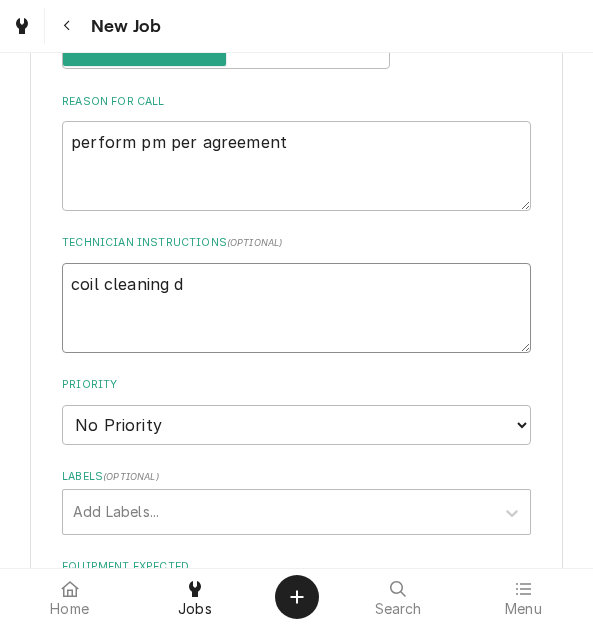 type on "coil cleaning du" 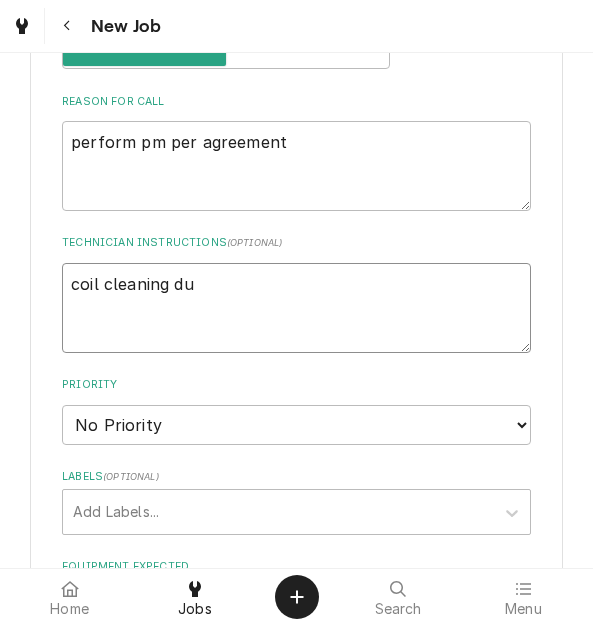 type on "x" 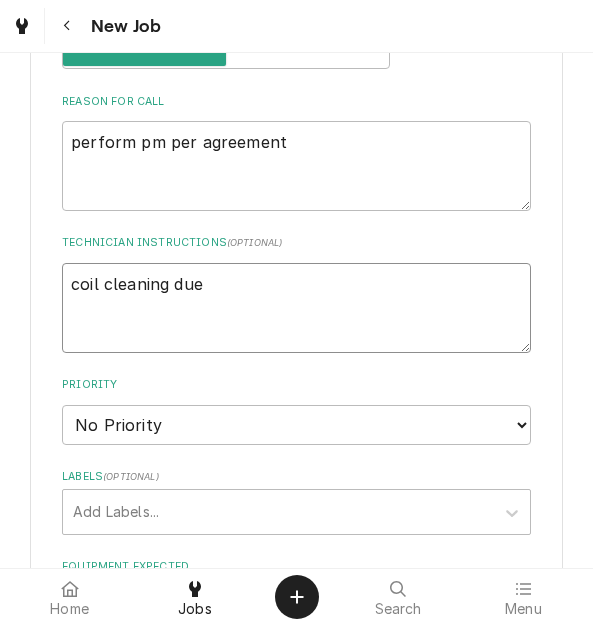 type on "x" 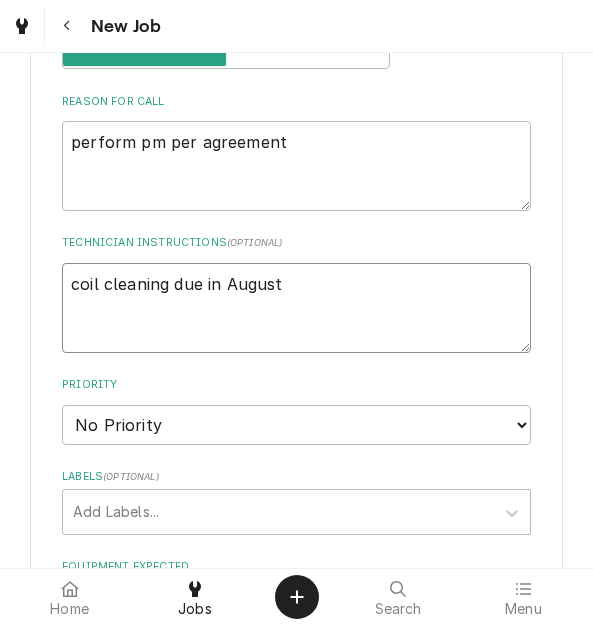 click on "coil cleaning due in August" at bounding box center (296, 308) 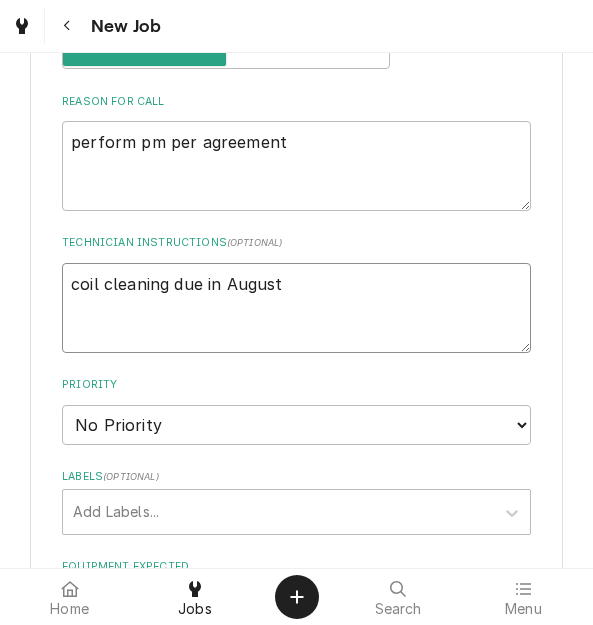 paste on "Quarterly HVAC Filter Change (January / April / July / October)
Semiannual HVAC Coil Clean (April / October)" 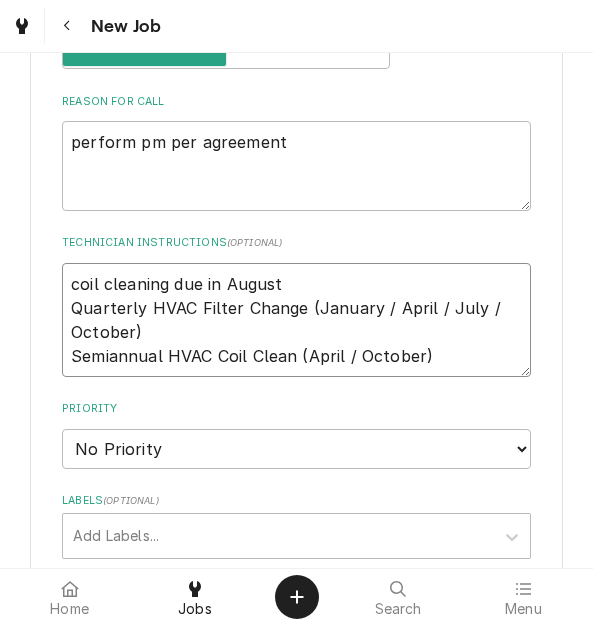 click on "coil cleaning due in August
Quarterly HVAC Filter Change (January / April / July / October)
Semiannual HVAC Coil Clean (April / October)" at bounding box center (296, 320) 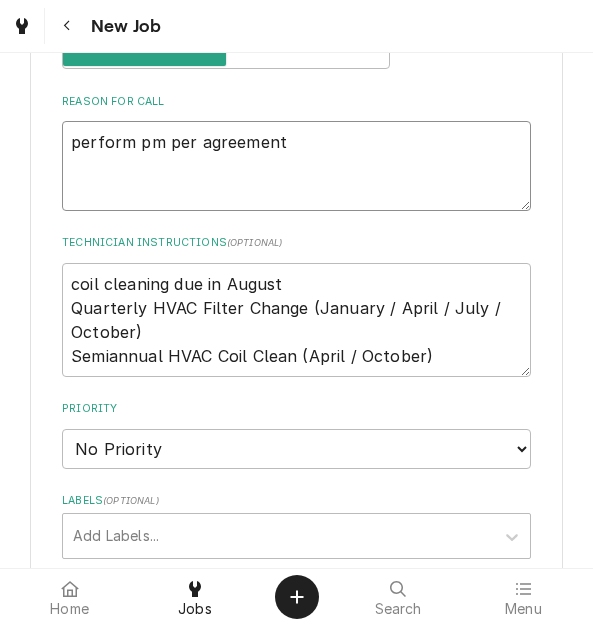 click on "perform pm per agreement" at bounding box center (296, 166) 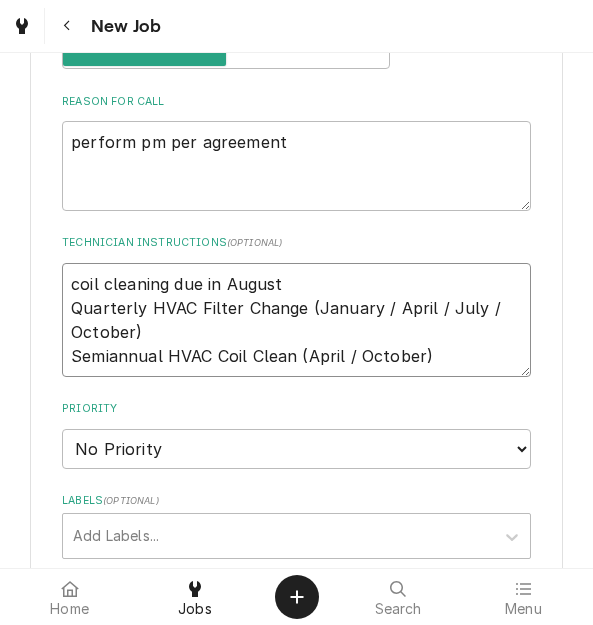 drag, startPoint x: 140, startPoint y: 330, endPoint x: 303, endPoint y: 312, distance: 163.99086 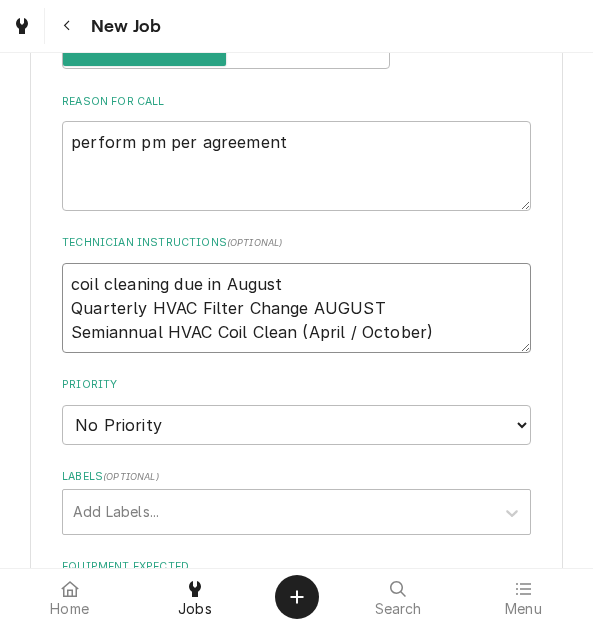 drag, startPoint x: 451, startPoint y: 328, endPoint x: 298, endPoint y: 329, distance: 153.00327 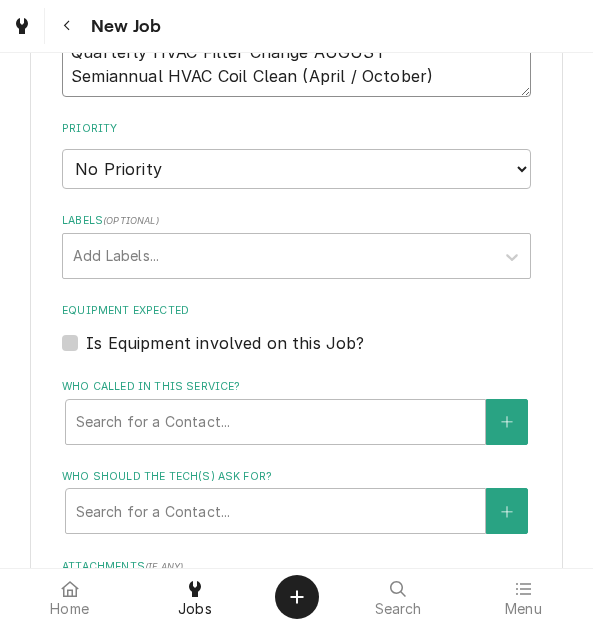 scroll, scrollTop: 1200, scrollLeft: 0, axis: vertical 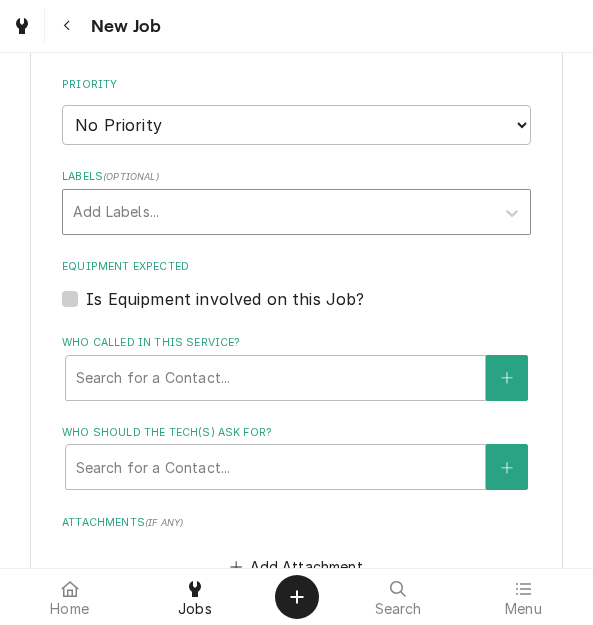 click at bounding box center [278, 212] 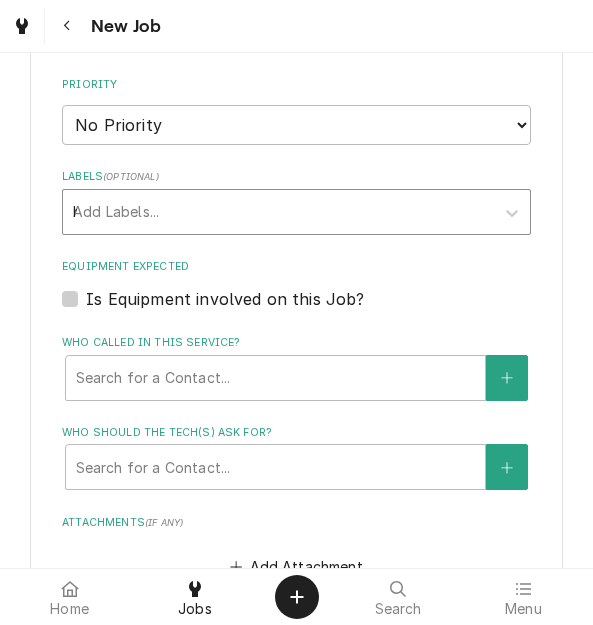 click on "hvac" at bounding box center (278, 212) 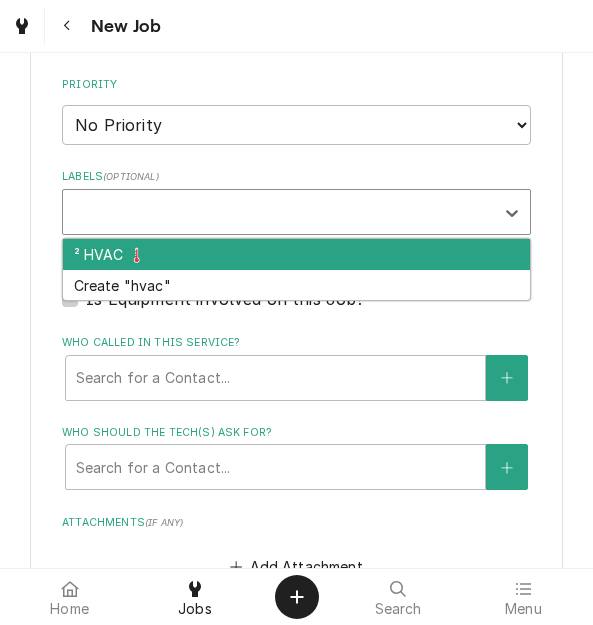 click at bounding box center (278, 212) 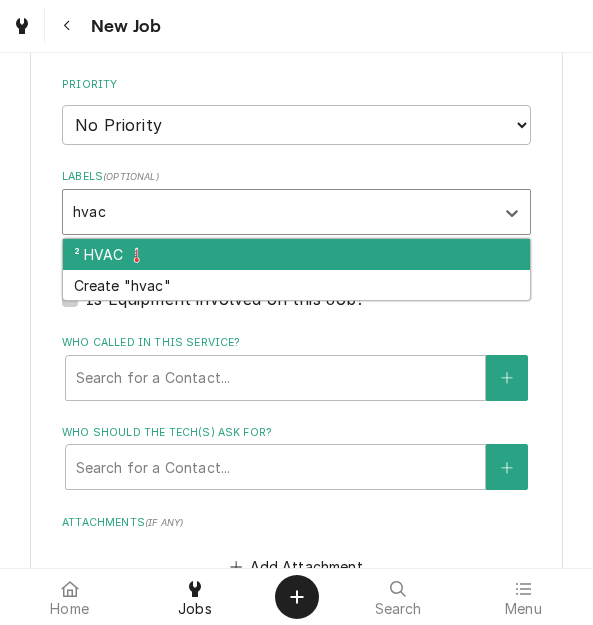 click on "² HVAC 🌡️" at bounding box center [296, 254] 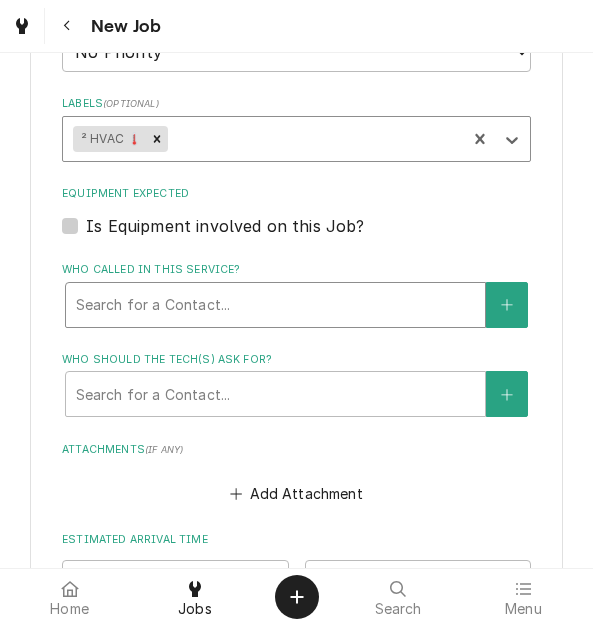 scroll, scrollTop: 1400, scrollLeft: 0, axis: vertical 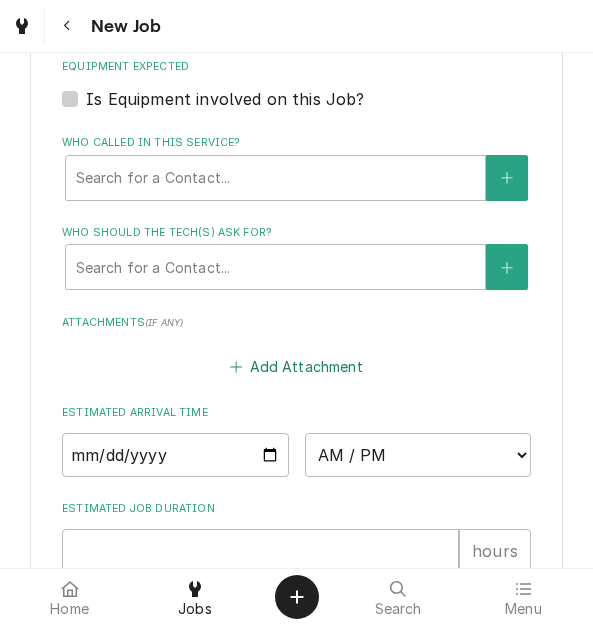 click on "Add Attachment" at bounding box center [297, 367] 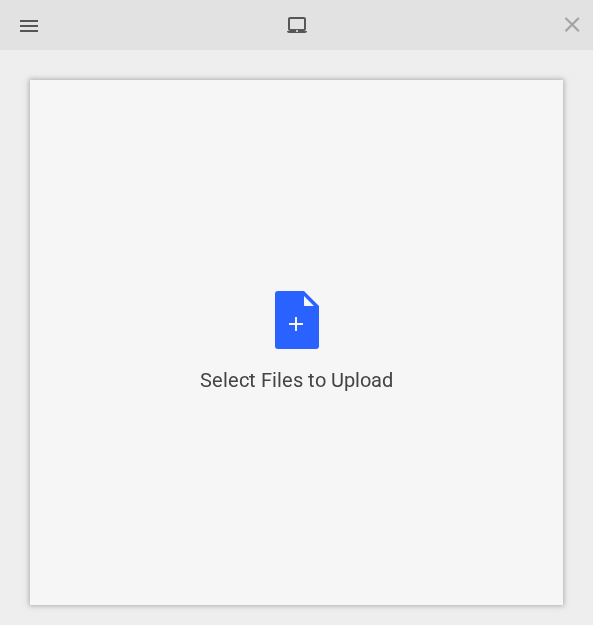 click on "Select Files to Upload
or Drag and Drop, Copy and Paste Files" at bounding box center [296, 342] 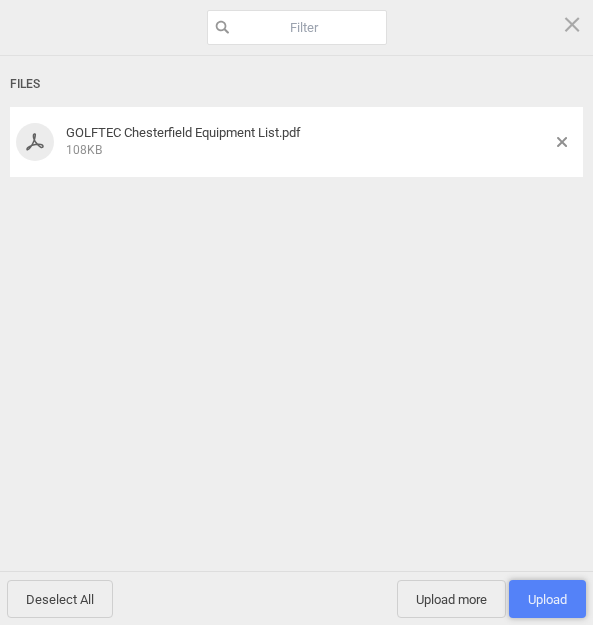 click on "Upload
1" at bounding box center [547, 599] 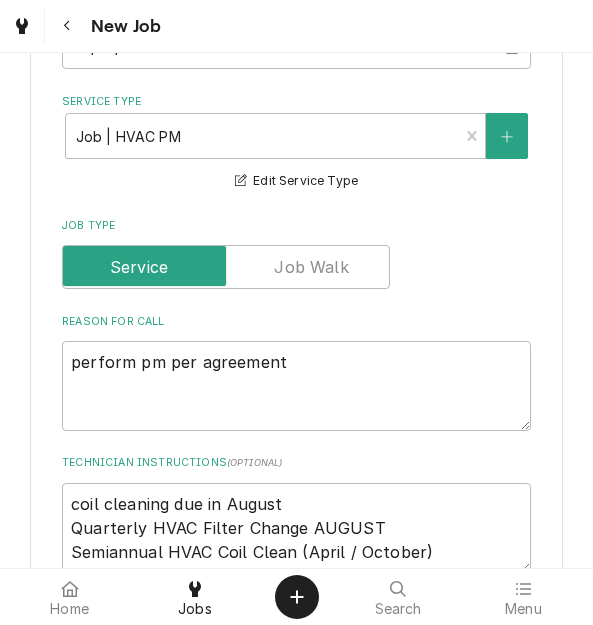 scroll, scrollTop: 780, scrollLeft: 0, axis: vertical 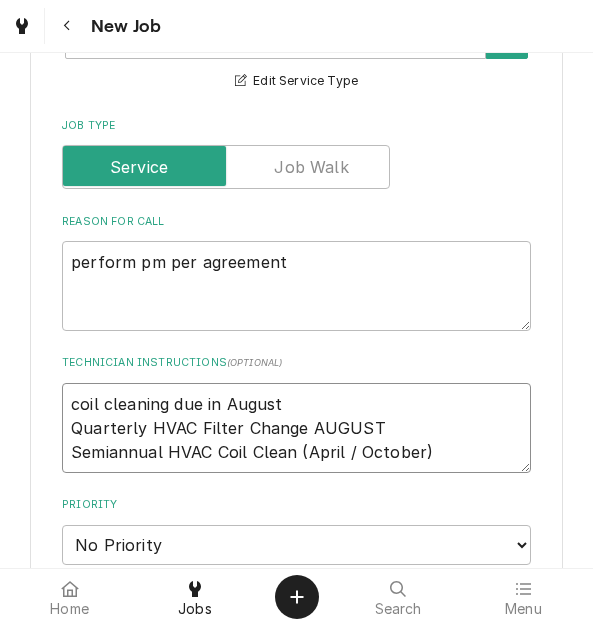 click on "coil cleaning due in August
Quarterly HVAC Filter Change AUGUST
Semiannual HVAC Coil Clean (April / October)" at bounding box center [296, 428] 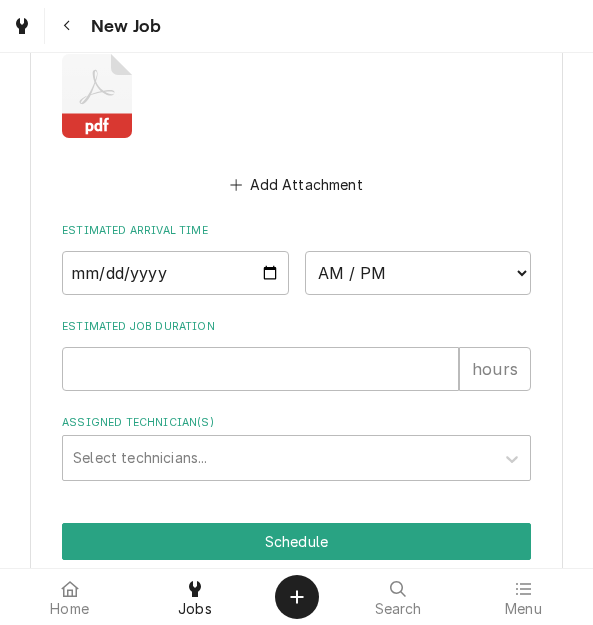 scroll, scrollTop: 1780, scrollLeft: 0, axis: vertical 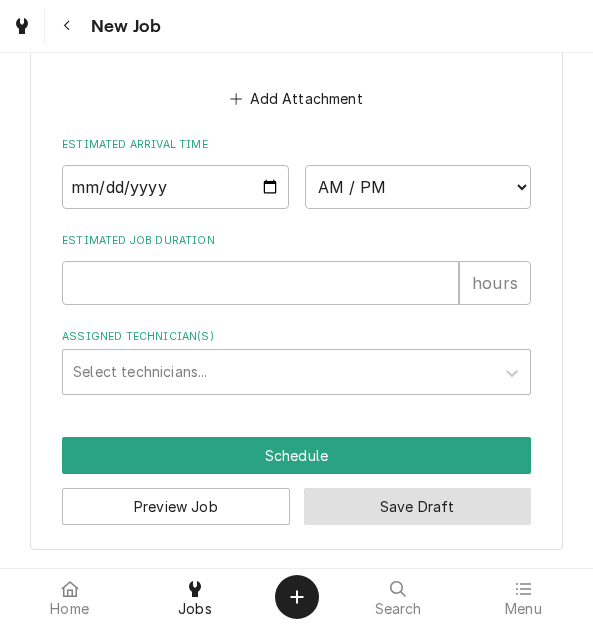 click on "Save Draft" at bounding box center (417, 506) 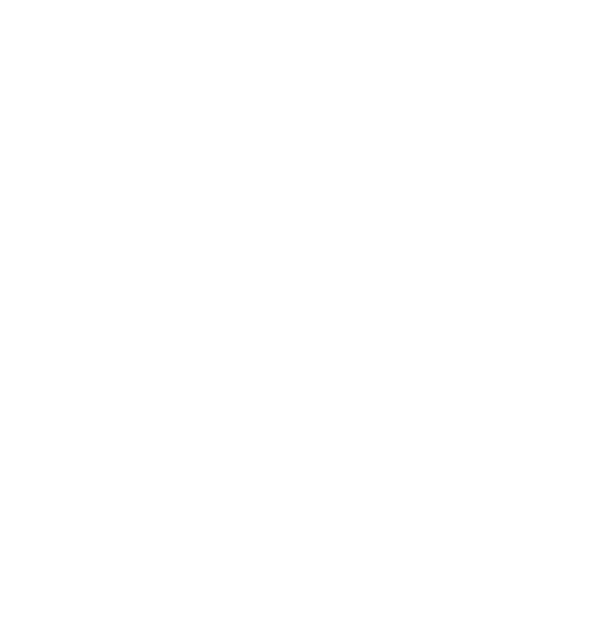 scroll, scrollTop: 0, scrollLeft: 0, axis: both 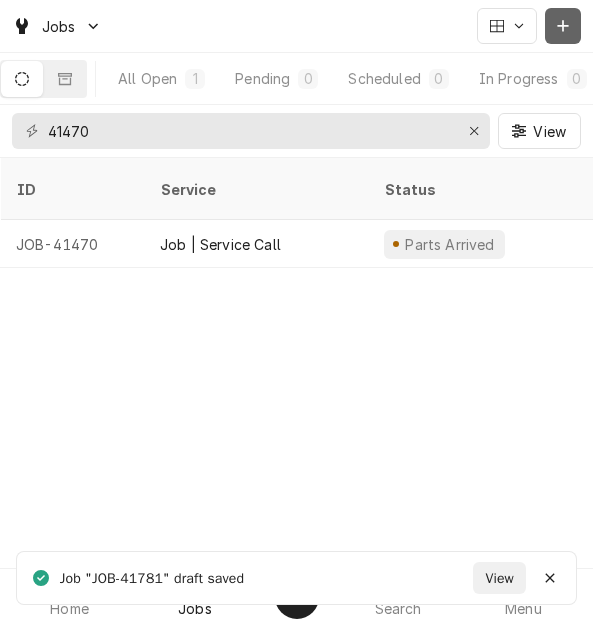 click at bounding box center [563, 26] 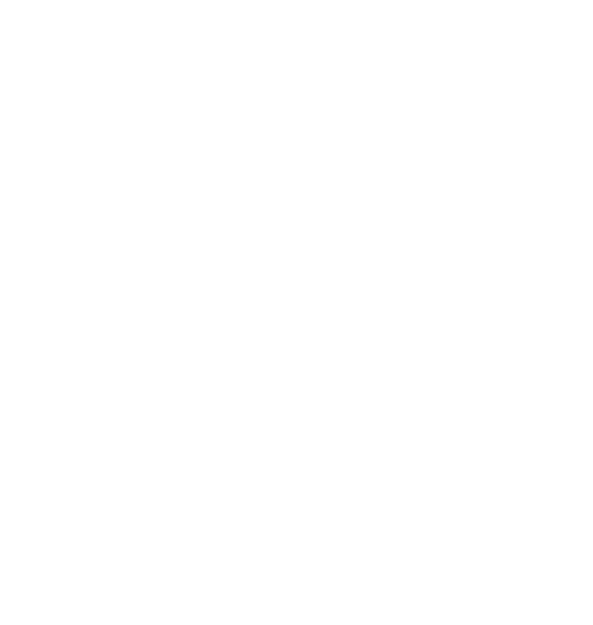 scroll, scrollTop: 0, scrollLeft: 0, axis: both 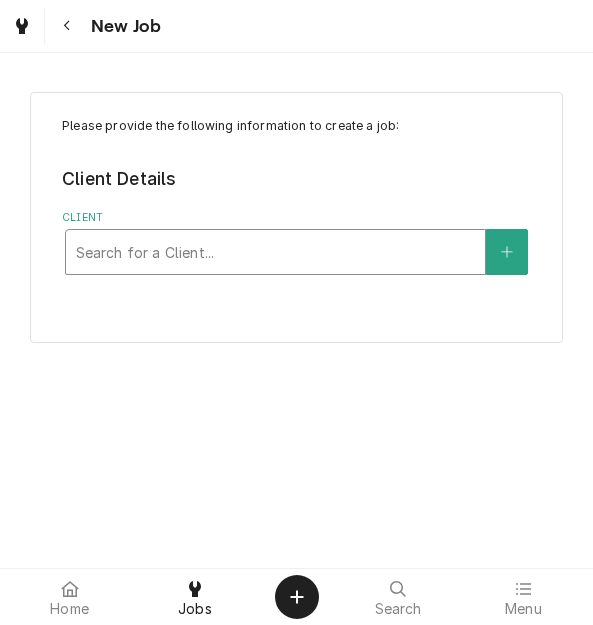 click at bounding box center [275, 252] 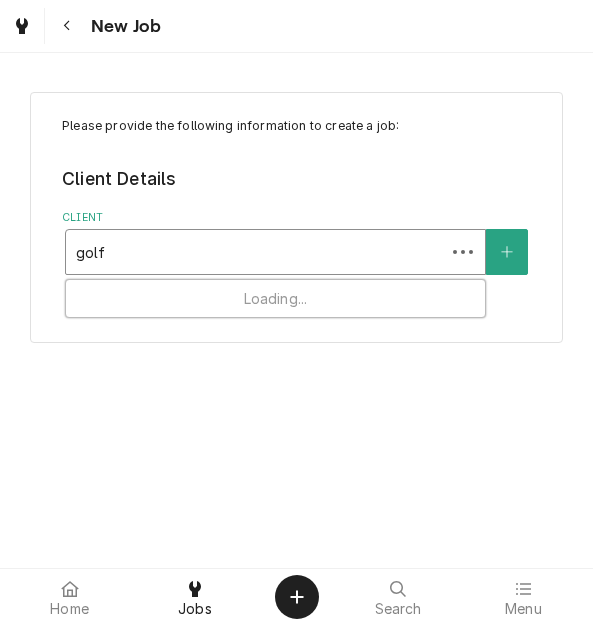 type on "golft" 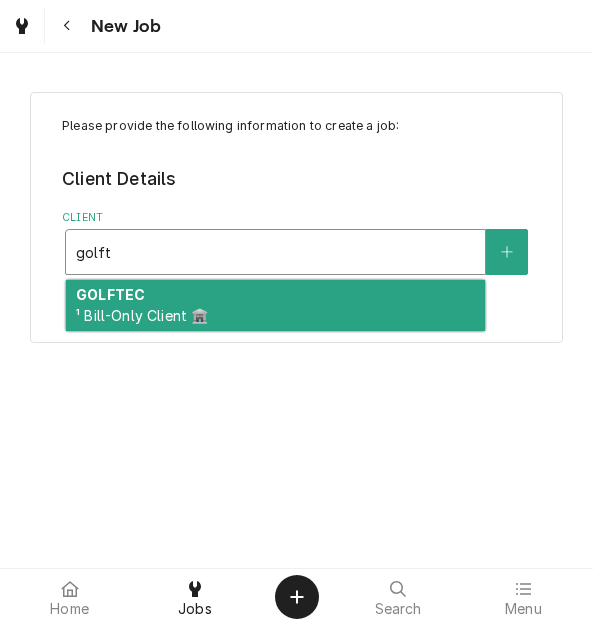 click on "GOLFTEC ¹ Bill-Only Client 🏦" at bounding box center (275, 306) 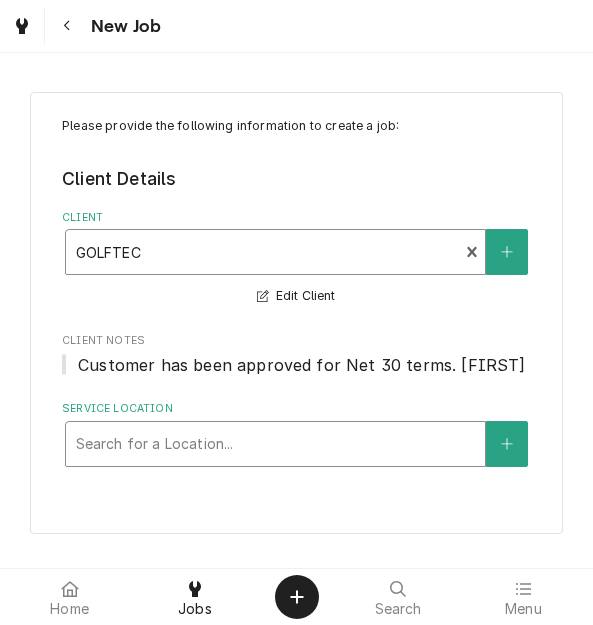click at bounding box center (275, 444) 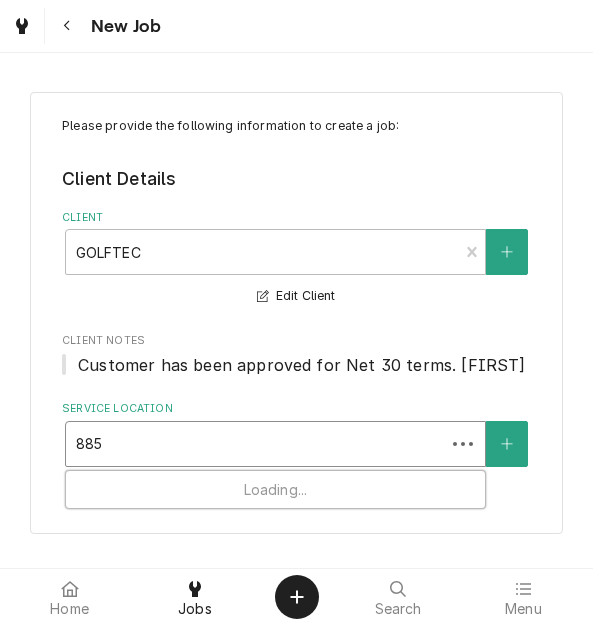 type on "8857" 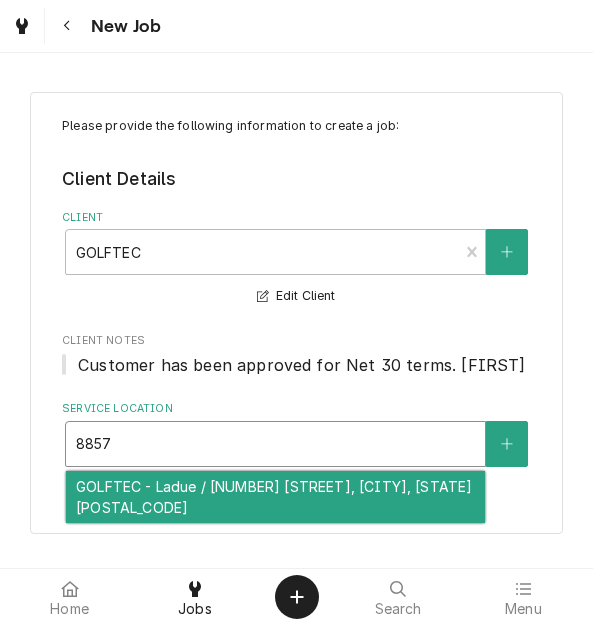 click on "GOLFTEC - Ladue / [NUMBER] [STREET], [CITY], [STATE] [POSTAL_CODE]" at bounding box center (275, 497) 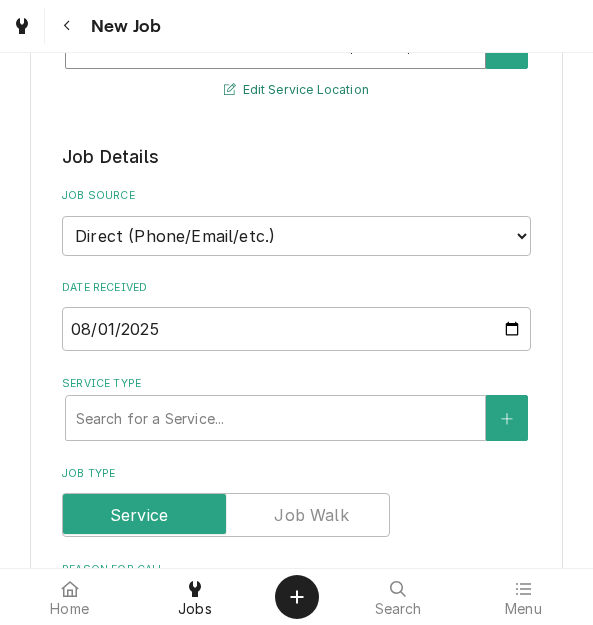 scroll, scrollTop: 400, scrollLeft: 0, axis: vertical 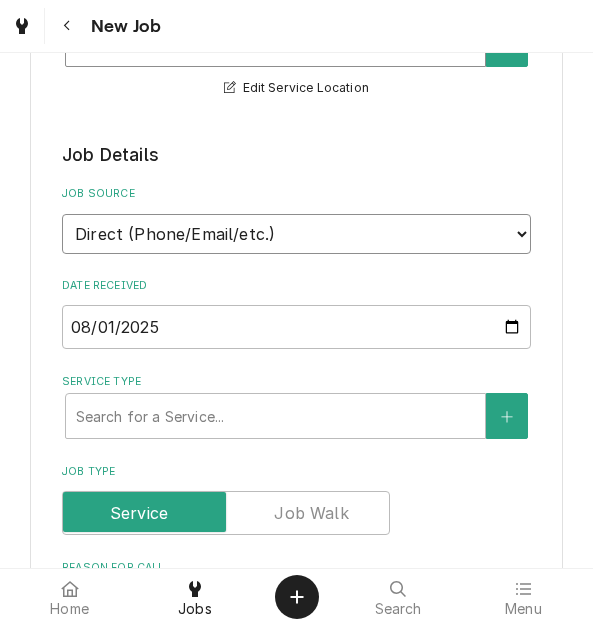 click on "Direct (Phone/Email/etc.) Service Channel Corrigo Ecotrak Other" at bounding box center [296, 234] 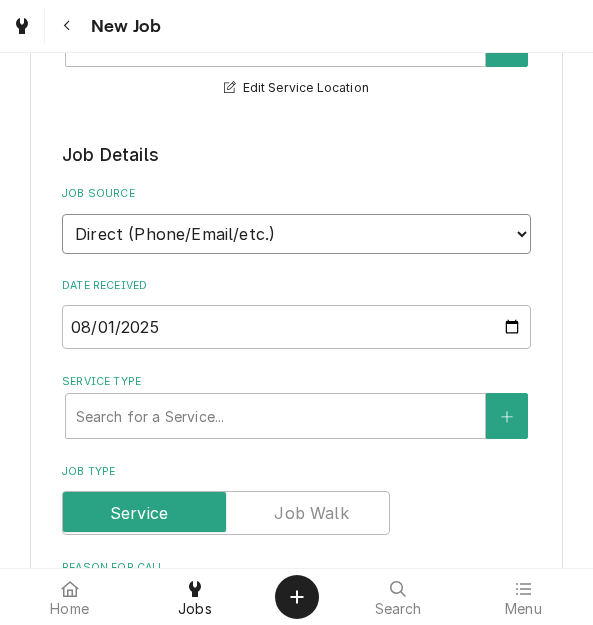 click on "Direct (Phone/Email/etc.) Service Channel Corrigo Ecotrak Other" at bounding box center (296, 234) 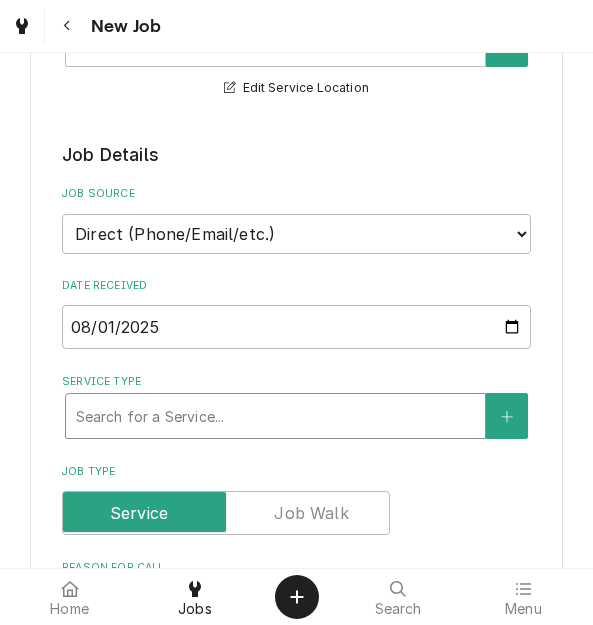 click at bounding box center [275, 416] 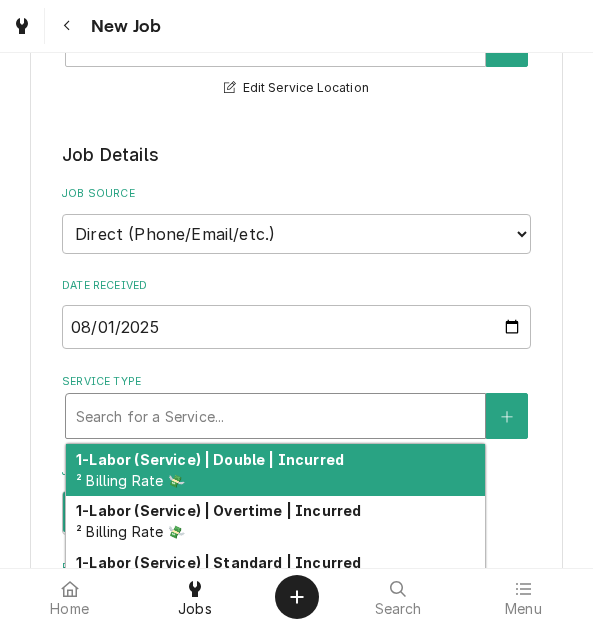 type on "x" 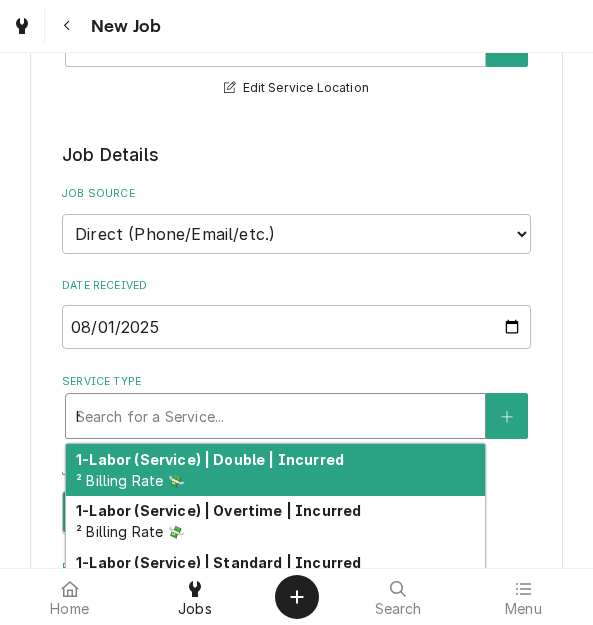 type on "x" 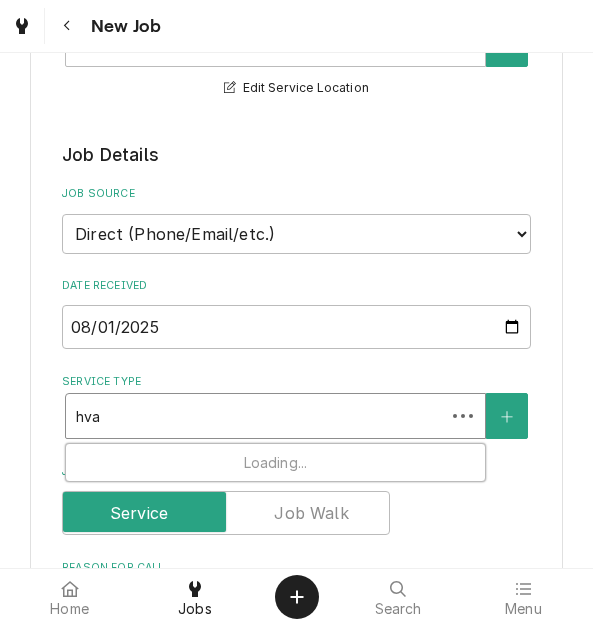 type on "x" 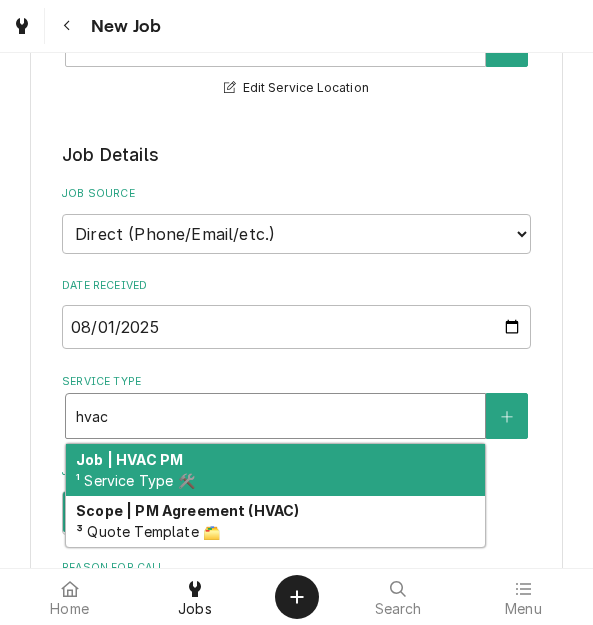 click on "Job | HVAC PM" at bounding box center (129, 459) 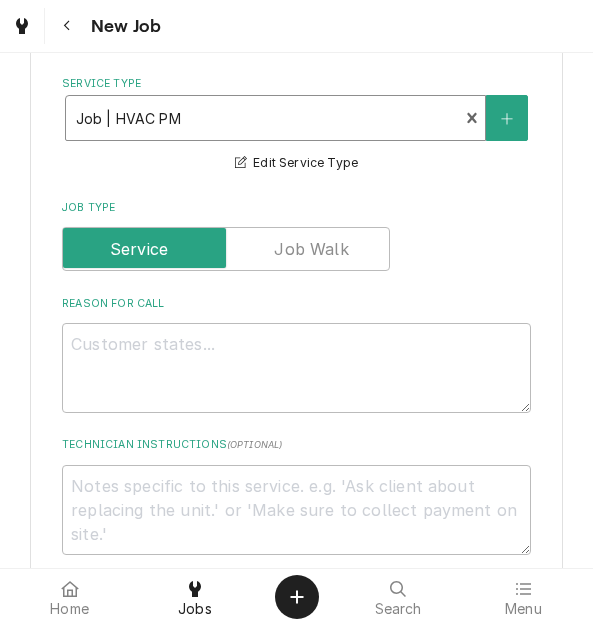 scroll, scrollTop: 700, scrollLeft: 0, axis: vertical 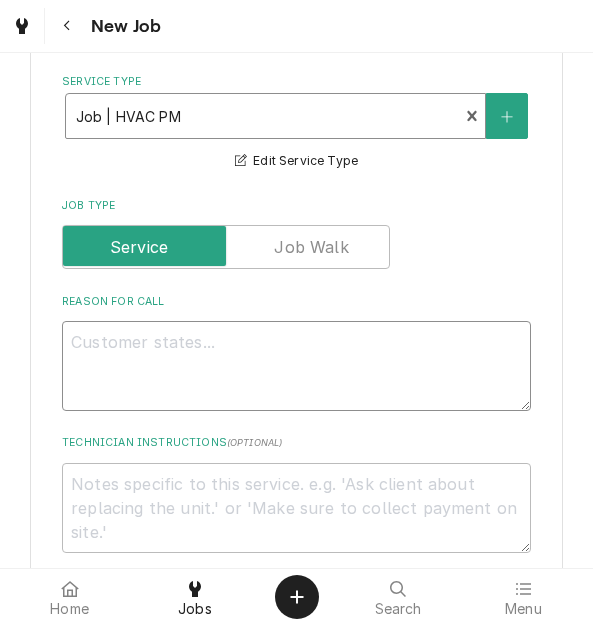 click on "Reason For Call" at bounding box center (296, 366) 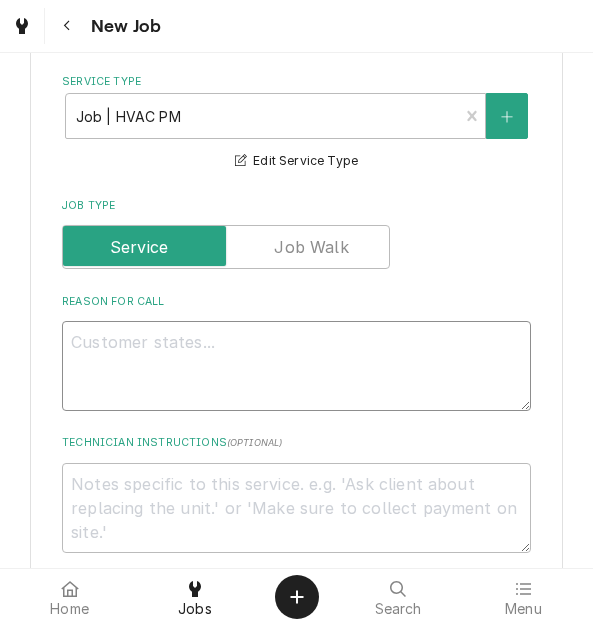type on "x" 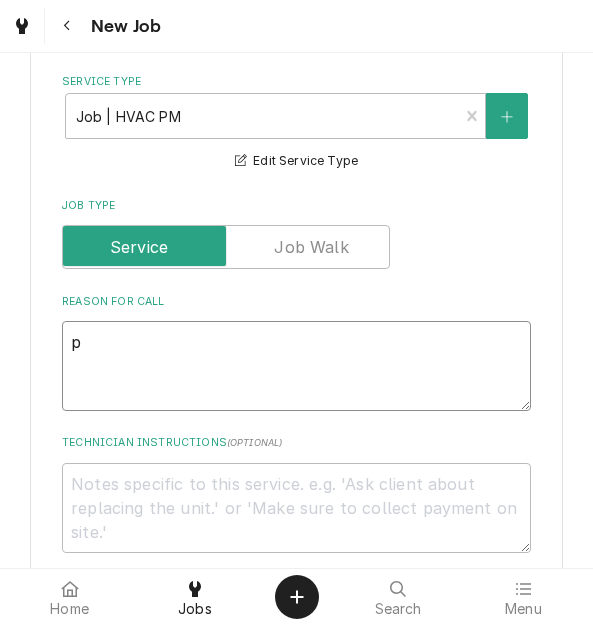 type on "x" 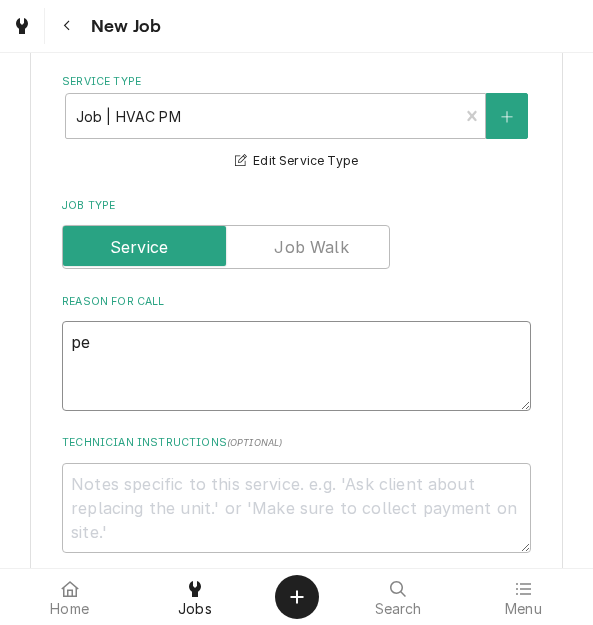 type on "x" 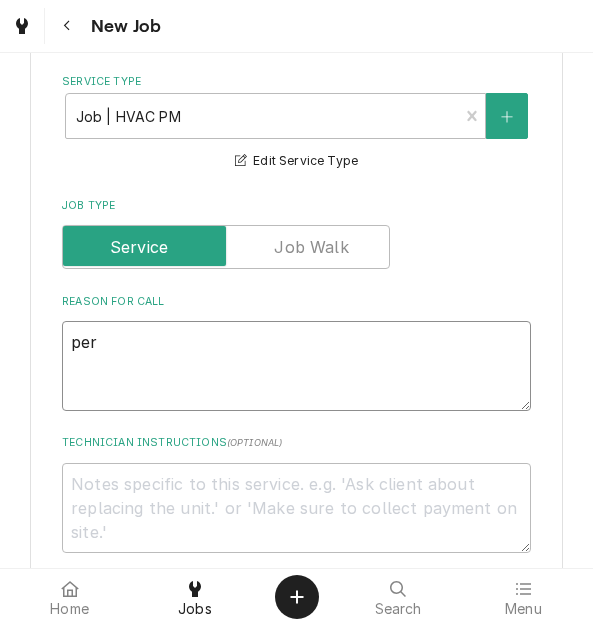 type on "x" 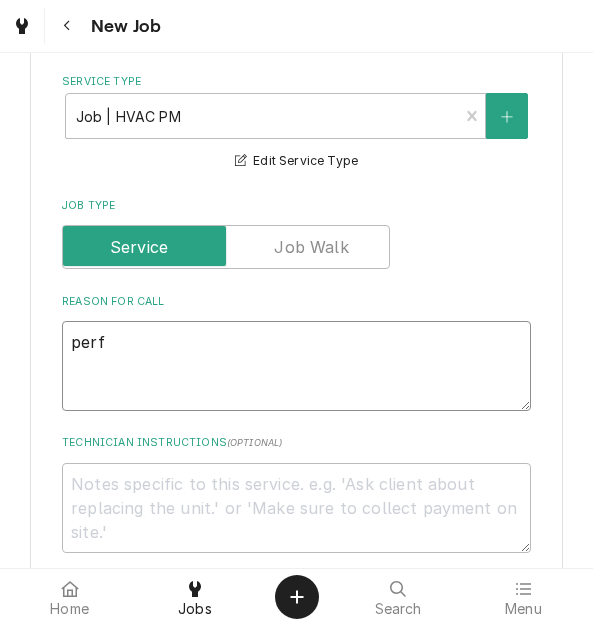 type on "x" 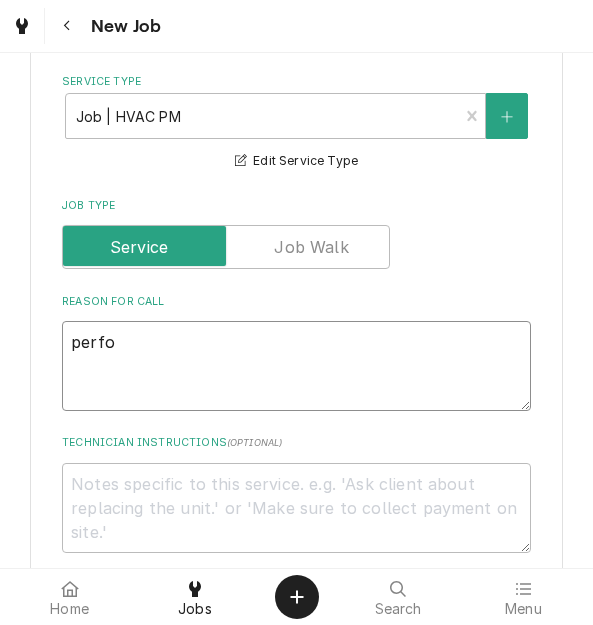 type on "x" 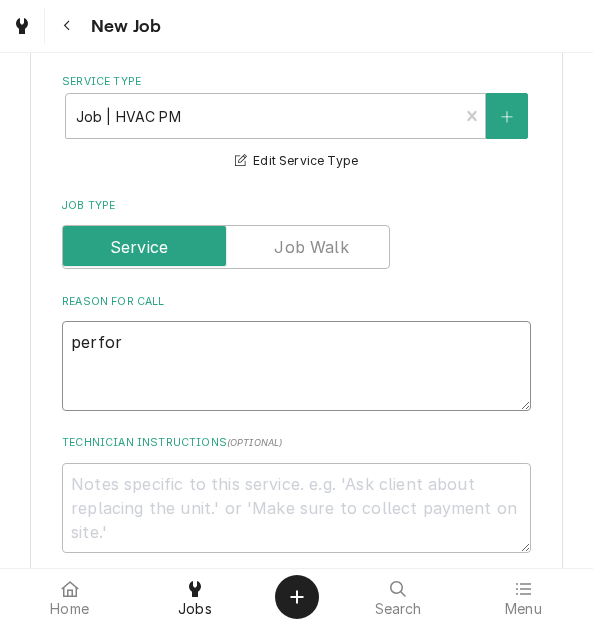 type on "x" 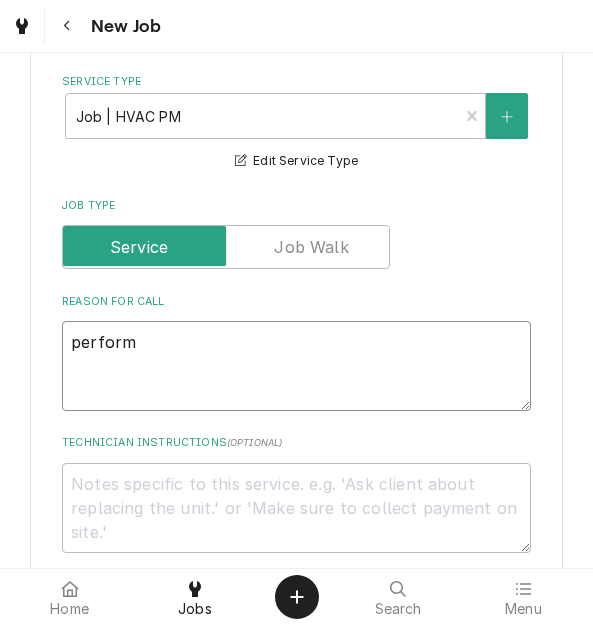 type on "x" 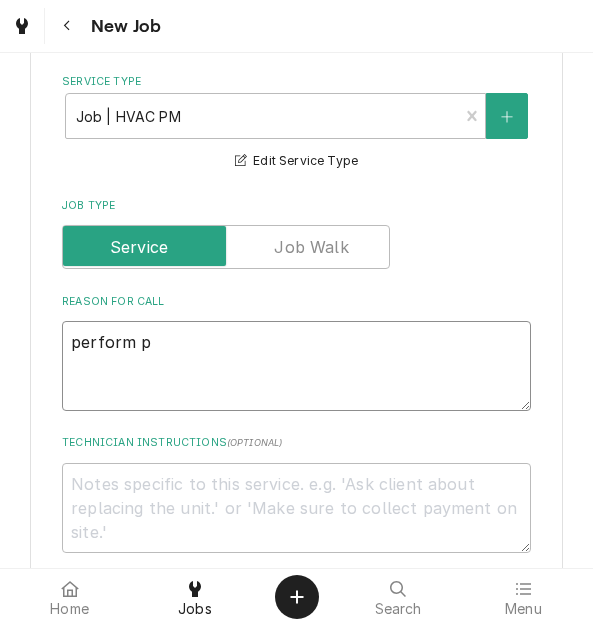 type on "x" 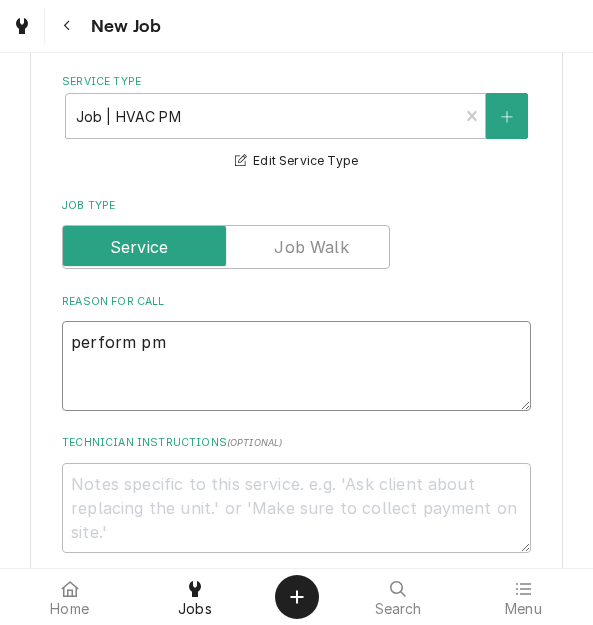 type on "x" 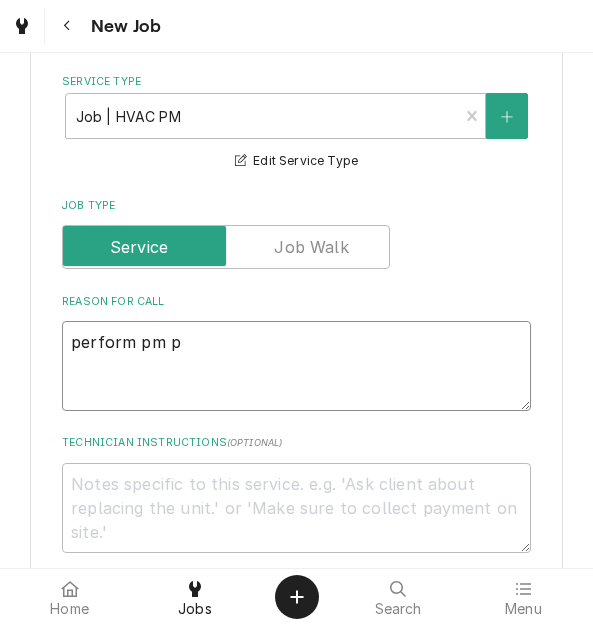 type on "x" 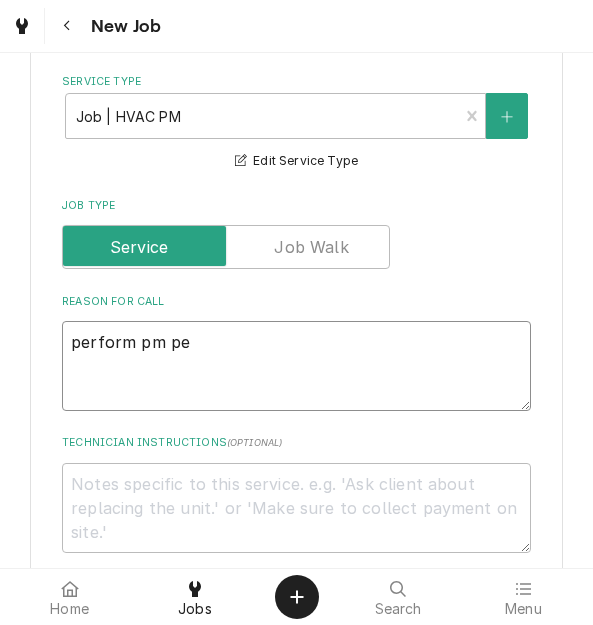 type on "x" 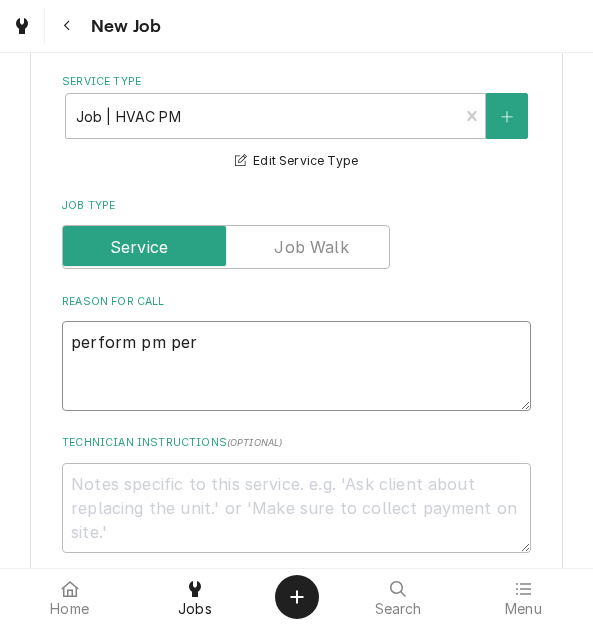 type on "x" 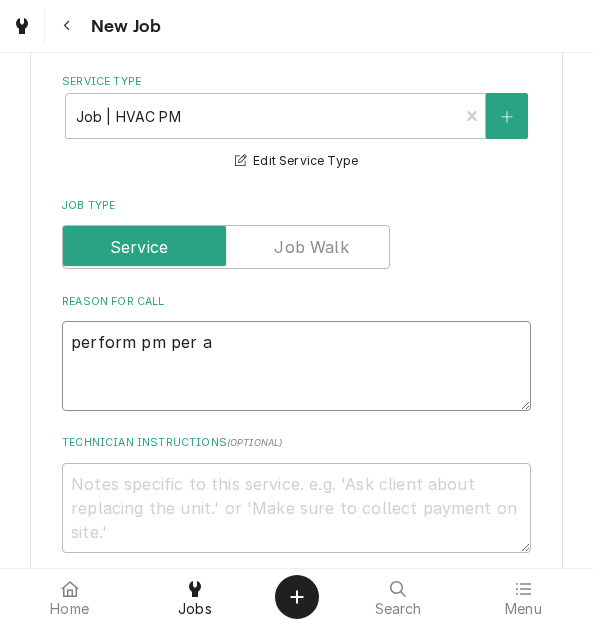 type on "x" 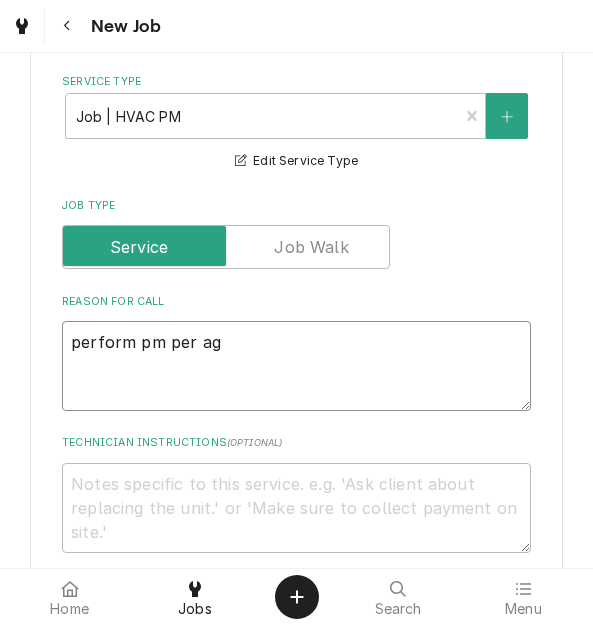type on "x" 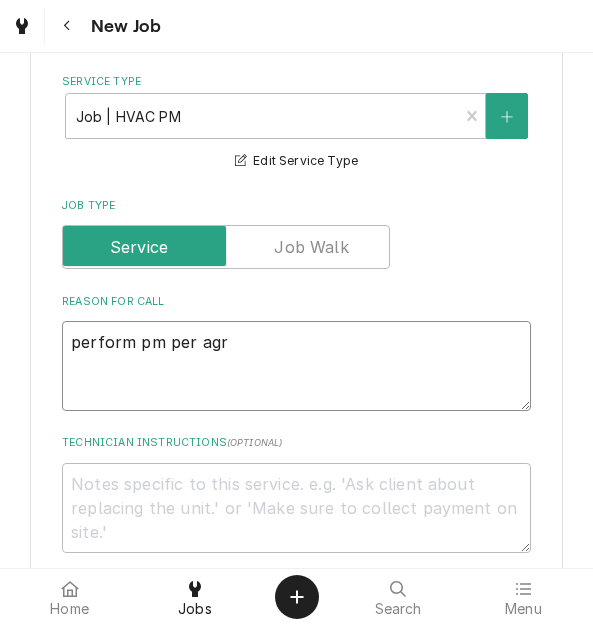 type on "x" 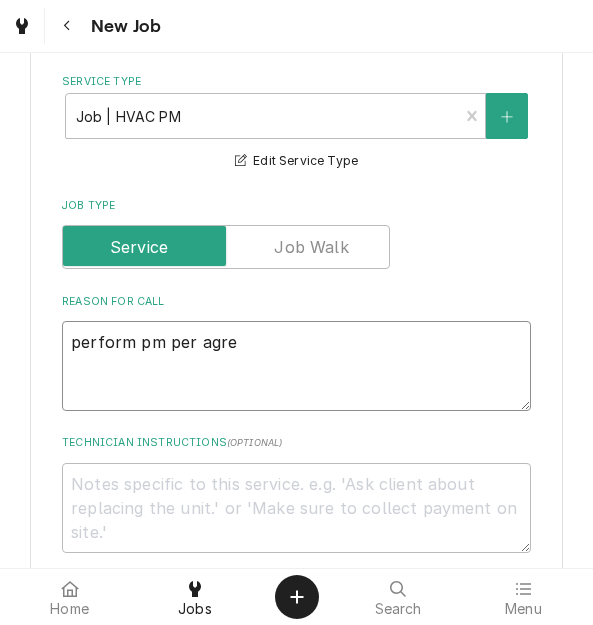 type on "x" 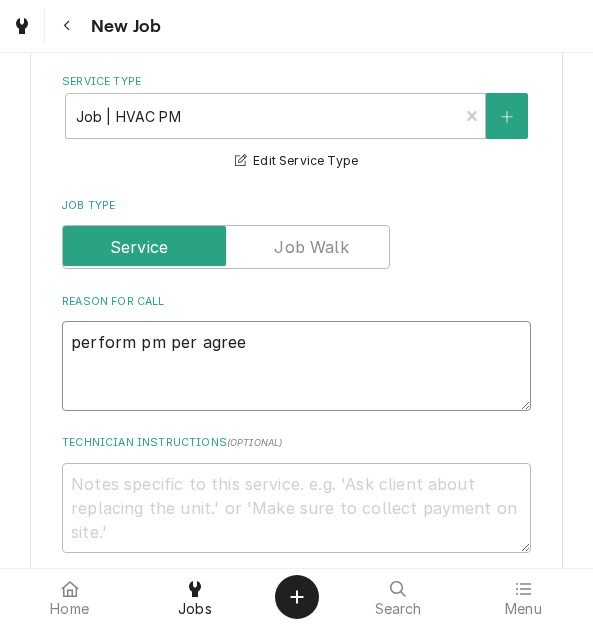 type on "x" 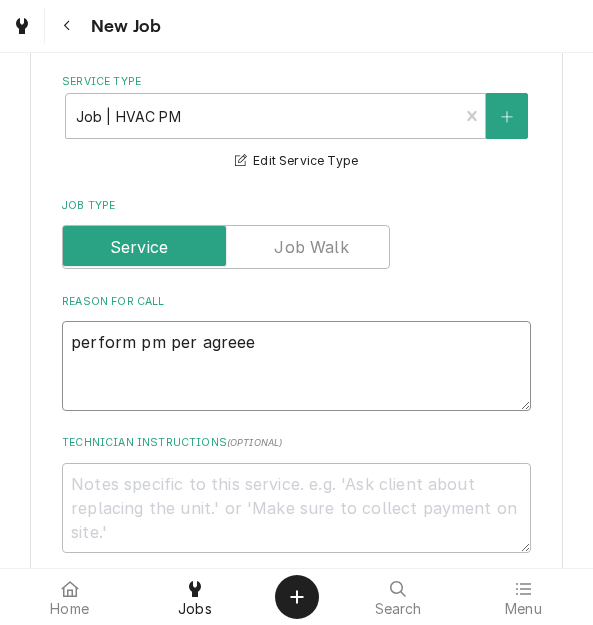 type on "x" 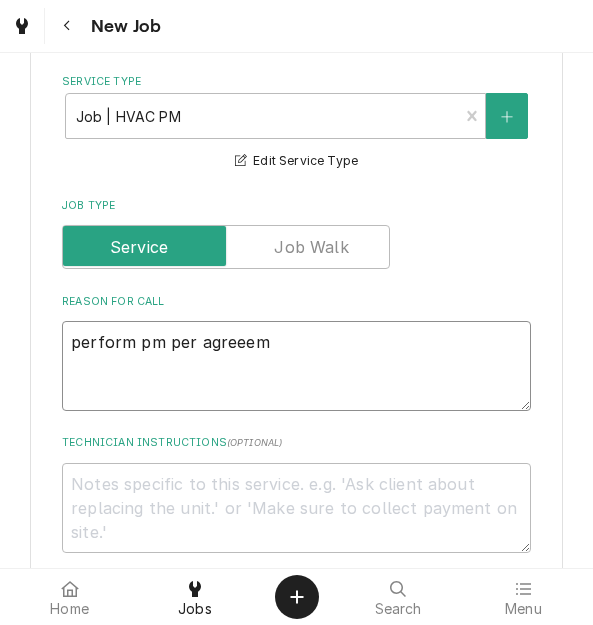 type on "x" 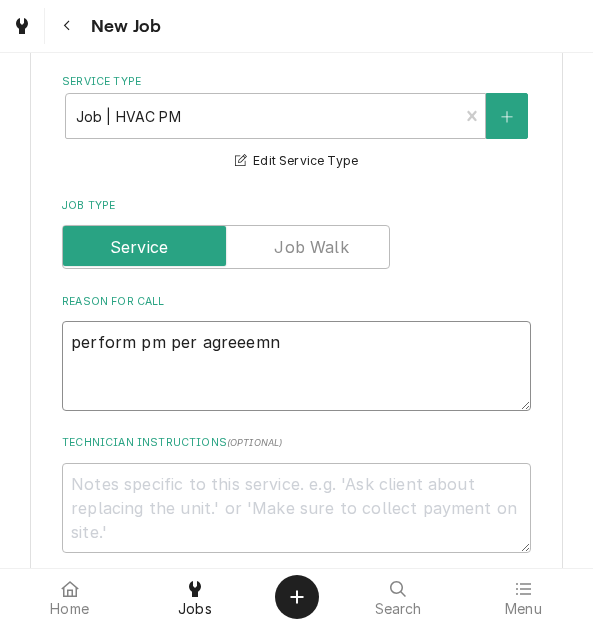 type on "x" 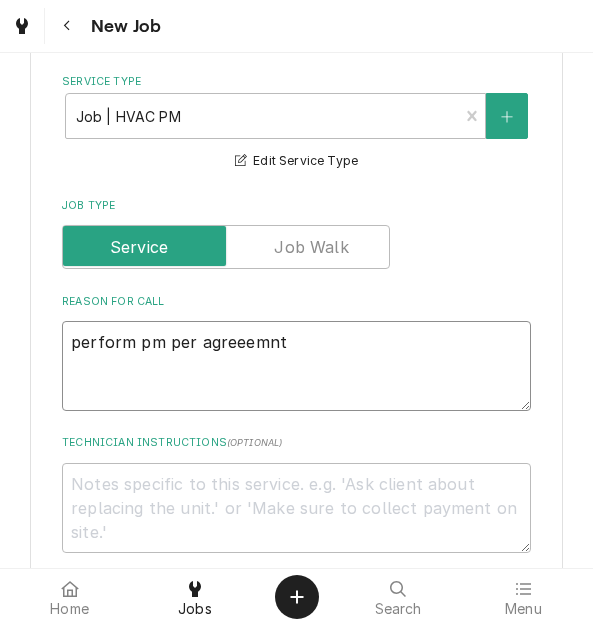 type on "perform pm per agreeemnt" 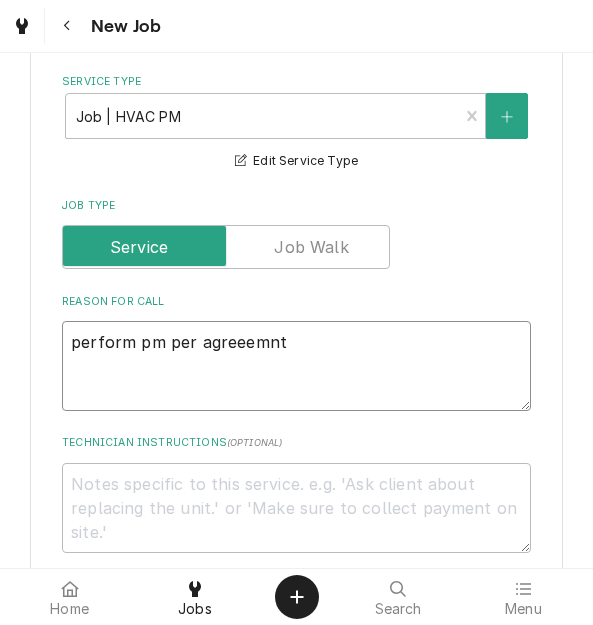drag, startPoint x: 291, startPoint y: 345, endPoint x: 244, endPoint y: 346, distance: 47.010635 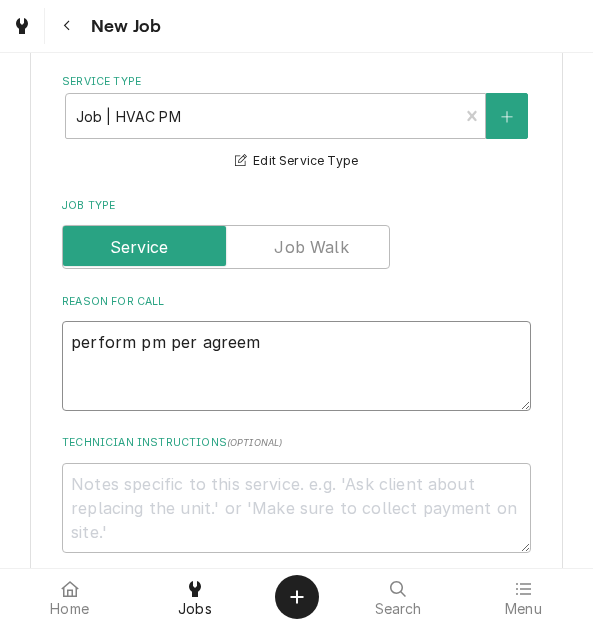 type on "x" 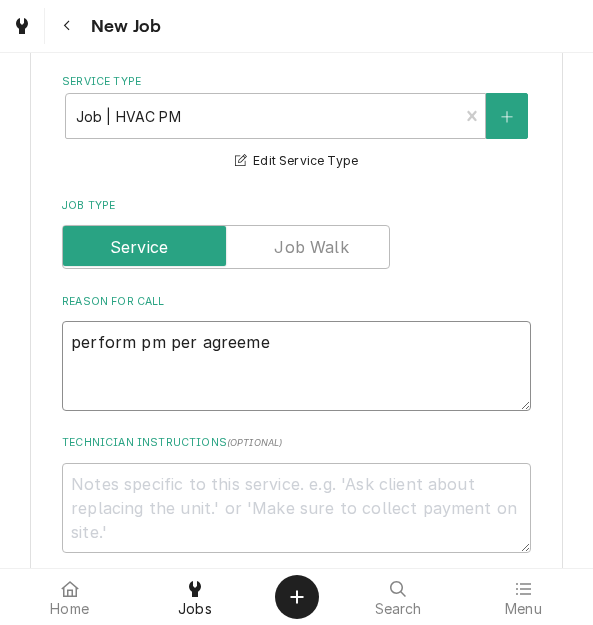 type on "perform pm per agreemen" 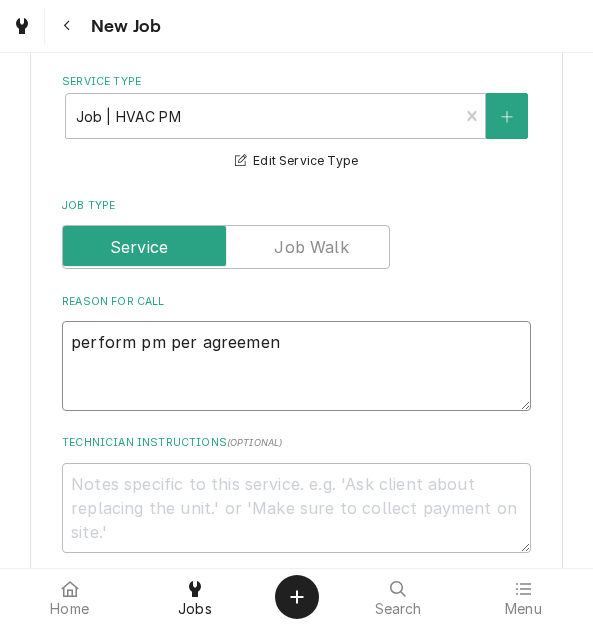 type on "x" 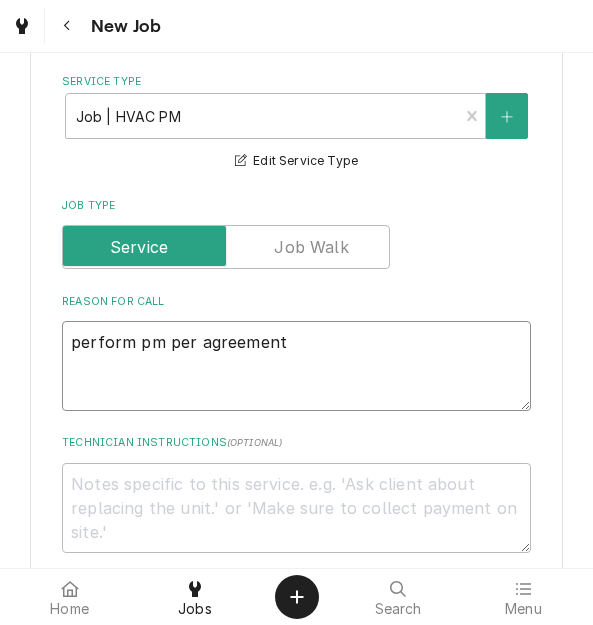 type on "perform pm per agreement" 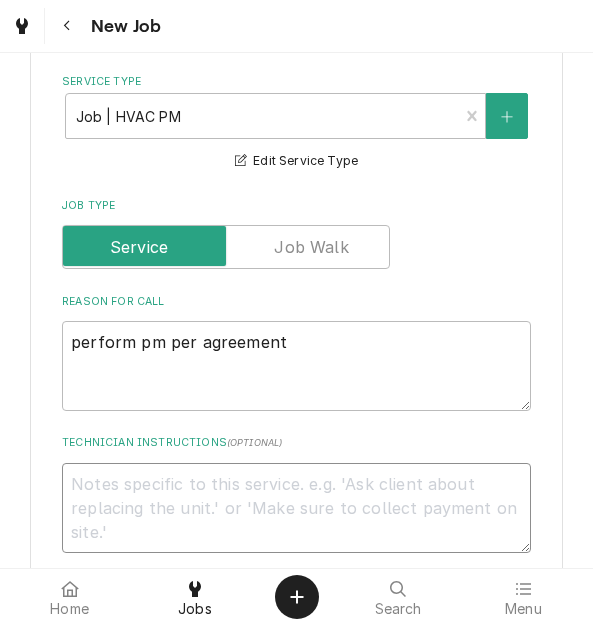 click on "Technician Instructions  ( optional )" at bounding box center [296, 508] 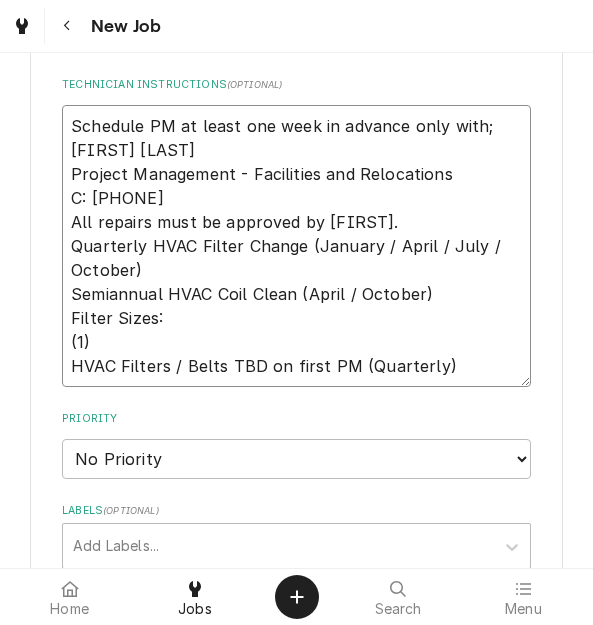 scroll, scrollTop: 1066, scrollLeft: 0, axis: vertical 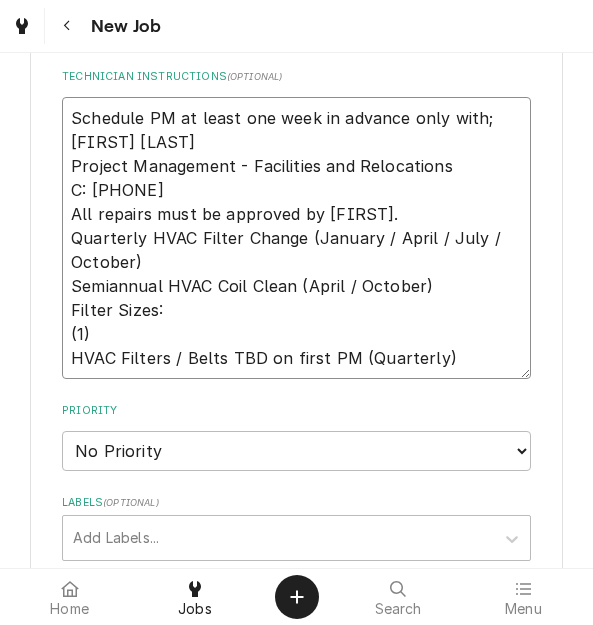 drag, startPoint x: 142, startPoint y: 268, endPoint x: 304, endPoint y: 232, distance: 165.9518 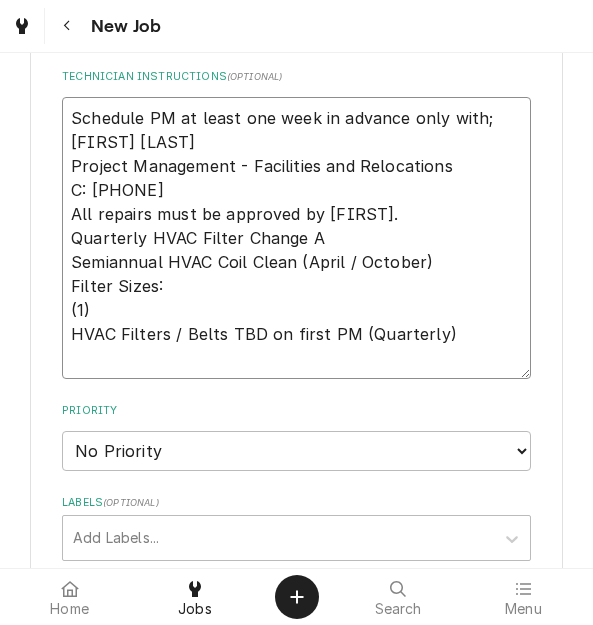 type on "x" 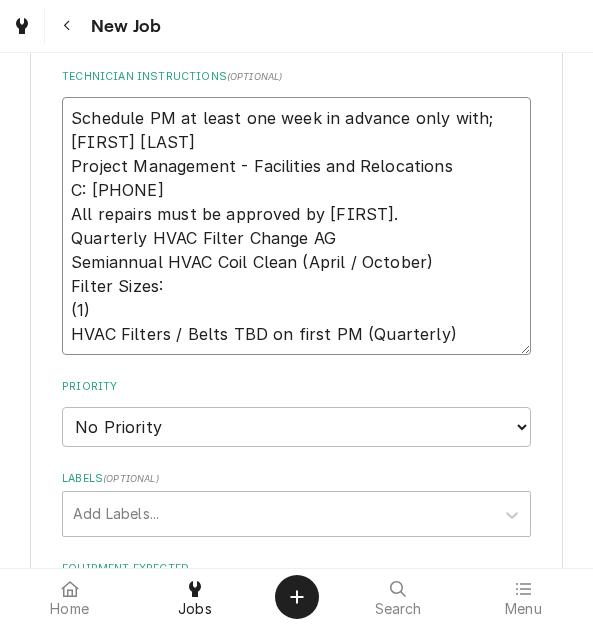 type on "Schedule PM at least one week in advance only with;
Casey Jones
Project Management - Facilities and Relocations
C: 303-875-9648
All repairs must be approved by Casey.
Quarterly HVAC Filter Change AGU
Semiannual HVAC Coil Clean (April / October)
Filter Sizes:
(1)
HVAC Filters / Belts TBD on first PM (Quarterly)" 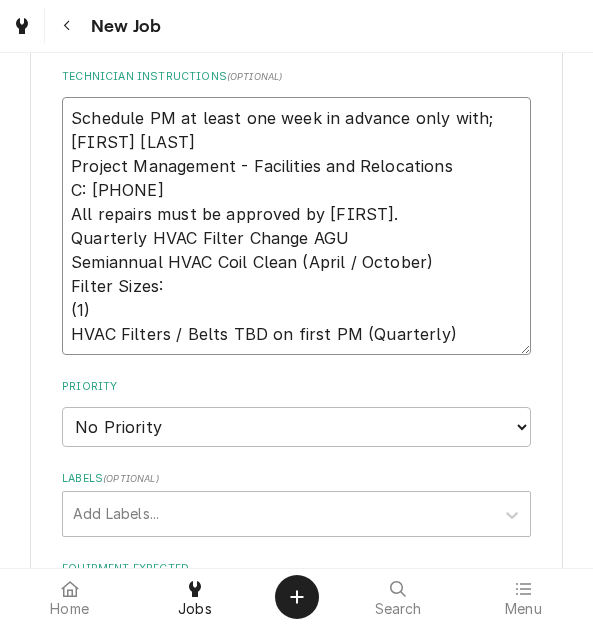 type on "x" 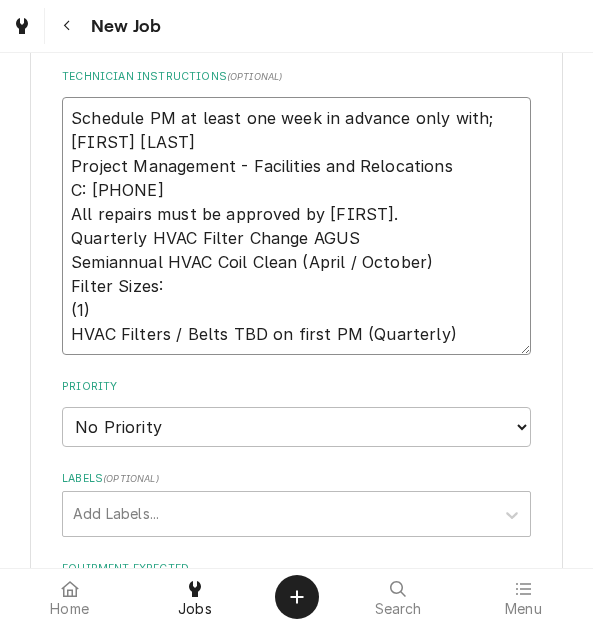 type on "x" 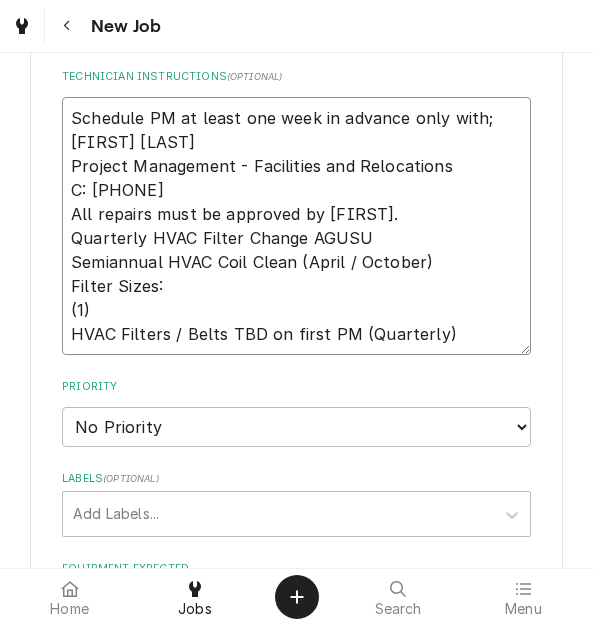 type on "x" 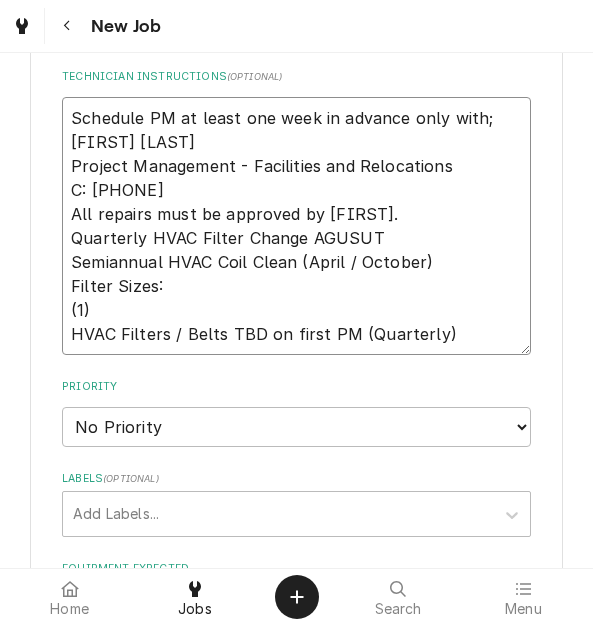 type on "x" 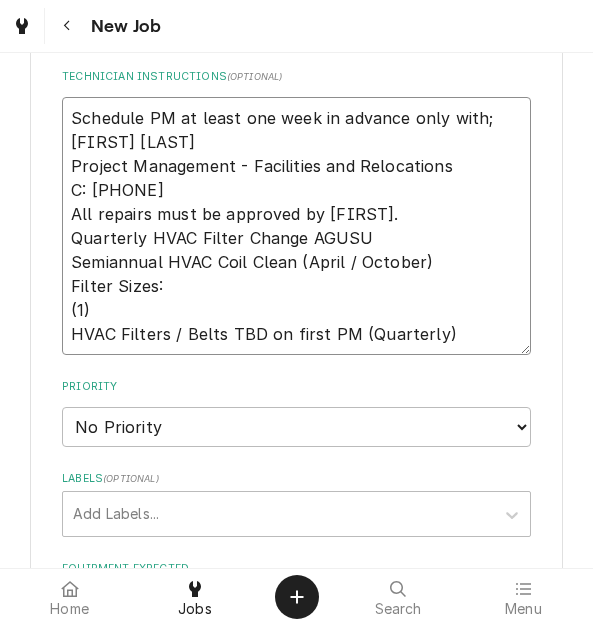 type on "x" 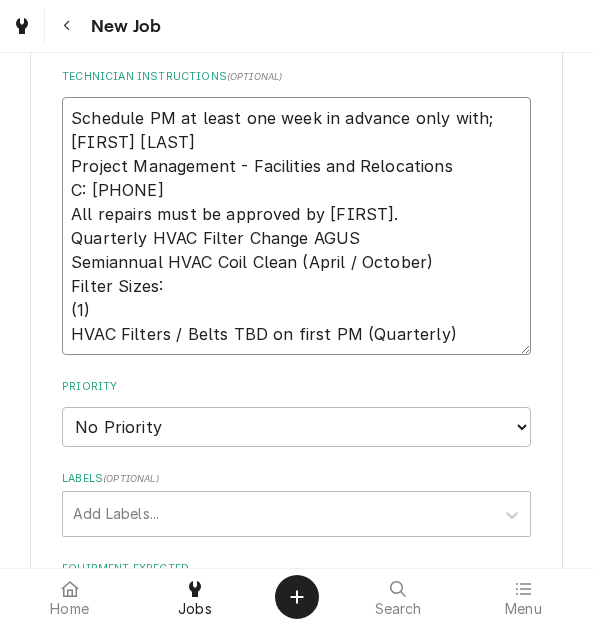 type on "x" 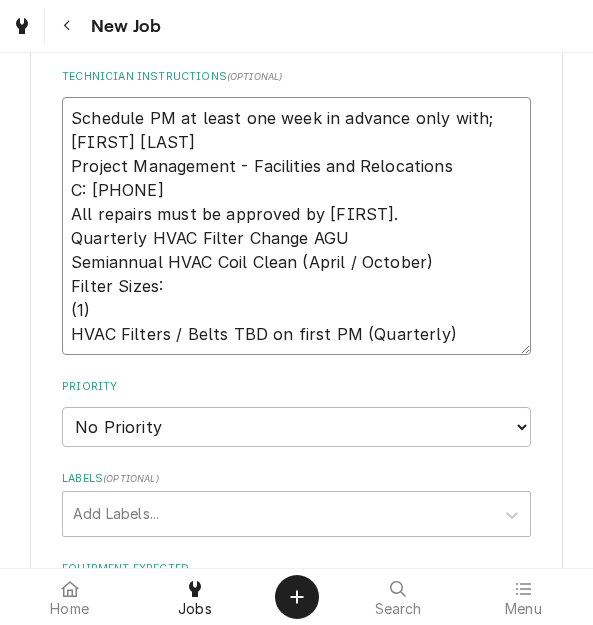 type on "x" 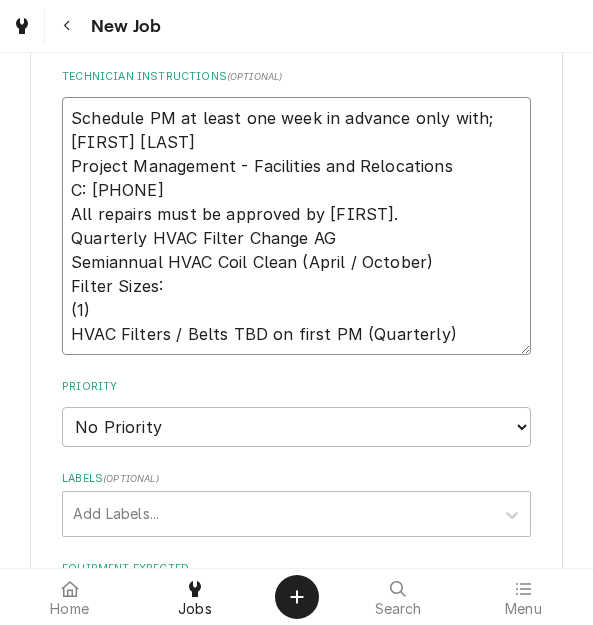 type on "x" 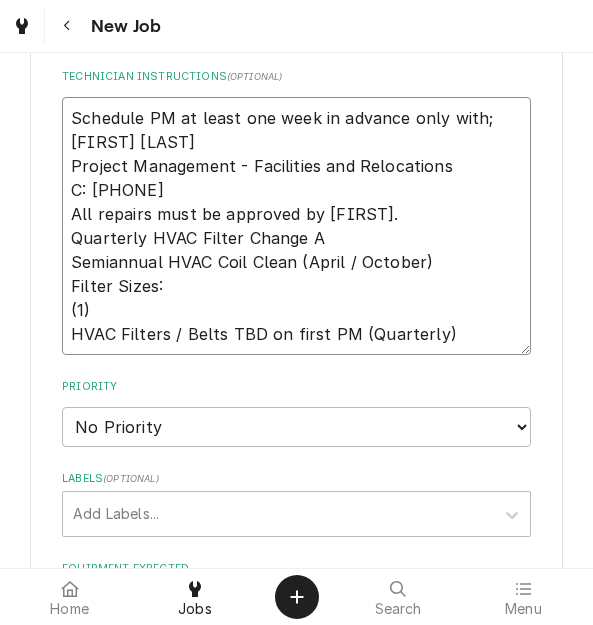 type on "x" 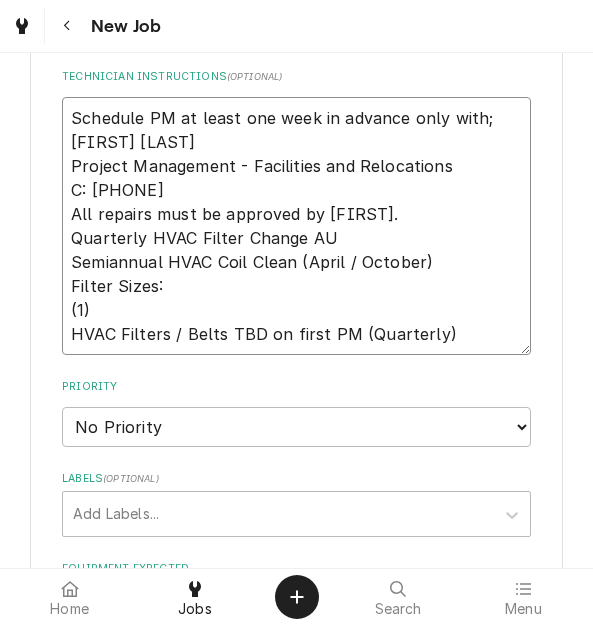 type on "x" 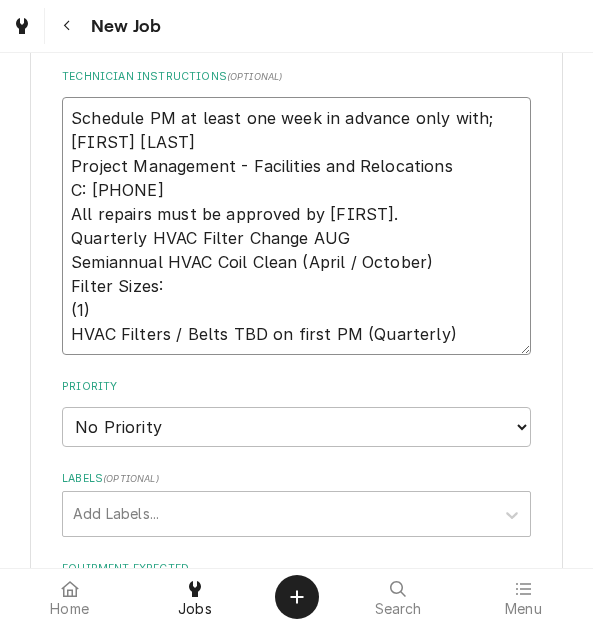 type on "x" 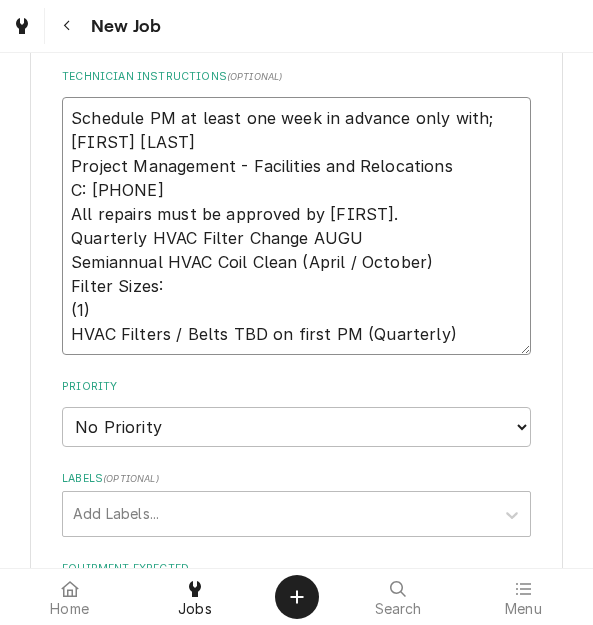 type on "Schedule PM at least one week in advance only with;
Casey Jones
Project Management - Facilities and Relocations
C: 303-875-9648
All repairs must be approved by Casey.
Quarterly HVAC Filter Change AUGUS
Semiannual HVAC Coil Clean (April / October)
Filter Sizes:
(1)
HVAC Filters / Belts TBD on first PM (Quarterly)" 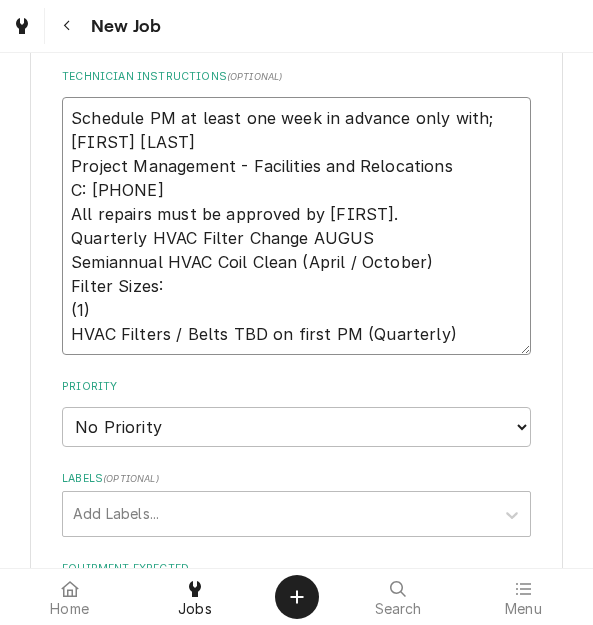 type on "x" 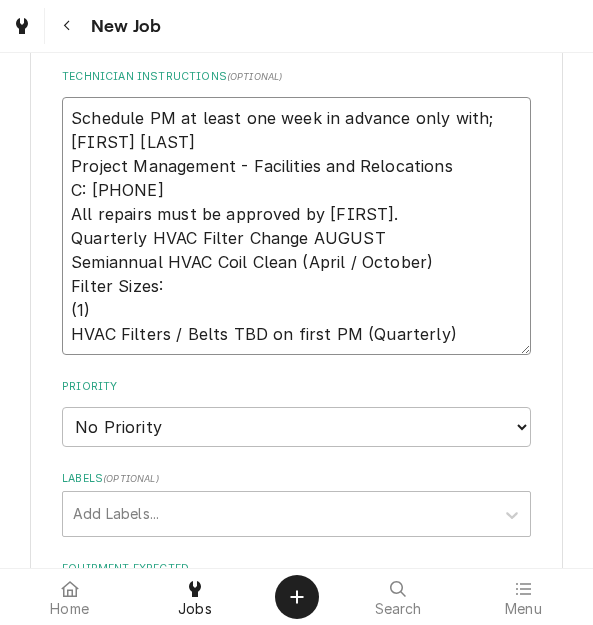 type on "x" 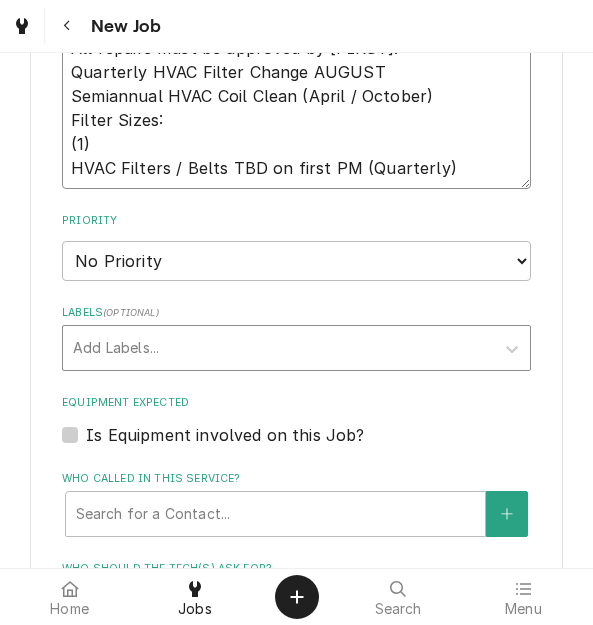 scroll, scrollTop: 1266, scrollLeft: 0, axis: vertical 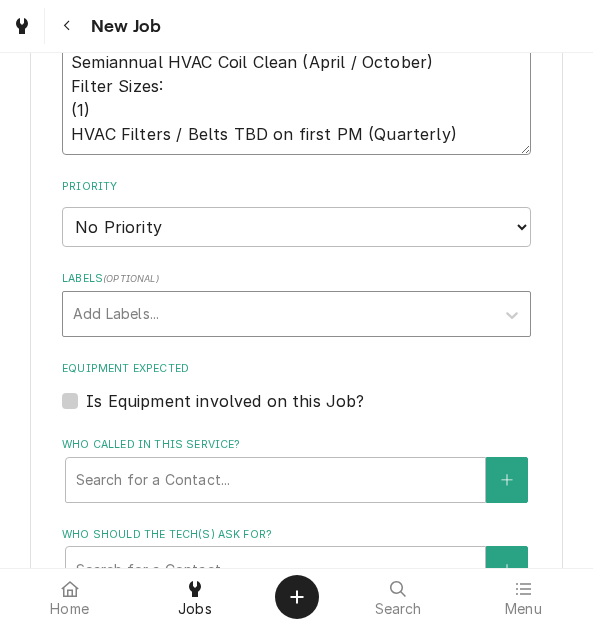 type on "Schedule PM at least one week in advance only with;
Casey Jones
Project Management - Facilities and Relocations
C: 303-875-9648
All repairs must be approved by Casey.
Quarterly HVAC Filter Change AUGUST
Semiannual HVAC Coil Clean (April / October)
Filter Sizes:
(1)
HVAC Filters / Belts TBD on first PM (Quarterly)" 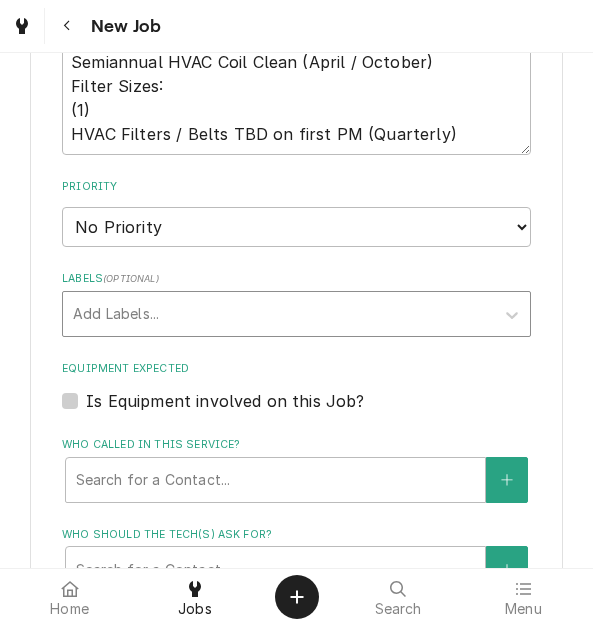 click at bounding box center [278, 314] 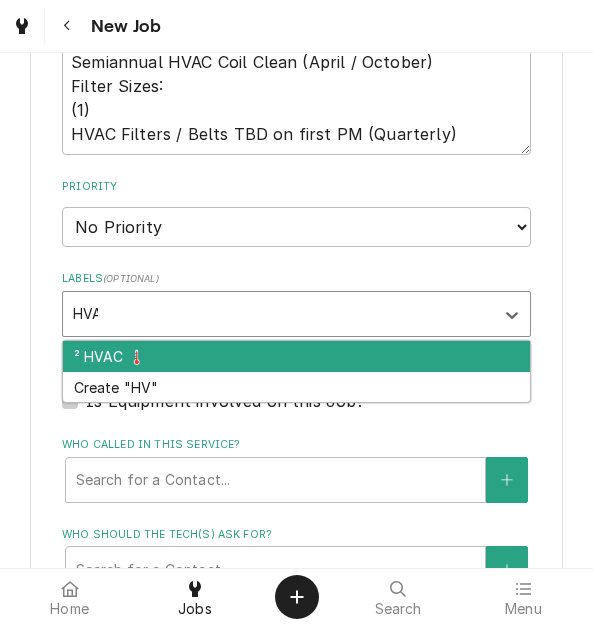 type on "HVAC" 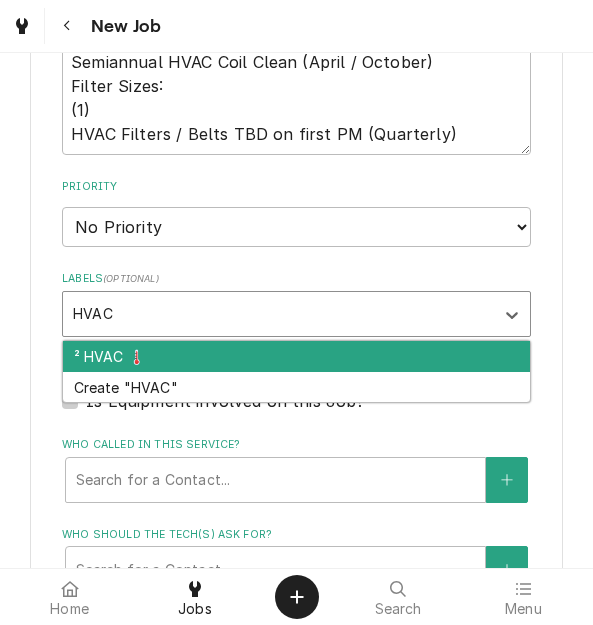 click on "² HVAC 🌡️" at bounding box center (296, 356) 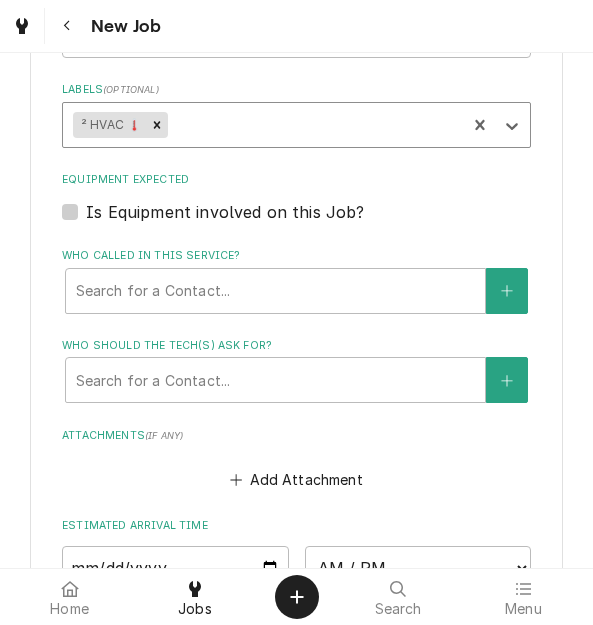 scroll, scrollTop: 1466, scrollLeft: 0, axis: vertical 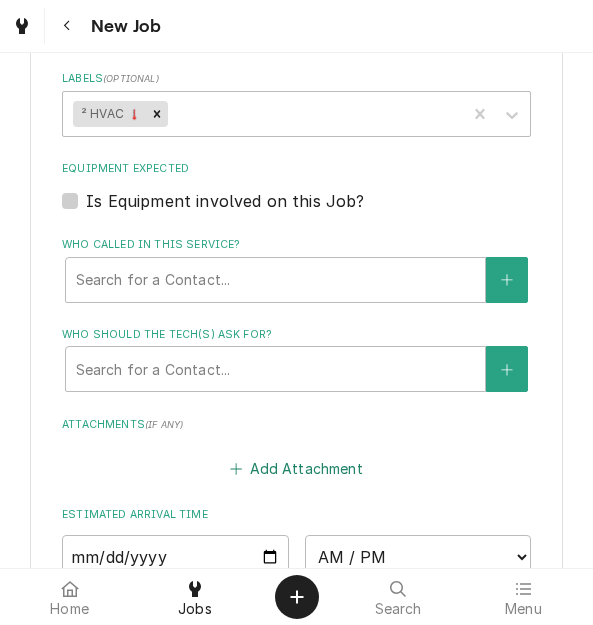 click on "Add Attachment" at bounding box center (297, 469) 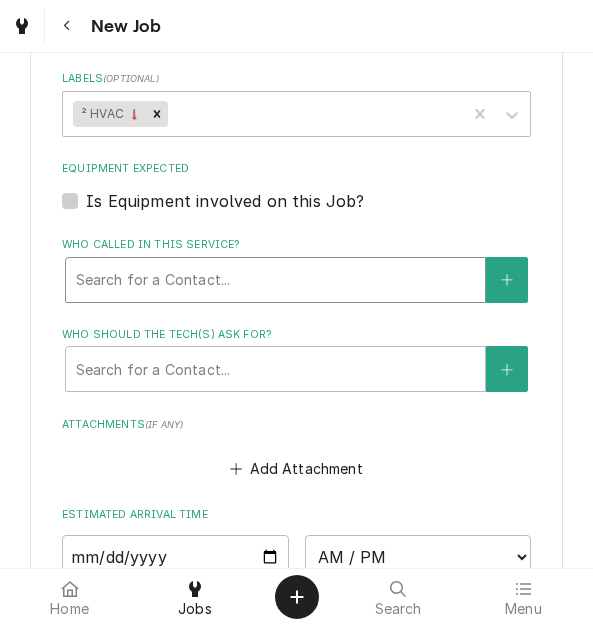 type on "x" 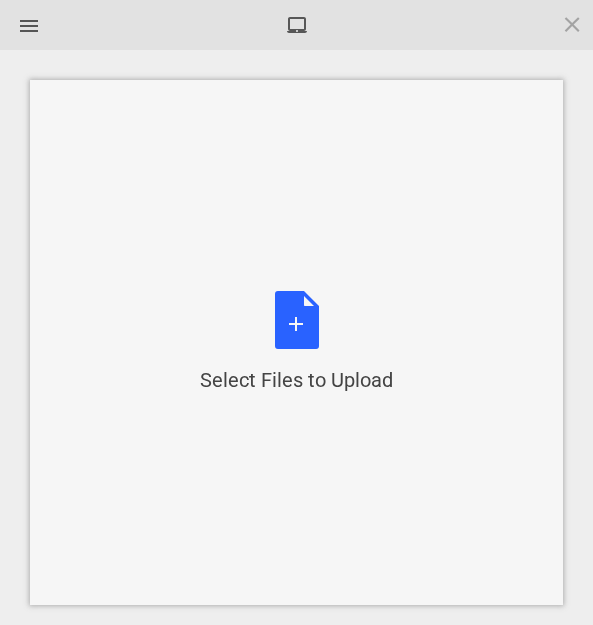 click on "Select Files to Upload
or Drag and Drop, Copy and Paste Files" at bounding box center [296, 342] 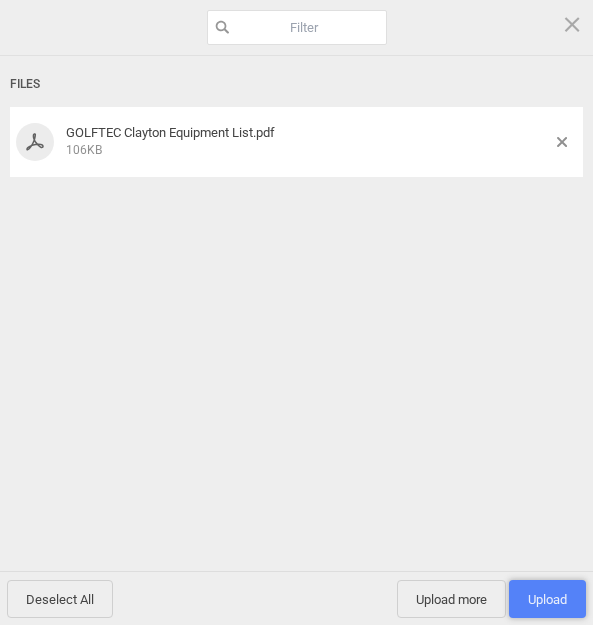 click on "Upload
1" at bounding box center (547, 599) 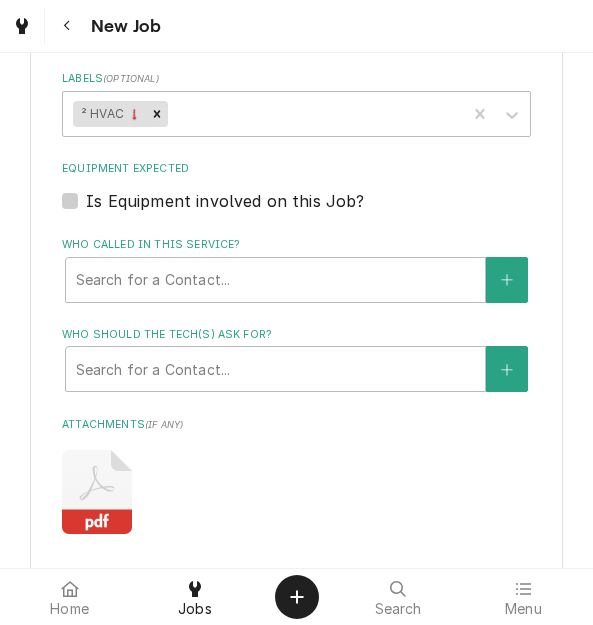 scroll, scrollTop: 1948, scrollLeft: 0, axis: vertical 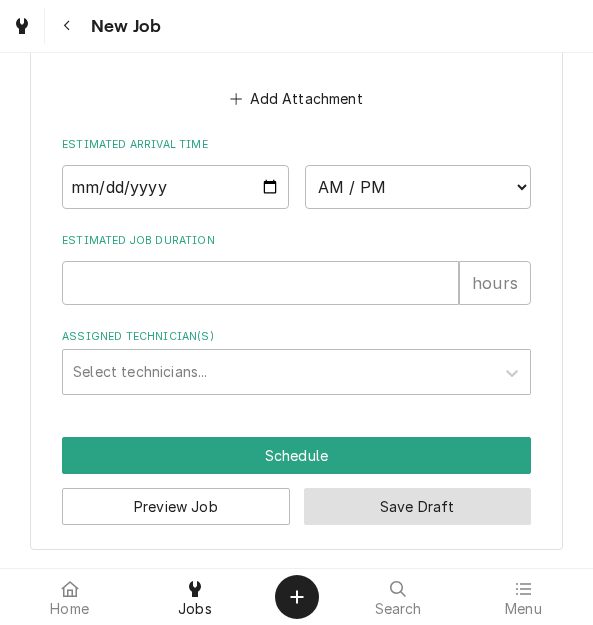 click on "Save Draft" at bounding box center (417, 506) 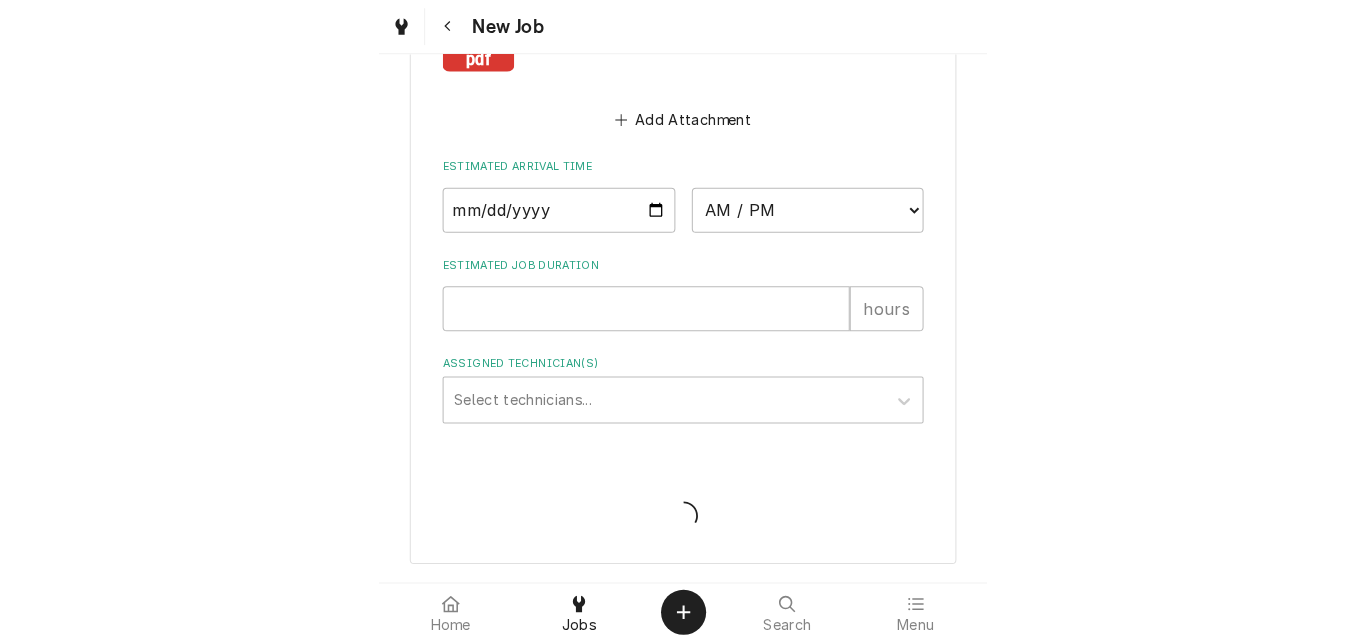 scroll, scrollTop: 1430, scrollLeft: 0, axis: vertical 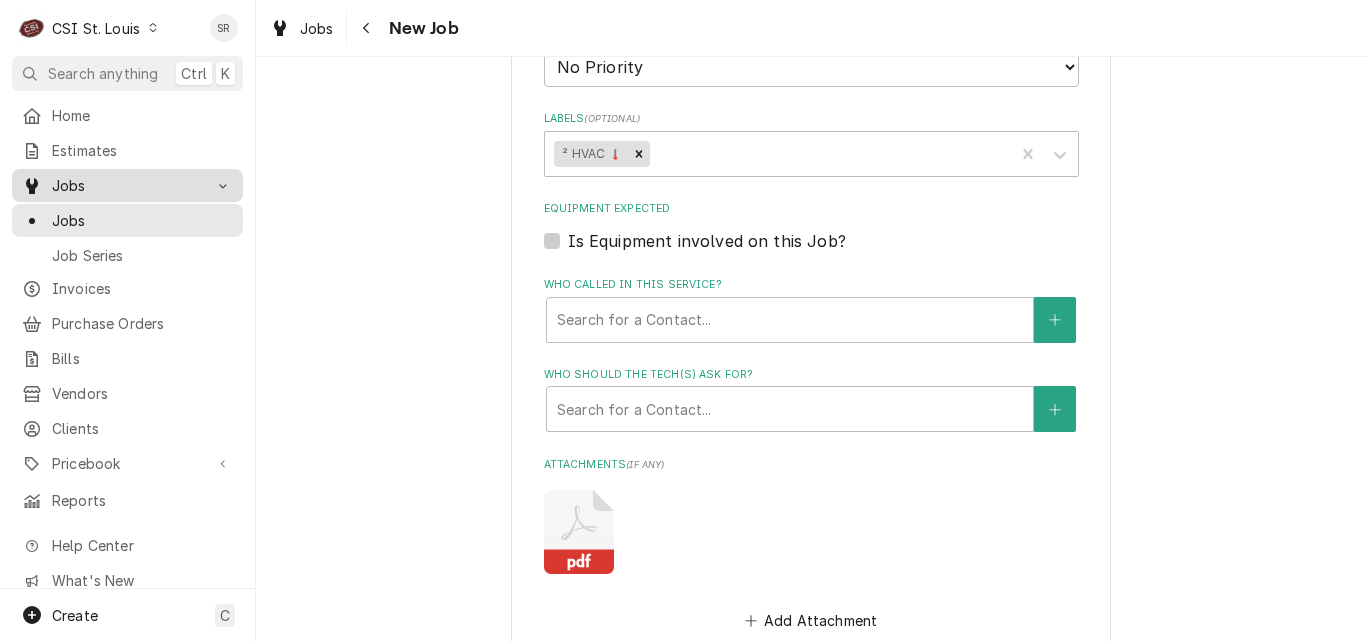 type on "x" 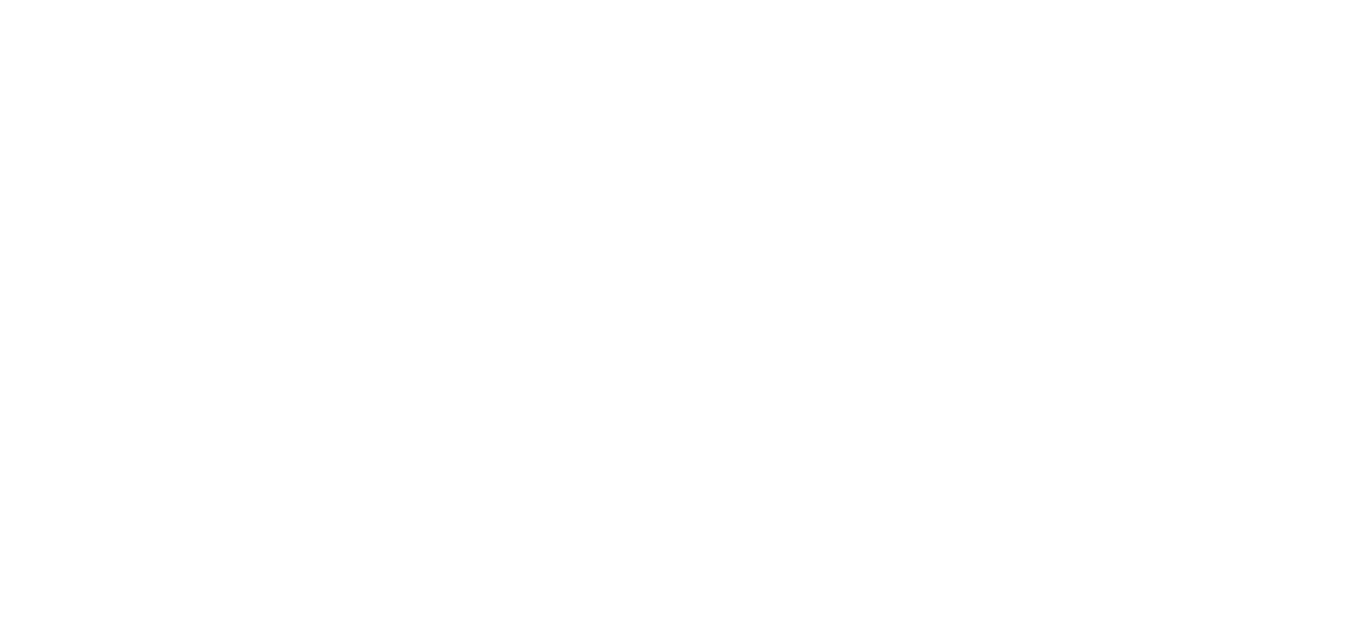 scroll, scrollTop: 0, scrollLeft: 0, axis: both 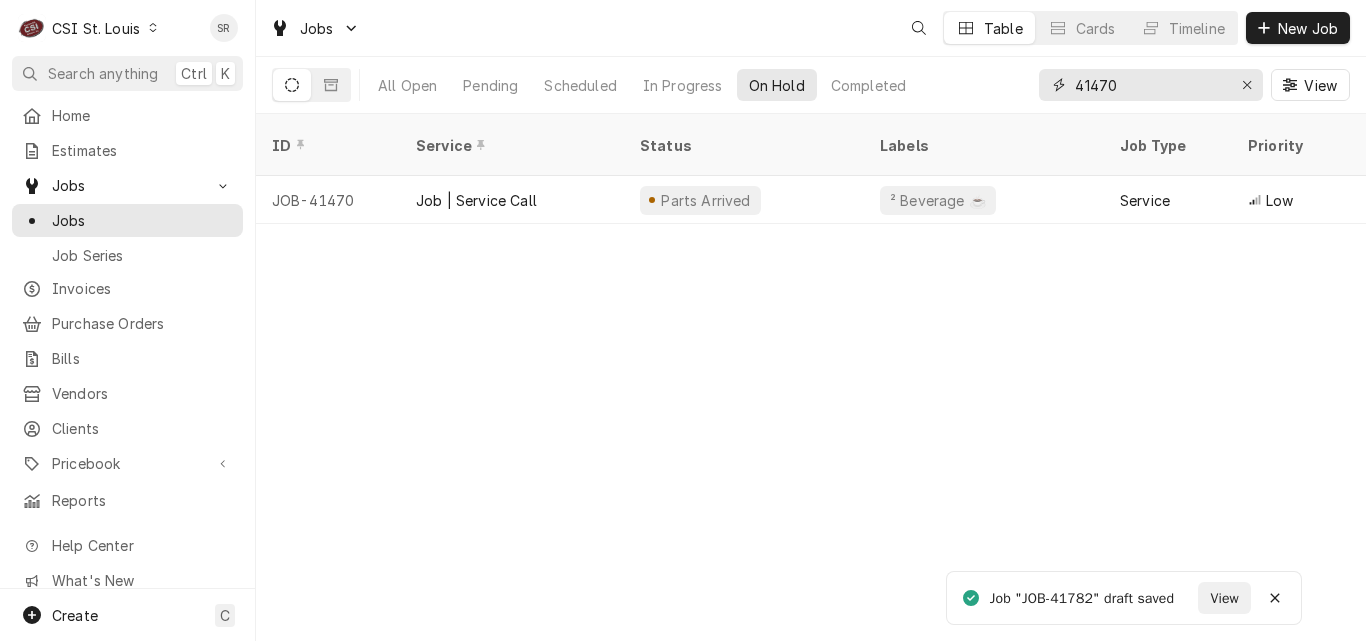 drag, startPoint x: 1127, startPoint y: 83, endPoint x: 1058, endPoint y: 80, distance: 69.065186 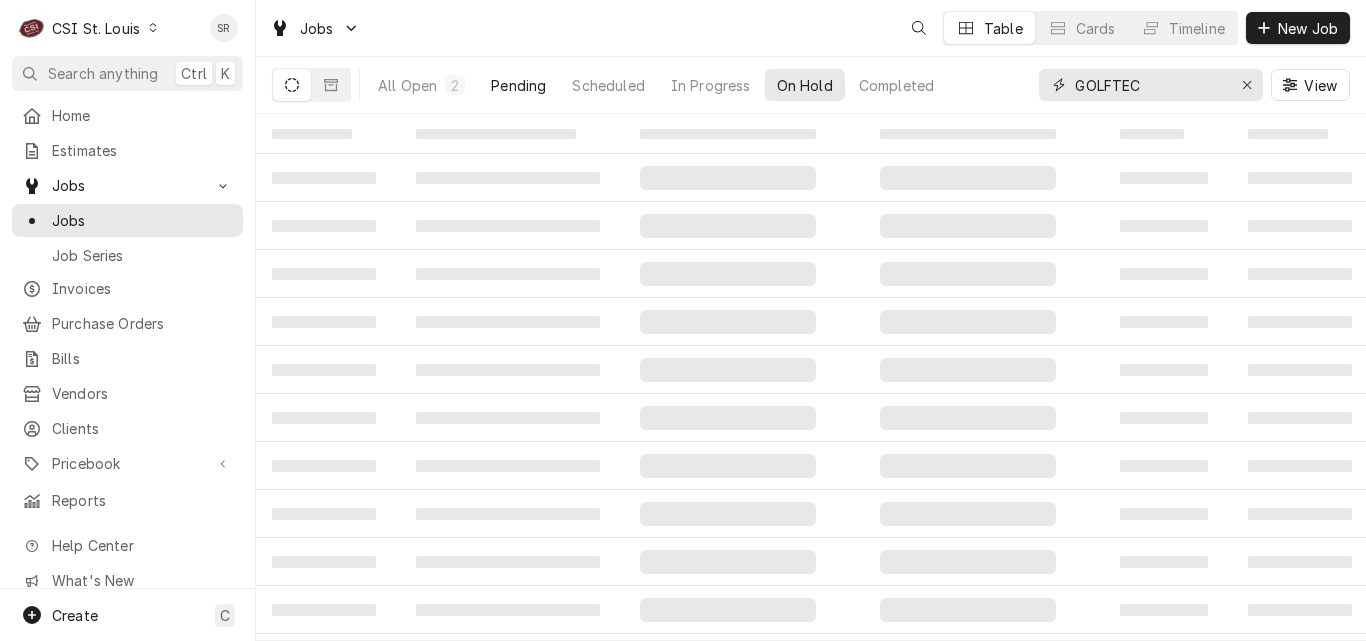 type on "GOLFTEC" 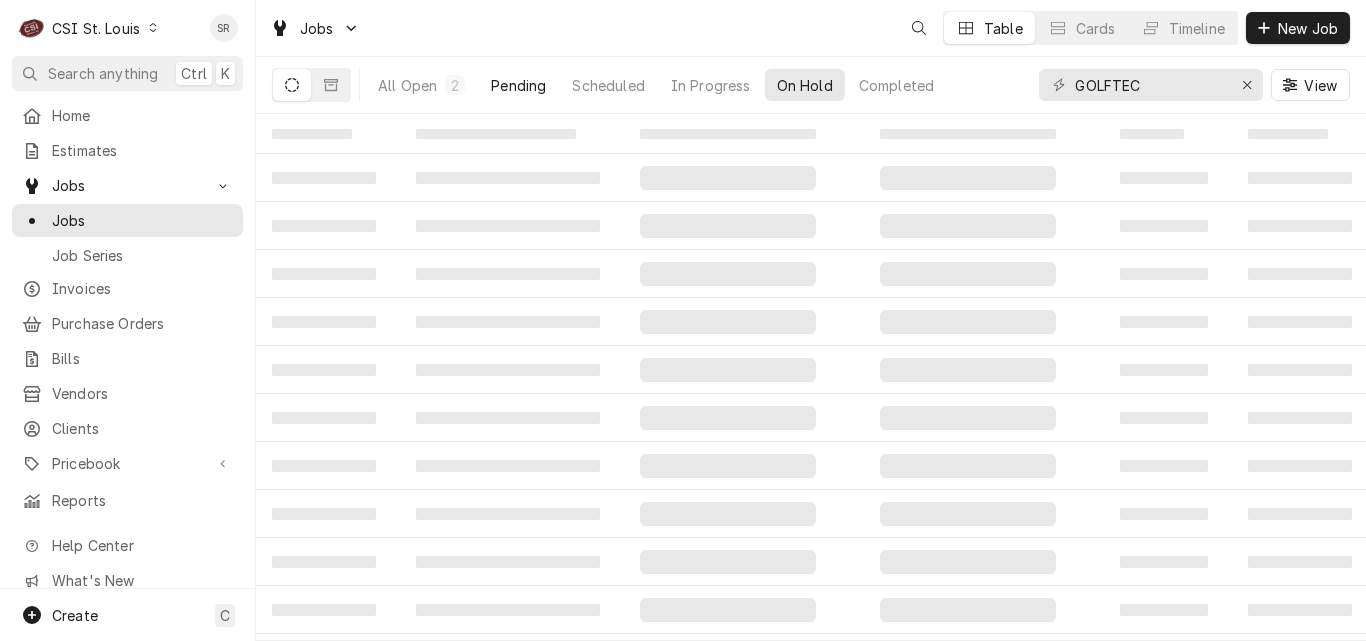 click on "Pending" at bounding box center (518, 85) 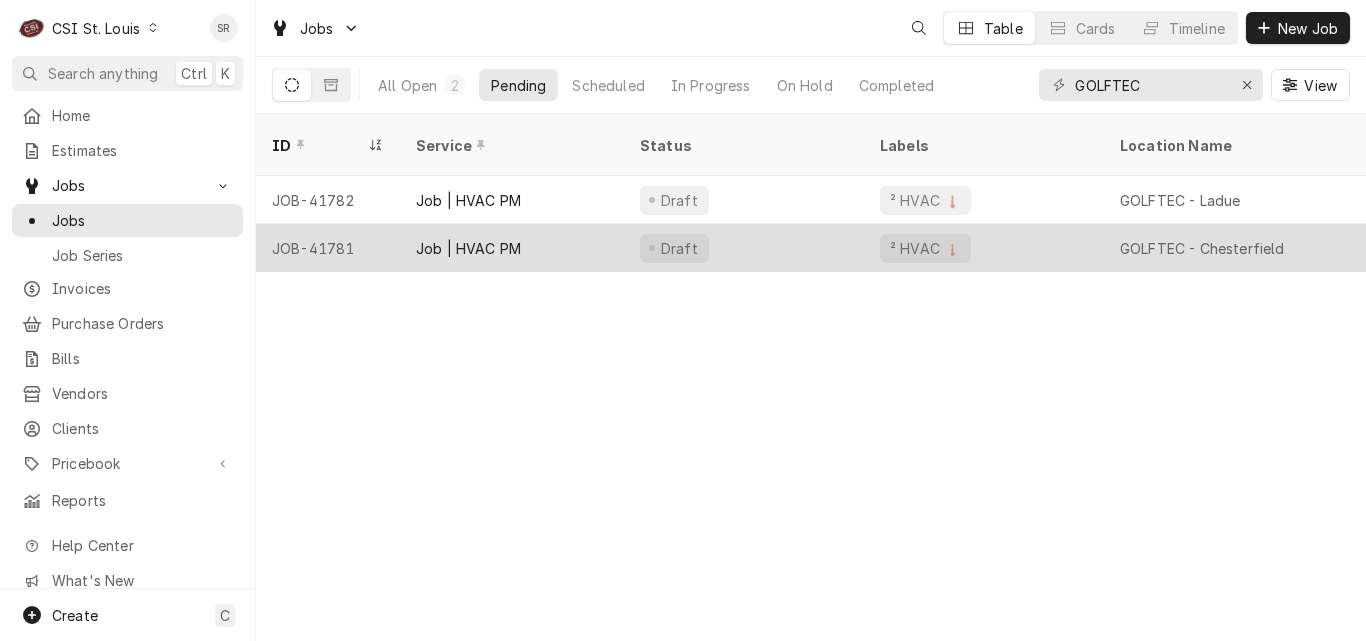 click on "Job | HVAC PM" at bounding box center [468, 248] 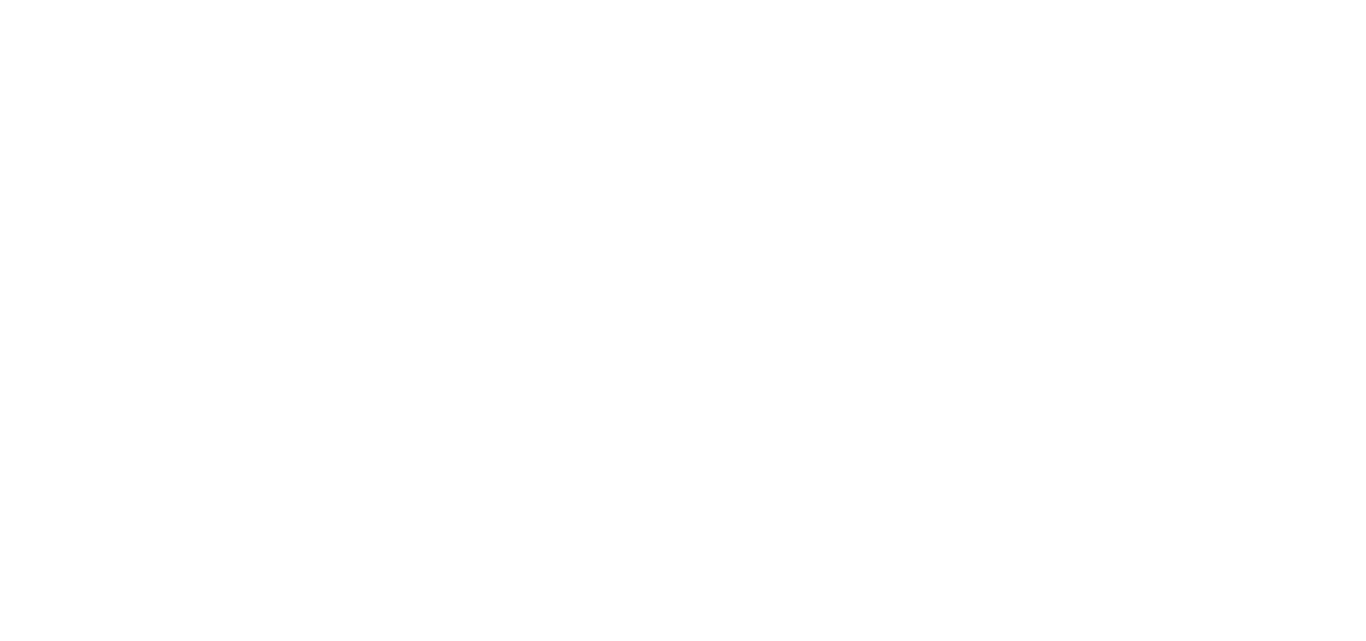 scroll, scrollTop: 0, scrollLeft: 0, axis: both 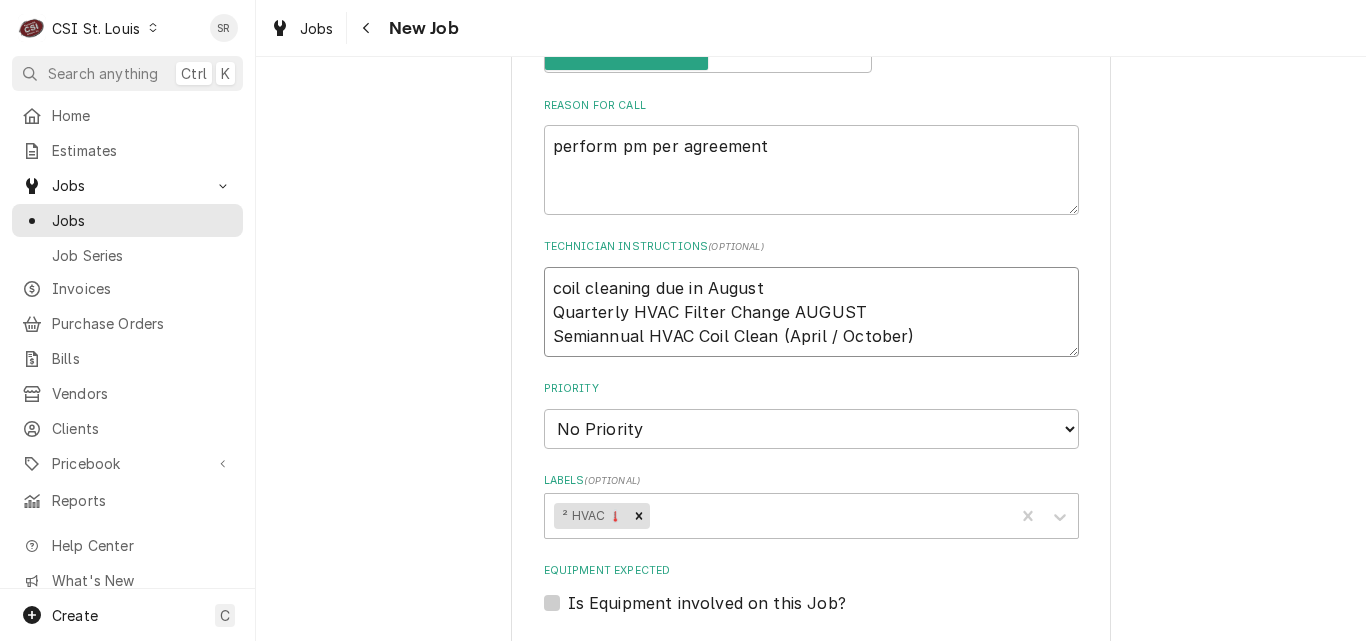 drag, startPoint x: 900, startPoint y: 334, endPoint x: 525, endPoint y: 262, distance: 381.84946 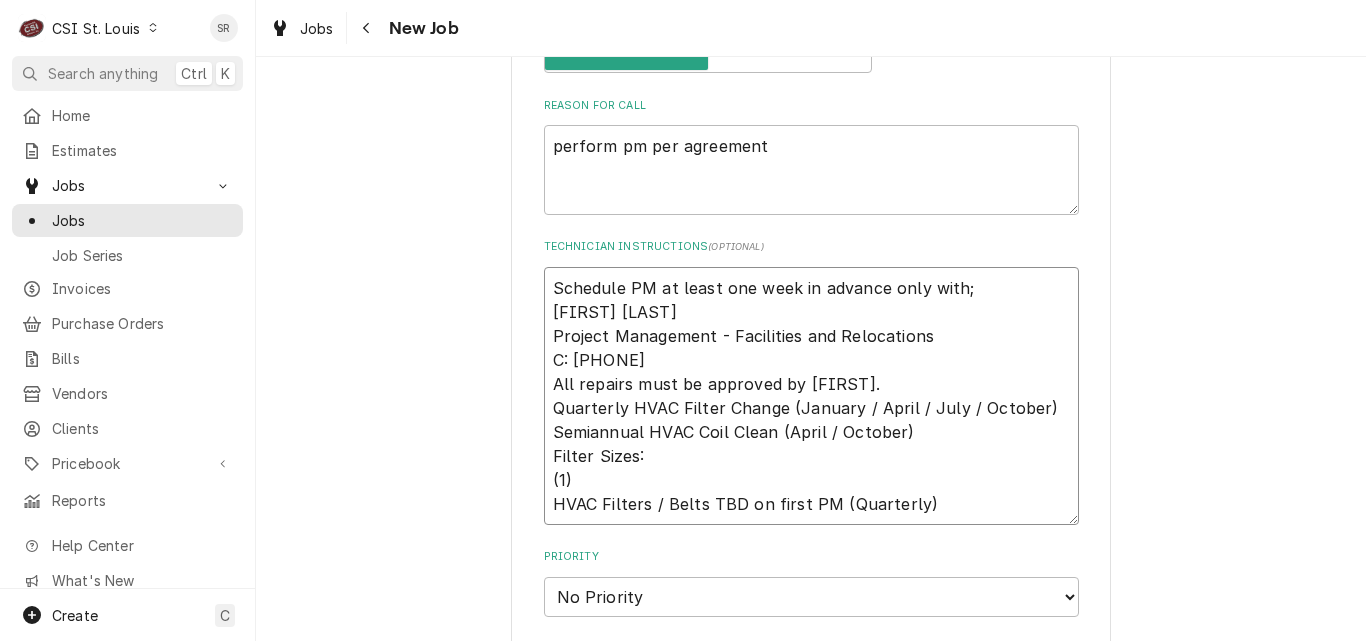 drag, startPoint x: 1025, startPoint y: 407, endPoint x: 780, endPoint y: 403, distance: 245.03265 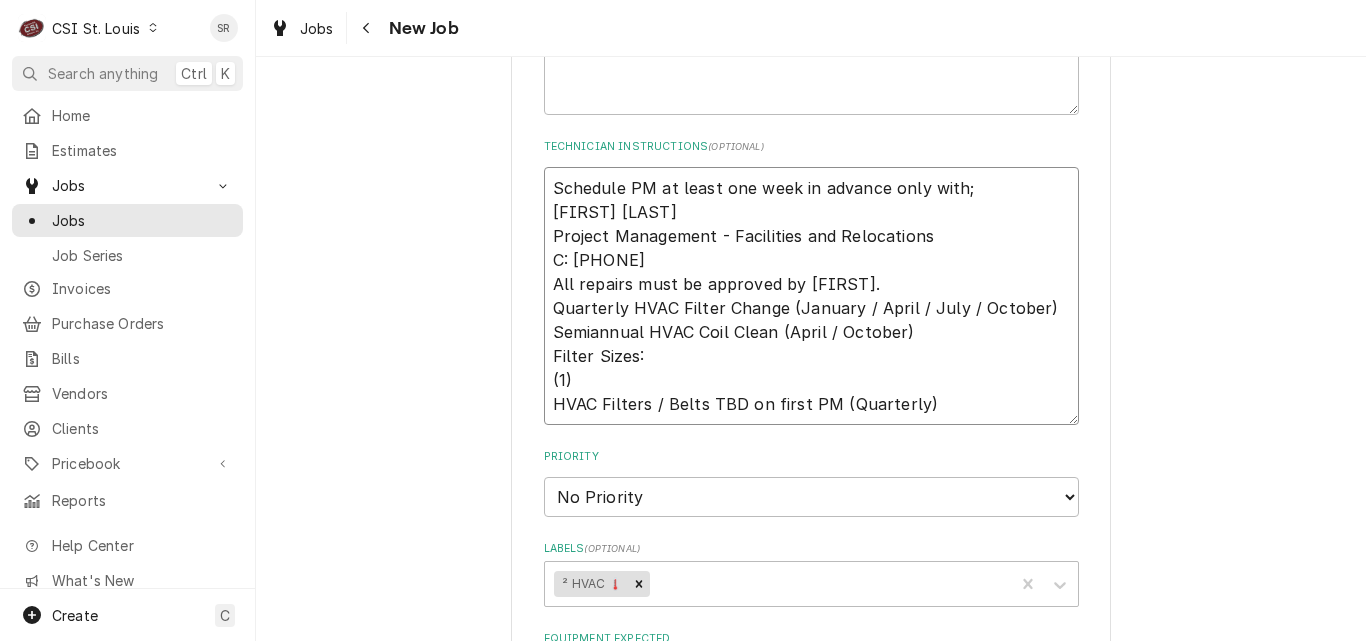 scroll, scrollTop: 1100, scrollLeft: 0, axis: vertical 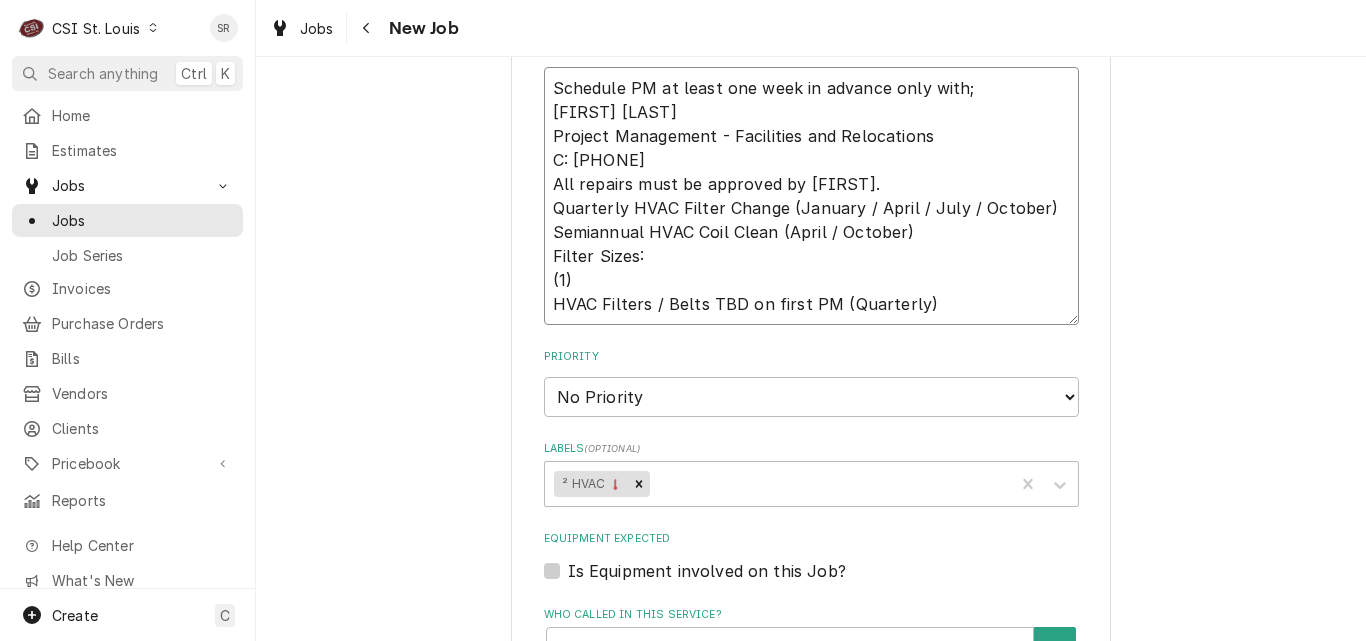 drag, startPoint x: 1032, startPoint y: 207, endPoint x: 779, endPoint y: 207, distance: 253 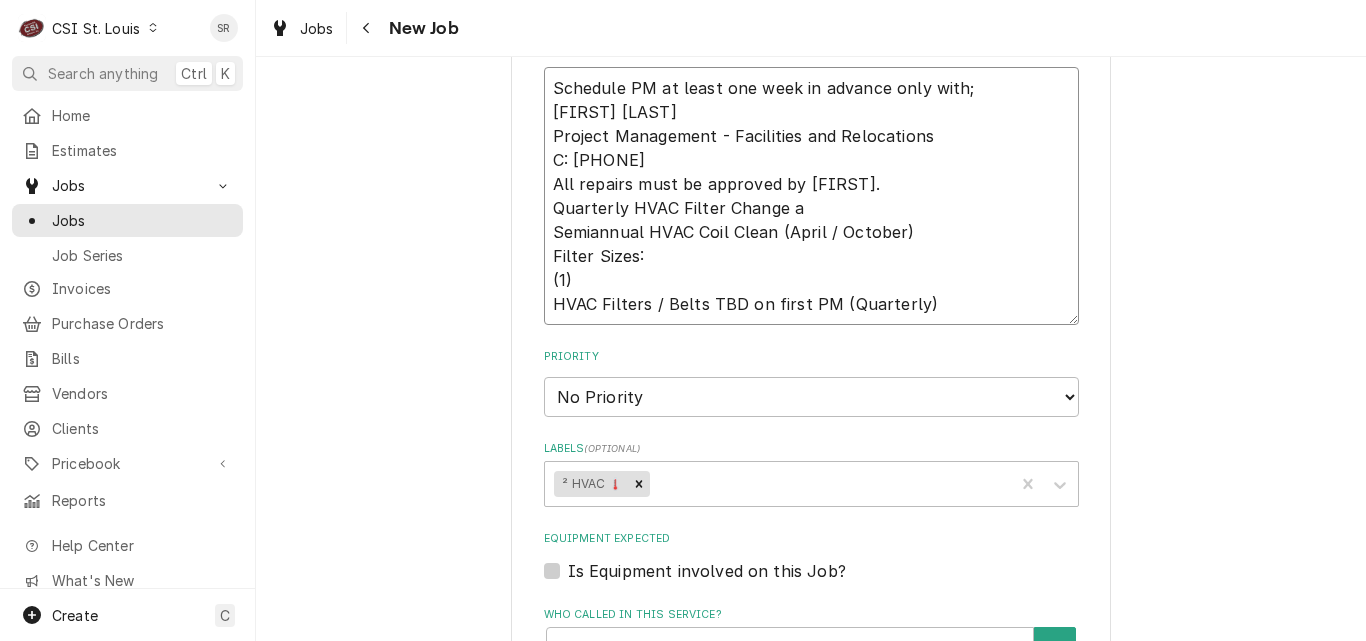 type on "x" 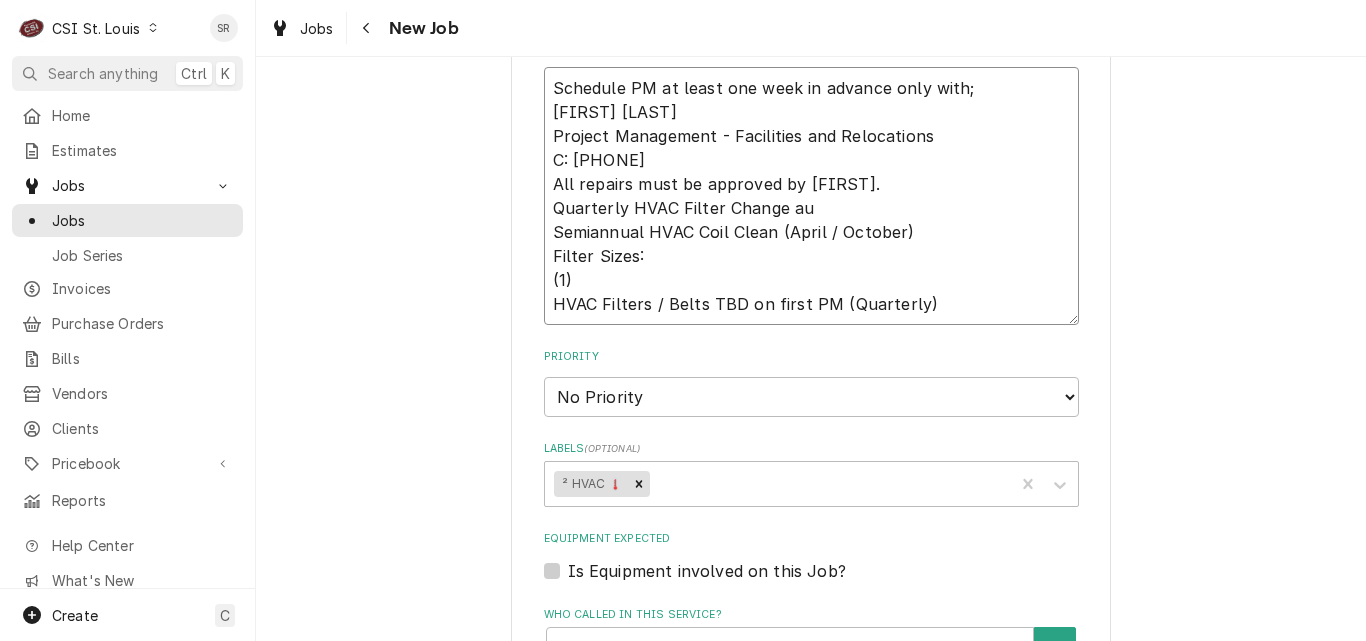 type on "x" 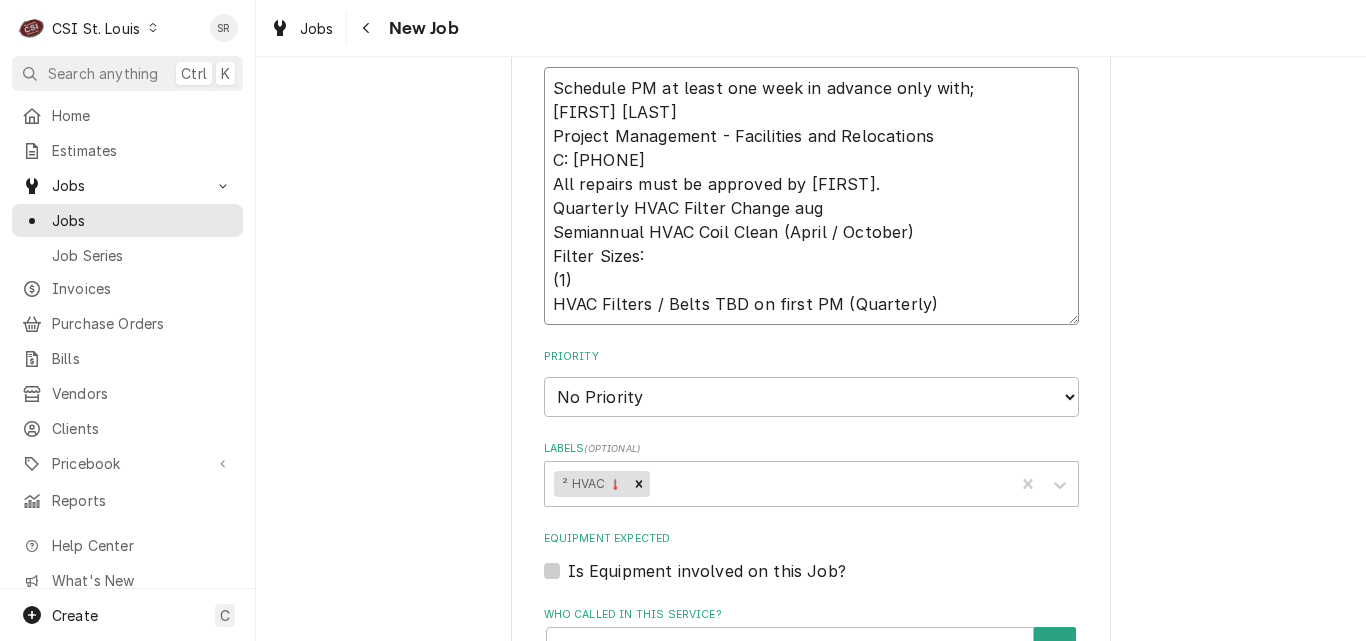 type on "x" 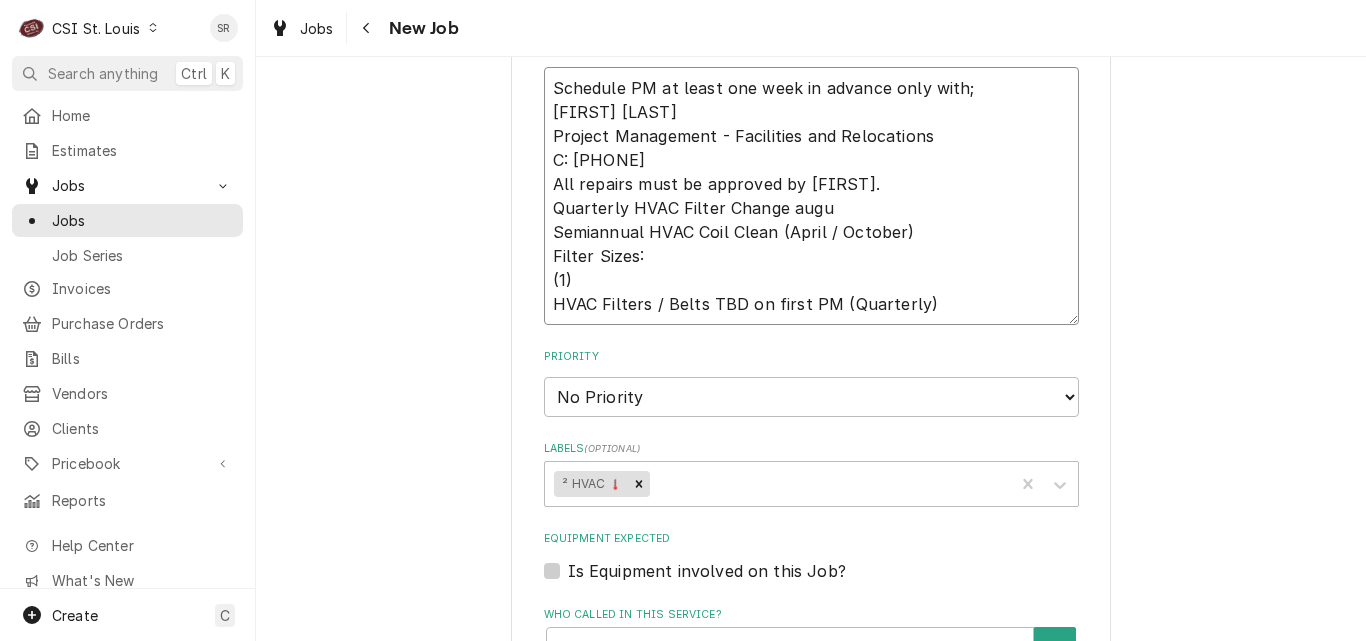 type on "x" 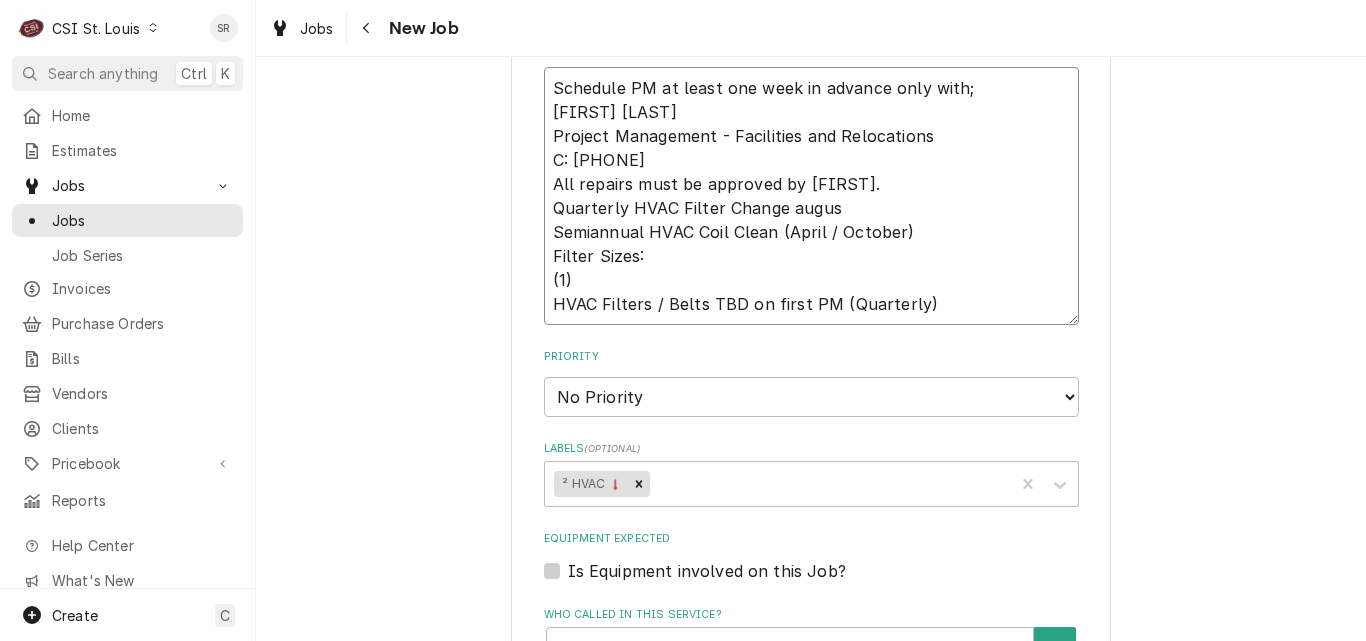 type on "x" 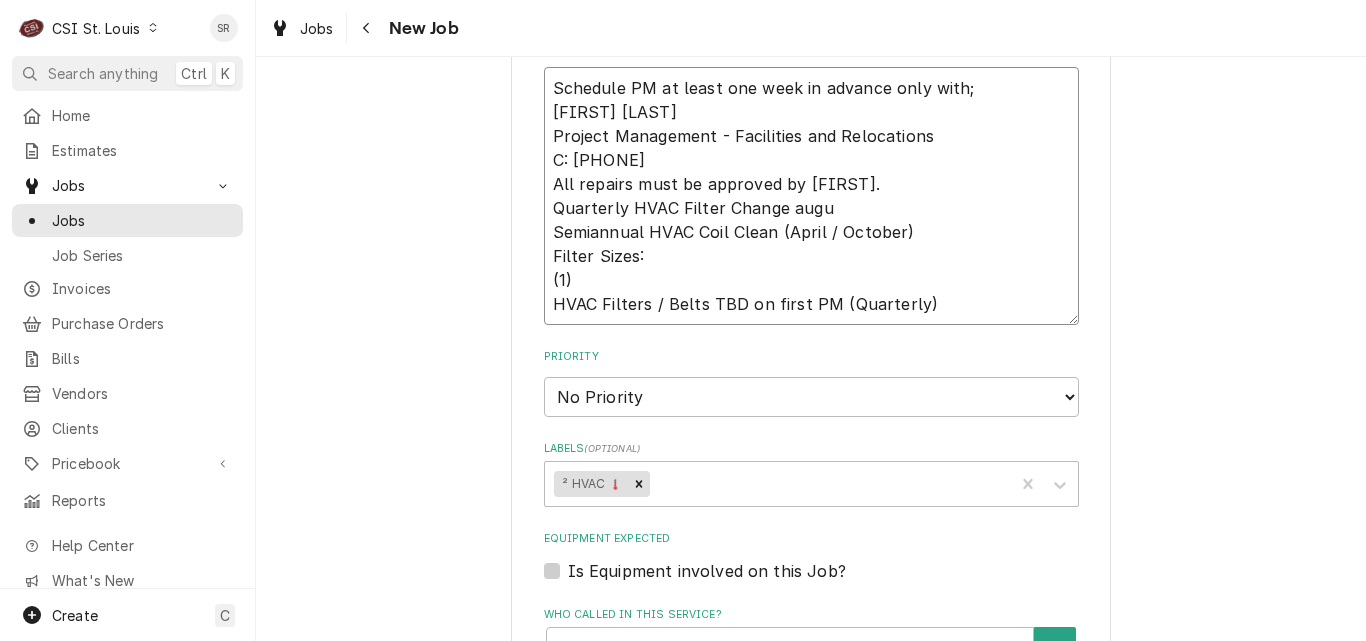 type on "x" 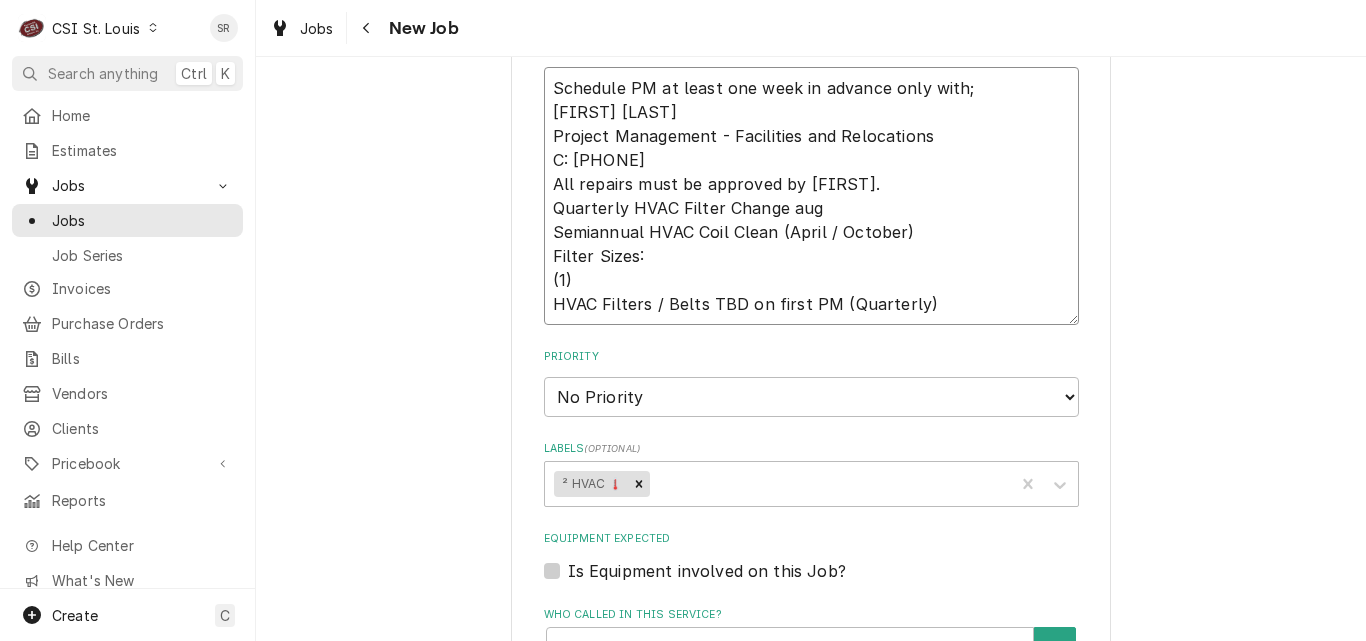 type on "x" 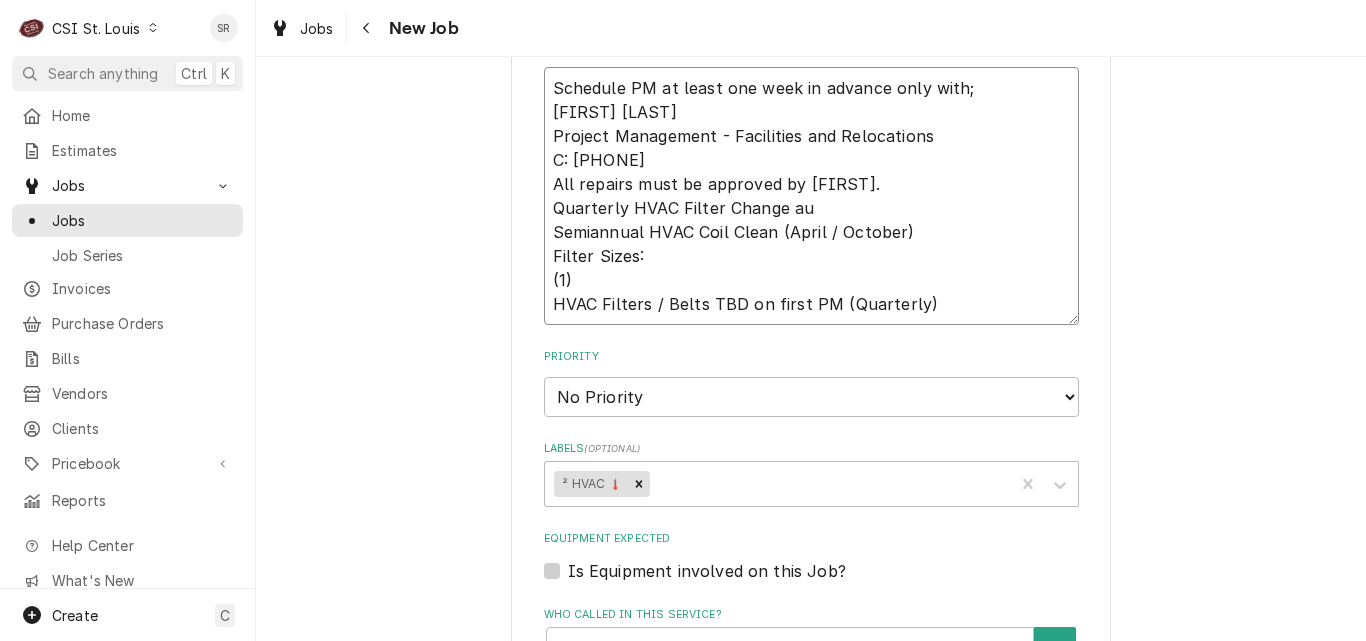type on "x" 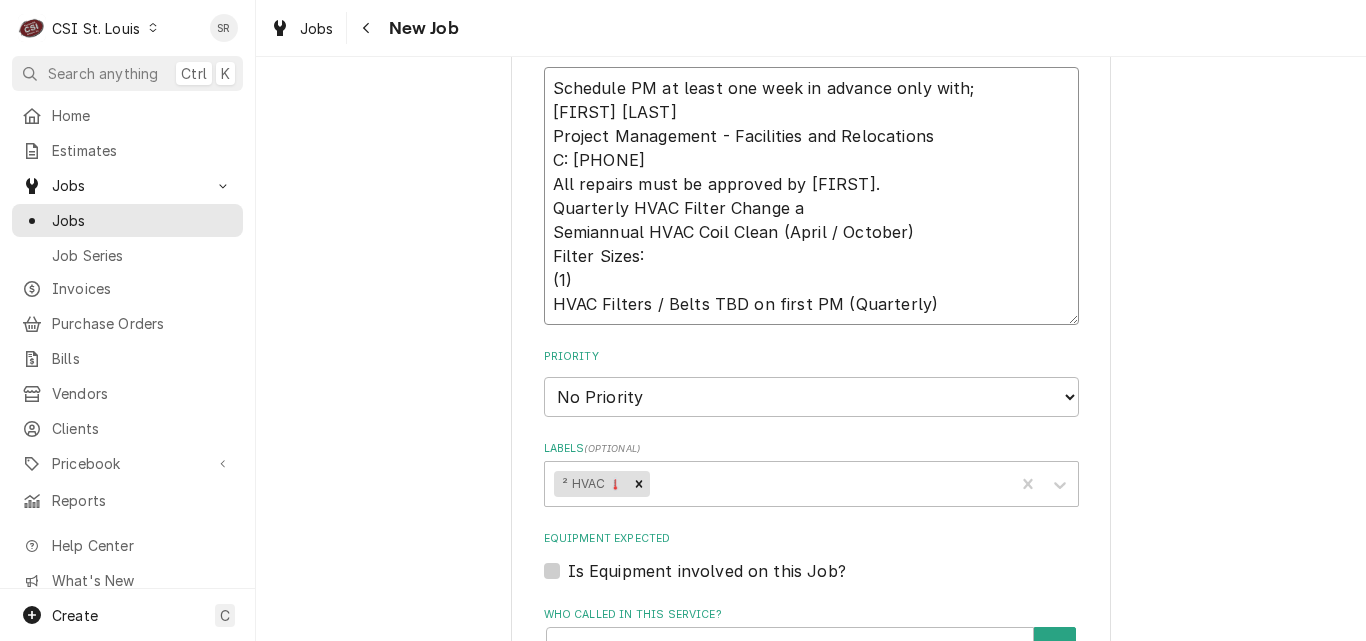 type on "x" 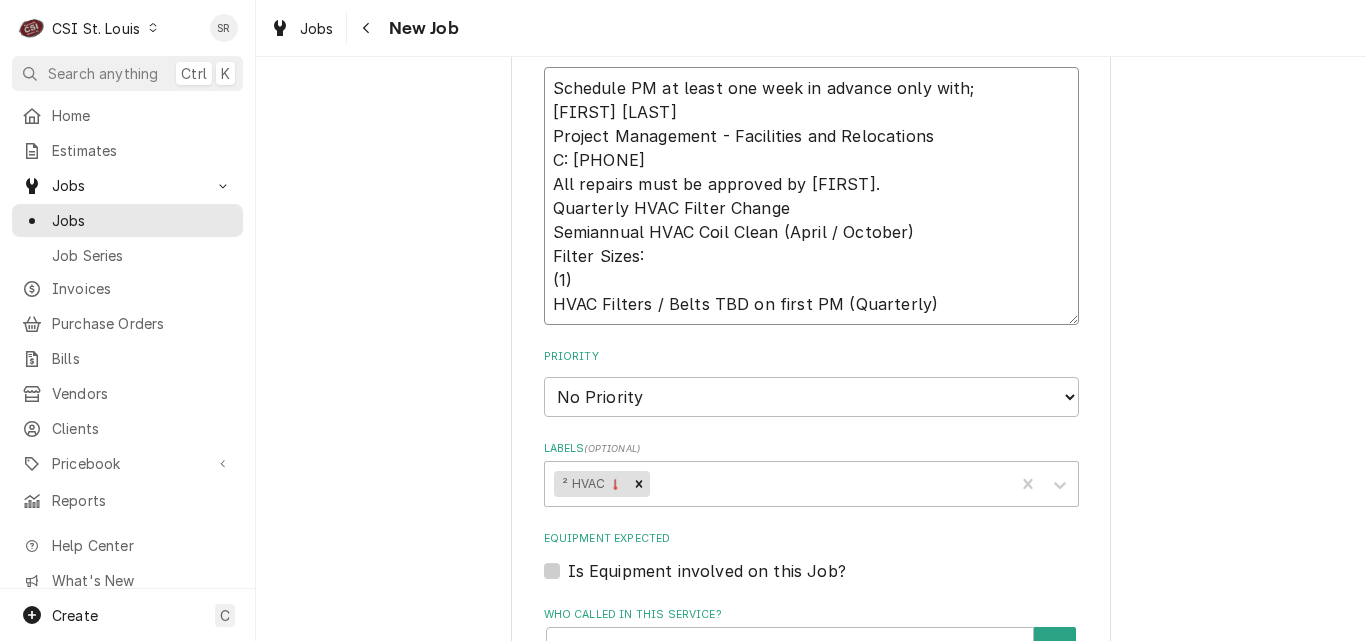 type on "x" 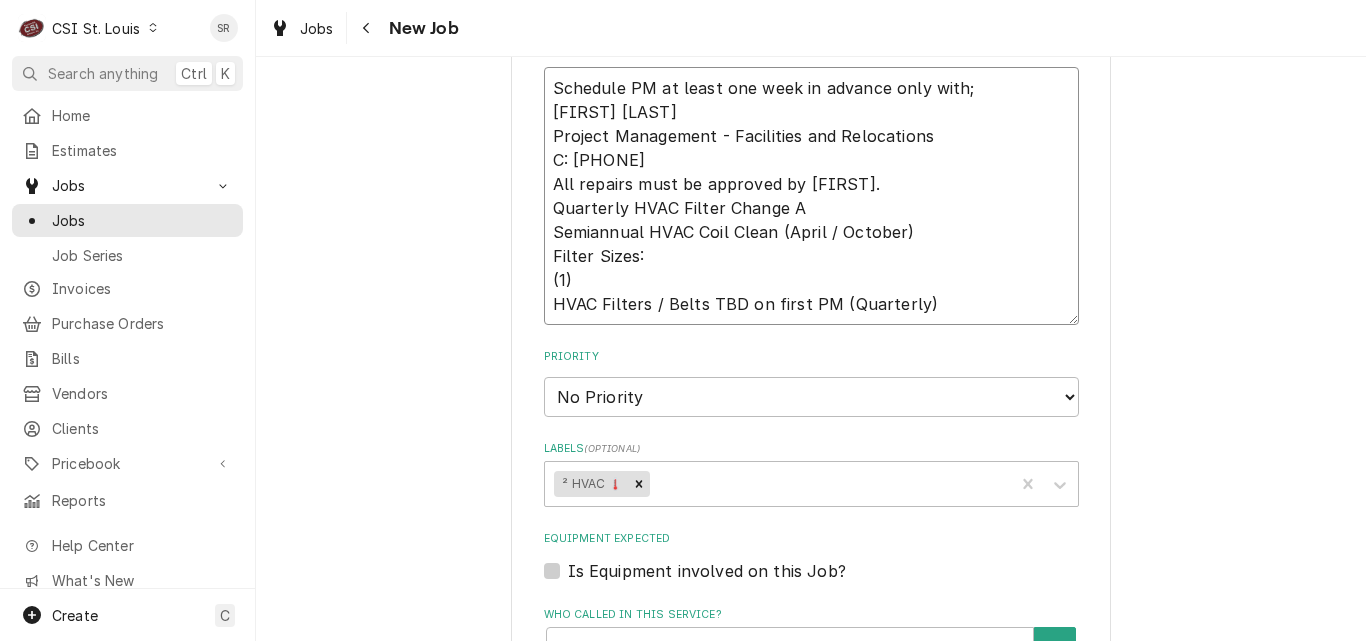 type on "x" 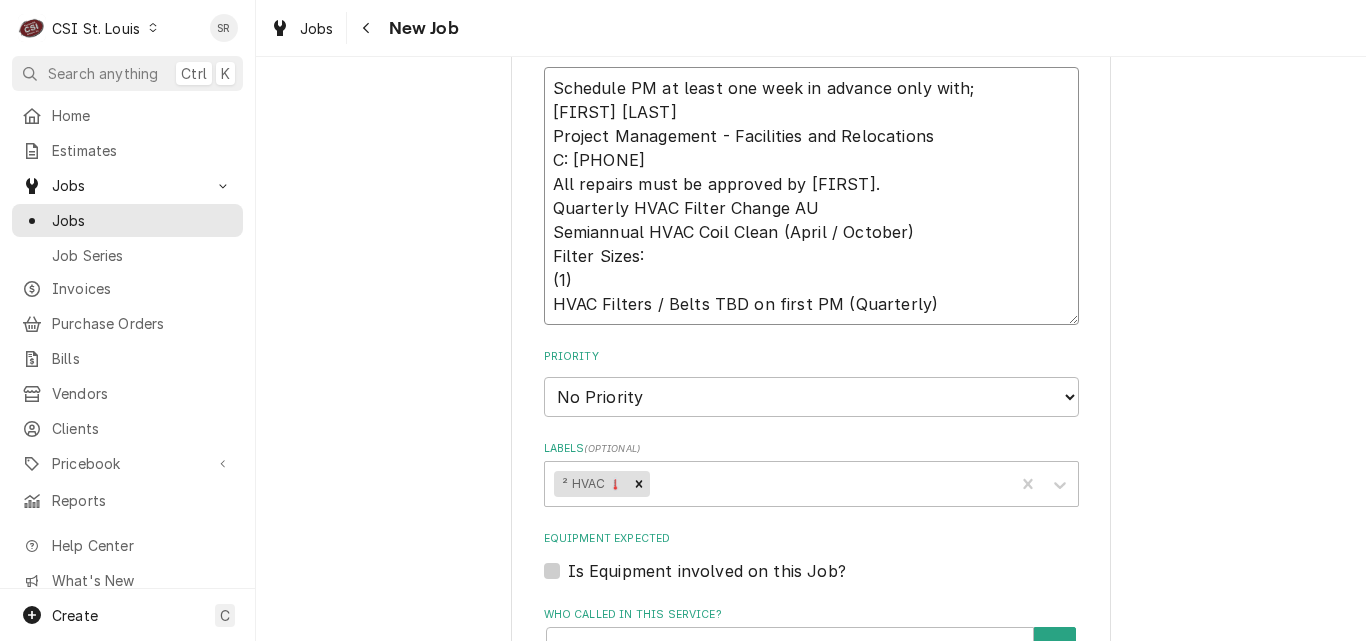 type on "x" 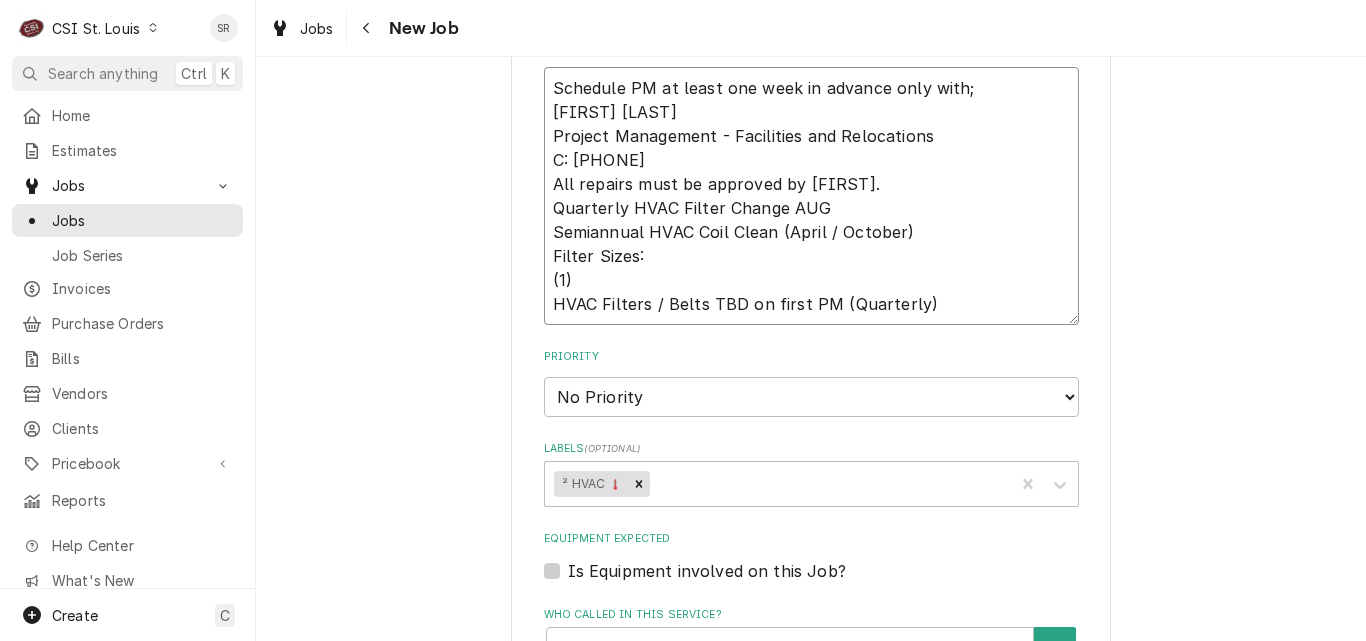 type on "x" 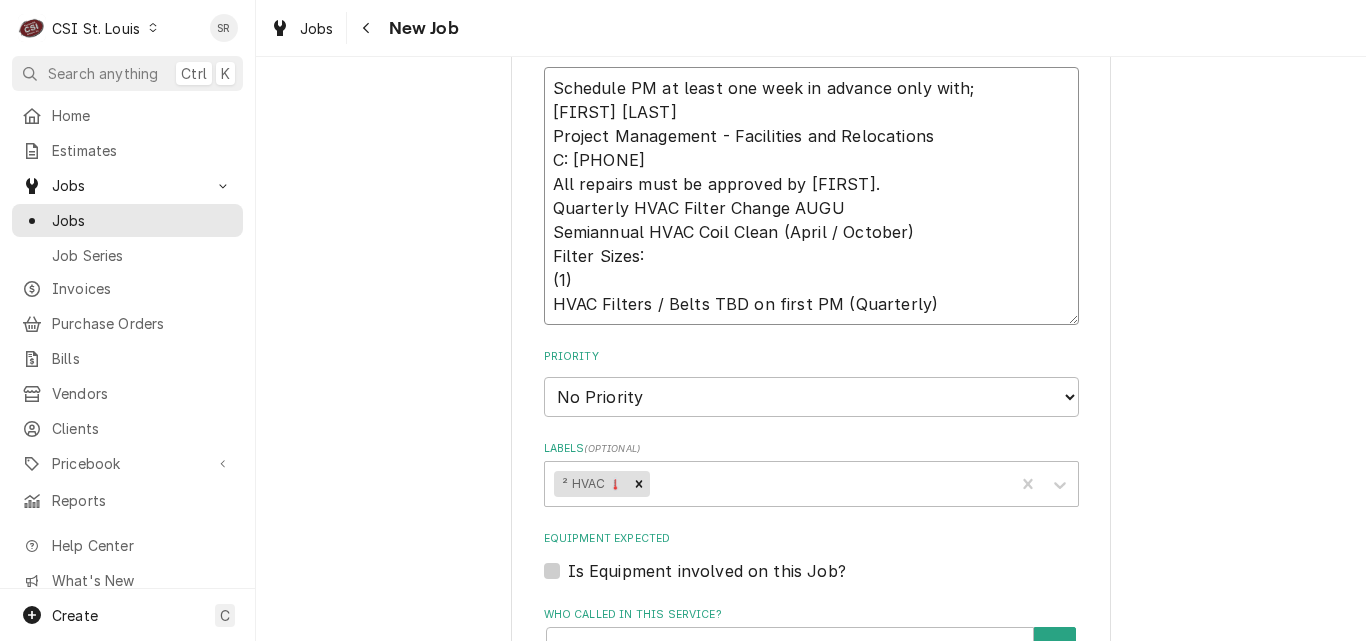 type on "x" 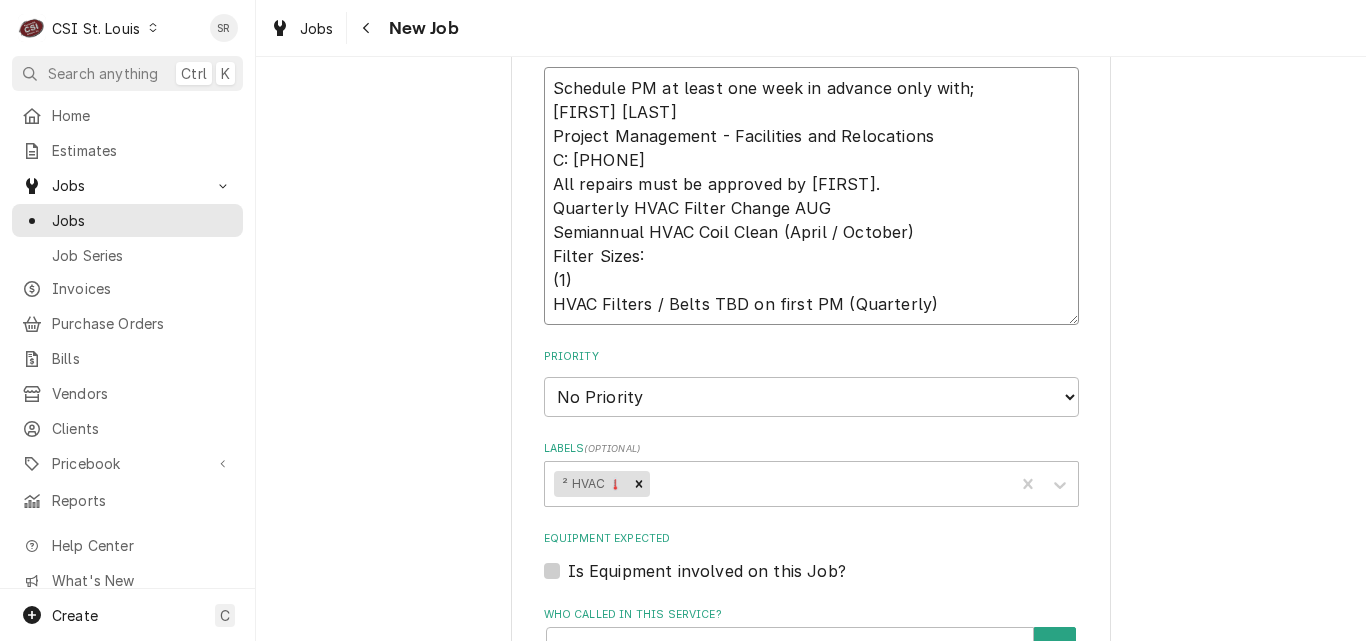 type on "x" 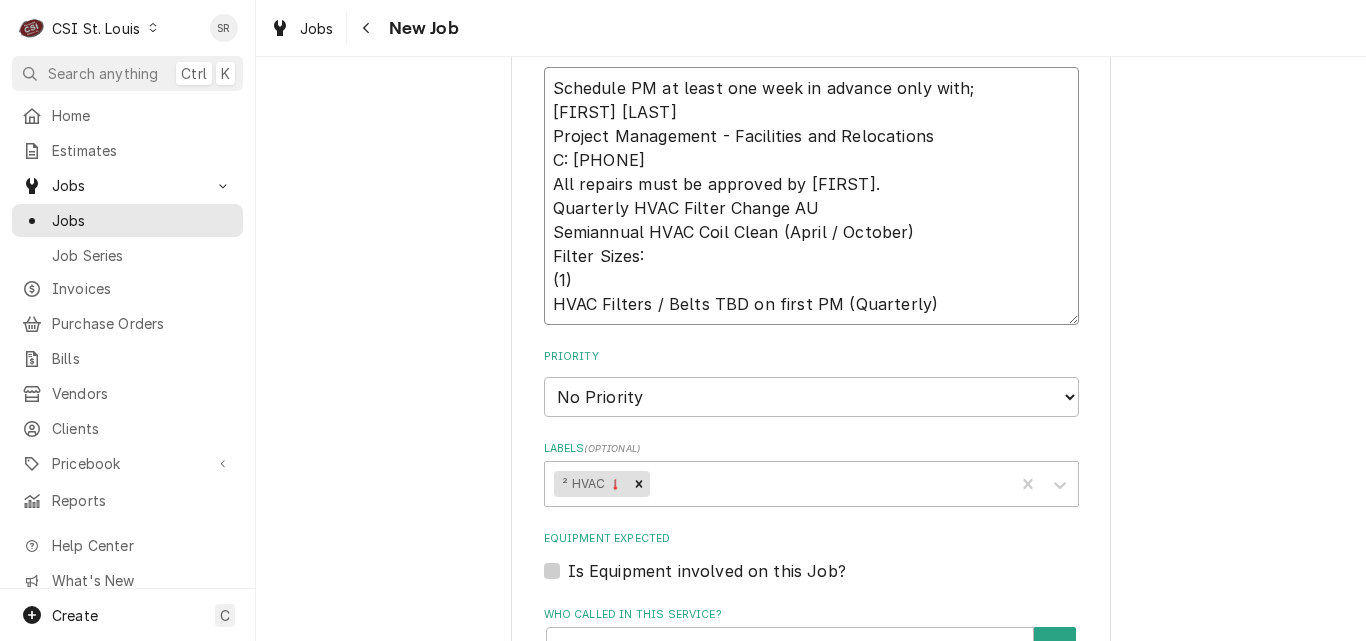 type on "x" 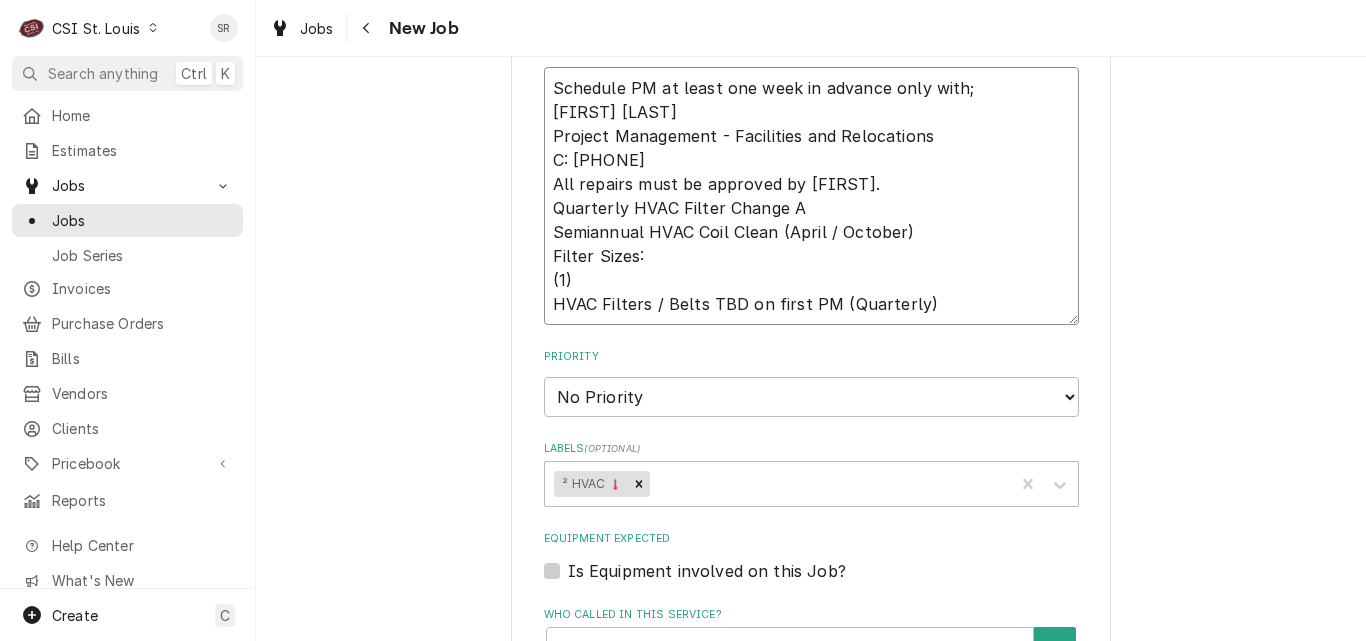 type on "x" 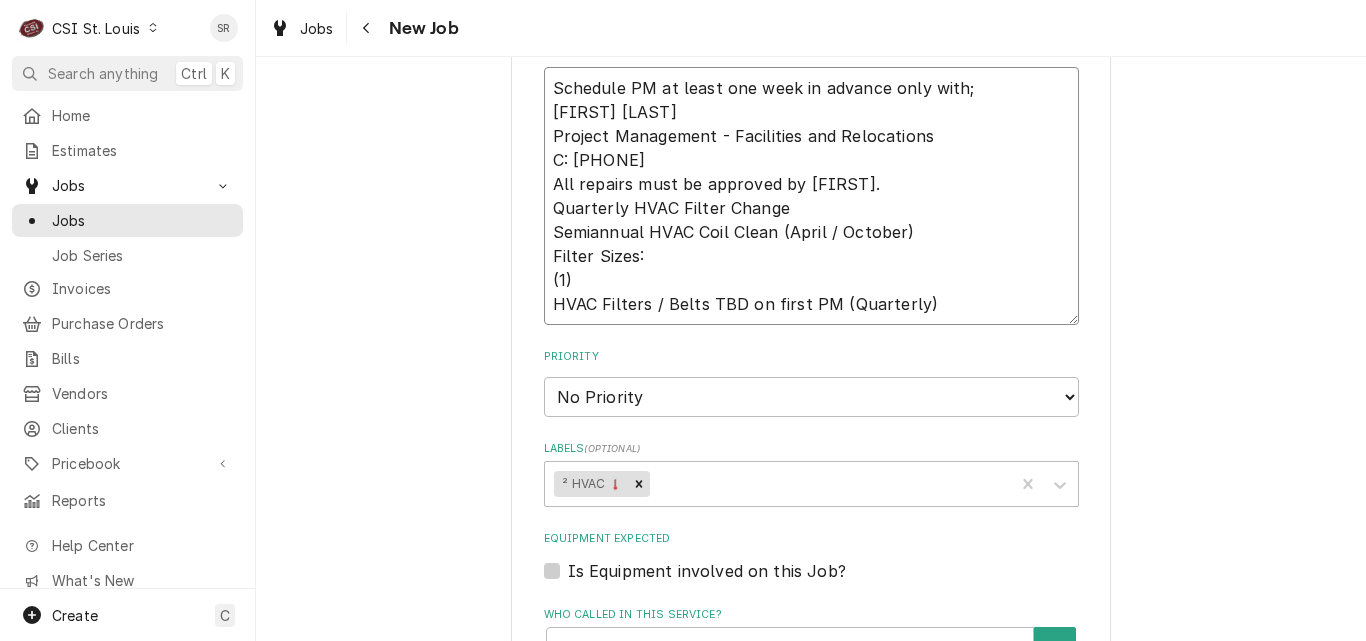 type on "x" 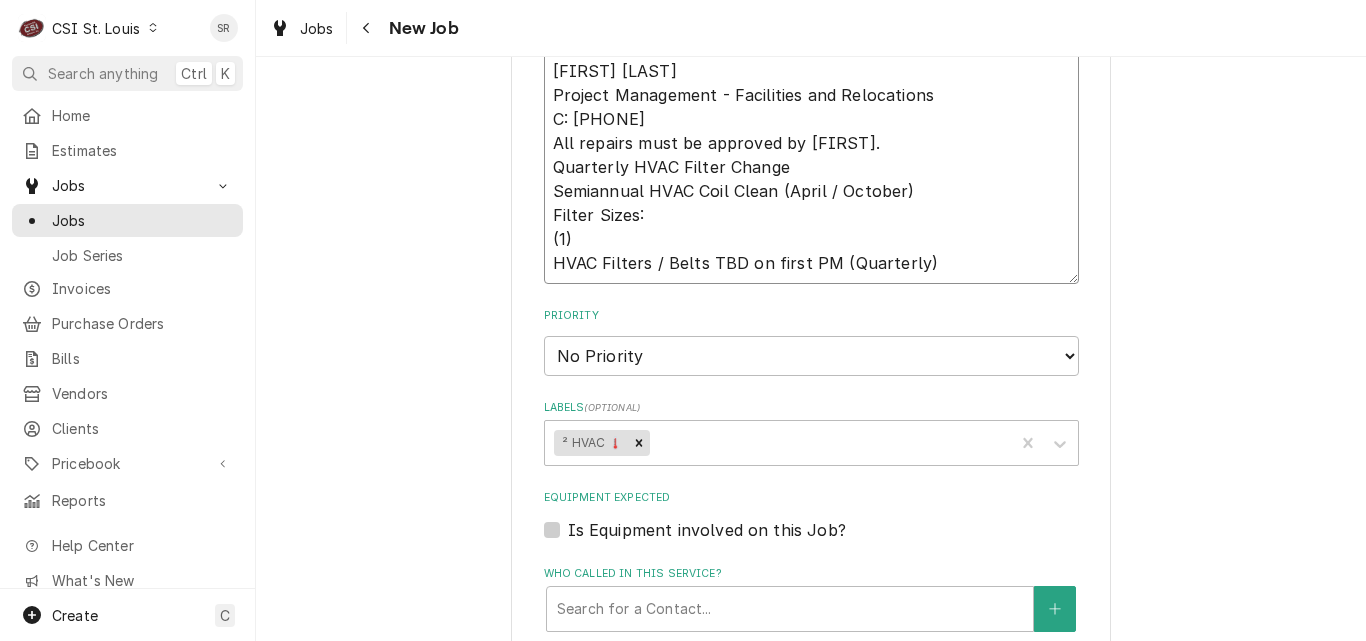 scroll, scrollTop: 1030, scrollLeft: 0, axis: vertical 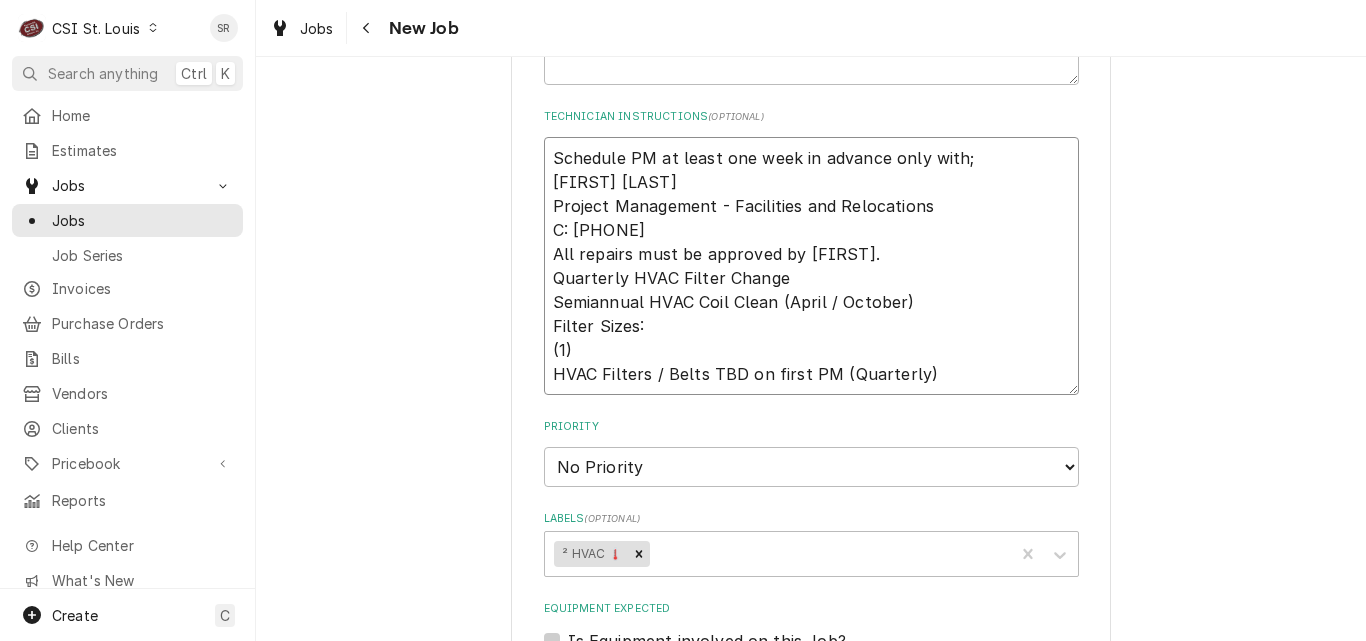 drag, startPoint x: 928, startPoint y: 371, endPoint x: 530, endPoint y: 137, distance: 461.69254 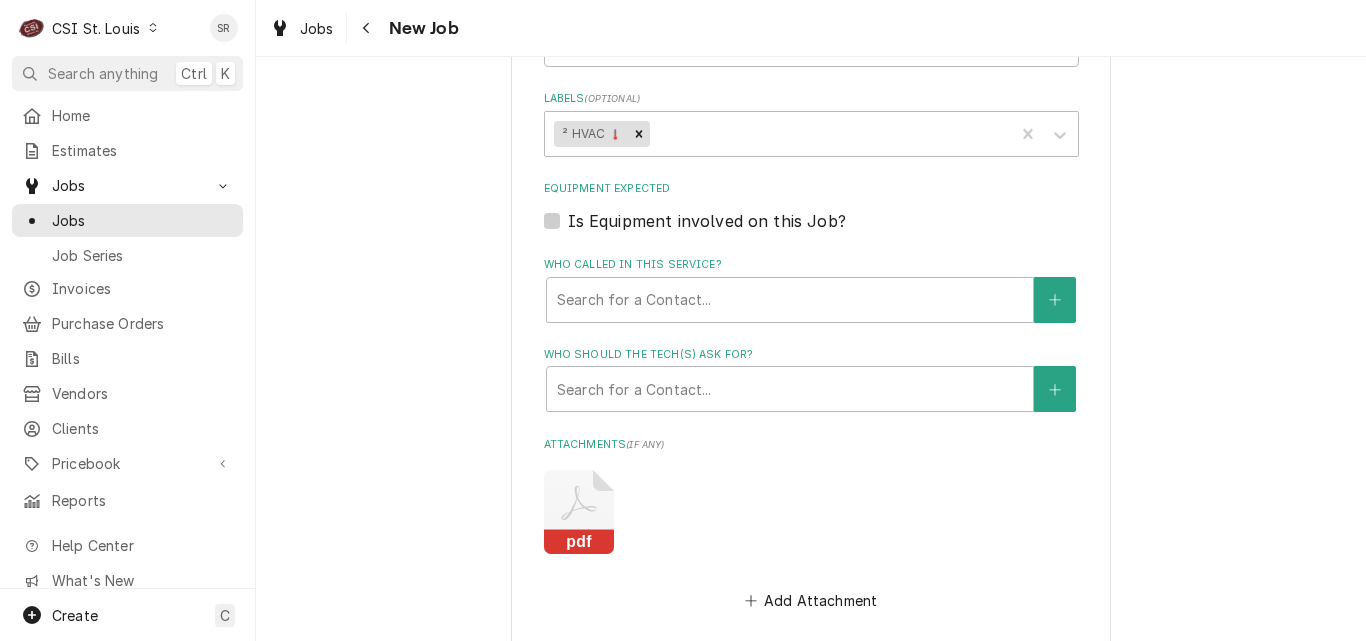 type on "x" 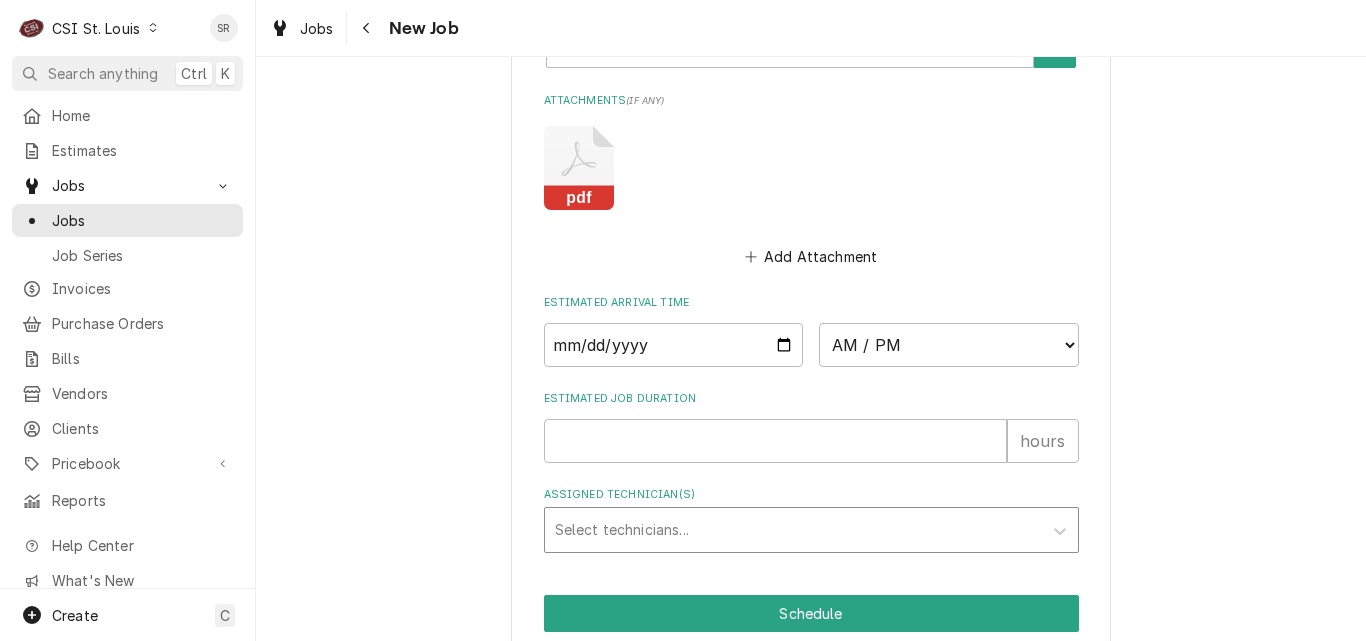 scroll, scrollTop: 1930, scrollLeft: 0, axis: vertical 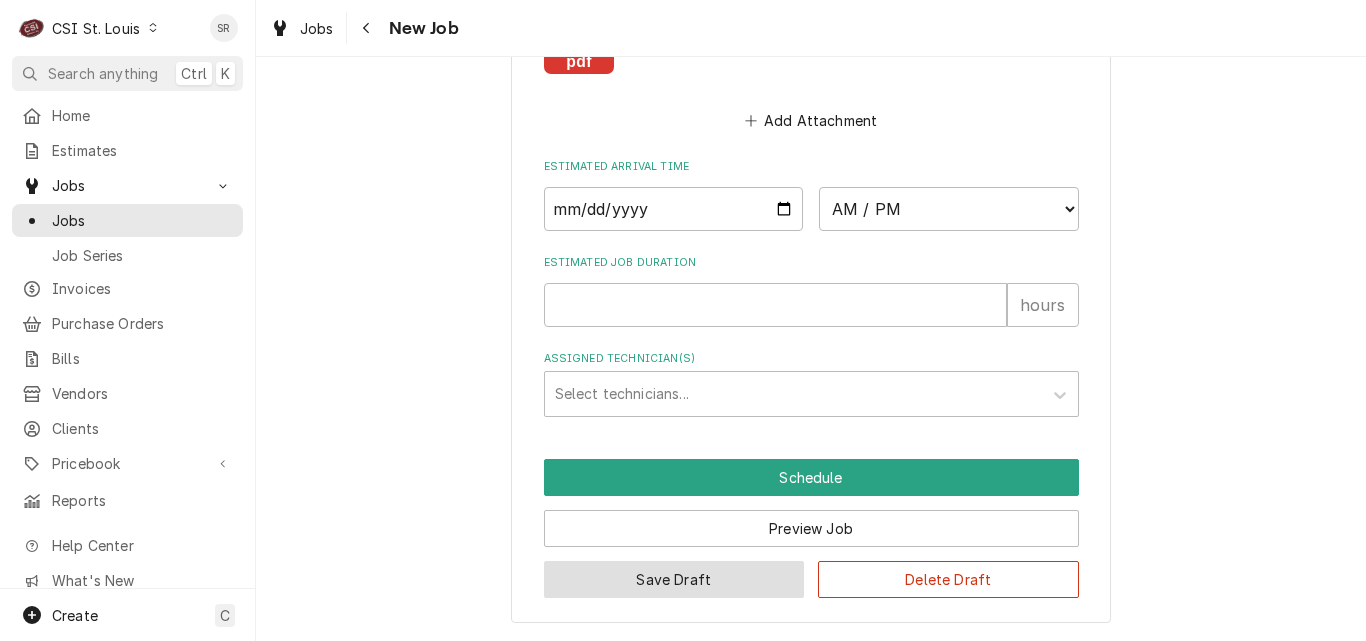 type on "Schedule PM at least one week in advance only with;
[FIRST] [LAST]
Project Management - Facilities and Relocations
C: [PHONE]
All repairs must be approved by [FIRST].
Quarterly HVAC Filter Change (January / April / July / October)
Semiannual HVAC Coil Clean (April / October)
Filter Sizes:
(1)
HVAC Filters / Belts TBD on first PM (Quarterly)" 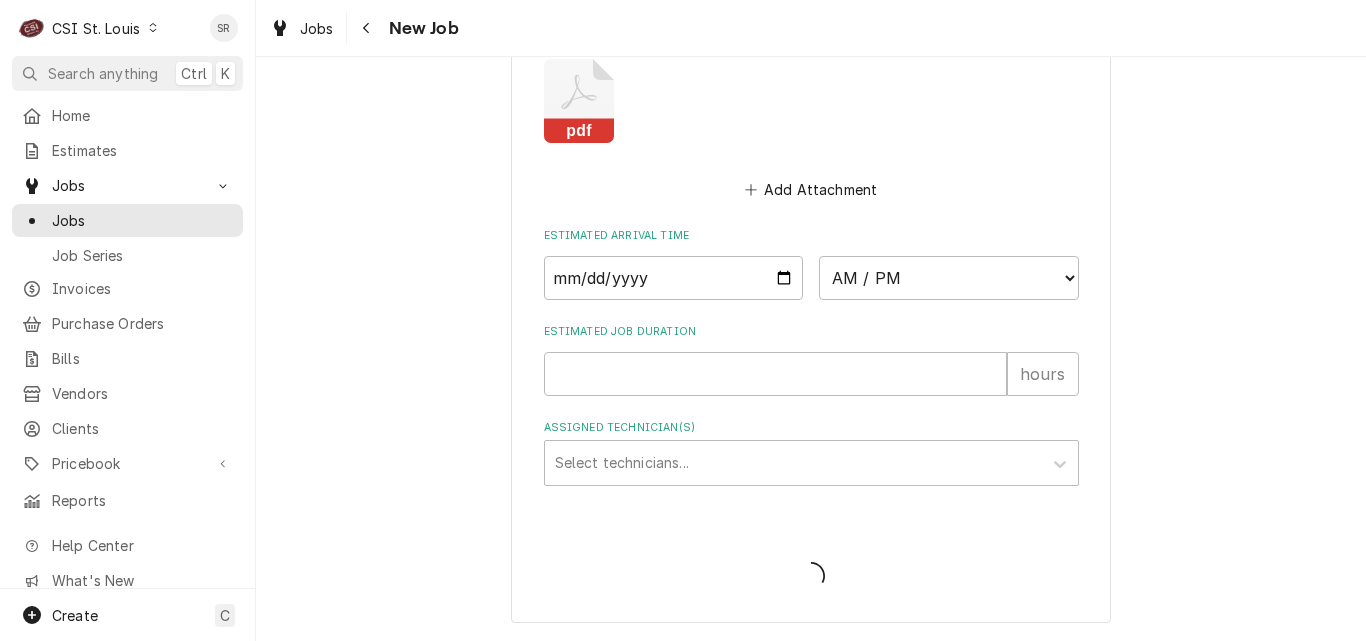 scroll, scrollTop: 1861, scrollLeft: 0, axis: vertical 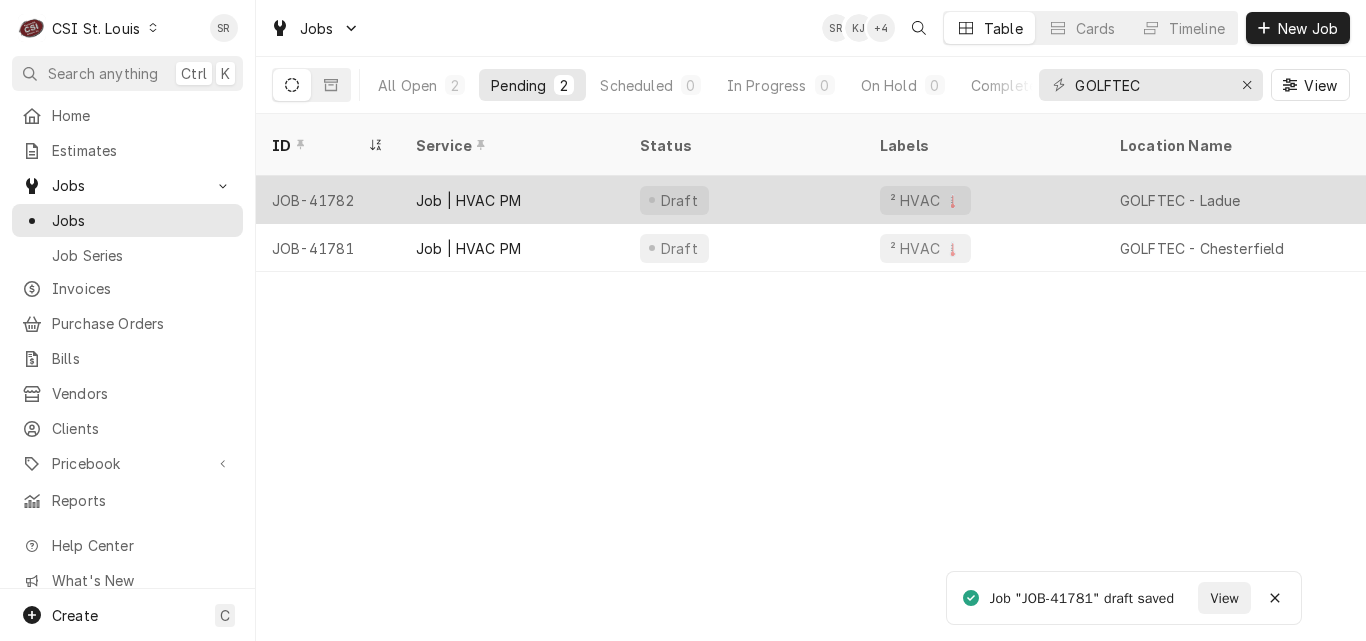 click on "Draft" at bounding box center (744, 200) 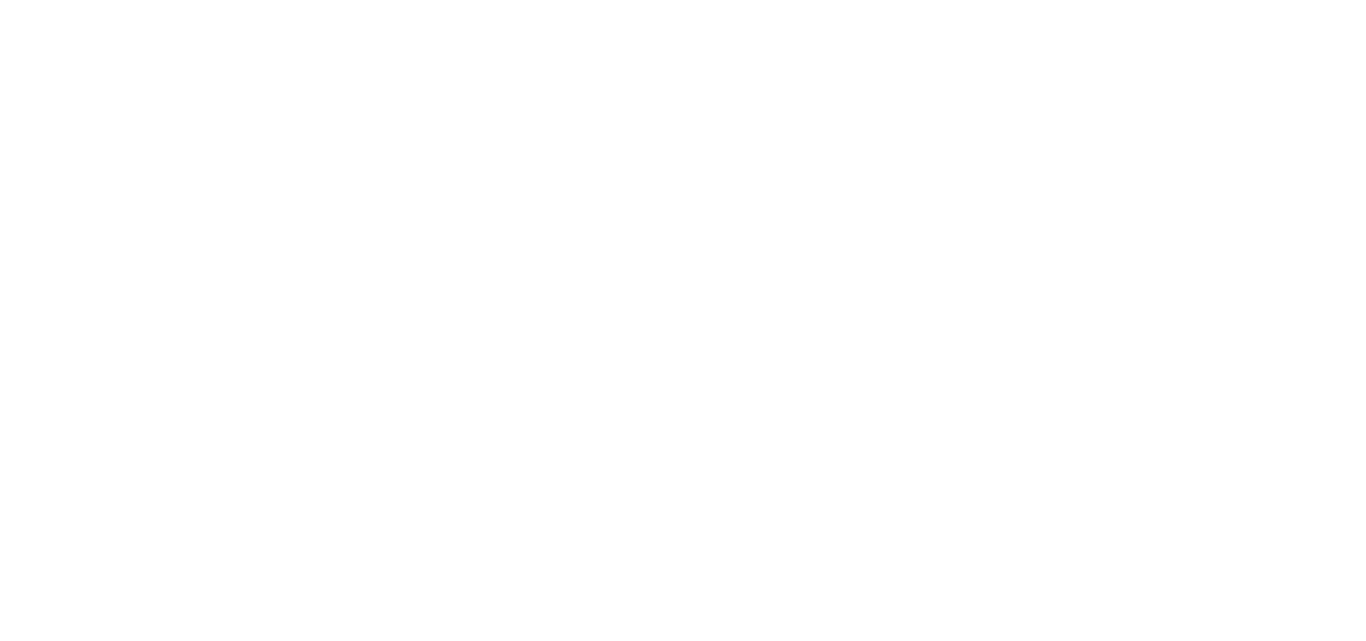 scroll, scrollTop: 0, scrollLeft: 0, axis: both 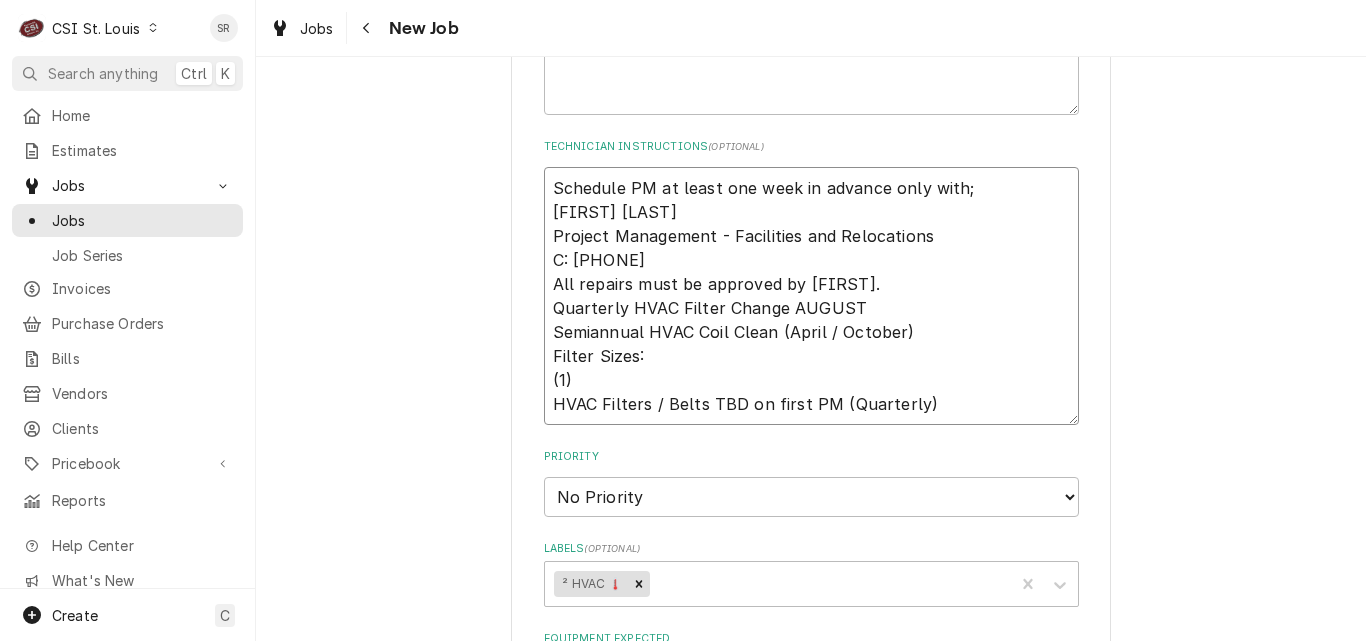 drag, startPoint x: 924, startPoint y: 399, endPoint x: 544, endPoint y: 160, distance: 448.91092 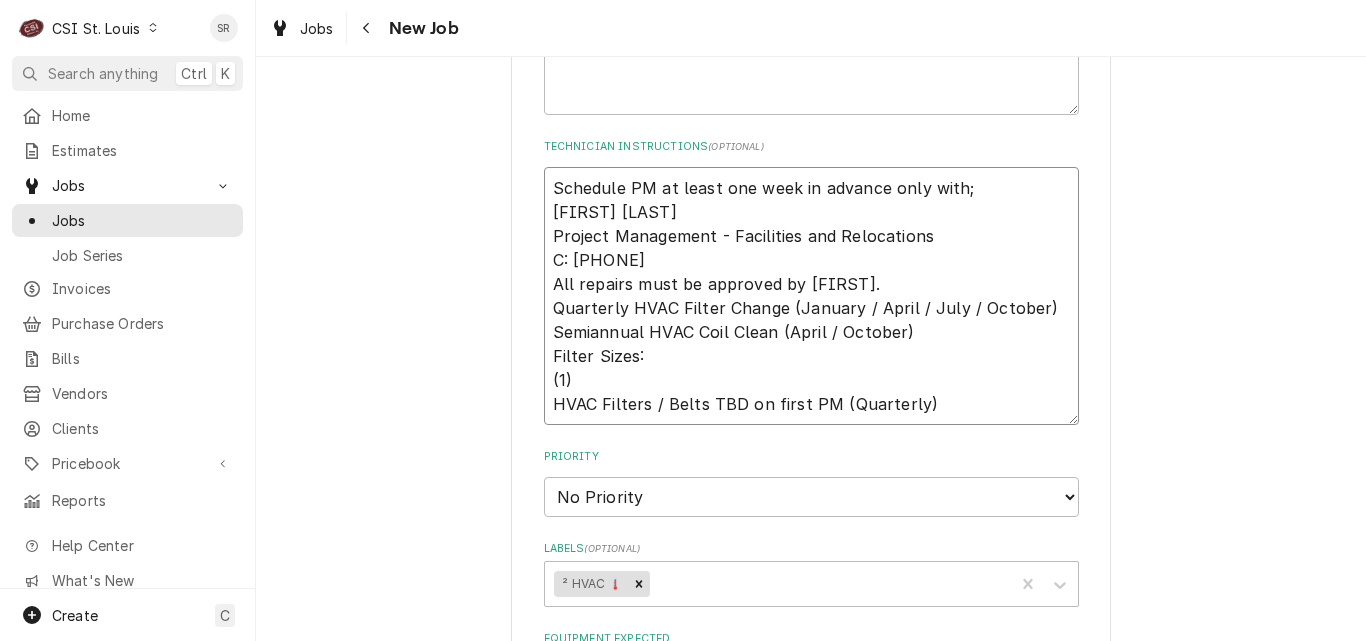 type on "x" 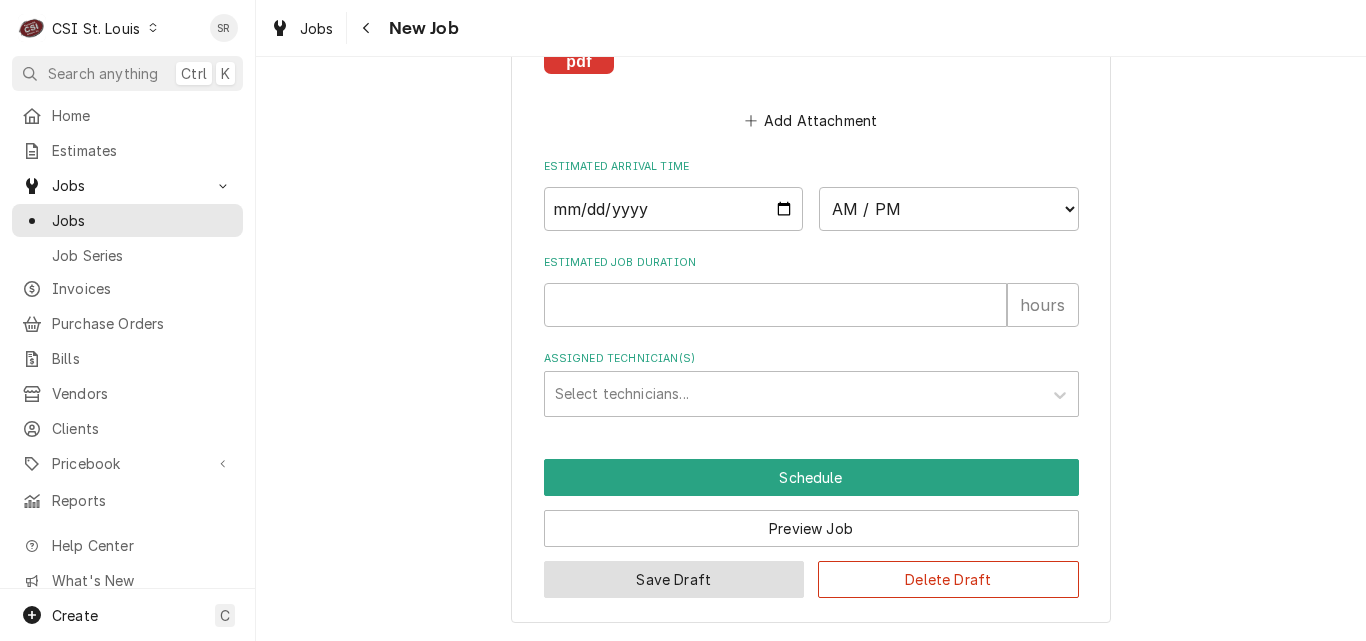 type on "Schedule PM at least one week in advance only with;
[FIRST] [LAST]
Project Management - Facilities and Relocations
C: [PHONE]
All repairs must be approved by [FIRST].
Quarterly HVAC Filter Change (January / April / July / October)
Semiannual HVAC Coil Clean (April / October)
Filter Sizes:
(1)
HVAC Filters / Belts TBD on first PM (Quarterly)" 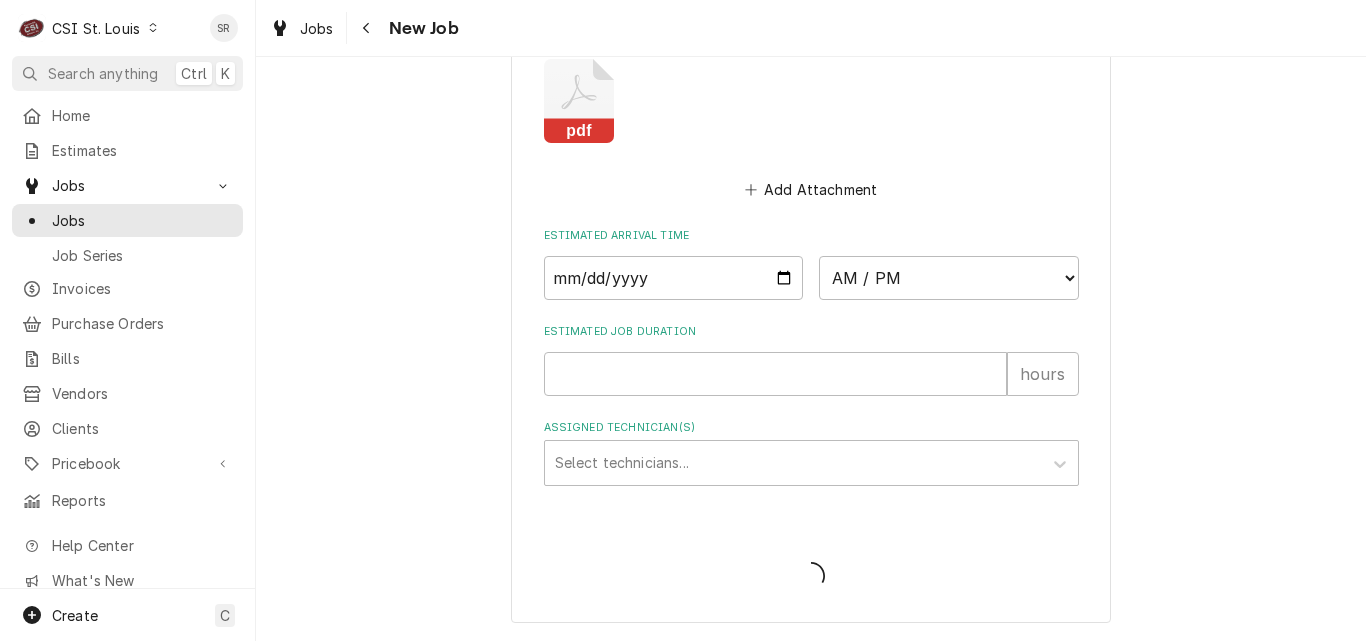 scroll, scrollTop: 1861, scrollLeft: 0, axis: vertical 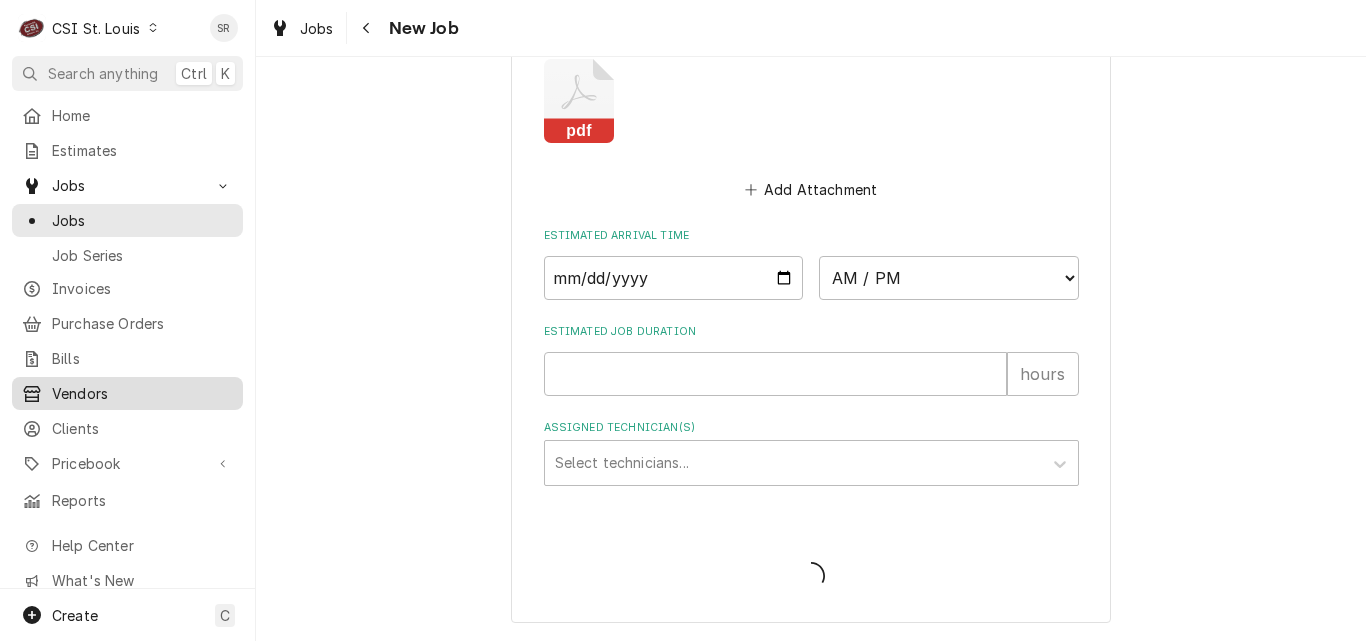 type on "x" 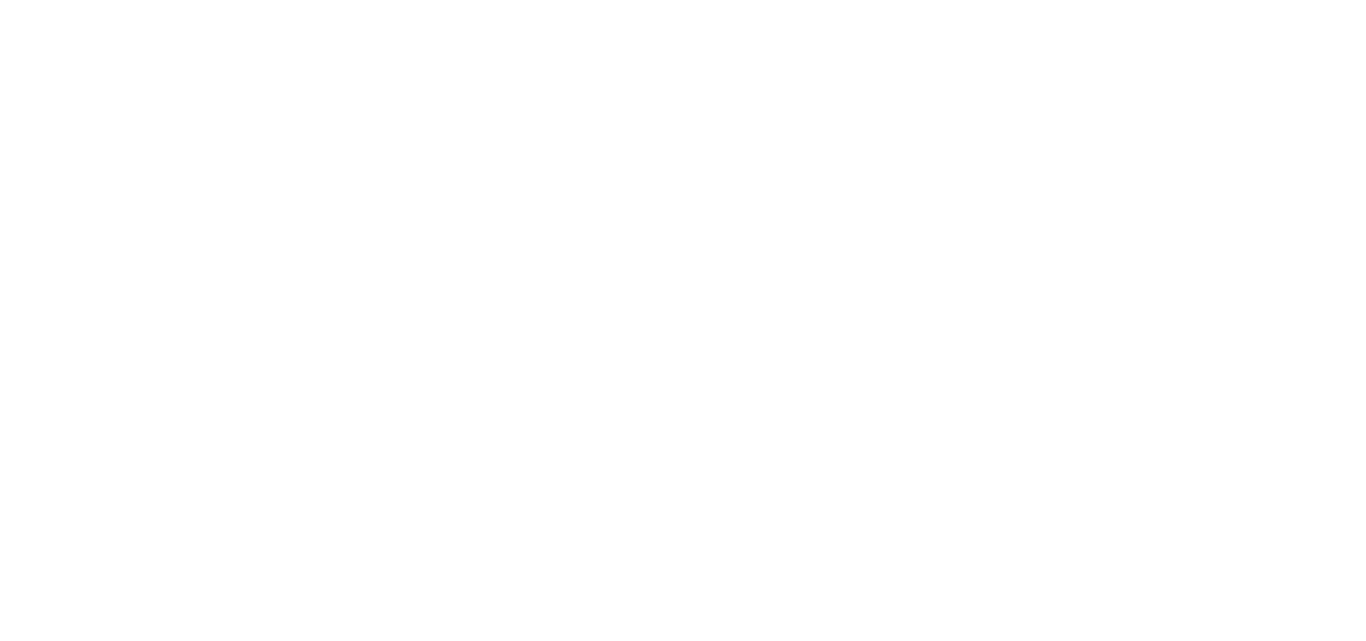 scroll, scrollTop: 0, scrollLeft: 0, axis: both 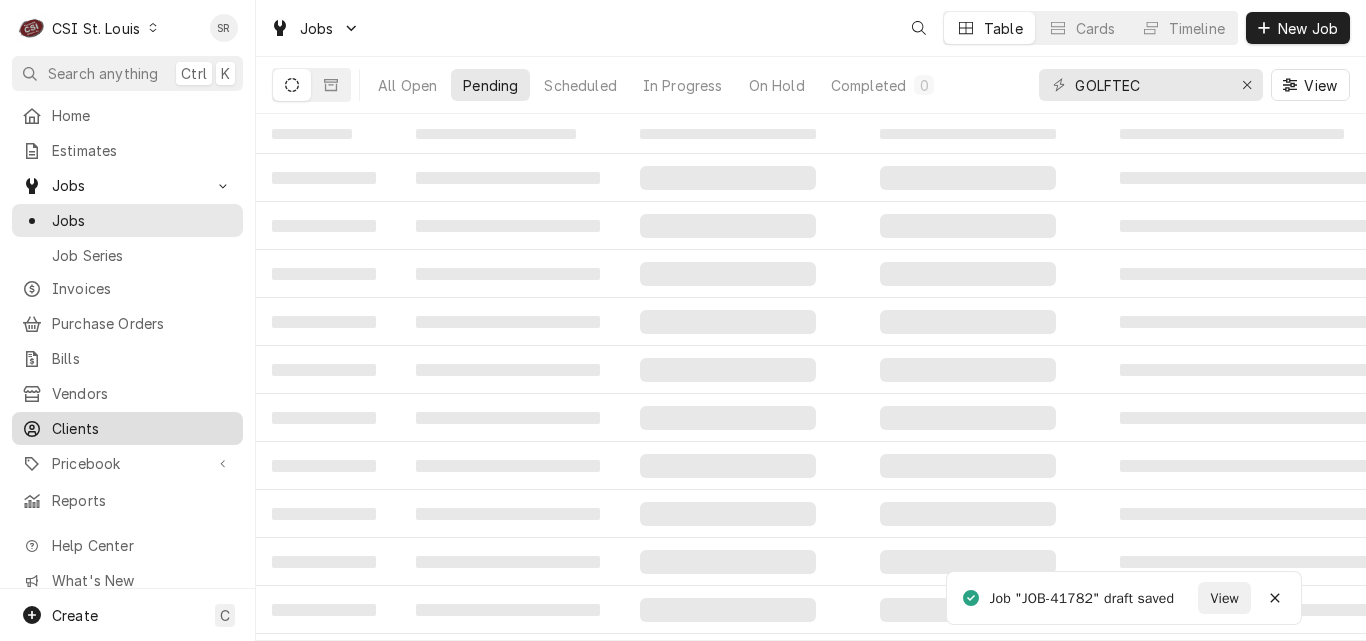 click on "Clients" at bounding box center (142, 428) 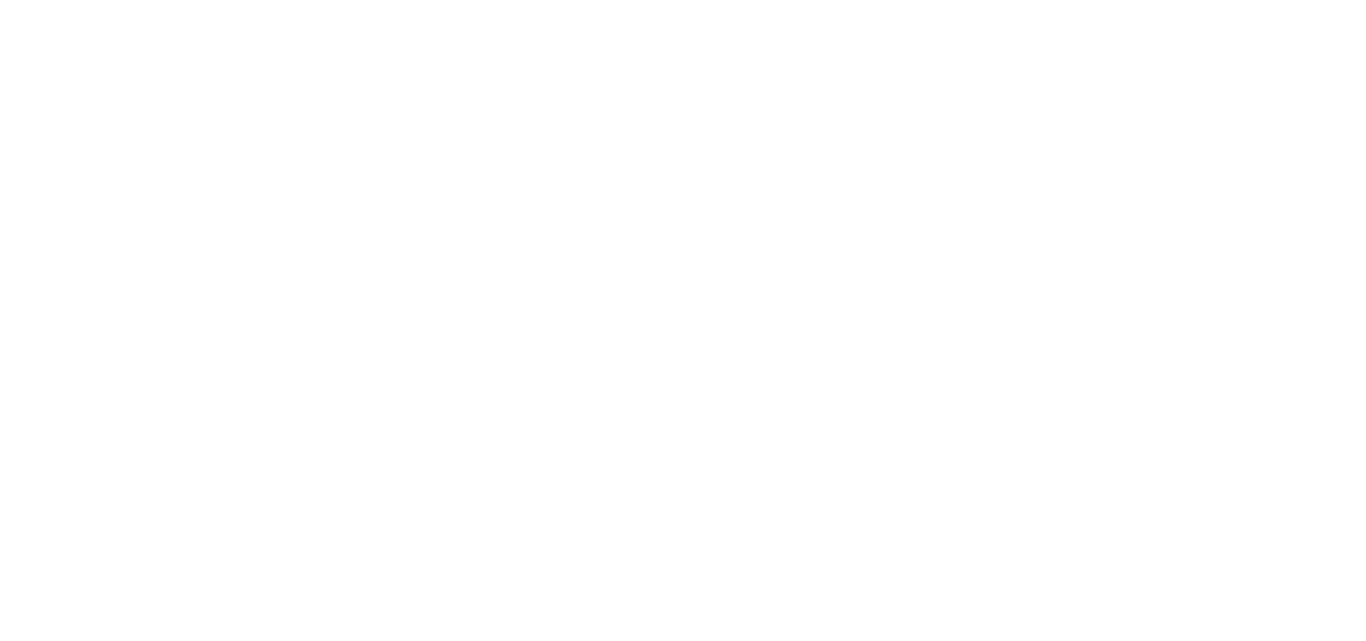 scroll, scrollTop: 0, scrollLeft: 0, axis: both 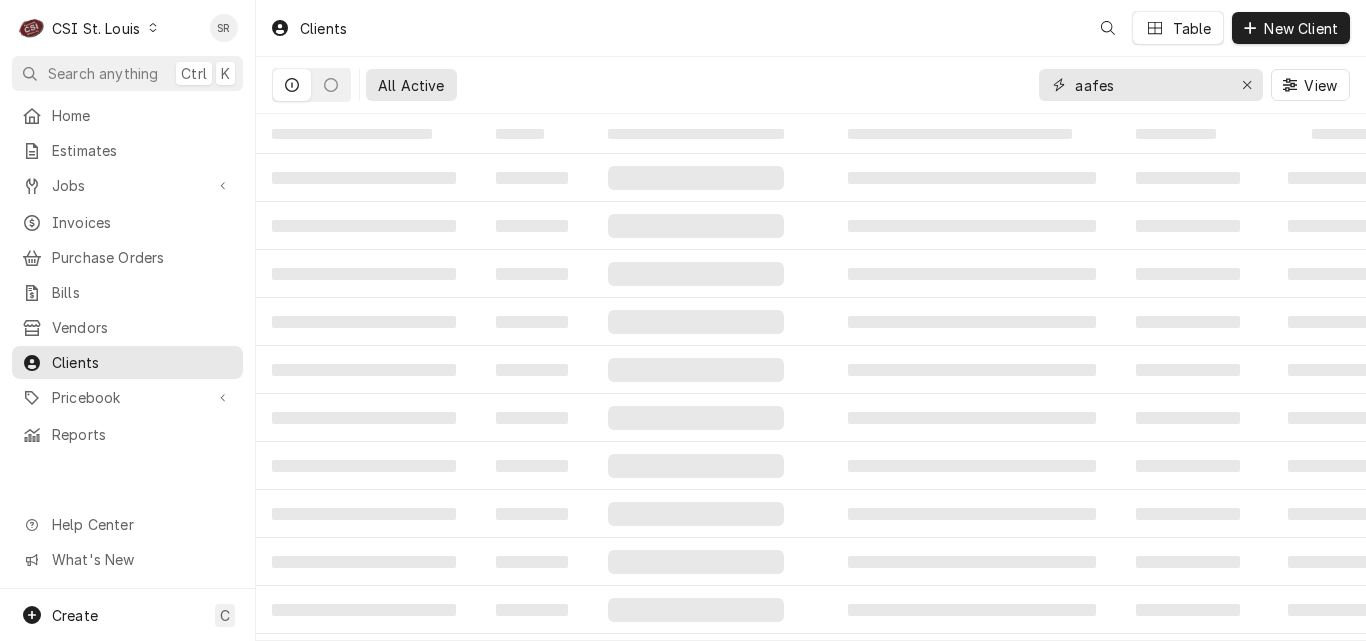 drag, startPoint x: 1155, startPoint y: 84, endPoint x: 1033, endPoint y: 77, distance: 122.20065 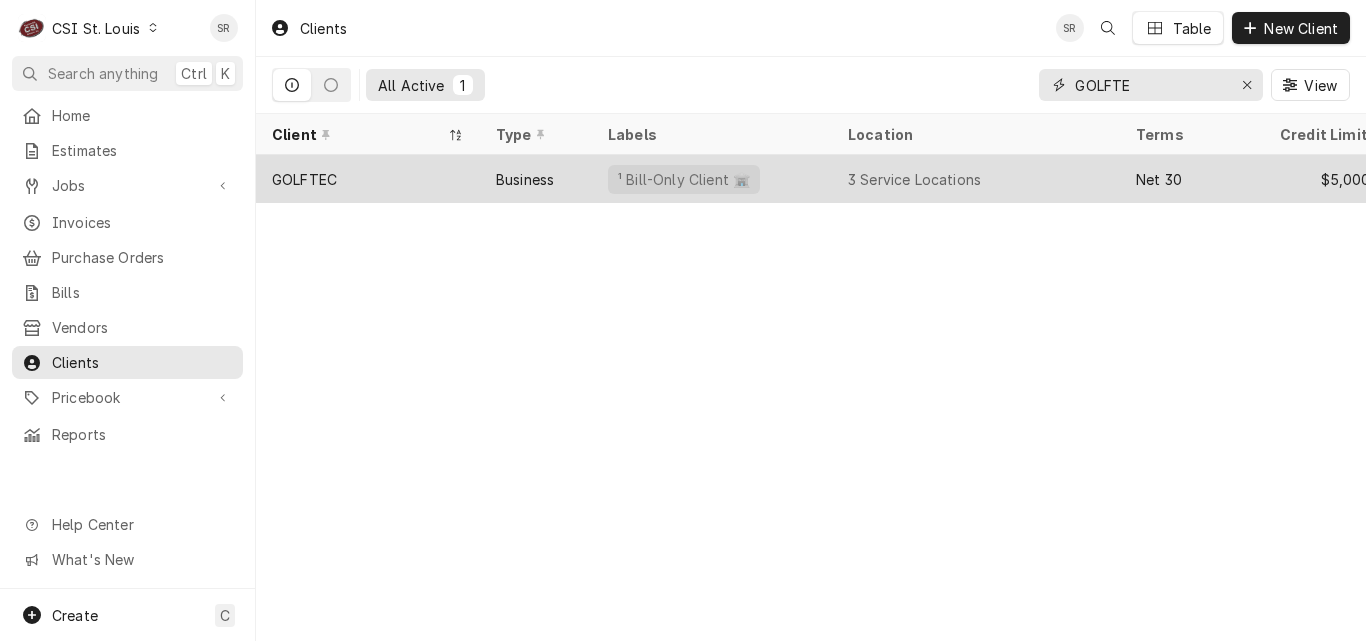 type on "GOLFTE" 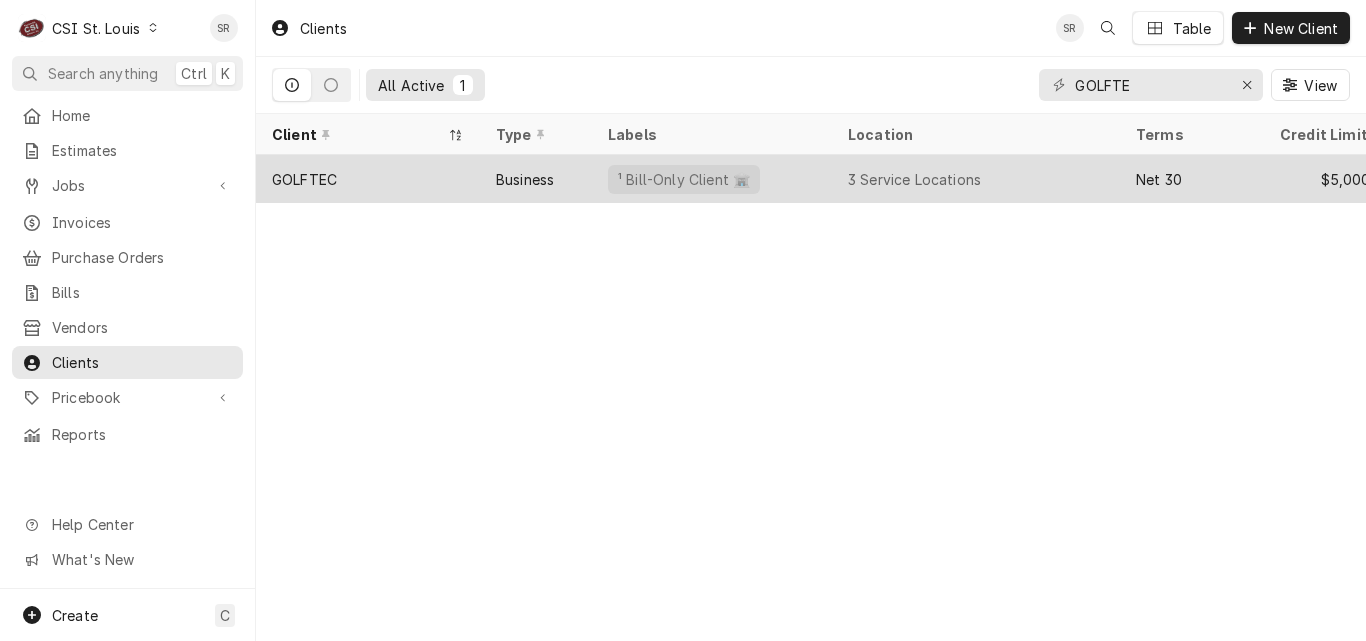 click on "Business" at bounding box center [536, 179] 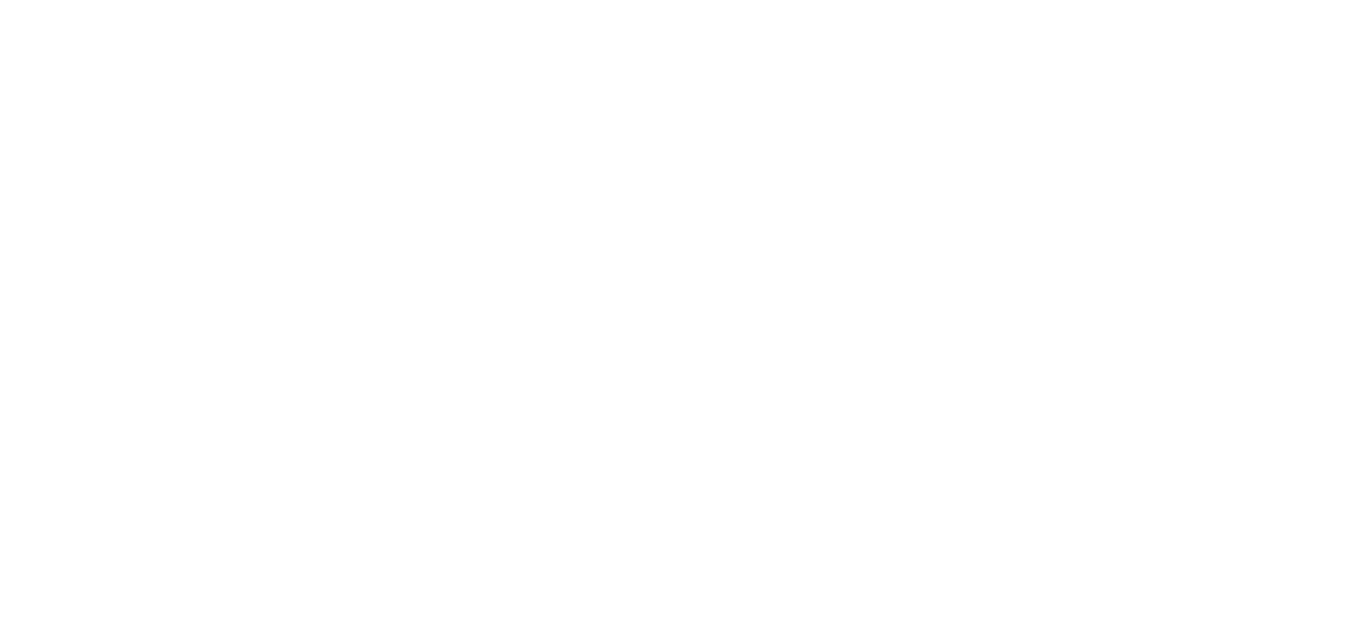 scroll, scrollTop: 0, scrollLeft: 0, axis: both 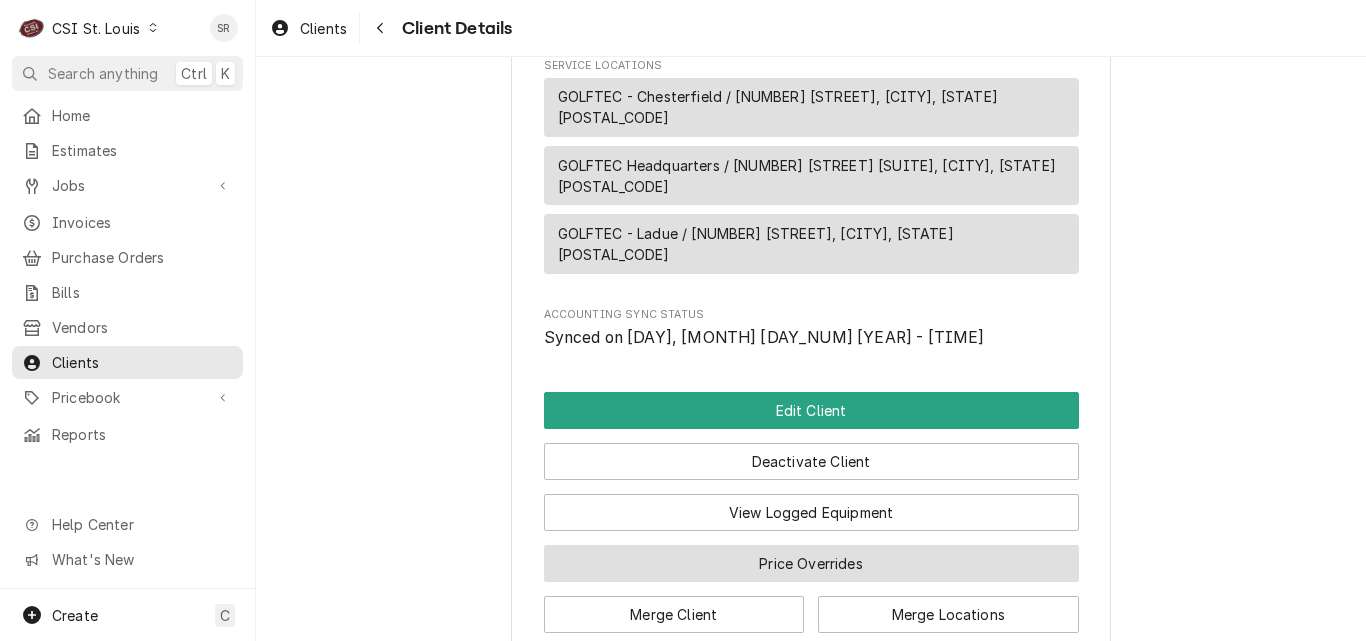 click on "Price Overrides" at bounding box center (811, 563) 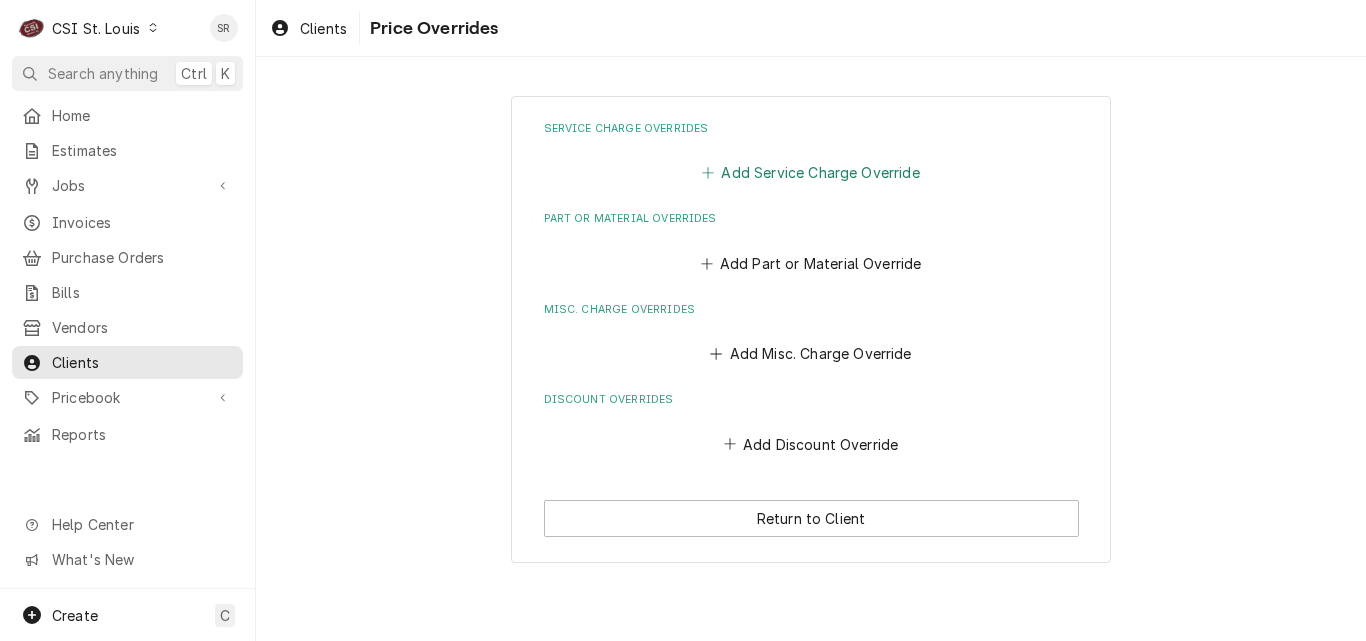 click on "Add Service Charge Override" at bounding box center [811, 173] 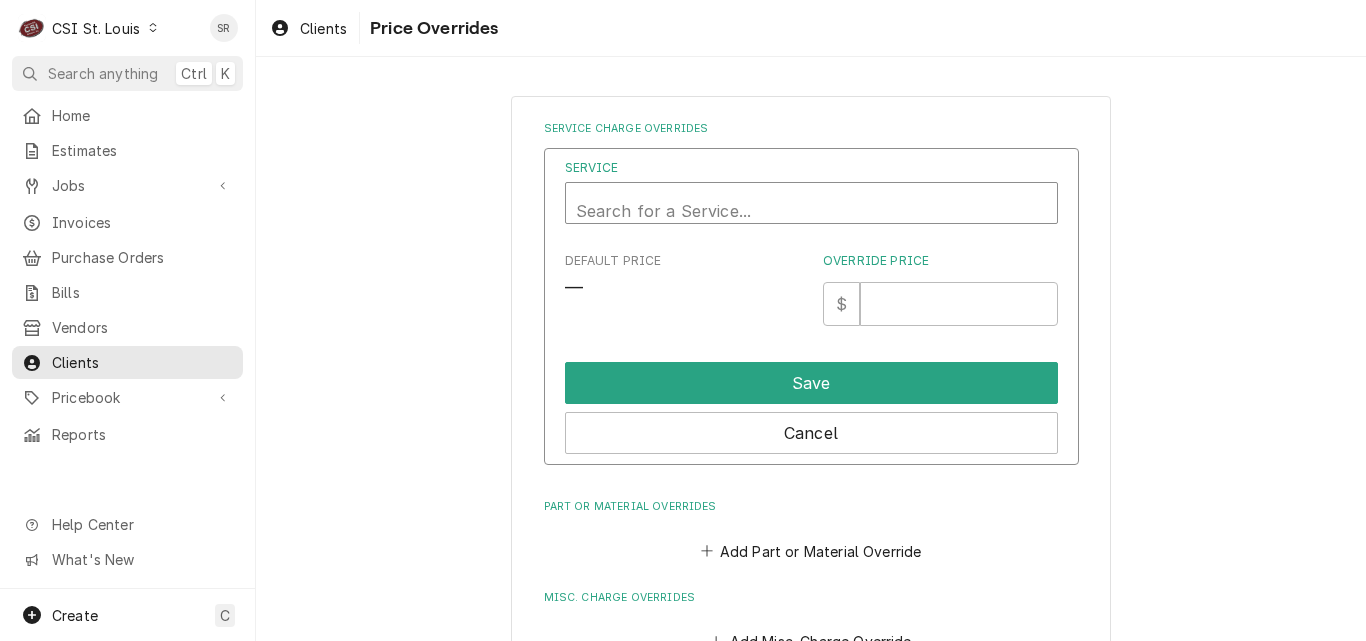 click at bounding box center (811, 211) 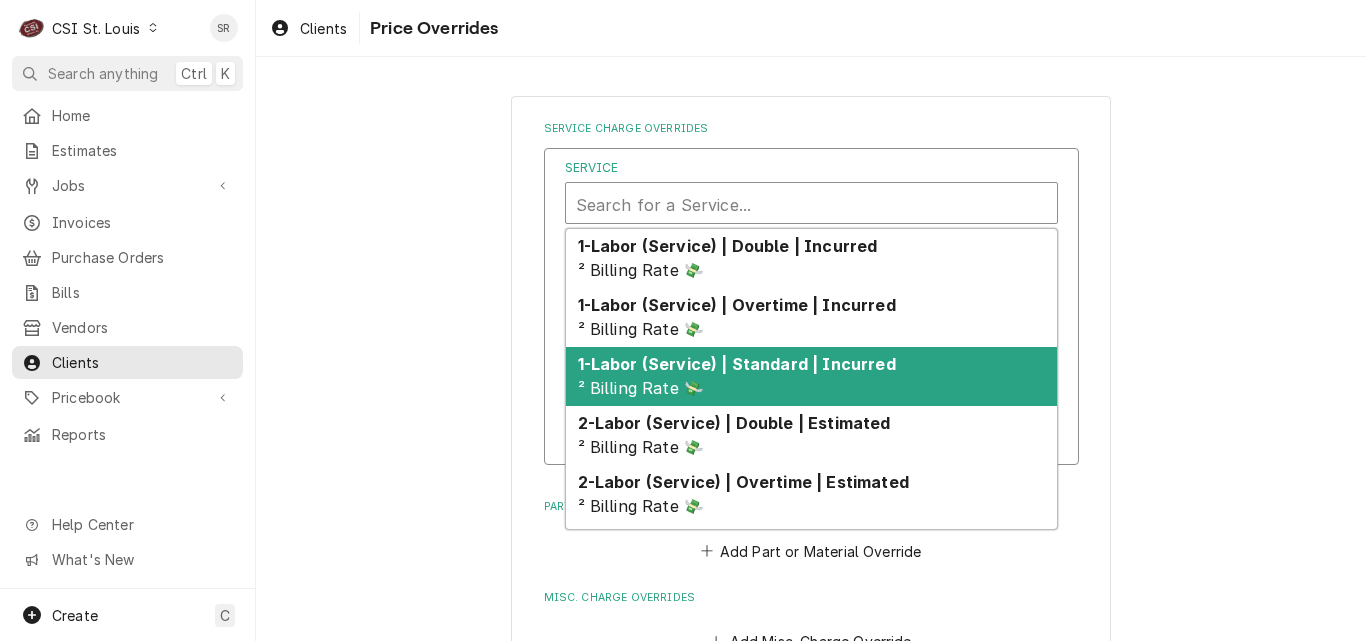click on "1-Labor (Service) | Standard | Incurred" at bounding box center (737, 364) 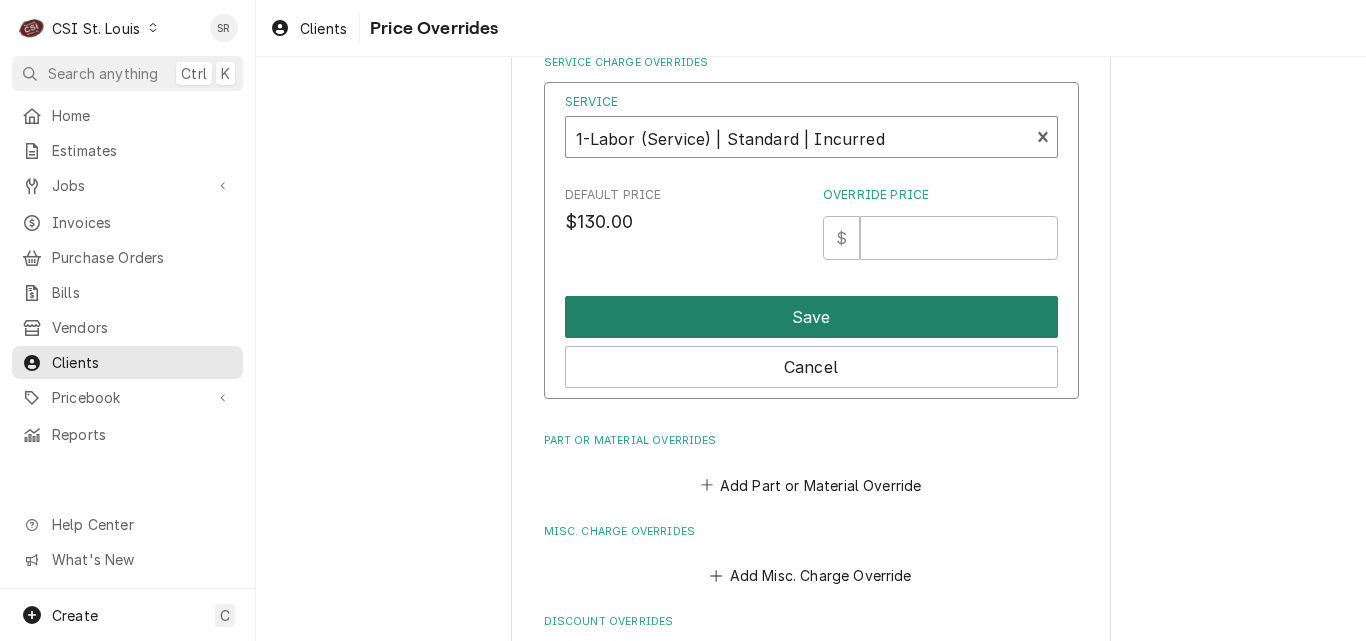 scroll, scrollTop: 100, scrollLeft: 0, axis: vertical 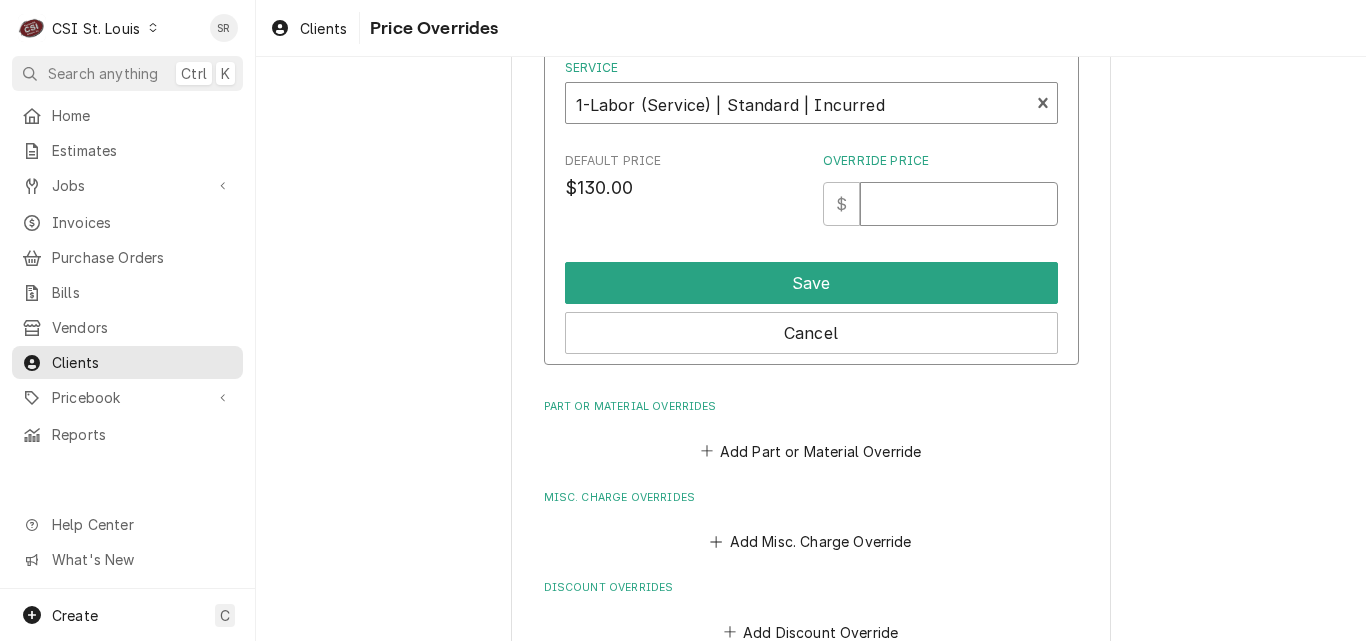 click on "Override Price" at bounding box center (958, 204) 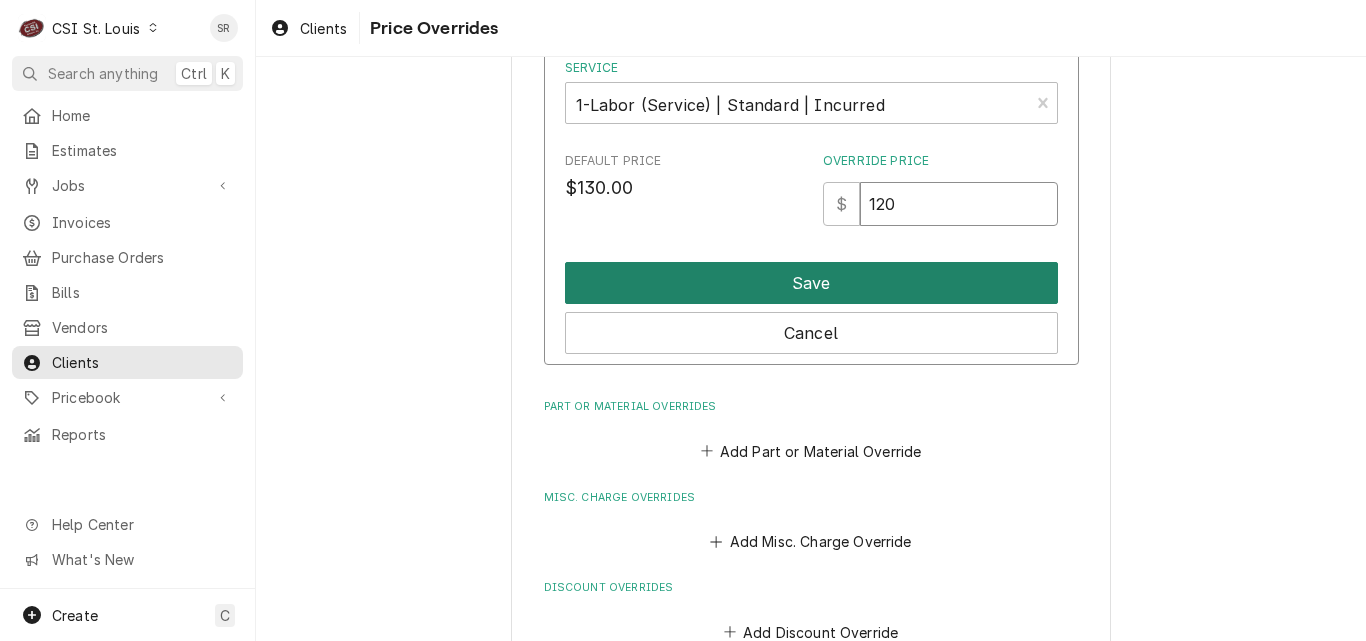 type on "120" 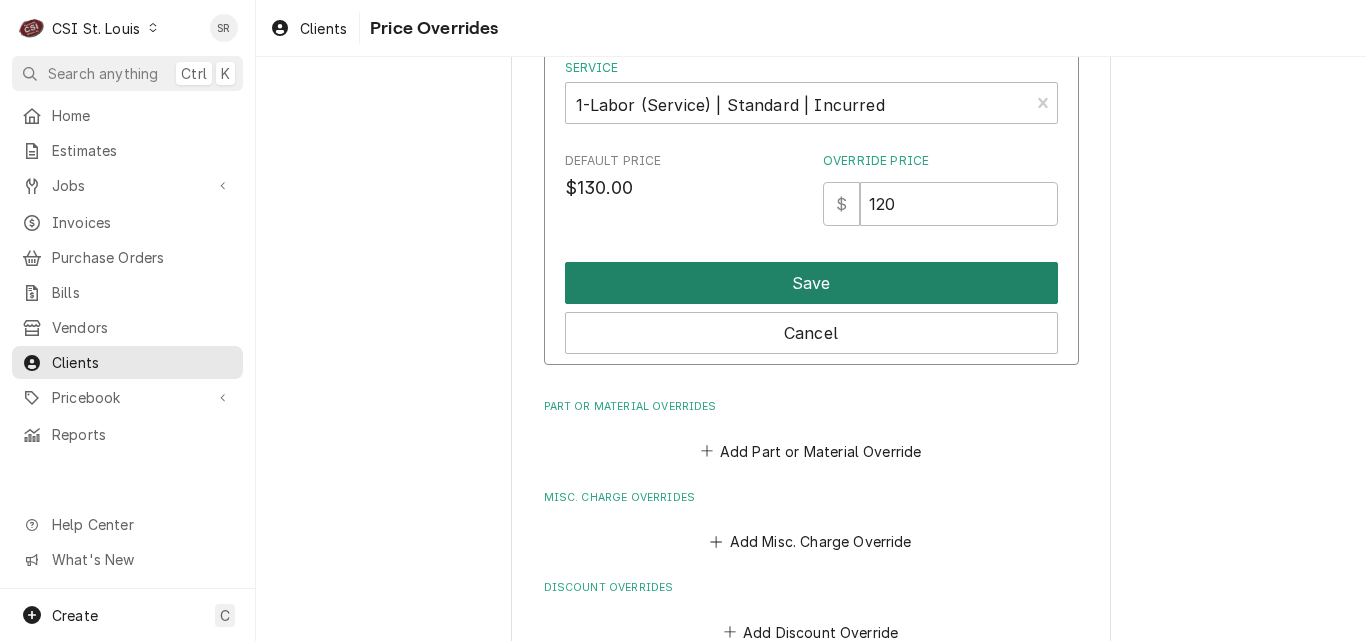 click on "Save" at bounding box center (811, 283) 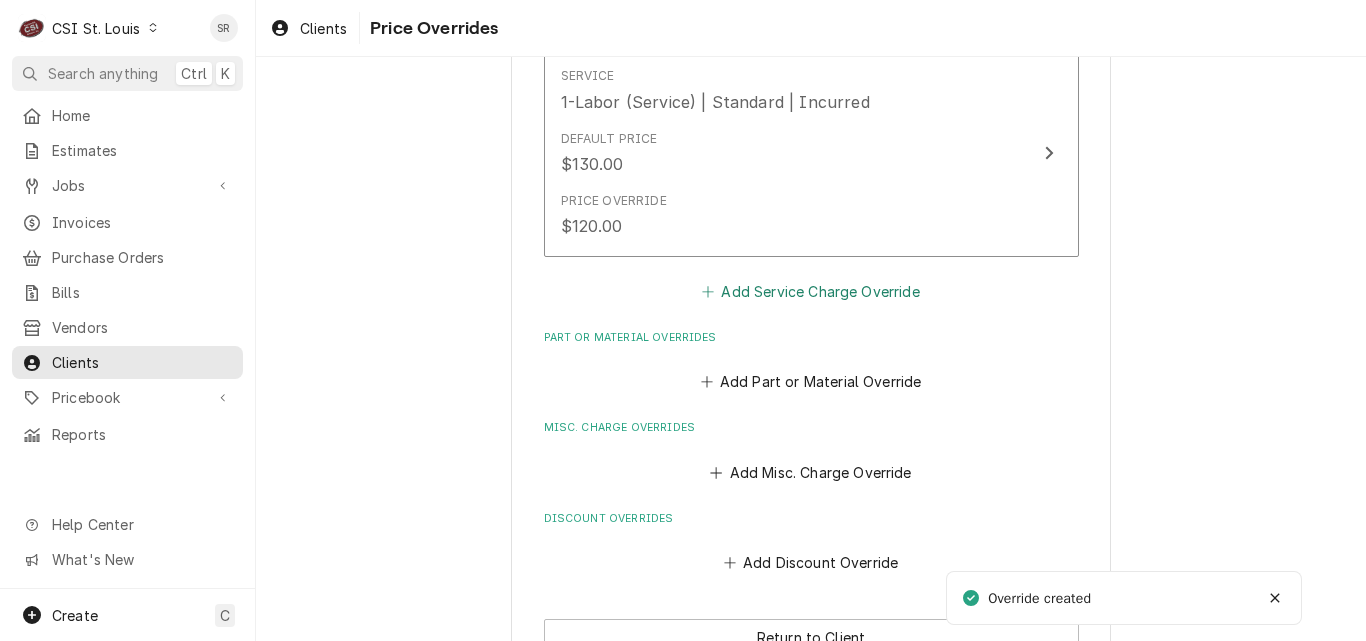 click on "Add Service Charge Override" at bounding box center [811, 291] 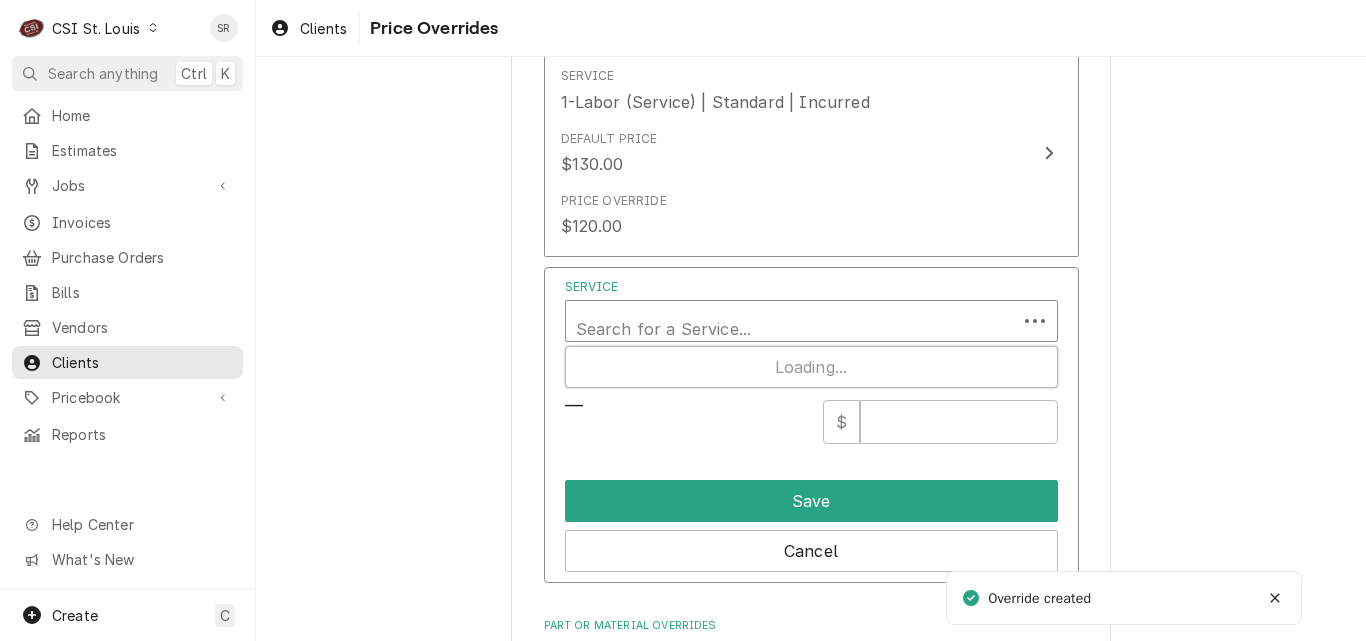 click at bounding box center (791, 329) 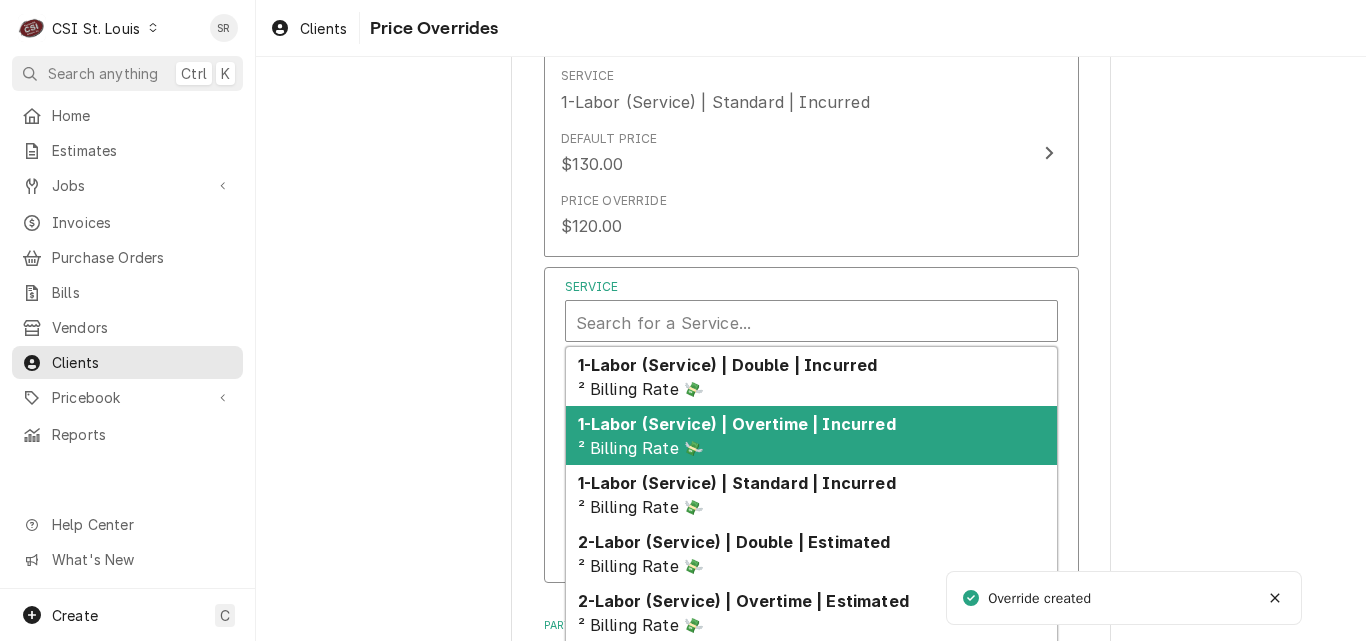 click on "1-Labor (Service) | Overtime | Incurred" at bounding box center [737, 424] 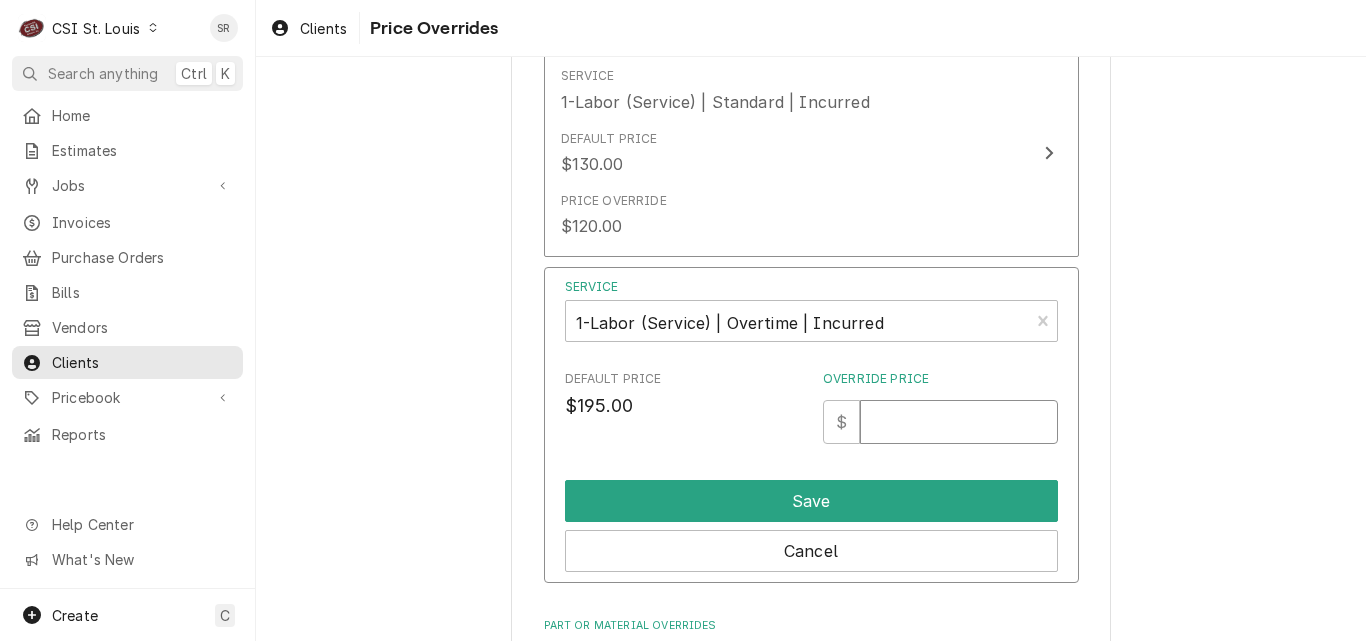 click on "Override Price" at bounding box center [958, 422] 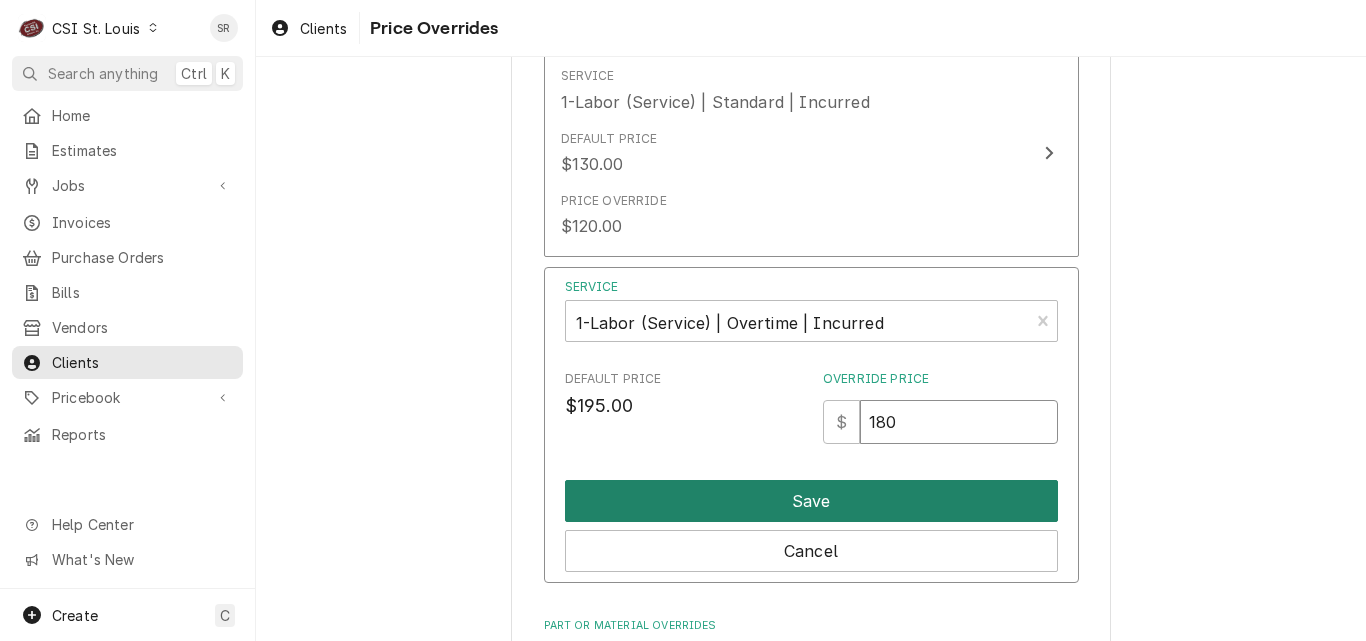 type on "180" 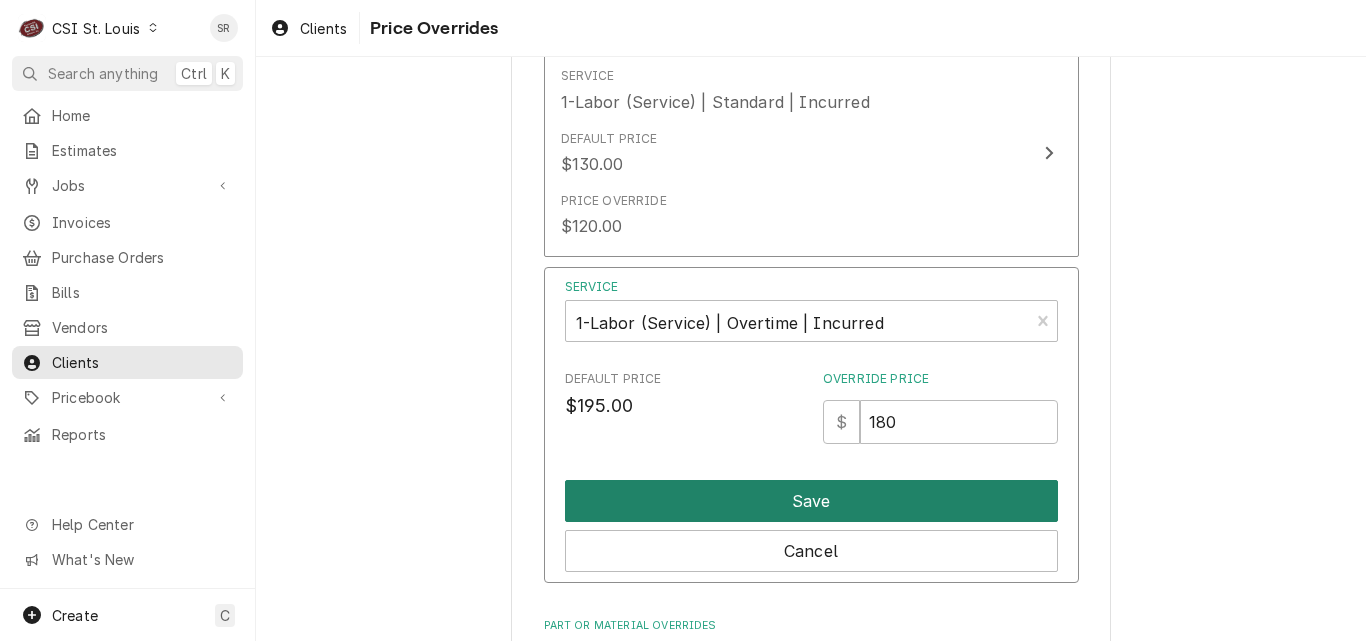 click on "Save" at bounding box center [811, 501] 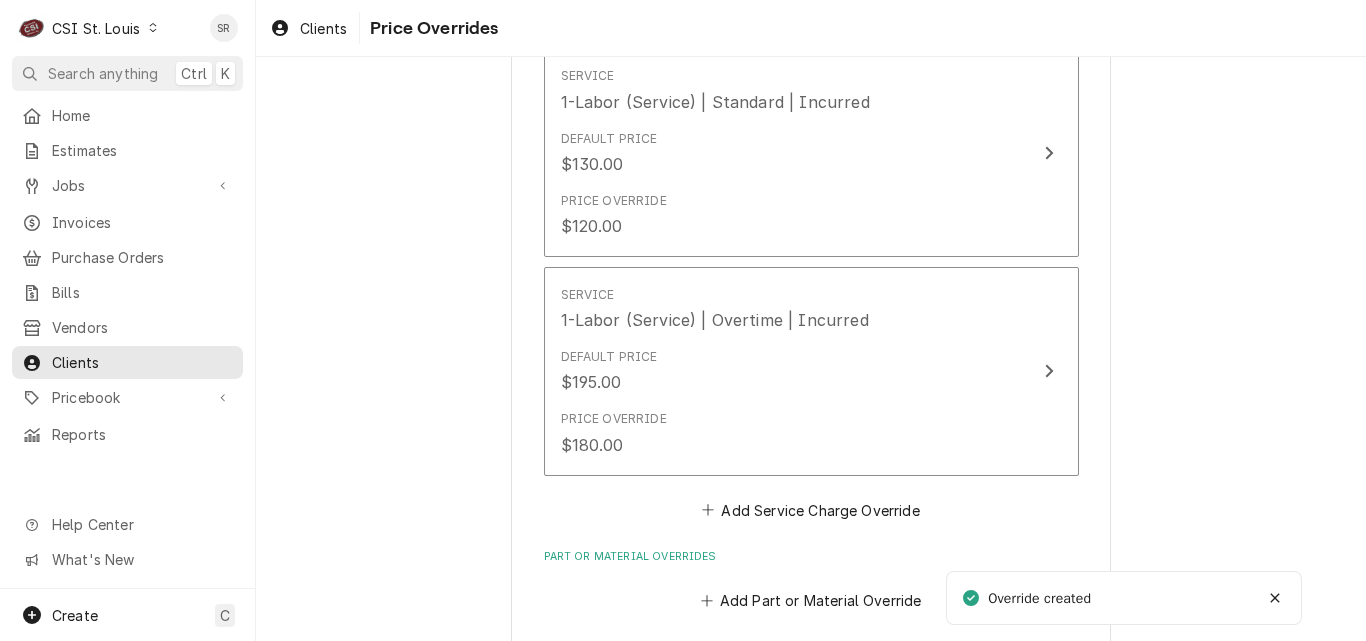 click on "Service Charge Overrides Service 1-Labor (Service) | Standard | Incurred Default Price $130.00 Price Override $120.00 Service 1-Labor (Service) | Overtime | Incurred Default Price $195.00 Price Override $180.00 Add Service Charge Override Part or Material Overrides Add Part or Material Override Misc. Charge Overrides Add Misc. Charge Override Discount Overrides Add Discount Override" at bounding box center [811, 408] 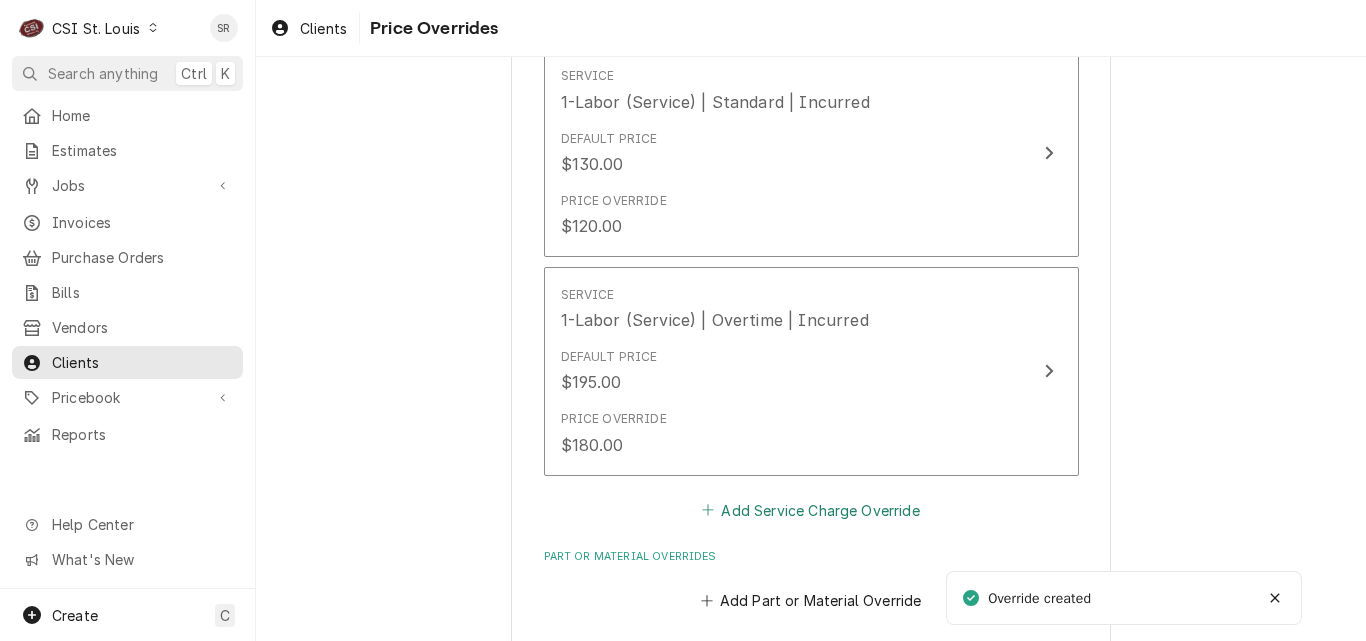 click on "Add Service Charge Override" at bounding box center (811, 510) 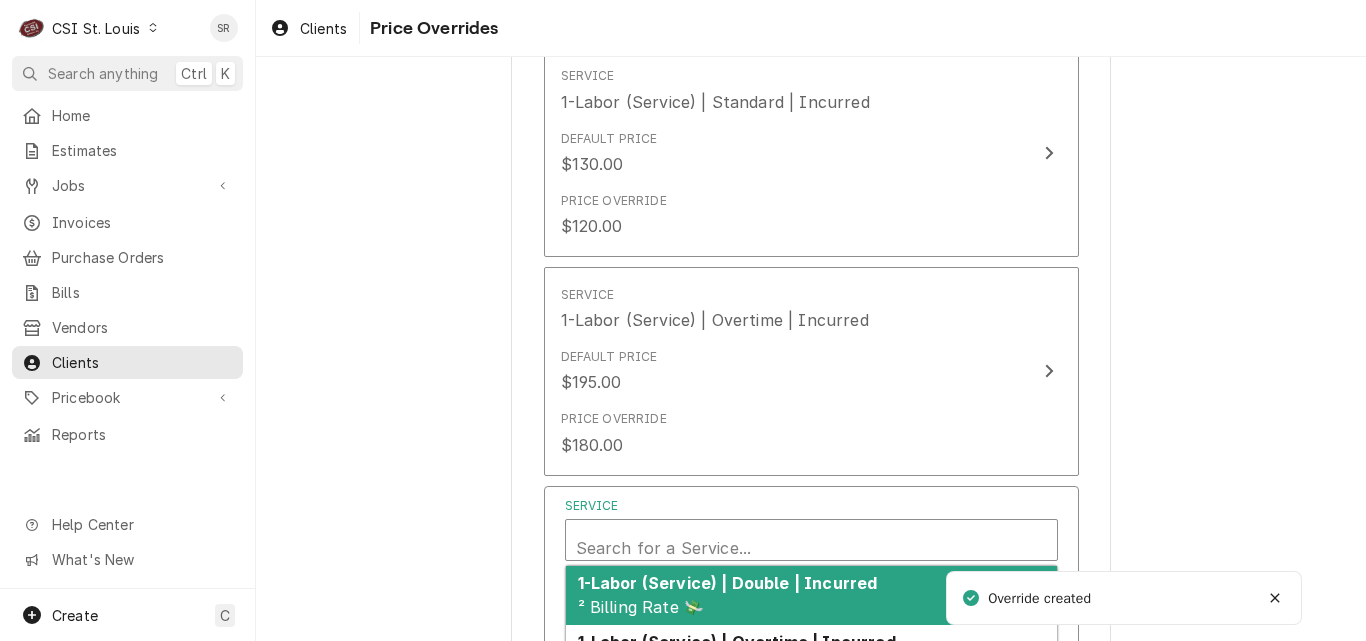 click at bounding box center (811, 548) 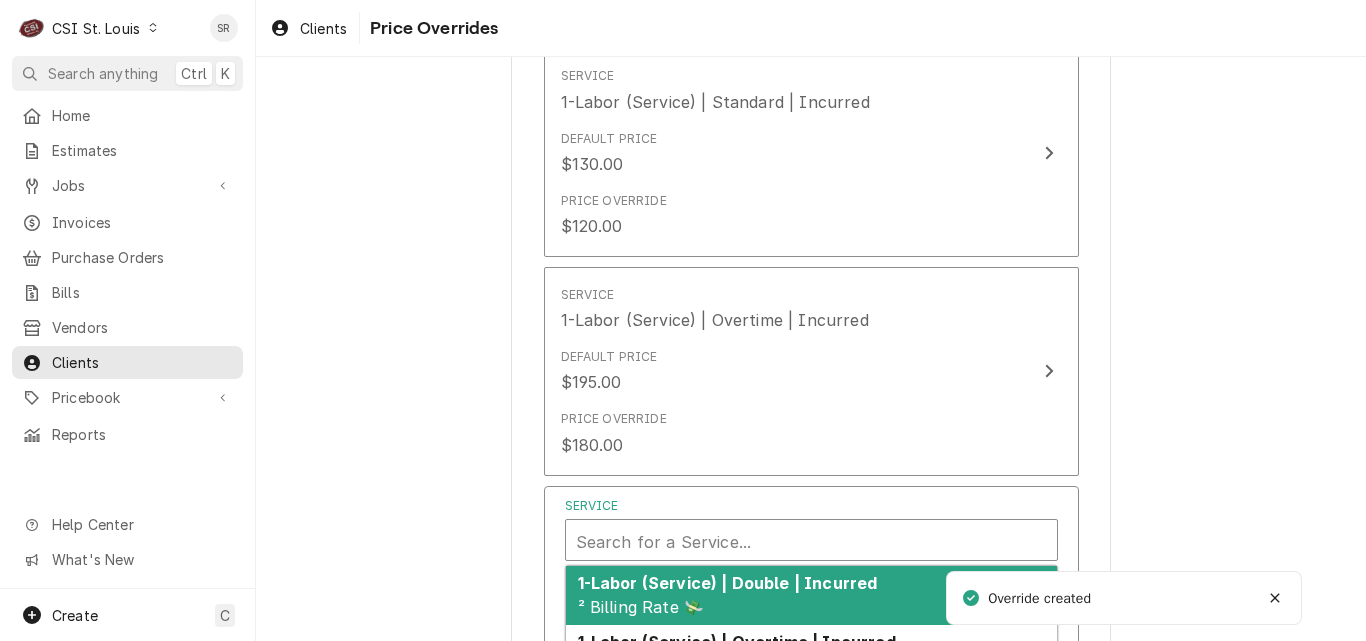 click on "1-Labor (Service) | Double | Incurred" at bounding box center (728, 583) 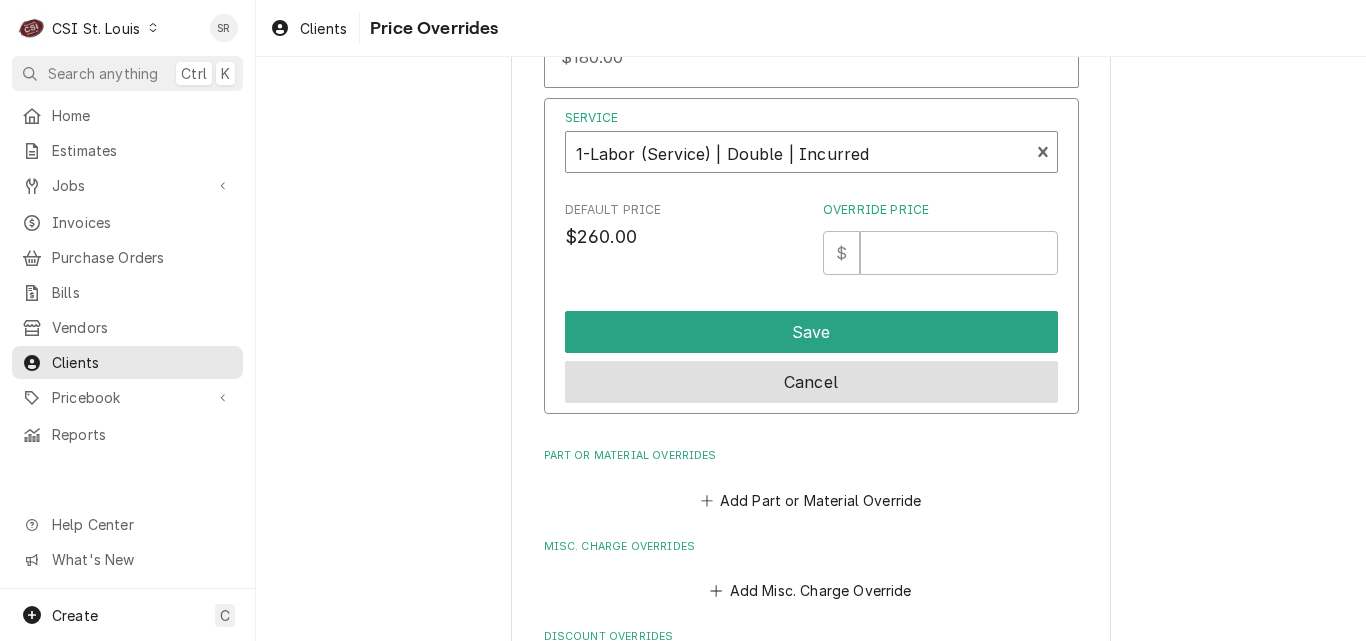 scroll, scrollTop: 500, scrollLeft: 0, axis: vertical 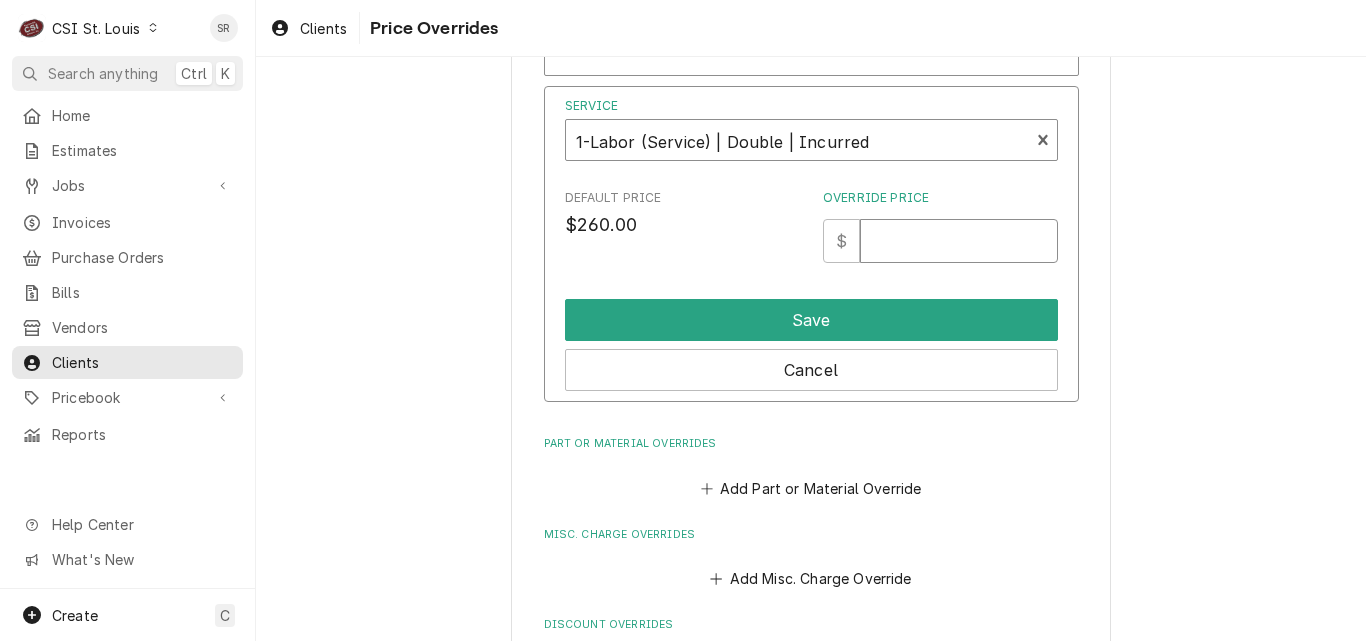 click on "Override Price" at bounding box center [958, 241] 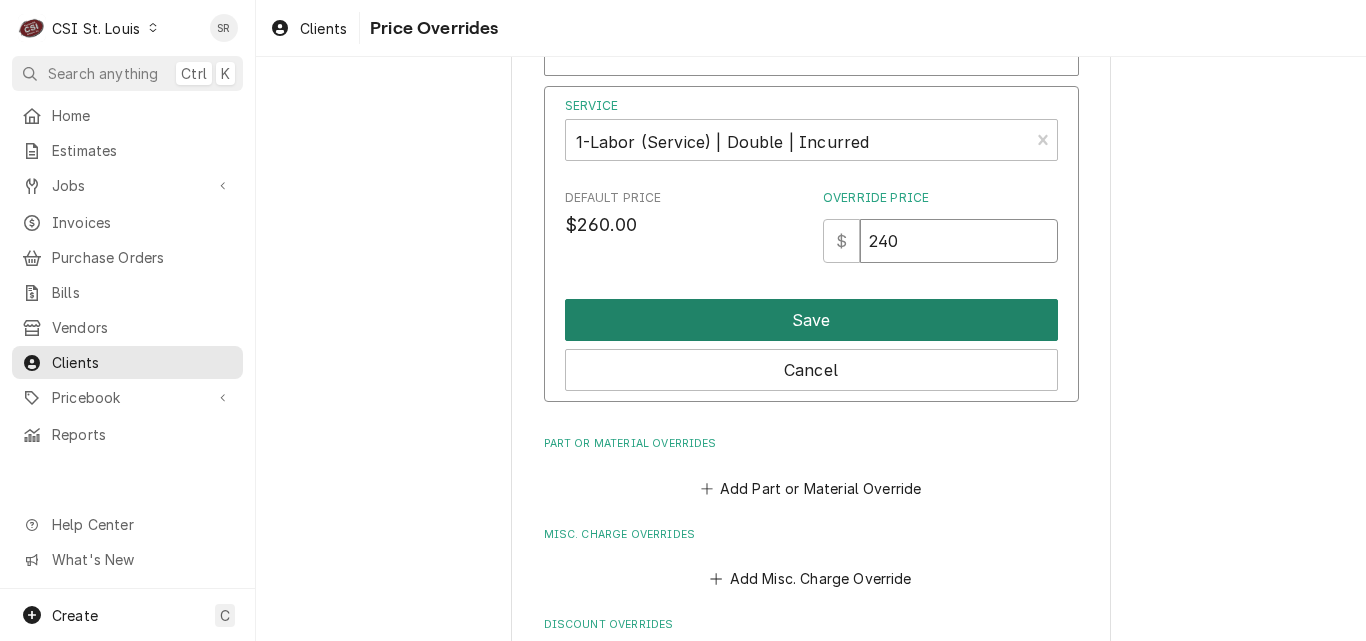 type on "240" 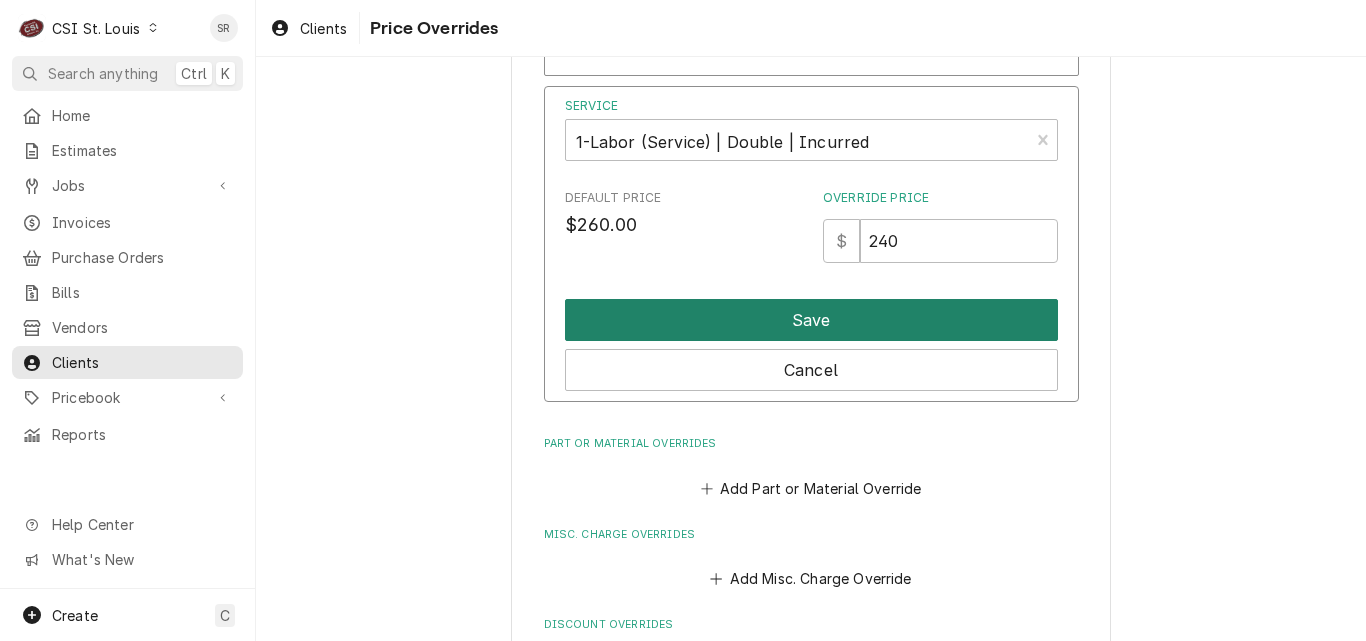 click on "Save" at bounding box center [811, 320] 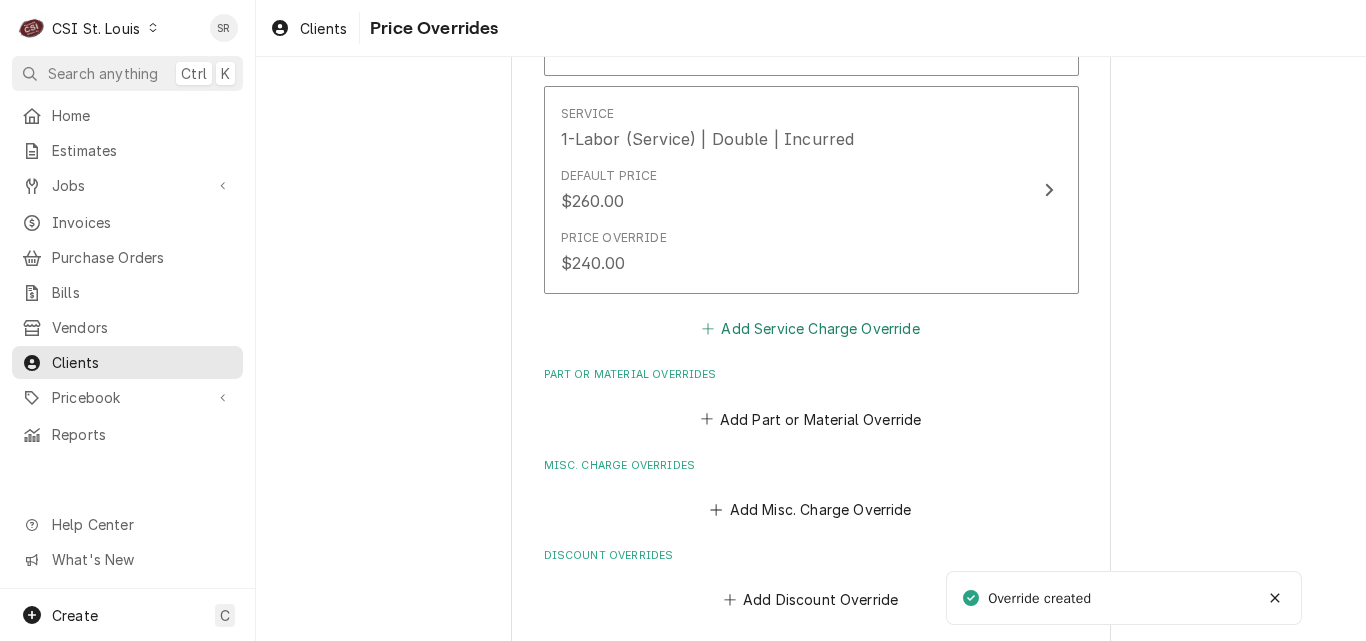 click on "Add Service Charge Override" at bounding box center (811, 329) 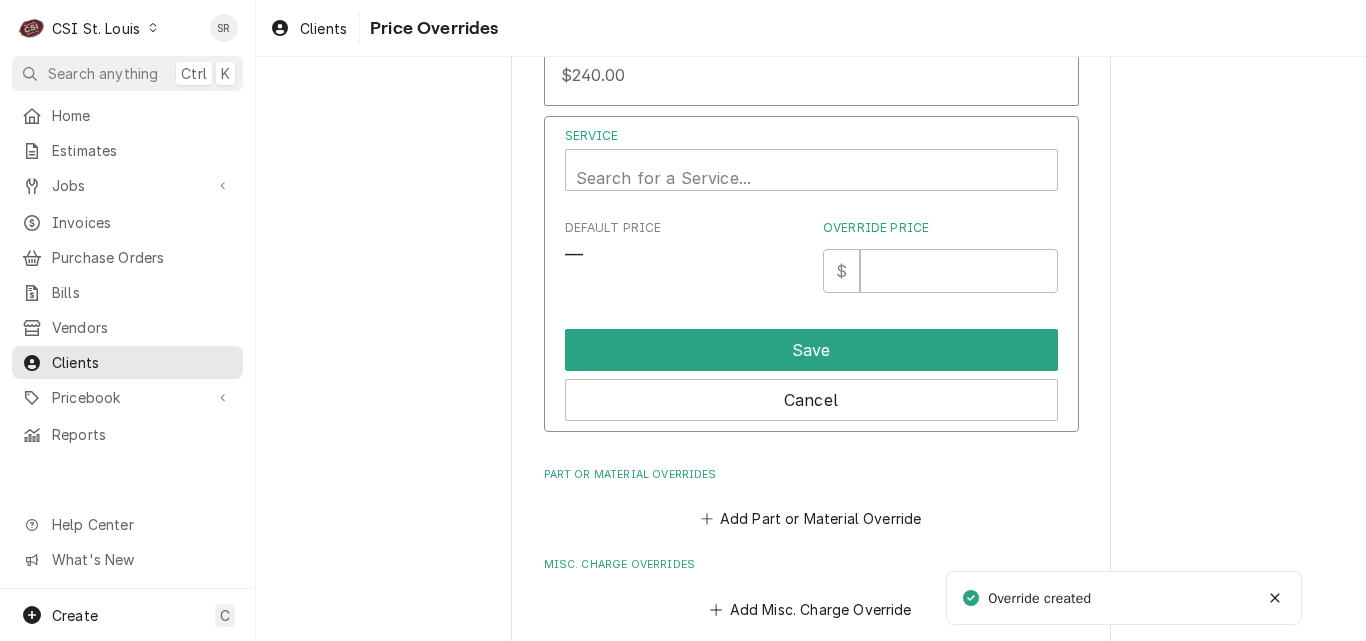 scroll, scrollTop: 700, scrollLeft: 0, axis: vertical 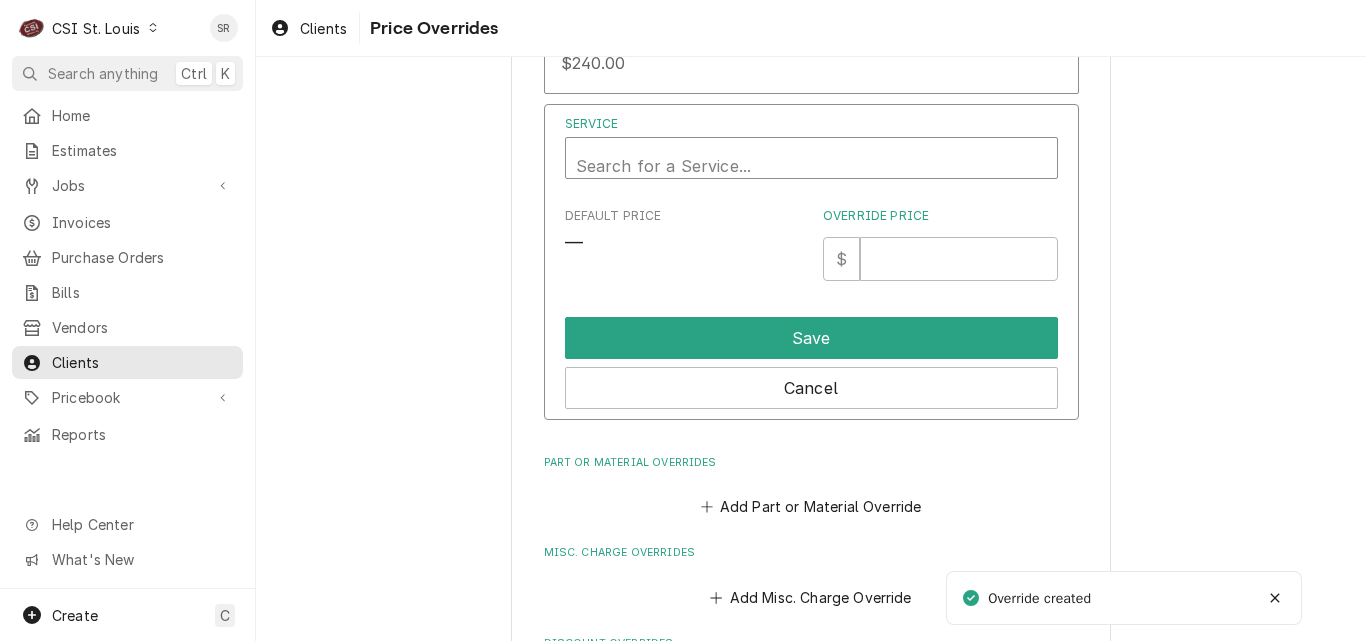 click on "Service Search for a Service... Default Price — Override Price $ Save Cancel" at bounding box center [811, 262] 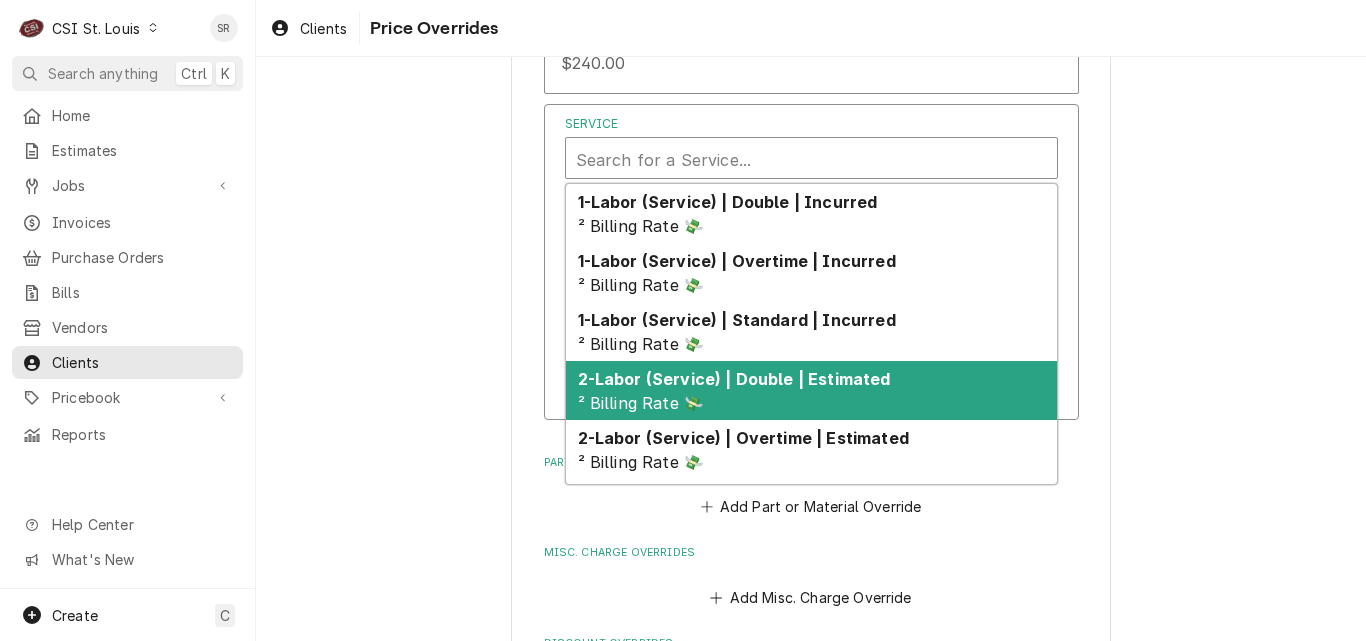 click on "2-Labor (Service) | Double | Estimated" at bounding box center (734, 379) 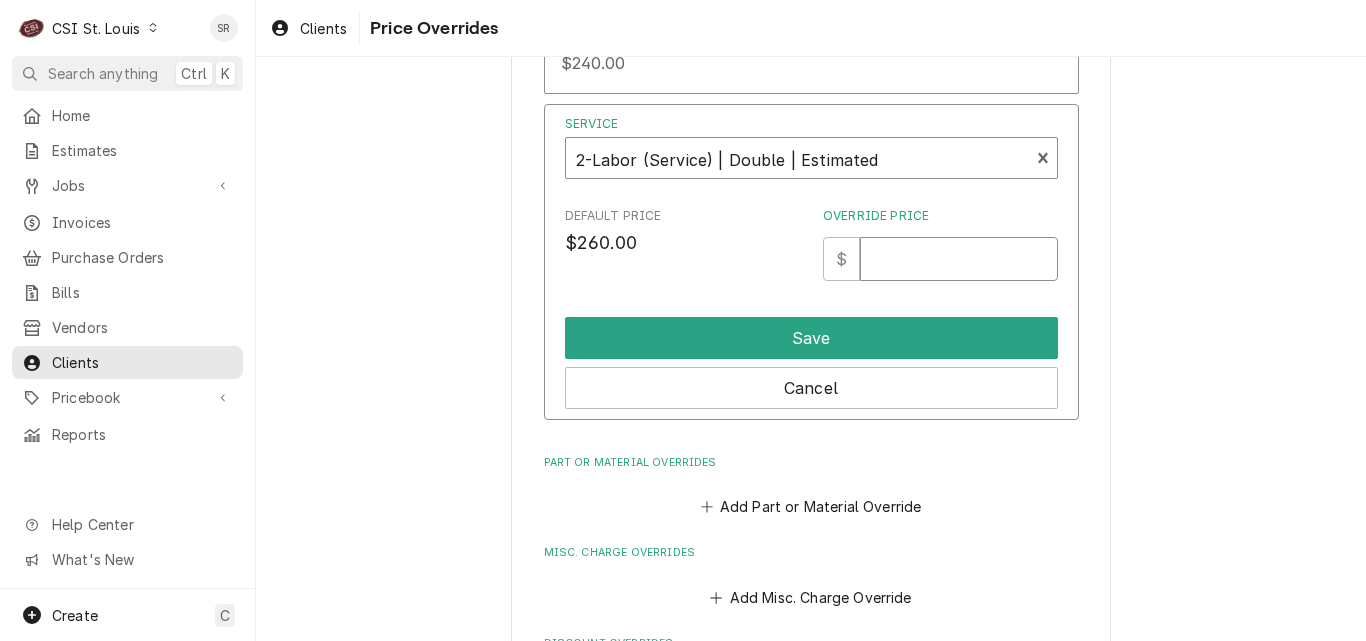 click on "Override Price" at bounding box center (958, 259) 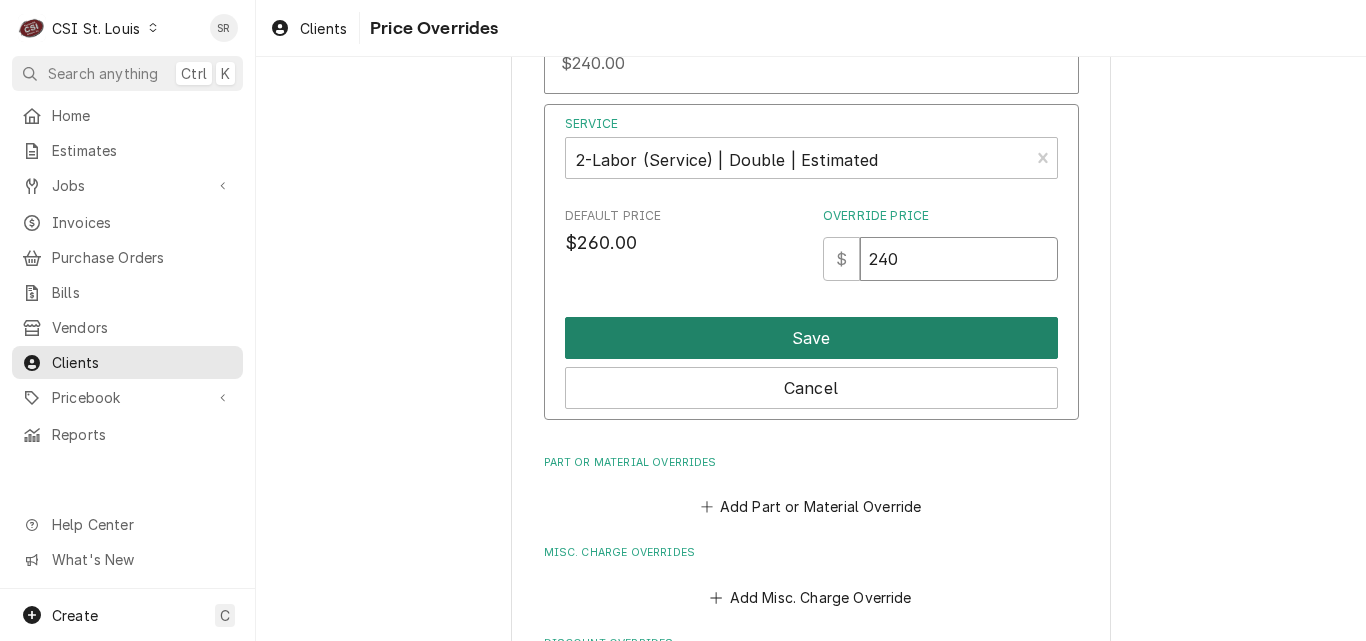type on "240" 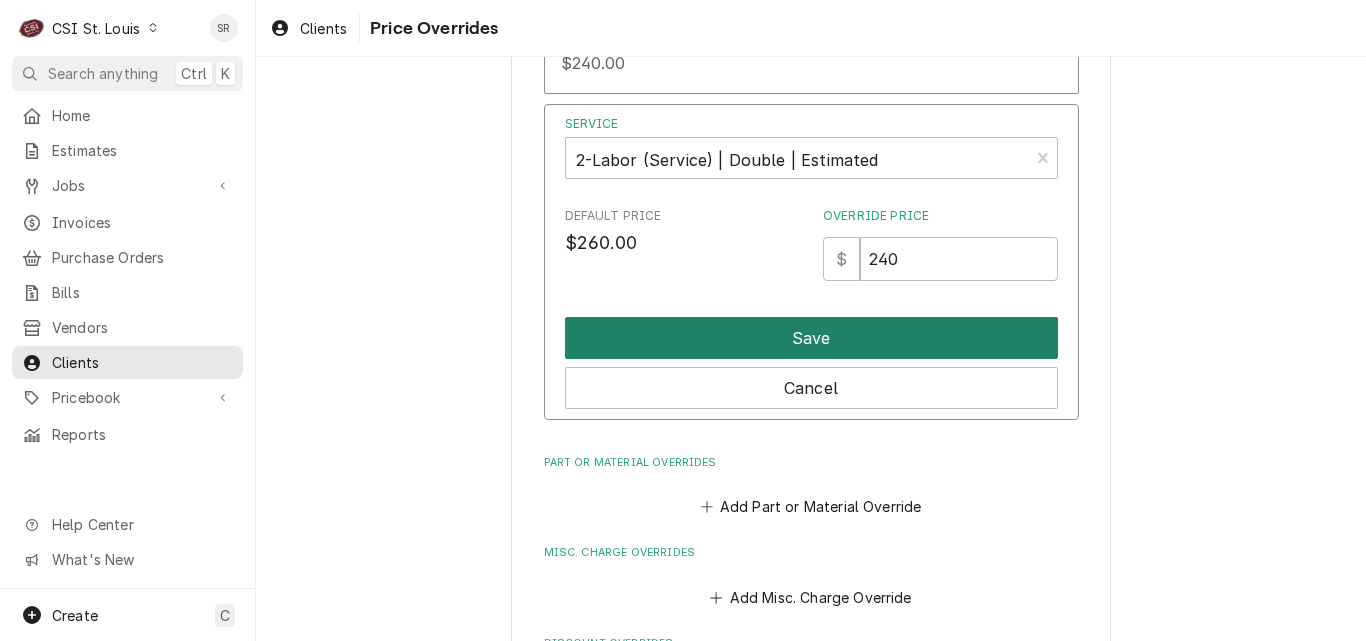 click on "Save" at bounding box center [811, 338] 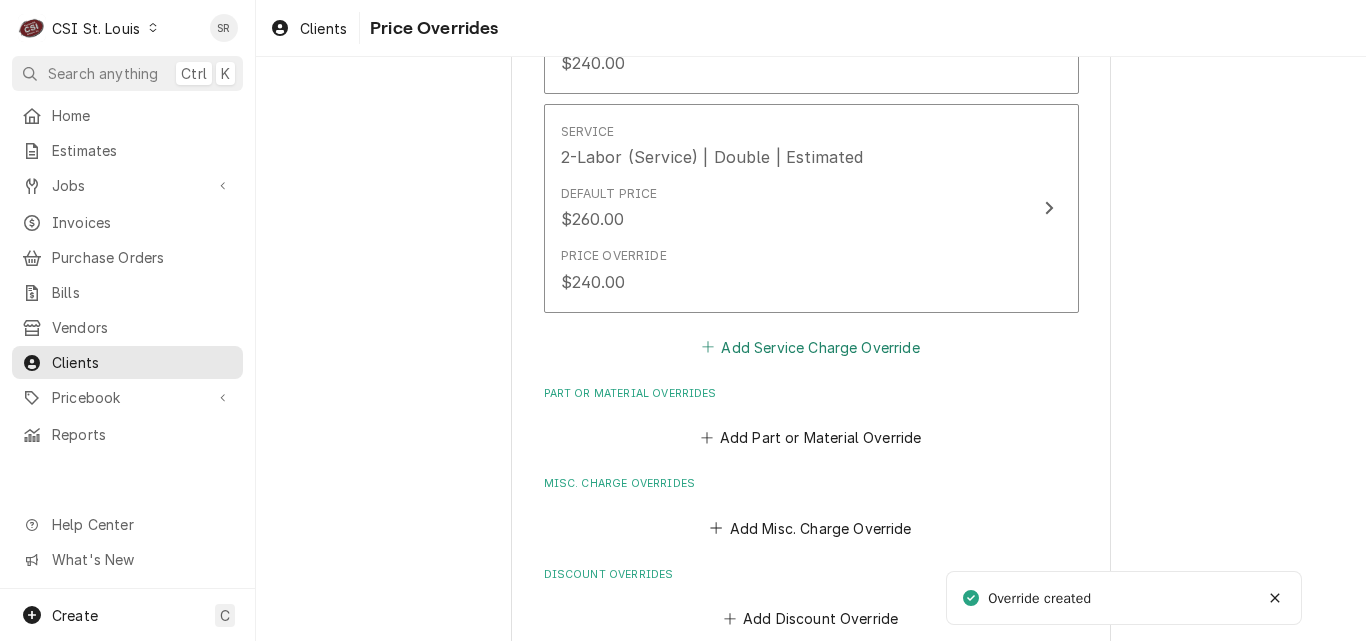click on "Add Service Charge Override" at bounding box center (811, 347) 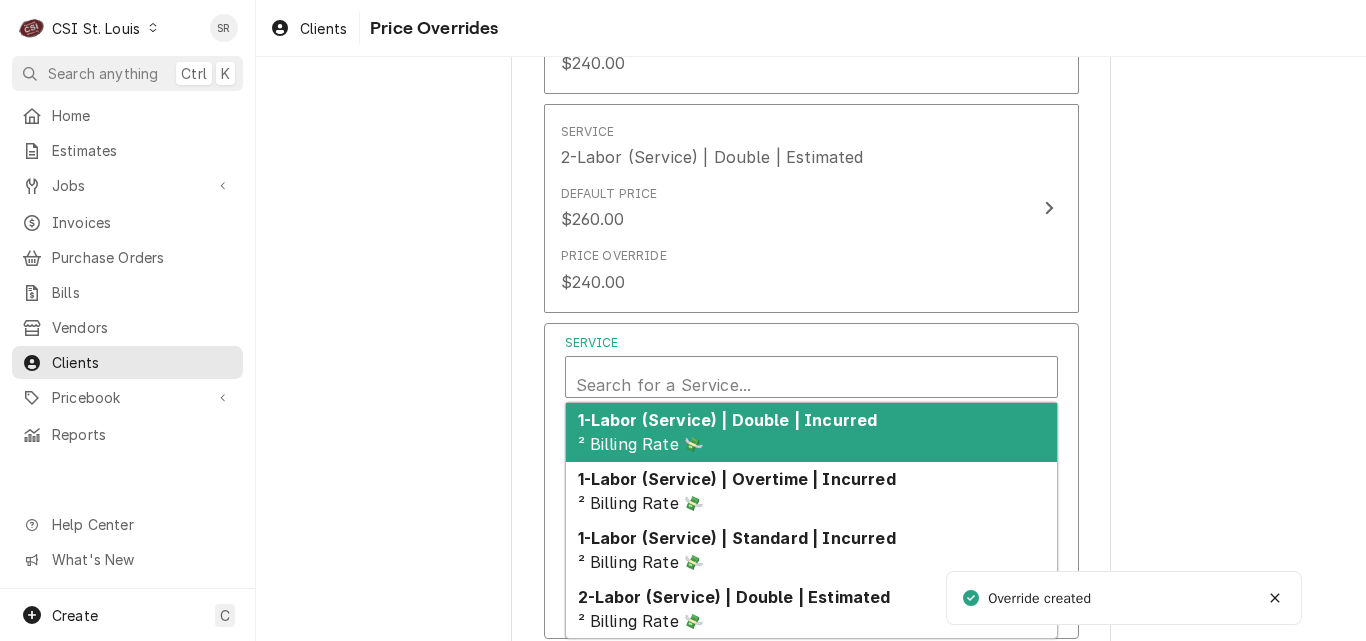 click at bounding box center (811, 385) 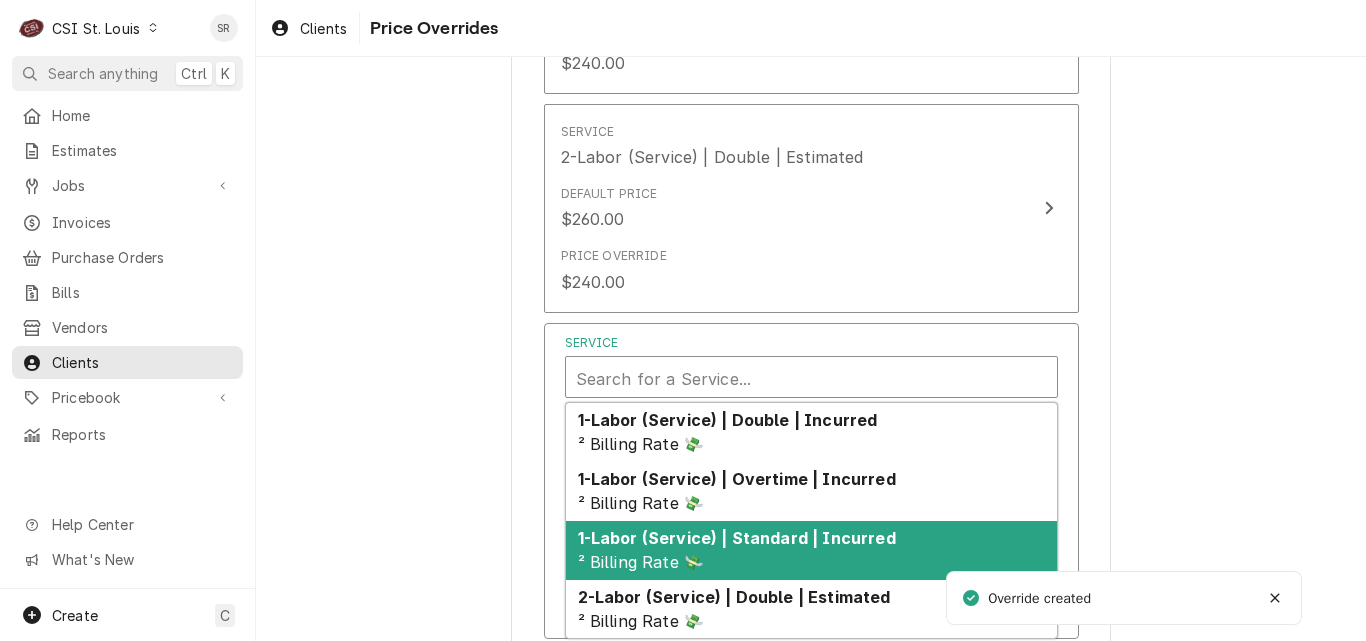 scroll, scrollTop: 100, scrollLeft: 0, axis: vertical 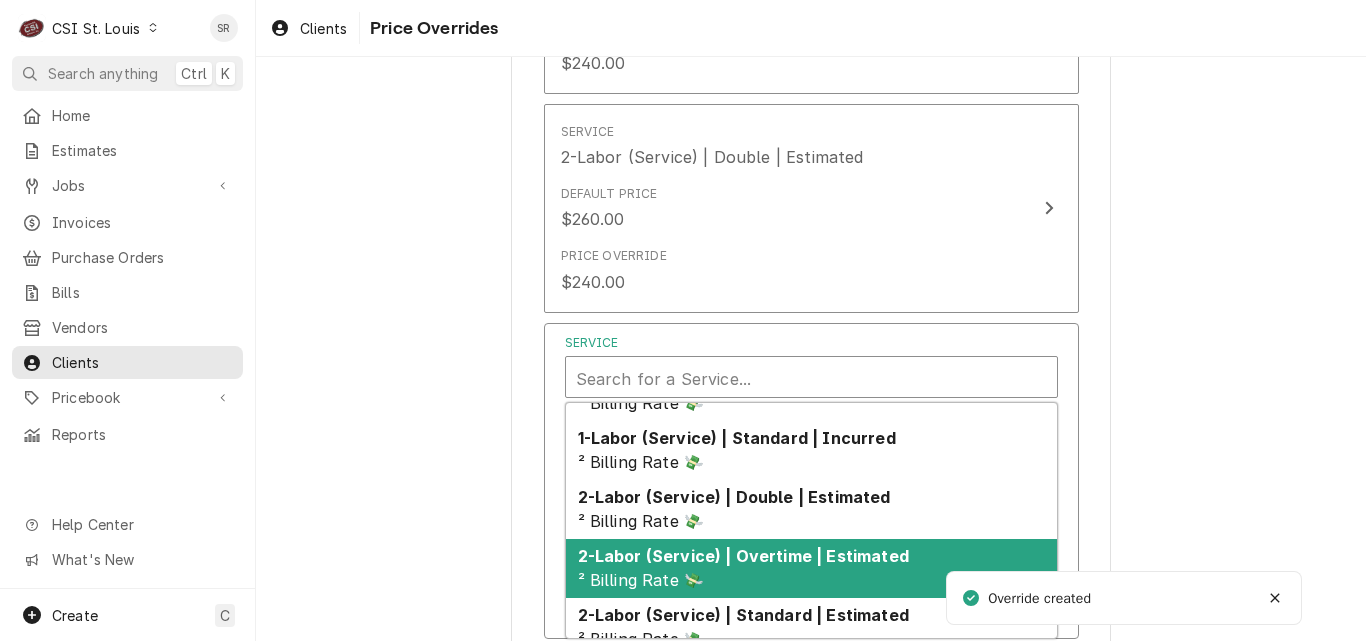 click on "2-Labor (Service) | Overtime | Estimated" at bounding box center (743, 556) 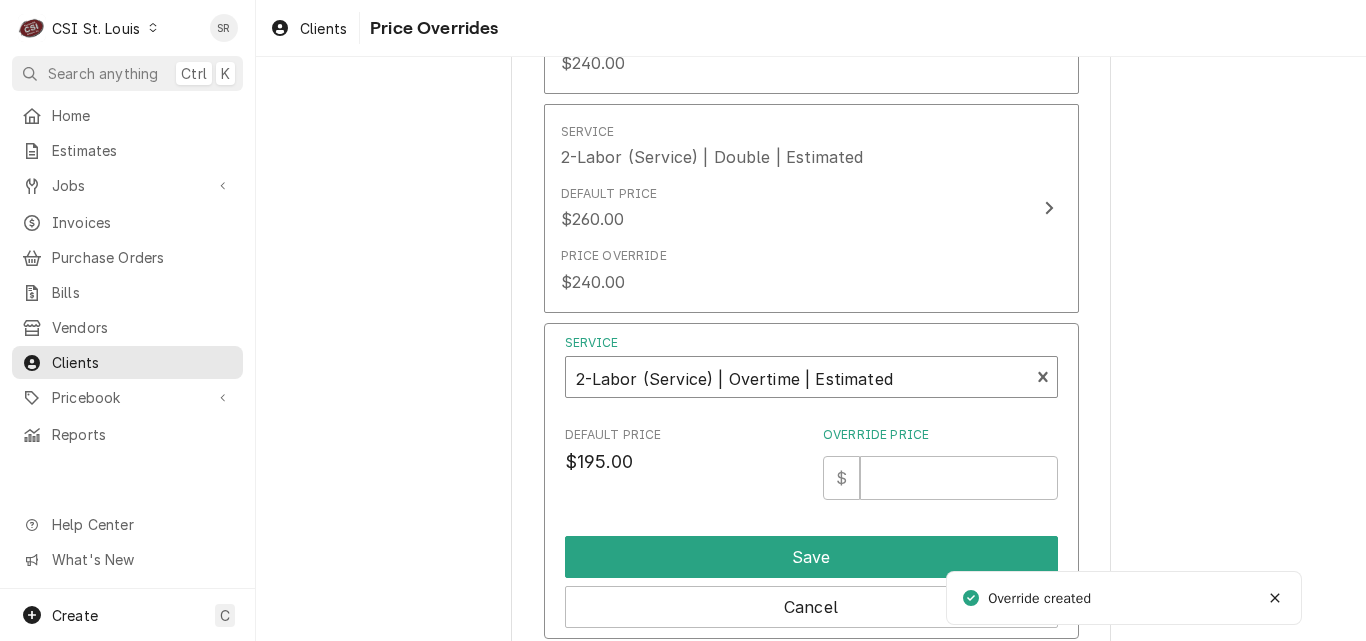 scroll, scrollTop: 800, scrollLeft: 0, axis: vertical 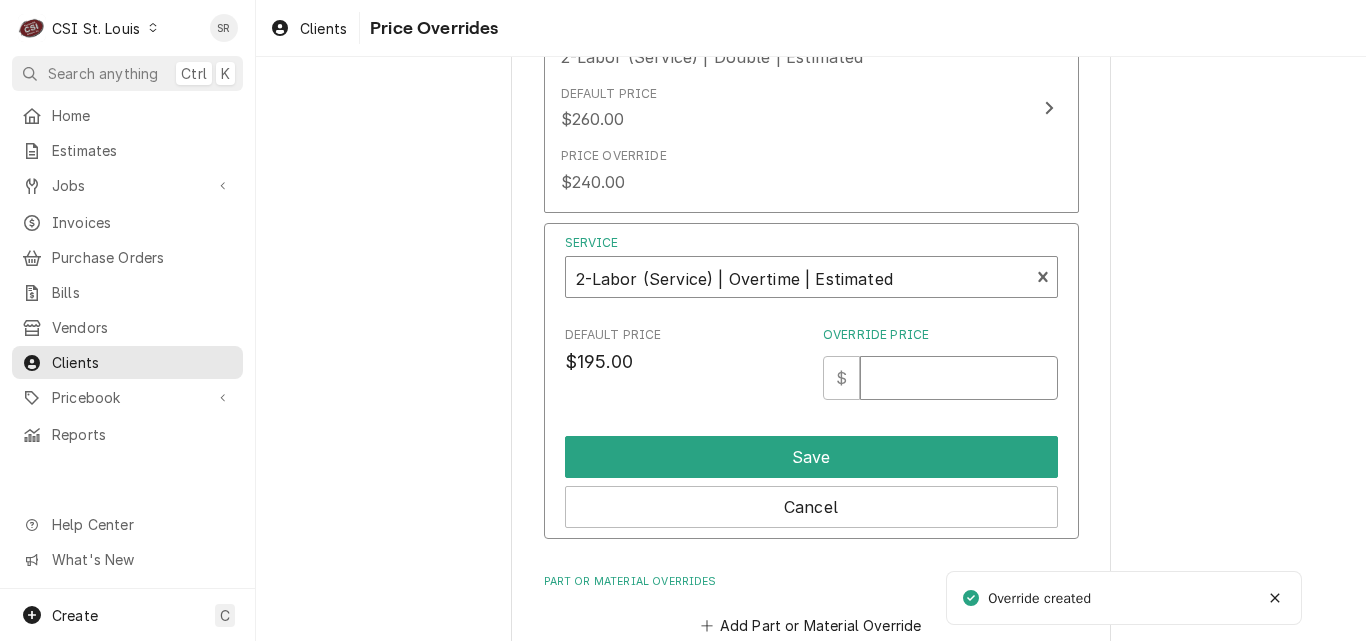 click on "Override Price" at bounding box center [958, 378] 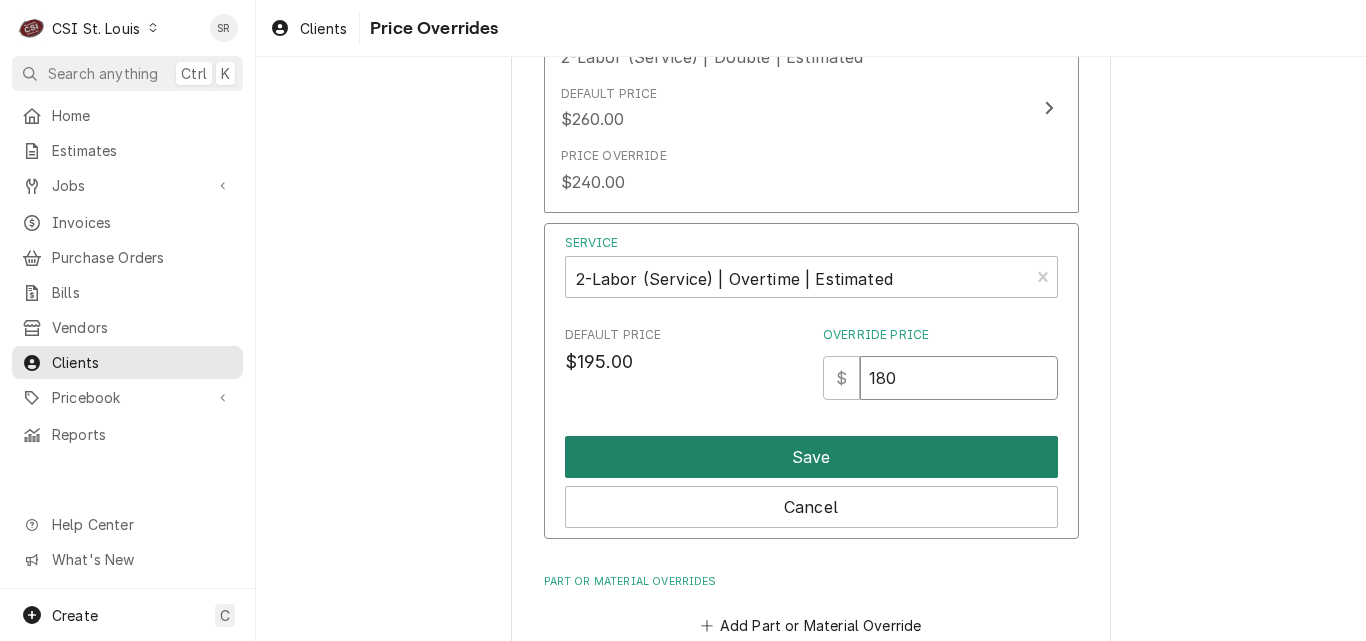 type on "180" 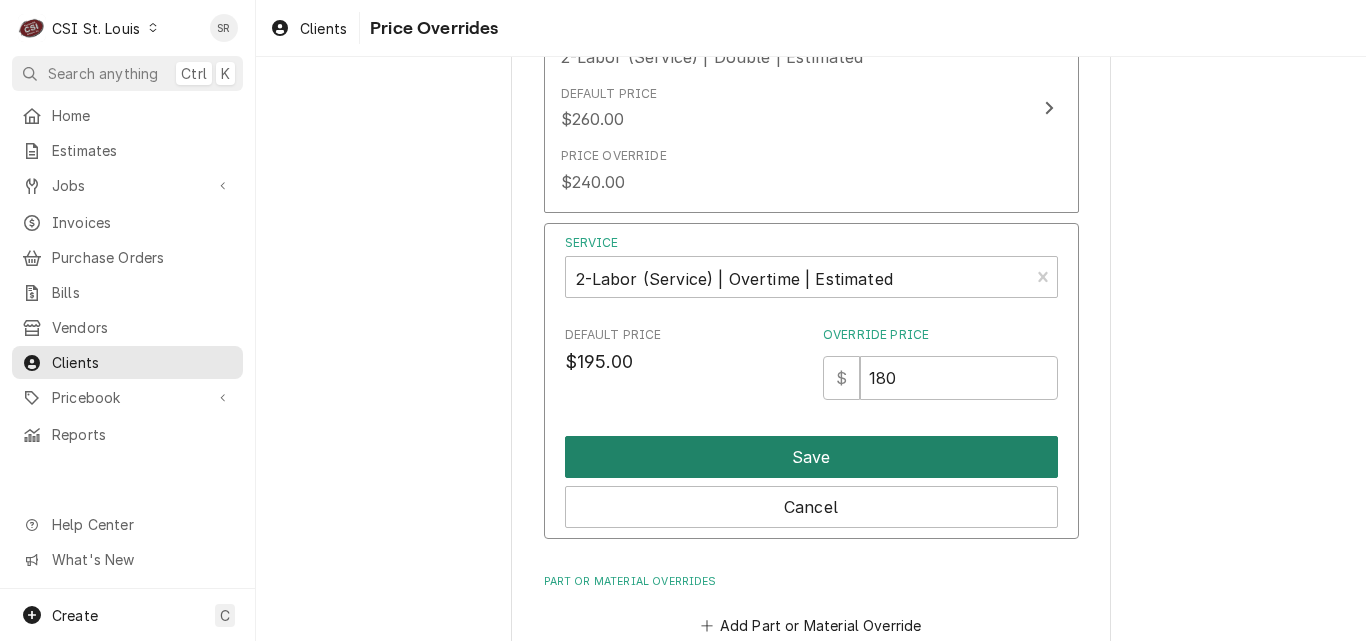 click on "Save" at bounding box center (811, 457) 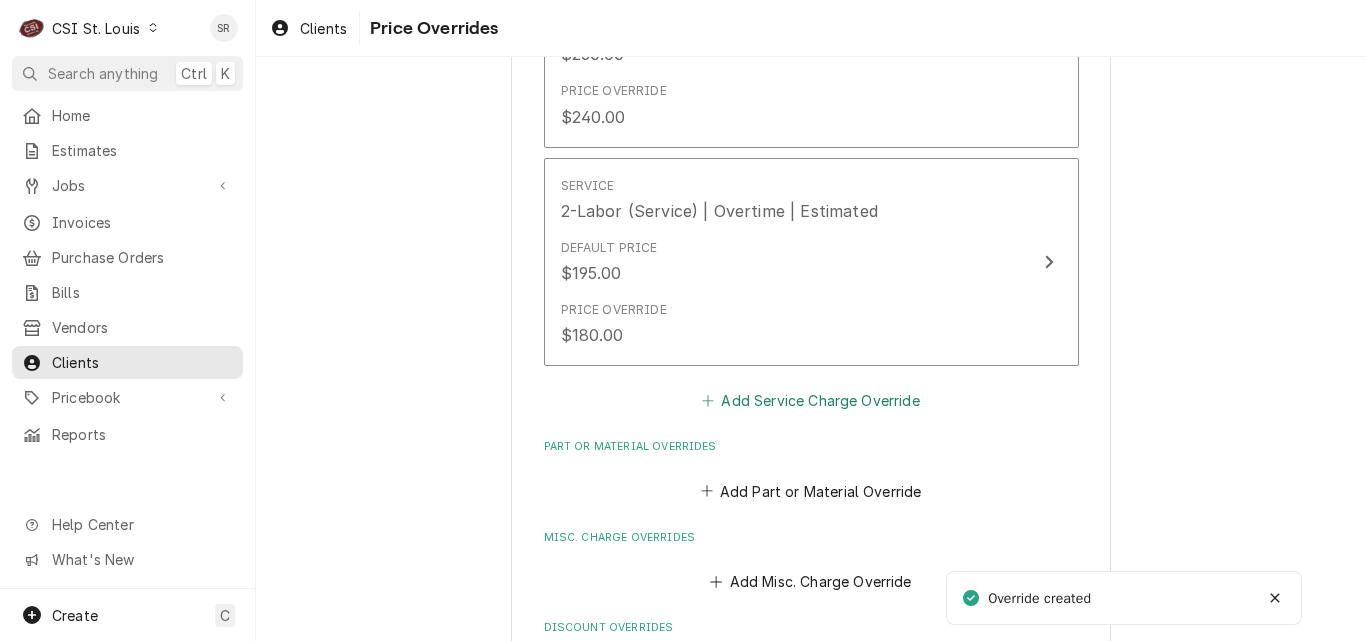 scroll, scrollTop: 900, scrollLeft: 0, axis: vertical 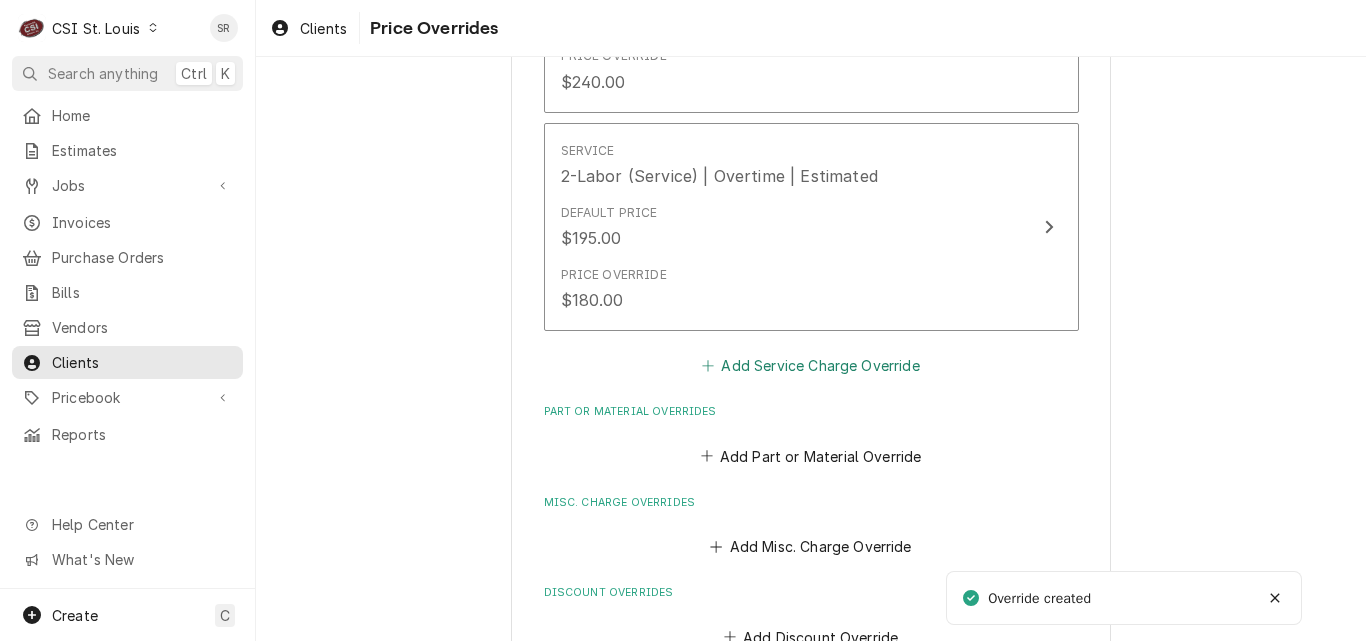 click on "Add Service Charge Override" at bounding box center (811, 366) 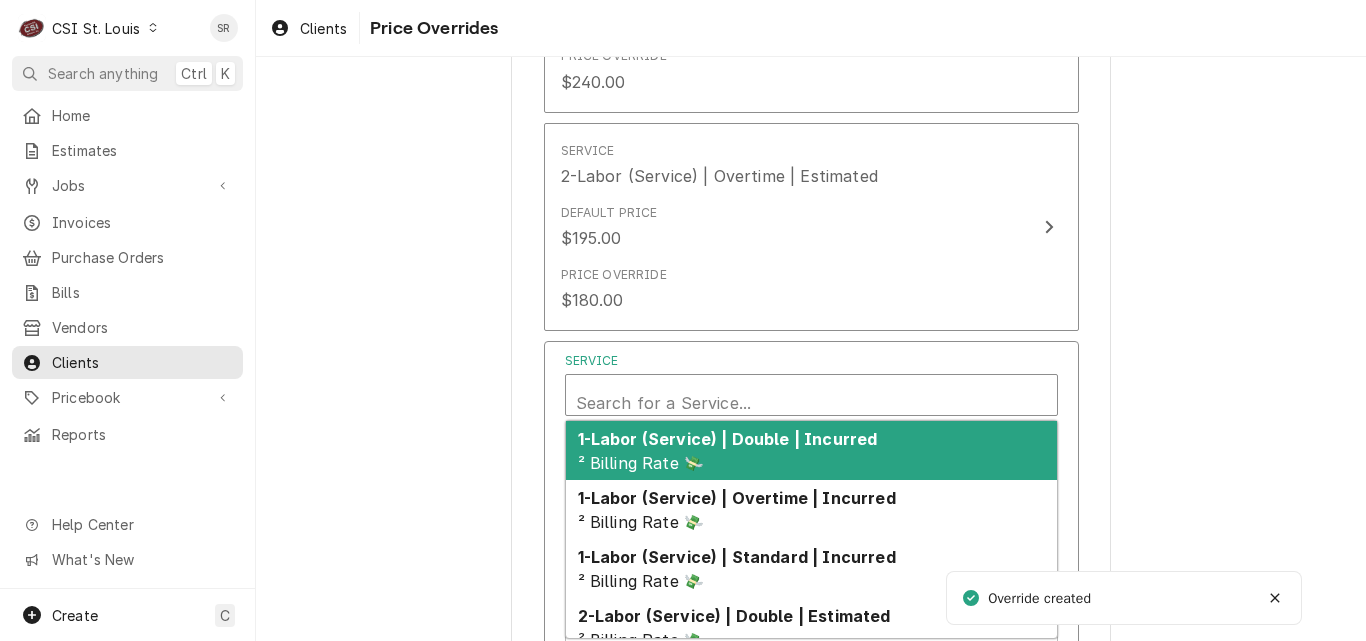 click at bounding box center [811, 403] 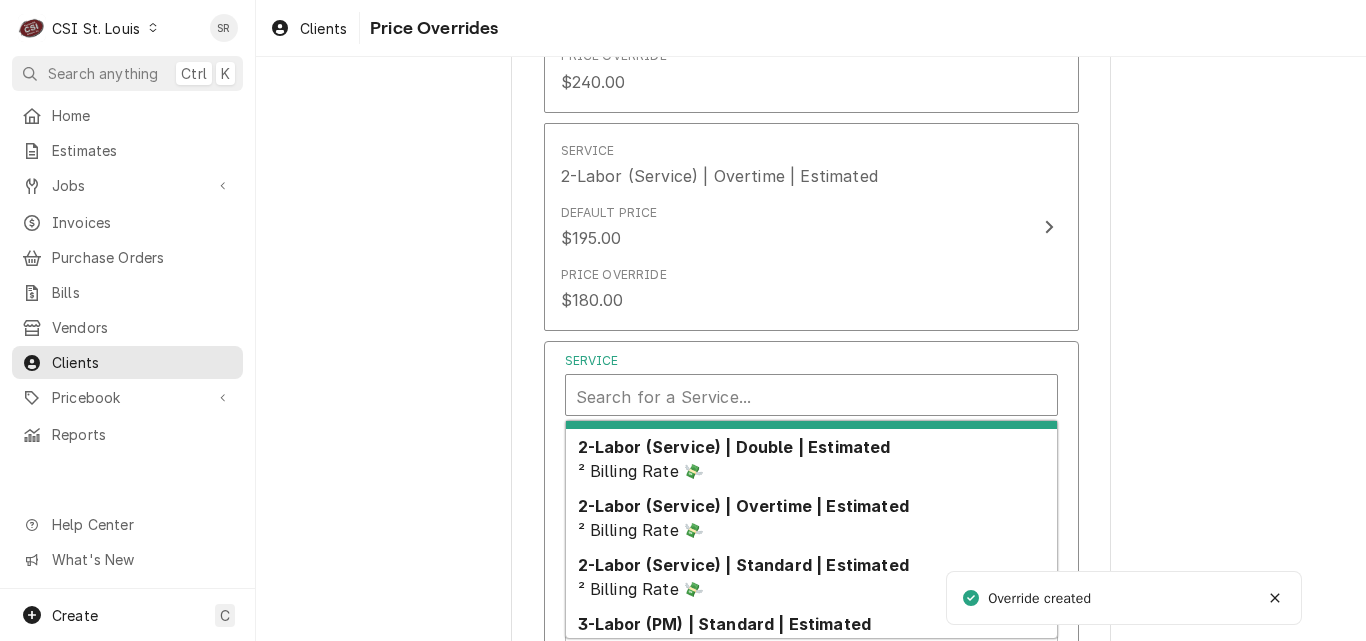 scroll, scrollTop: 200, scrollLeft: 0, axis: vertical 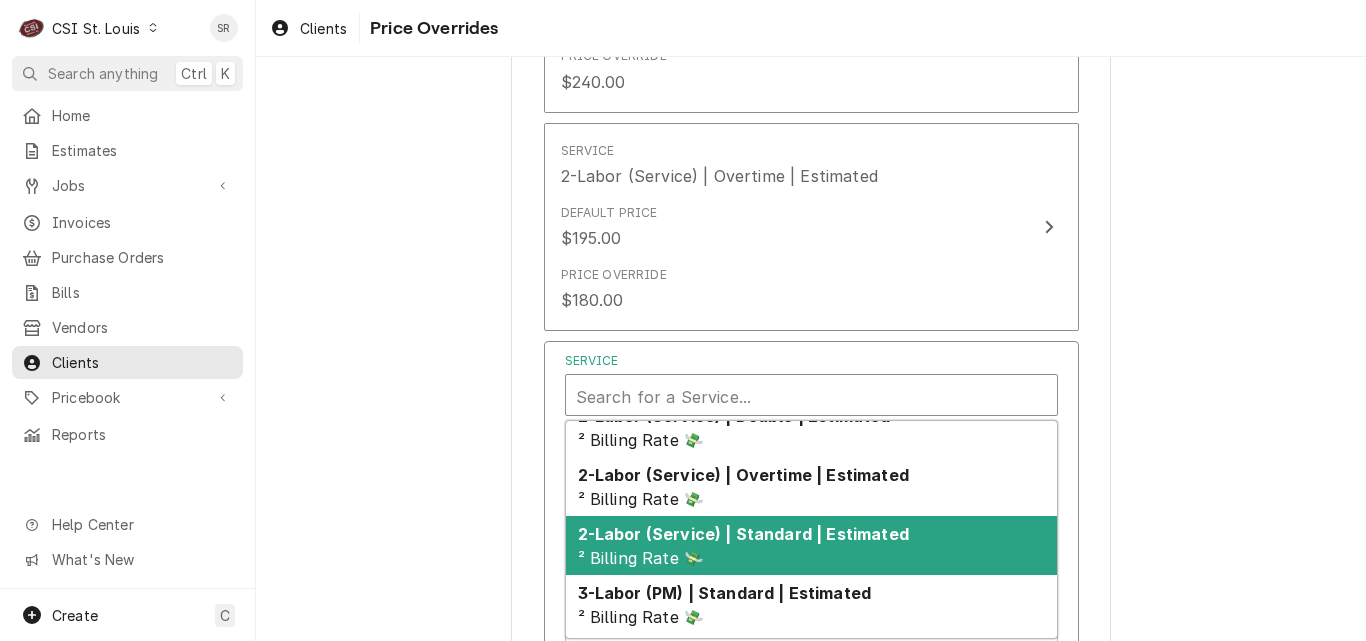 click on "2-Labor (Service) | Standard | Estimated" at bounding box center [743, 534] 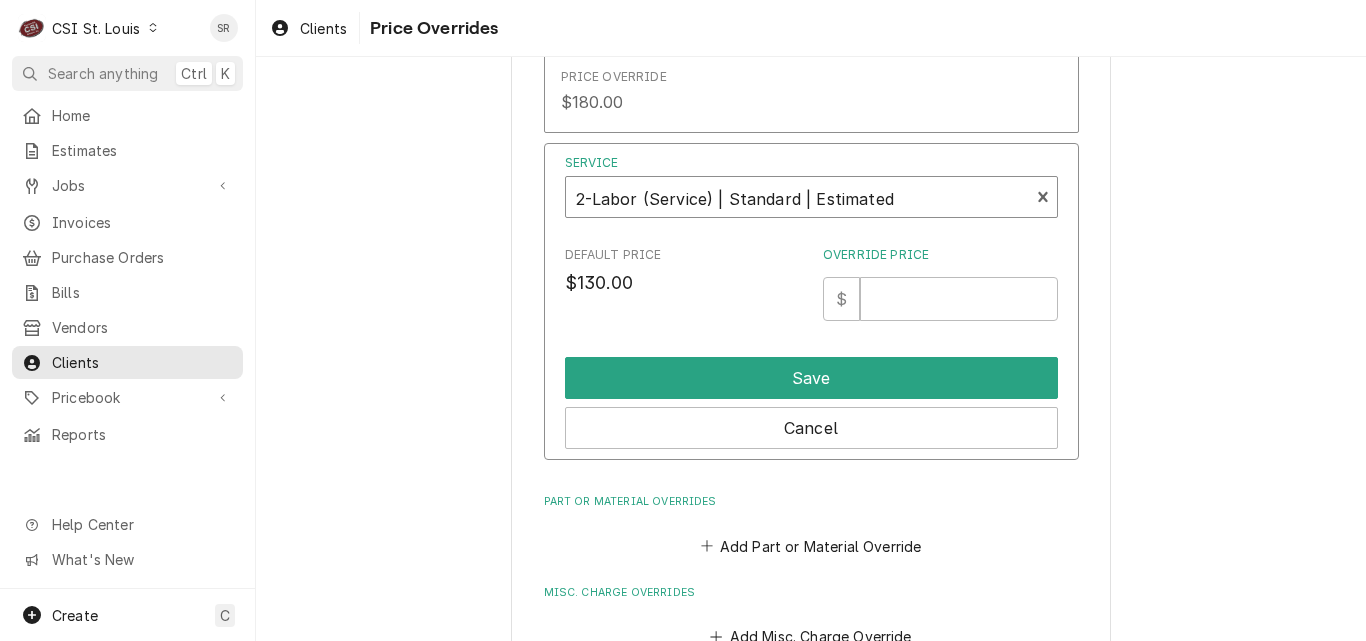 scroll, scrollTop: 1100, scrollLeft: 0, axis: vertical 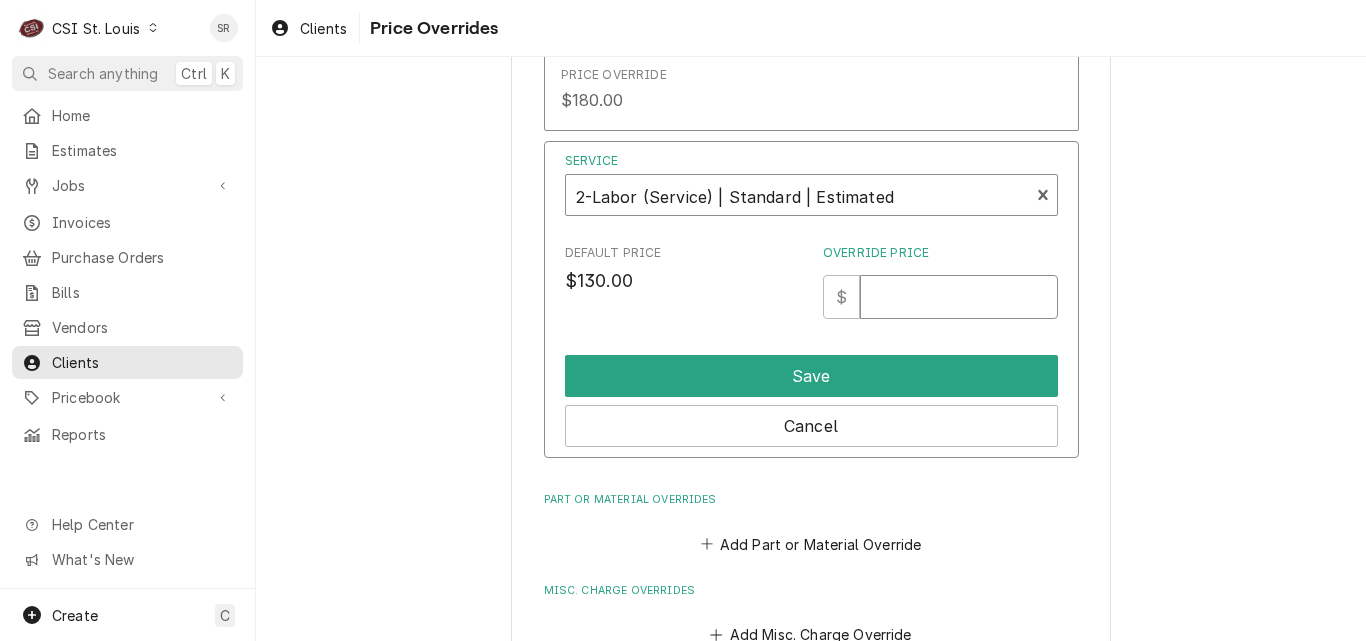 click on "Override Price" at bounding box center (958, 297) 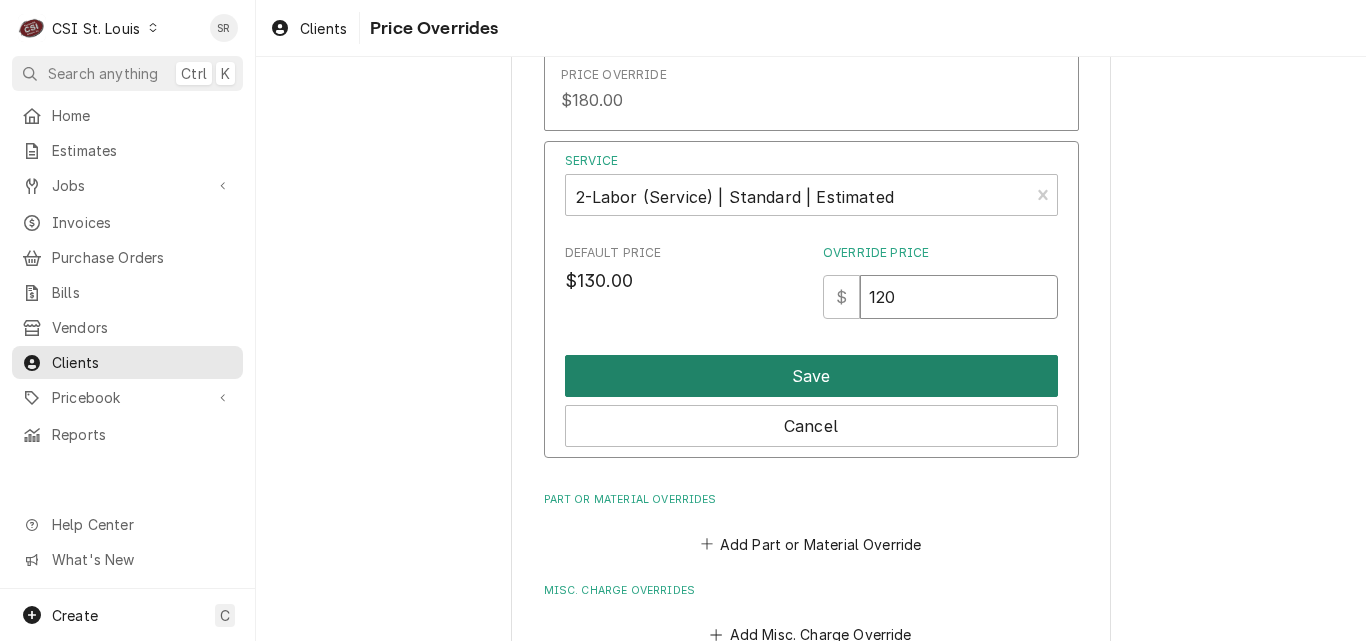 type on "120" 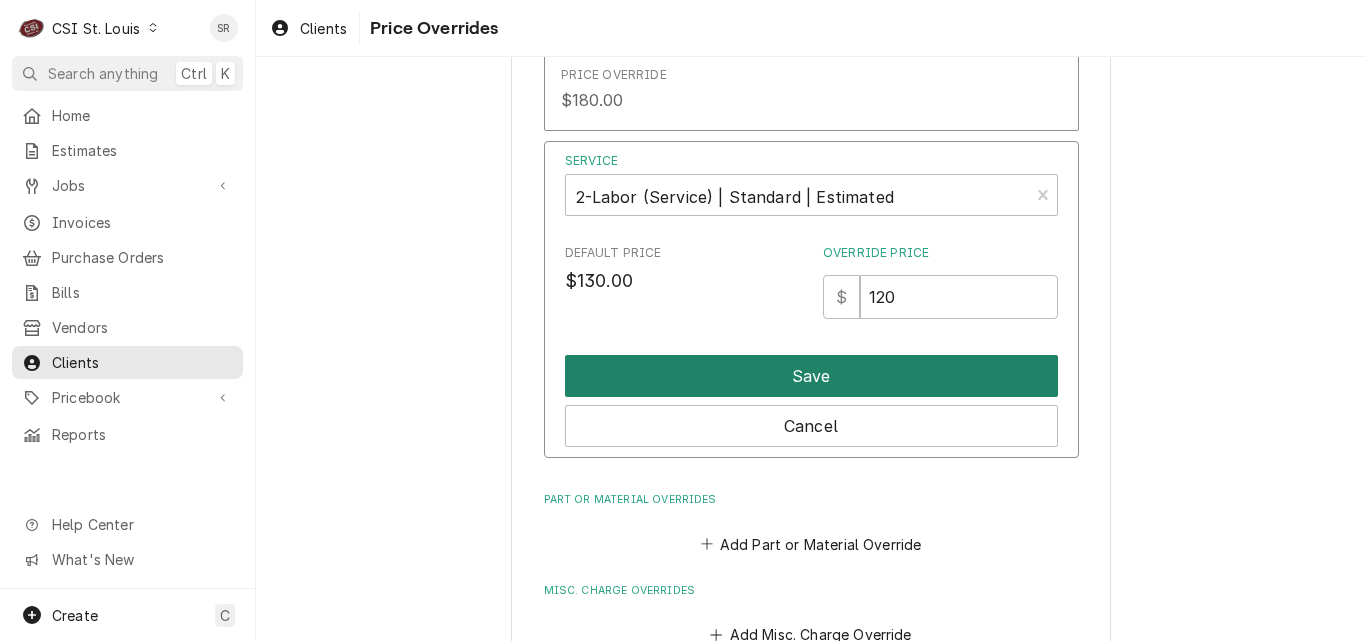 click on "Save" at bounding box center (811, 376) 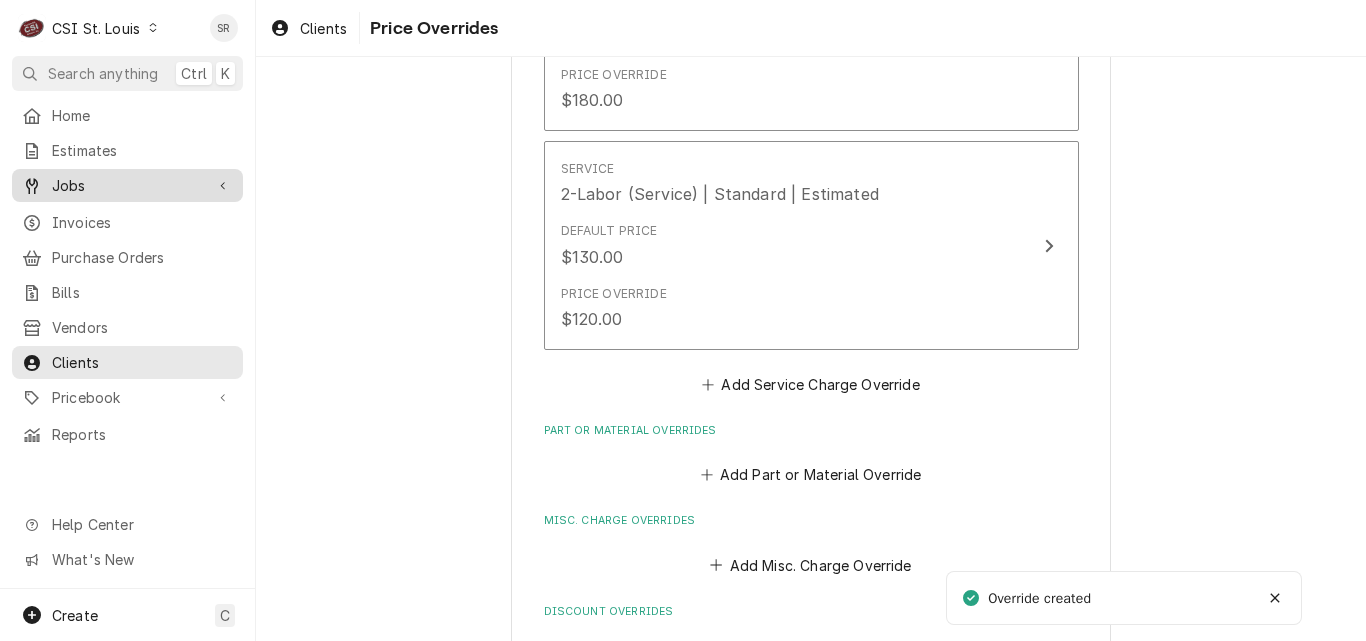drag, startPoint x: 94, startPoint y: 172, endPoint x: 90, endPoint y: 196, distance: 24.33105 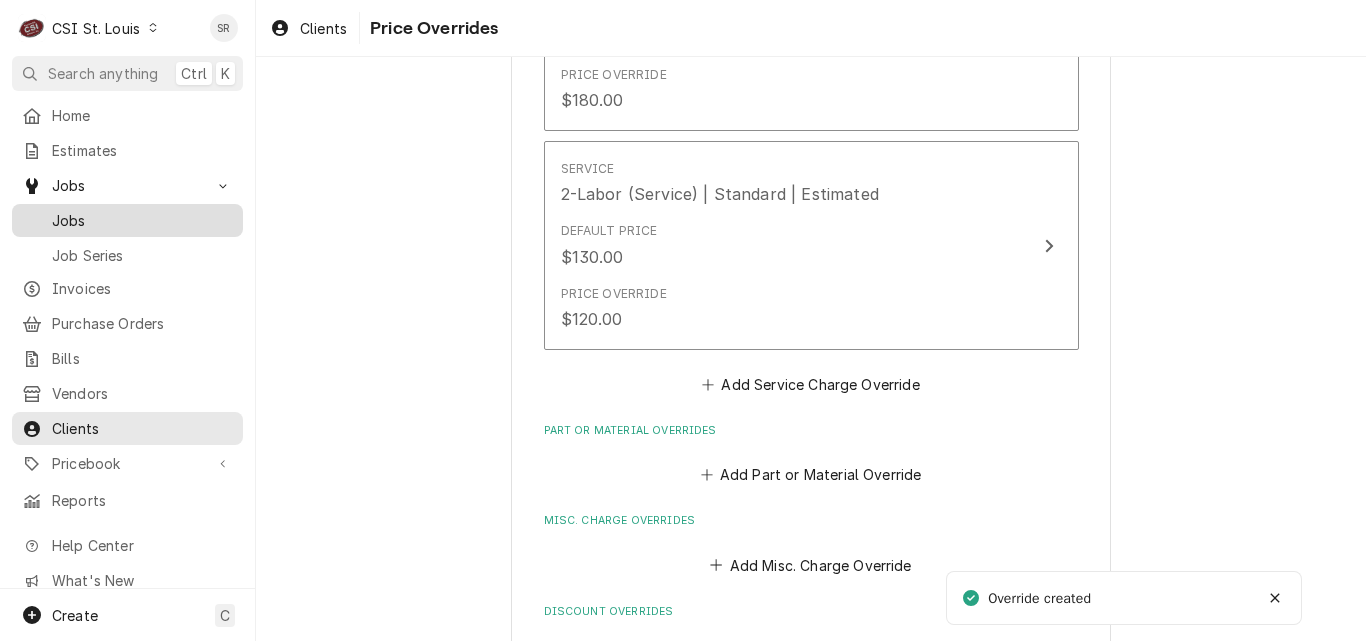 click on "Jobs" at bounding box center (127, 220) 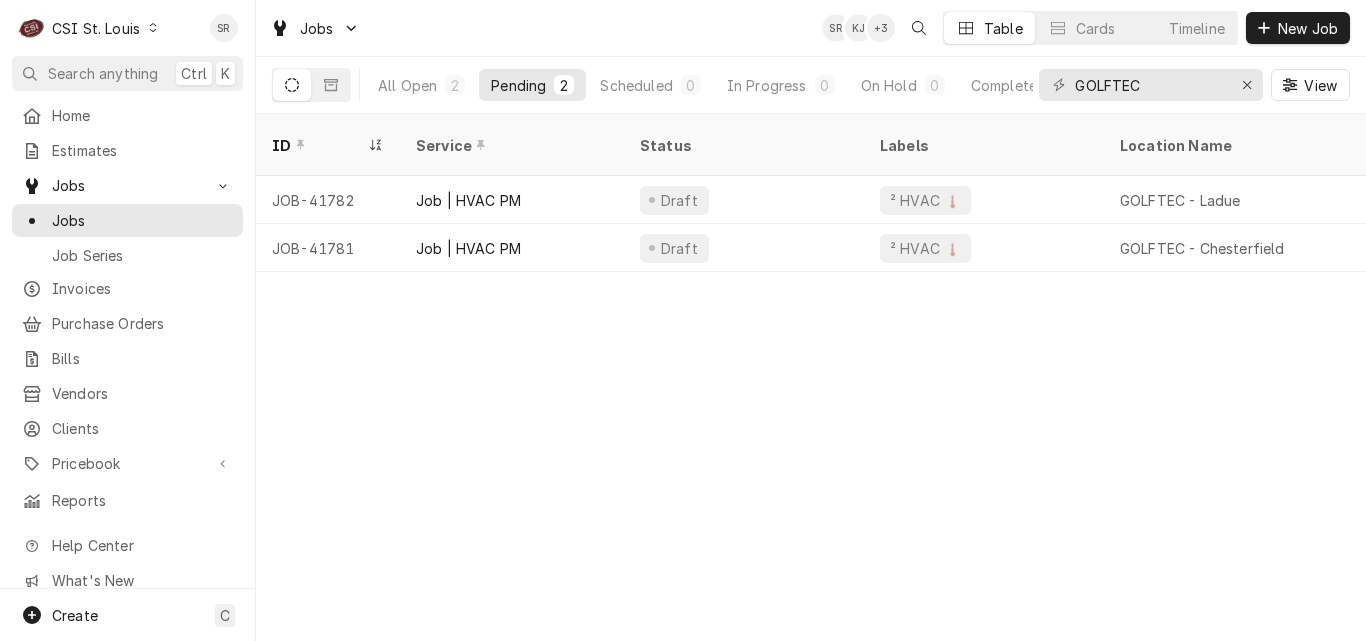 scroll, scrollTop: 0, scrollLeft: 0, axis: both 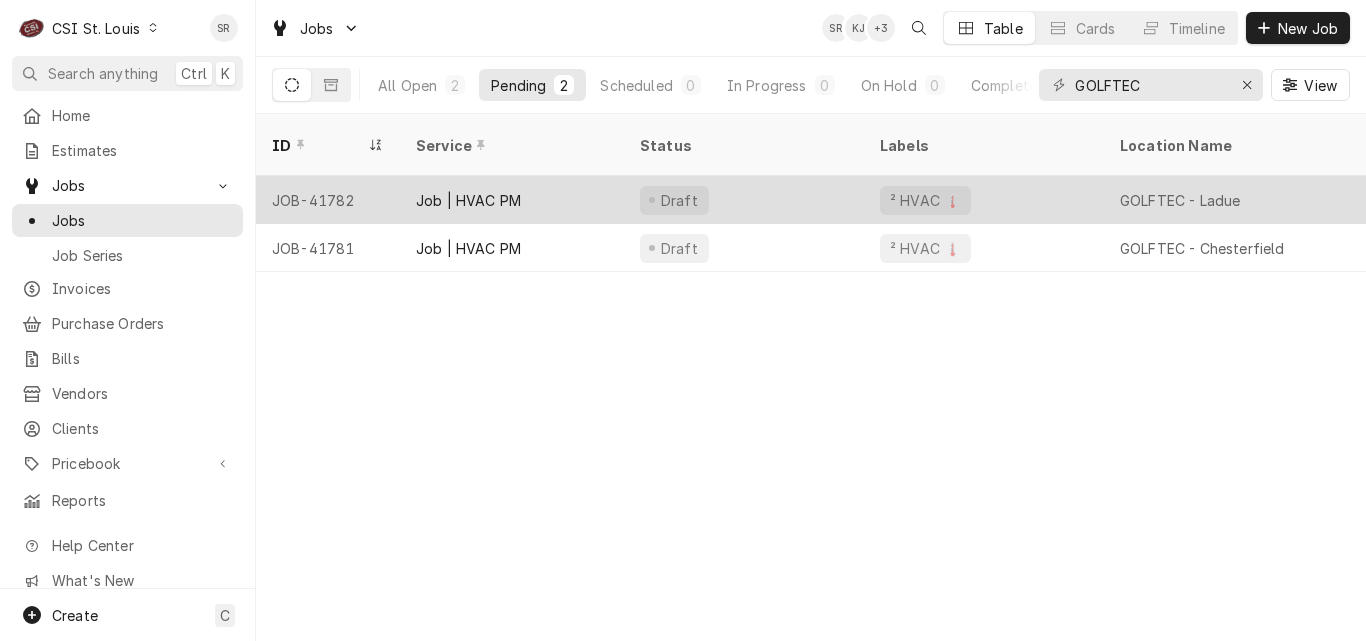 click on "Draft" at bounding box center [744, 200] 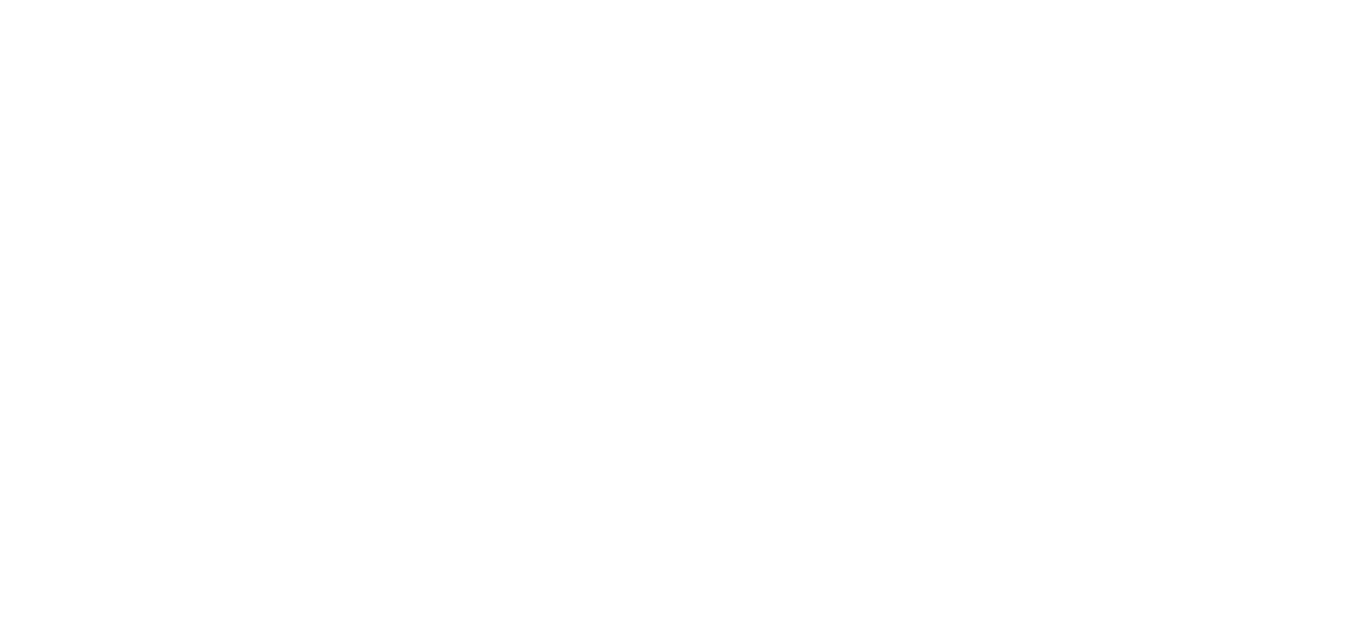 scroll, scrollTop: 0, scrollLeft: 0, axis: both 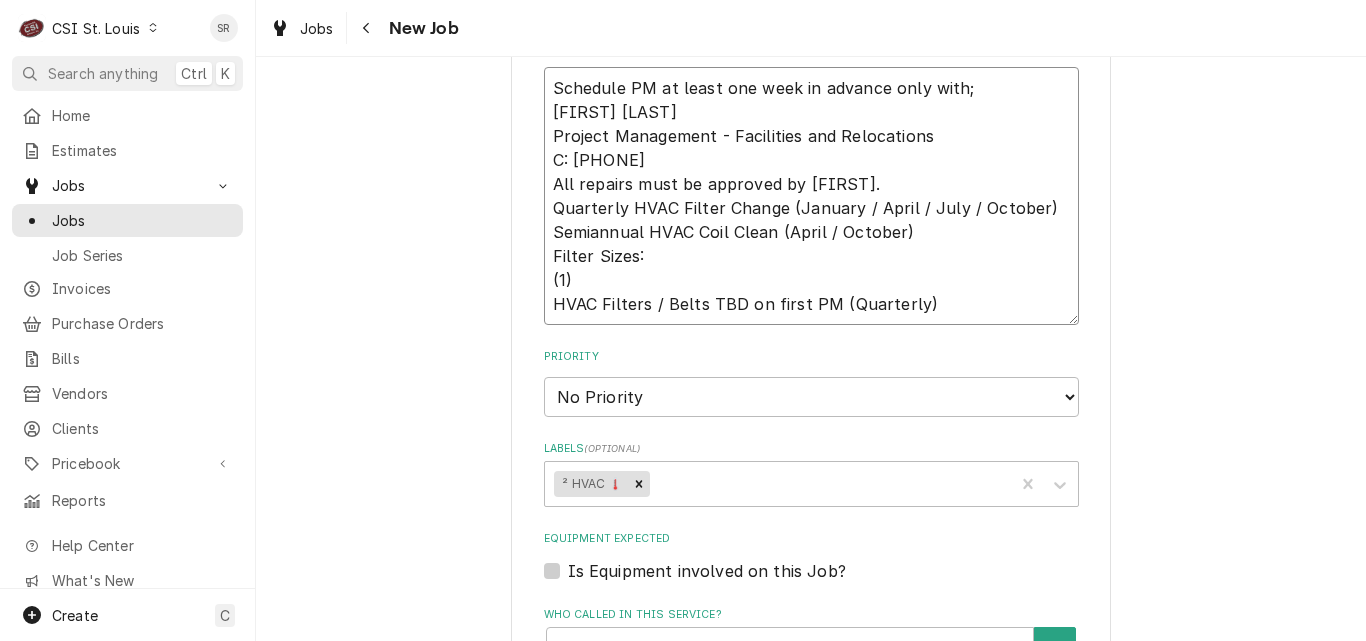 drag, startPoint x: 895, startPoint y: 231, endPoint x: 775, endPoint y: 233, distance: 120.01666 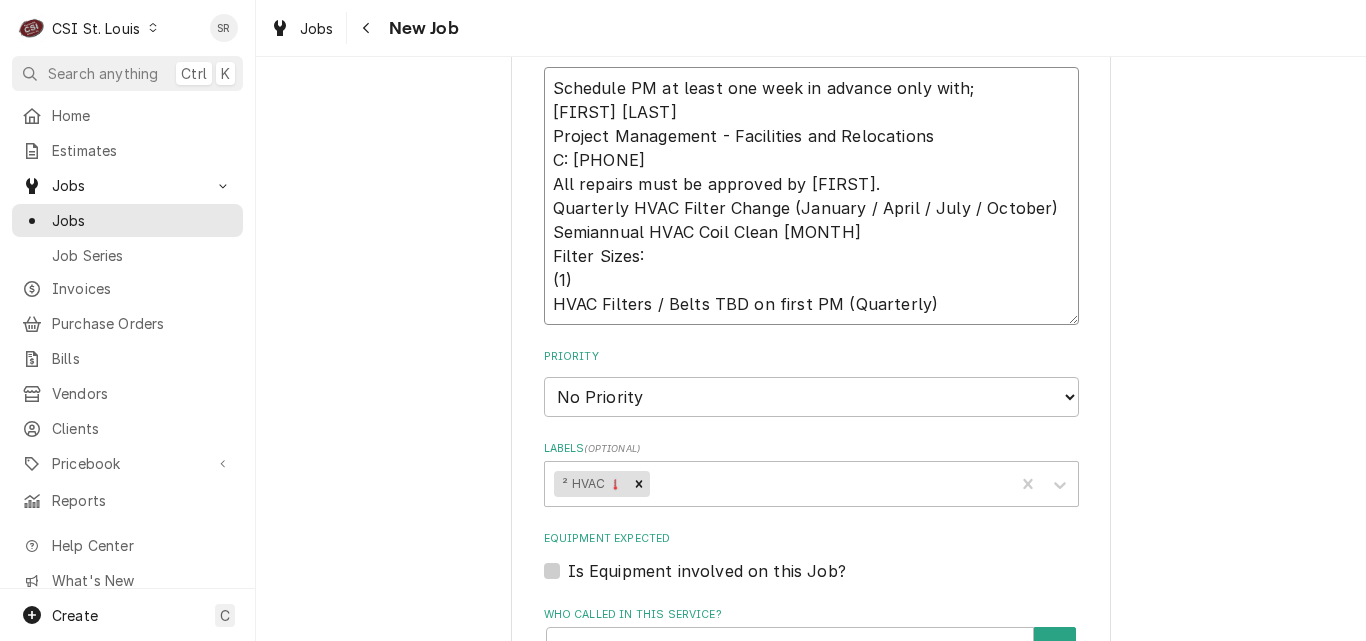 type on "x" 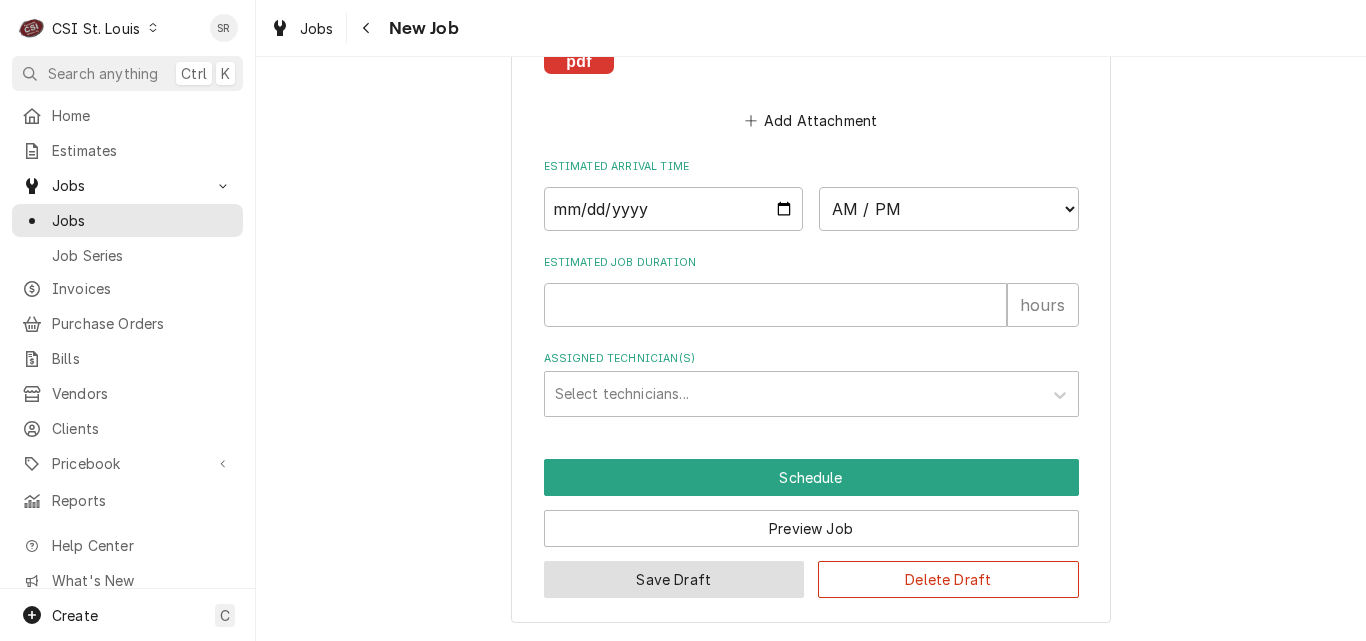 type on "Schedule PM at least one week in advance only with;
[FIRST] [LAST]
Project Management - Facilities and Relocations
C: [PHONE]
All repairs must be approved by [FIRST].
Quarterly HVAC Filter Change (January / April / July / October)
Semiannual HVAC Coil Clean [MONTH]
Filter Sizes:
(1)
HVAC Filters / Belts TBD on first PM (Quarterly)" 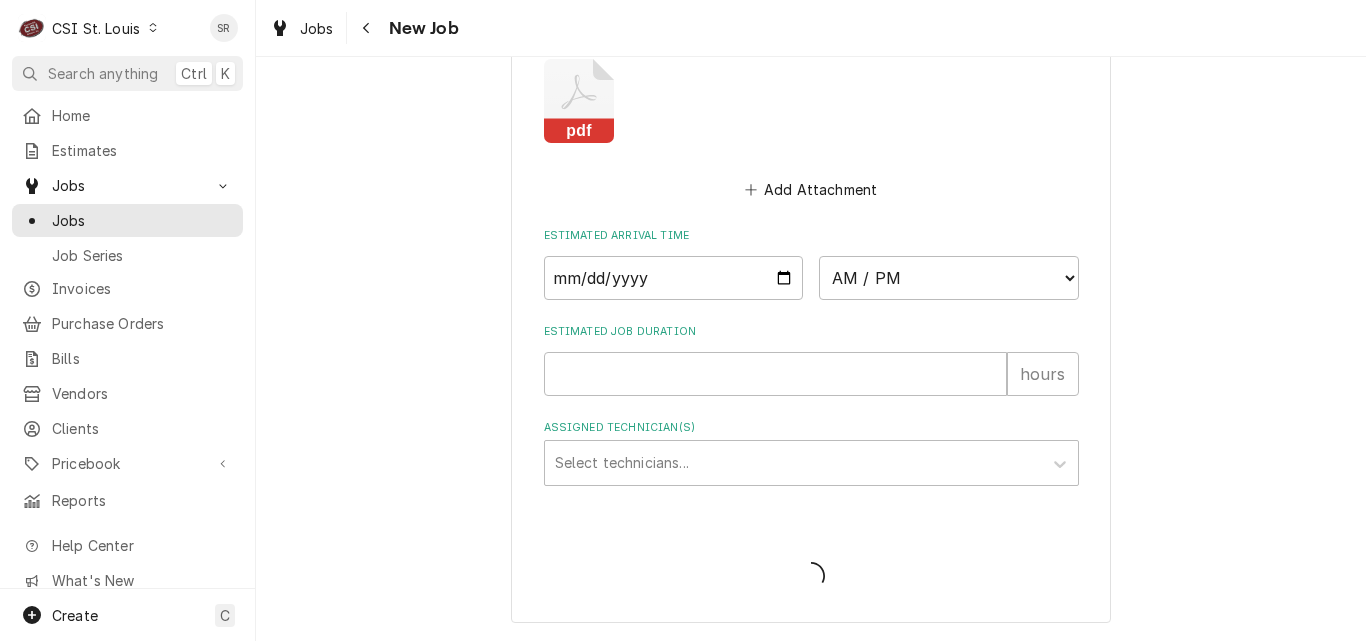type on "x" 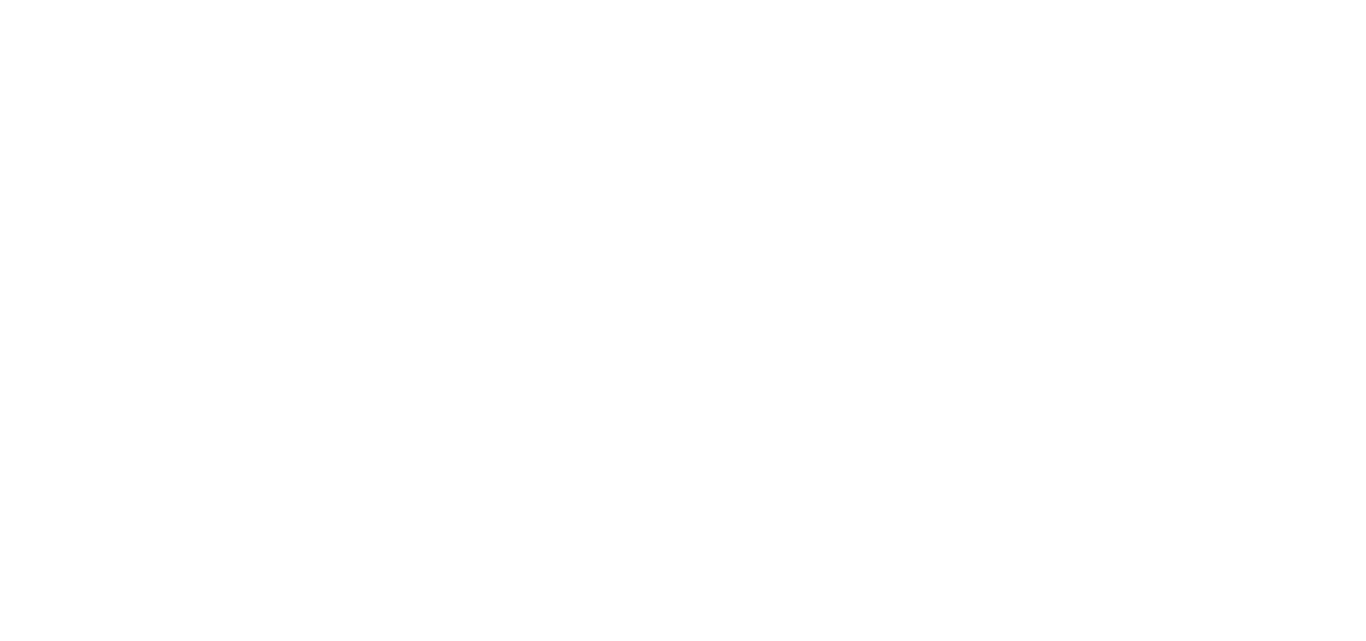 scroll, scrollTop: 0, scrollLeft: 0, axis: both 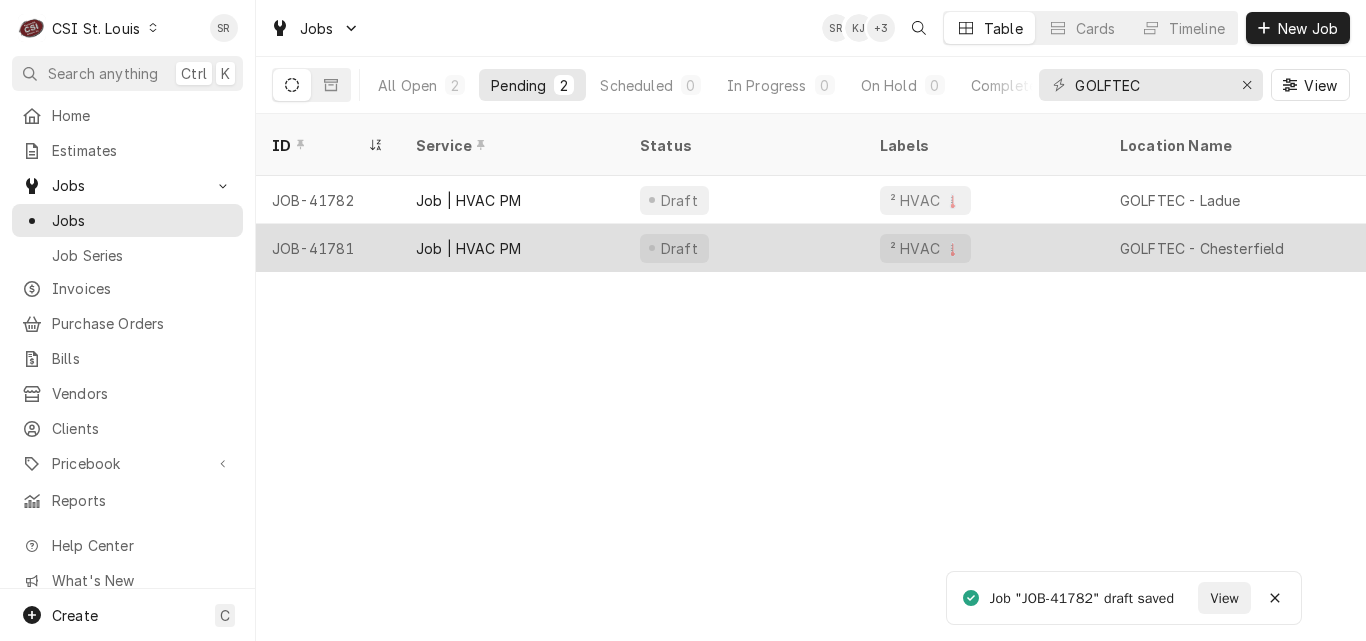 click on "Job | HVAC PM" at bounding box center [468, 248] 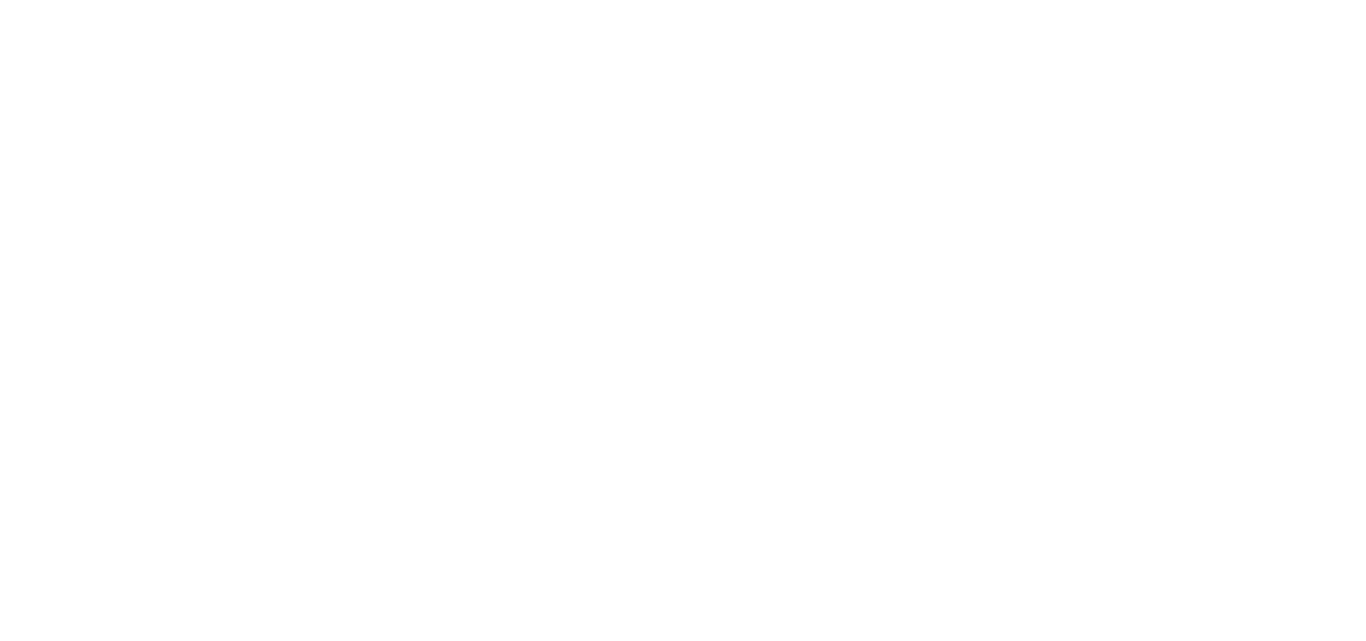 scroll, scrollTop: 0, scrollLeft: 0, axis: both 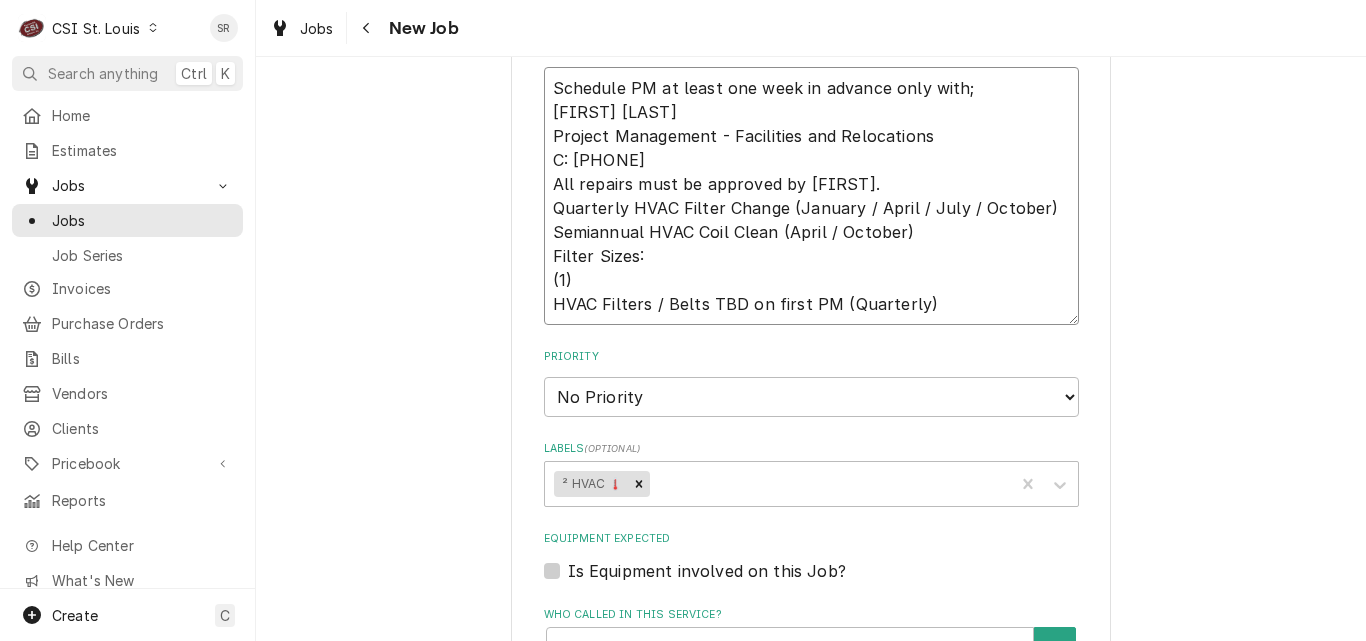 drag, startPoint x: 915, startPoint y: 229, endPoint x: 774, endPoint y: 227, distance: 141.01419 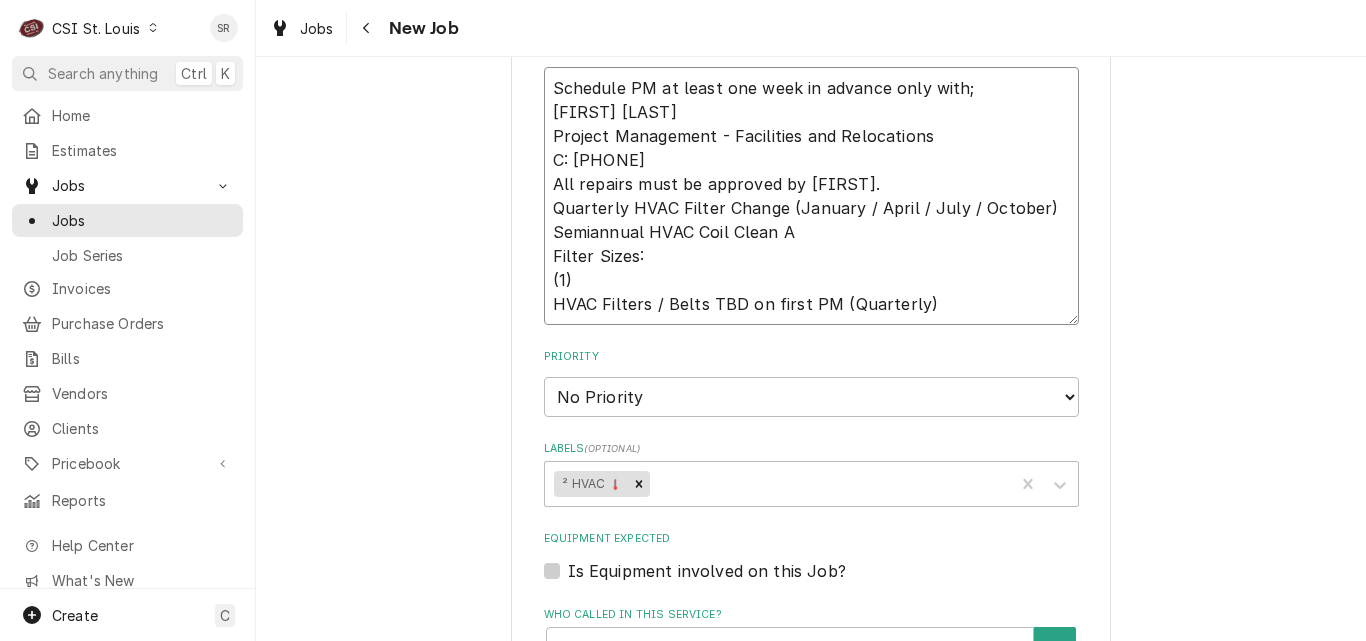 type on "x" 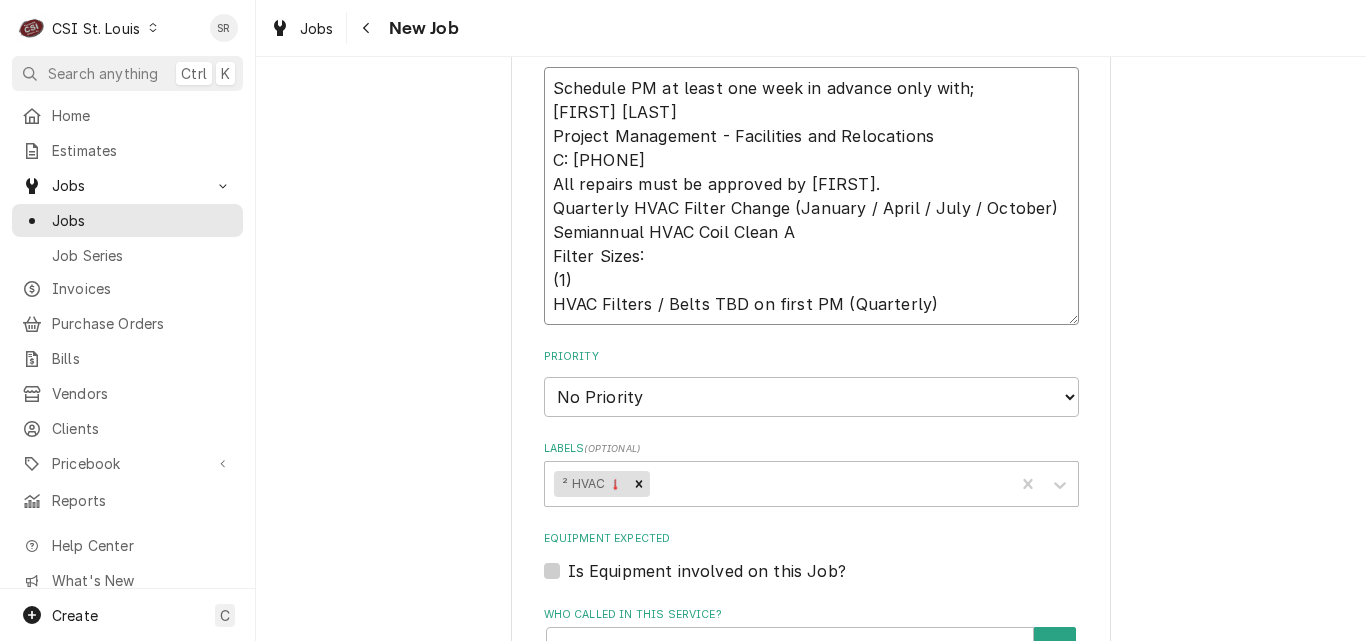 type on "Schedule PM at least one week in advance only with;
Casey Jones
Project Management - Facilities and Relocations
C: 303-875-9648
All repairs must be approved by Casey.
Quarterly HVAC Filter Change (January / April / July / October)
Semiannual HVAC Coil Clean AU
Filter Sizes:
(1)
HVAC Filters / Belts TBD on first PM (Quarterly)" 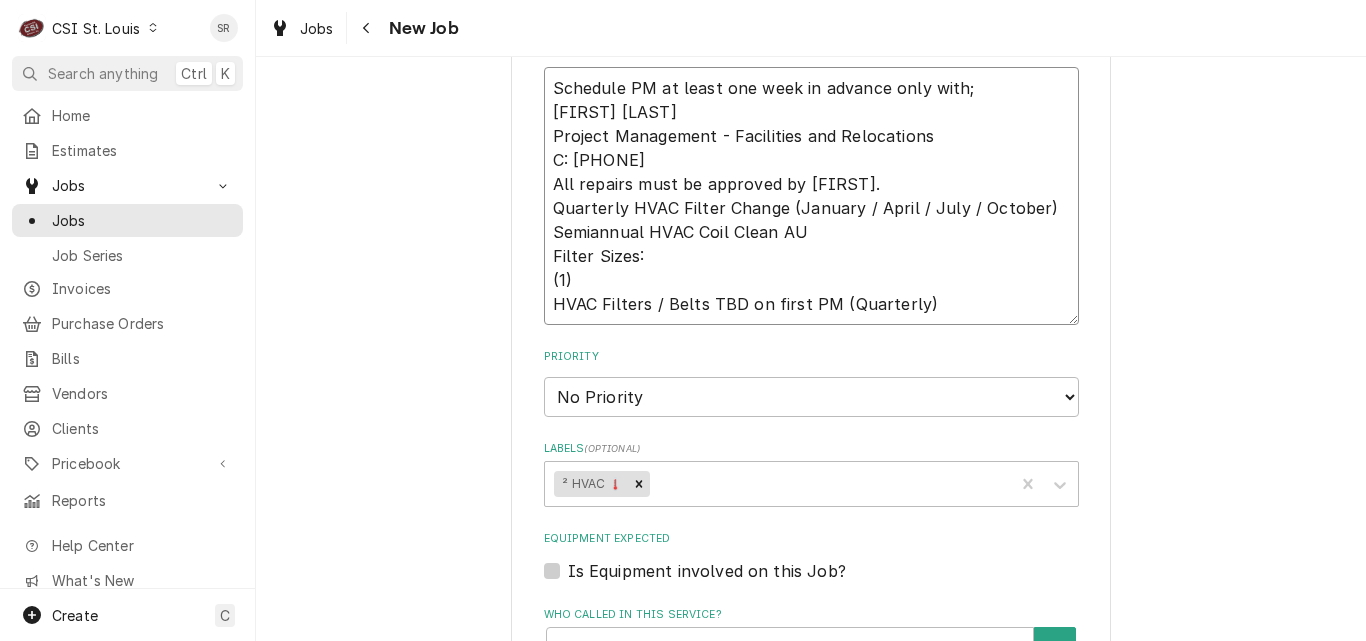 type on "x" 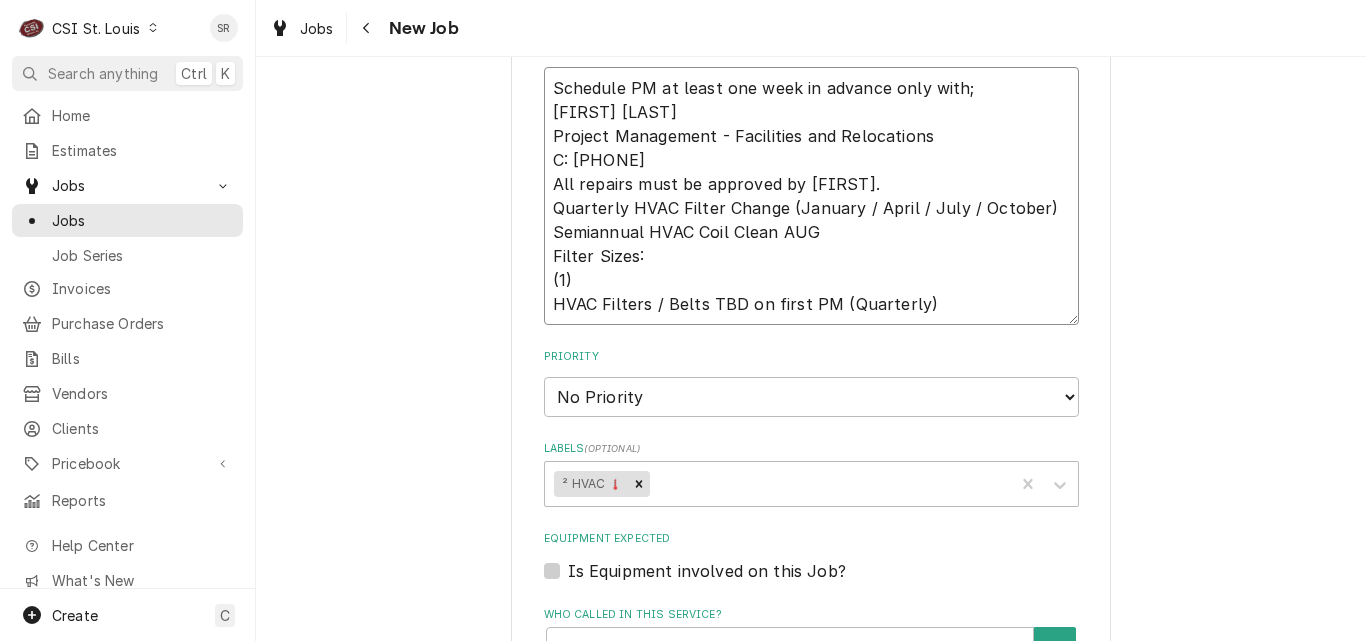 type on "x" 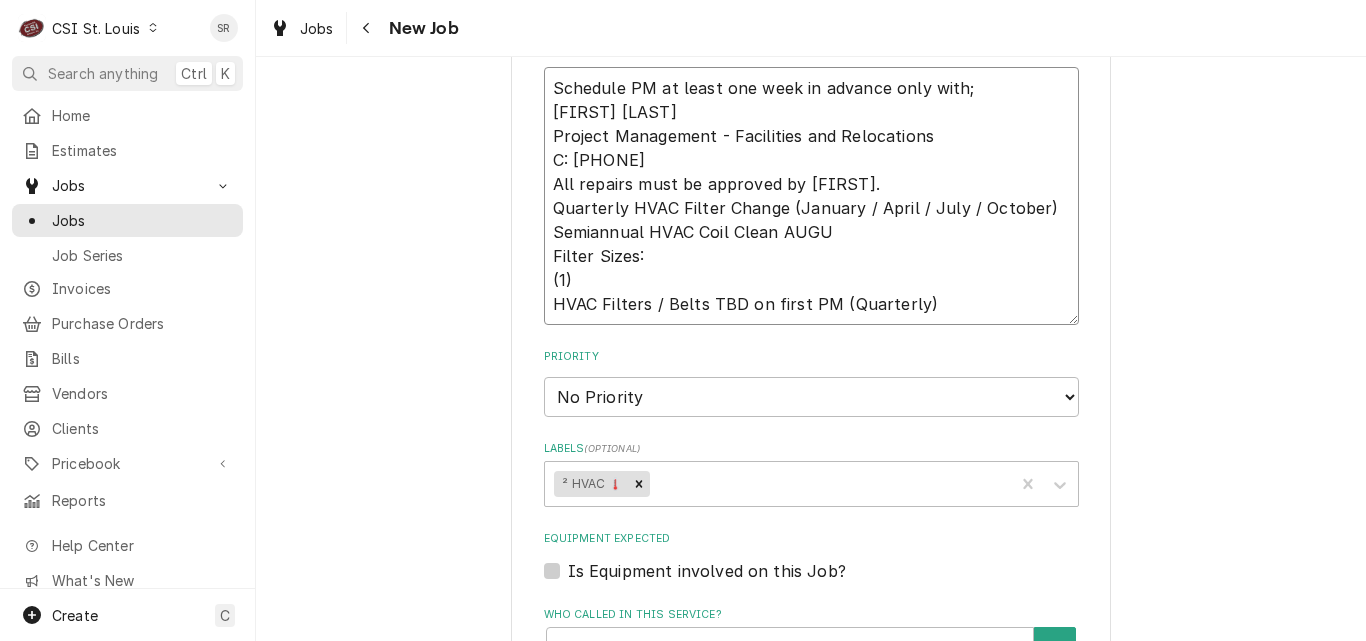 type on "x" 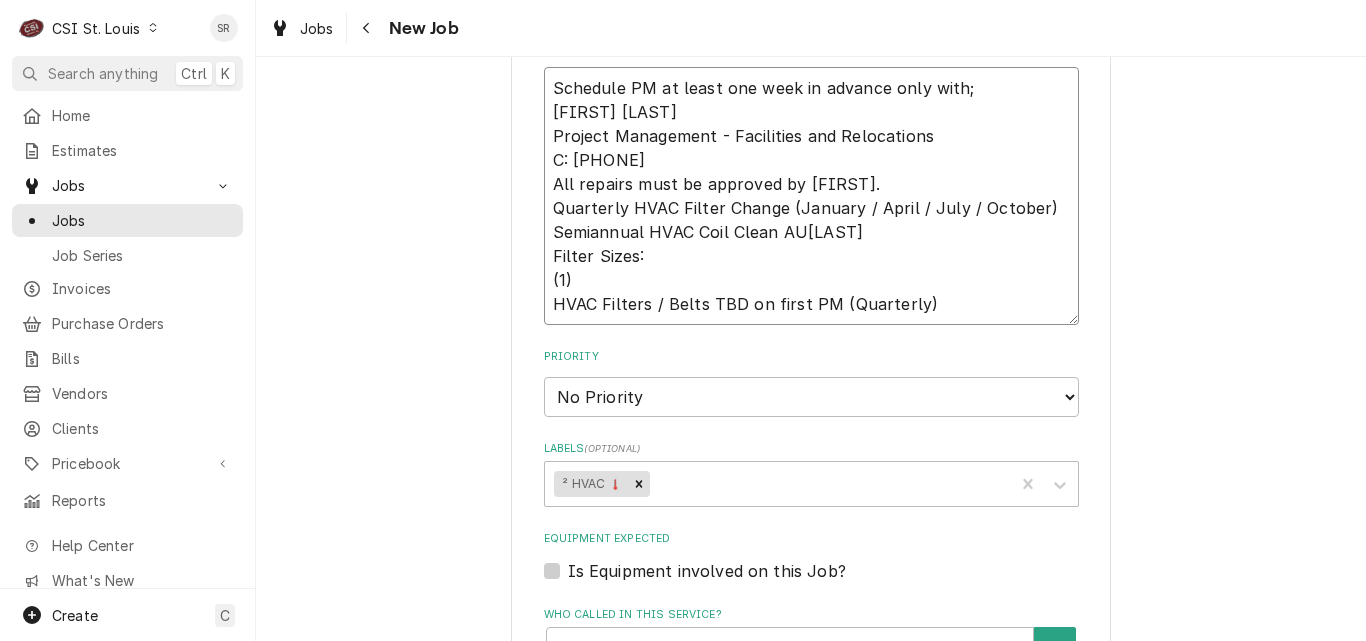 type on "x" 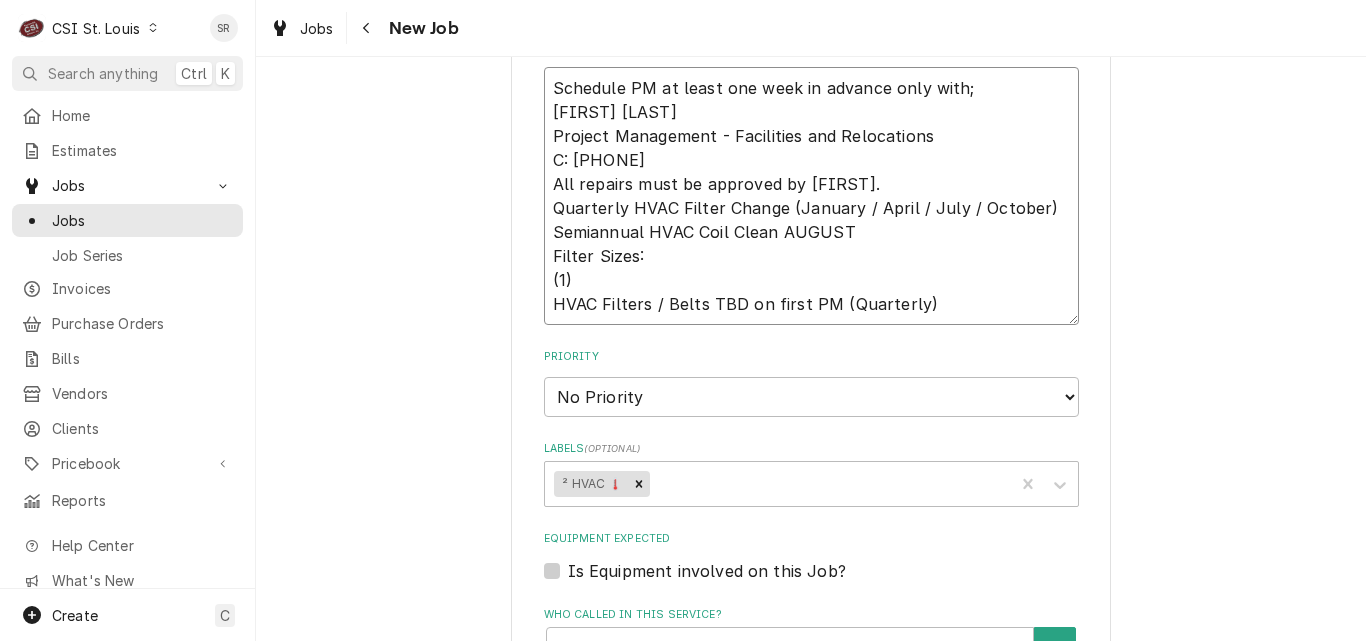 type on "x" 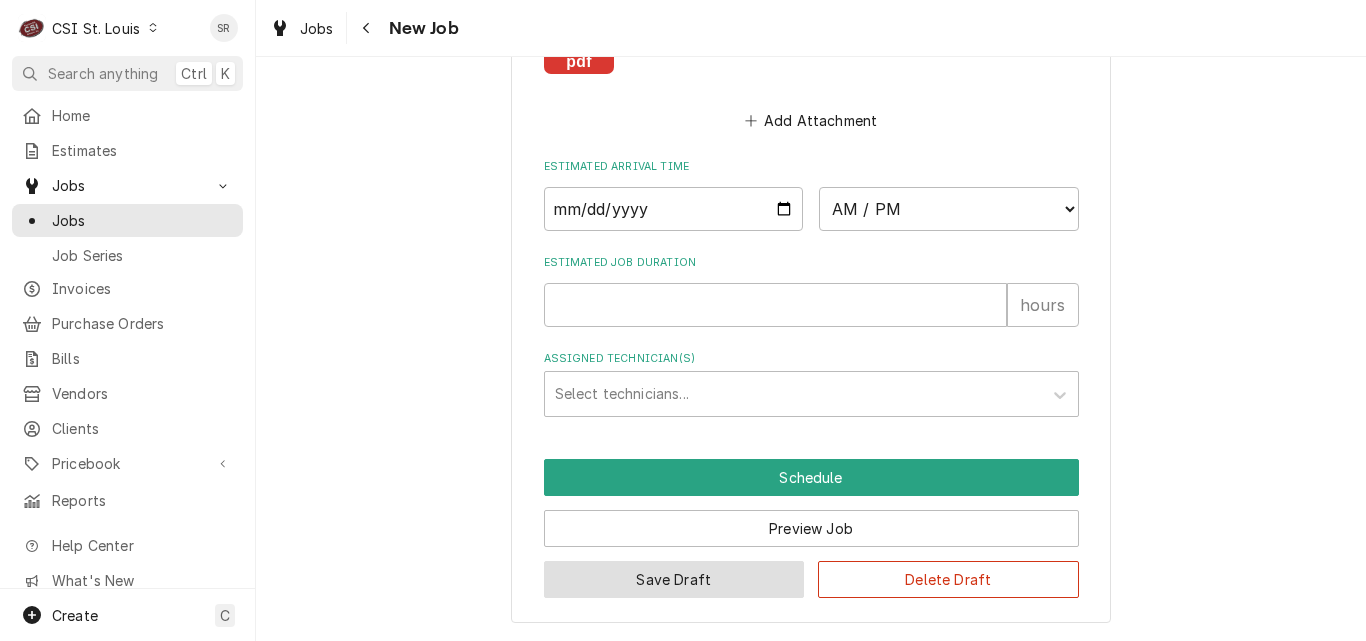 type on "Schedule PM at least one week in advance only with;
Casey Jones
Project Management - Facilities and Relocations
C: 303-875-9648
All repairs must be approved by Casey.
Quarterly HVAC Filter Change (January / April / July / October)
Semiannual HVAC Coil Clean AUGUST
Filter Sizes:
(1)
HVAC Filters / Belts TBD on first PM (Quarterly)" 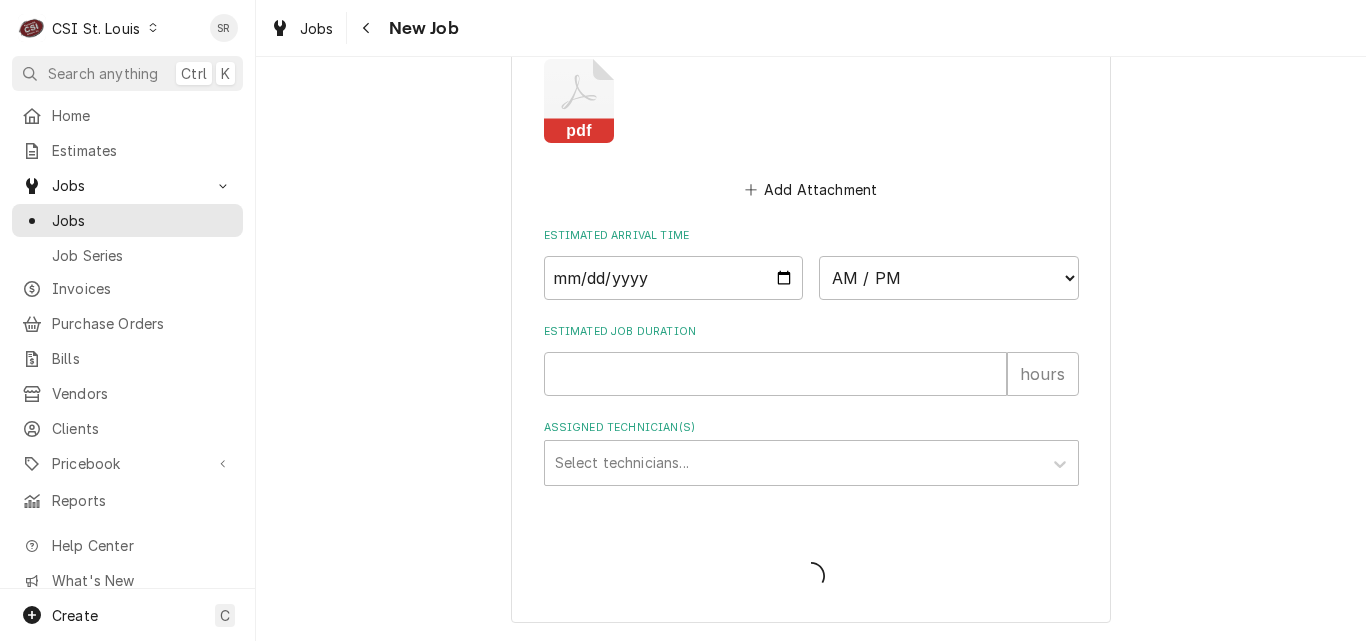 scroll, scrollTop: 1861, scrollLeft: 0, axis: vertical 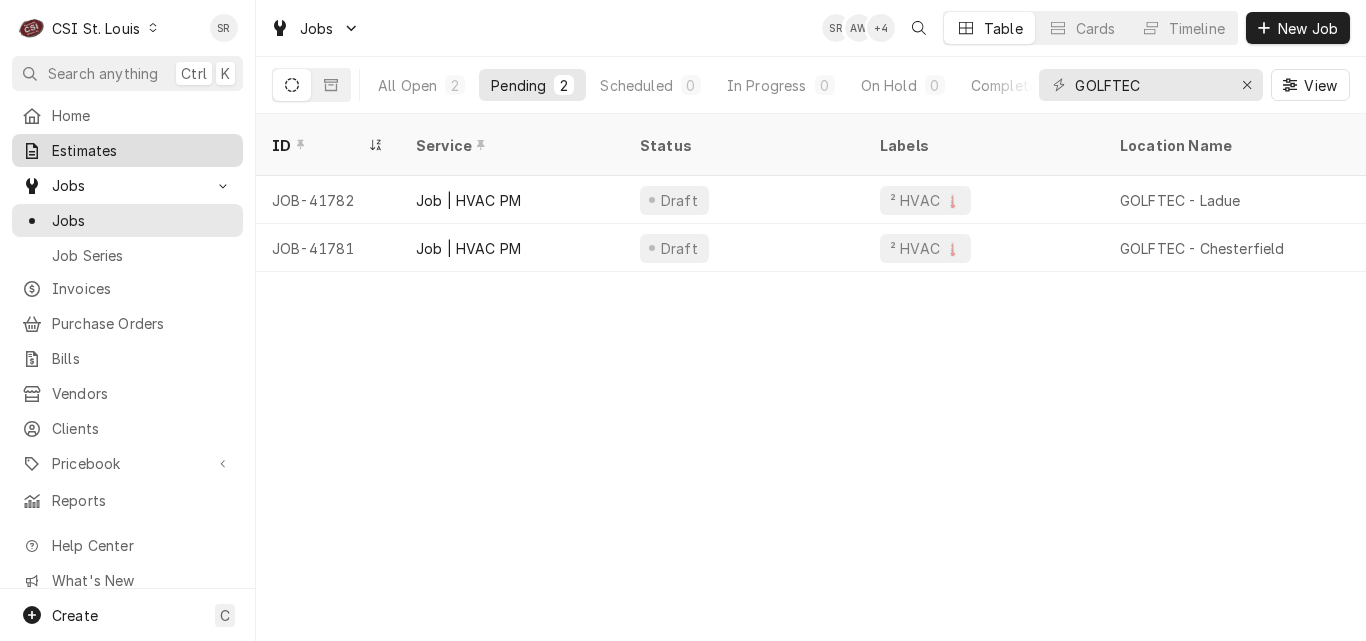 click on "Estimates" at bounding box center (127, 150) 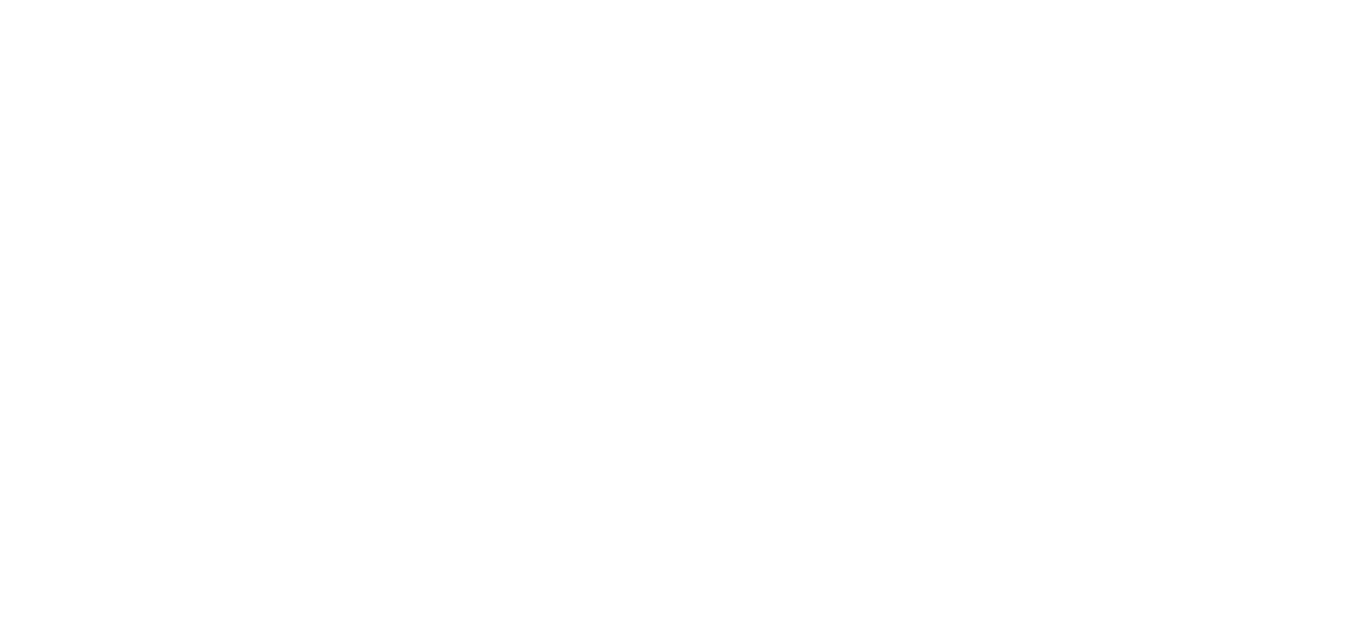 scroll, scrollTop: 0, scrollLeft: 0, axis: both 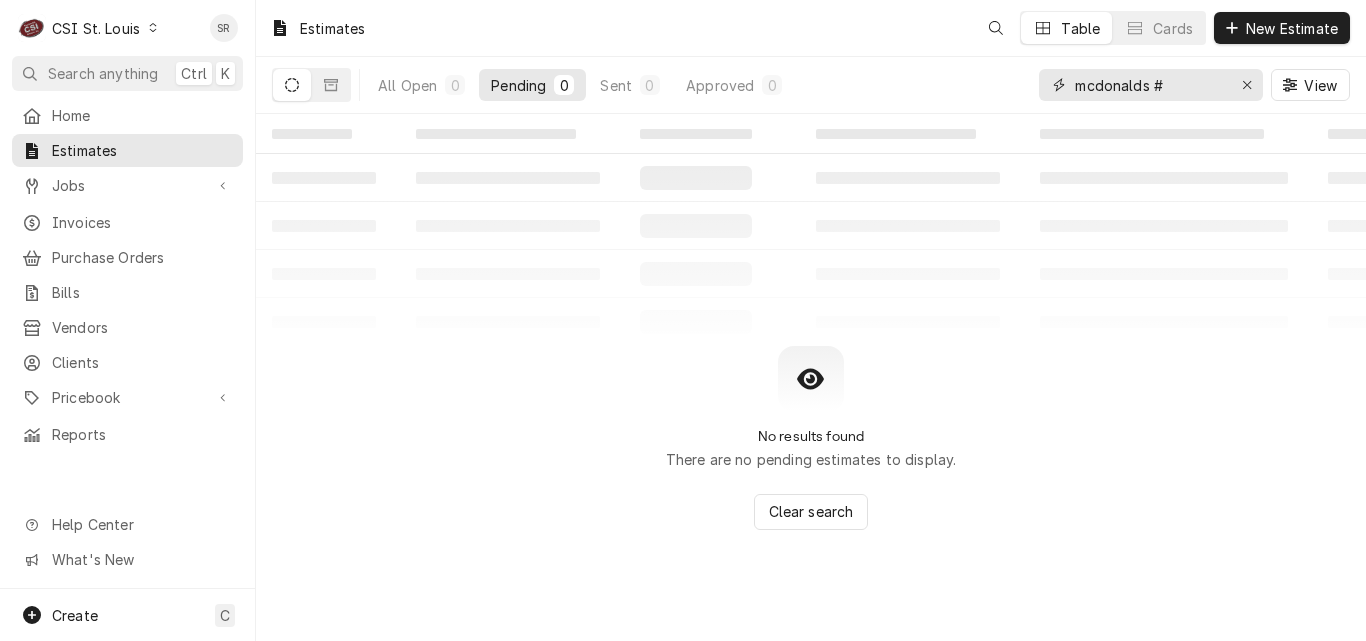 drag, startPoint x: 1174, startPoint y: 85, endPoint x: 1062, endPoint y: 78, distance: 112.21854 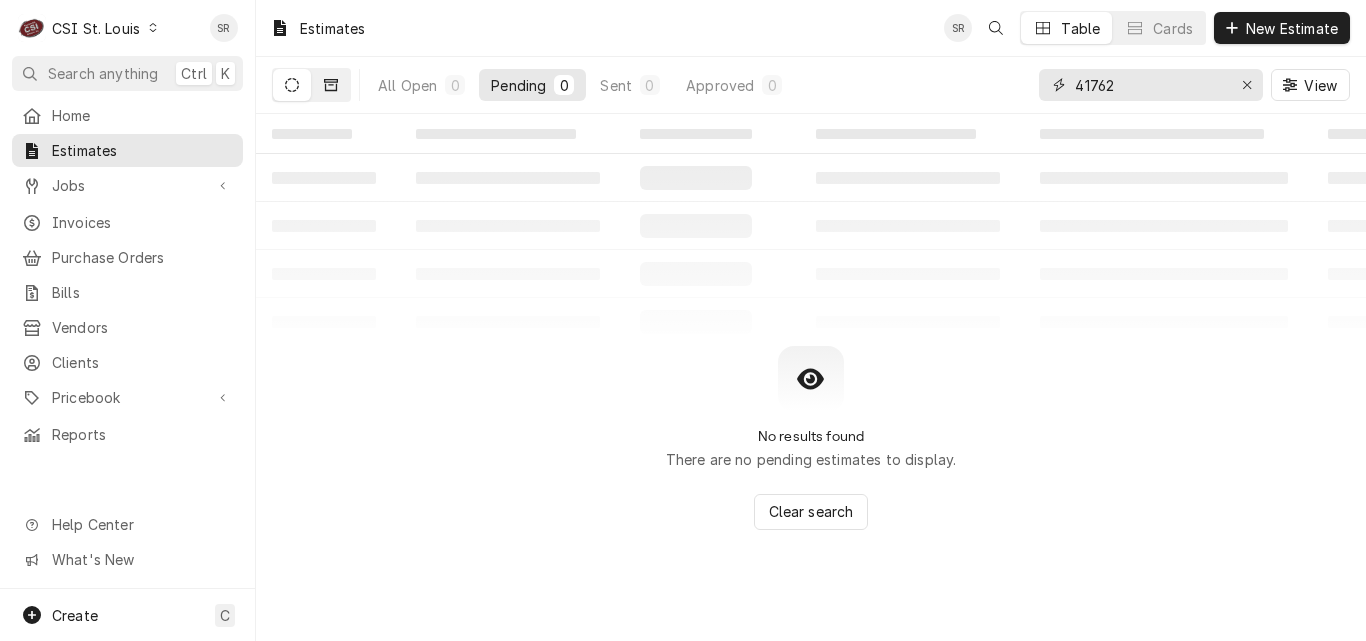 type on "41762" 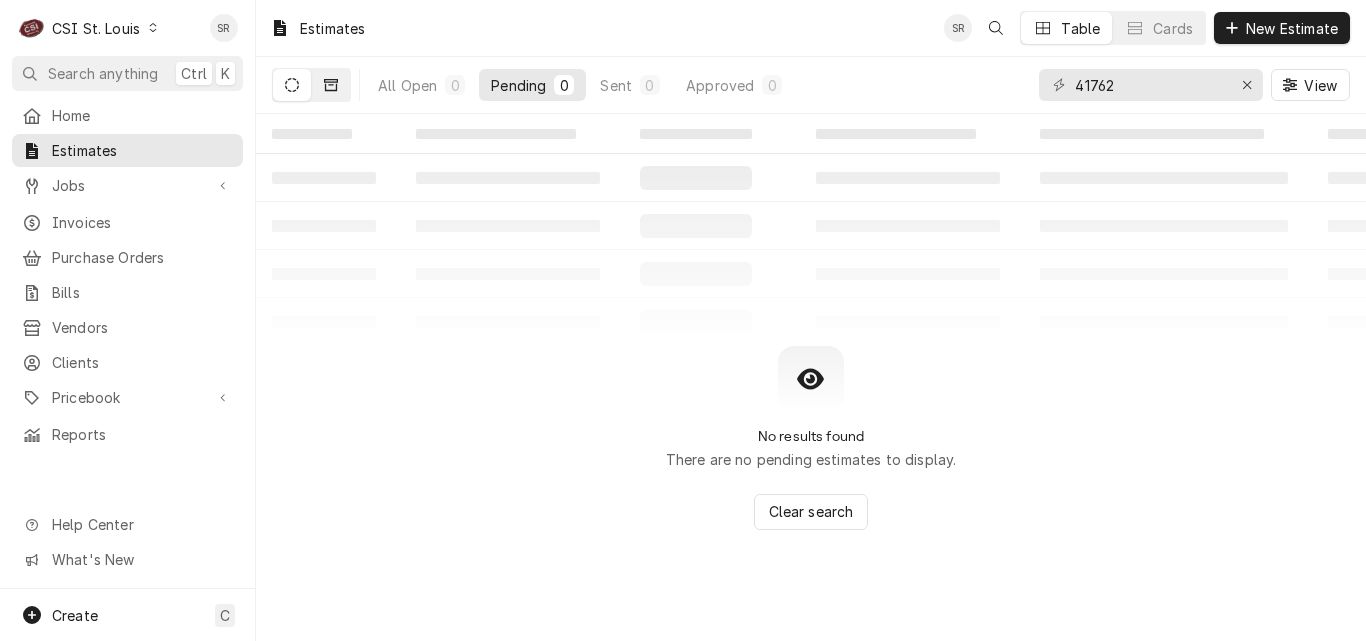 click 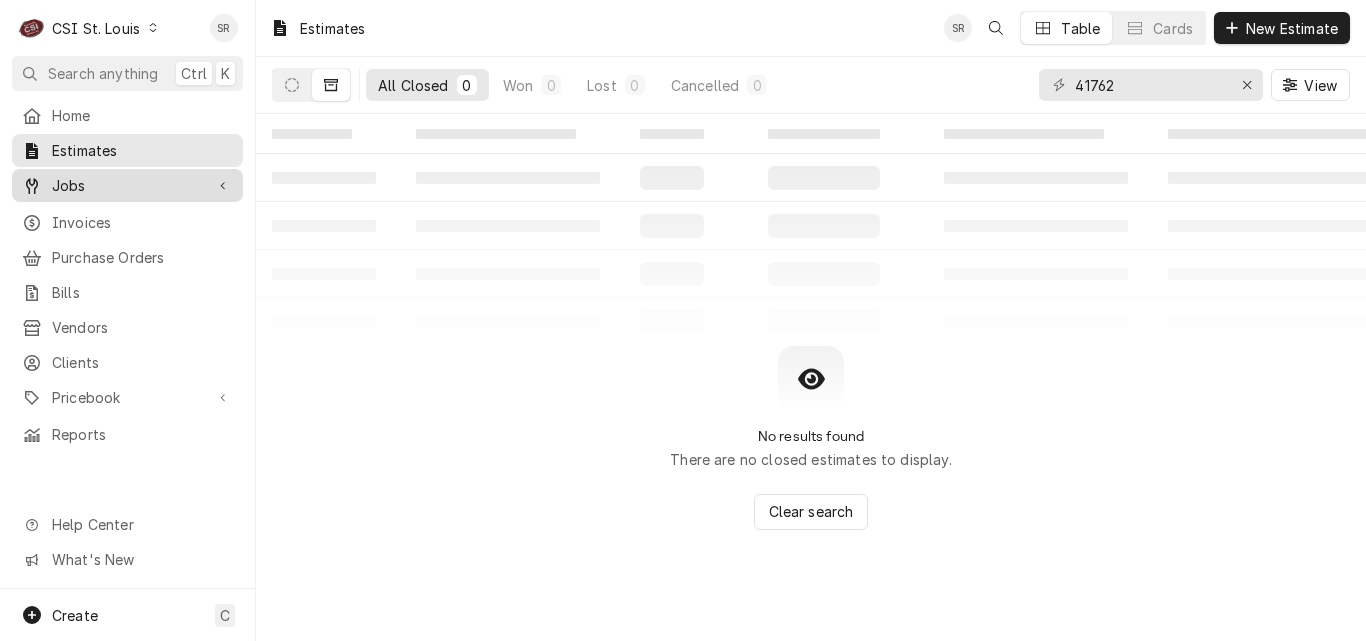 click on "Jobs" at bounding box center (127, 185) 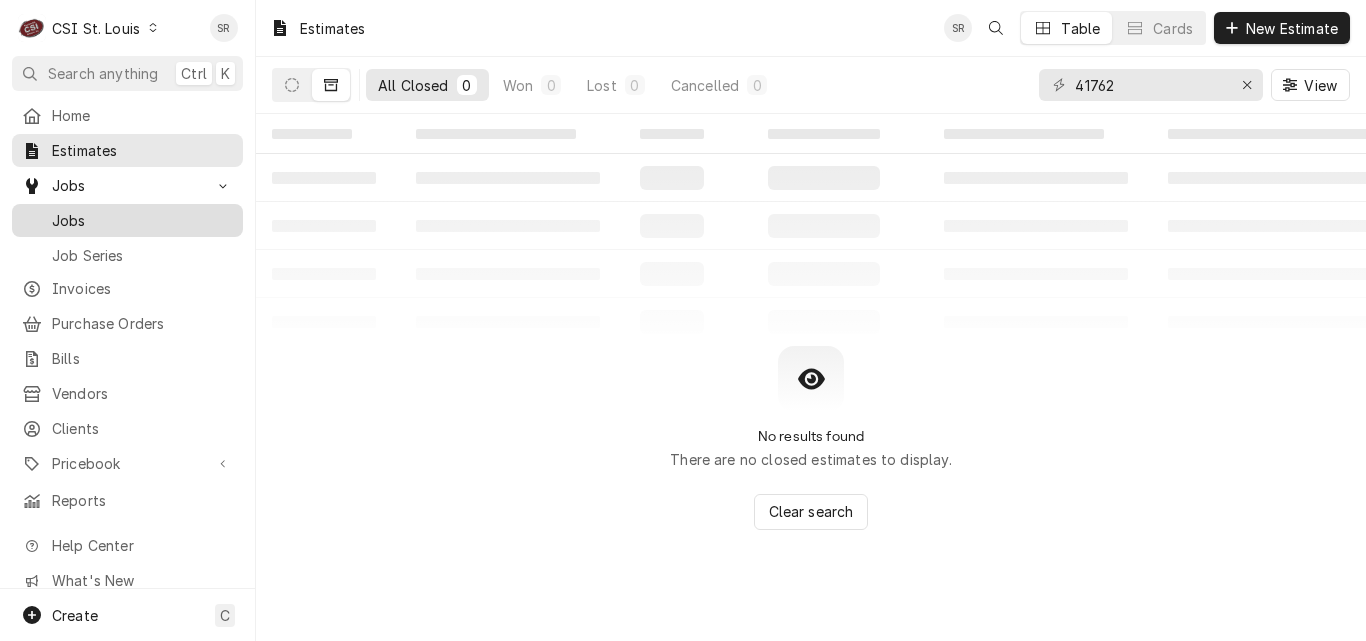 click on "Jobs" at bounding box center [142, 220] 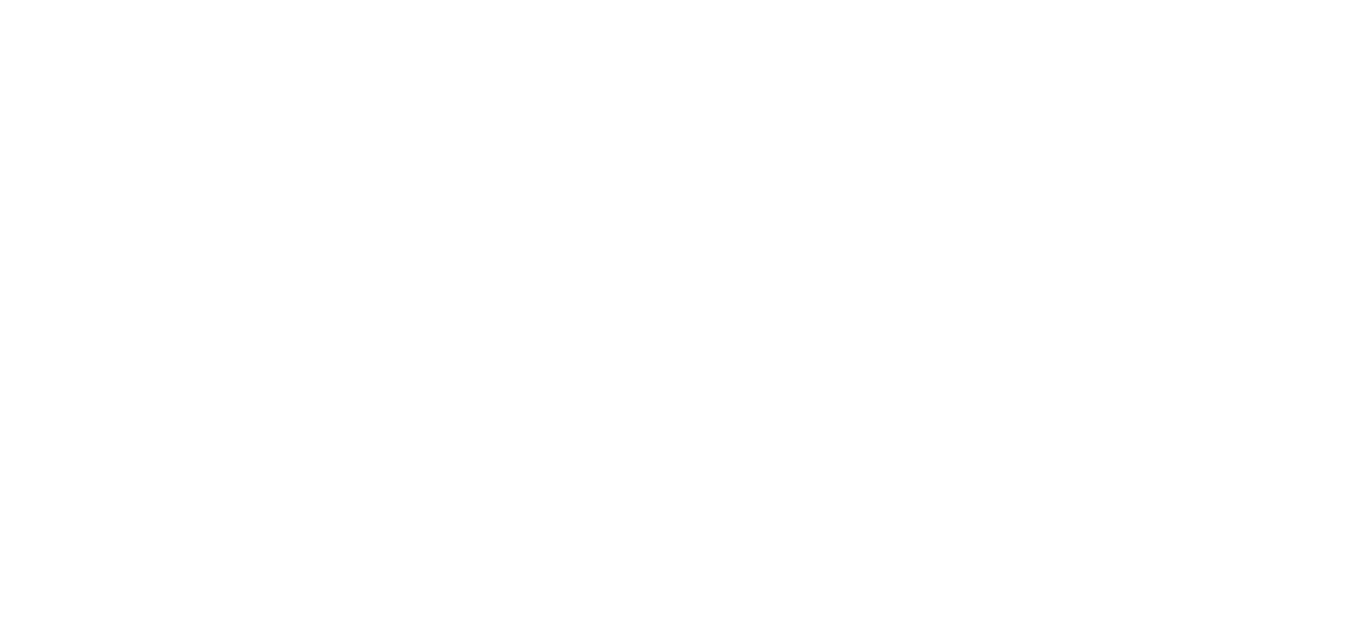 scroll, scrollTop: 0, scrollLeft: 0, axis: both 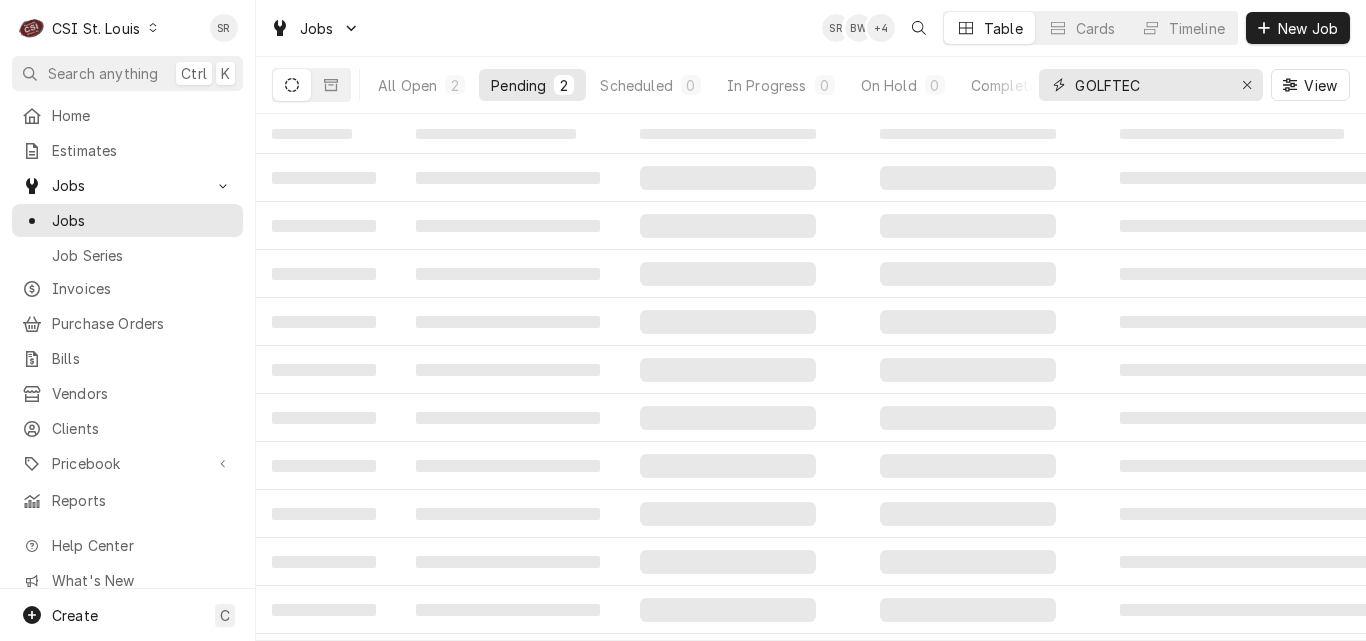 drag, startPoint x: 1147, startPoint y: 83, endPoint x: 1046, endPoint y: 72, distance: 101.597244 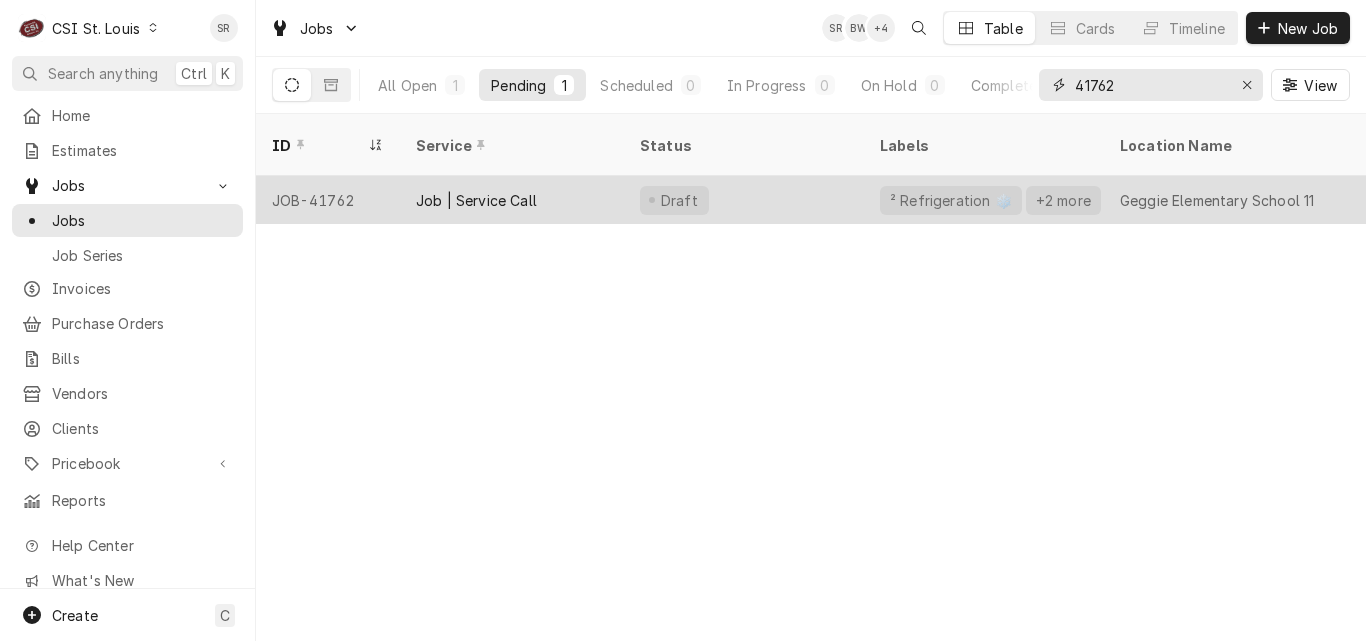 type on "41762" 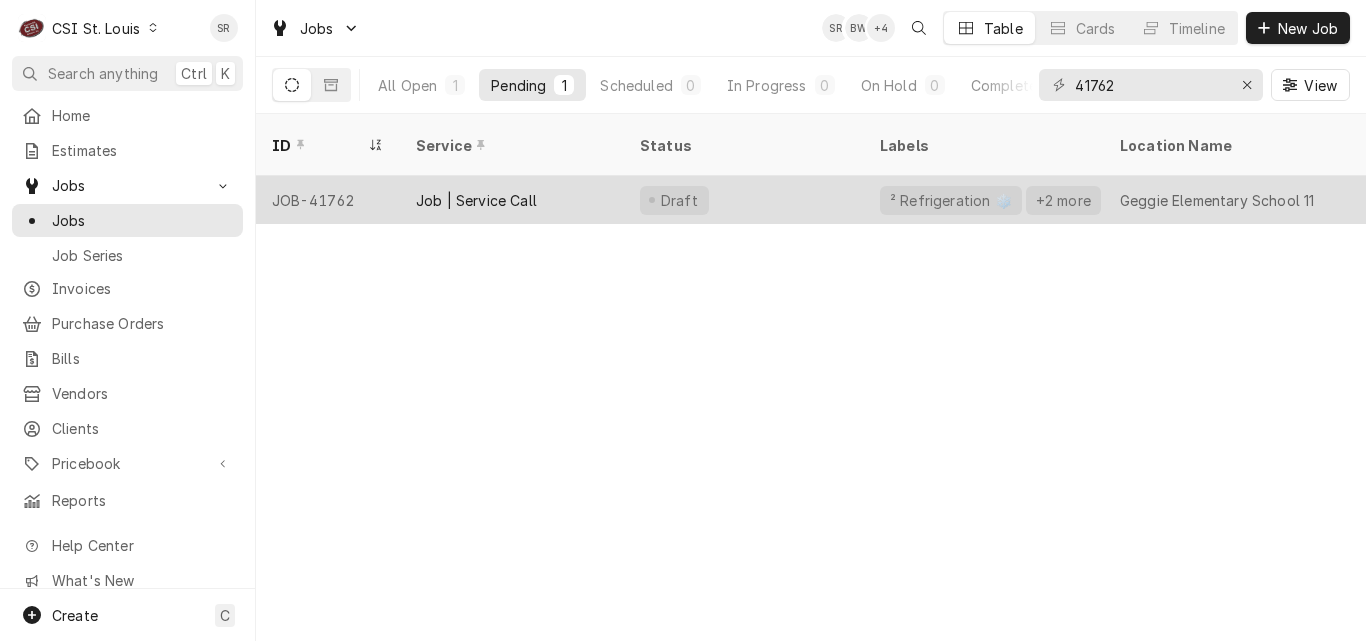 click on "Job | Service Call" at bounding box center [476, 200] 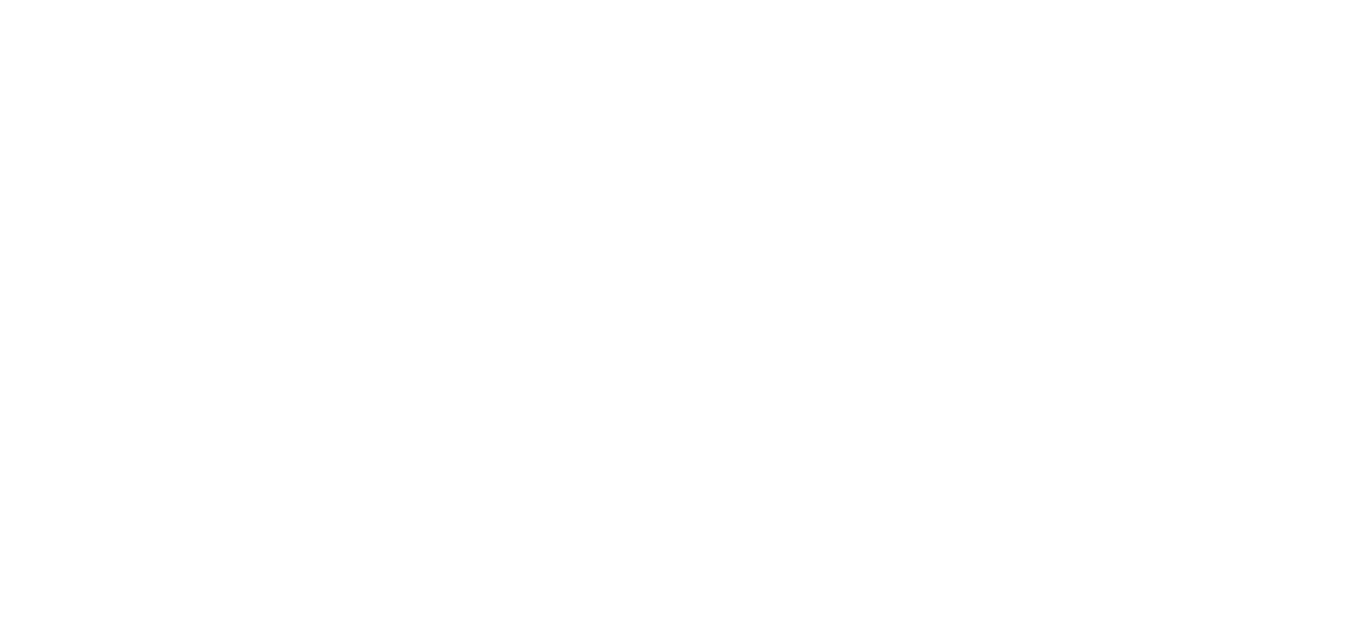 scroll, scrollTop: 0, scrollLeft: 0, axis: both 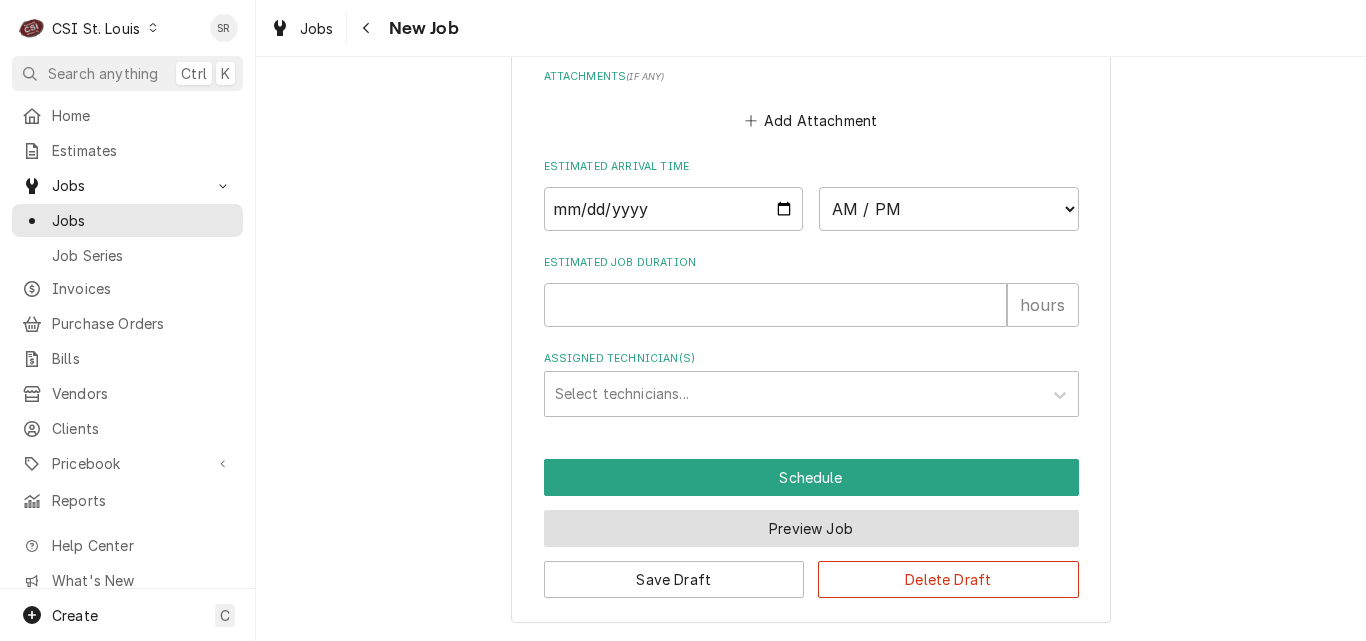 click on "Preview Job" at bounding box center [811, 528] 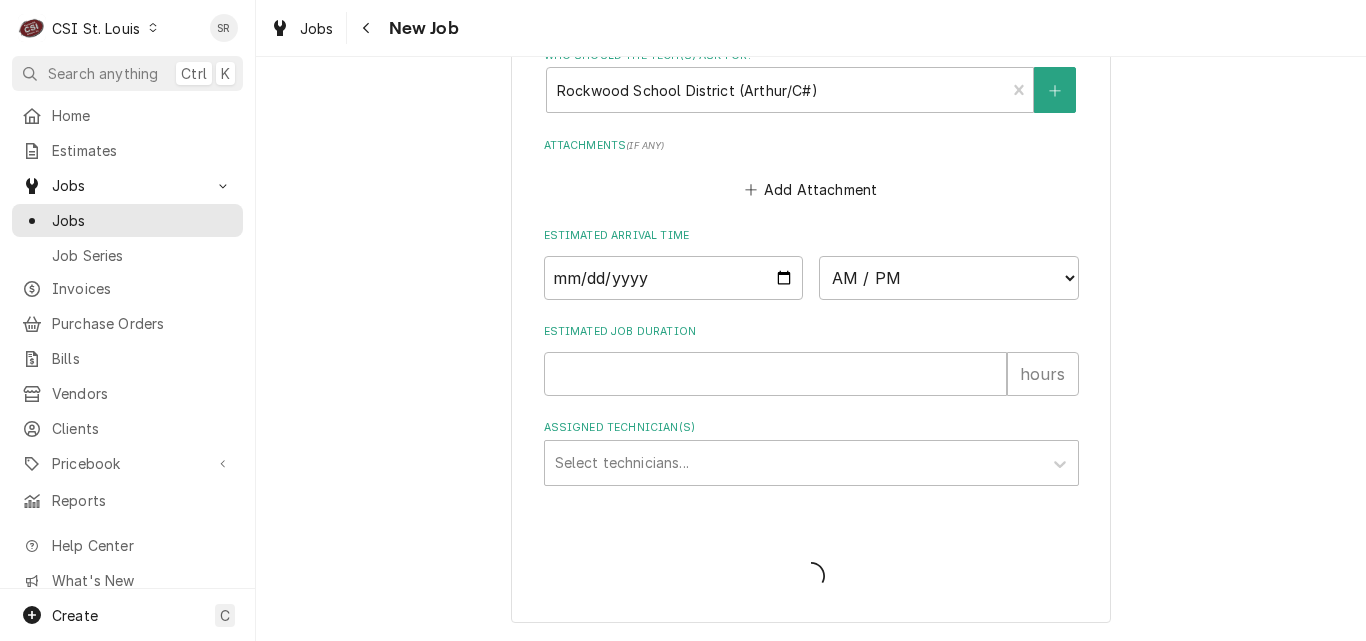 scroll, scrollTop: 1552, scrollLeft: 0, axis: vertical 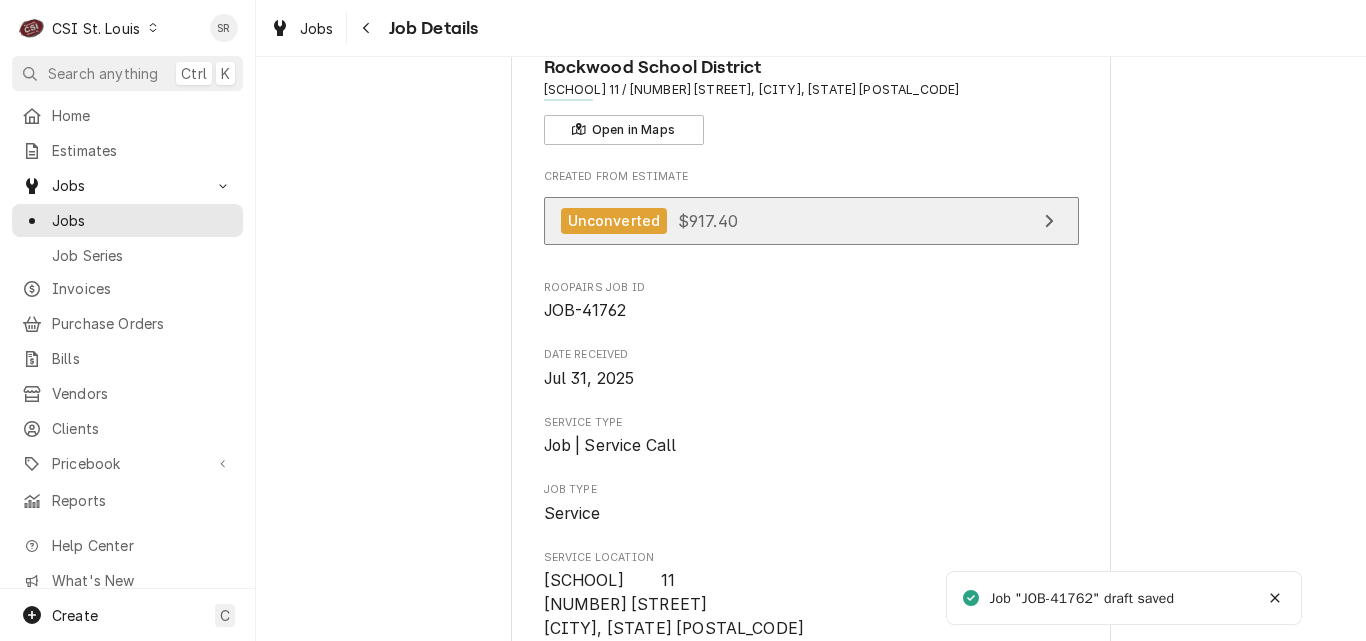 click on "Unconverted $917.40" at bounding box center (811, 221) 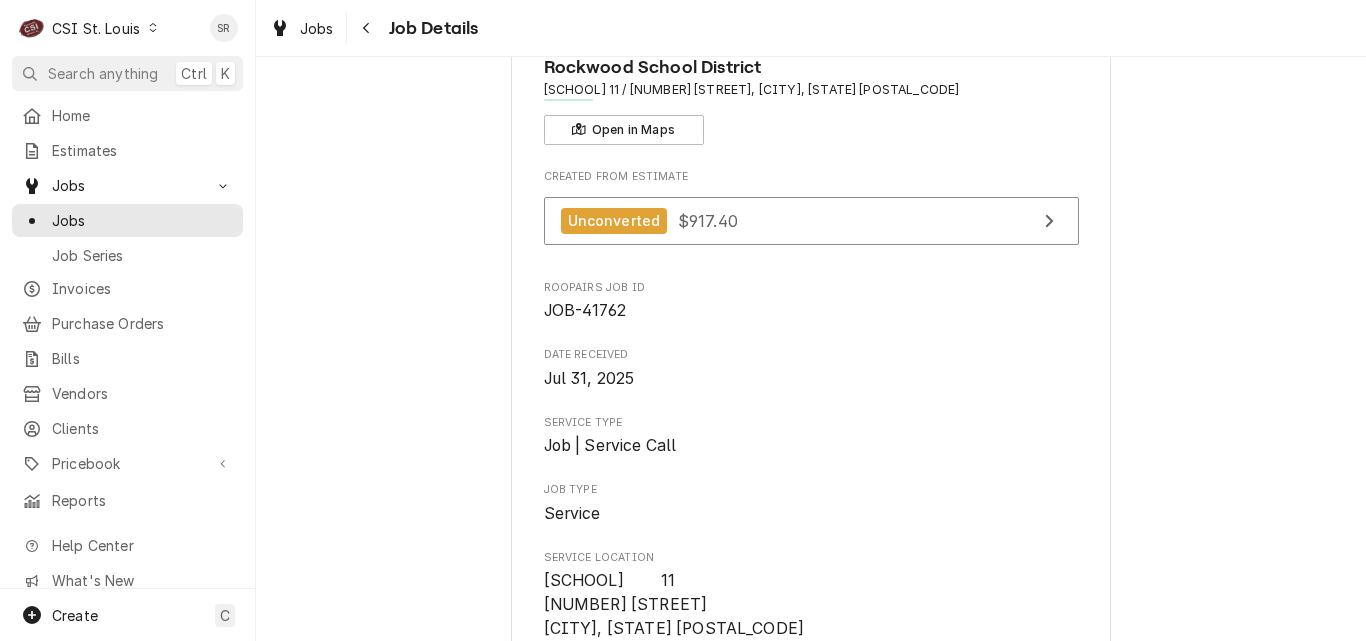 click on "CSI St. Louis" at bounding box center [96, 28] 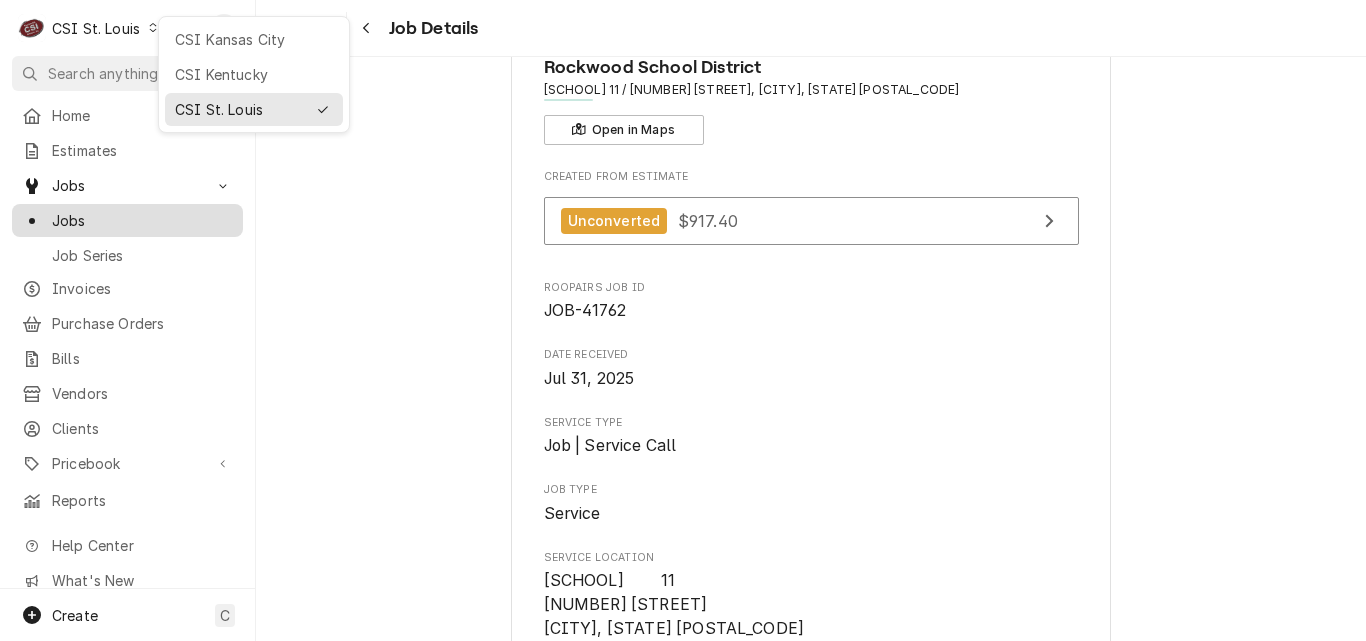 click on "Jobs" at bounding box center [142, 220] 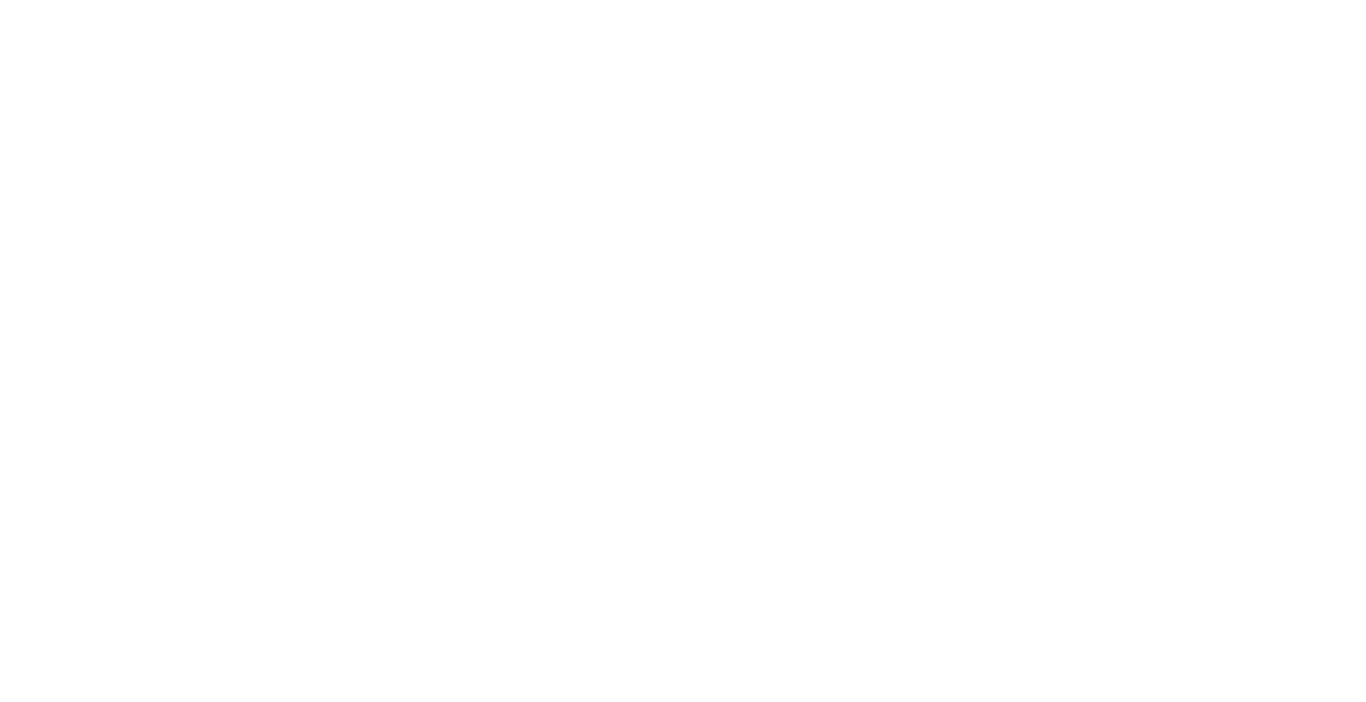 scroll, scrollTop: 0, scrollLeft: 0, axis: both 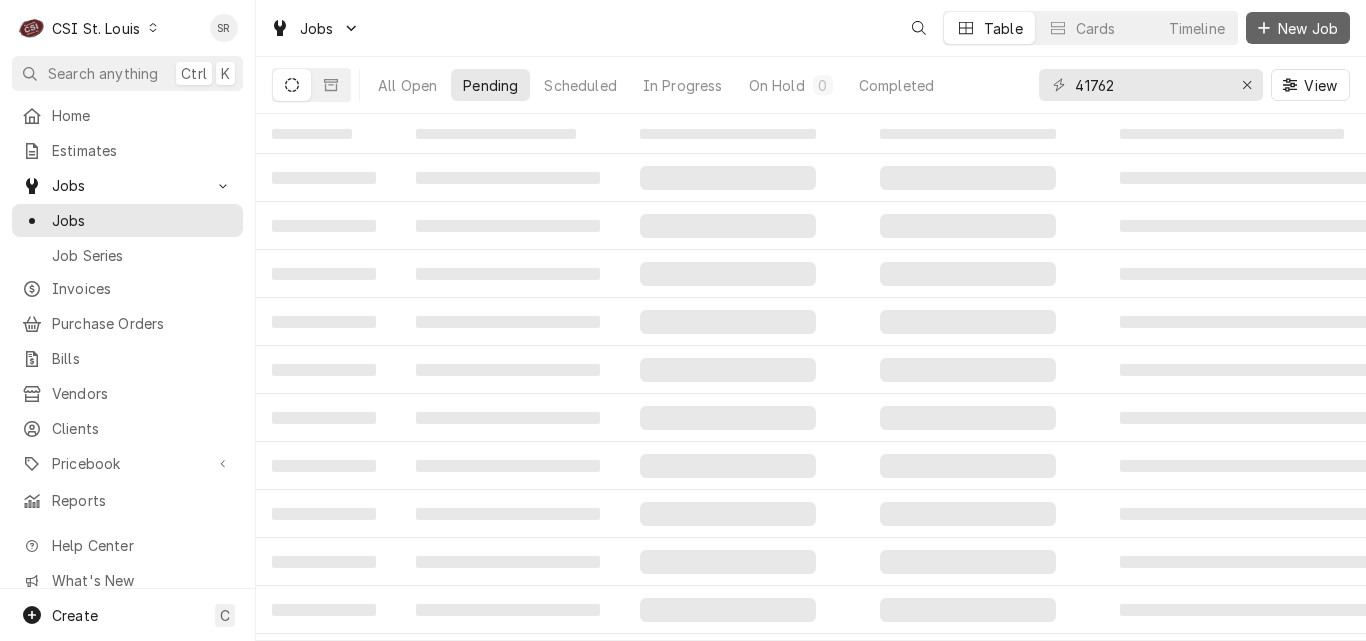 click on "New Job" at bounding box center [1308, 28] 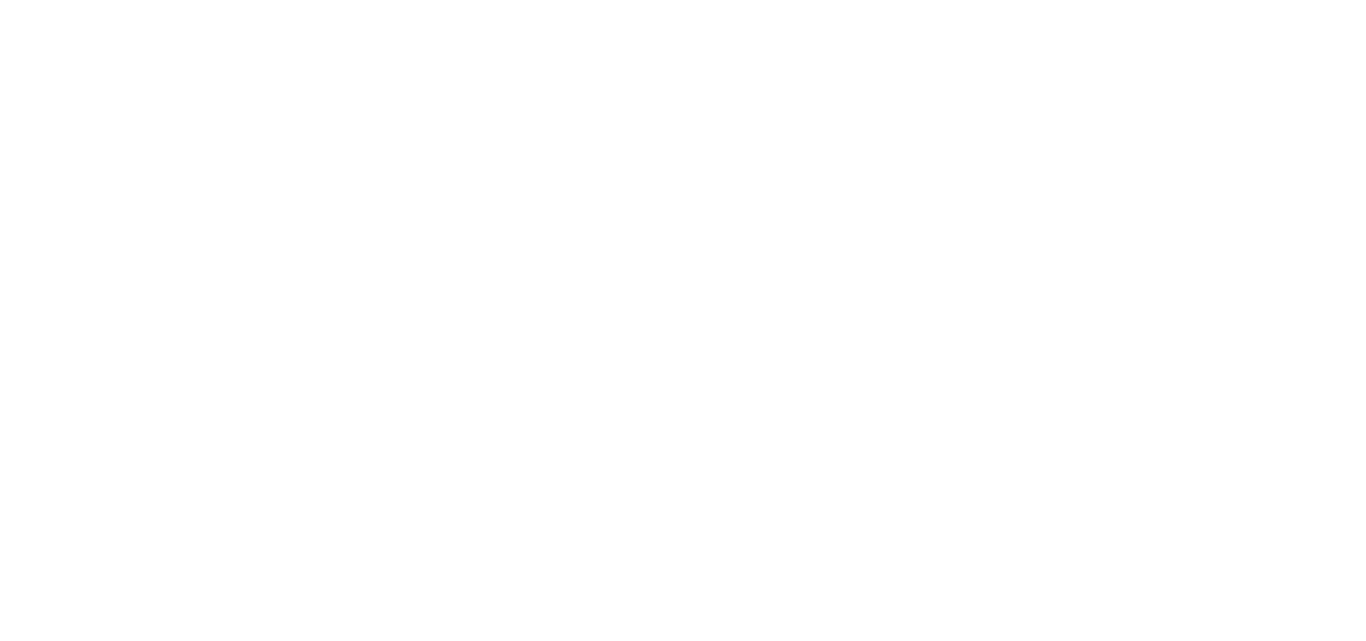scroll, scrollTop: 0, scrollLeft: 0, axis: both 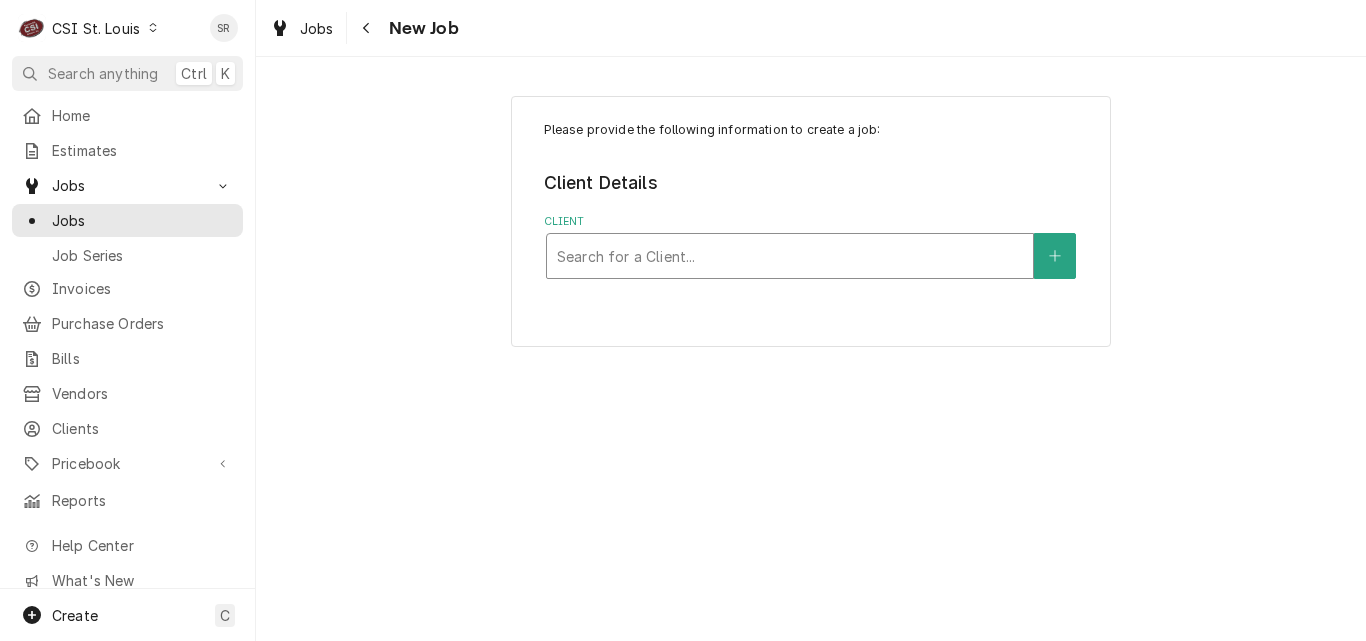 click at bounding box center [790, 256] 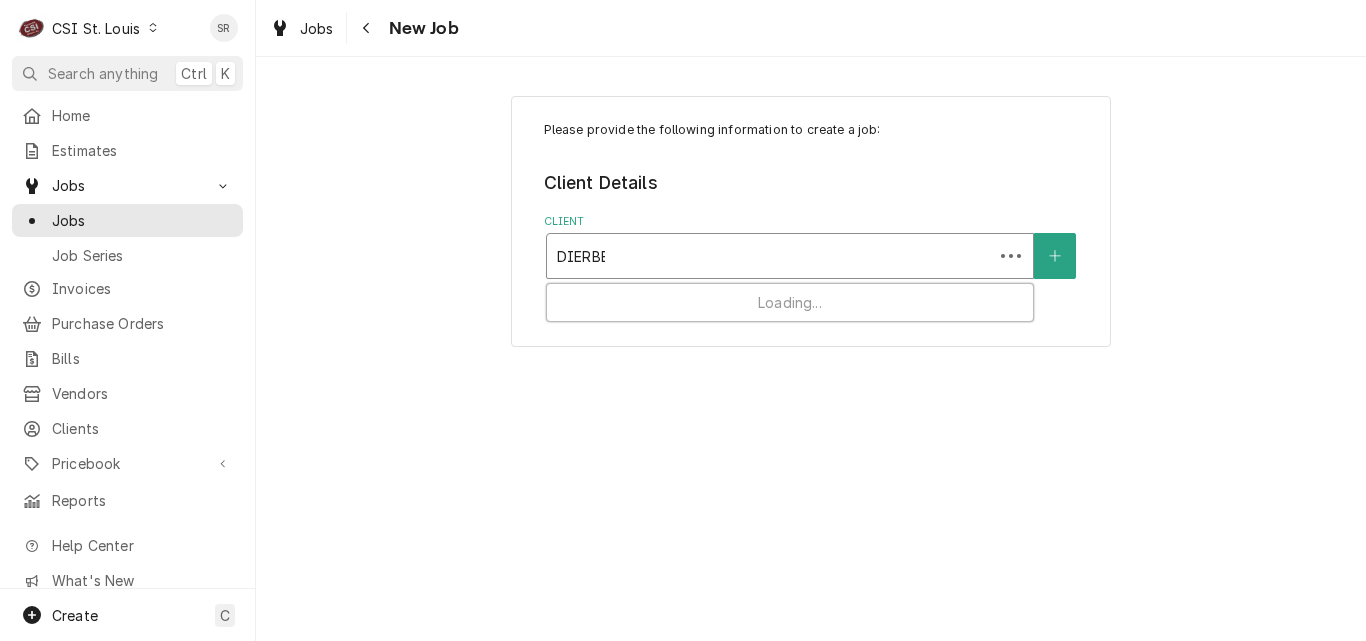type on "DIERBER" 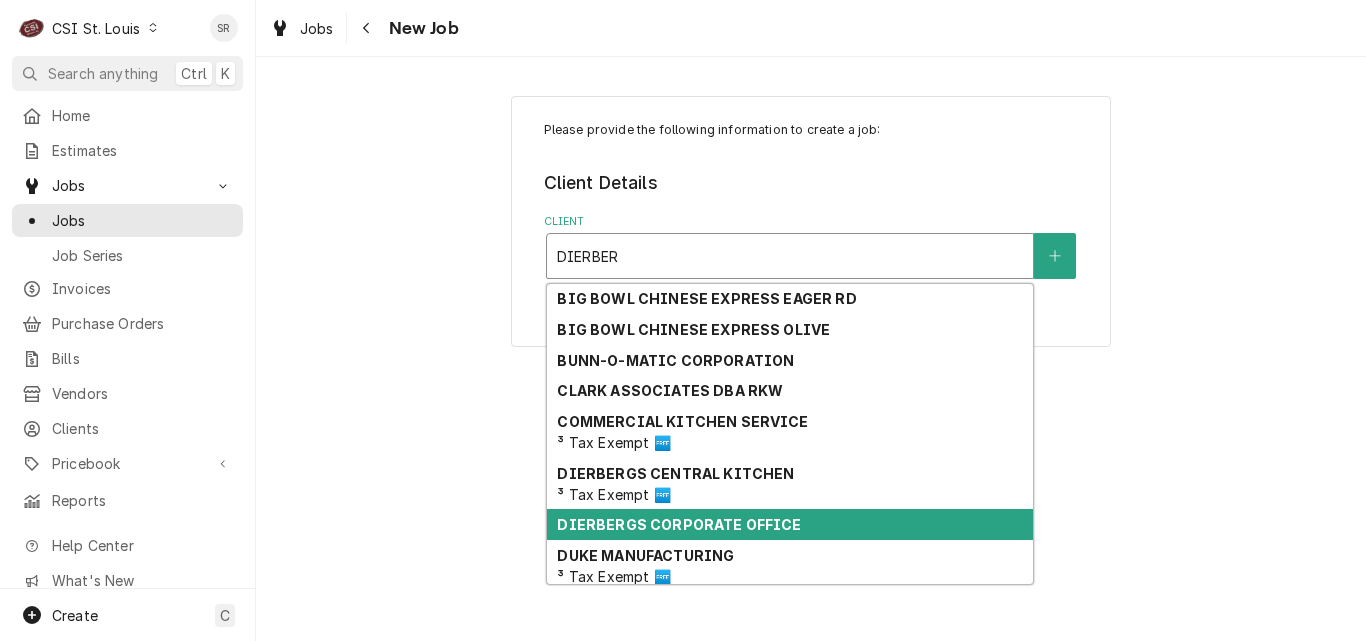 click on "DIERBERGS CORPORATE OFFICE" at bounding box center [679, 524] 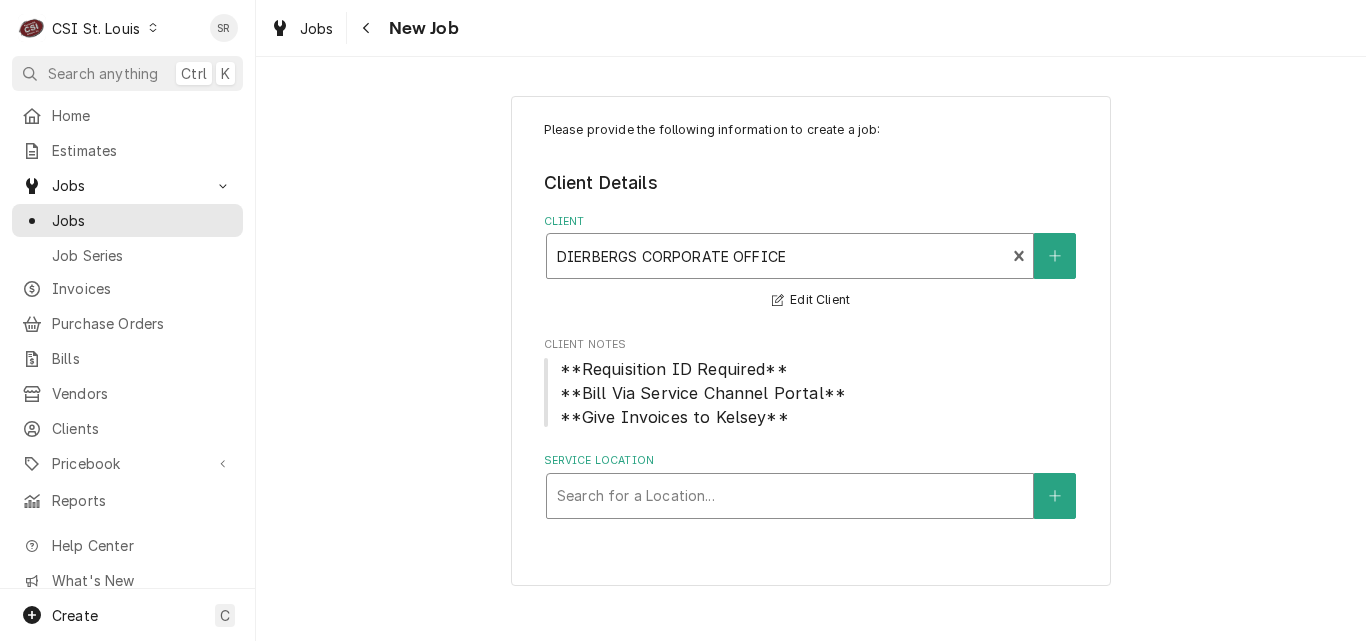click at bounding box center [790, 496] 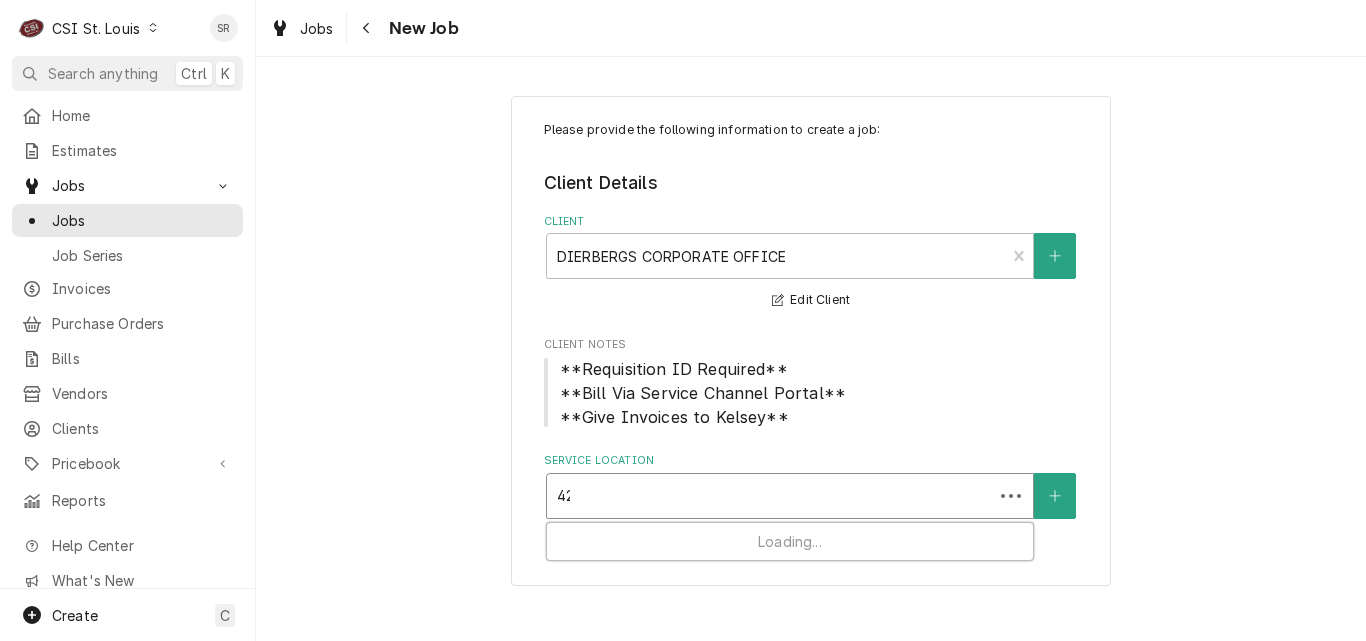 type on "421" 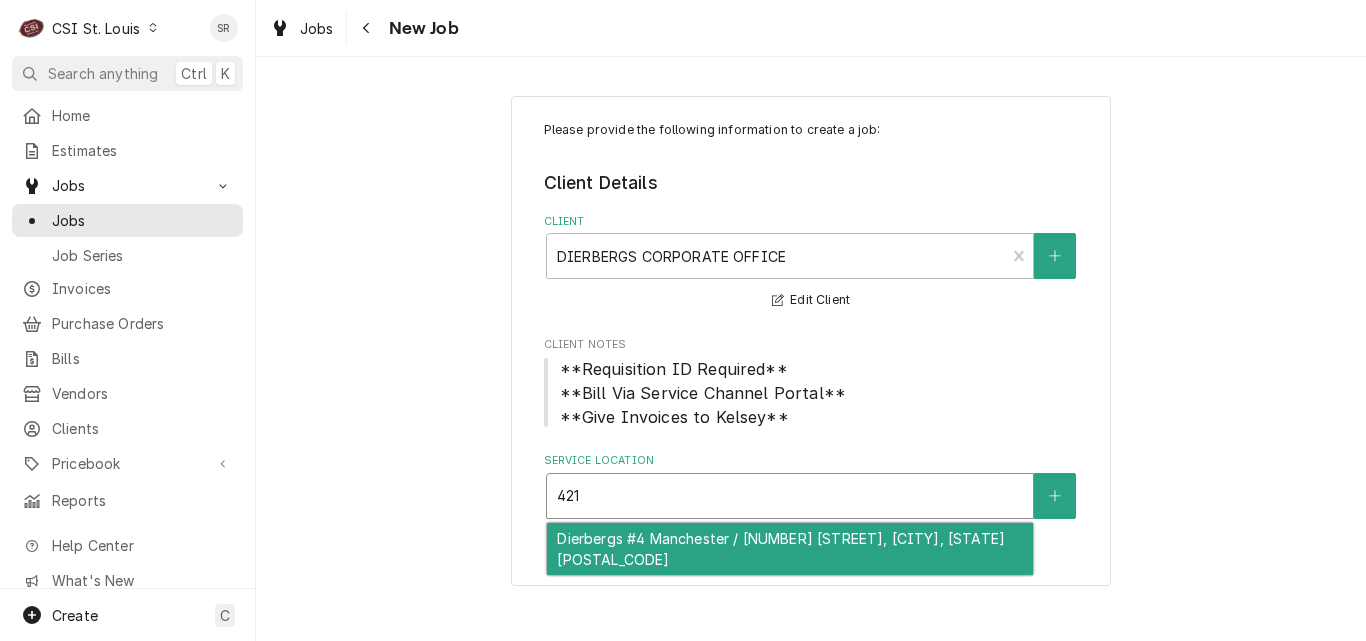 click on "Dierbergs #4 Manchester / 421 Lafayette Center, Manchester, MO 63011" at bounding box center (790, 549) 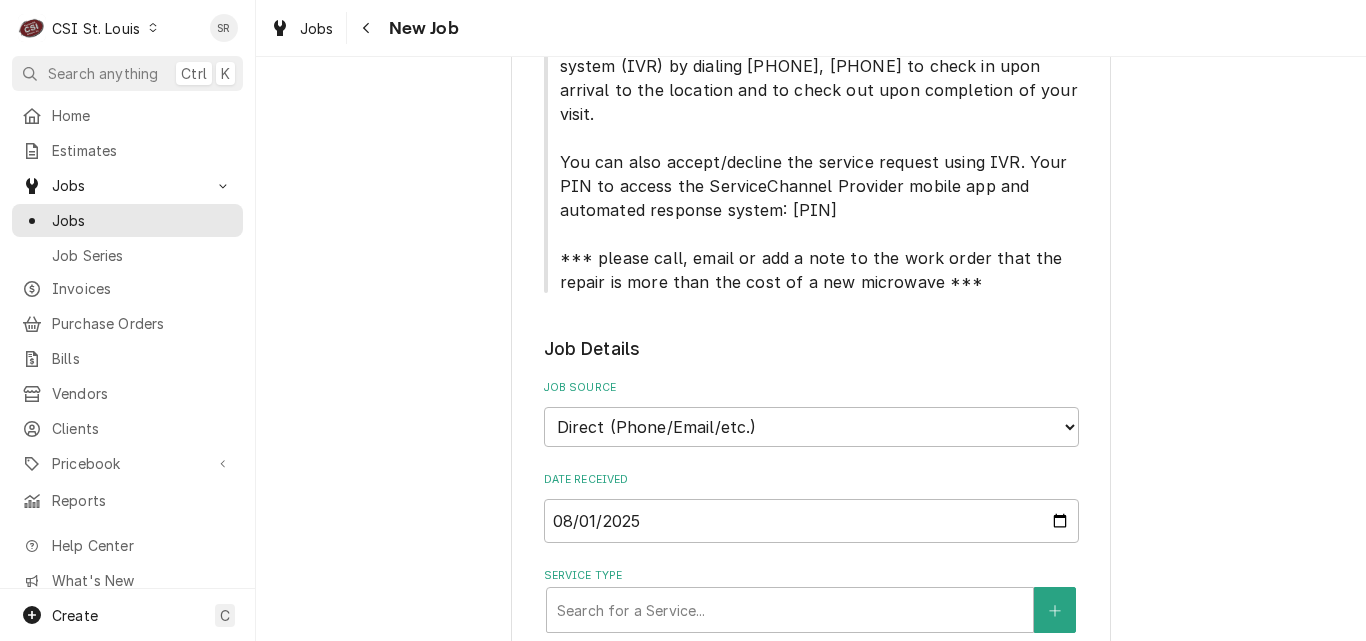 scroll, scrollTop: 600, scrollLeft: 0, axis: vertical 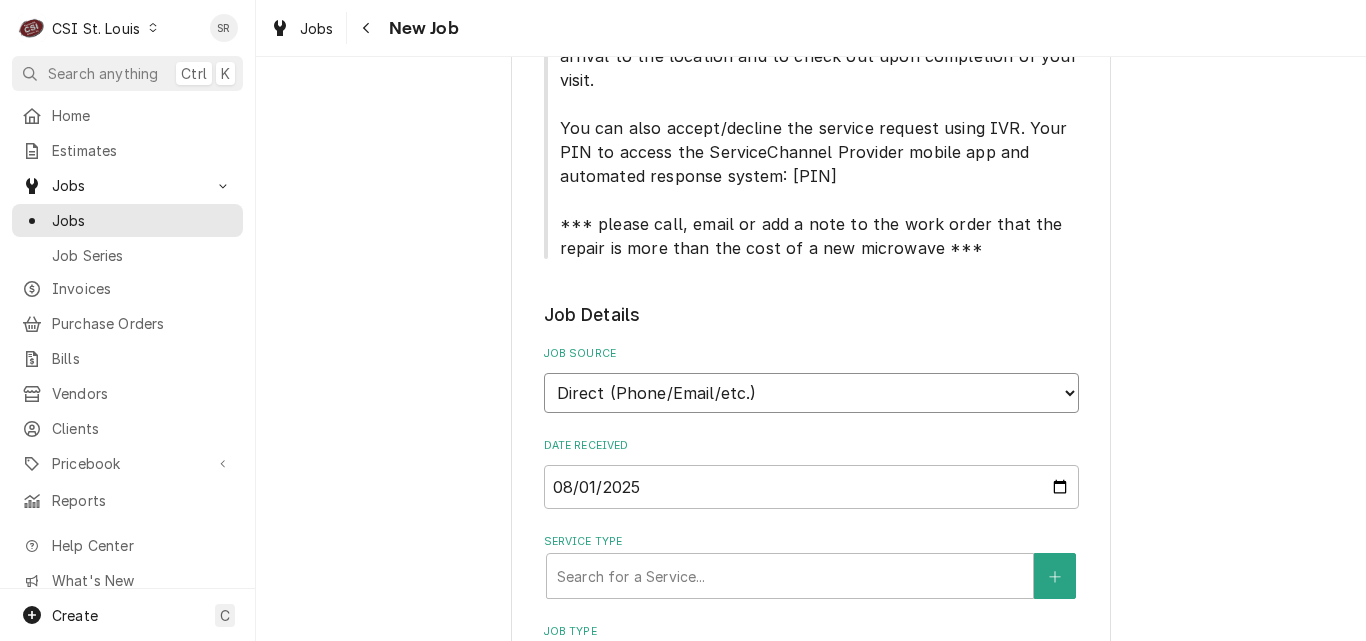 drag, startPoint x: 632, startPoint y: 398, endPoint x: 634, endPoint y: 414, distance: 16.124516 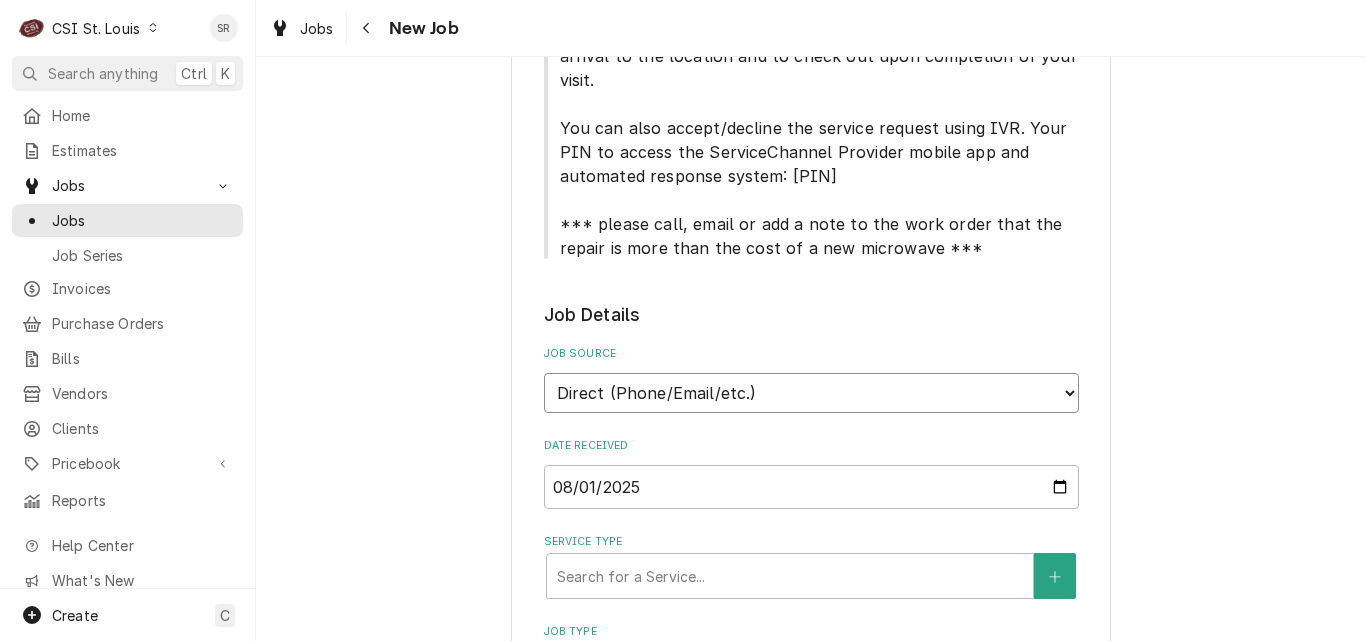 click on "Direct (Phone/Email/etc.) Service Channel Corrigo Ecotrak Other" at bounding box center [811, 393] 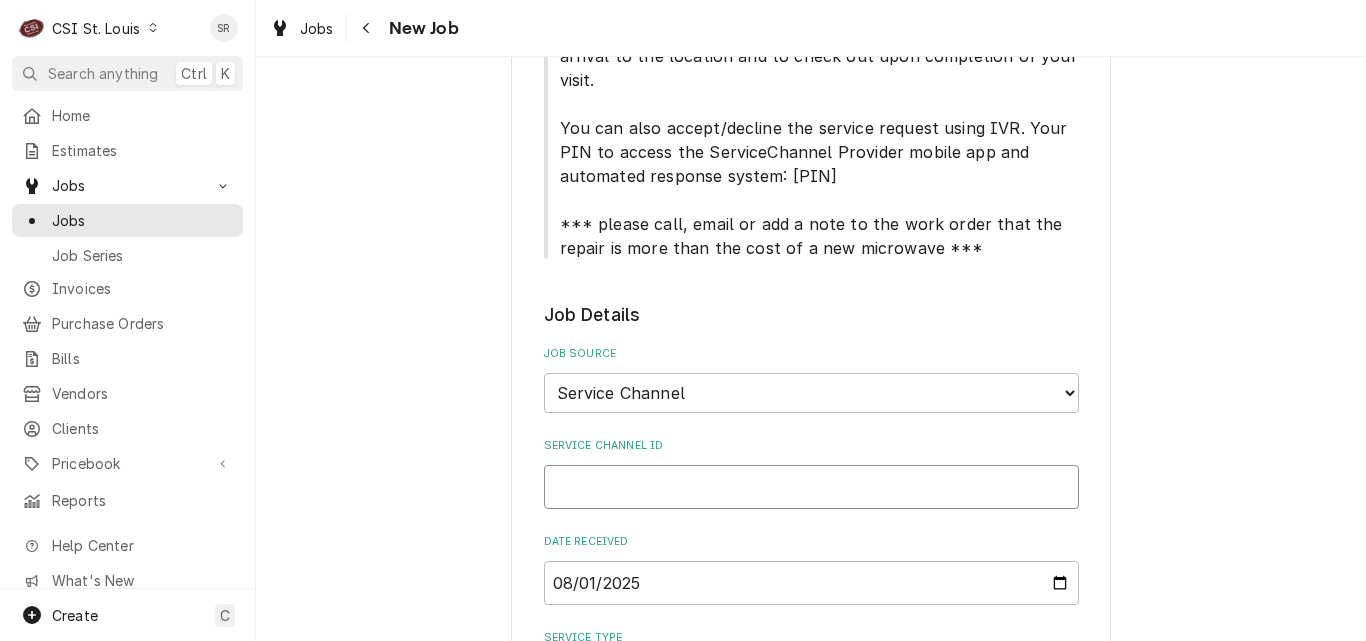 click on "Service Channel ID" at bounding box center (811, 487) 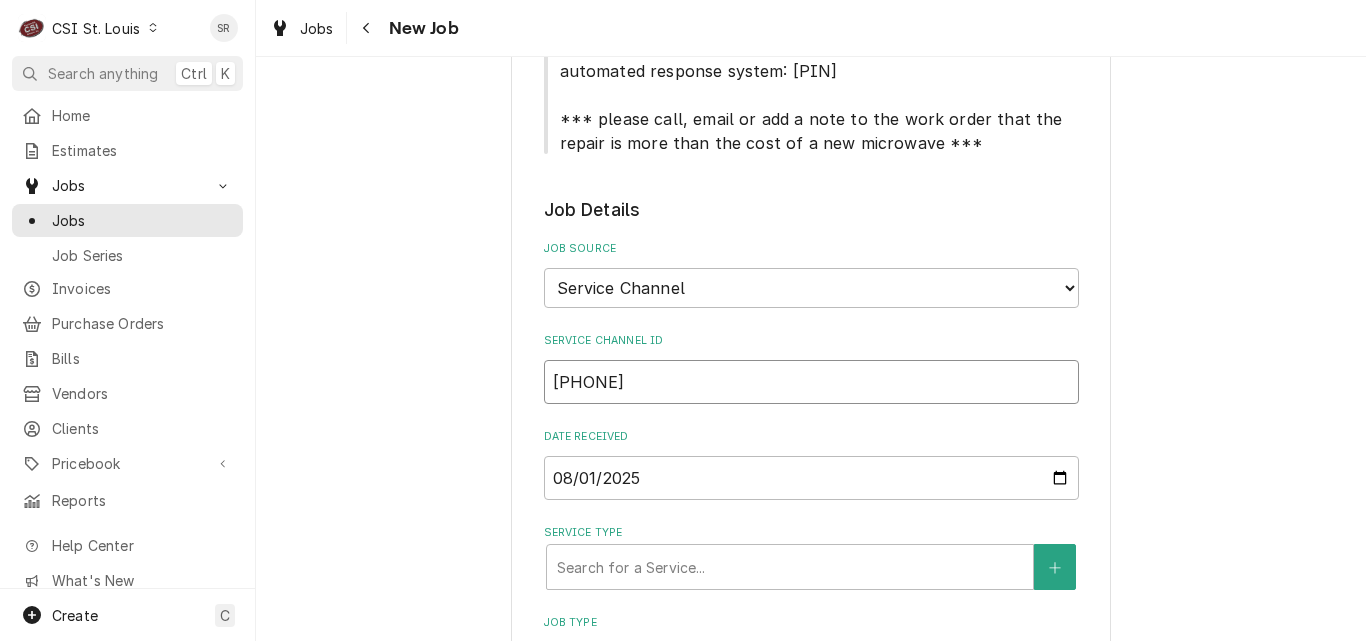 type on "x" 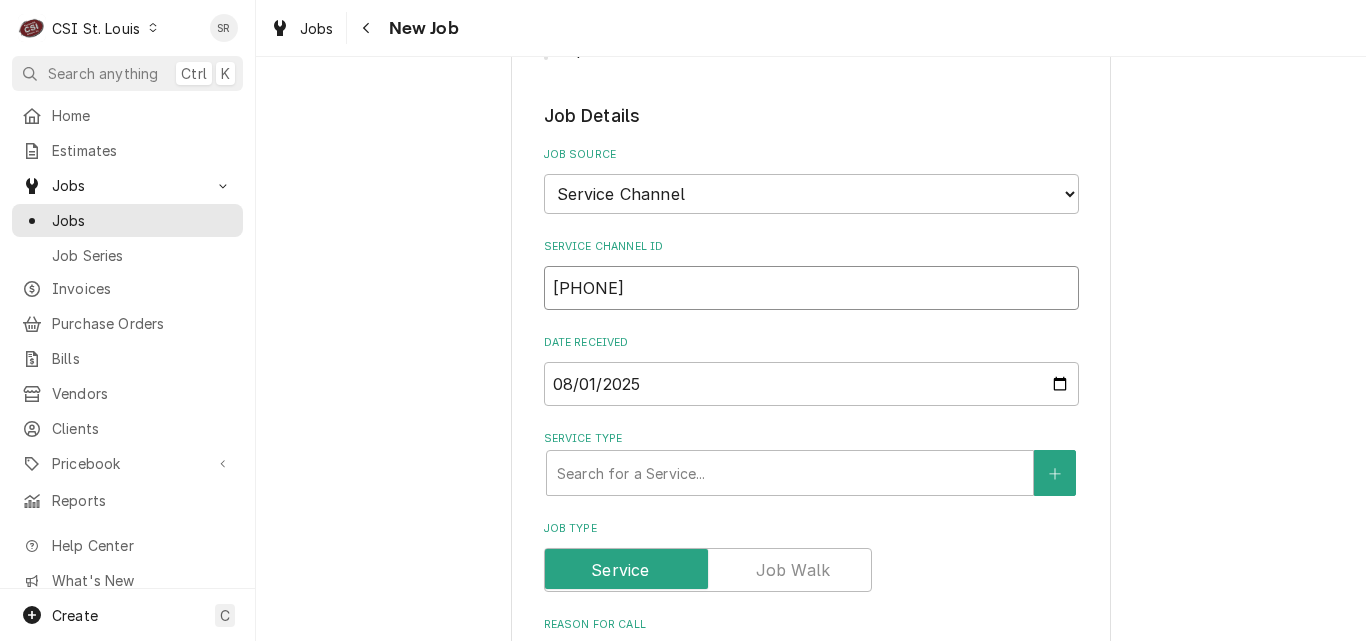 scroll, scrollTop: 800, scrollLeft: 0, axis: vertical 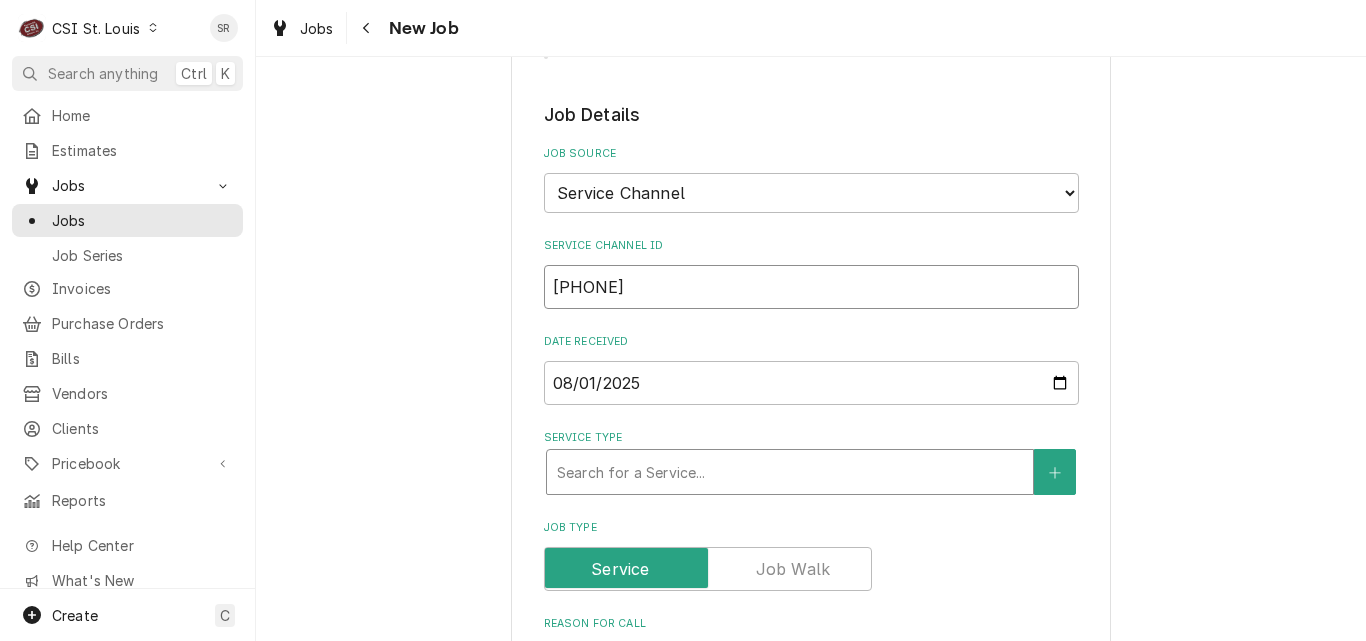 type on "321325991" 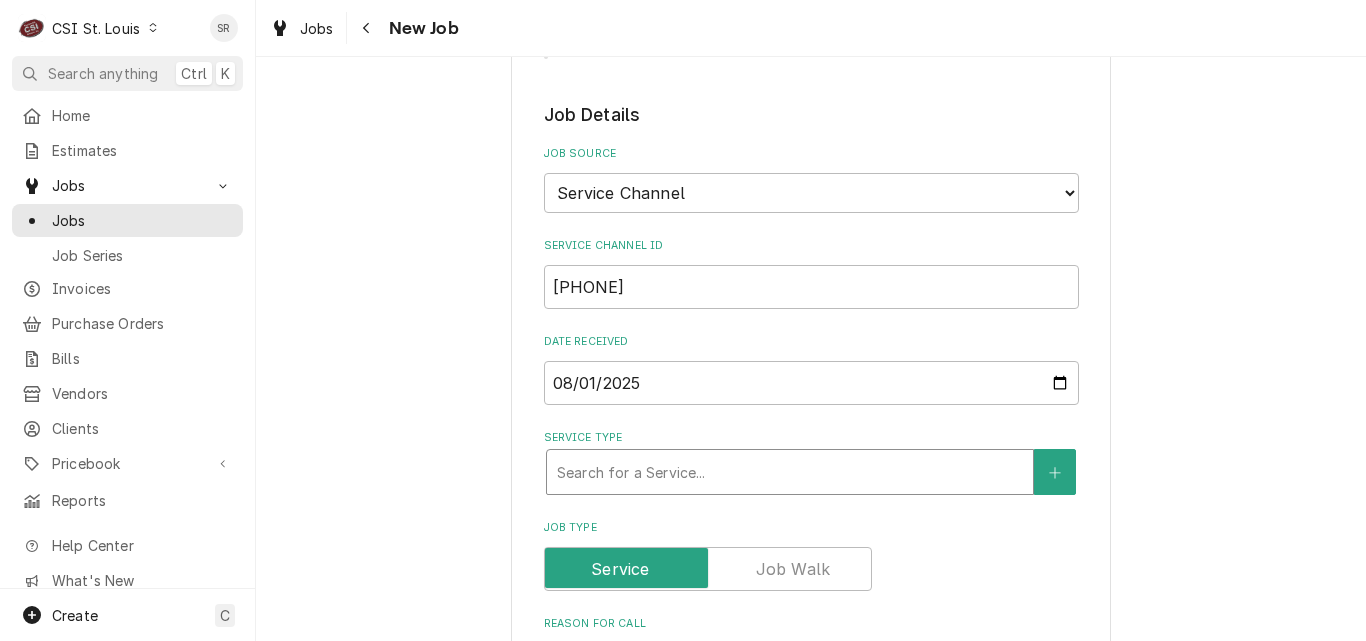 click at bounding box center [790, 472] 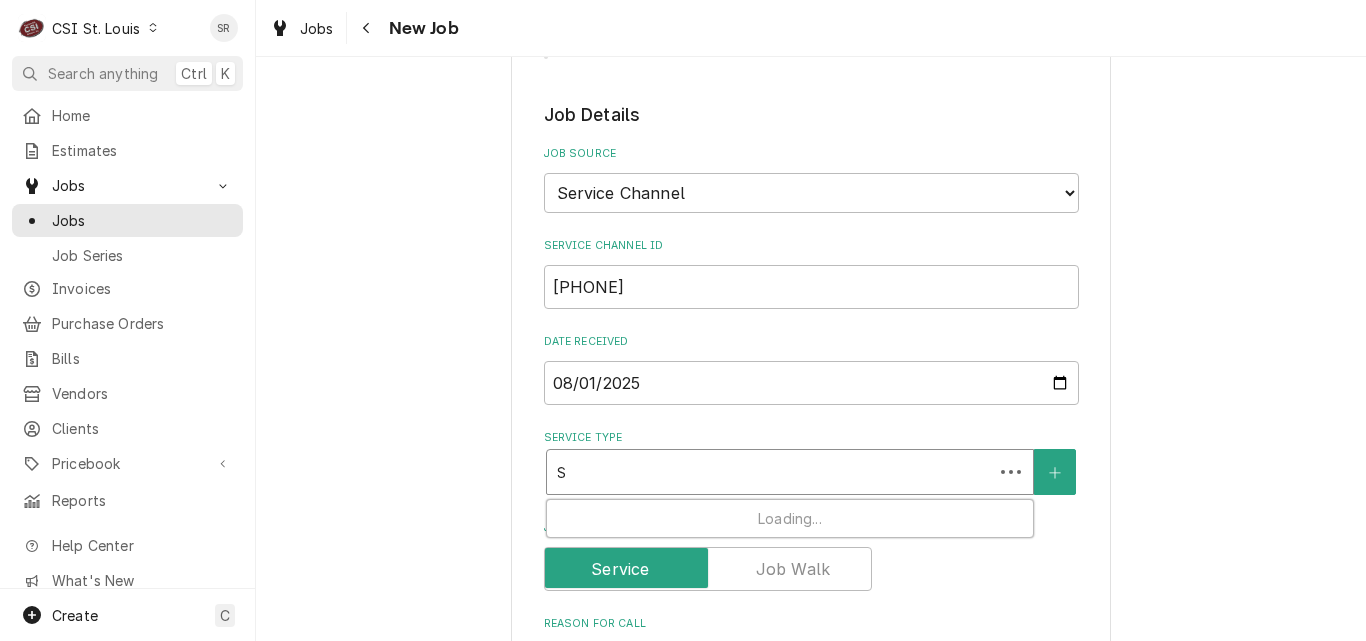 type on "x" 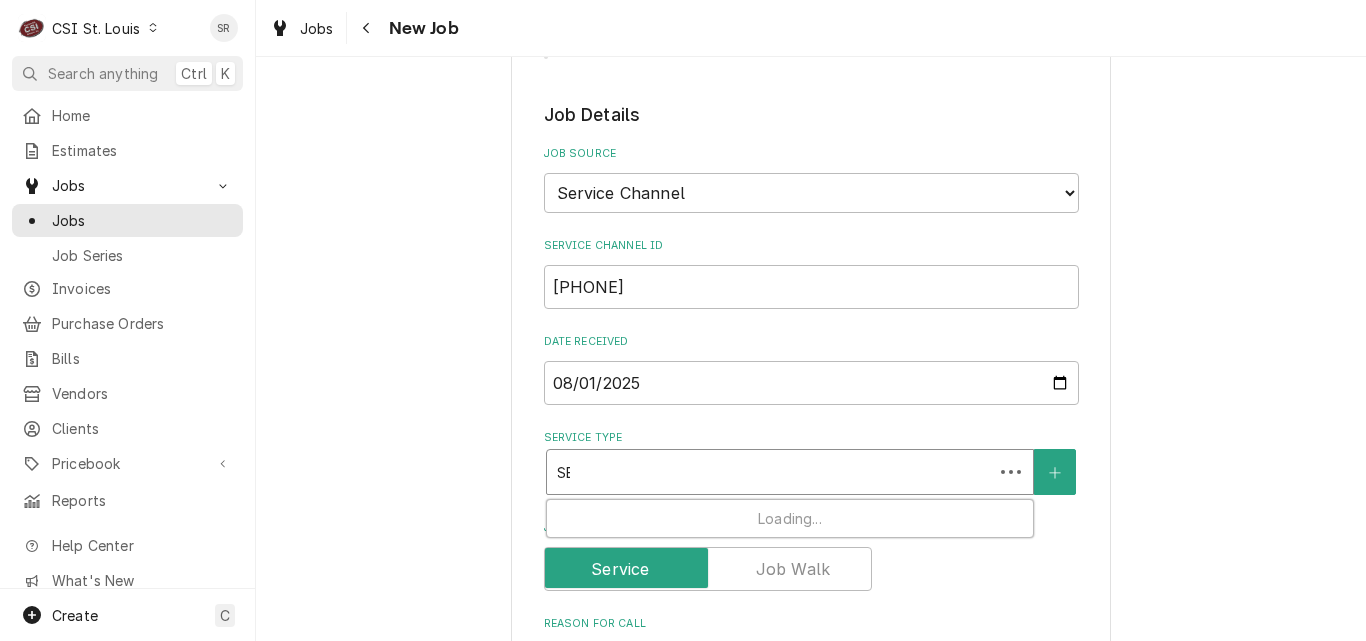 type on "x" 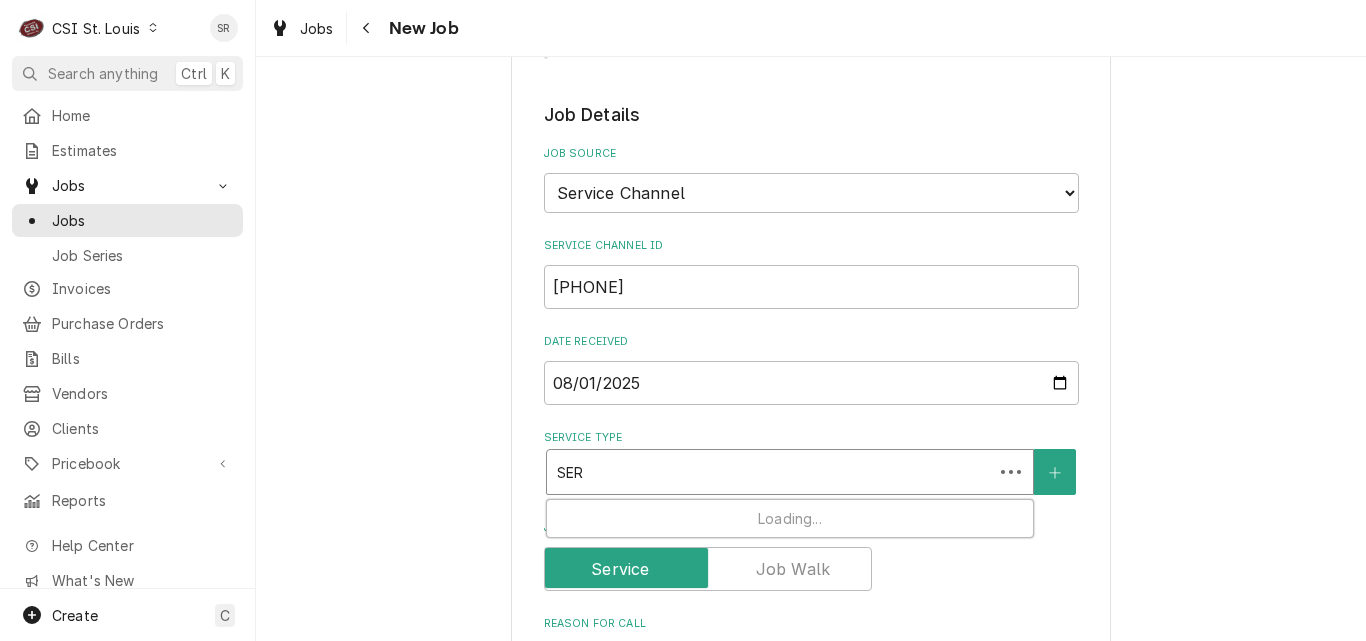 type on "x" 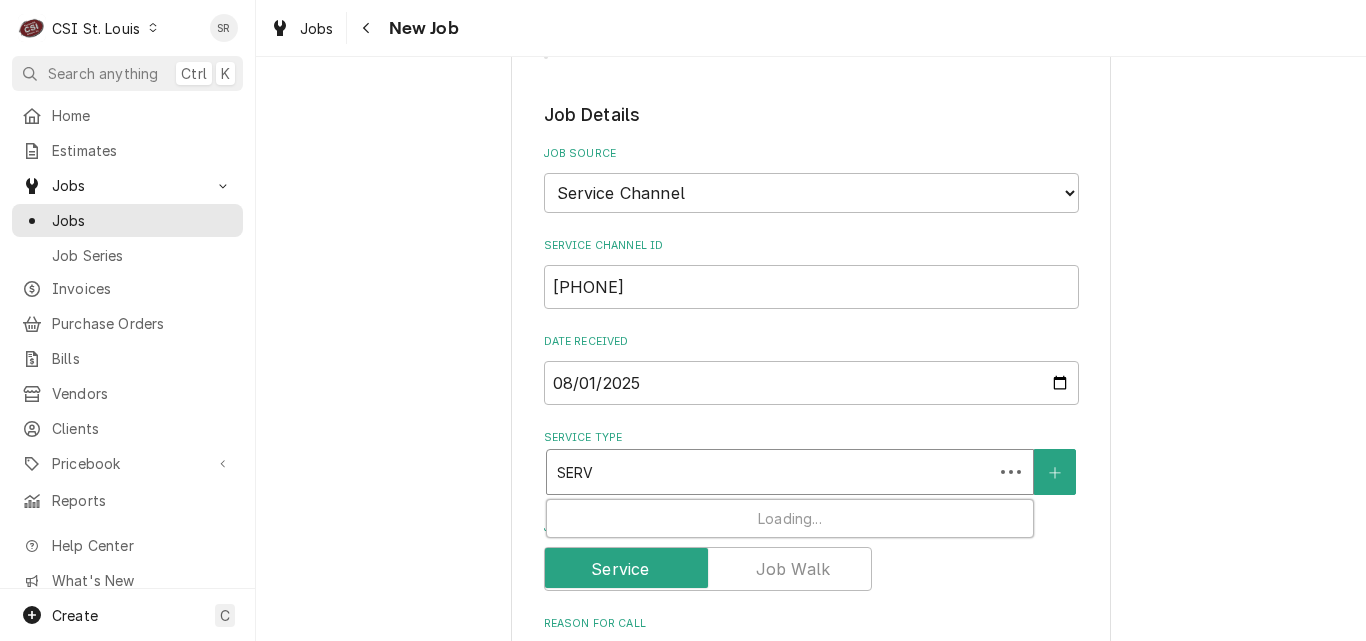 type on "x" 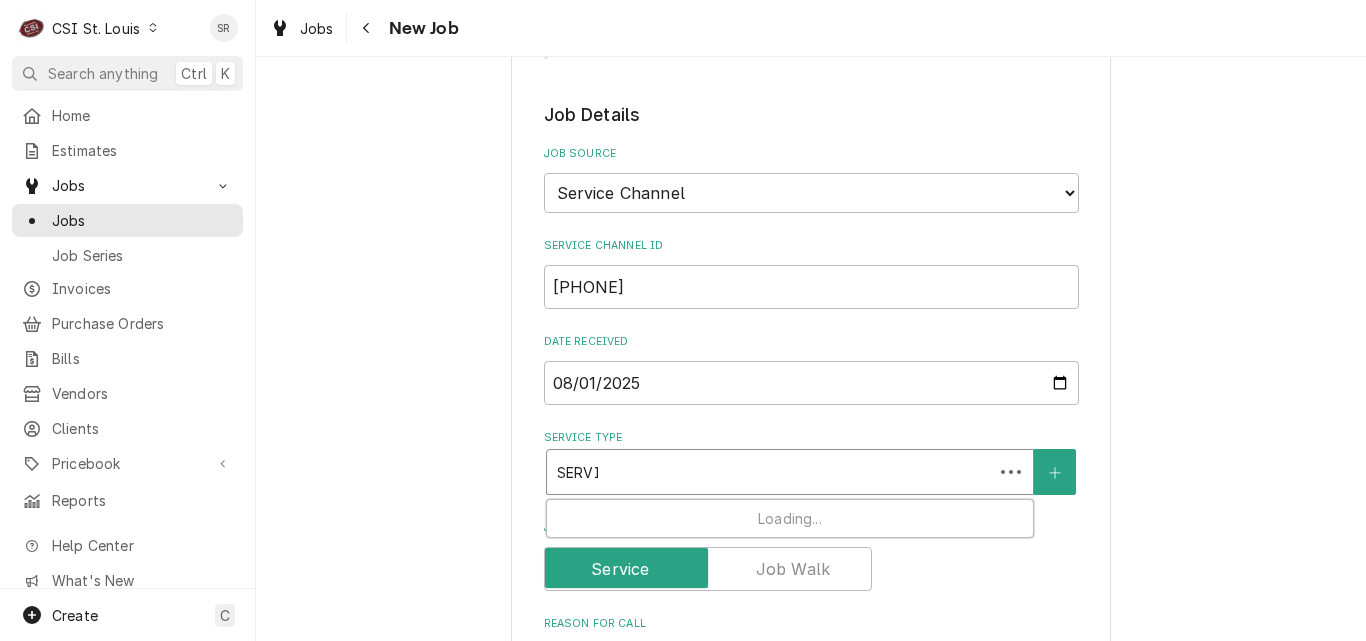type on "x" 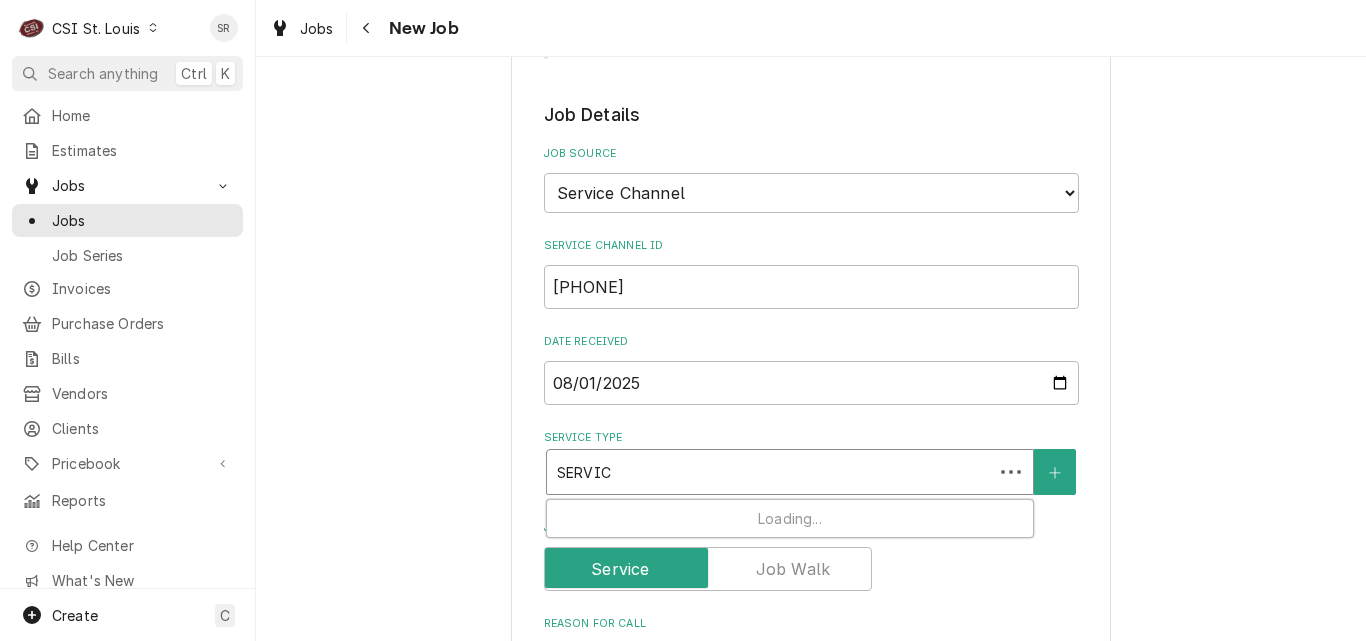 type on "x" 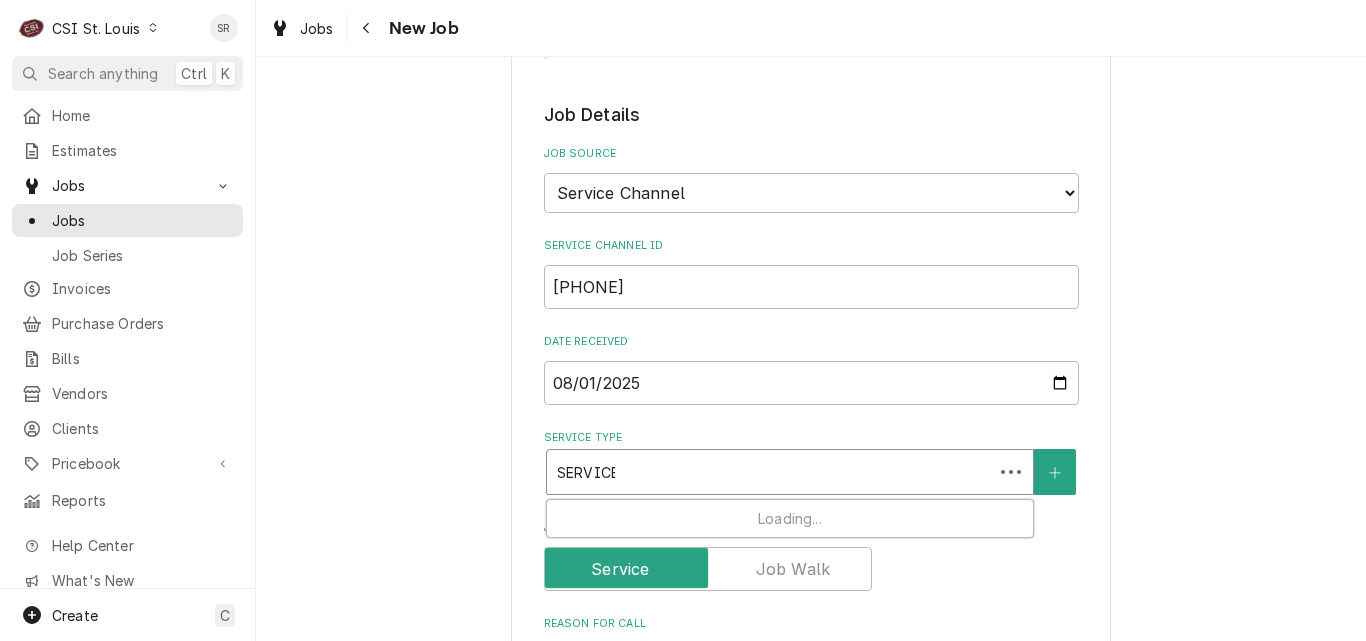 type on "x" 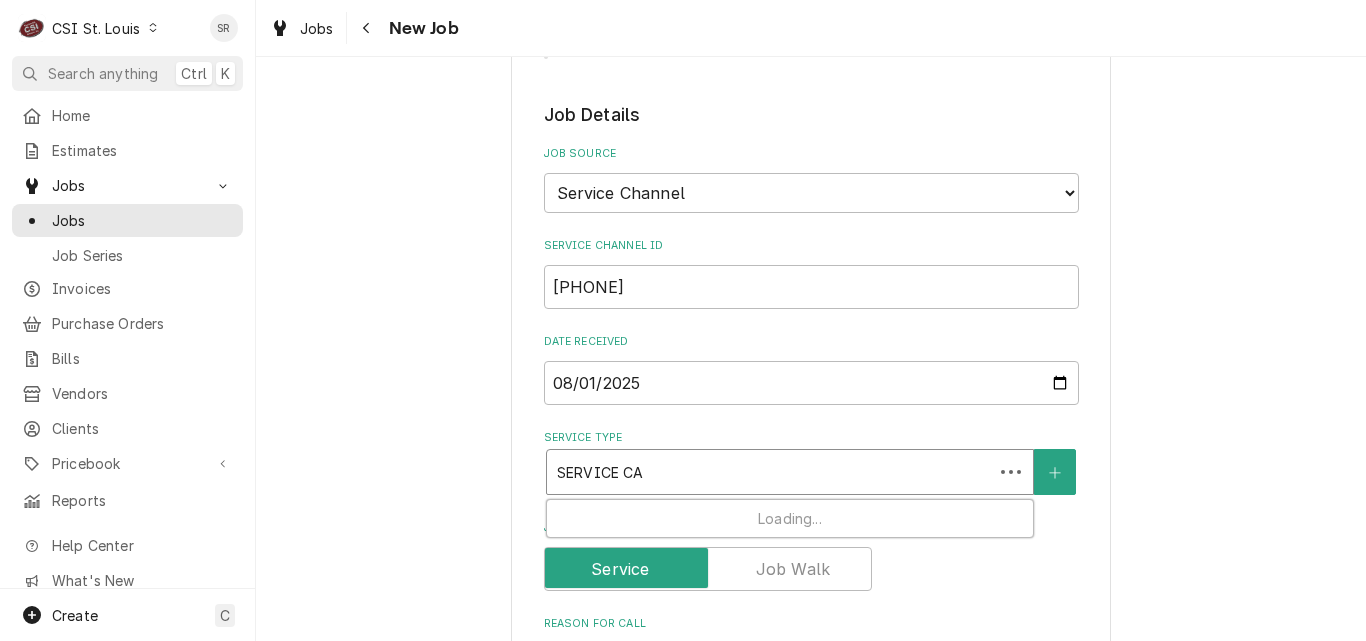 type on "x" 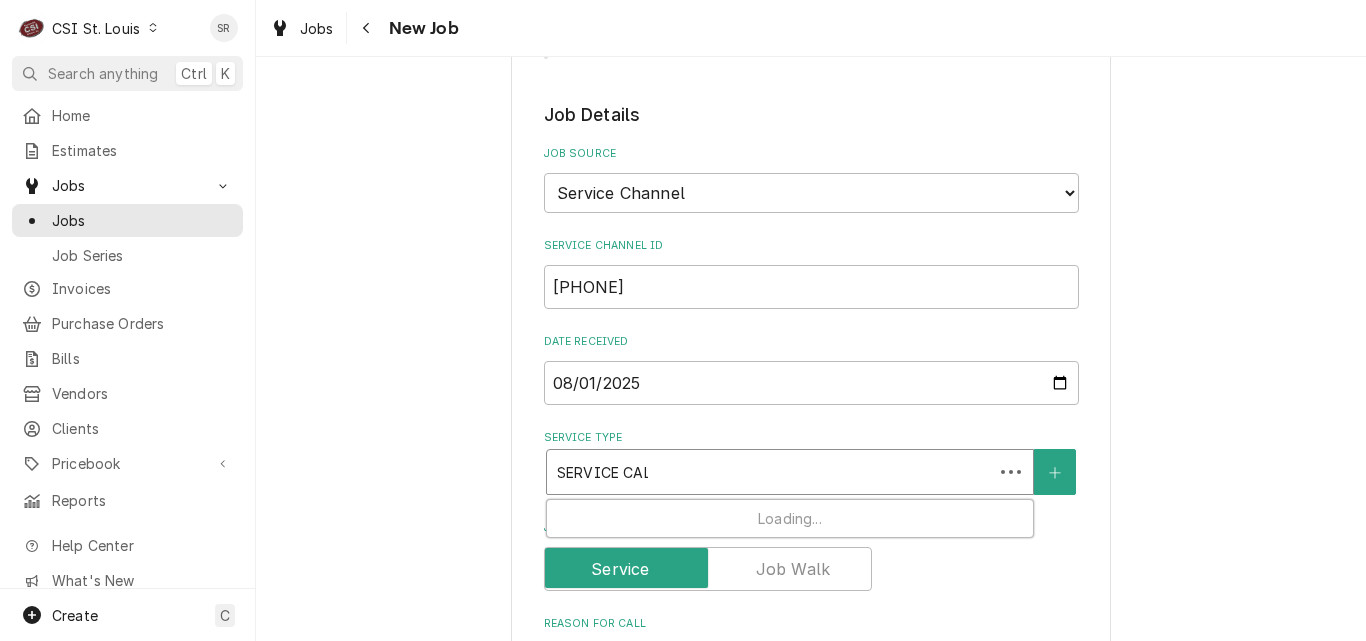 type on "x" 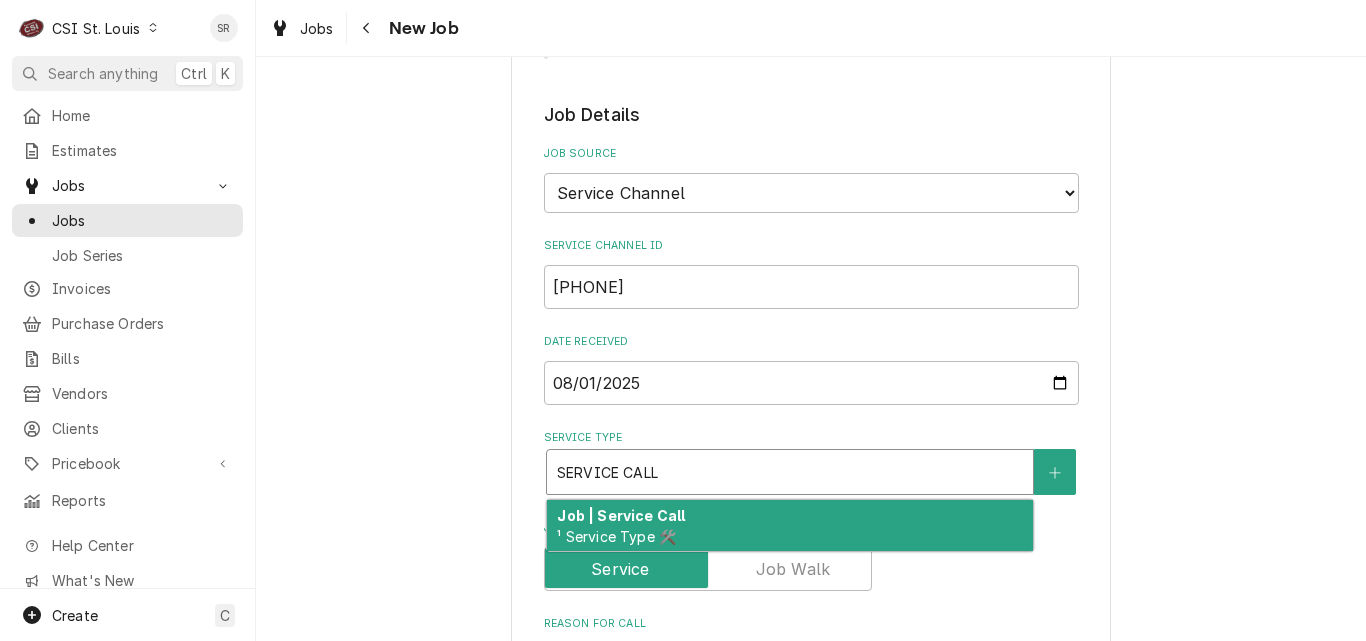 click on "Job | Service Call ¹ Service Type 🛠️" at bounding box center (790, 526) 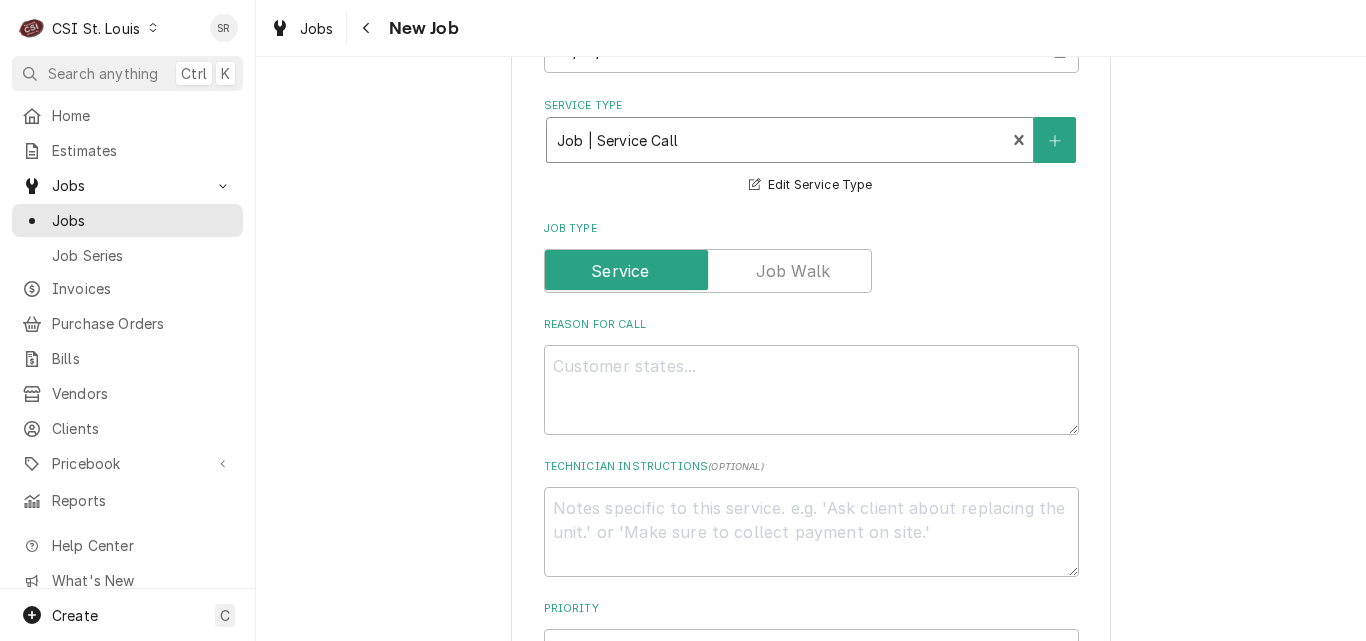 scroll, scrollTop: 1200, scrollLeft: 0, axis: vertical 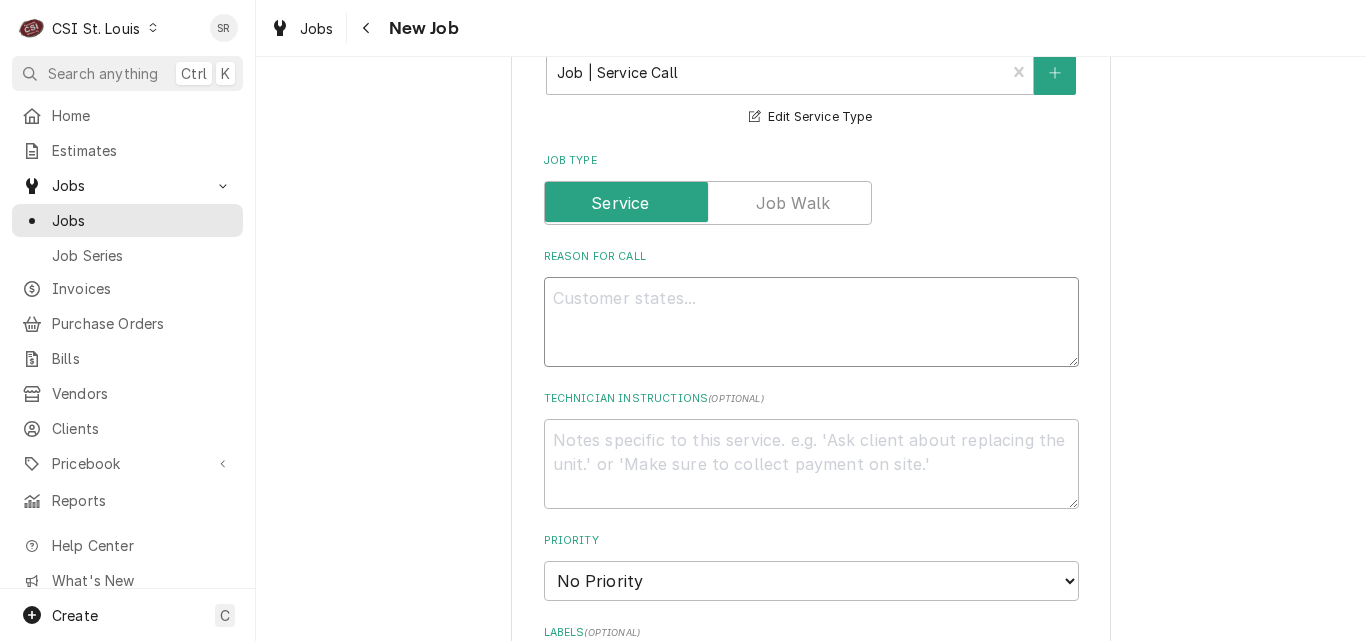 click on "Reason For Call" at bounding box center [811, 322] 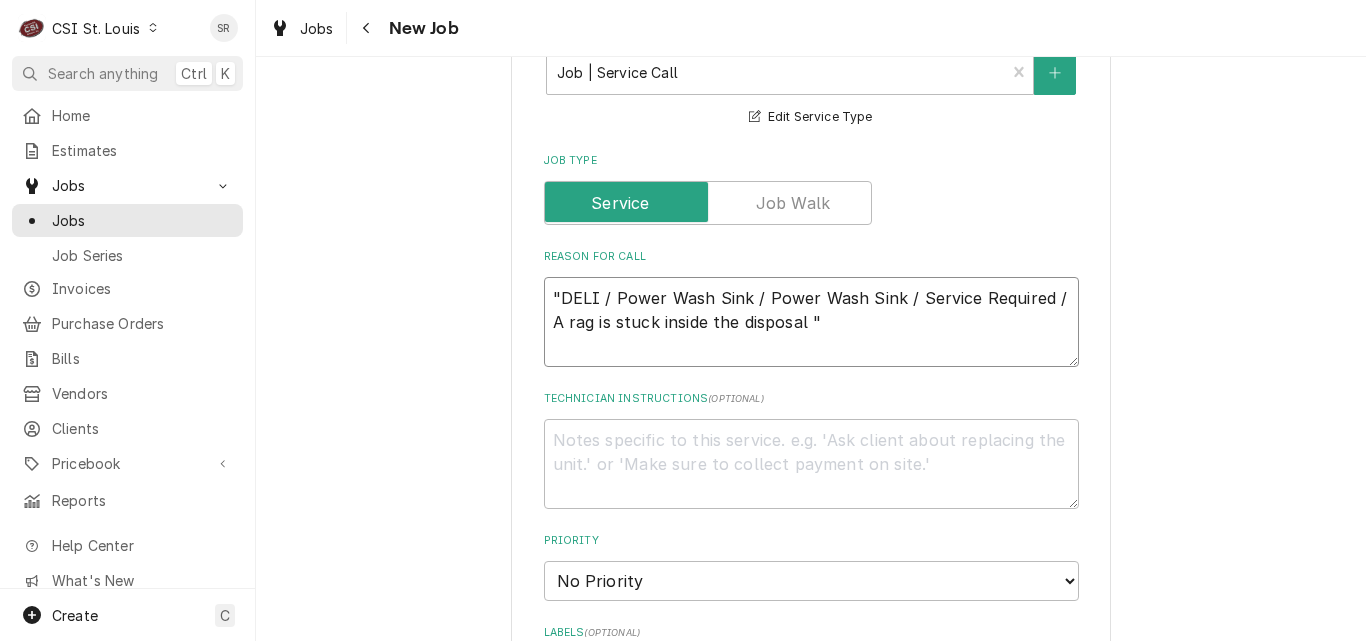 type on "x" 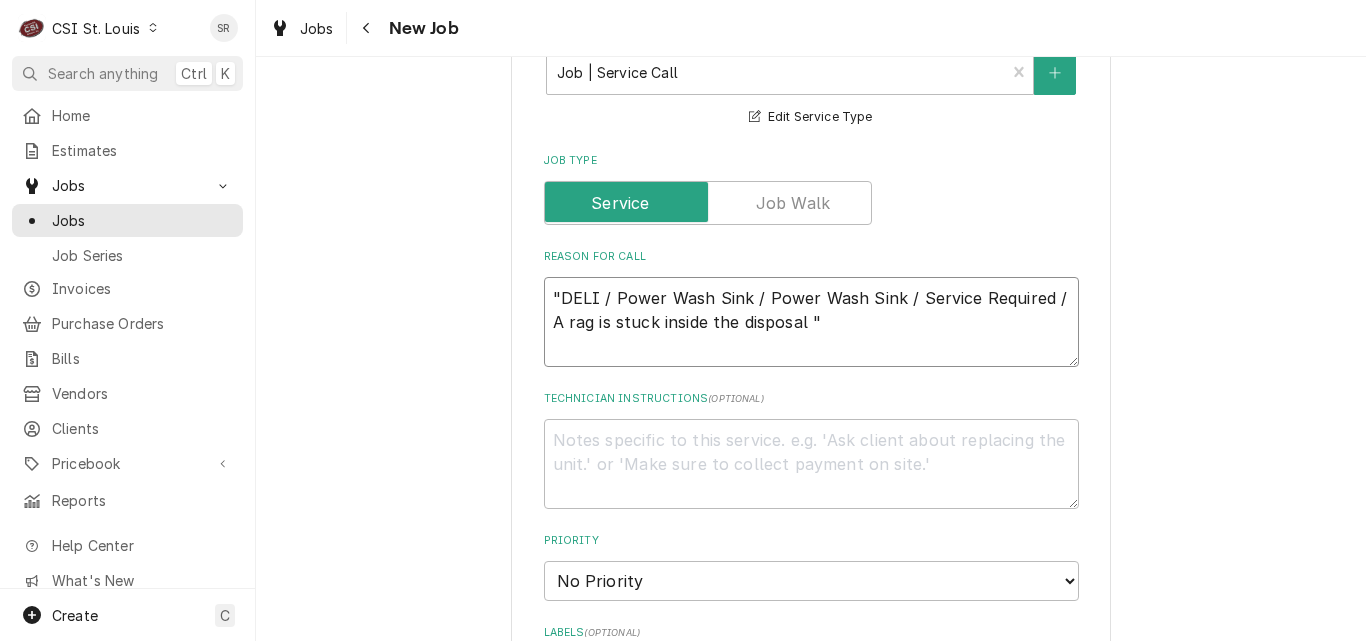 type on ""DELI / Power Wash Sink / Power Wash Sink / Service Required / A rag is stuck inside the disposal "" 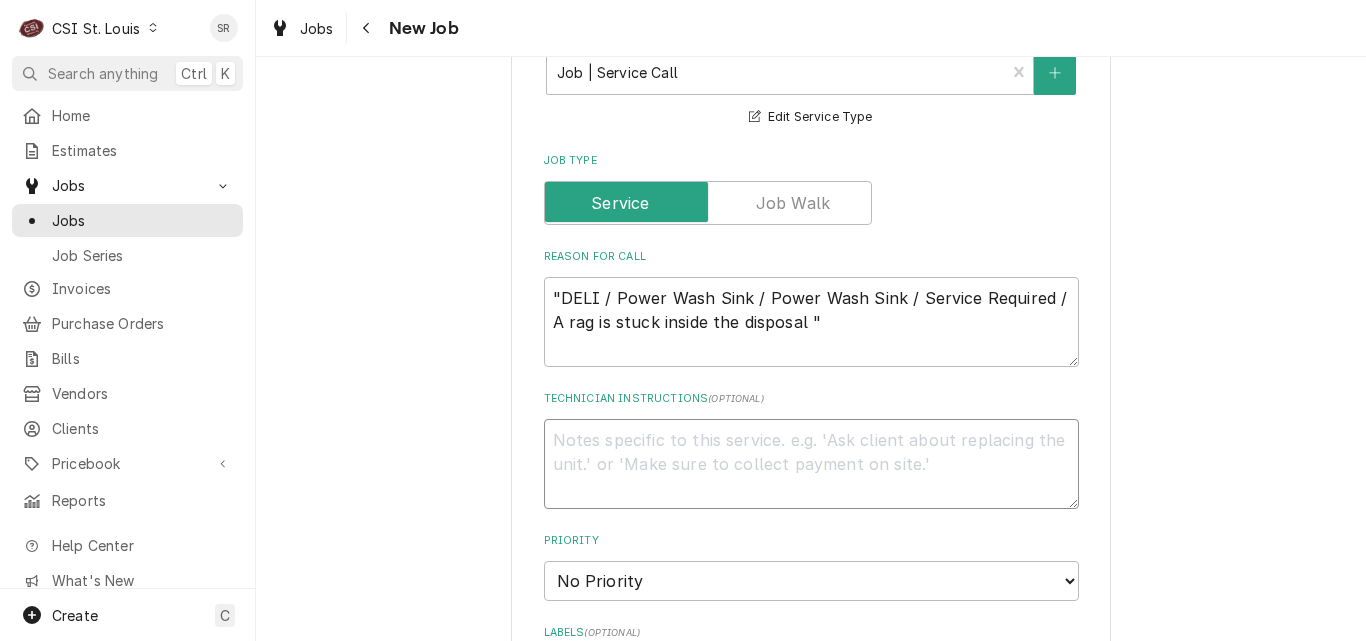 click on "Technician Instructions  ( optional )" at bounding box center (811, 464) 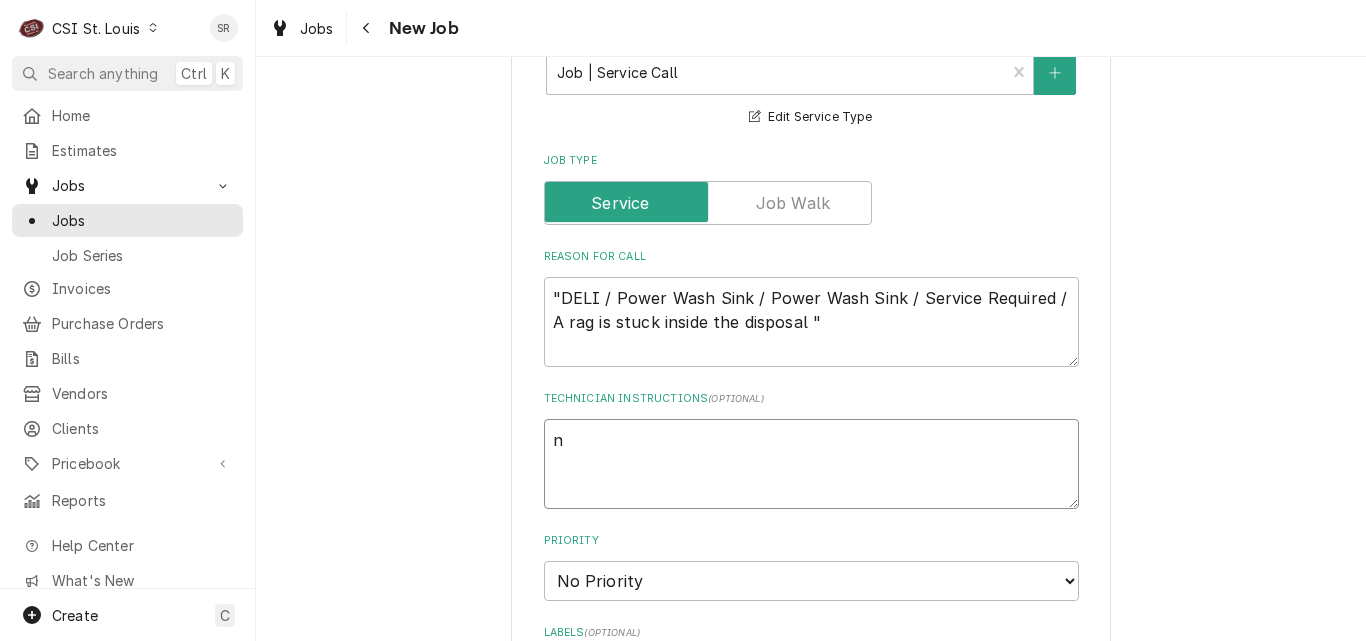 type on "x" 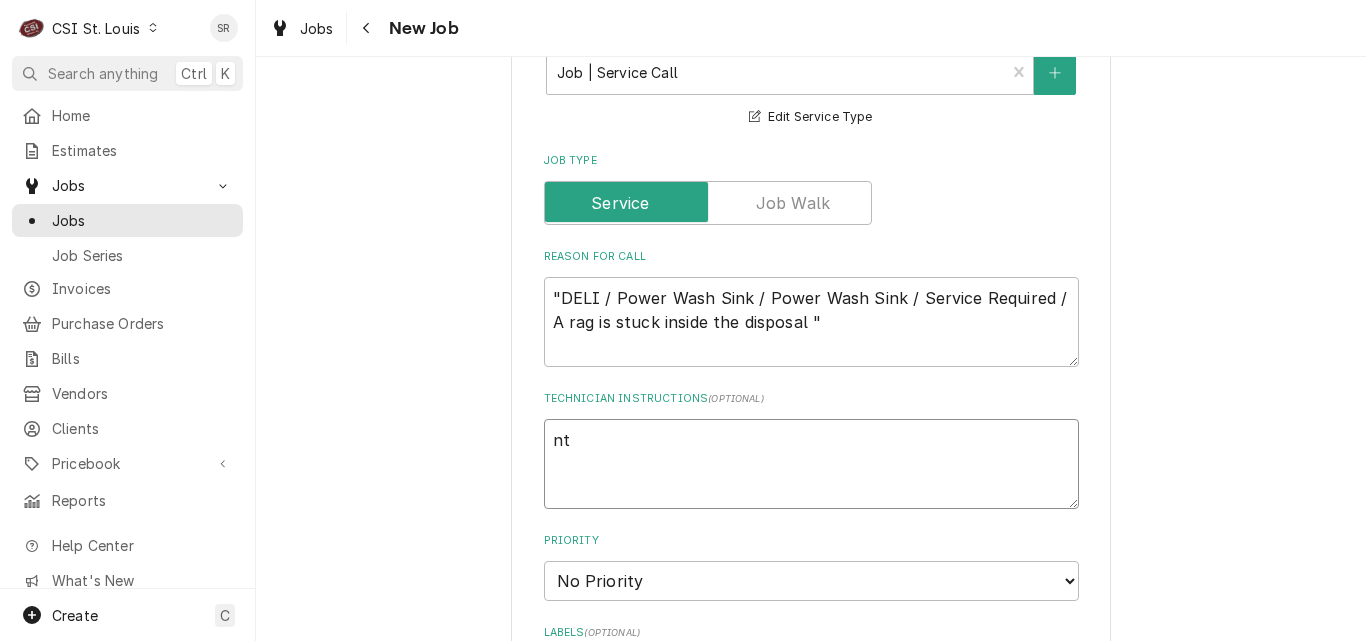 type on "x" 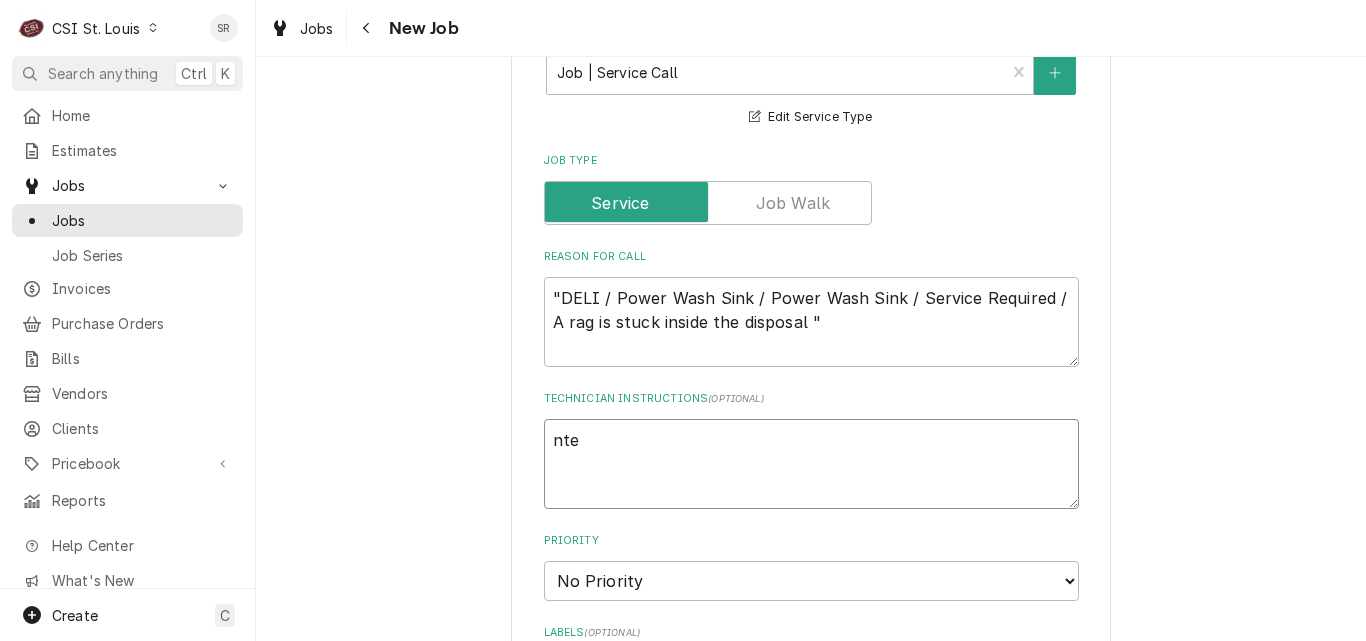 type on "x" 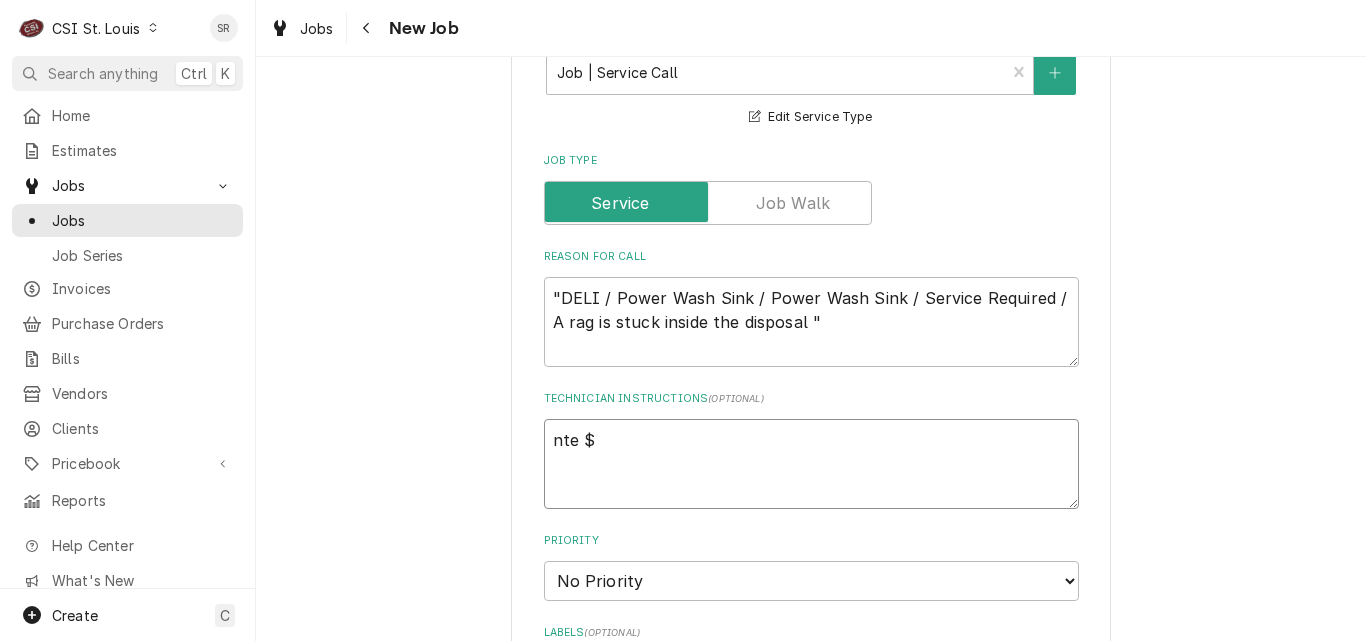 type on "x" 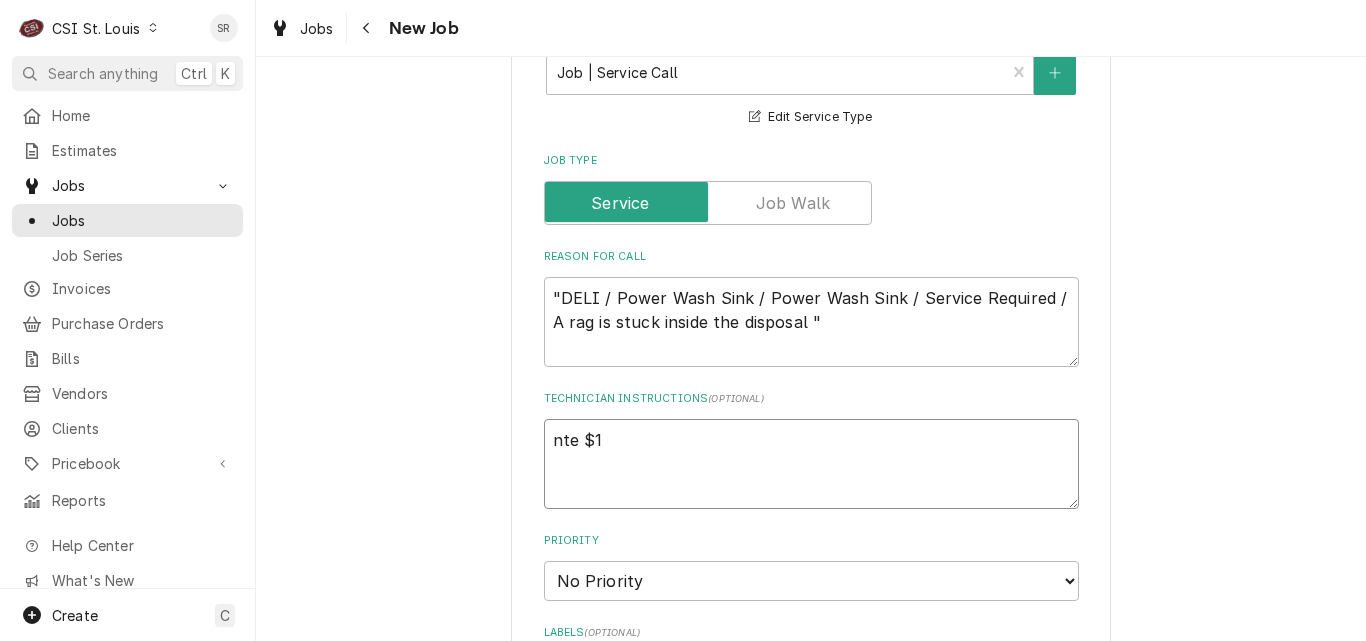 type on "x" 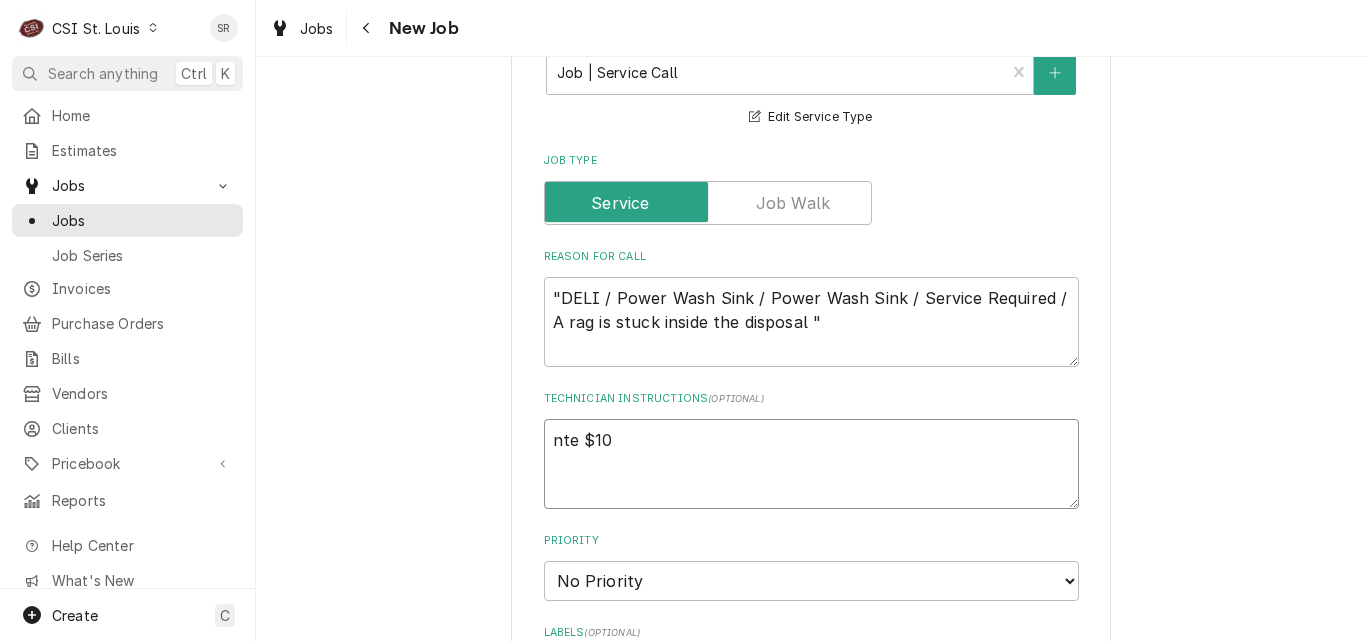 type on "x" 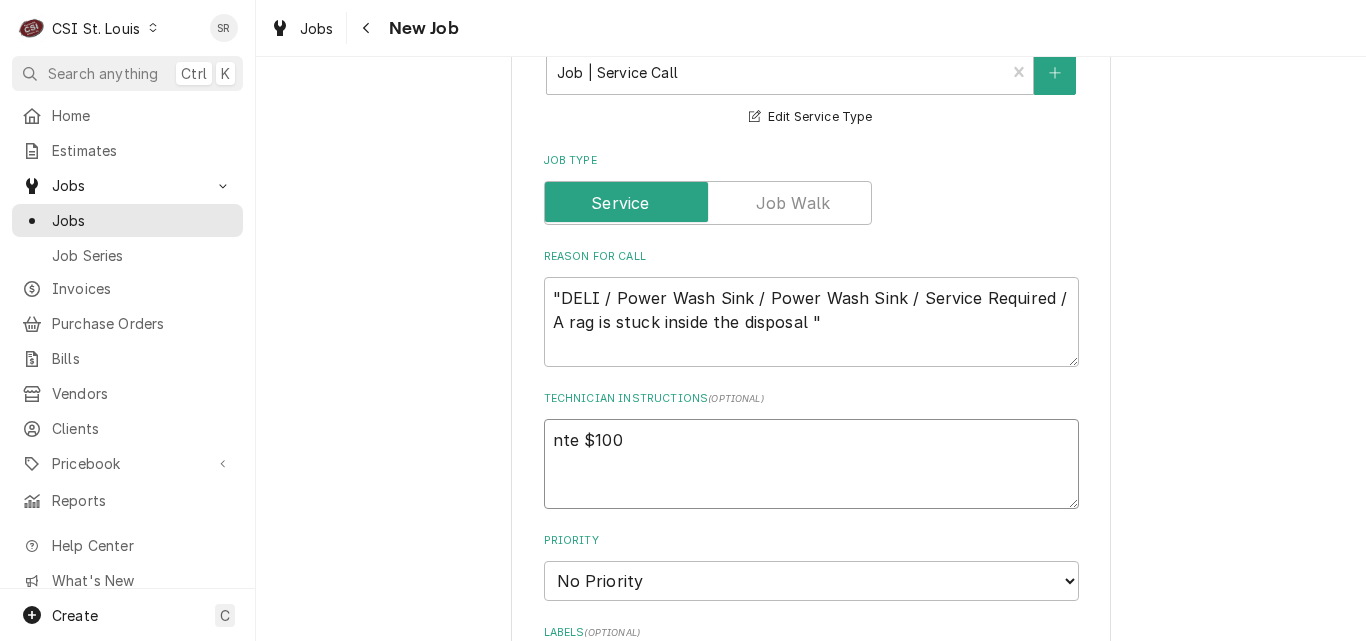 type on "x" 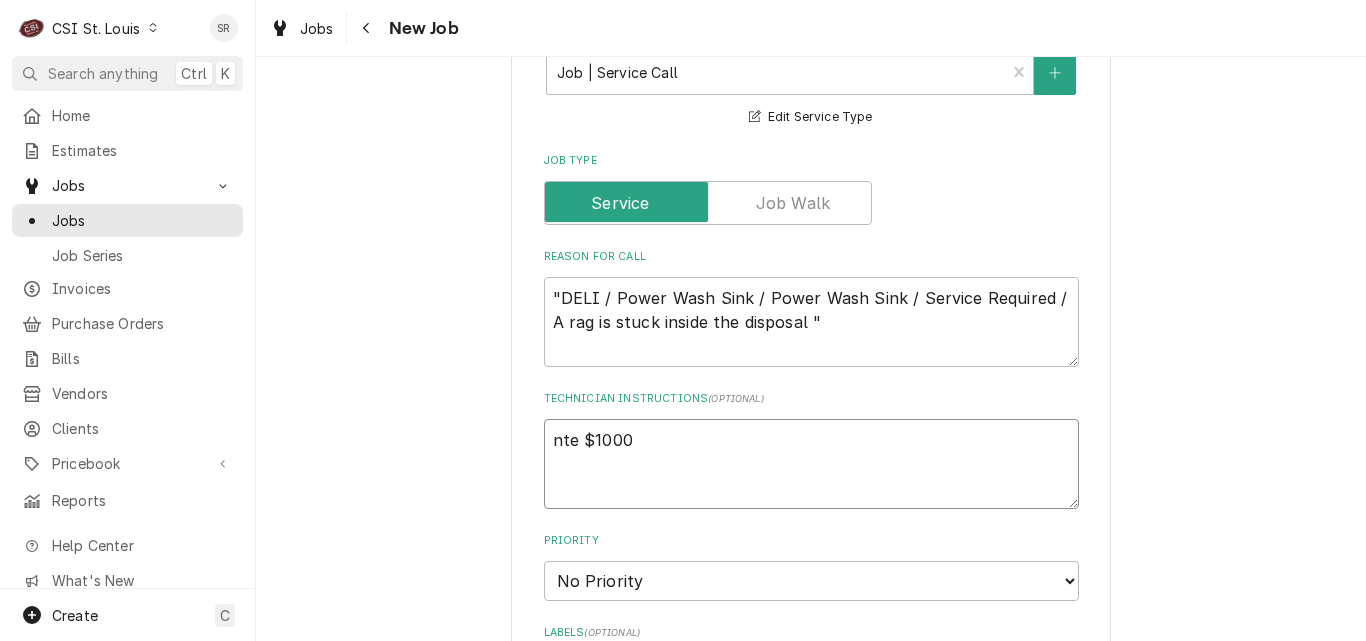 type on "x" 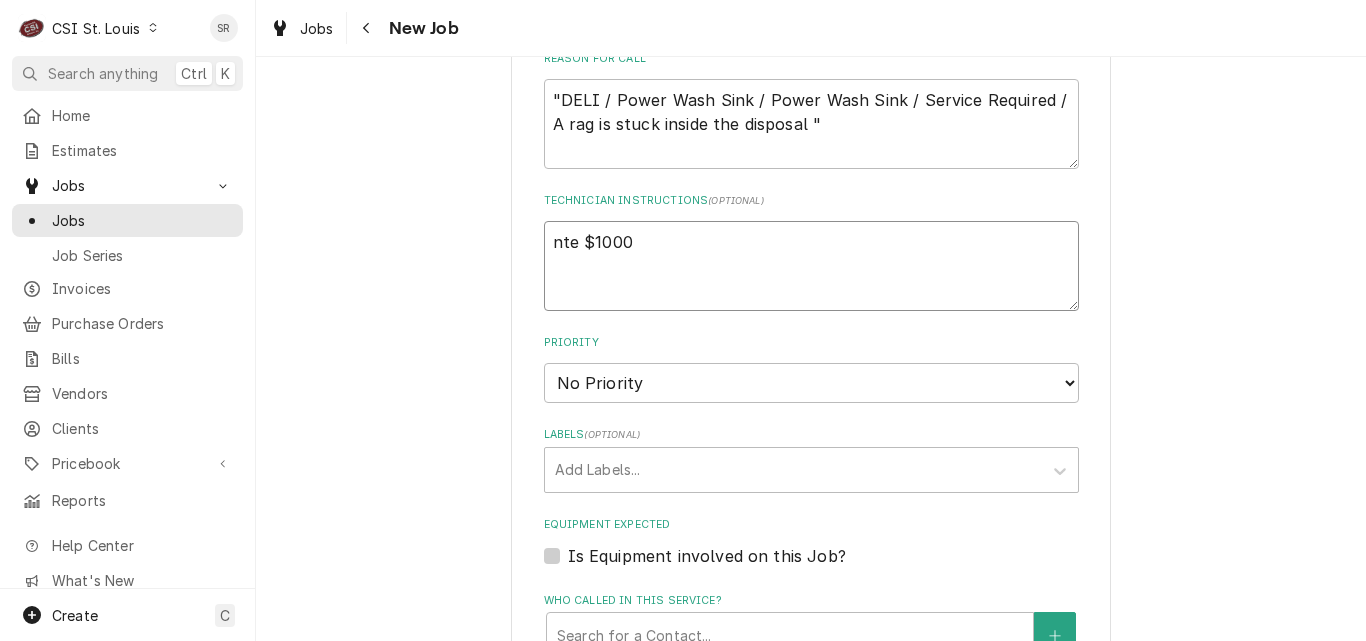 scroll, scrollTop: 1400, scrollLeft: 0, axis: vertical 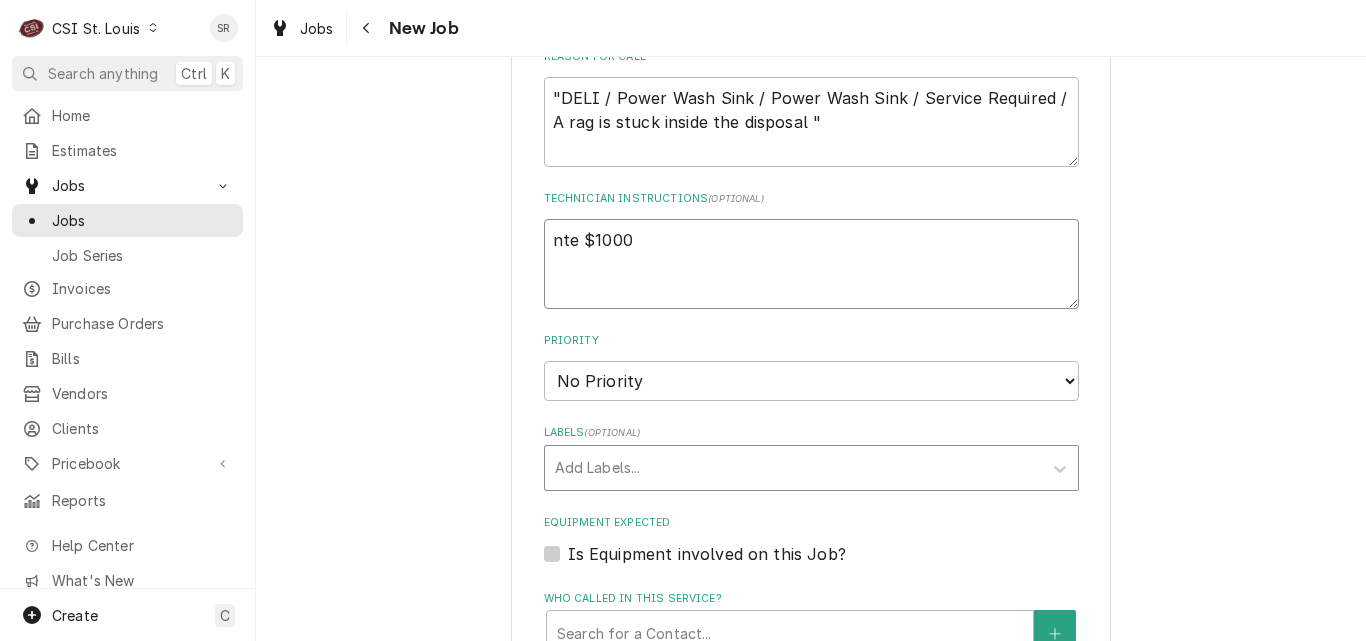 type on "nte $1000" 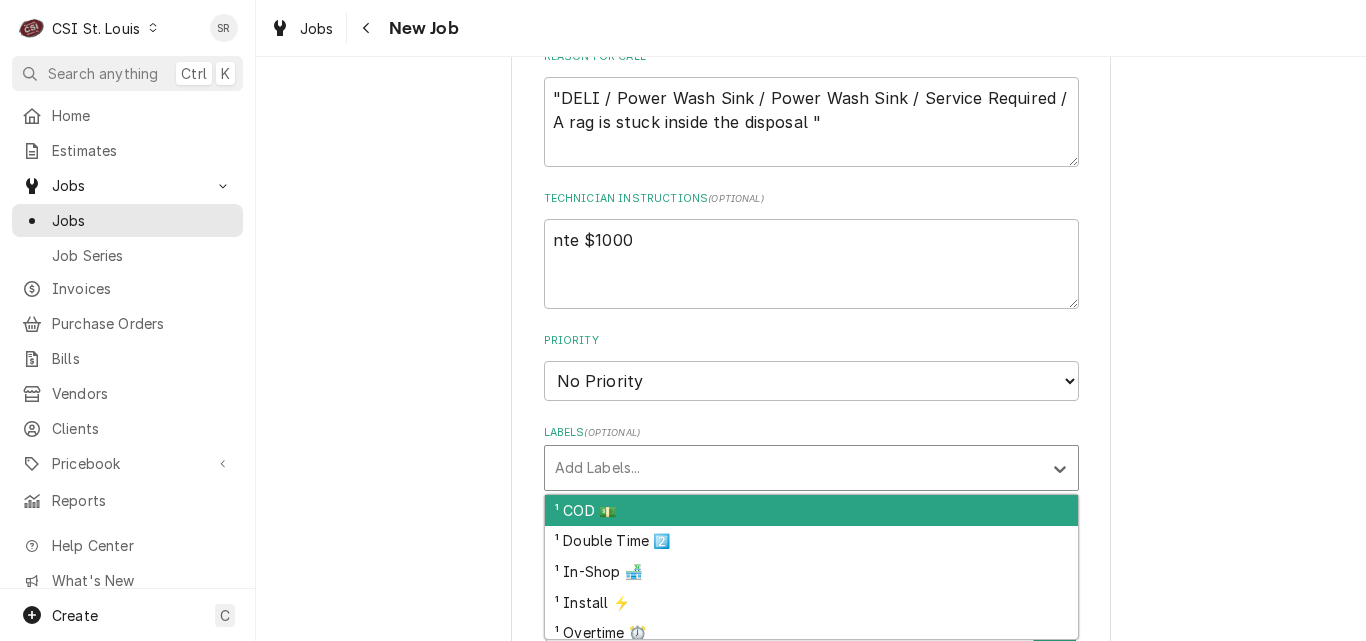 click at bounding box center [793, 468] 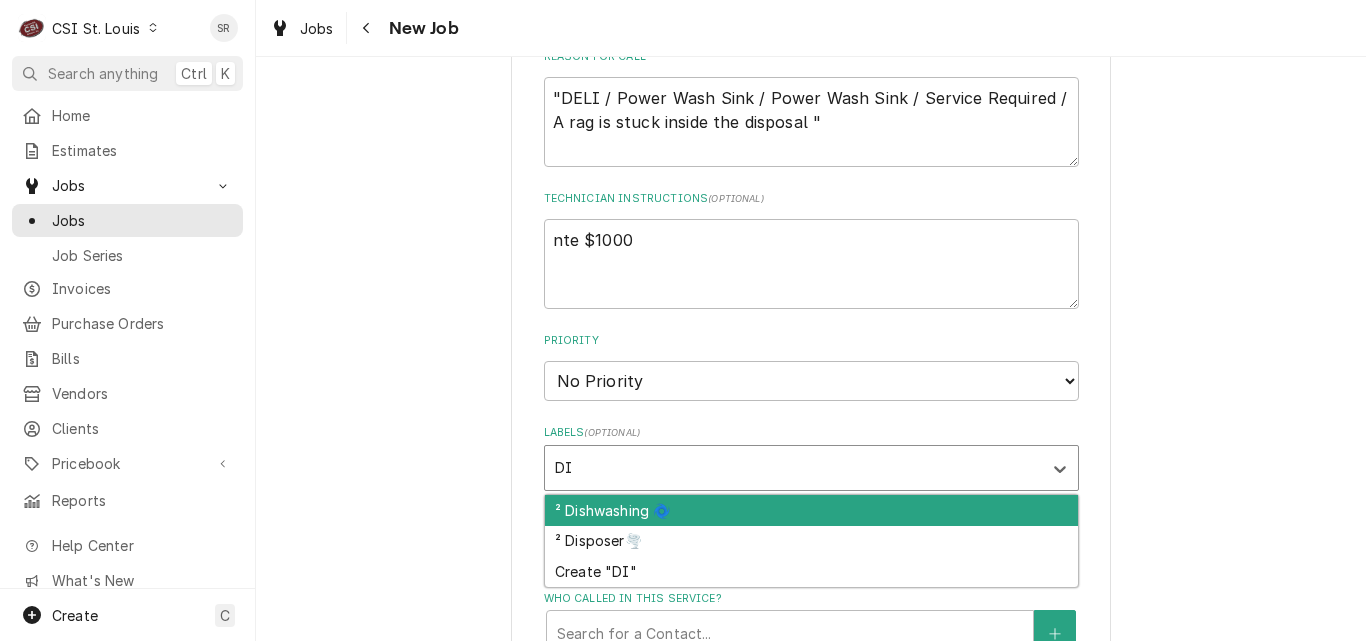 type on "DIS" 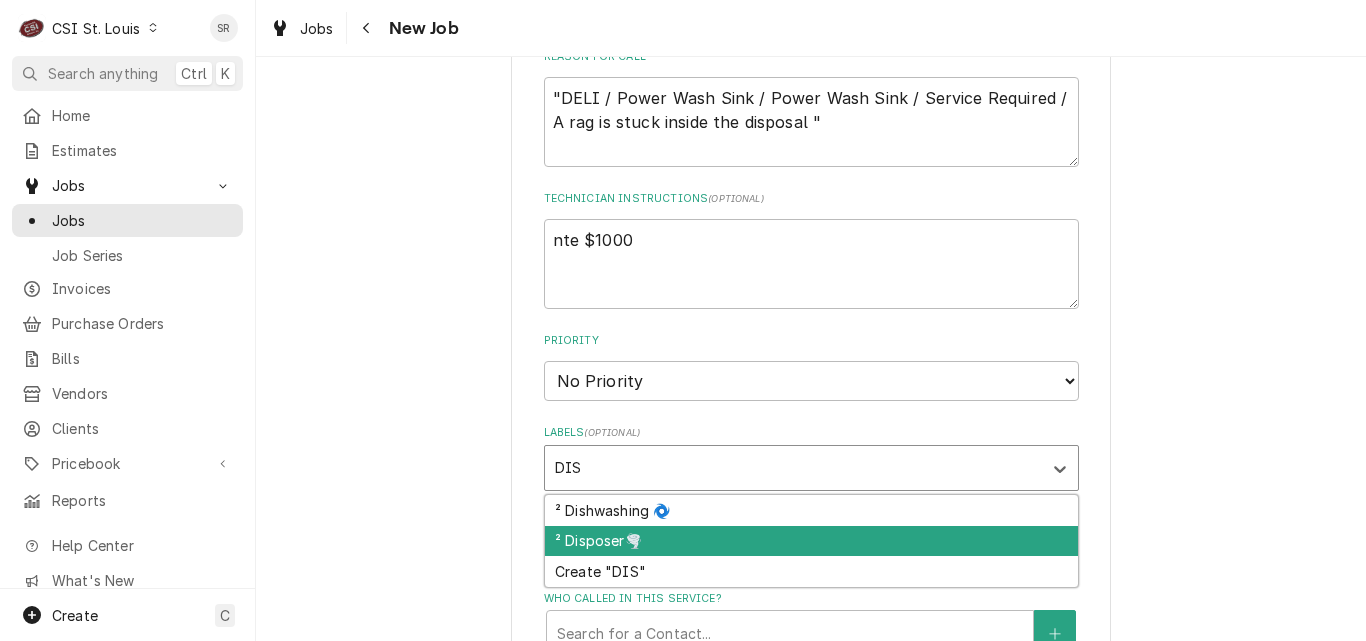 click on "² Disposer🌪️" at bounding box center (811, 541) 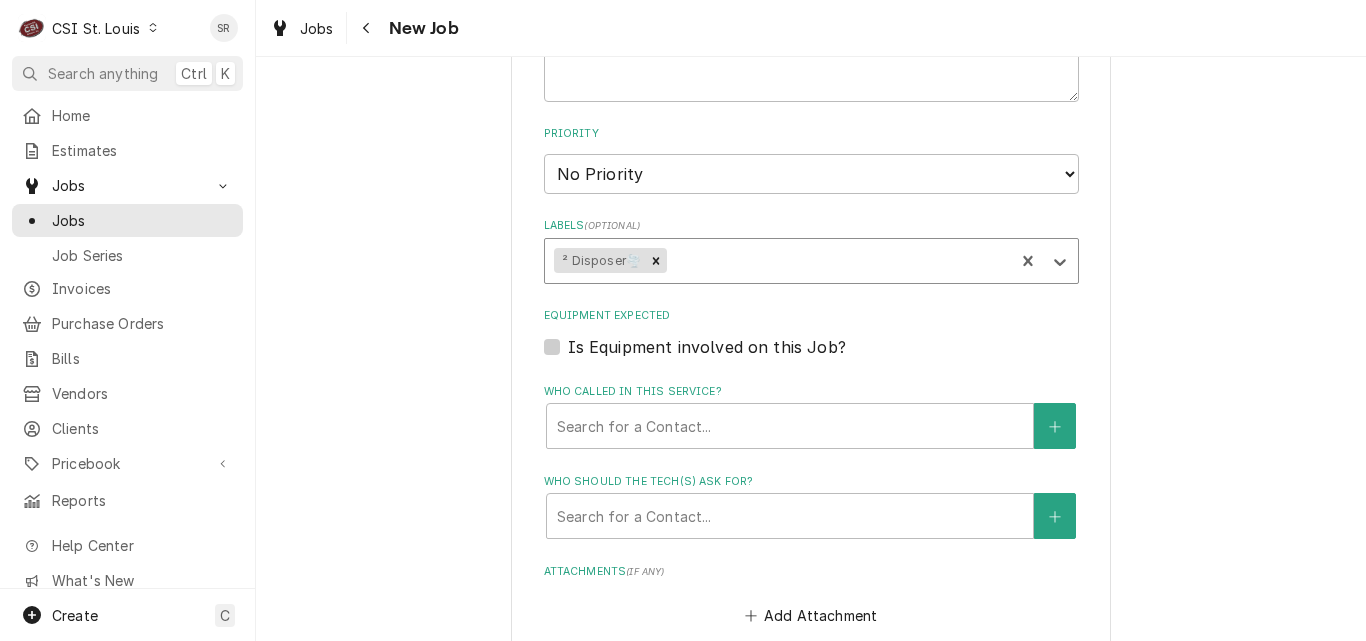 type on "x" 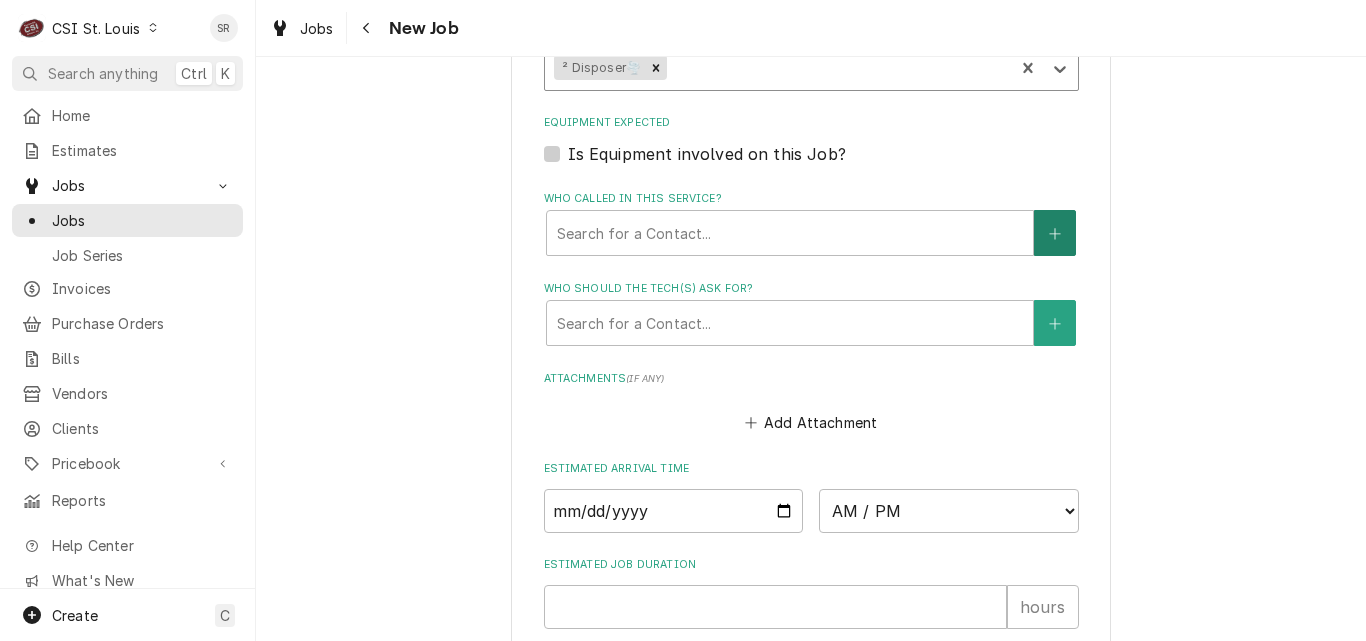 click at bounding box center [1055, 233] 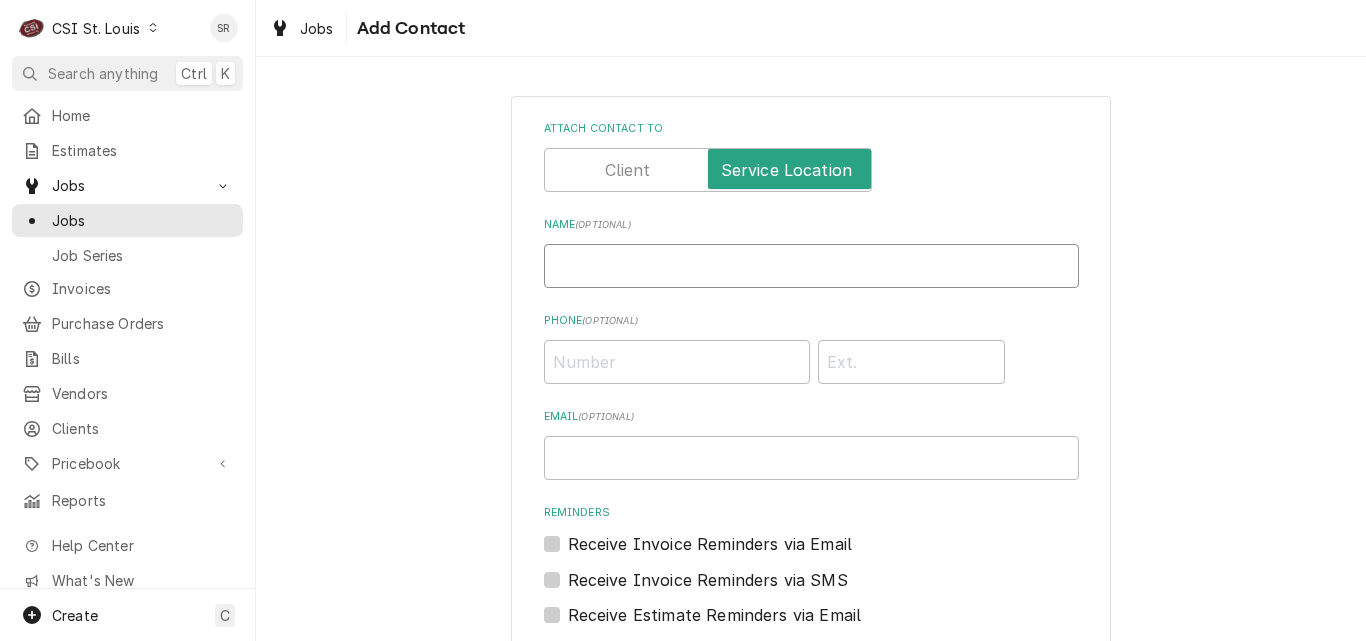 click on "Name  ( optional )" at bounding box center (811, 266) 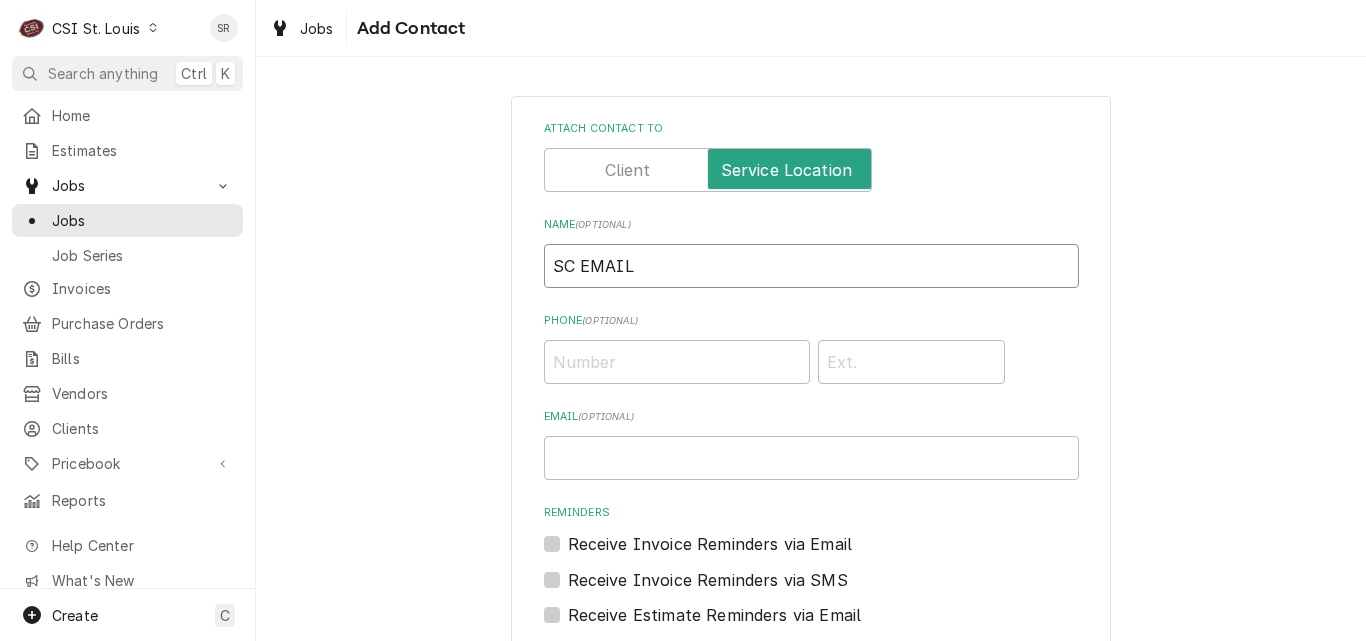 scroll, scrollTop: 220, scrollLeft: 0, axis: vertical 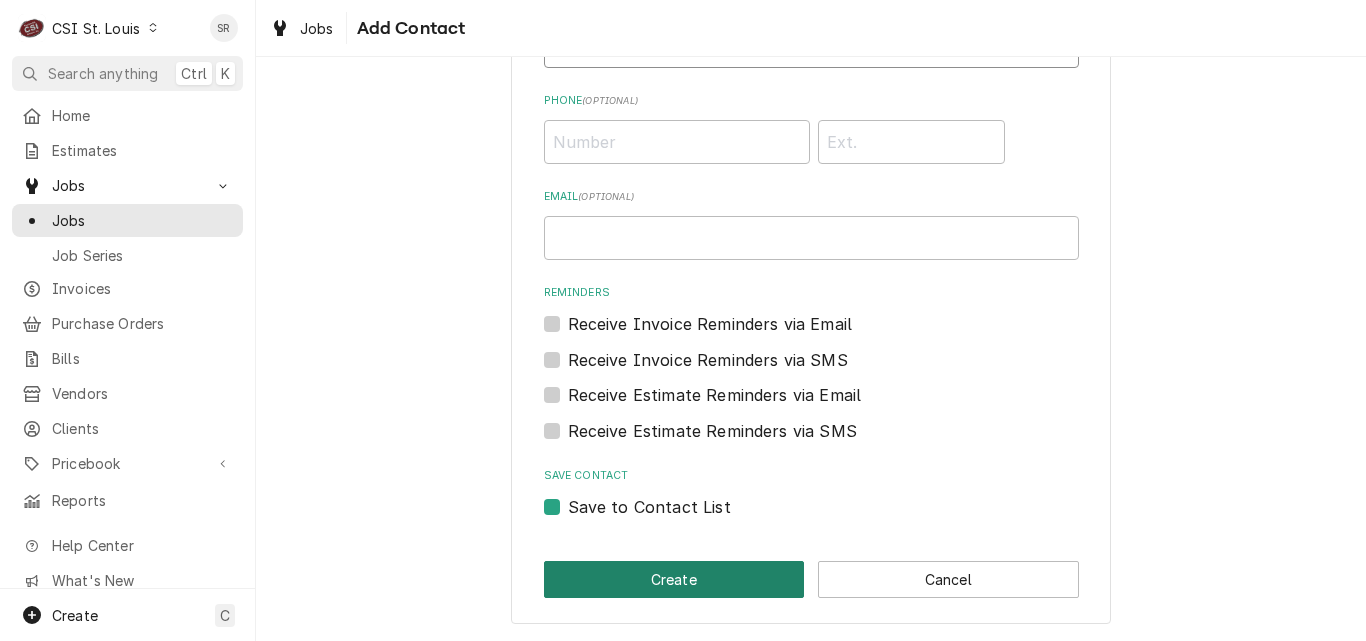 type on "SC EMAIL" 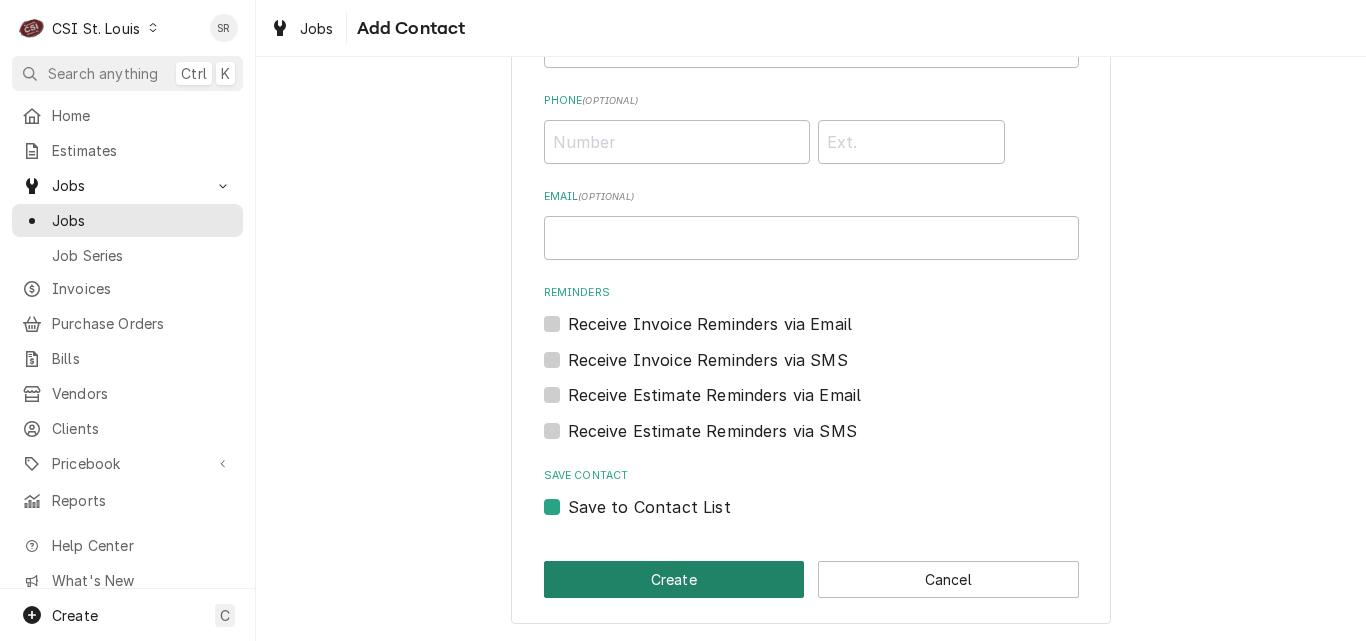 click on "Create" at bounding box center (674, 579) 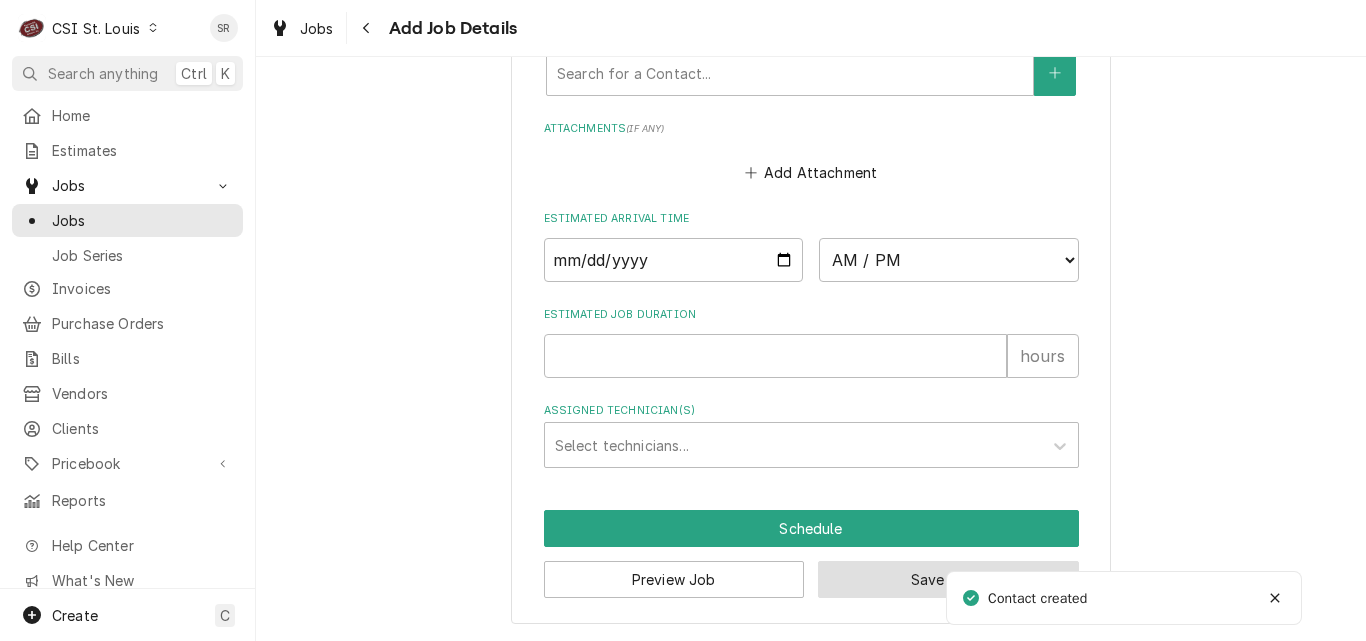 click on "Save Draft" at bounding box center [948, 579] 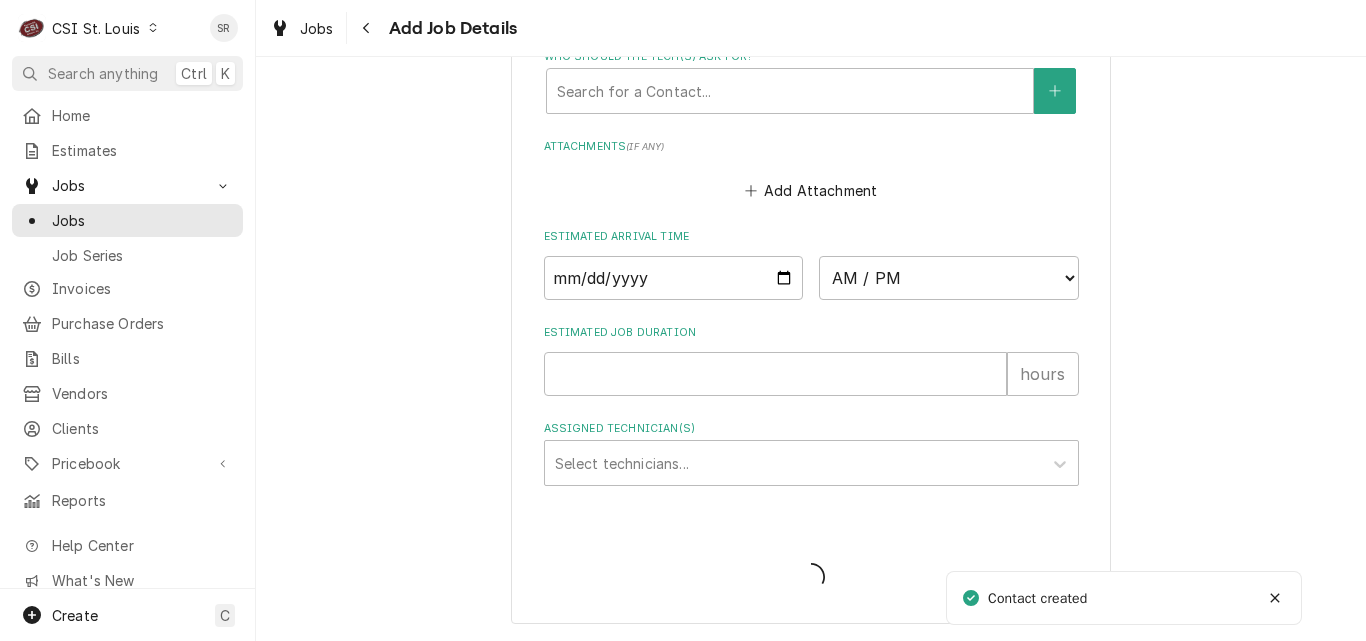 scroll, scrollTop: 2066, scrollLeft: 0, axis: vertical 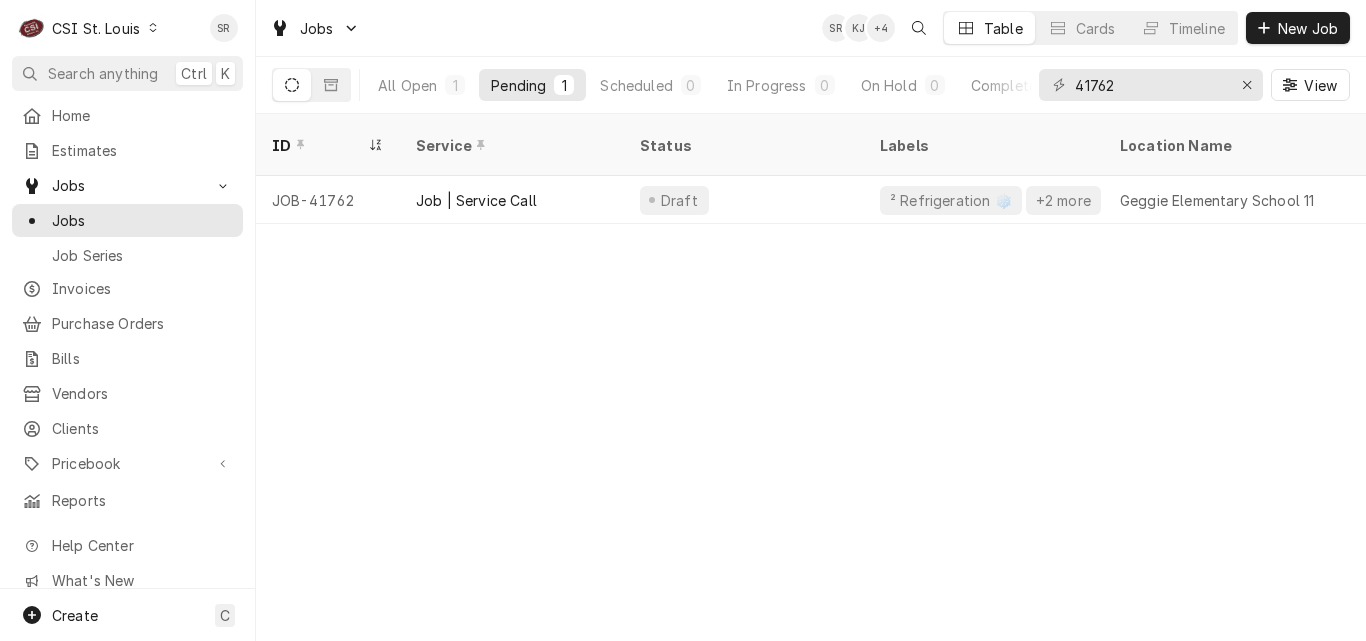 click on "C CSI St. Louis" at bounding box center [89, 28] 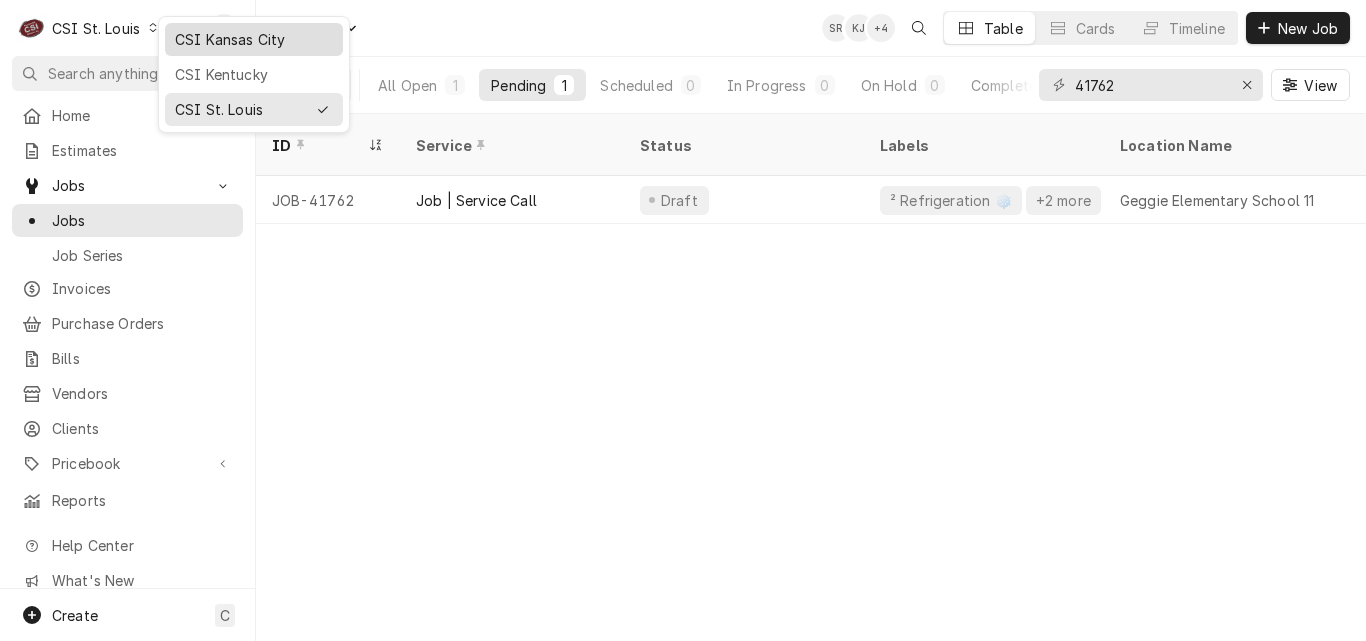 click on "CSI Kansas City" at bounding box center (254, 39) 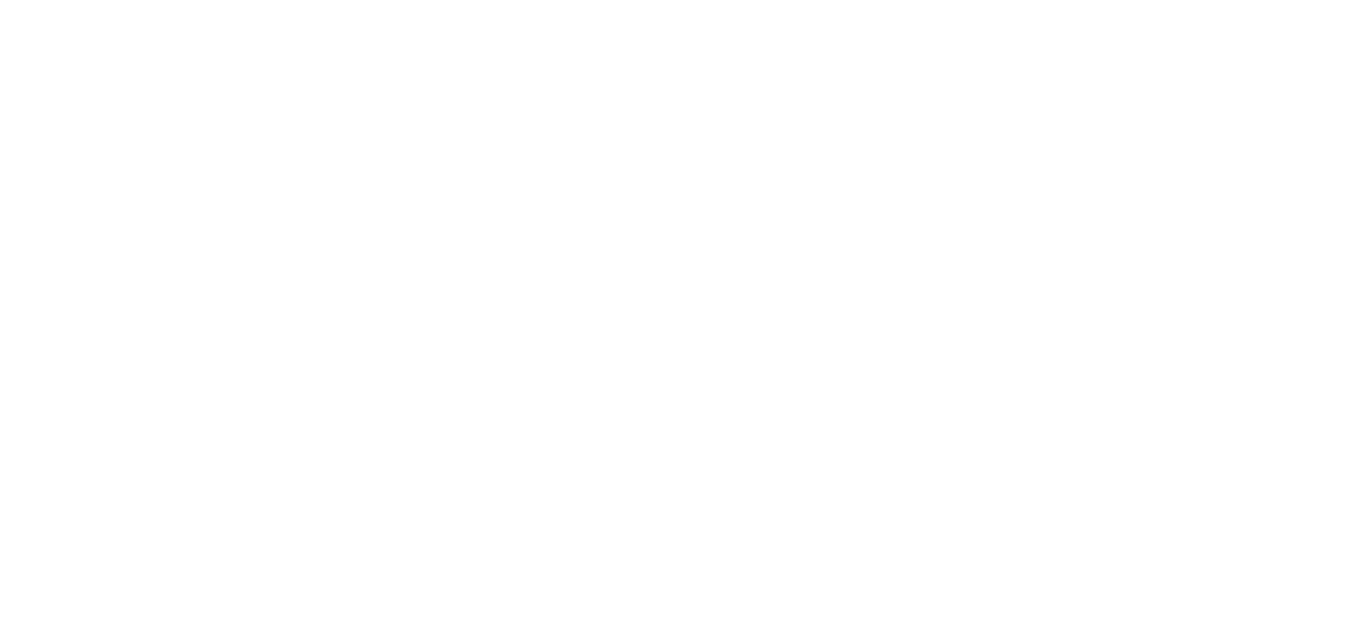 scroll, scrollTop: 0, scrollLeft: 0, axis: both 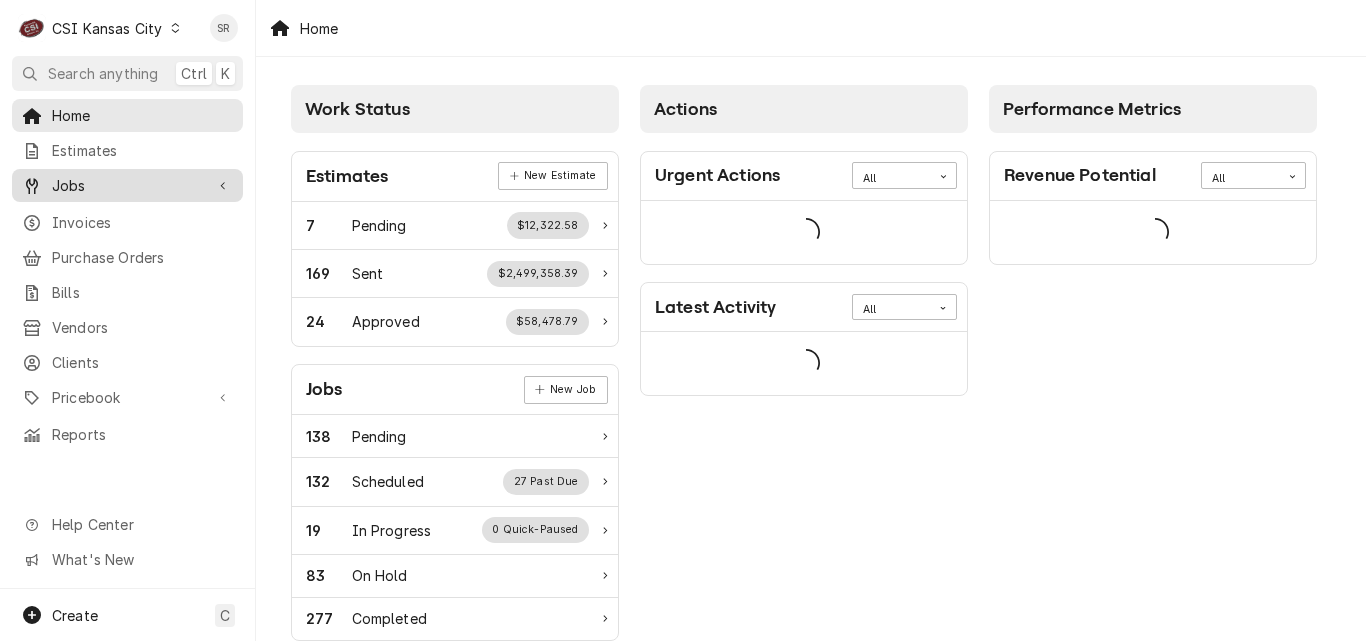 click on "Jobs" at bounding box center (127, 185) 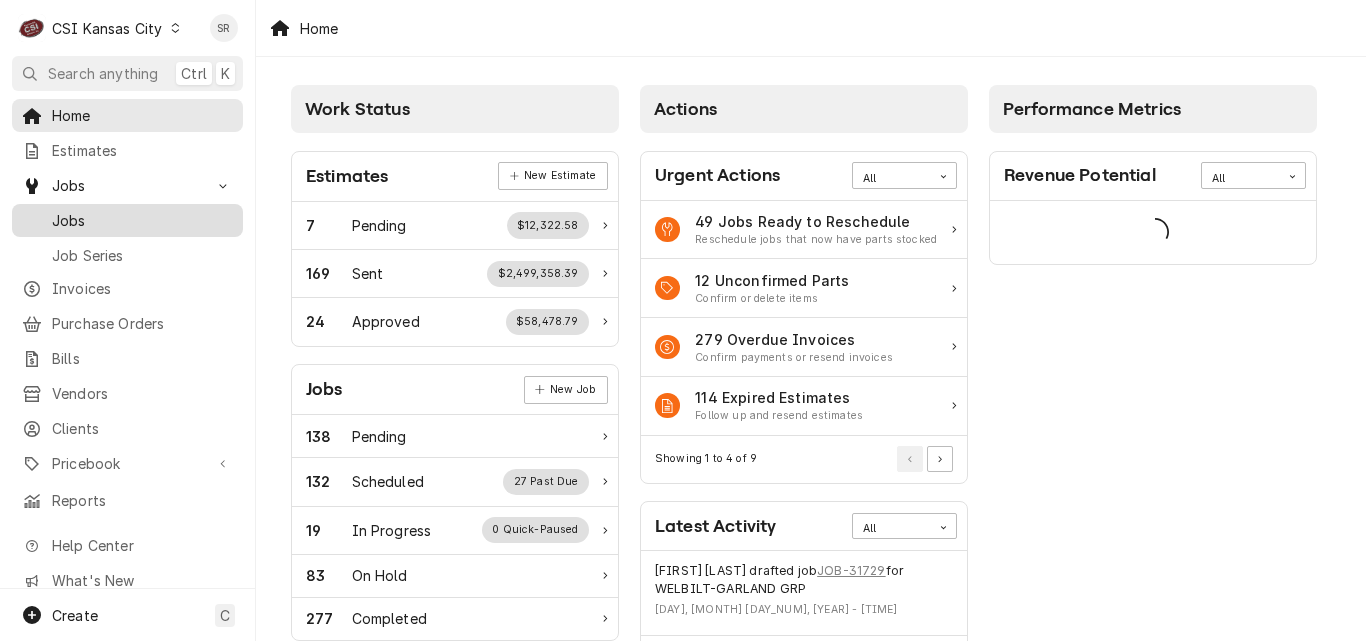 click on "Jobs" at bounding box center [142, 220] 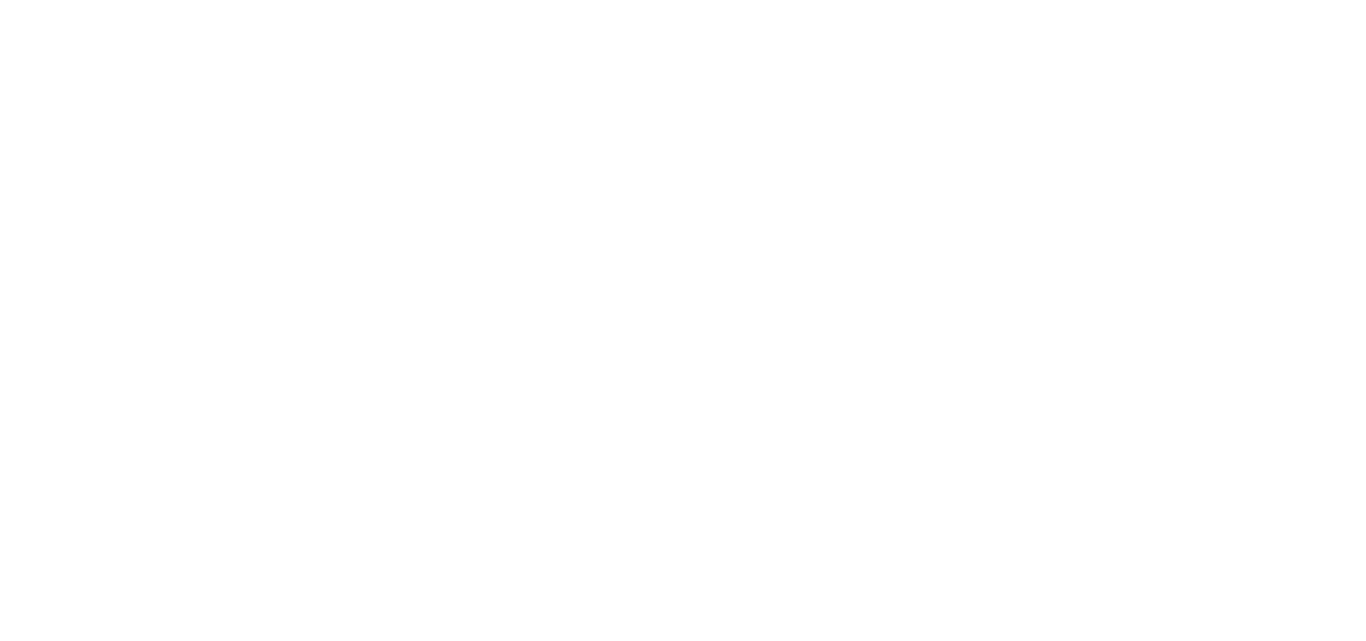 scroll, scrollTop: 0, scrollLeft: 0, axis: both 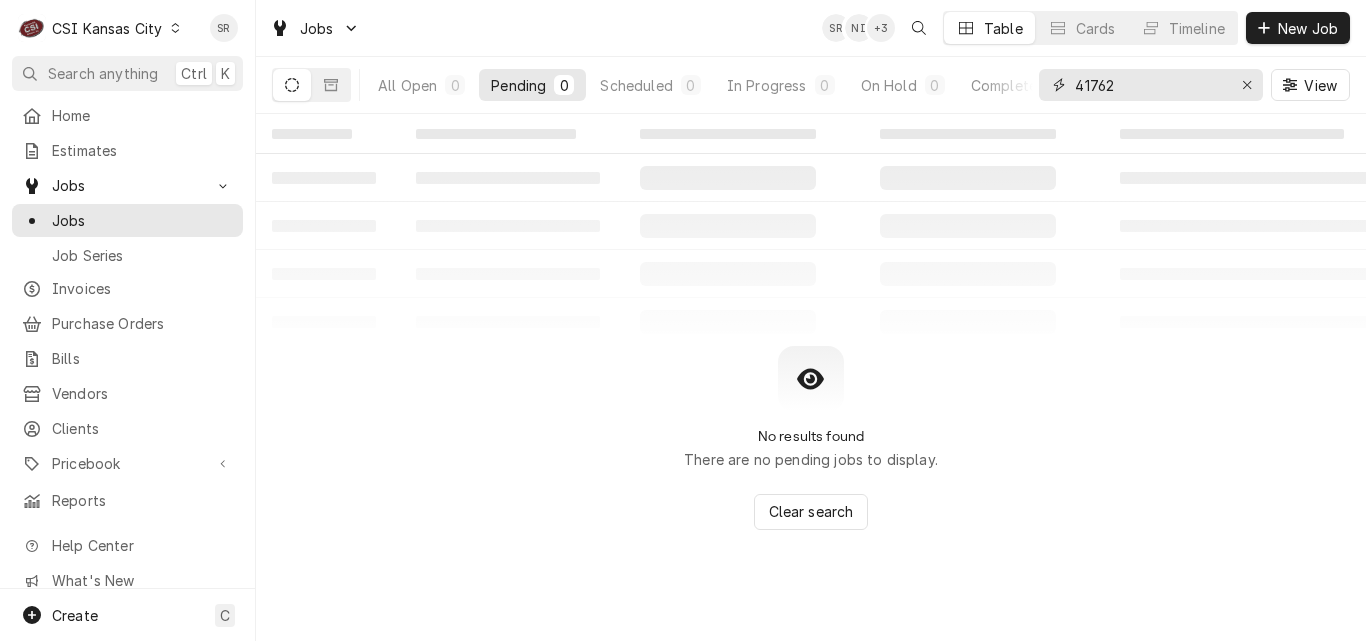 drag, startPoint x: 1139, startPoint y: 92, endPoint x: 1074, endPoint y: 89, distance: 65.06919 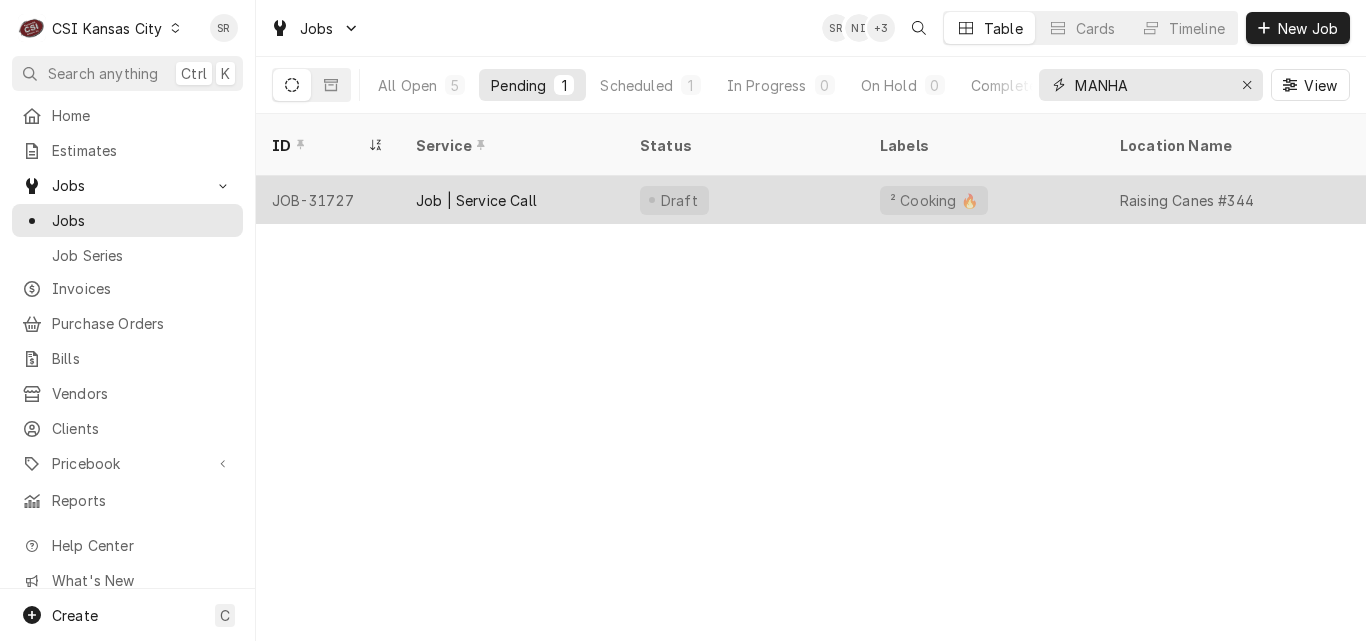 type on "MANHA" 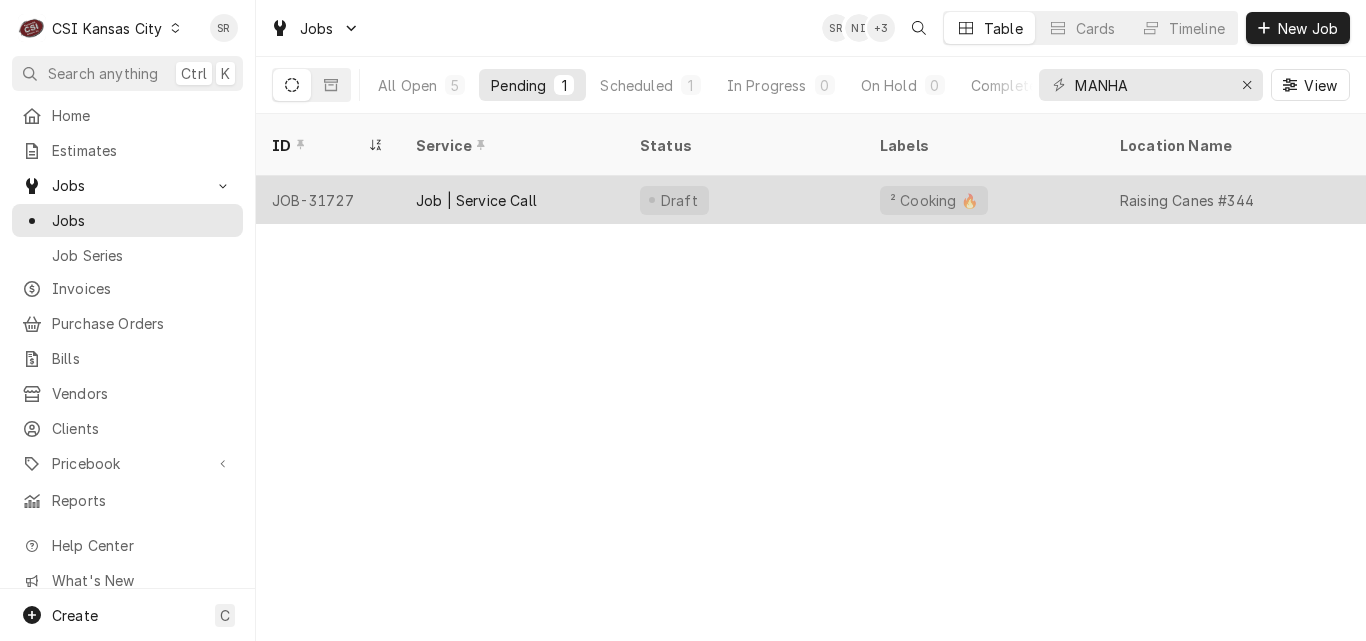 click on "Job | Service Call" at bounding box center (512, 200) 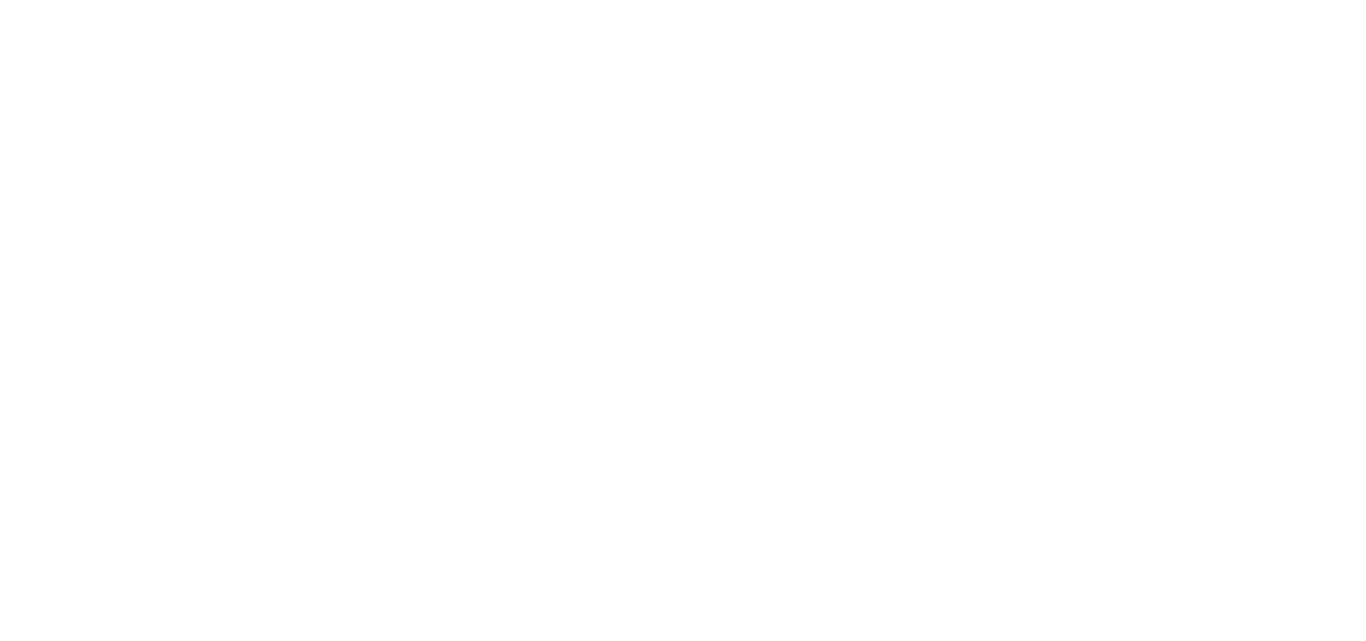 scroll, scrollTop: 0, scrollLeft: 0, axis: both 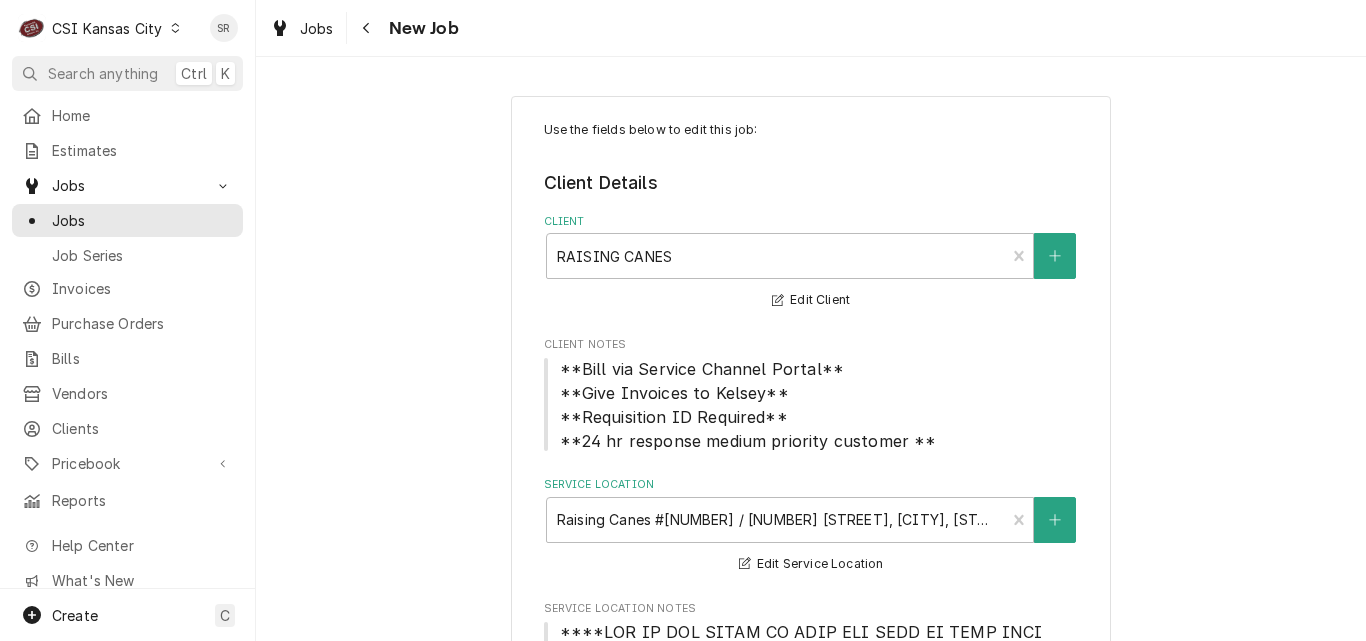type on "x" 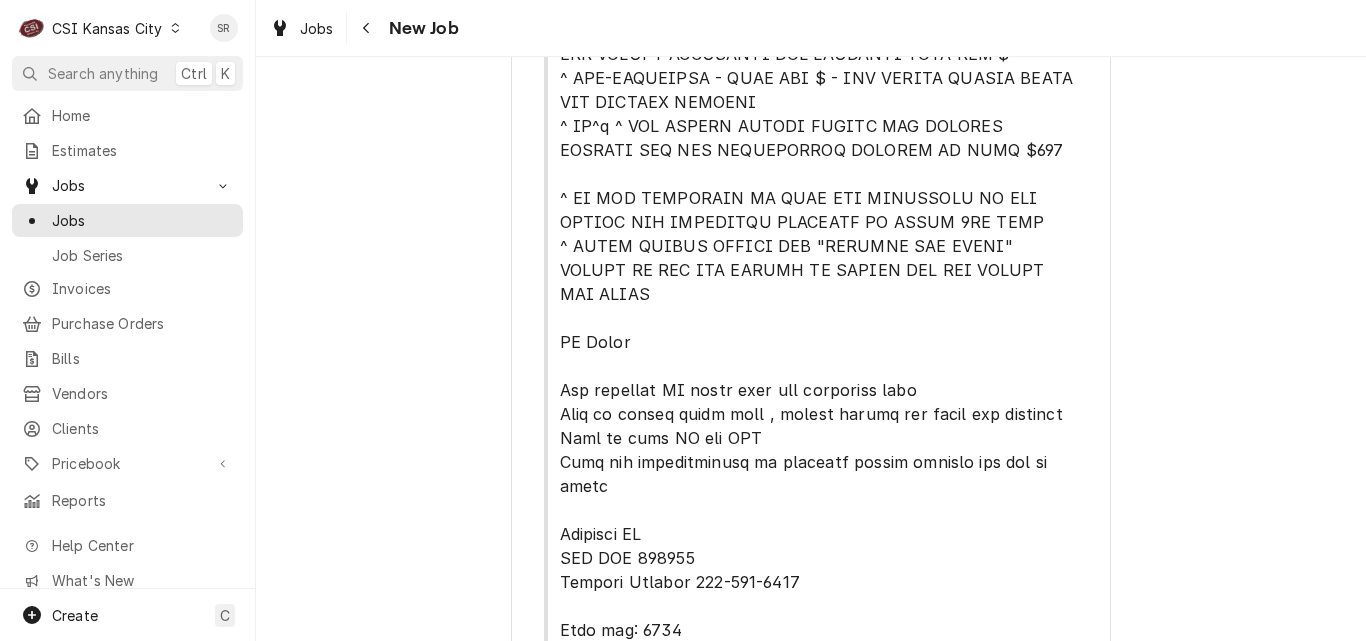 scroll, scrollTop: 800, scrollLeft: 0, axis: vertical 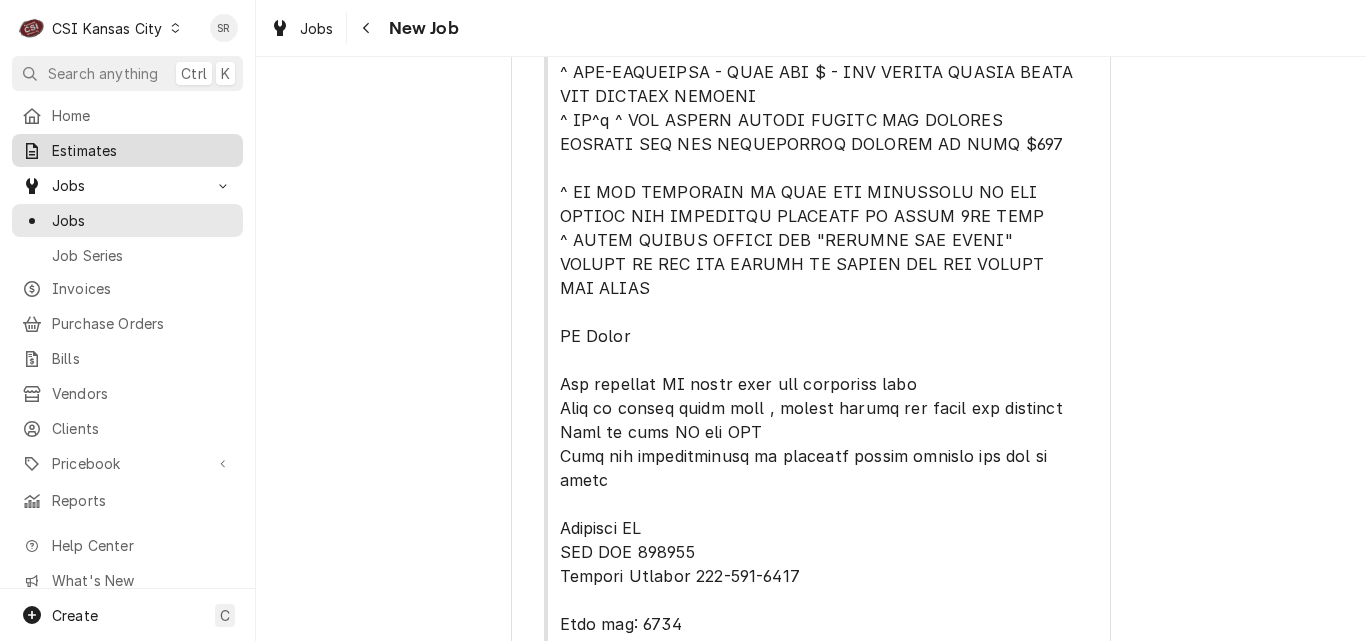 click on "Estimates" at bounding box center (127, 150) 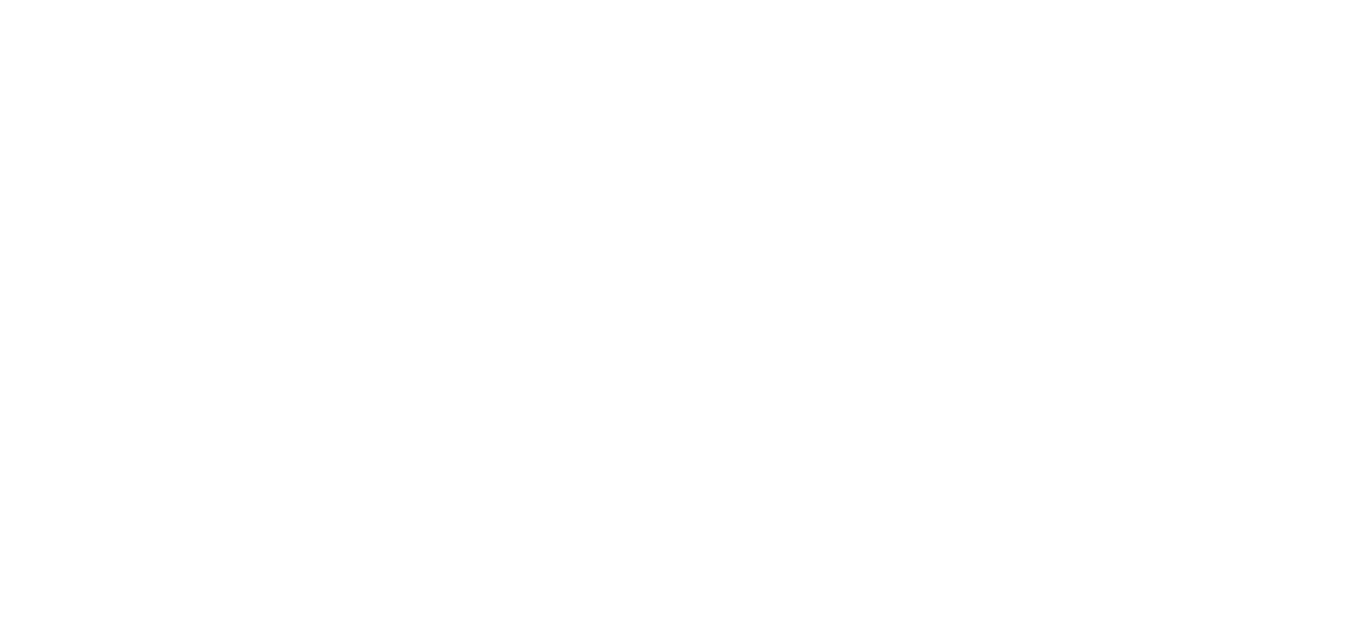 scroll, scrollTop: 0, scrollLeft: 0, axis: both 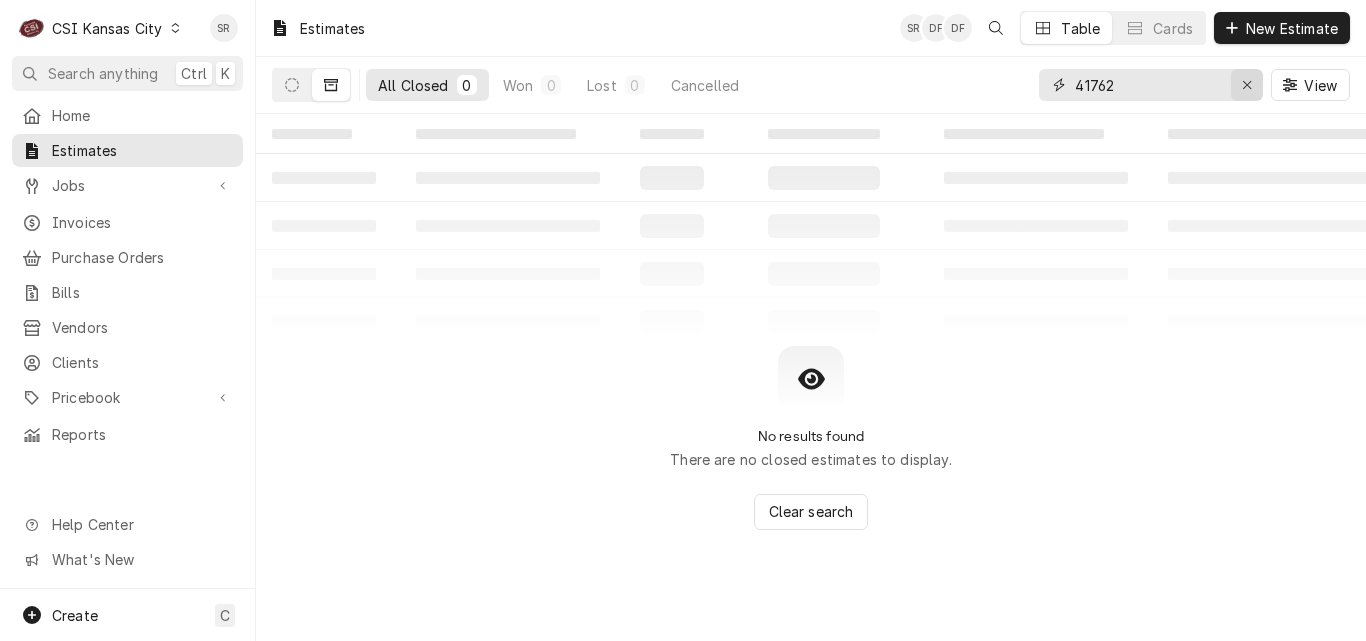 click at bounding box center (1247, 85) 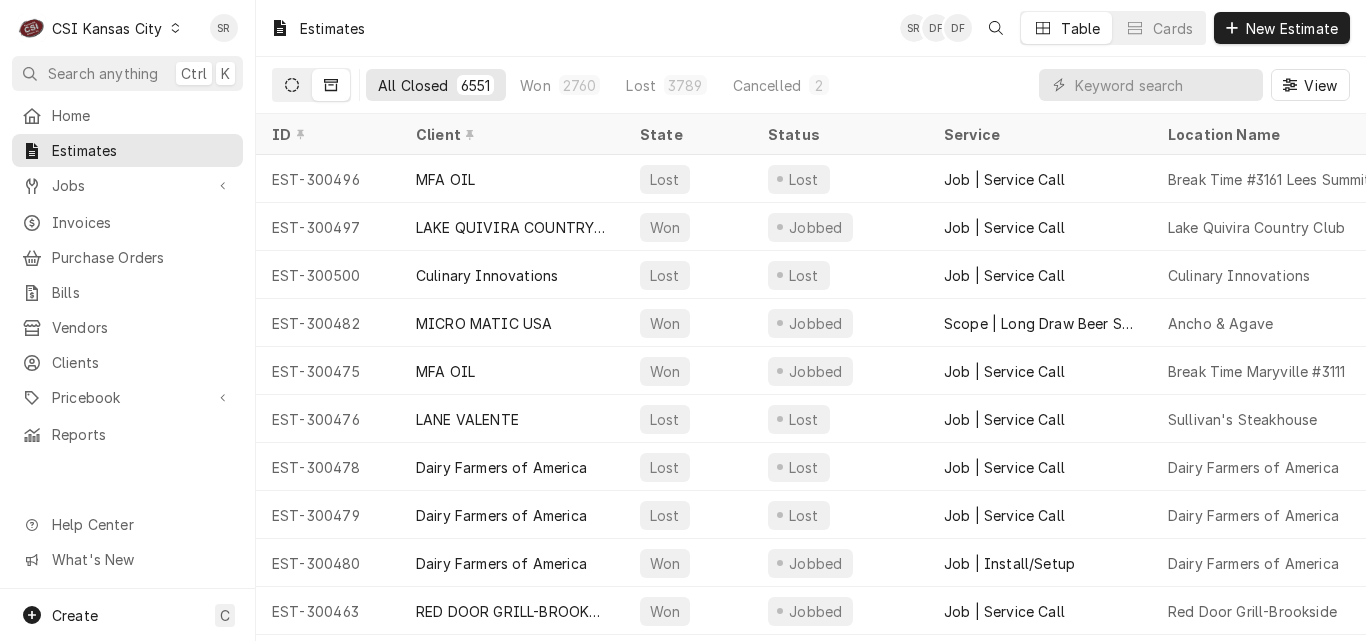 click 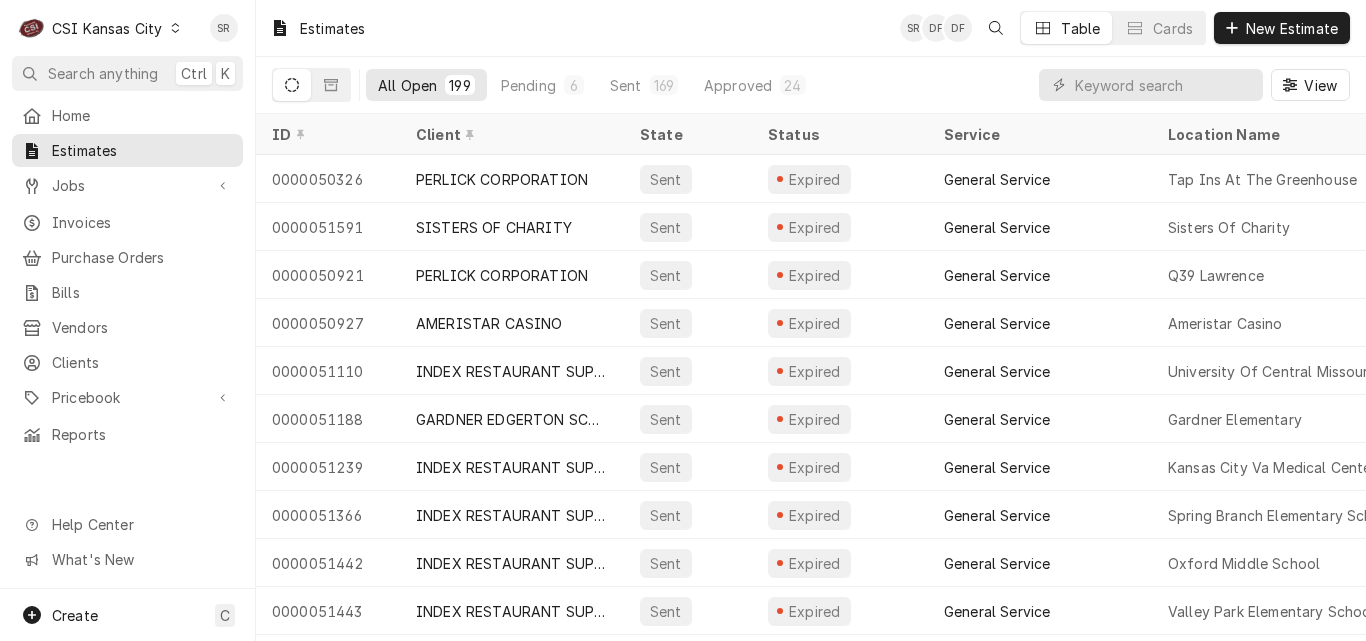 click on "All Open 199 Pending 6 Sent 169 Approved 24" at bounding box center (592, 85) 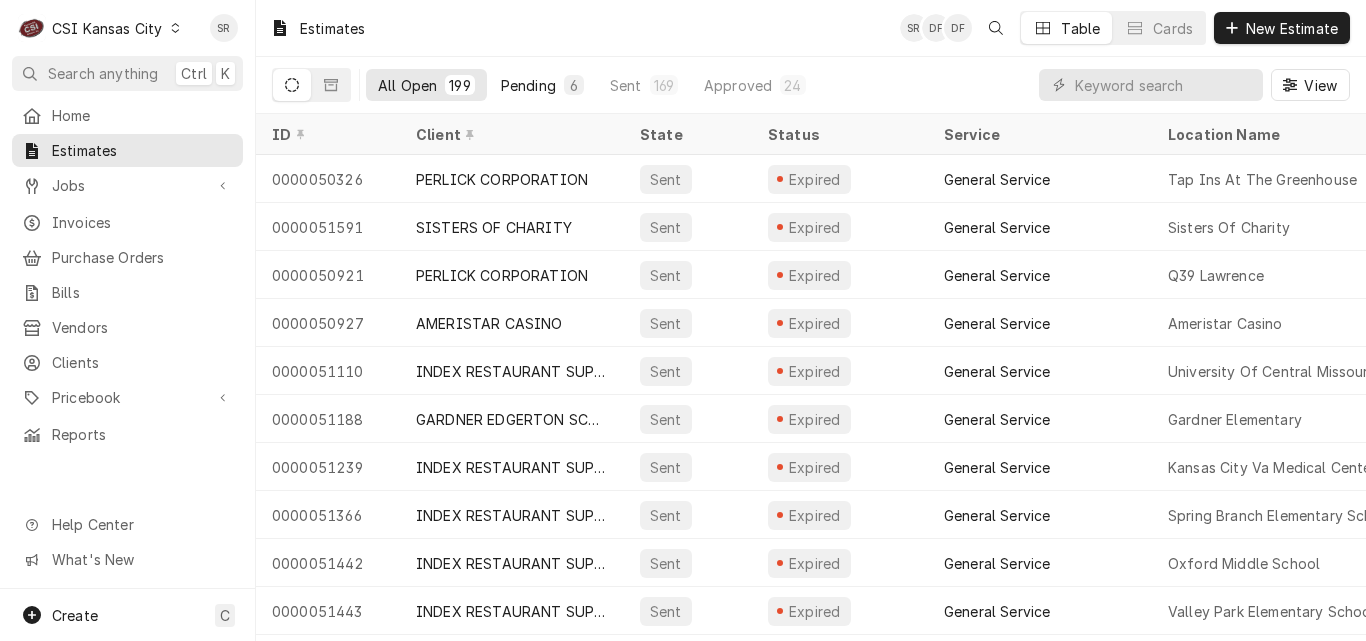 click on "Pending" at bounding box center [528, 85] 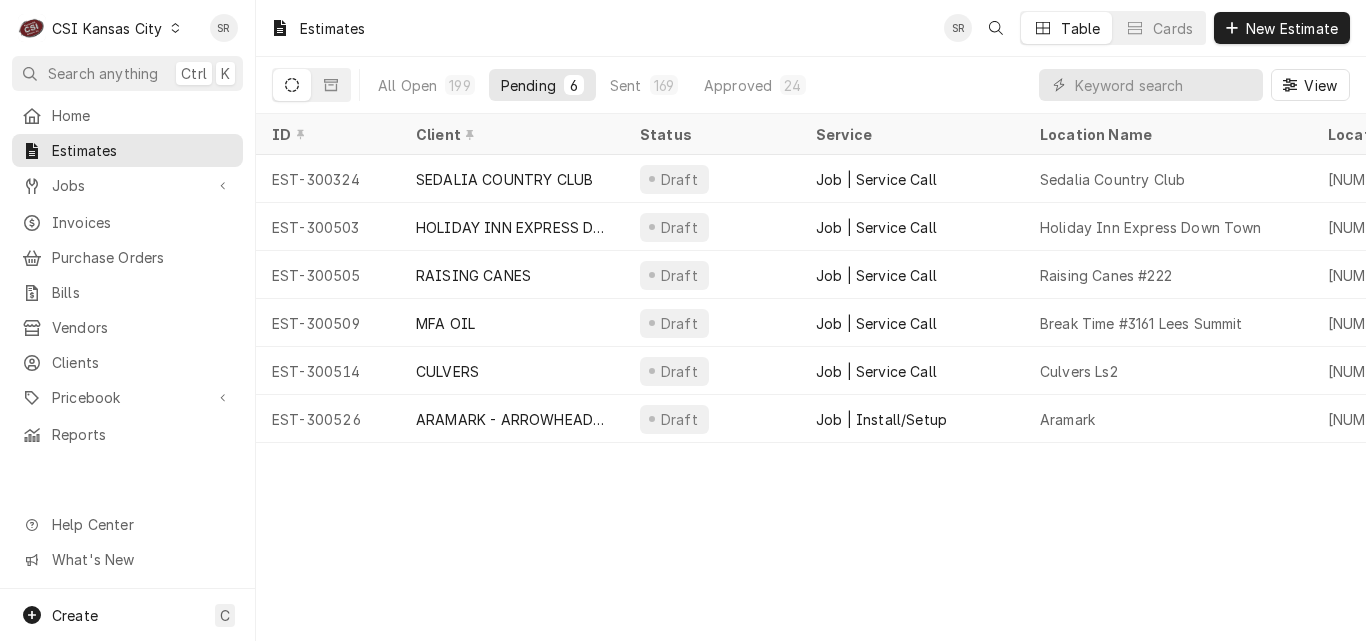 click on "CSI Kansas City" at bounding box center [107, 28] 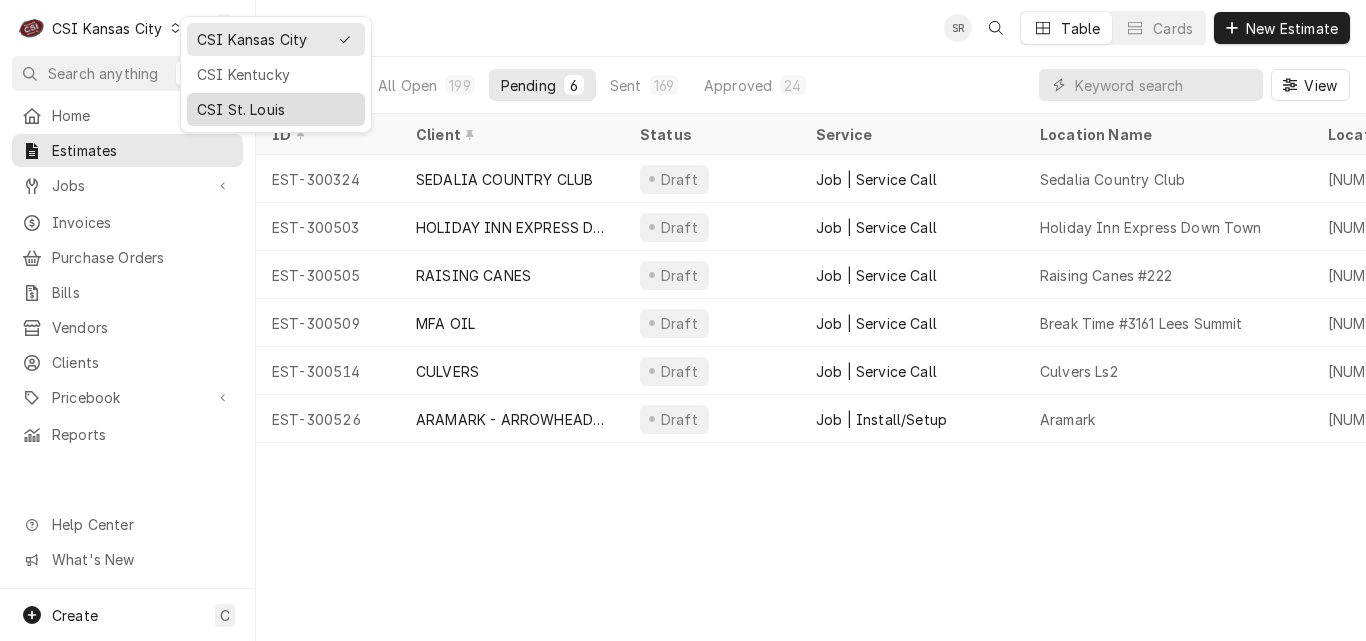 click on "CSI St. Louis" at bounding box center [276, 109] 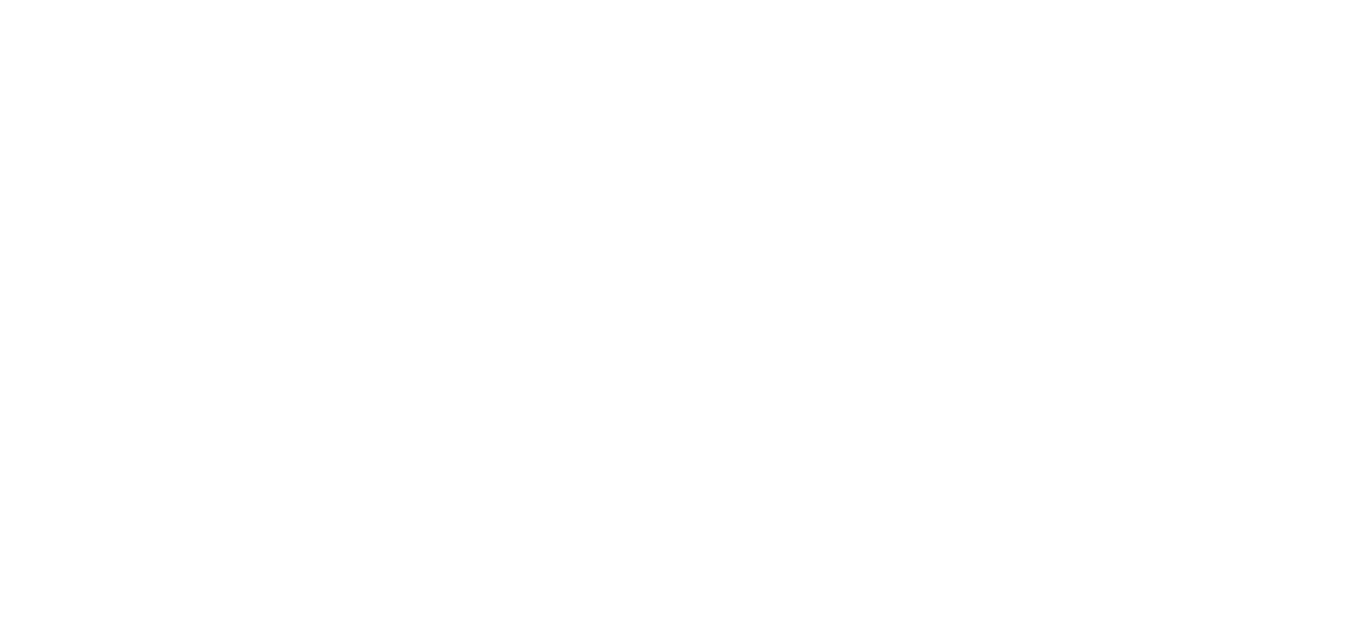 scroll, scrollTop: 0, scrollLeft: 0, axis: both 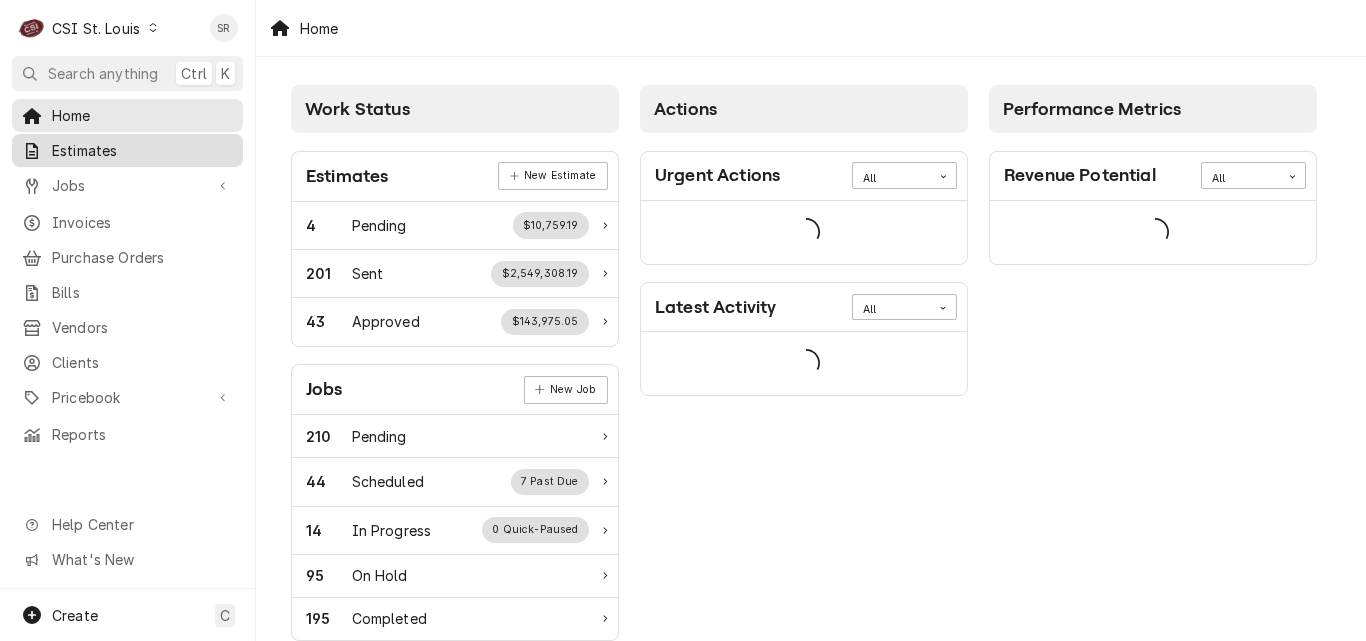 click on "Estimates" at bounding box center [142, 150] 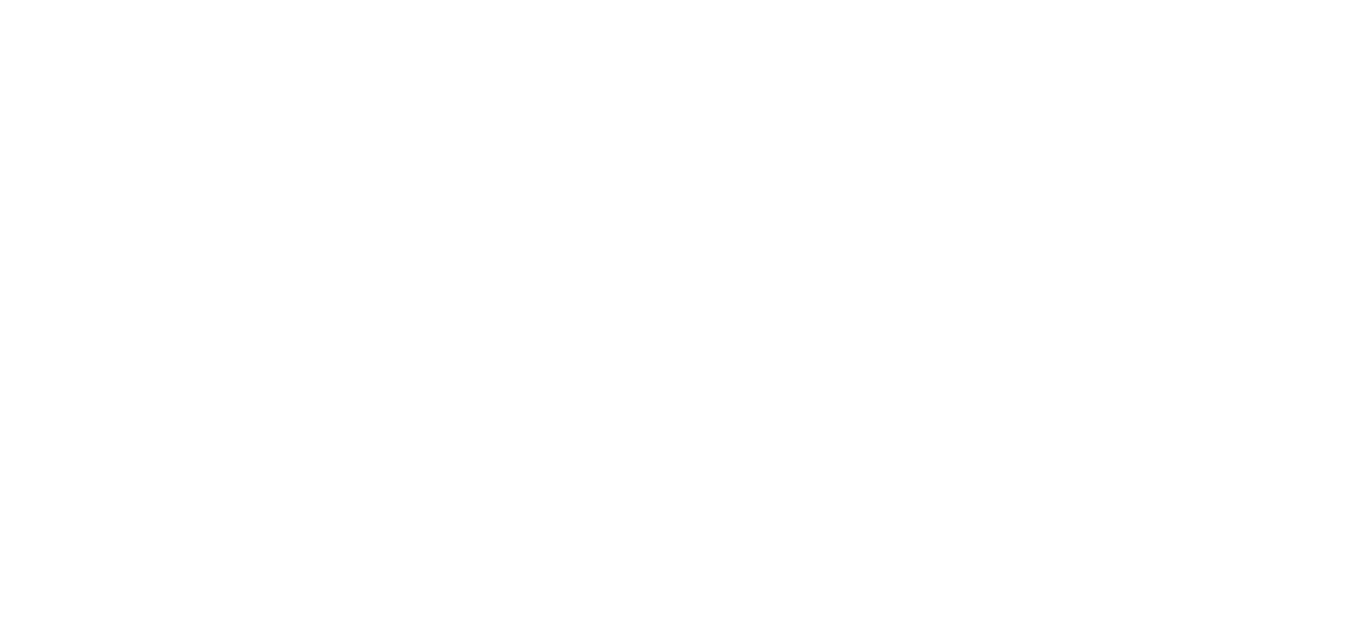 scroll, scrollTop: 0, scrollLeft: 0, axis: both 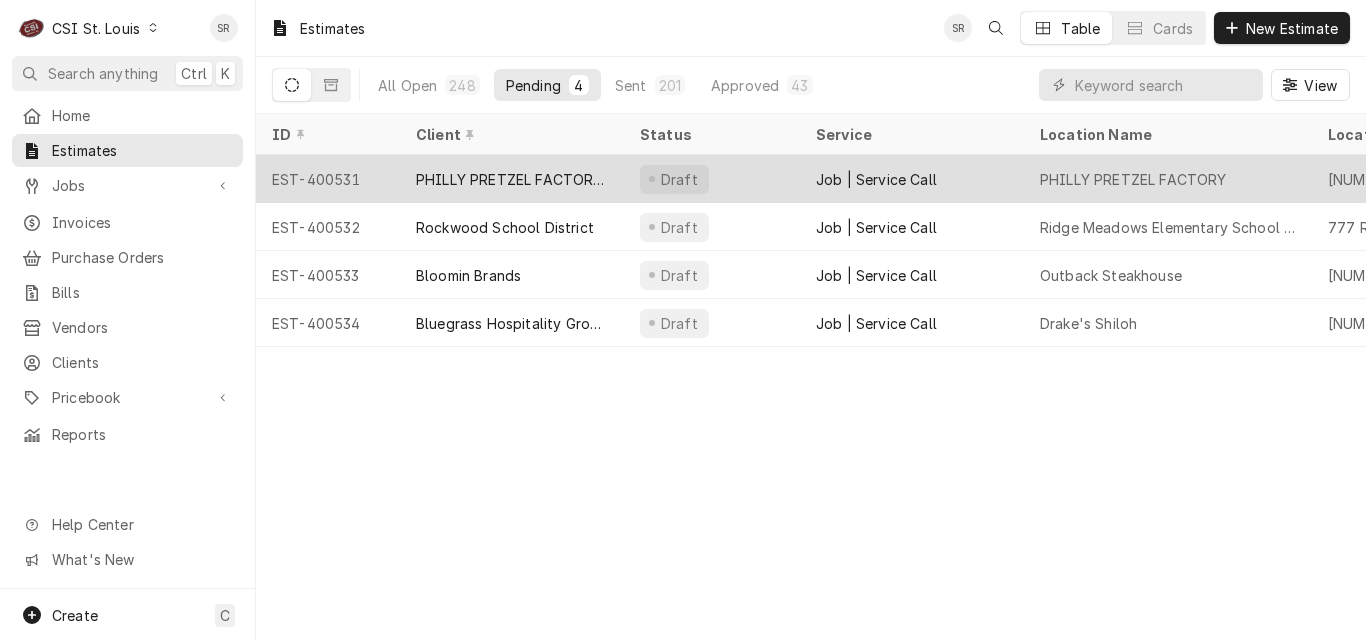 click on "EST-400531" at bounding box center (328, 179) 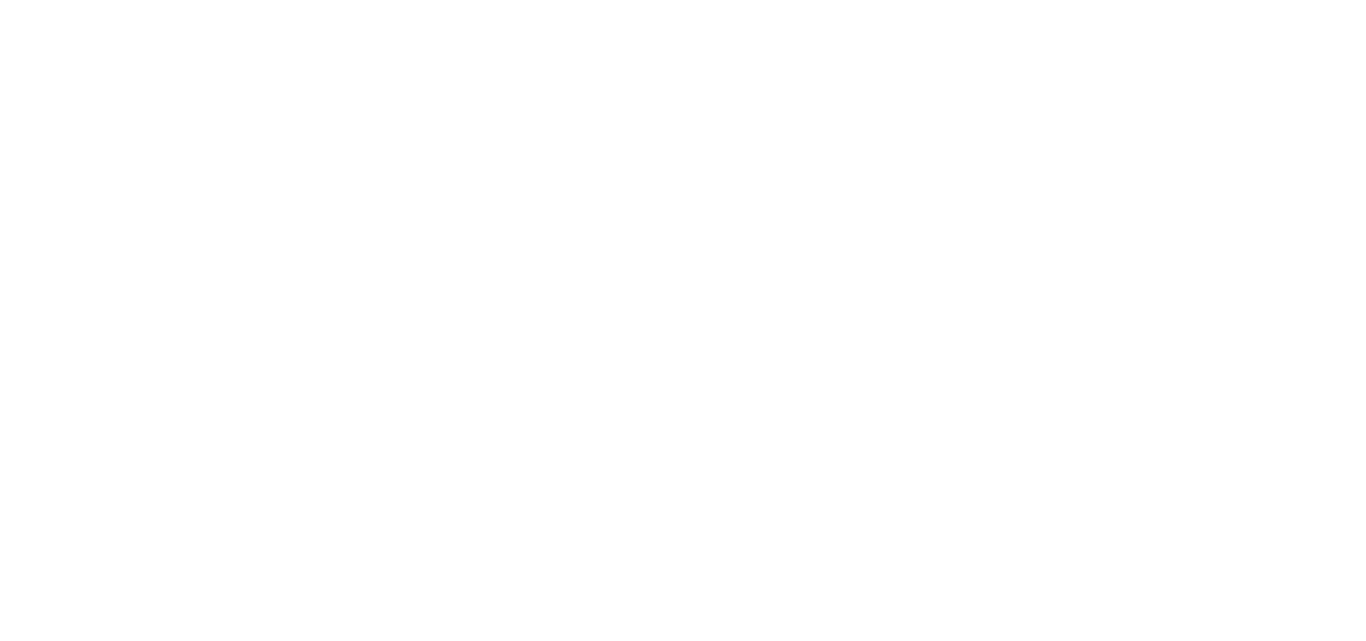scroll, scrollTop: 0, scrollLeft: 0, axis: both 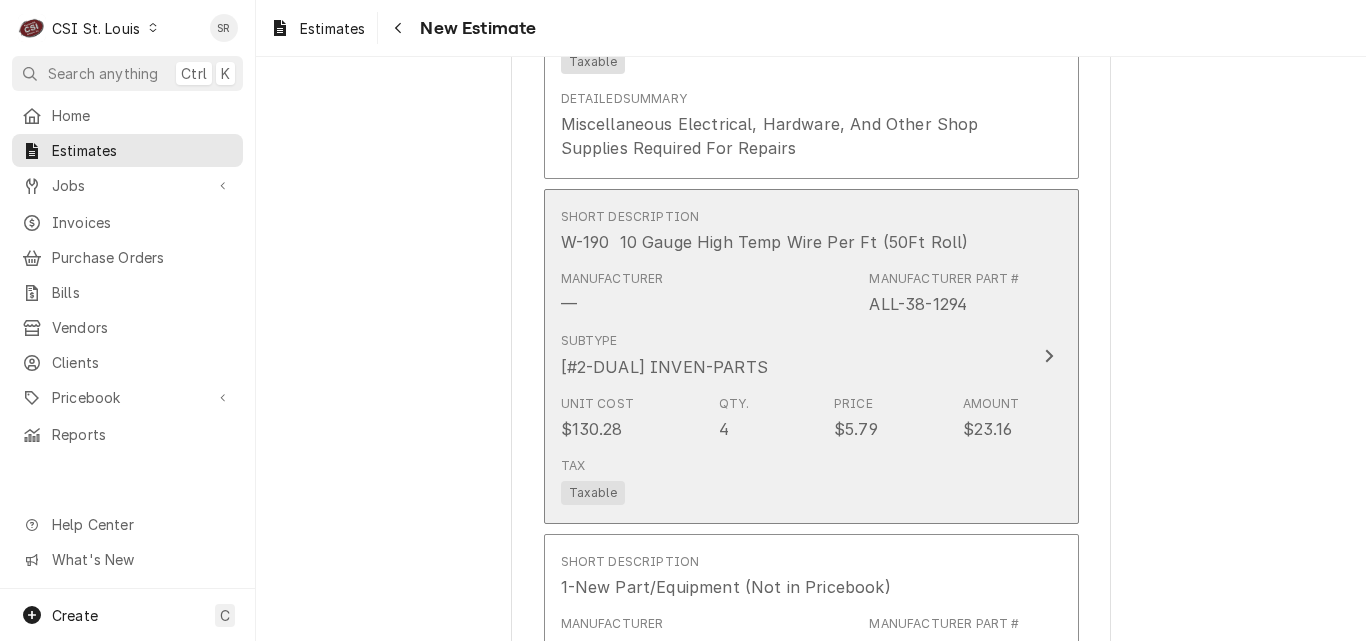 click on "Subtype [#2-DUAL] INVEN-PARTS" at bounding box center [790, 355] 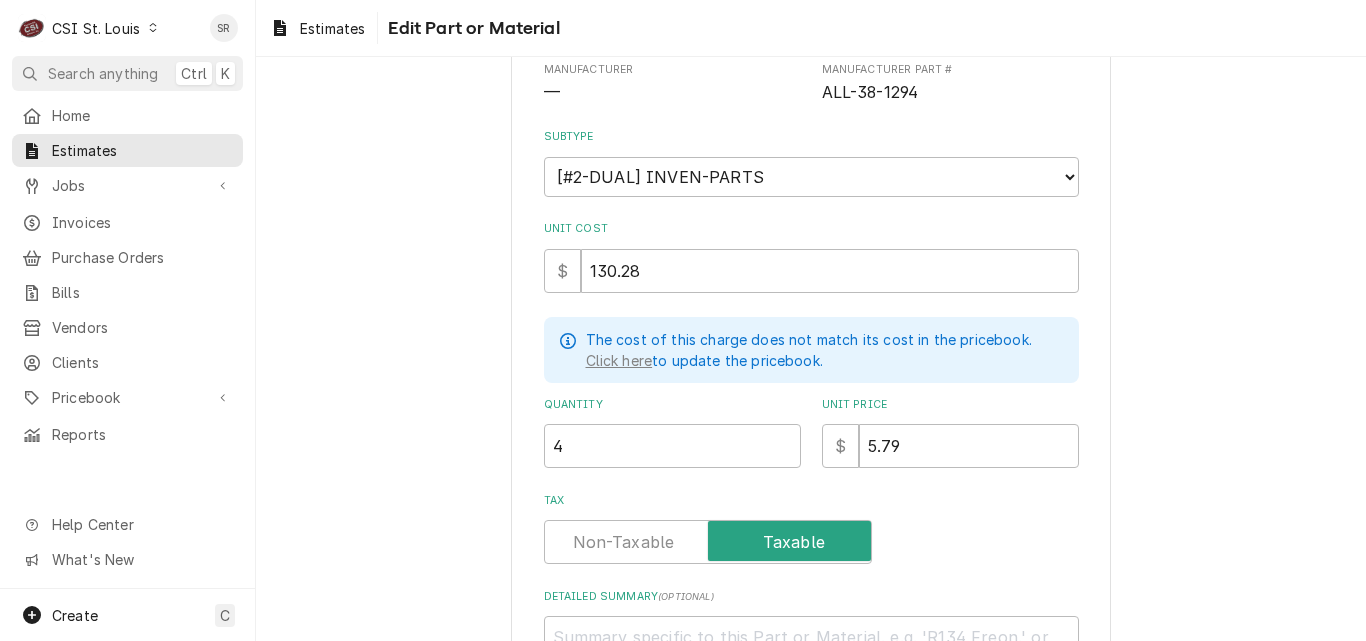 scroll, scrollTop: 168, scrollLeft: 0, axis: vertical 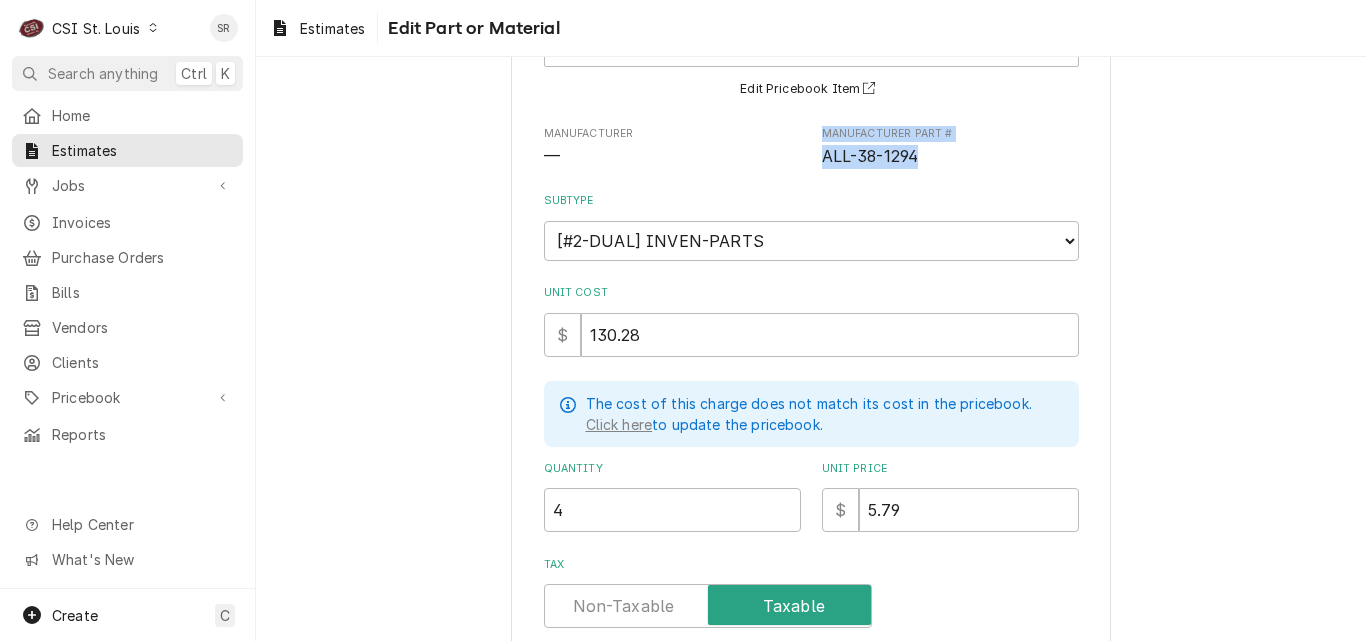 drag, startPoint x: 919, startPoint y: 163, endPoint x: 802, endPoint y: 155, distance: 117.273186 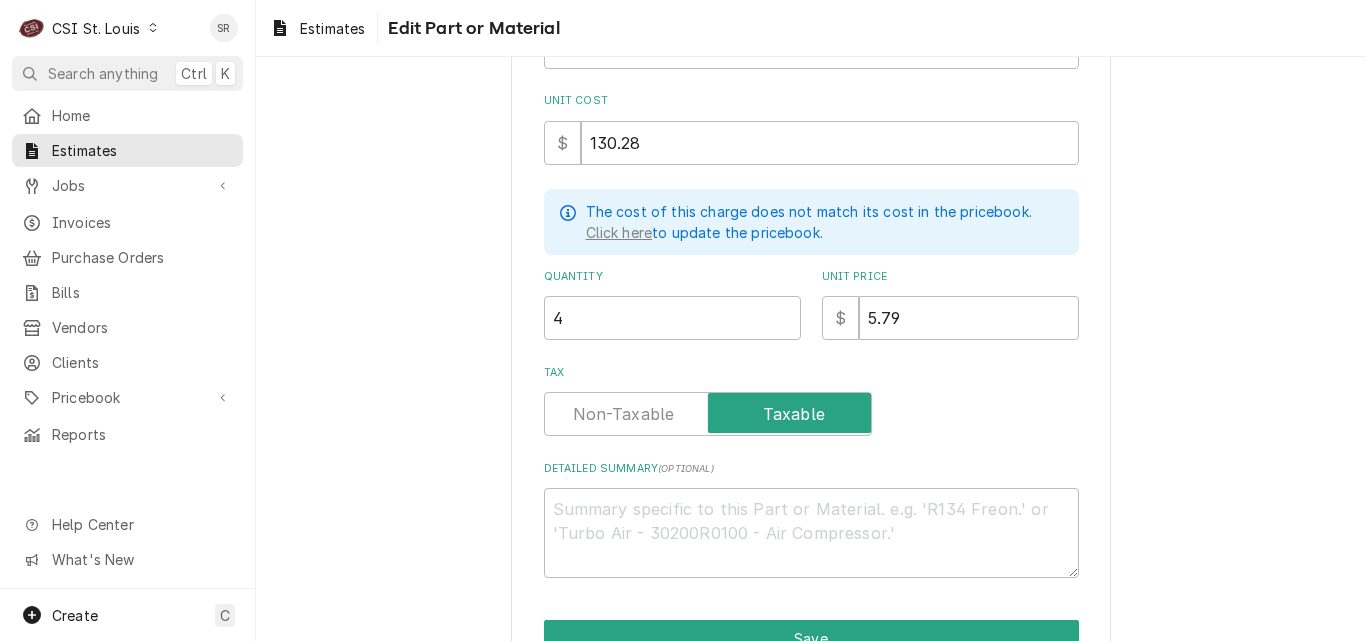 scroll, scrollTop: 468, scrollLeft: 0, axis: vertical 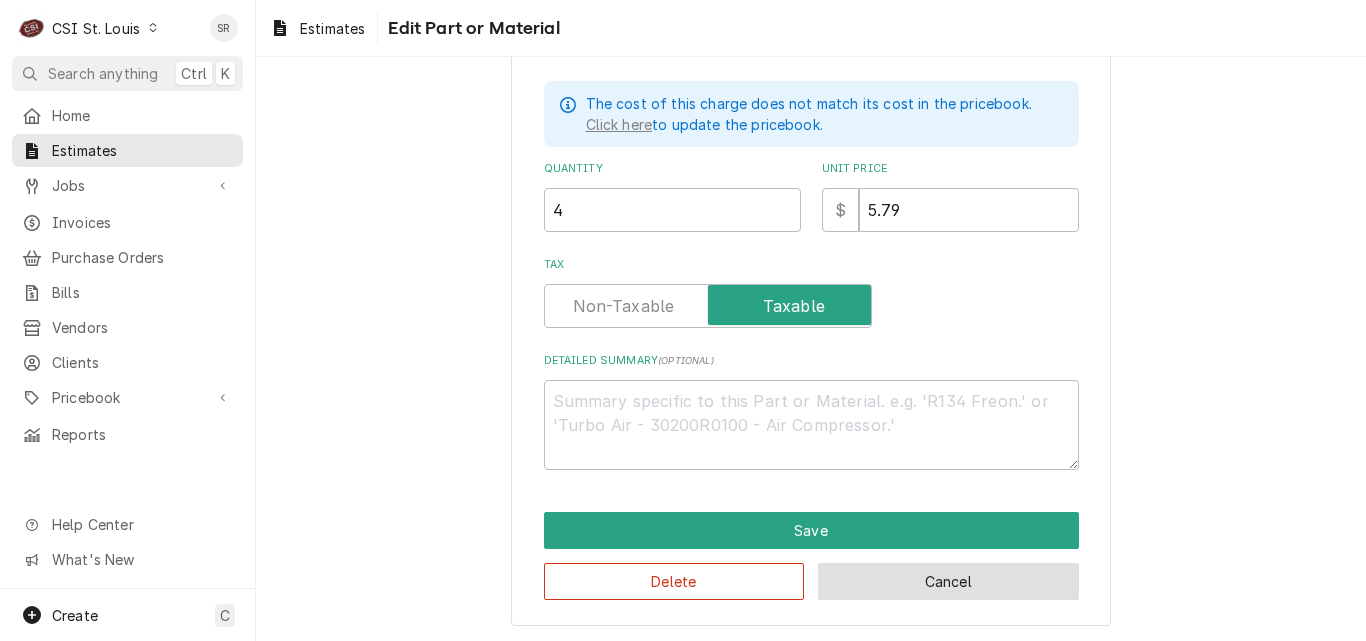 click on "Cancel" at bounding box center [948, 581] 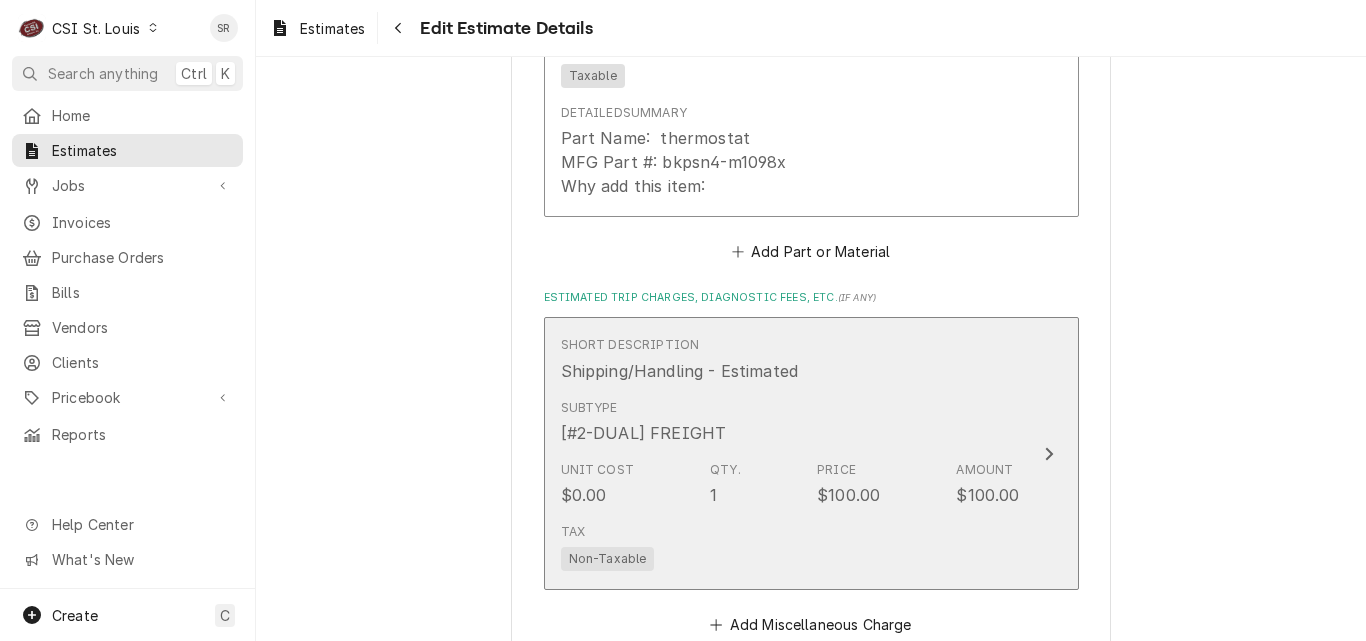 type on "x" 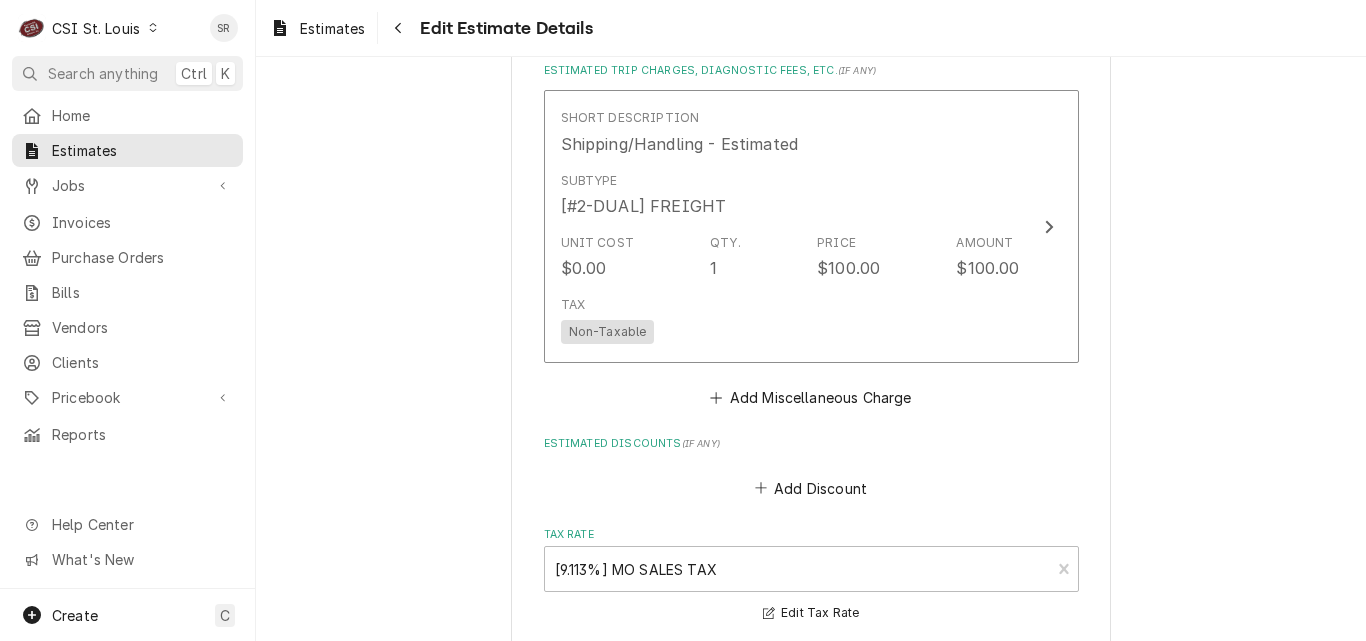 scroll, scrollTop: 4262, scrollLeft: 0, axis: vertical 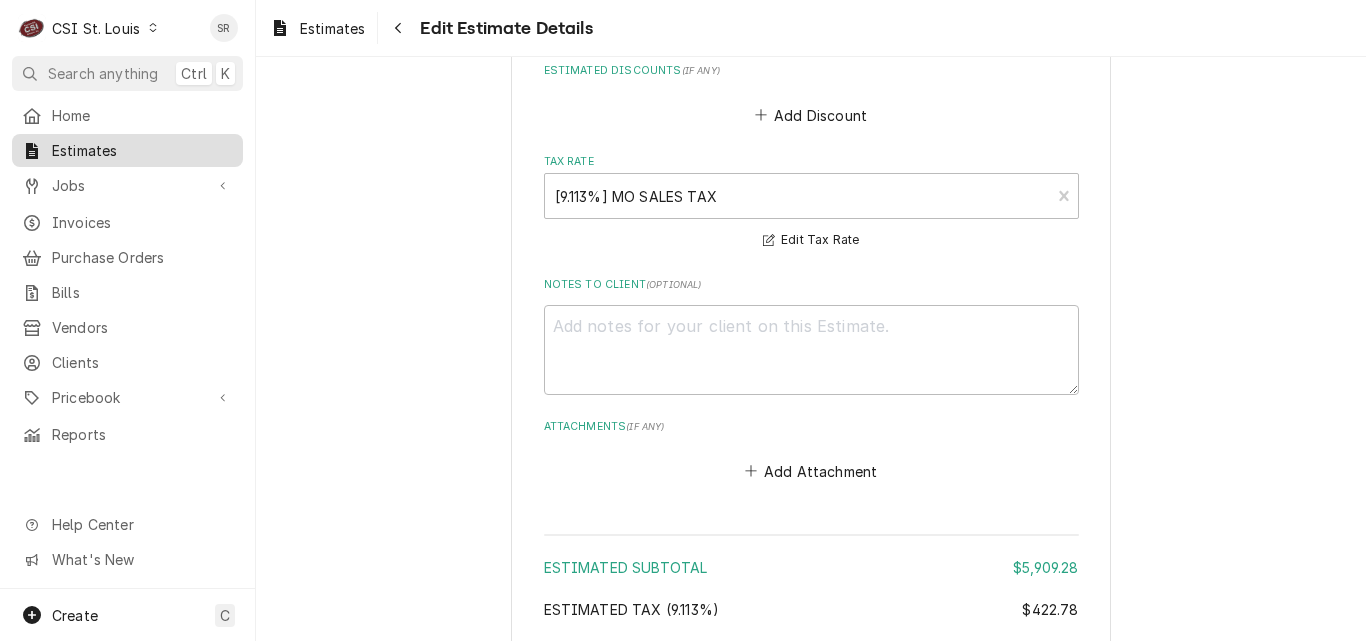 click on "Estimates" at bounding box center [142, 150] 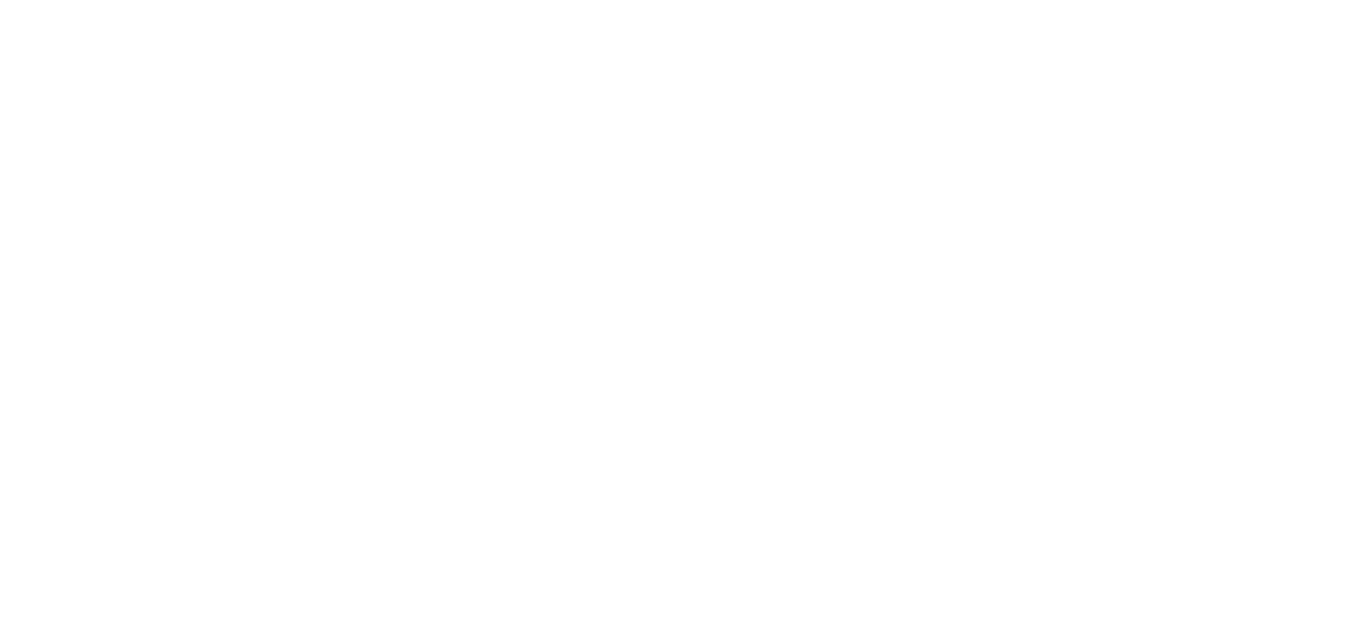 scroll, scrollTop: 0, scrollLeft: 0, axis: both 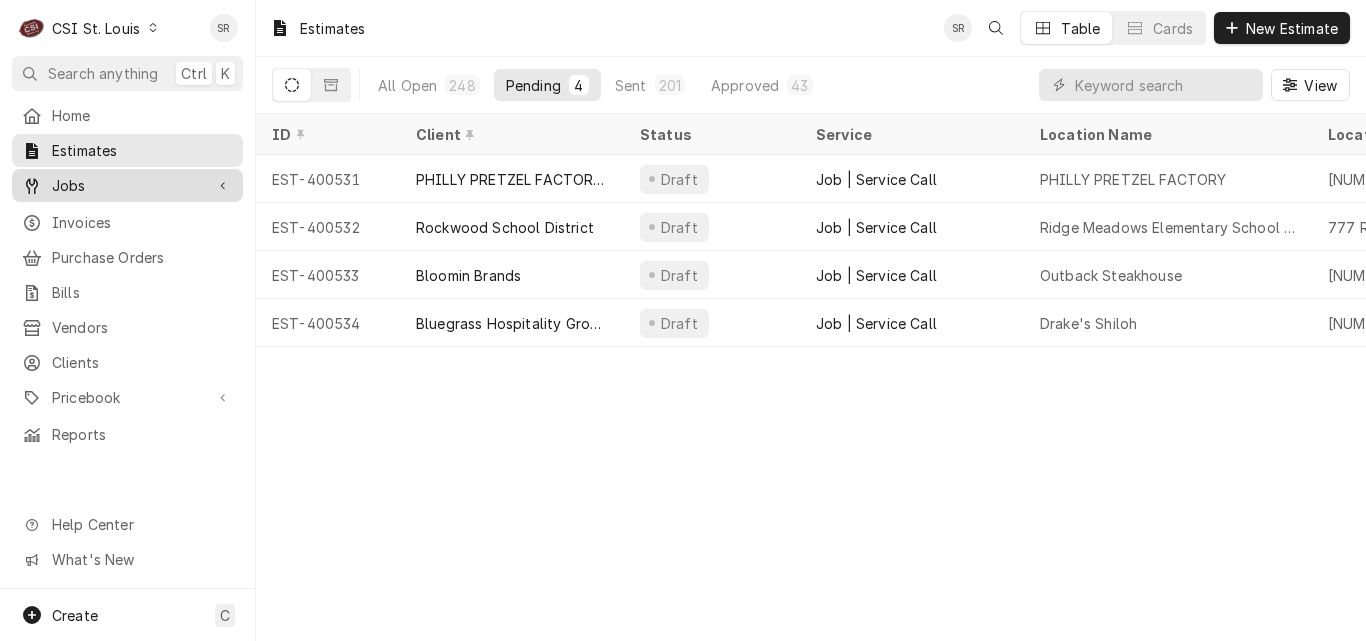 click on "Jobs" at bounding box center [127, 185] 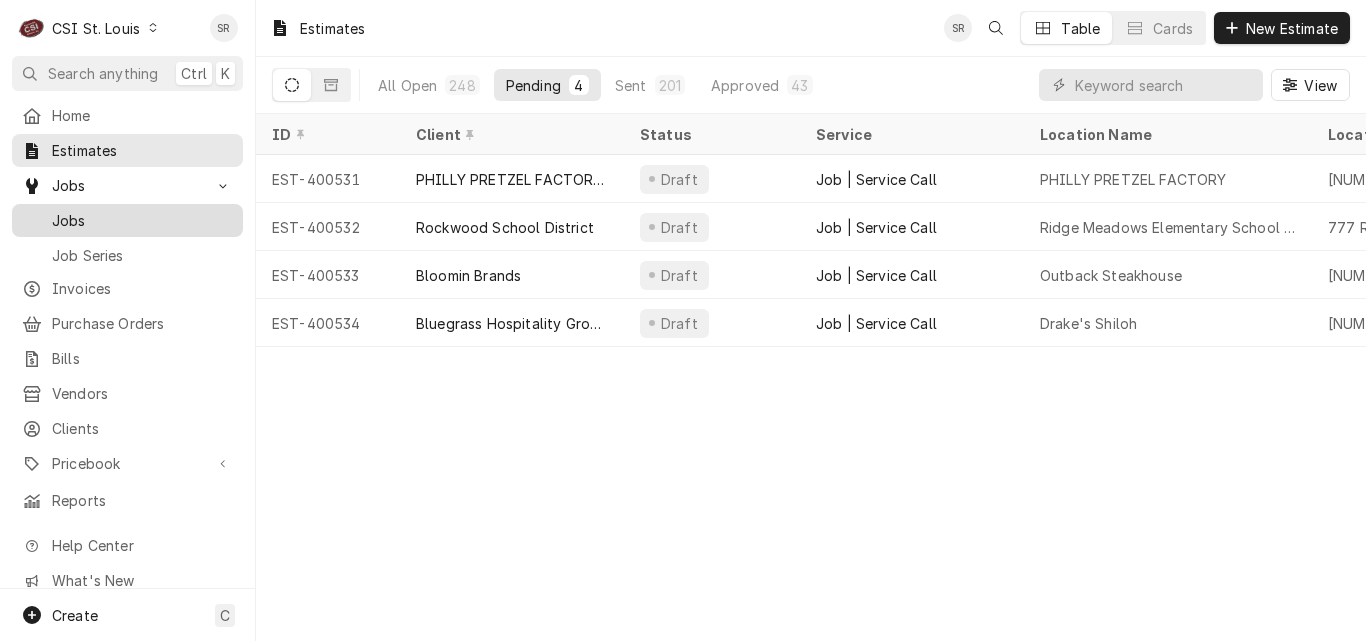 click on "Jobs" at bounding box center (142, 220) 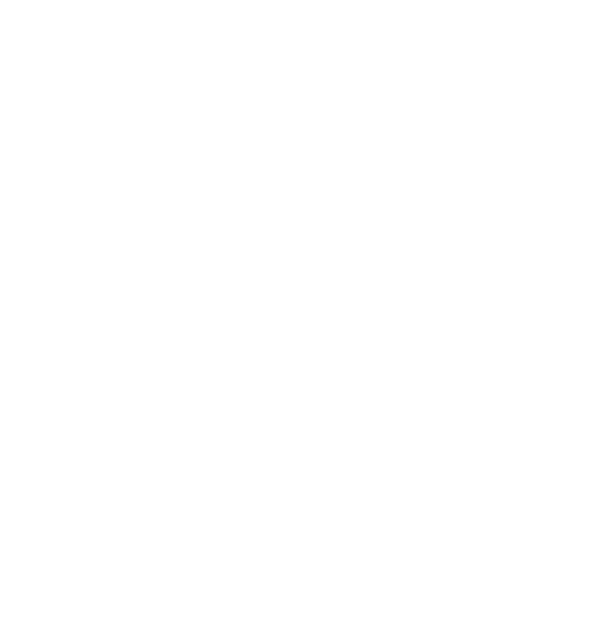 scroll, scrollTop: 0, scrollLeft: 0, axis: both 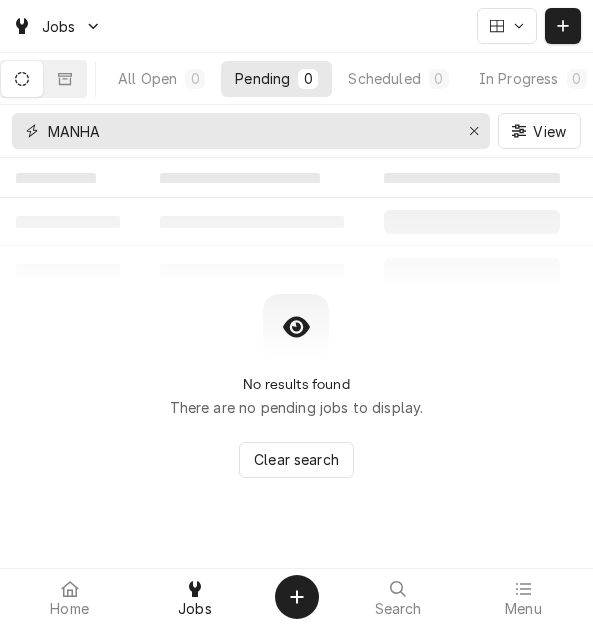 click on "MANHA" at bounding box center (250, 131) 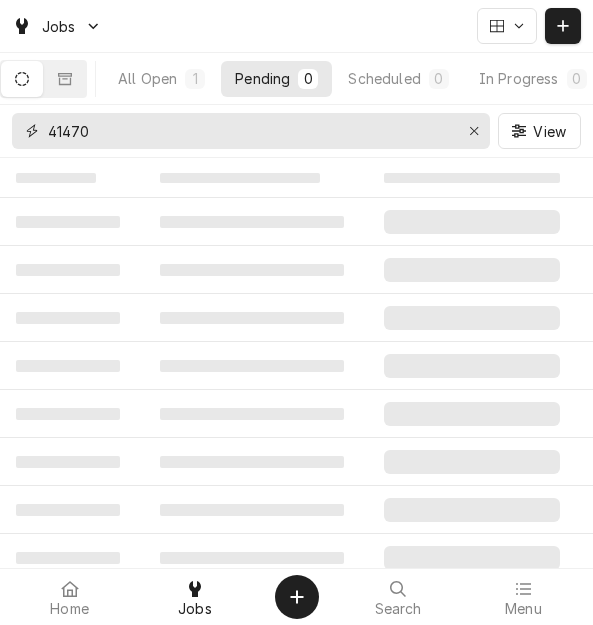 type on "41470" 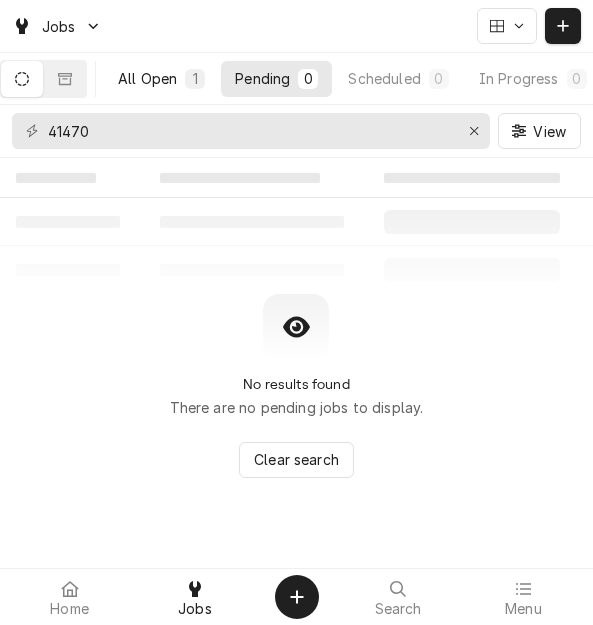 click on "All Open" at bounding box center [147, 78] 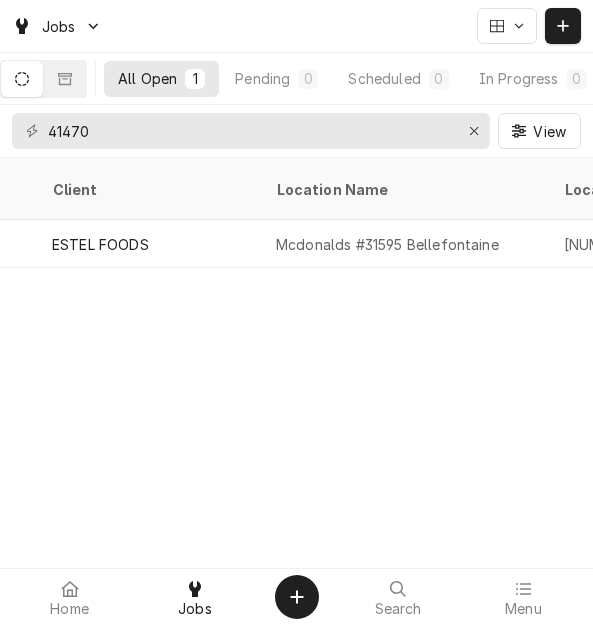 scroll, scrollTop: 0, scrollLeft: 1447, axis: horizontal 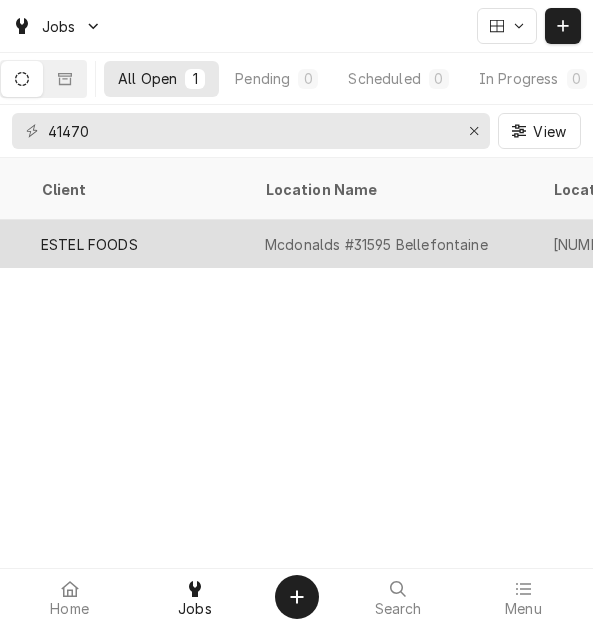 click on "Mcdonalds #31595 Bellefontaine" at bounding box center [376, 244] 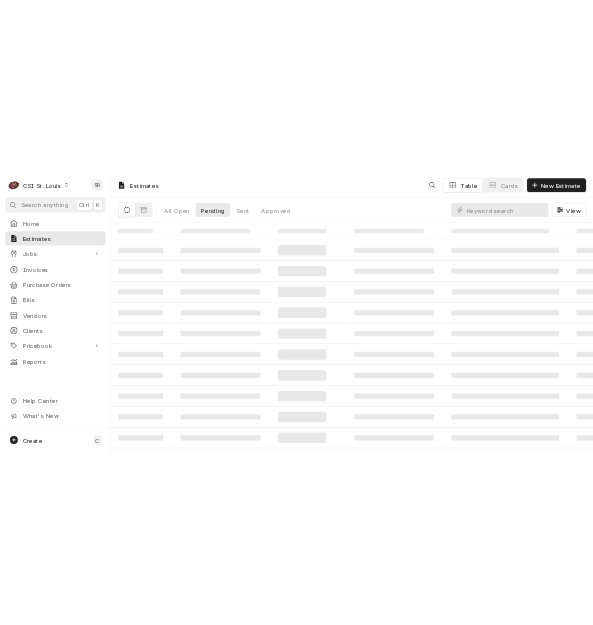 scroll, scrollTop: 0, scrollLeft: 0, axis: both 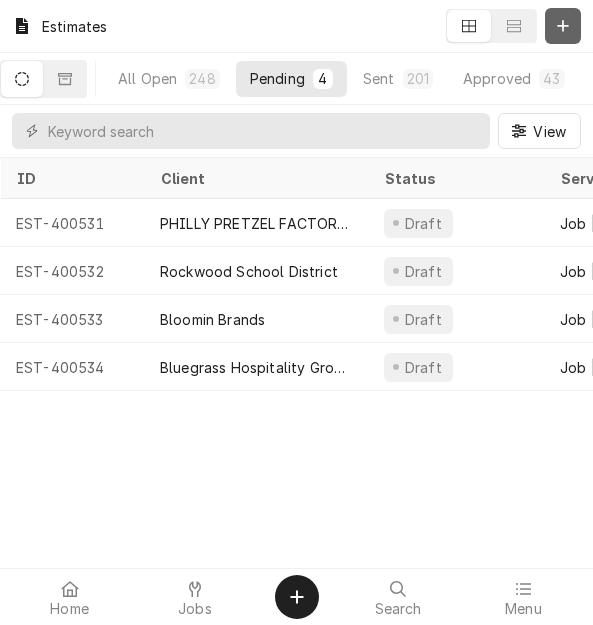 click at bounding box center [563, 26] 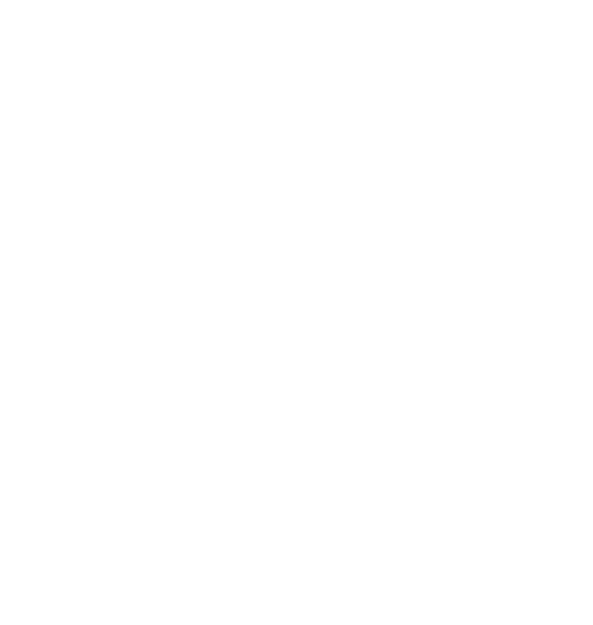 scroll, scrollTop: 0, scrollLeft: 0, axis: both 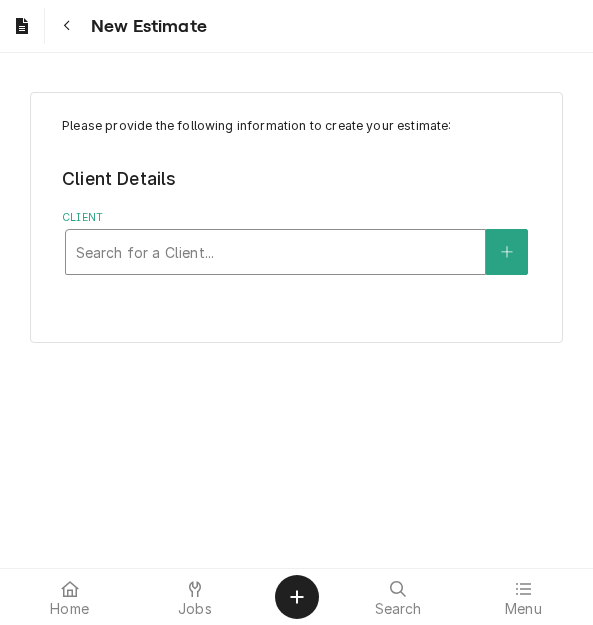 click at bounding box center (275, 252) 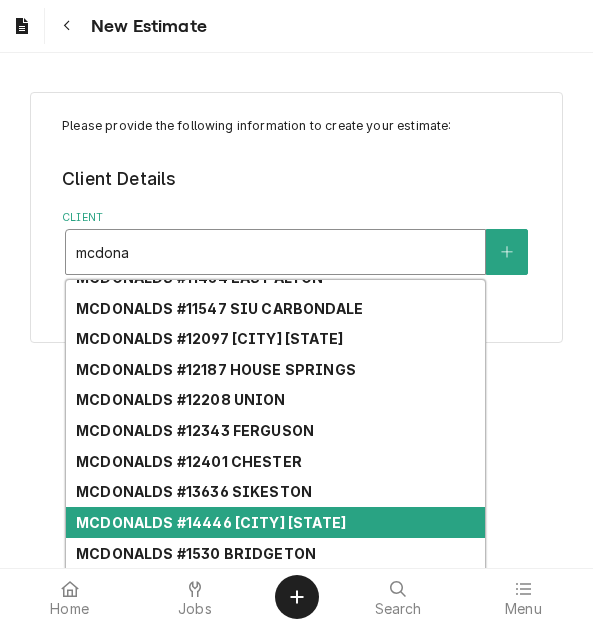 scroll, scrollTop: 1315, scrollLeft: 0, axis: vertical 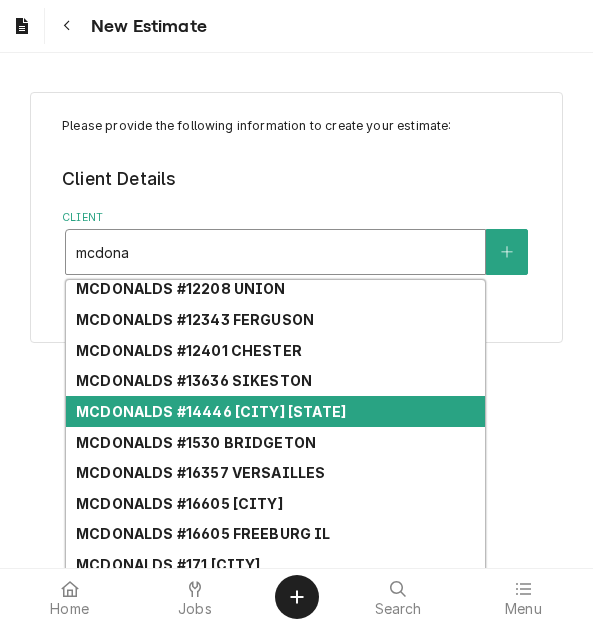 type on "mcdona" 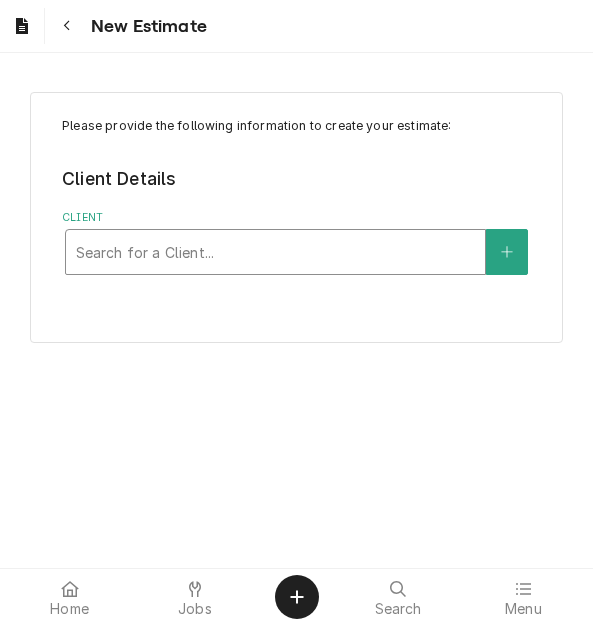 click at bounding box center (275, 252) 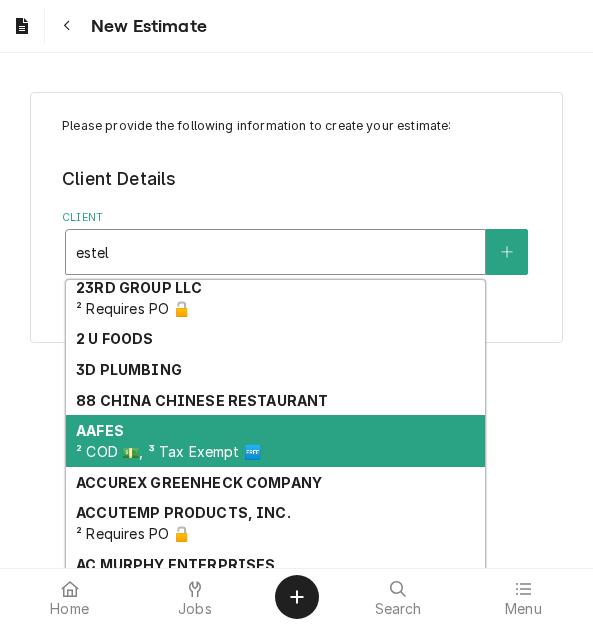 scroll, scrollTop: 0, scrollLeft: 0, axis: both 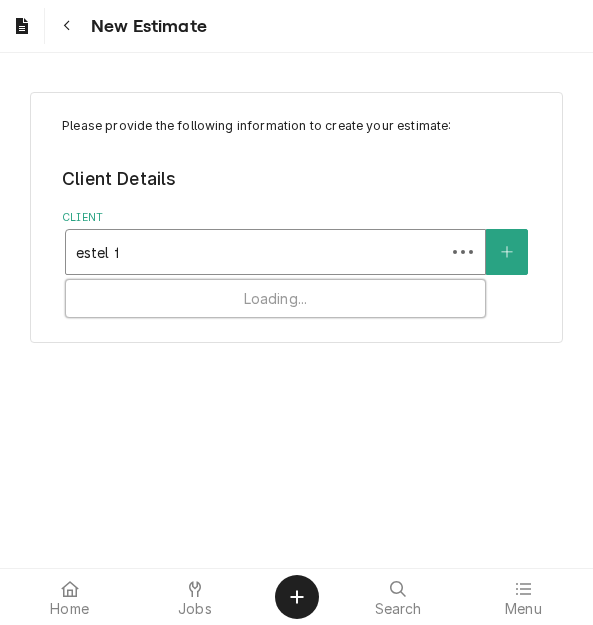 type on "estel foo" 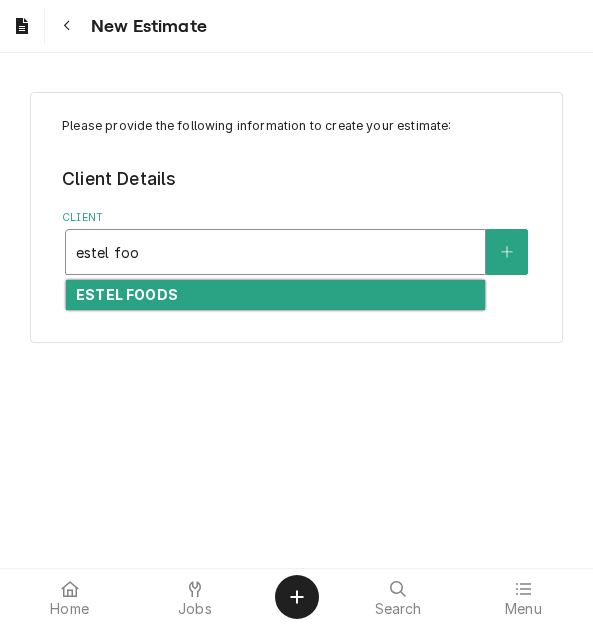click on "ESTEL FOODS" at bounding box center (127, 294) 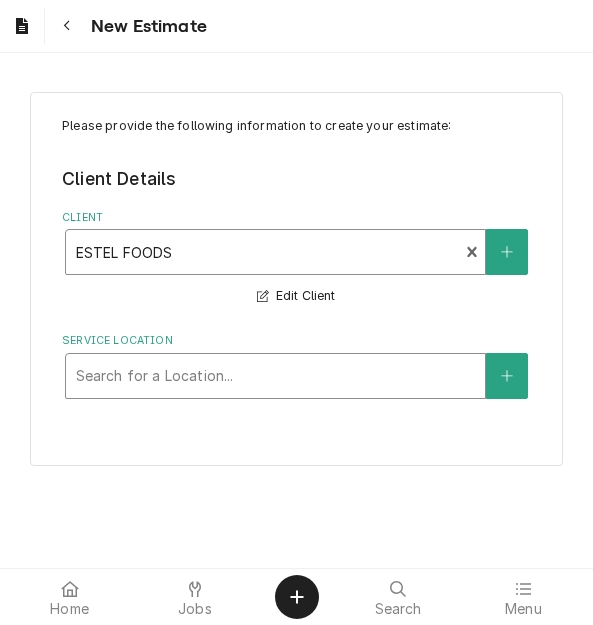 click at bounding box center (275, 376) 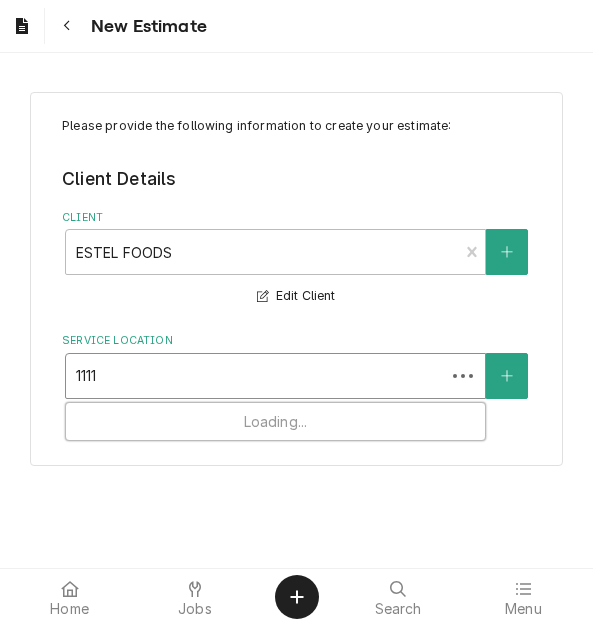 type on "11111" 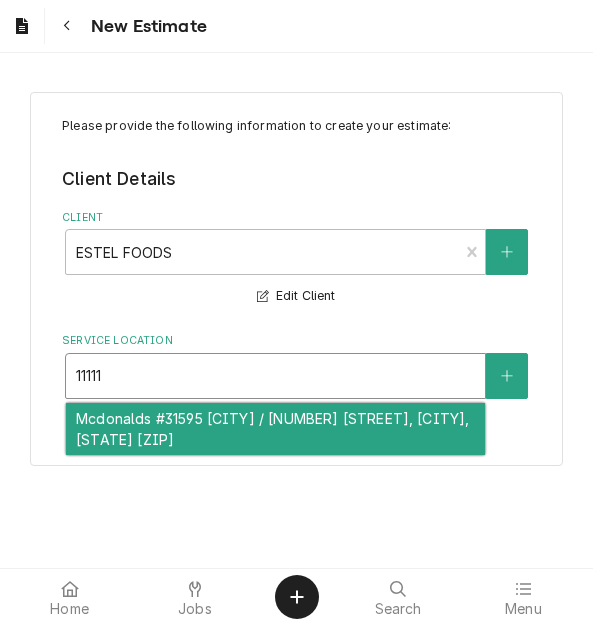 click on "Mcdonalds #31595 [CITY] / [NUMBER] [STREET], [CITY], [STATE] [ZIP]" at bounding box center (275, 429) 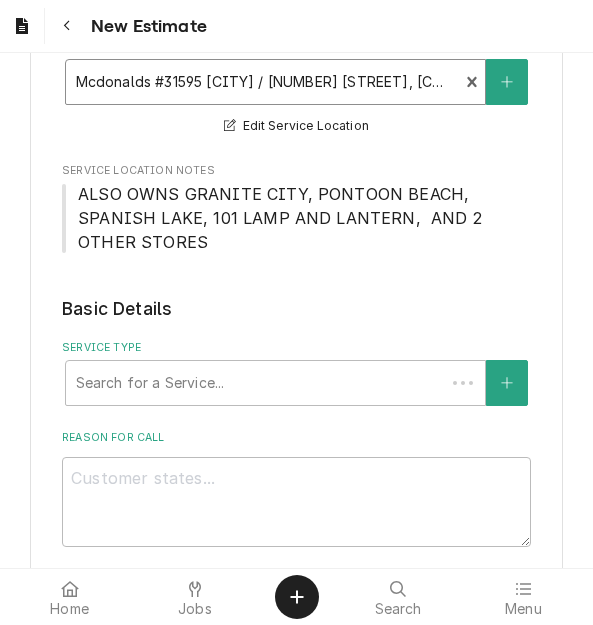 scroll, scrollTop: 400, scrollLeft: 0, axis: vertical 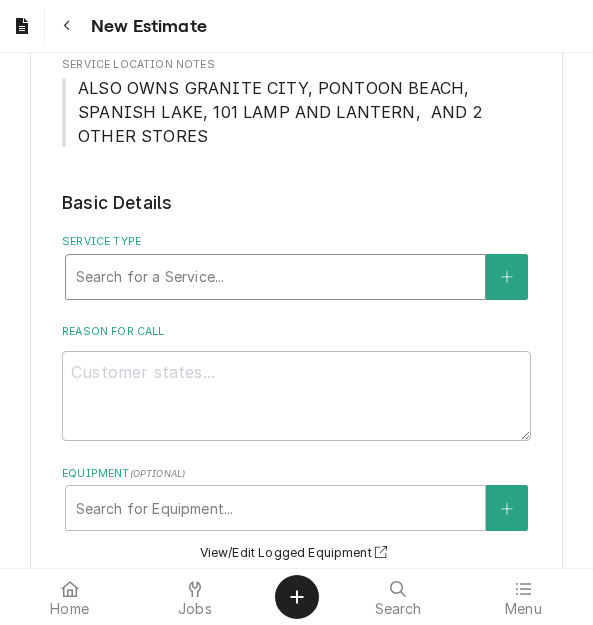 click at bounding box center (275, 277) 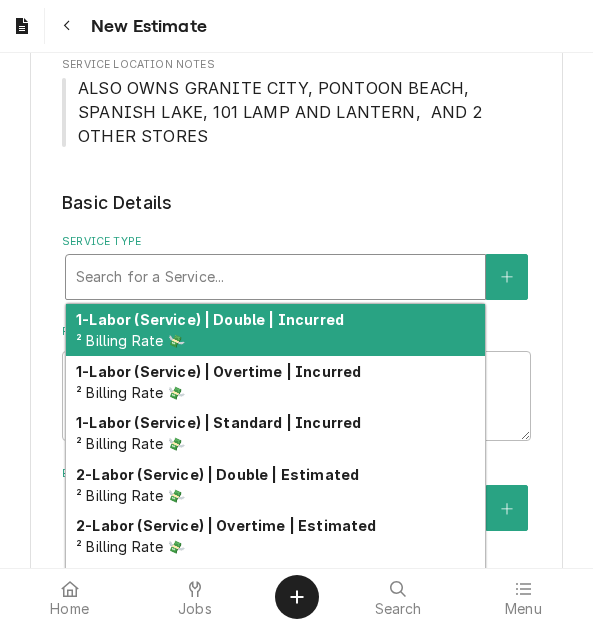 type on "x" 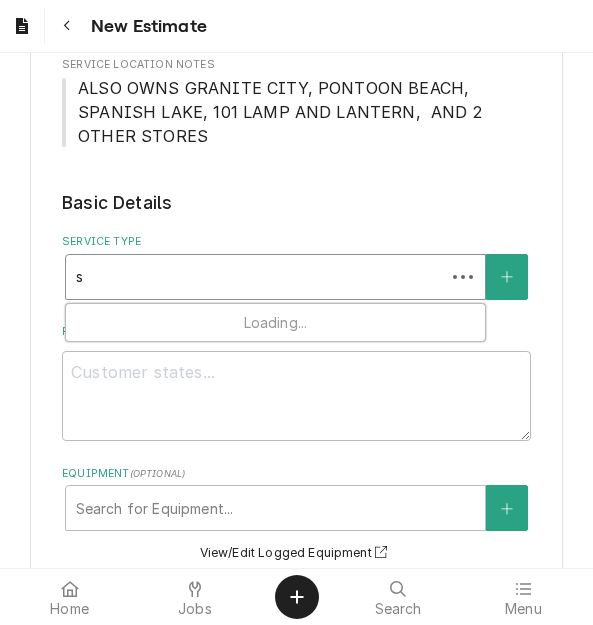 type on "x" 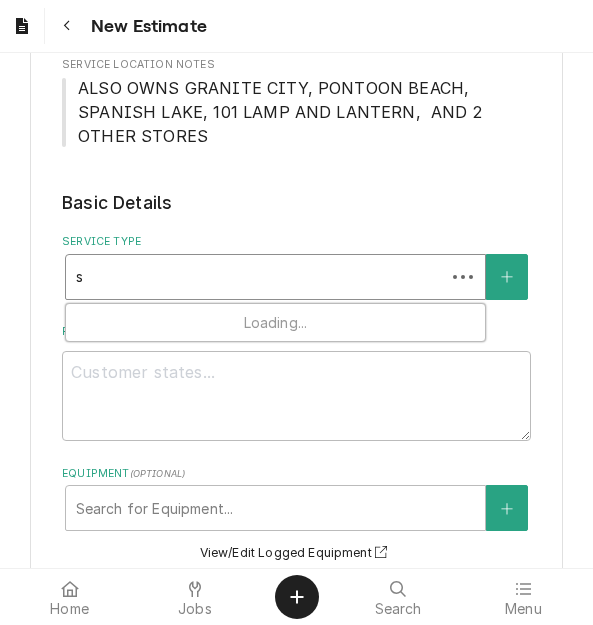 type on "se" 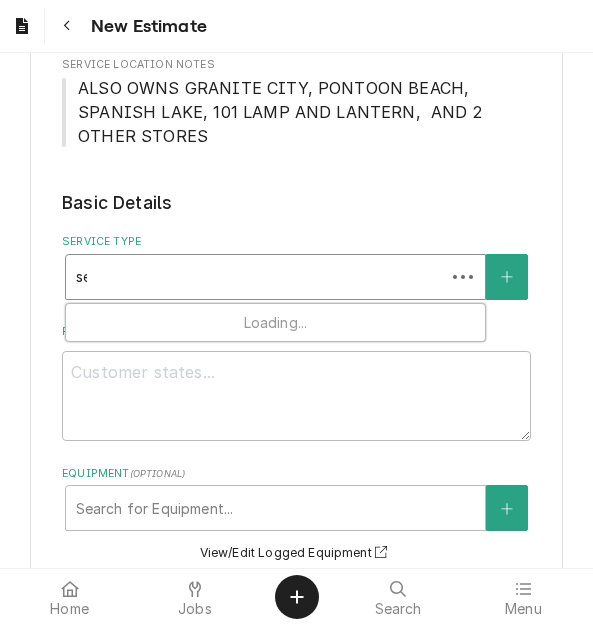 type on "x" 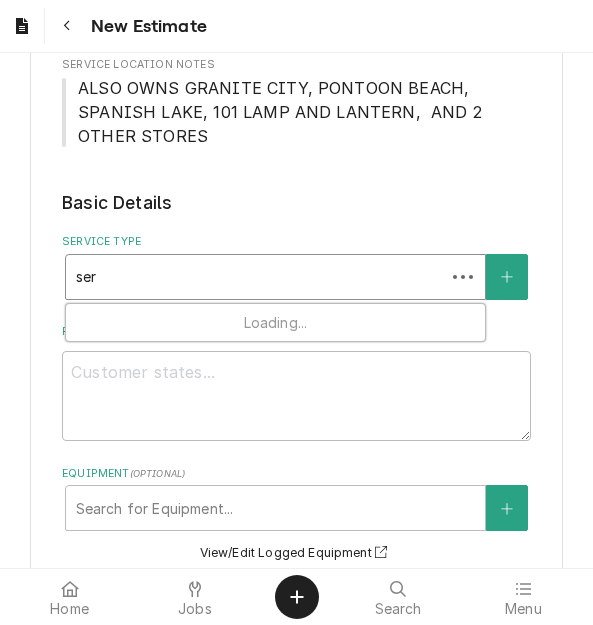 type on "x" 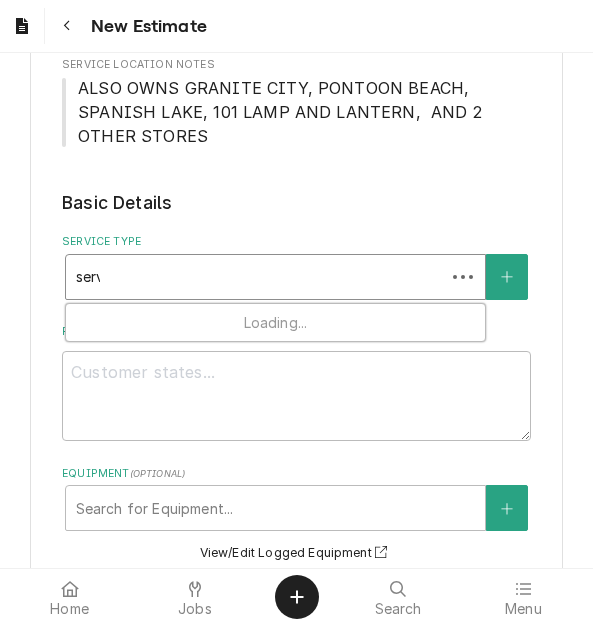 type on "x" 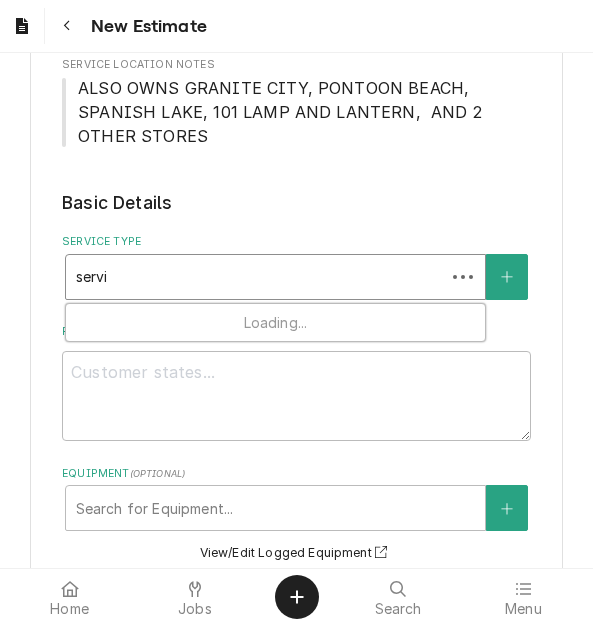 type on "servic" 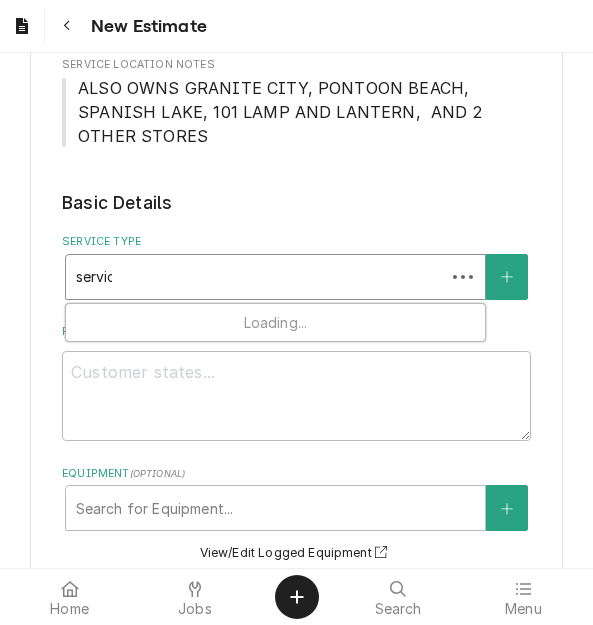 type on "x" 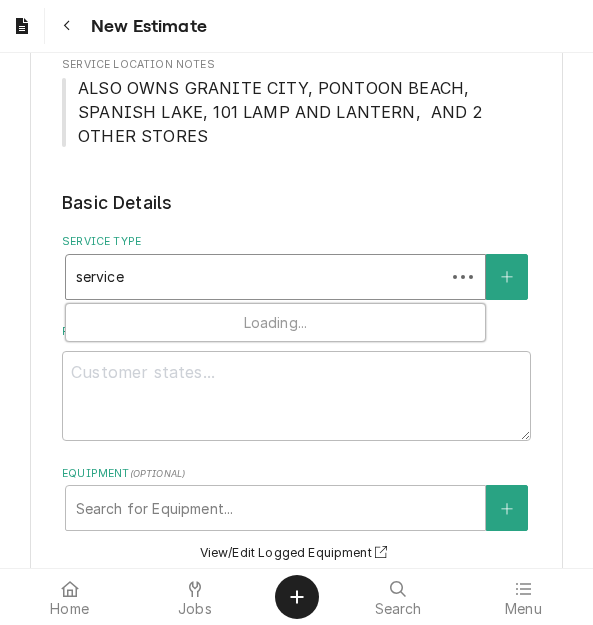 type on "x" 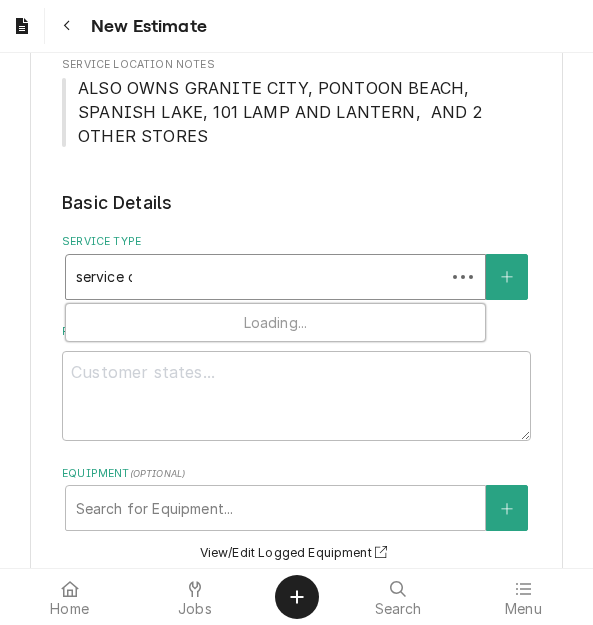 type on "x" 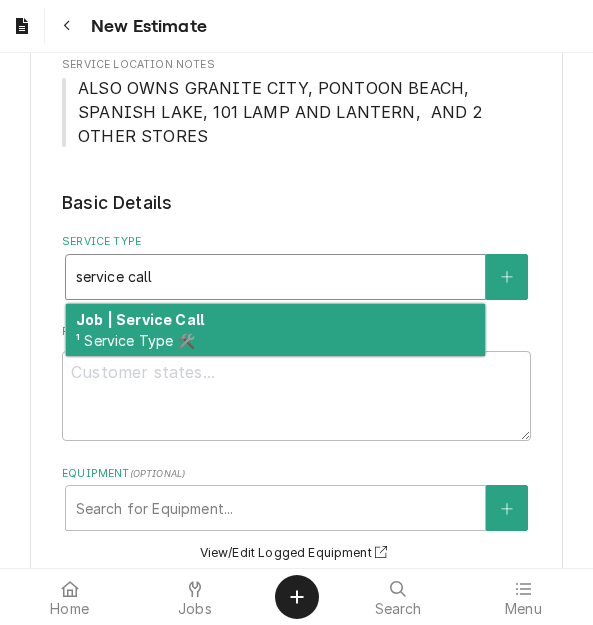 click on "Job | Service Call" at bounding box center [140, 319] 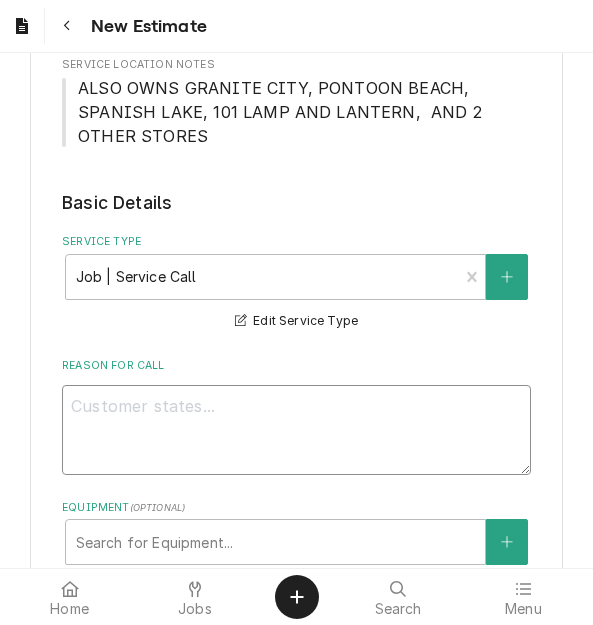 click on "Reason For Call" at bounding box center (296, 430) 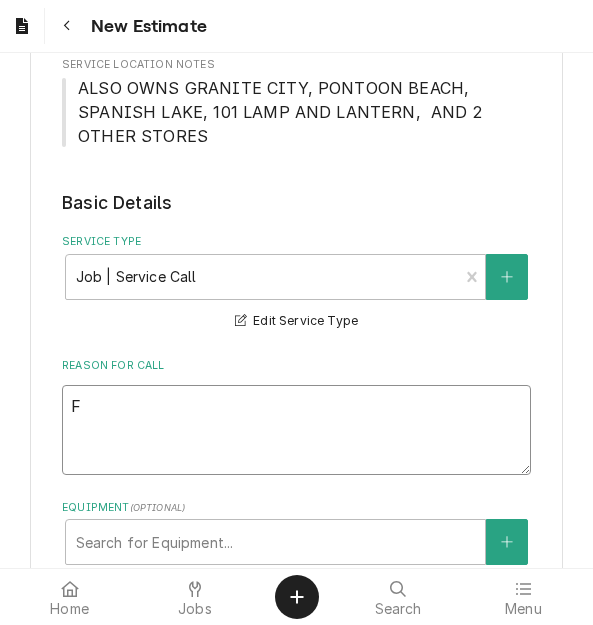 type on "x" 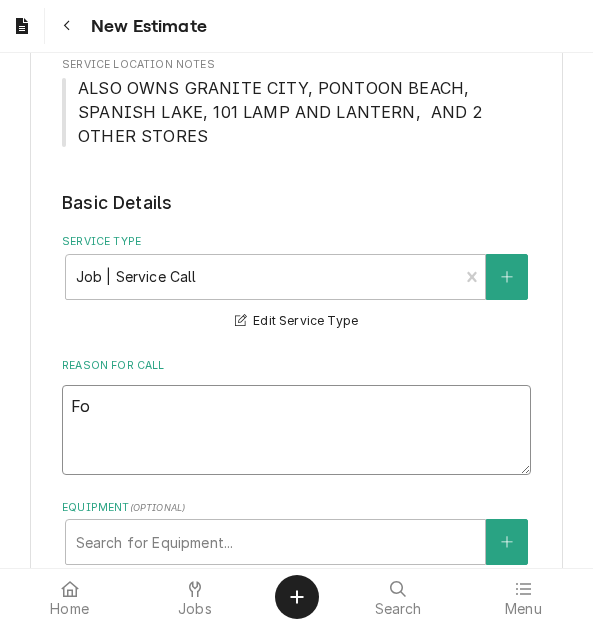 type on "x" 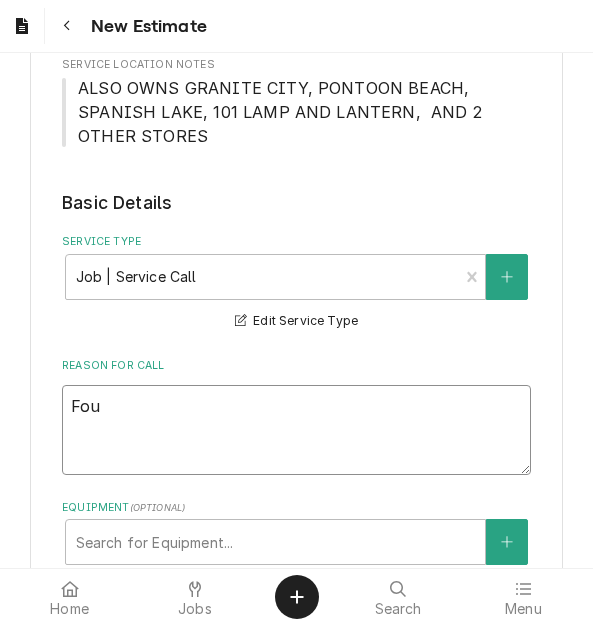 type on "x" 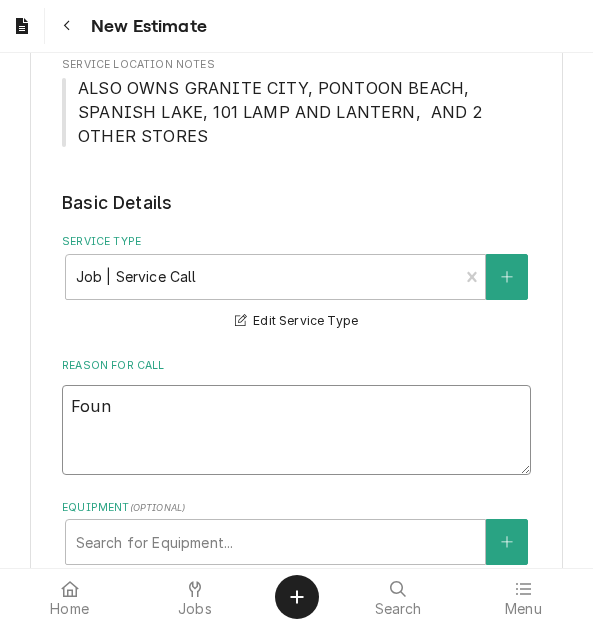 type on "x" 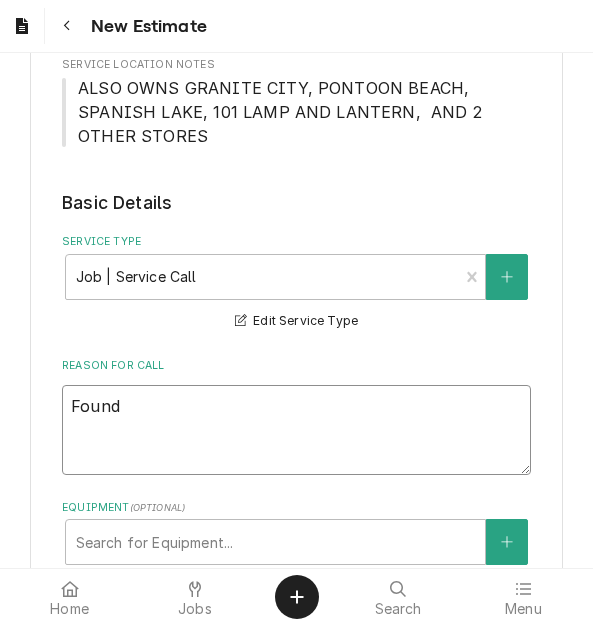 type on "x" 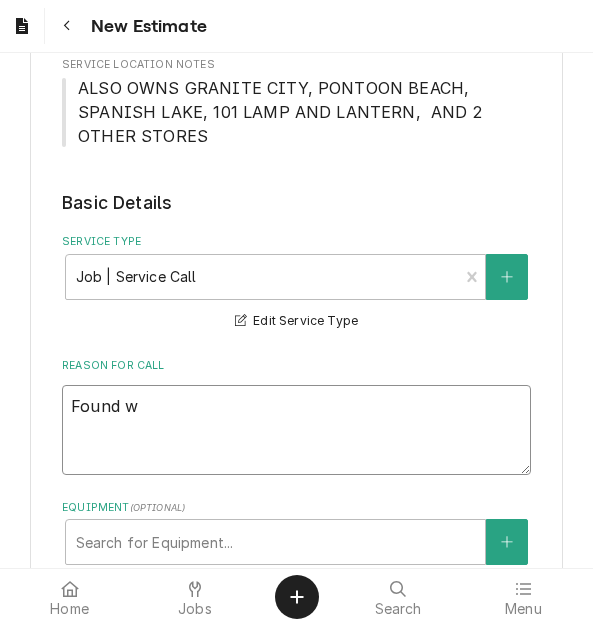 type on "x" 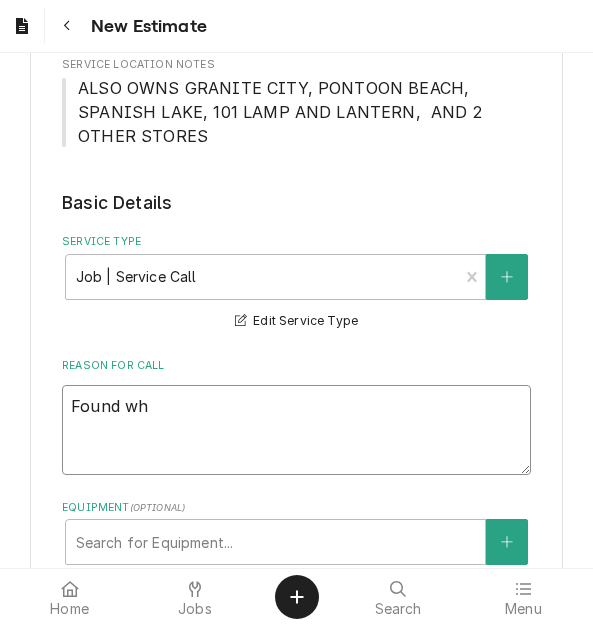 type on "x" 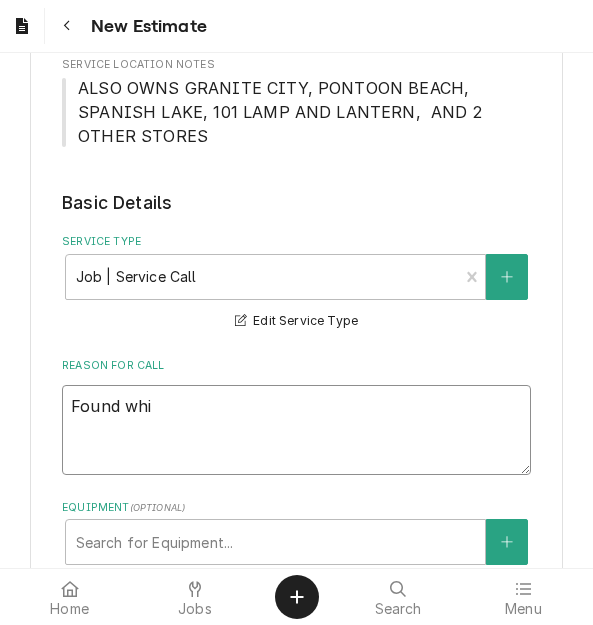 type on "x" 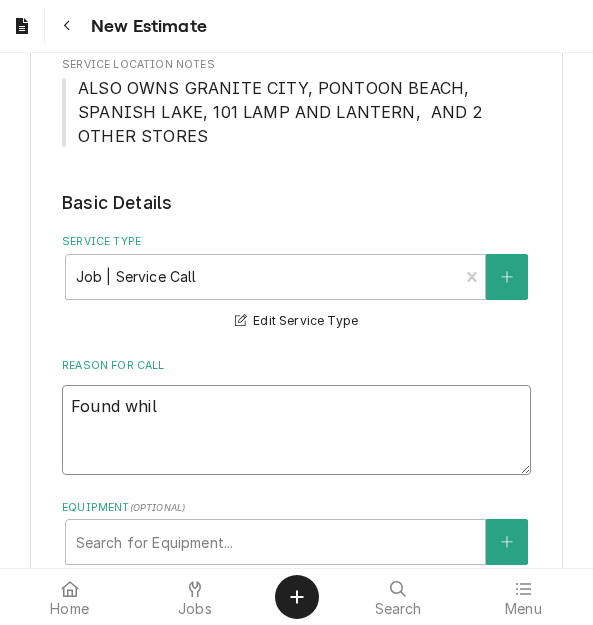 type on "x" 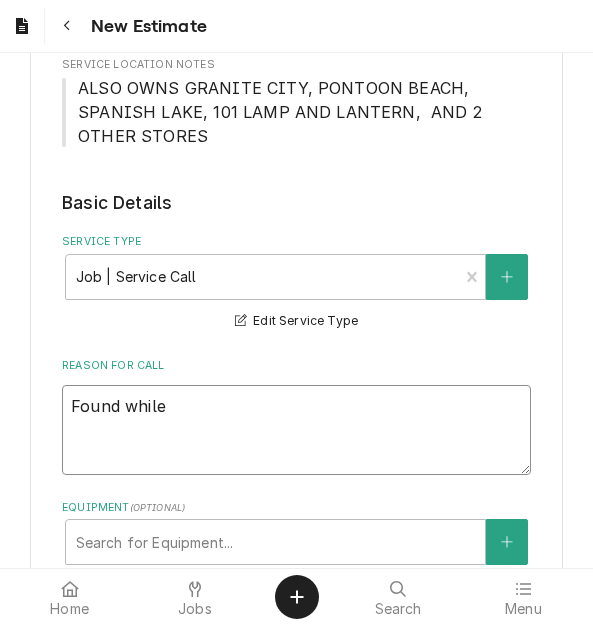 type on "x" 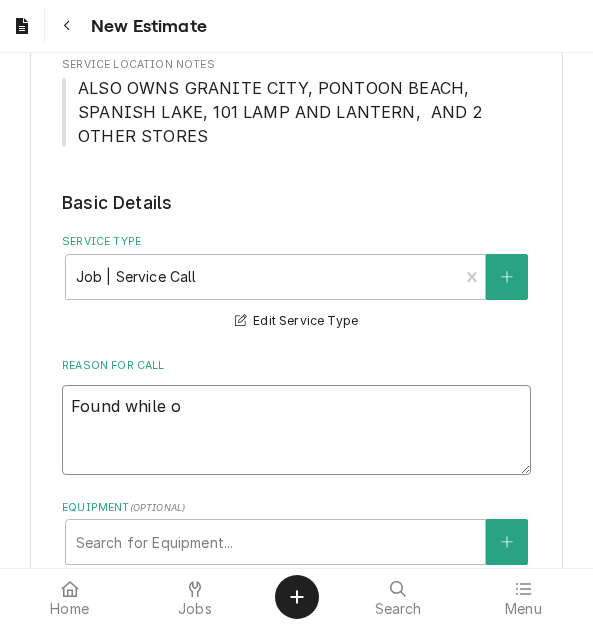 type on "x" 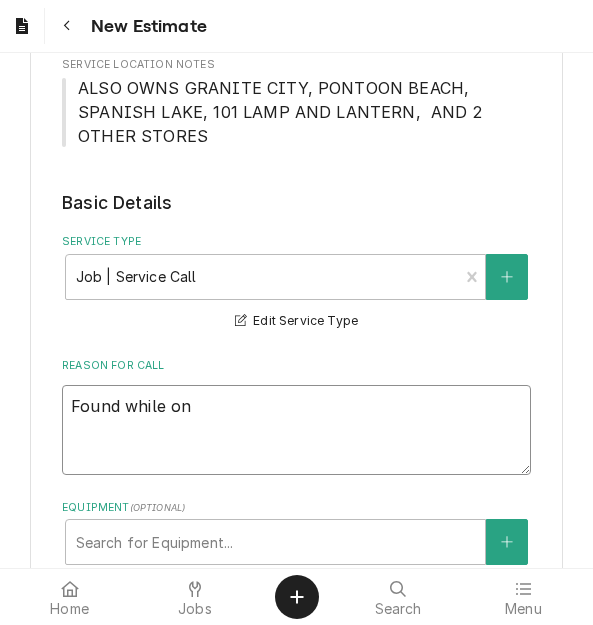 type on "x" 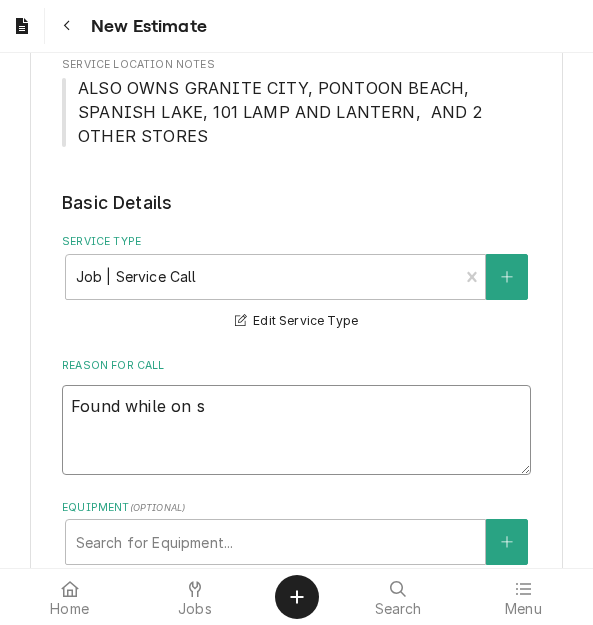 type on "x" 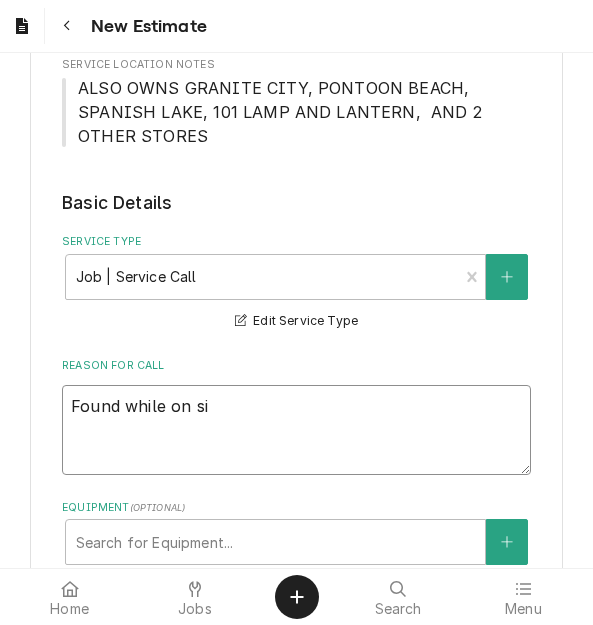type on "x" 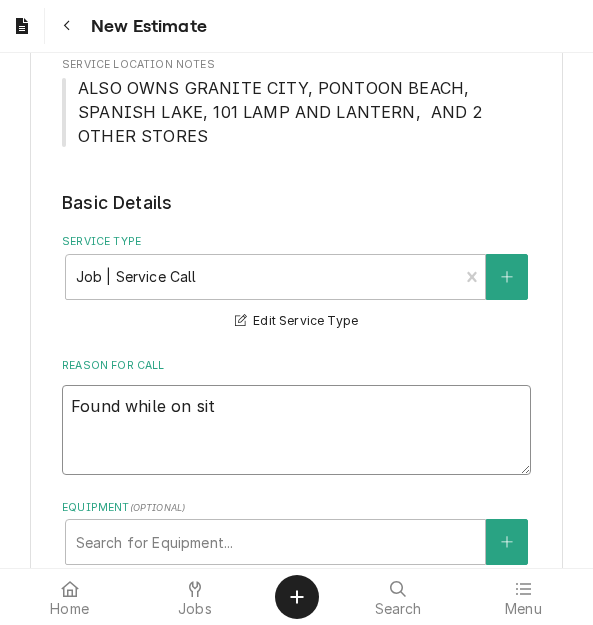 type on "x" 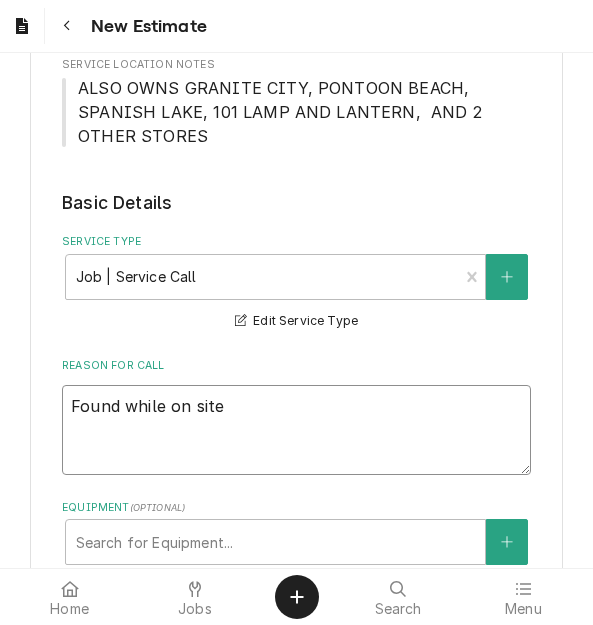 type on "Found while on site" 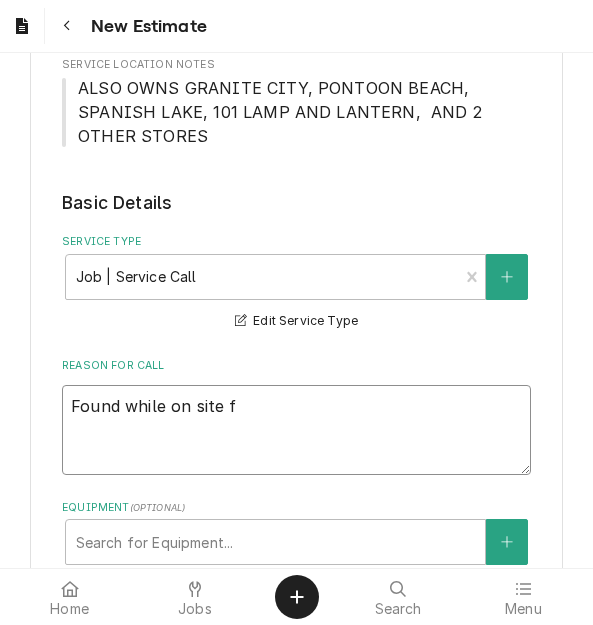 type on "x" 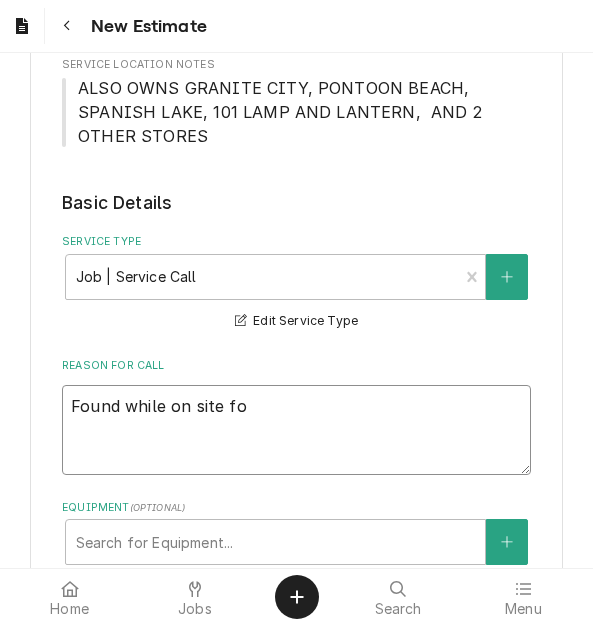 type on "x" 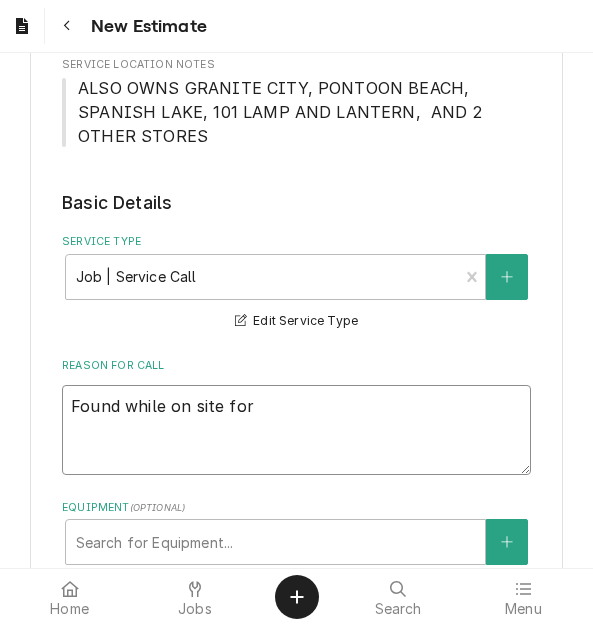 type on "x" 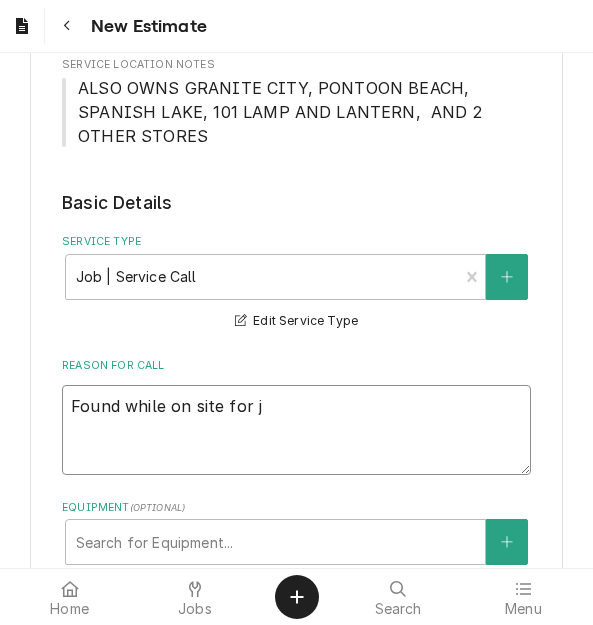 type on "x" 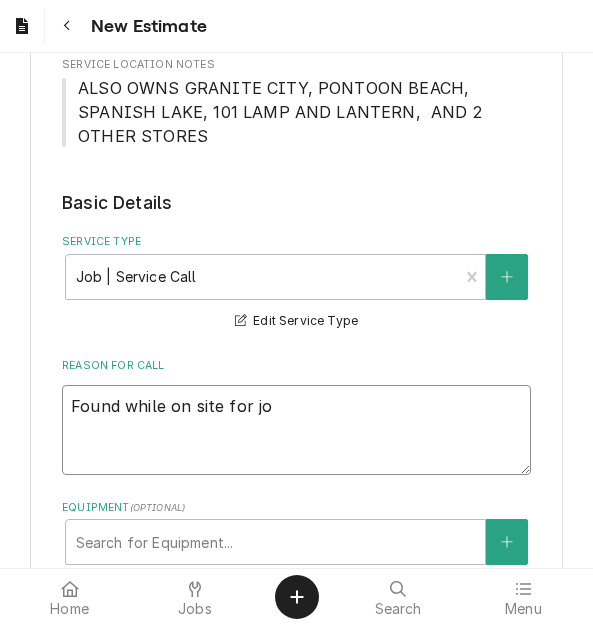 type on "Found while on site for job" 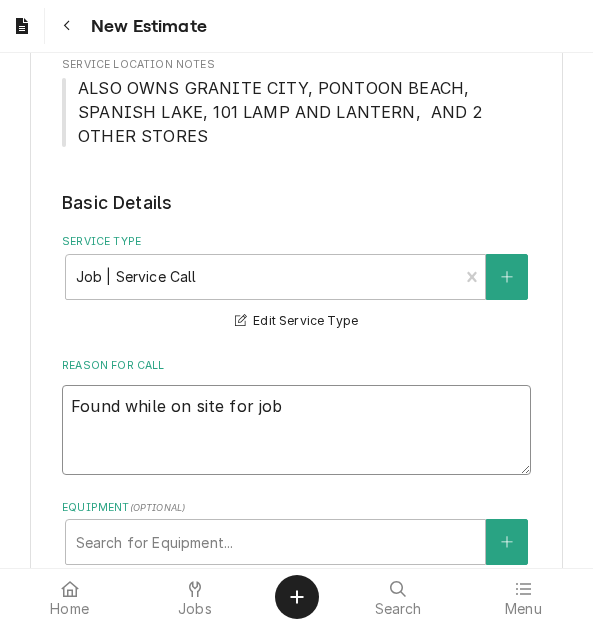 type on "x" 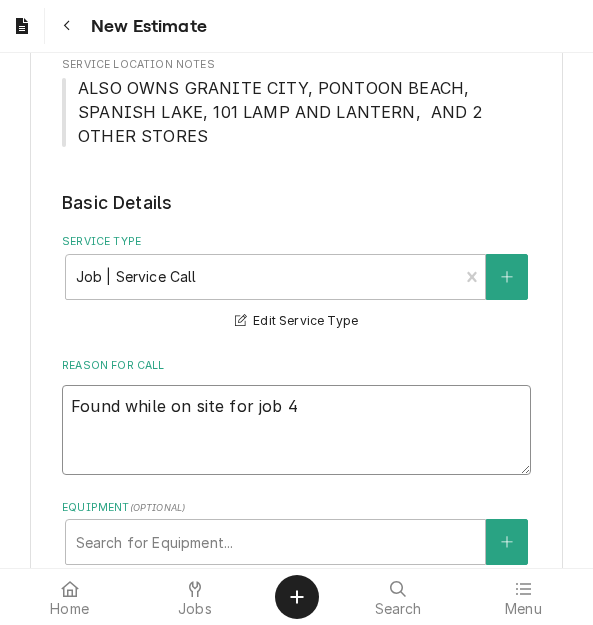 type on "x" 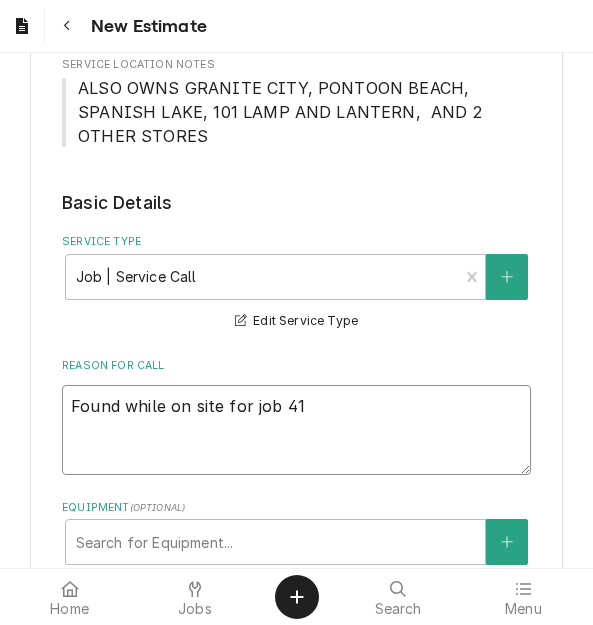 type on "x" 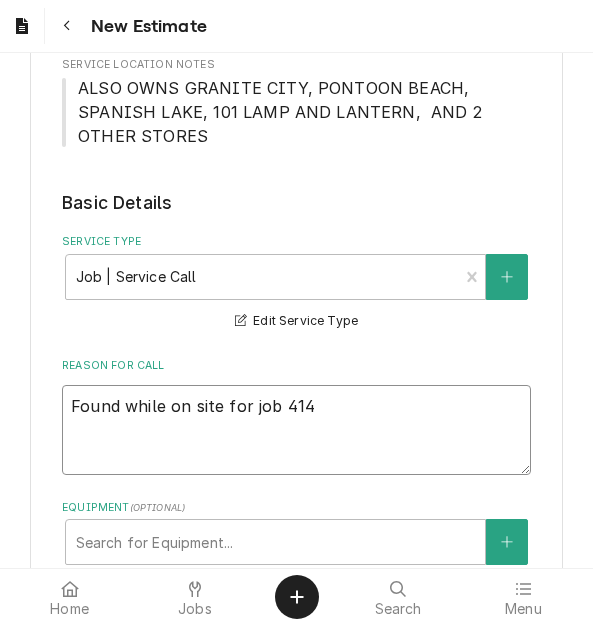 type on "x" 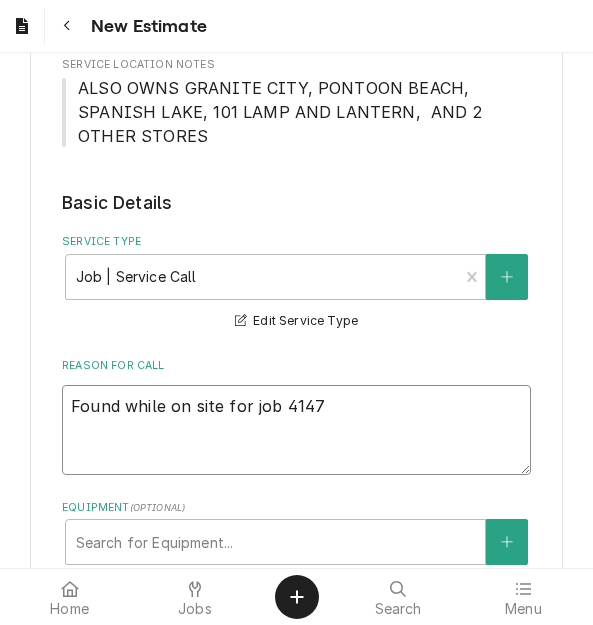type on "x" 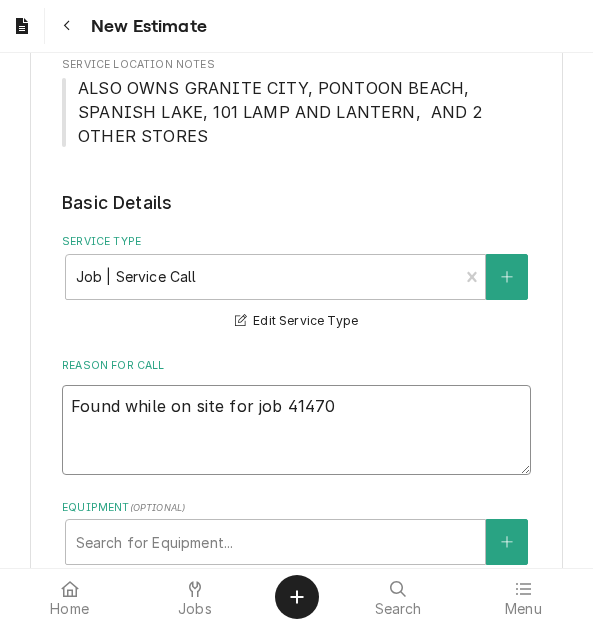 type on "x" 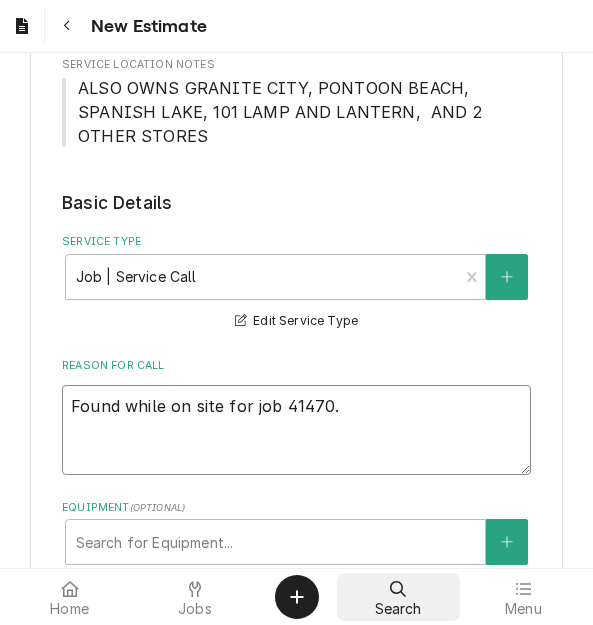type on "x" 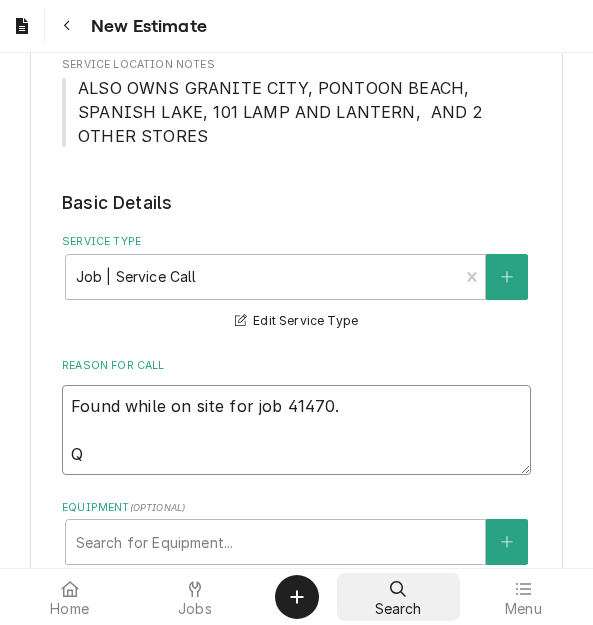 type on "x" 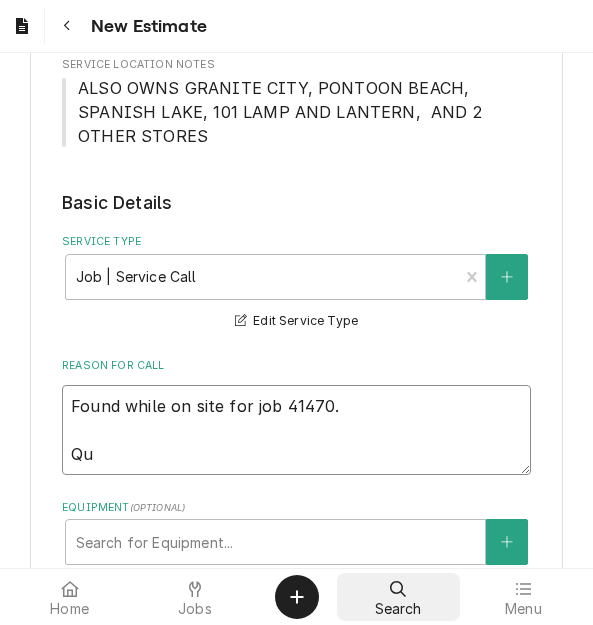 type on "x" 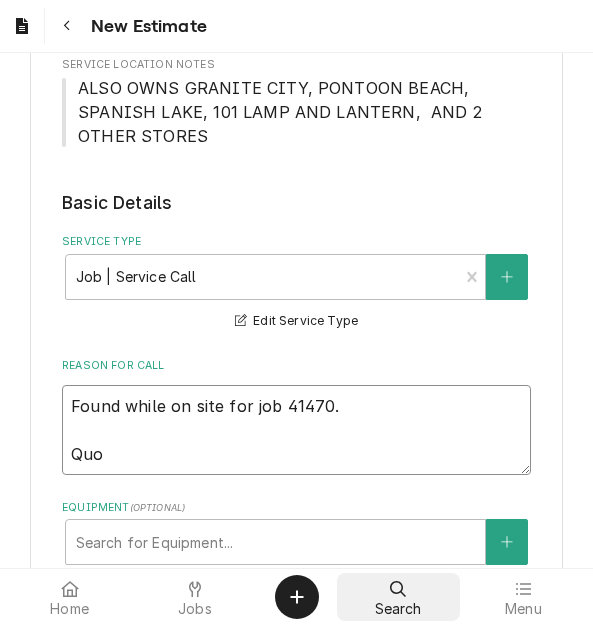 type on "x" 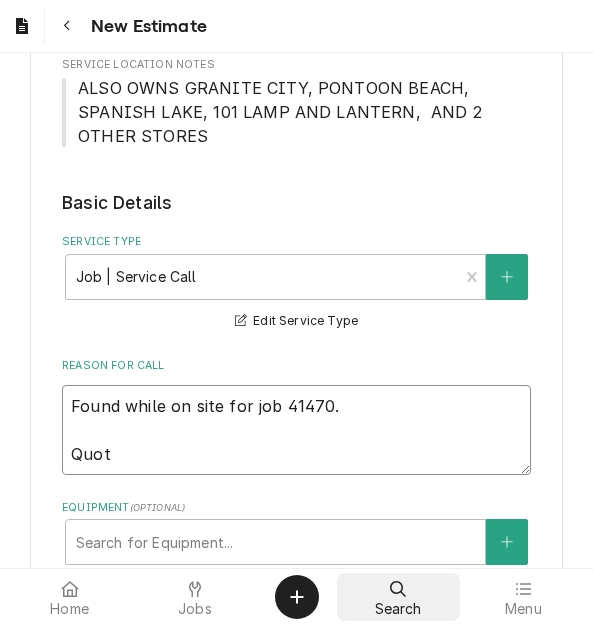 type on "x" 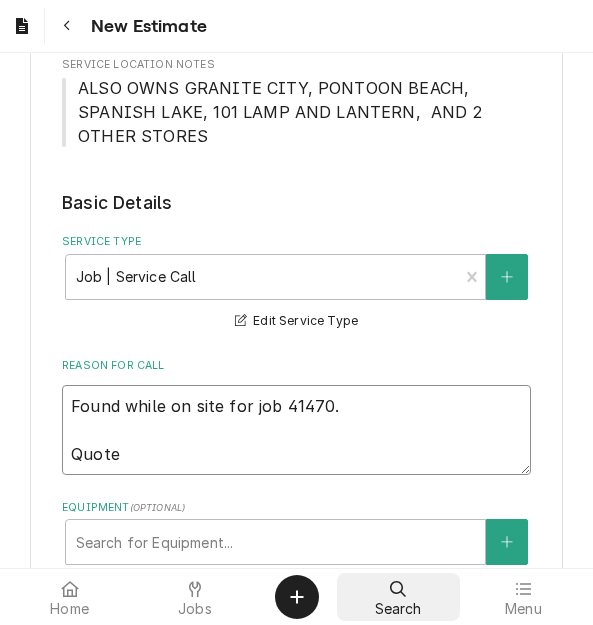 type on "Found while on site for job 41470.
Quote" 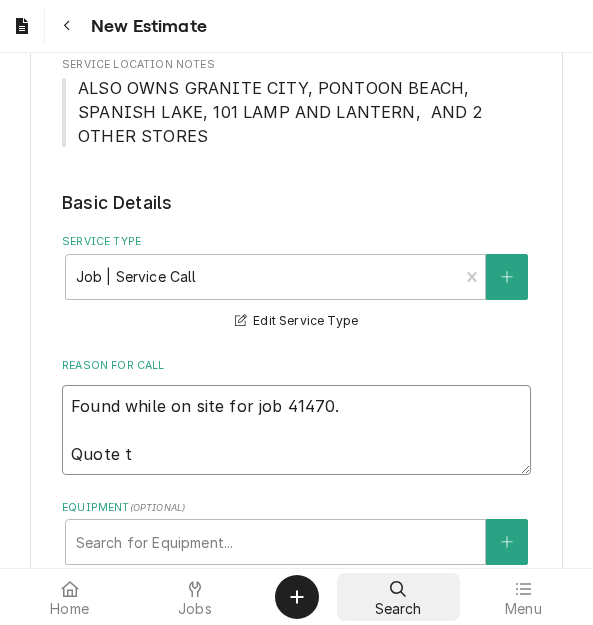 type on "x" 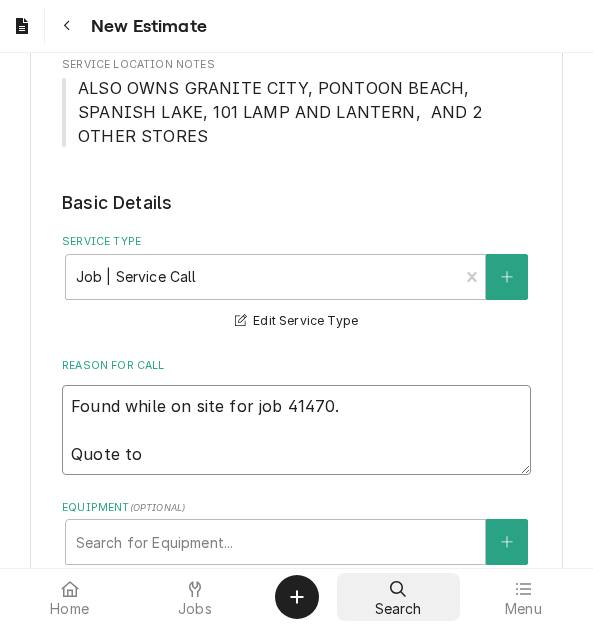 type on "x" 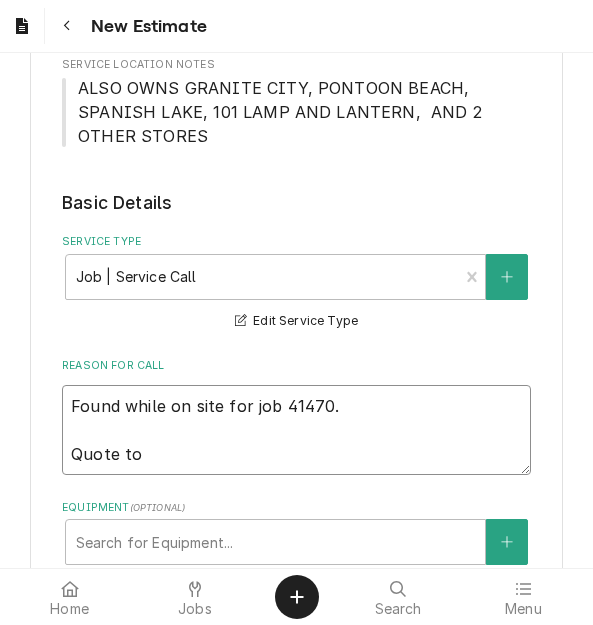 type on "Found while on site for job 41470.
Quote to" 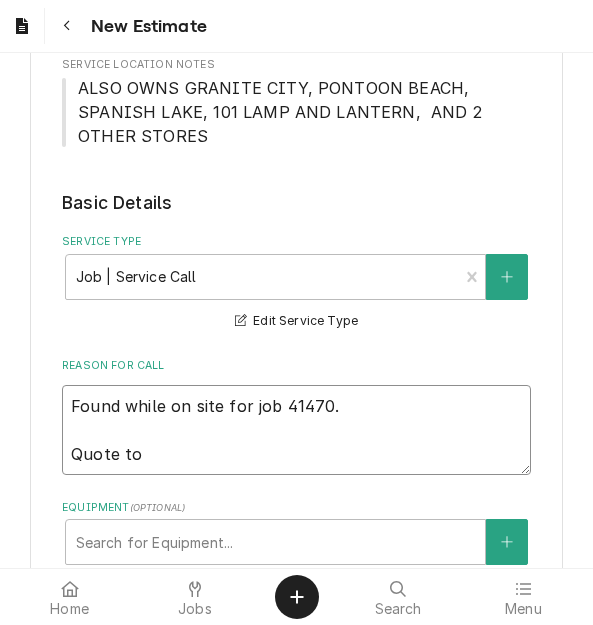 click on "Found while on site for job 41470.
Quote to" at bounding box center (296, 430) 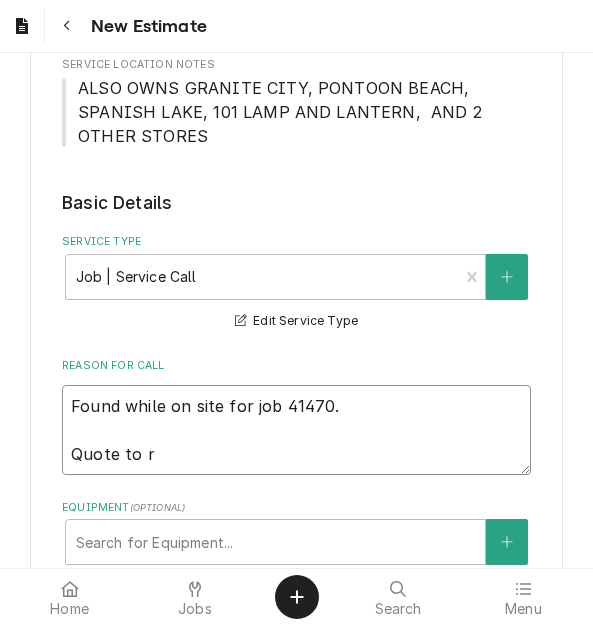 type on "x" 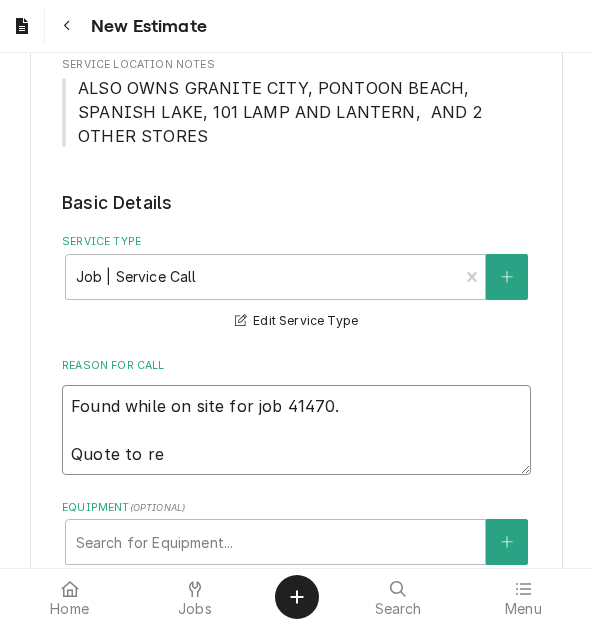type on "x" 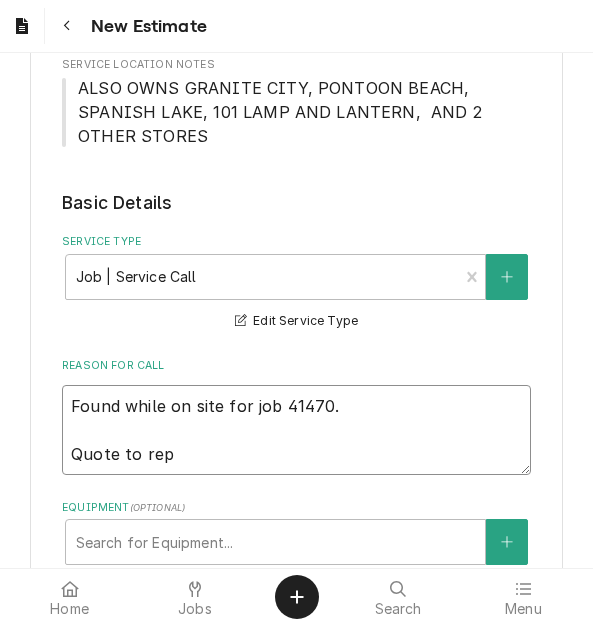 type on "x" 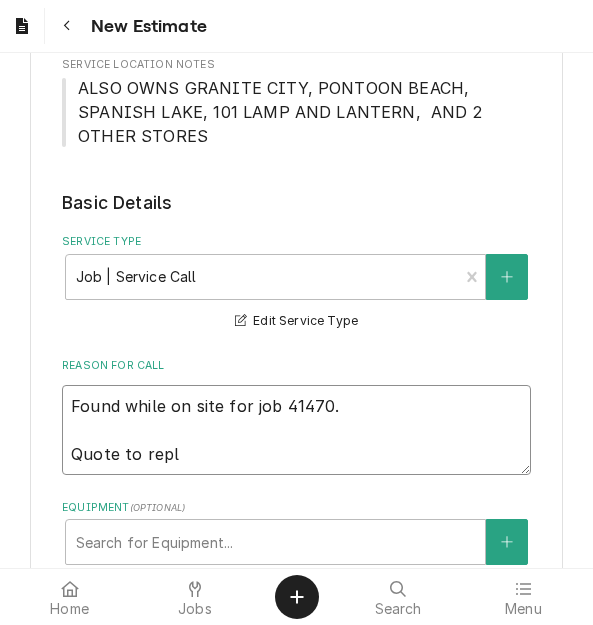 type on "x" 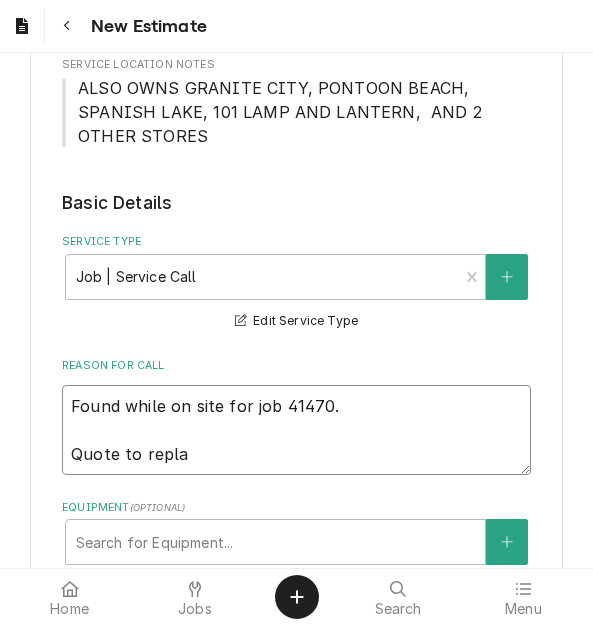 type on "x" 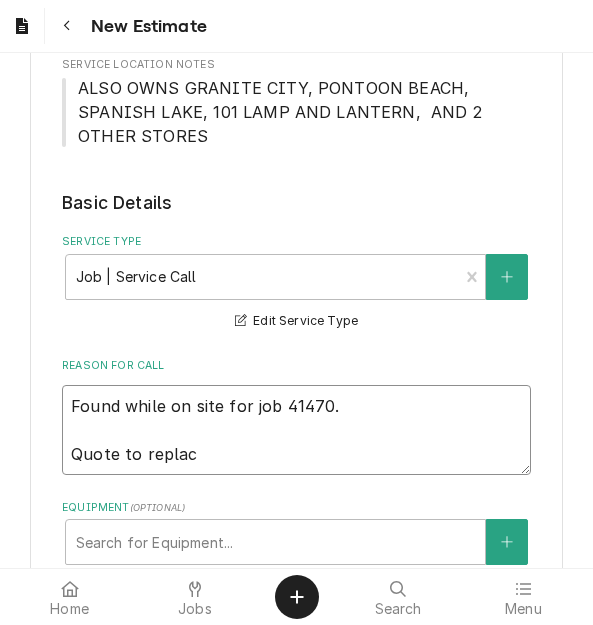 type on "x" 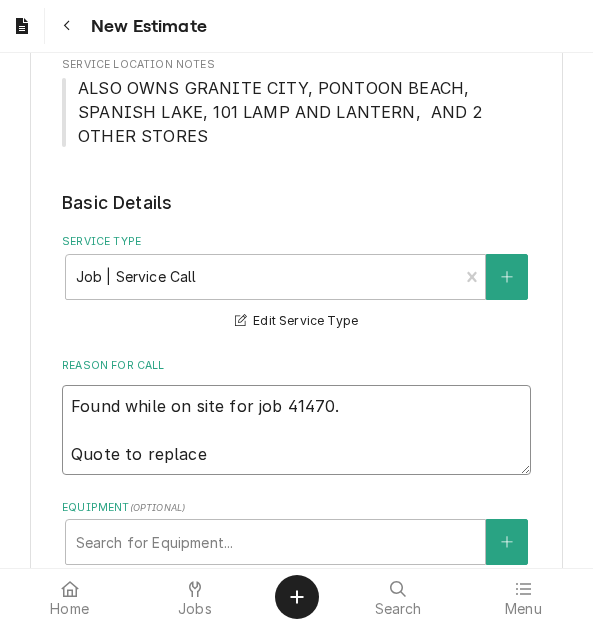 type on "x" 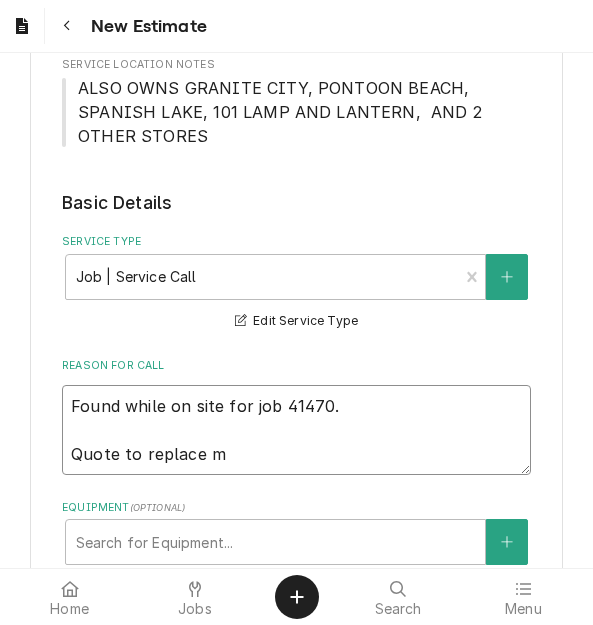type on "x" 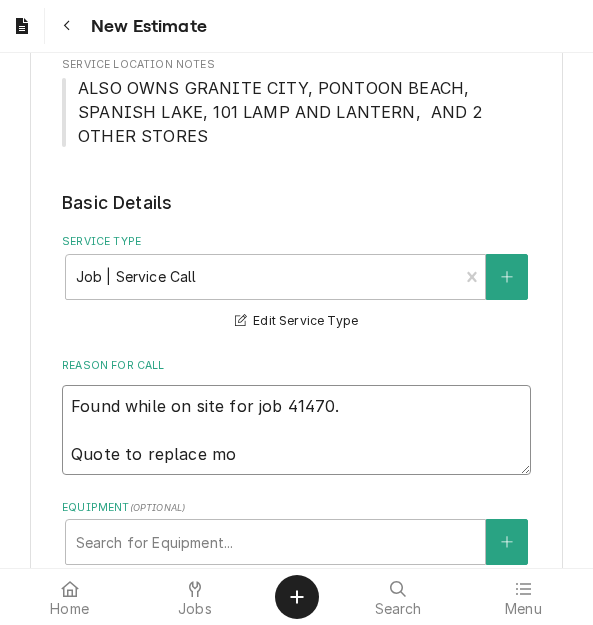 type on "x" 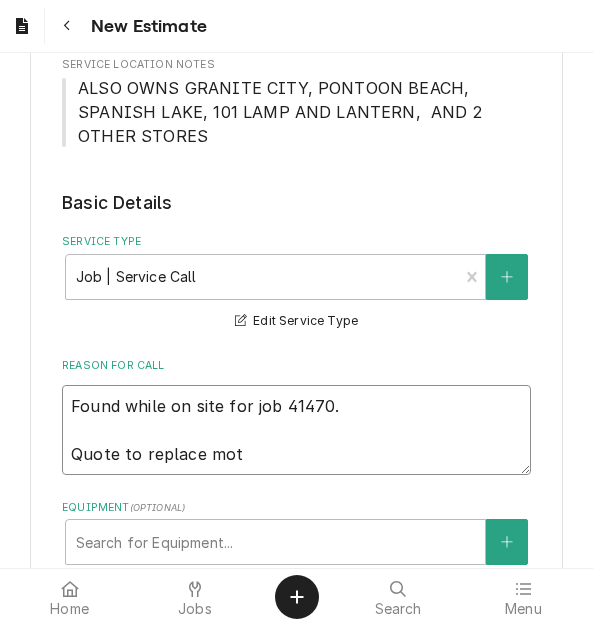 type on "x" 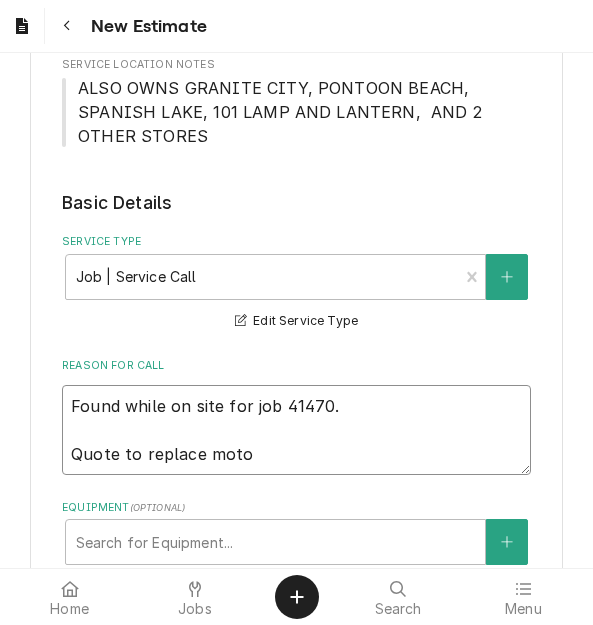 type on "x" 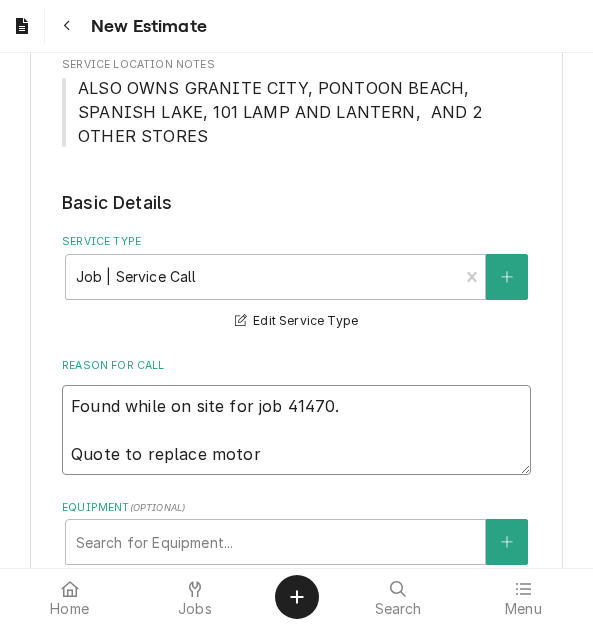 type on "x" 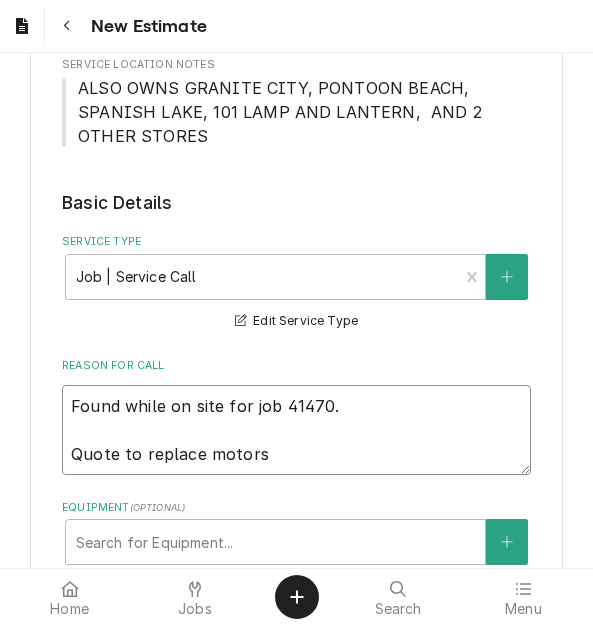 type on "x" 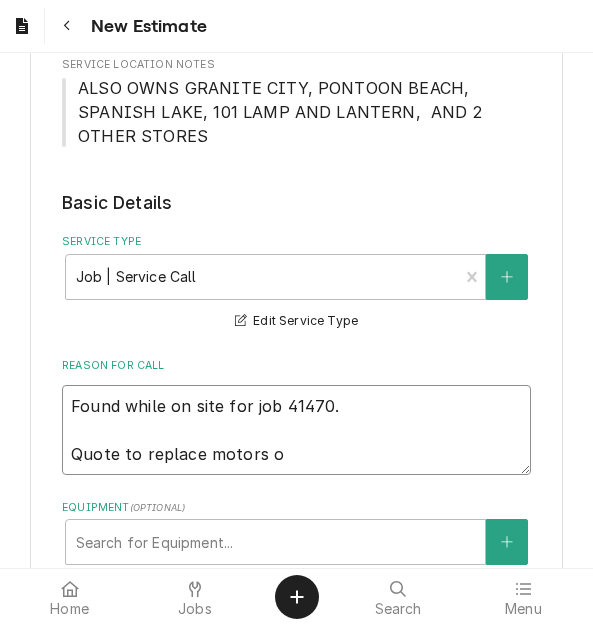 type on "x" 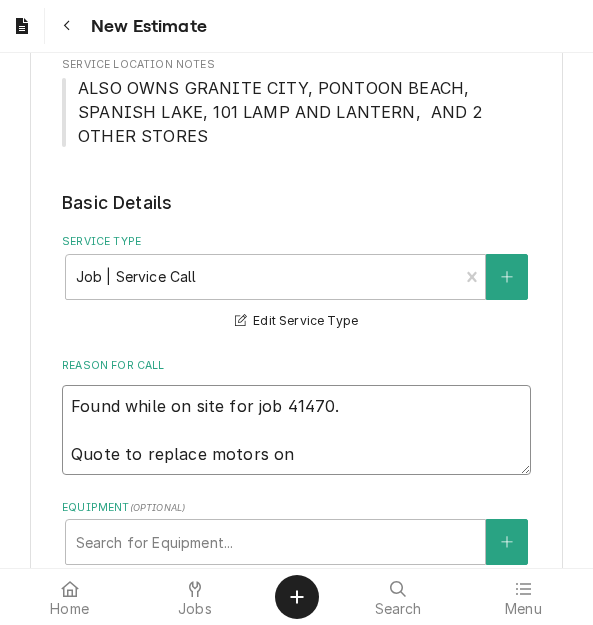 type on "x" 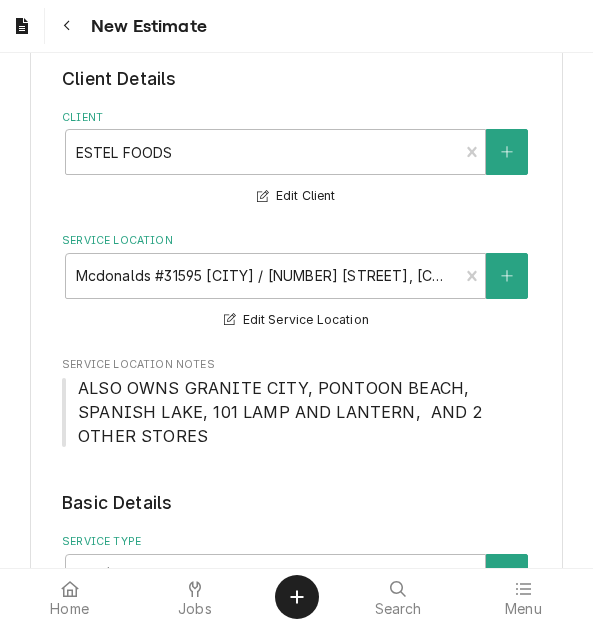 scroll, scrollTop: 0, scrollLeft: 0, axis: both 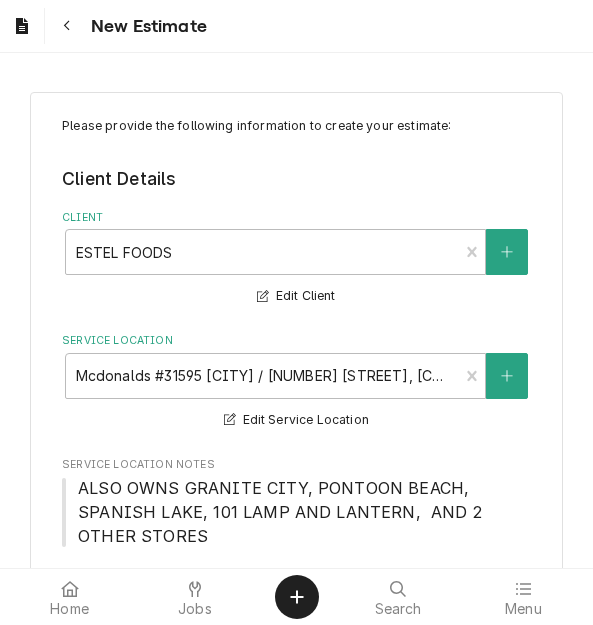 type on "Found while on site for job 41470.
Quote to replace motors on" 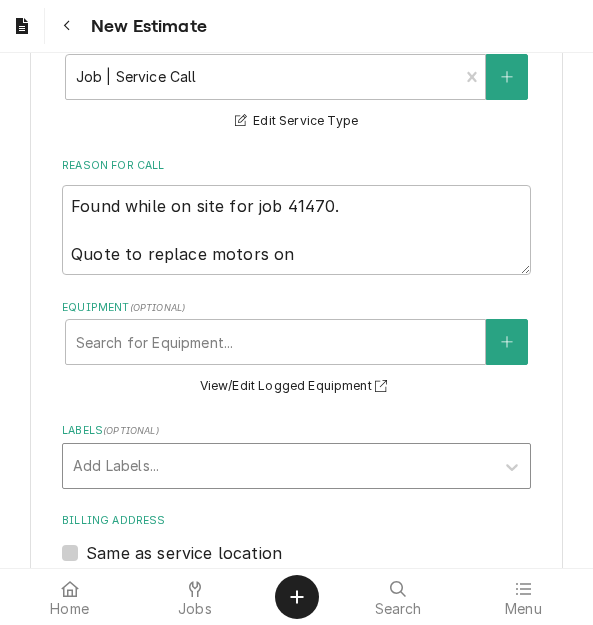 scroll, scrollTop: 700, scrollLeft: 0, axis: vertical 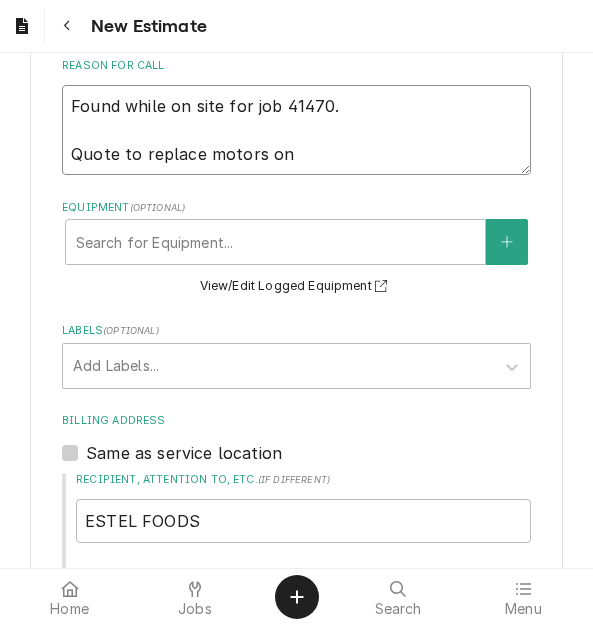 click on "Found while on site for job 41470.
Quote to replace motors on" at bounding box center [296, 130] 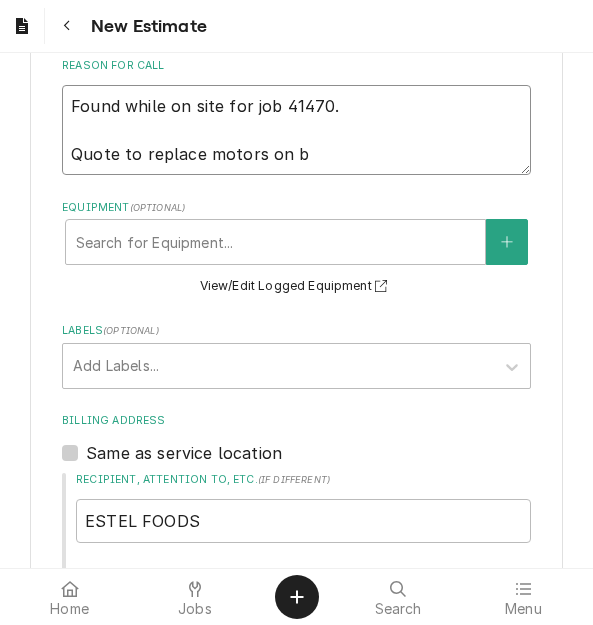 type on "x" 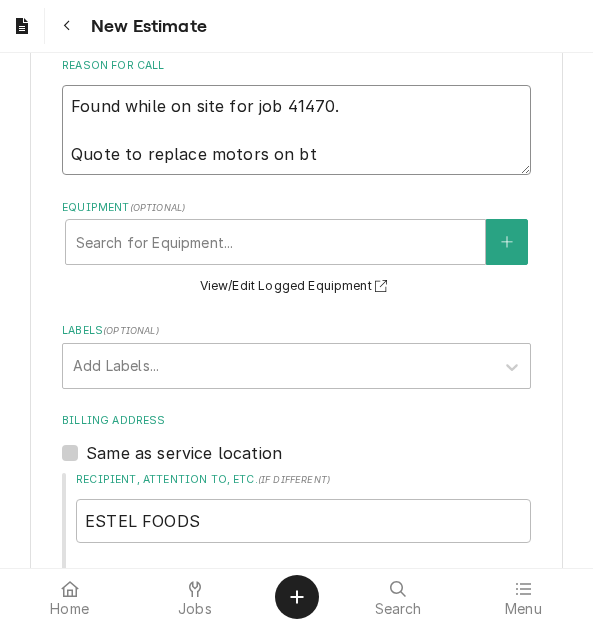 type on "x" 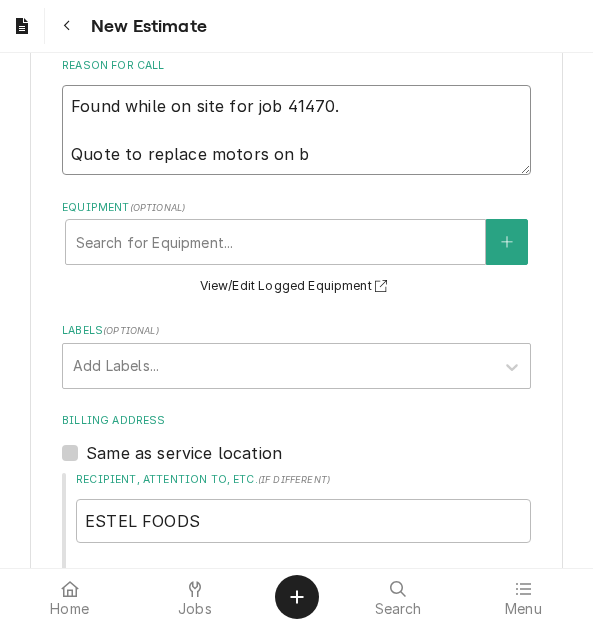 type on "x" 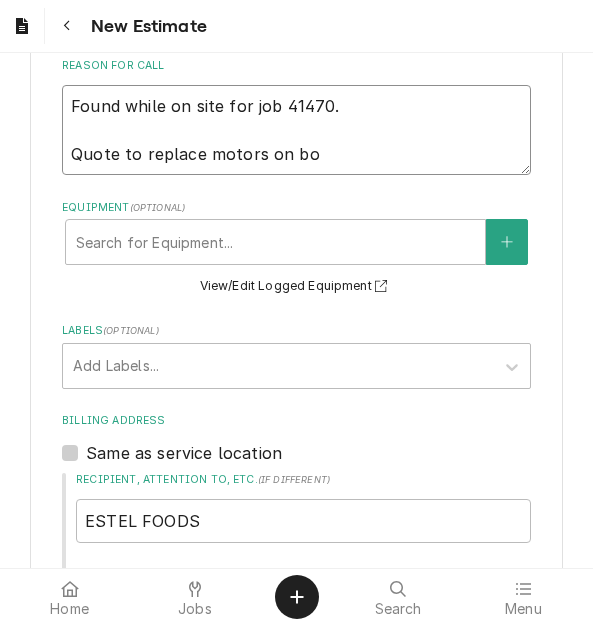 type on "x" 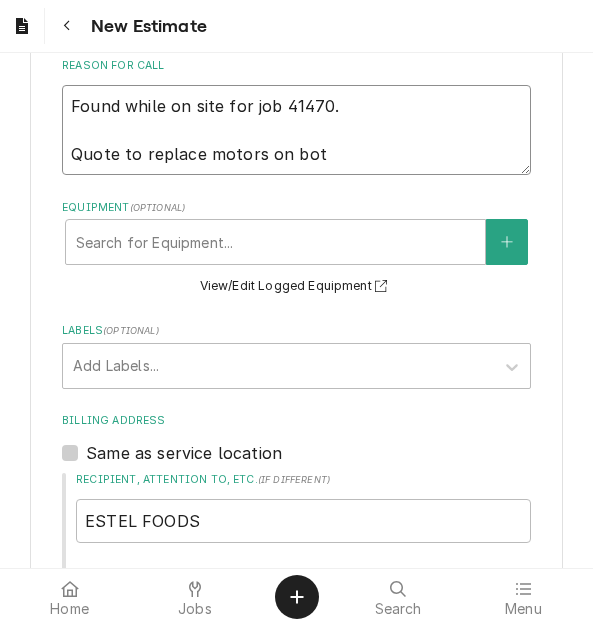 type on "Found while on site for job 41470.
Quote to replace motors on both" 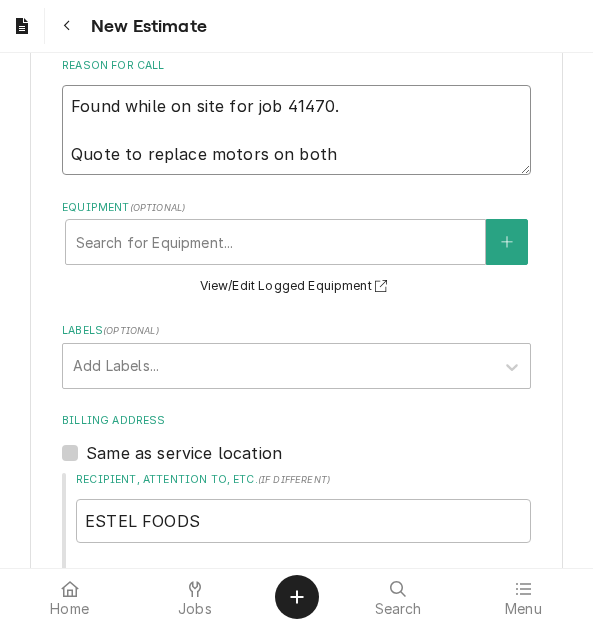 type on "x" 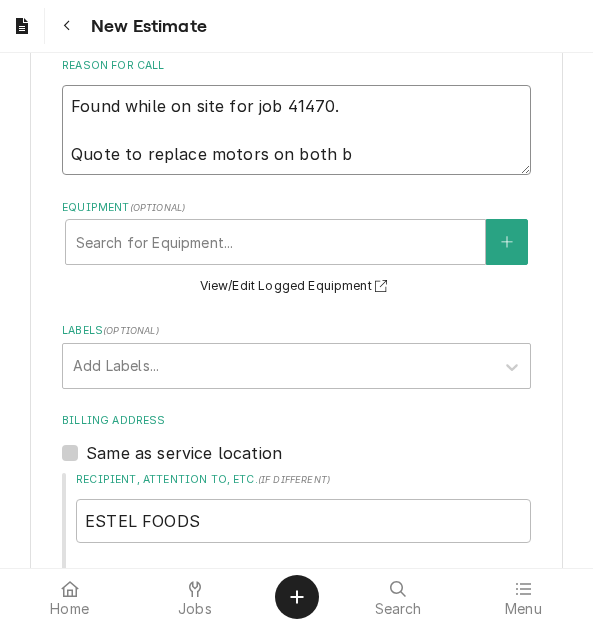 type on "x" 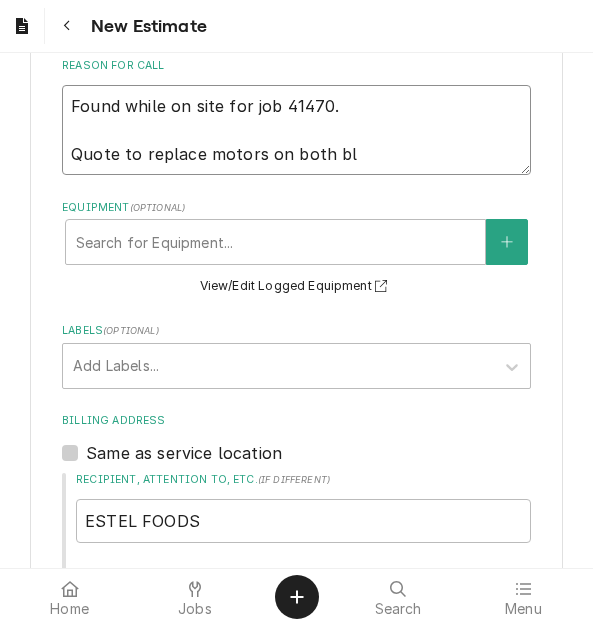 type on "x" 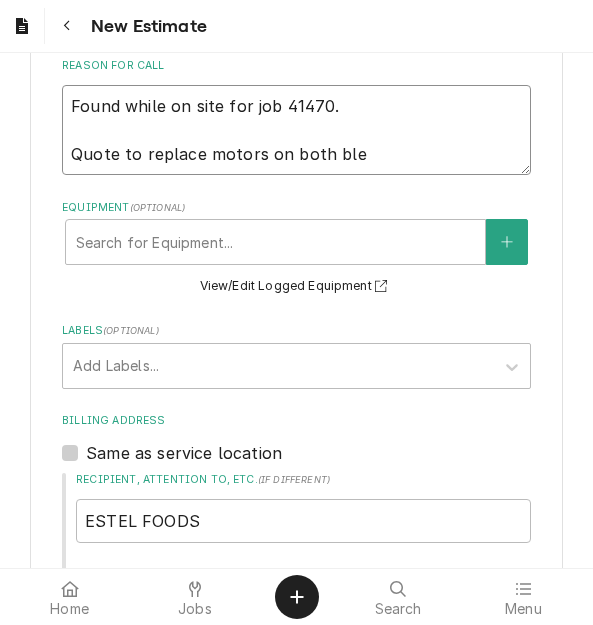 type on "x" 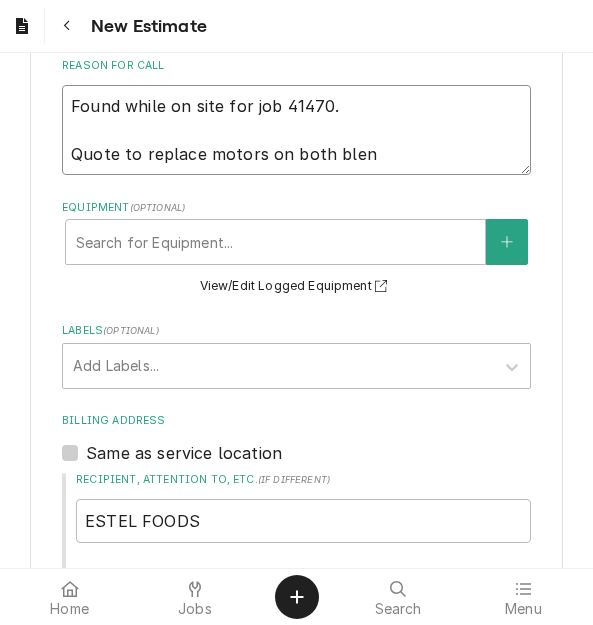 type on "x" 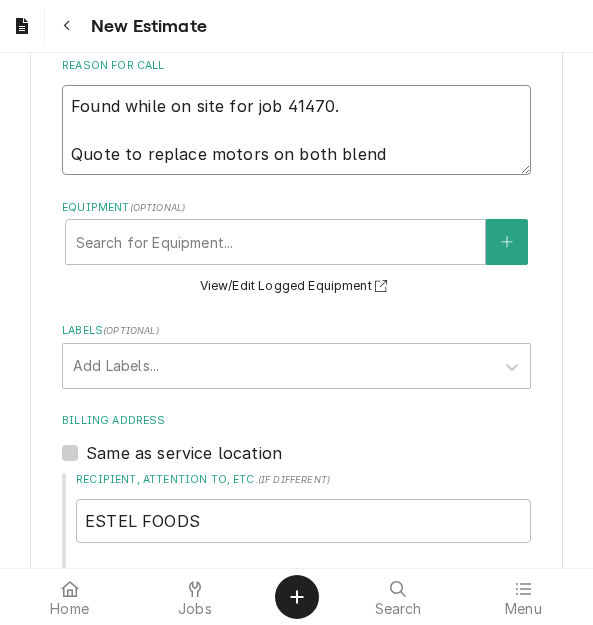 type on "x" 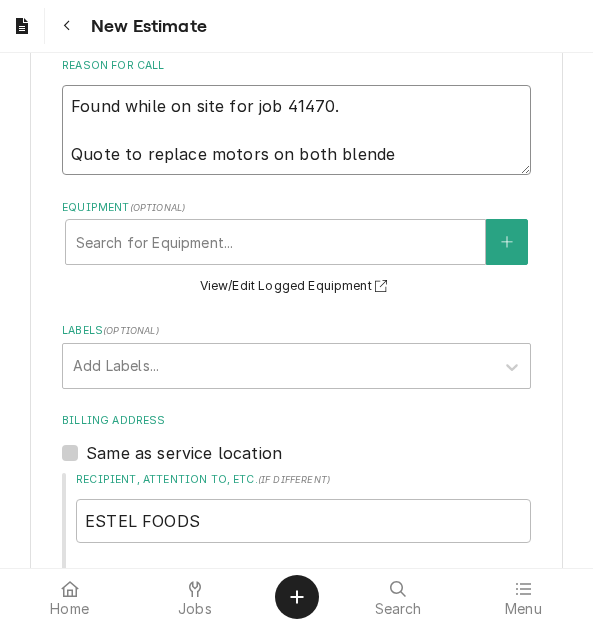 type on "x" 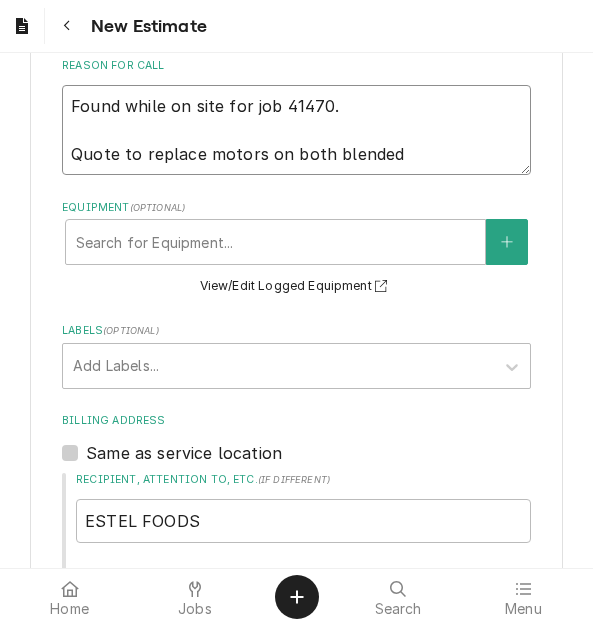 type on "x" 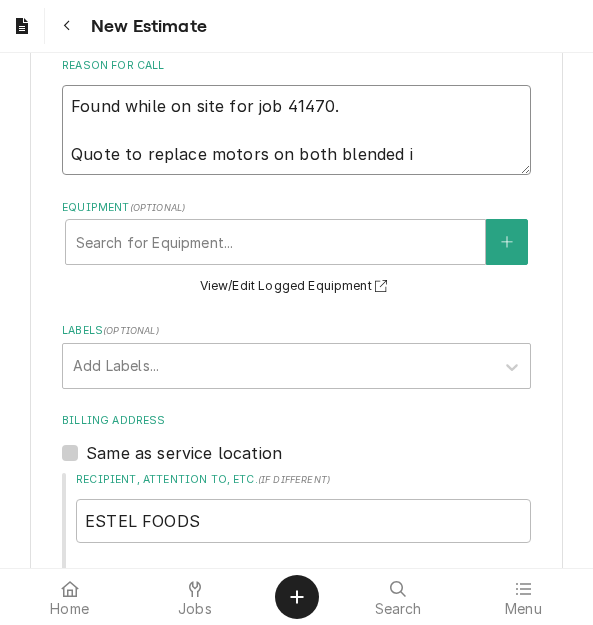 type on "x" 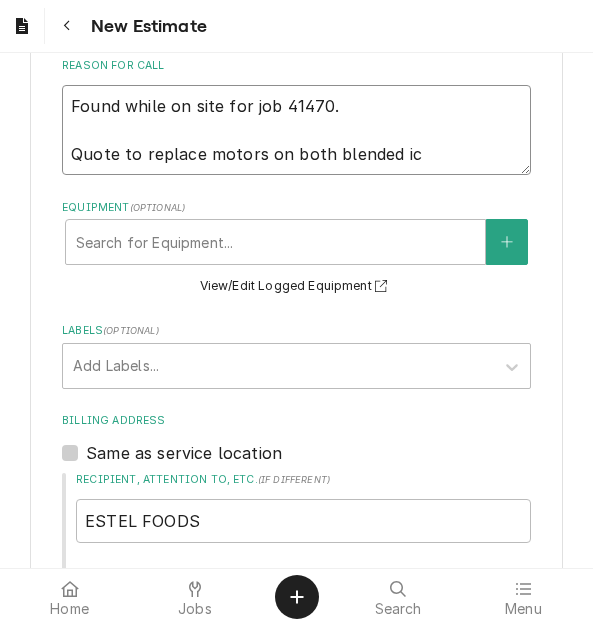 type on "x" 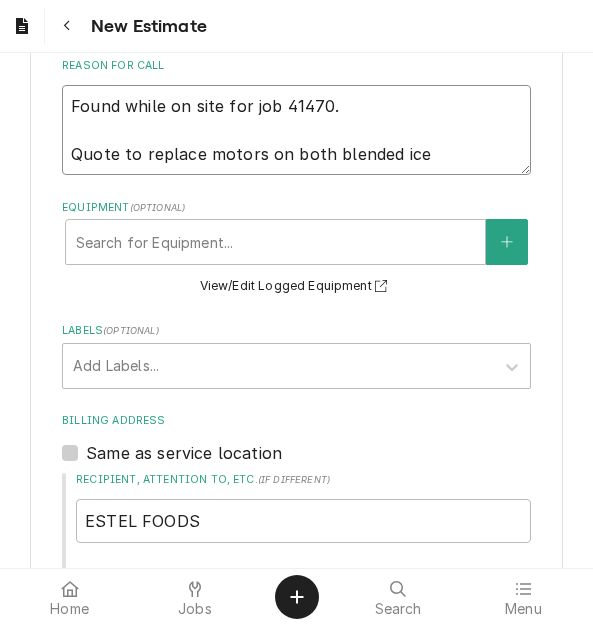 type on "x" 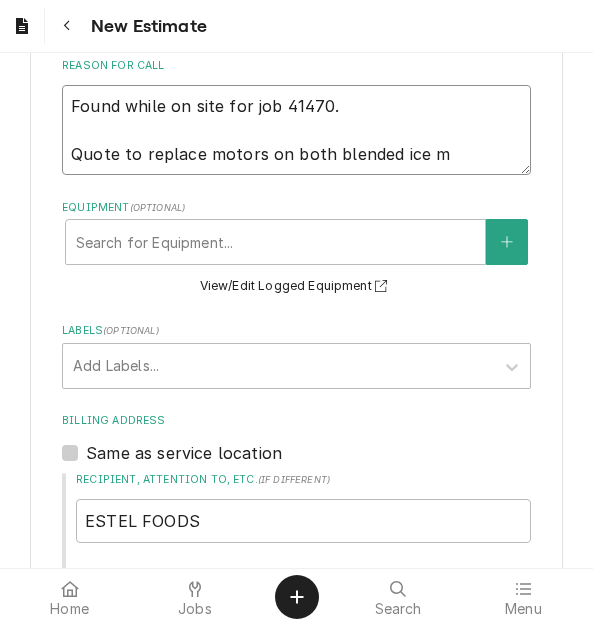 type on "x" 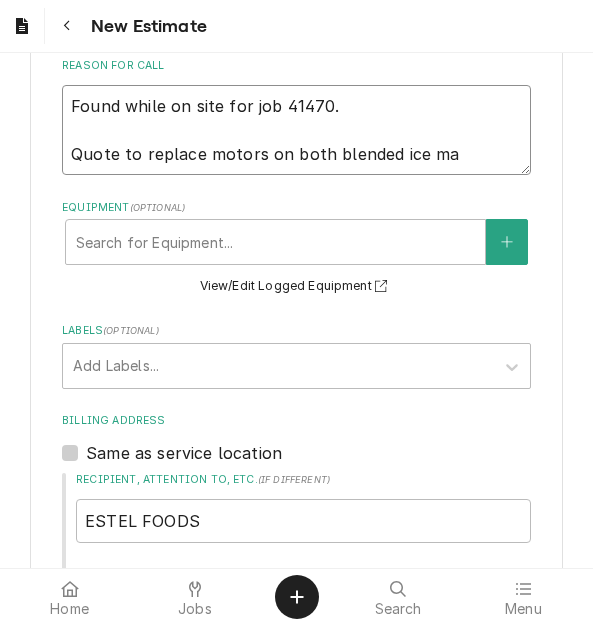 type on "x" 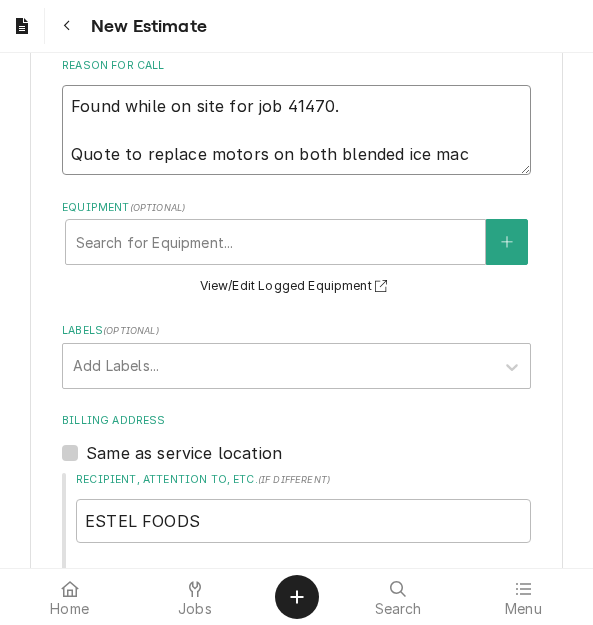 type on "x" 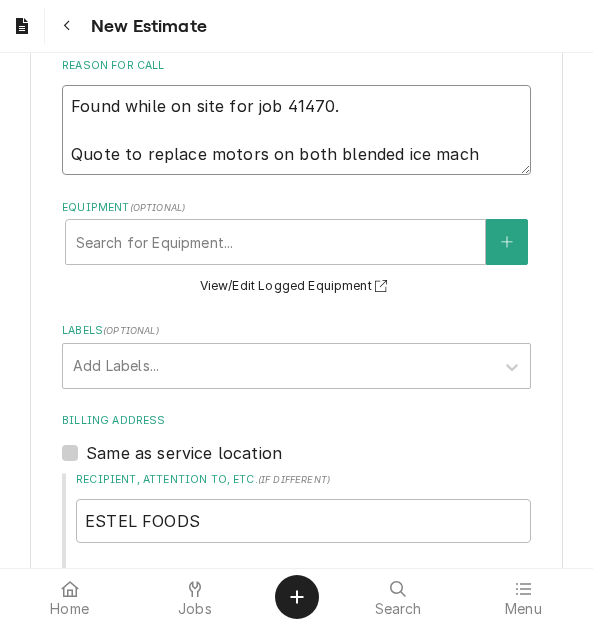 type on "x" 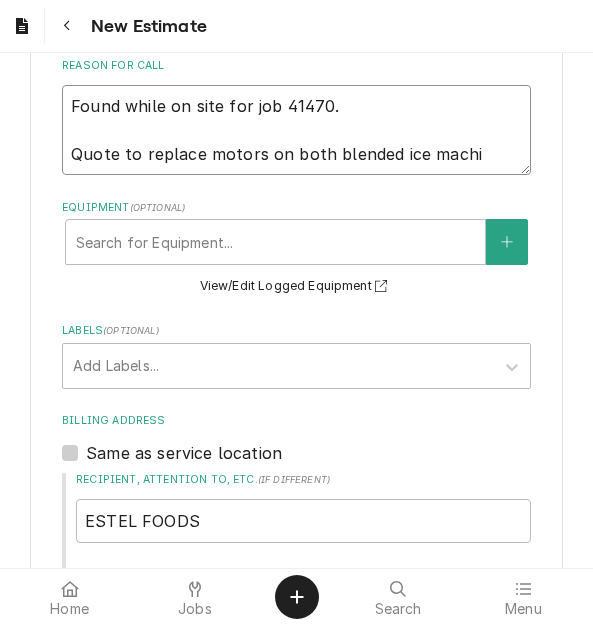 type on "x" 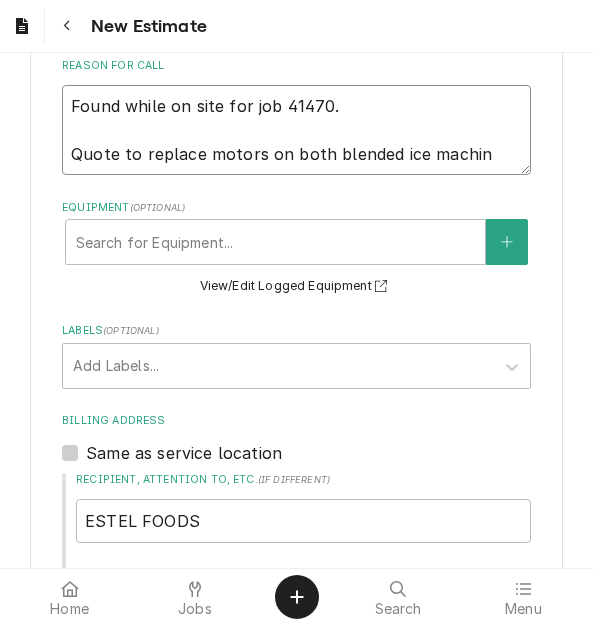 type 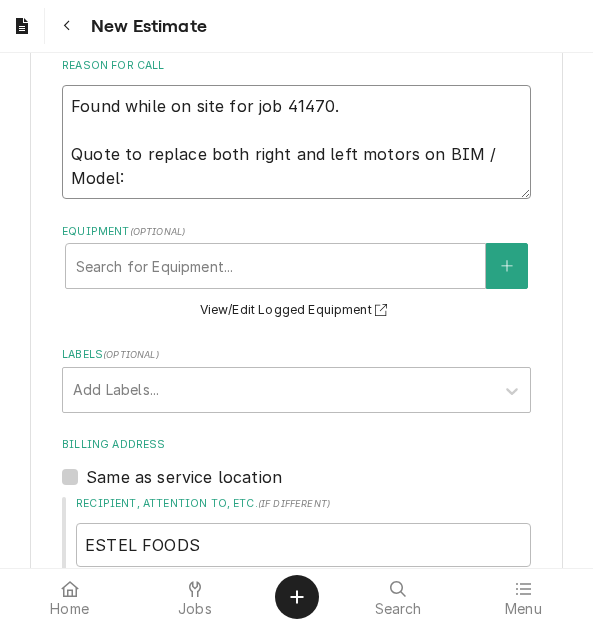 click on "Found while on site for job 41470.
Quote to replace both right and left motors on BIM / Model:" at bounding box center [296, 142] 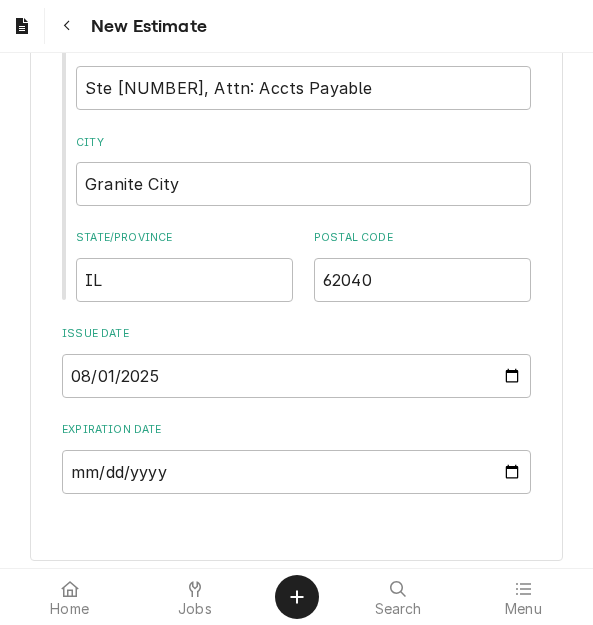 scroll, scrollTop: 1360, scrollLeft: 0, axis: vertical 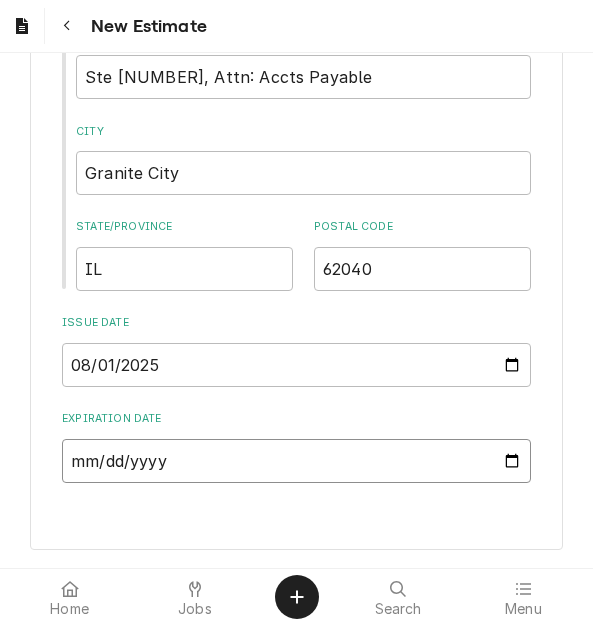 drag, startPoint x: 493, startPoint y: 461, endPoint x: 456, endPoint y: 440, distance: 42.544094 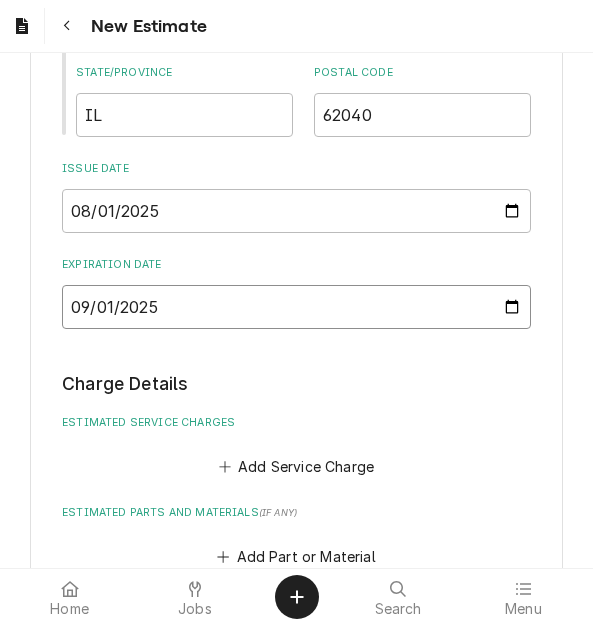 scroll, scrollTop: 1560, scrollLeft: 0, axis: vertical 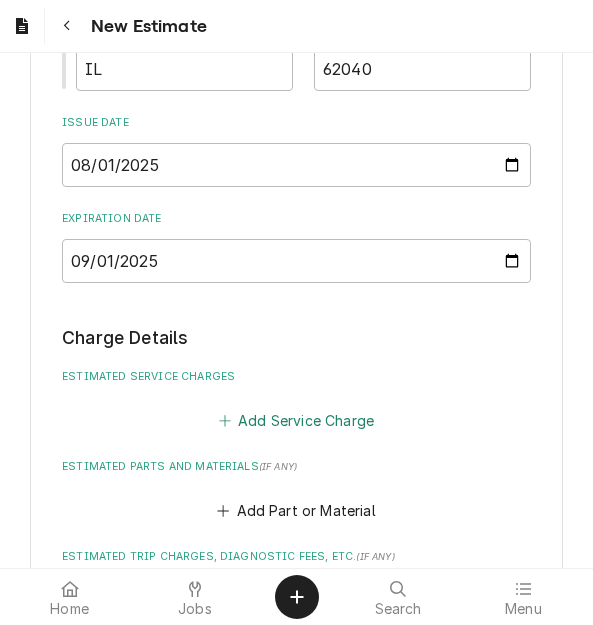 click on "Add Service Charge" at bounding box center [296, 420] 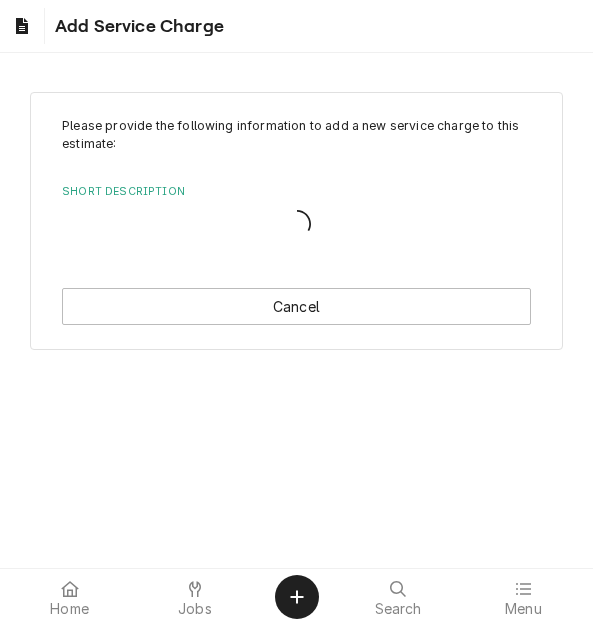 scroll, scrollTop: 0, scrollLeft: 0, axis: both 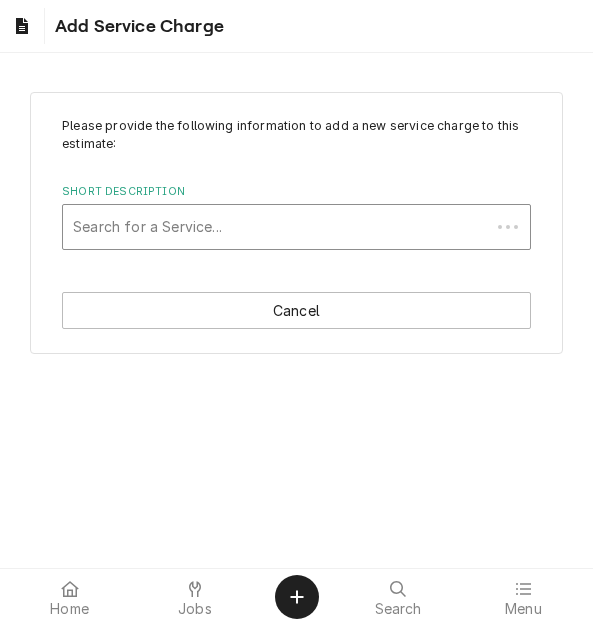 drag, startPoint x: 196, startPoint y: 237, endPoint x: 200, endPoint y: 224, distance: 13.601471 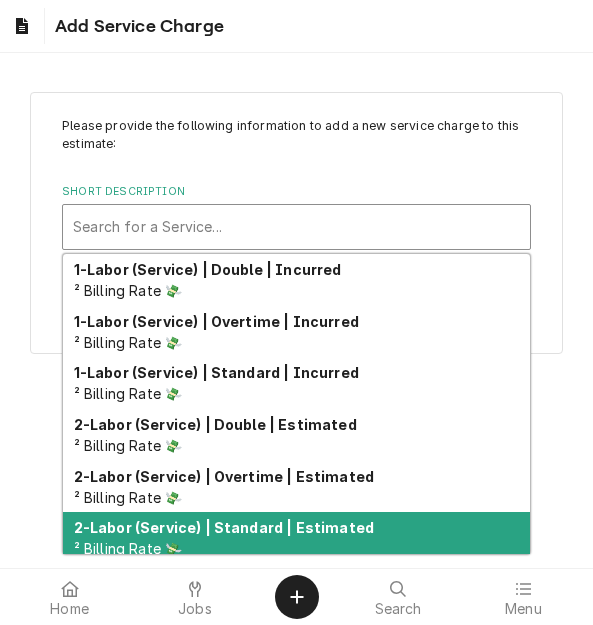 click on "2-Labor (Service) | Standard | Estimated ² Billing Rate 💸" at bounding box center [296, 538] 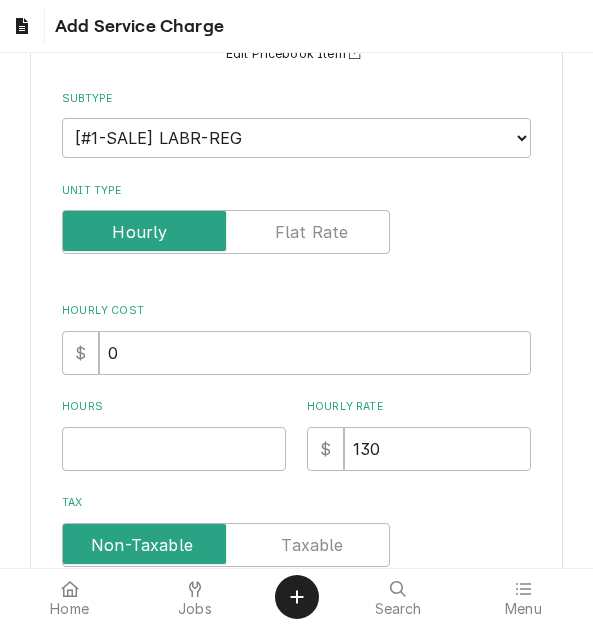 scroll, scrollTop: 528, scrollLeft: 0, axis: vertical 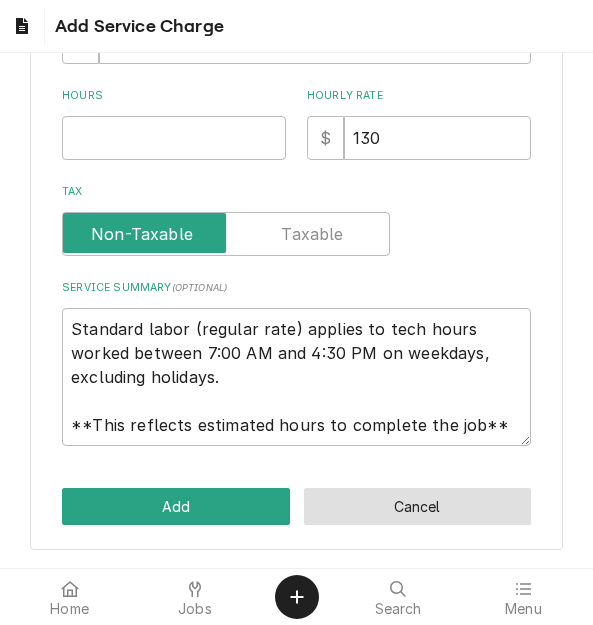click on "Cancel" at bounding box center [417, 506] 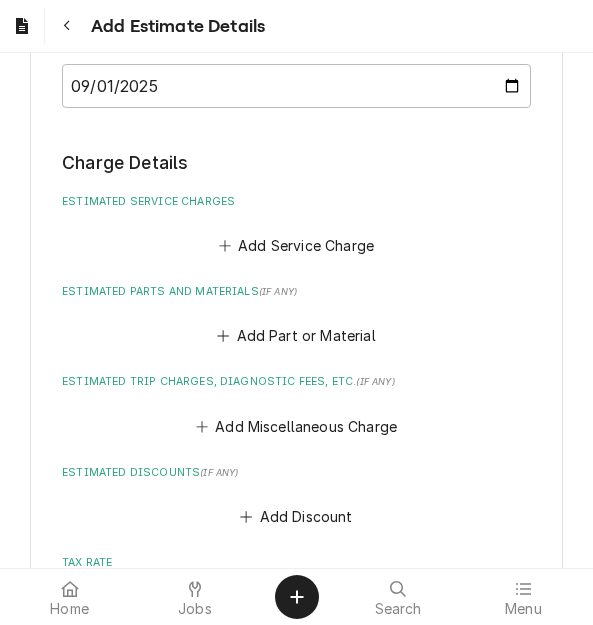 scroll, scrollTop: 1736, scrollLeft: 0, axis: vertical 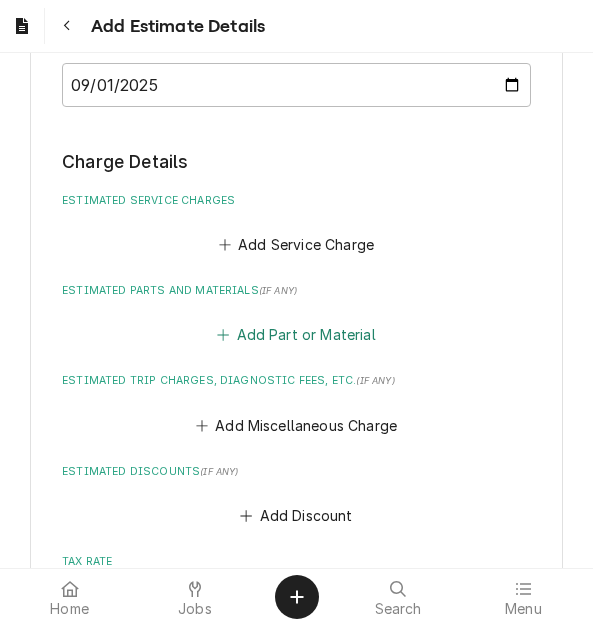 click on "Add Part or Material" at bounding box center (296, 335) 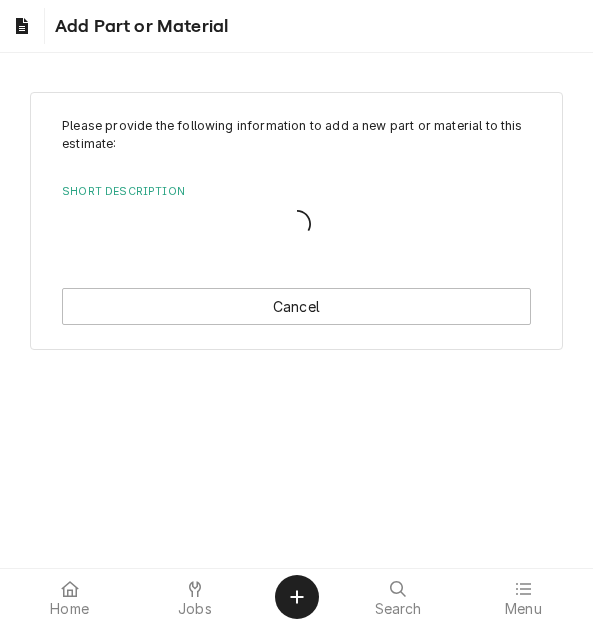 scroll, scrollTop: 0, scrollLeft: 0, axis: both 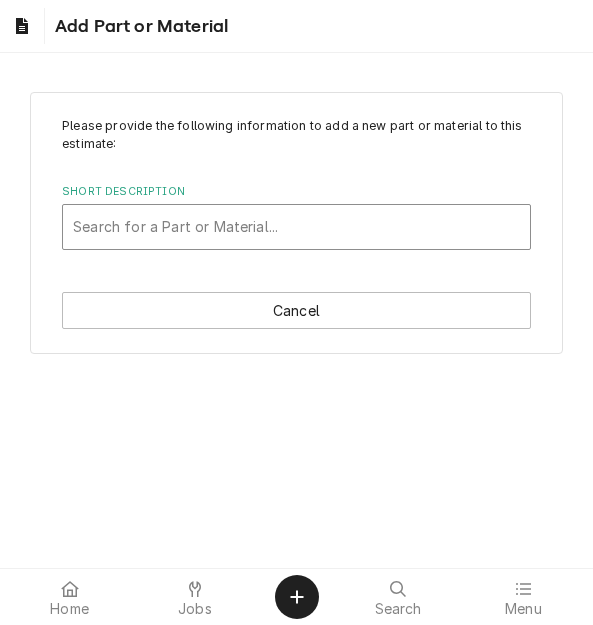 click at bounding box center [296, 227] 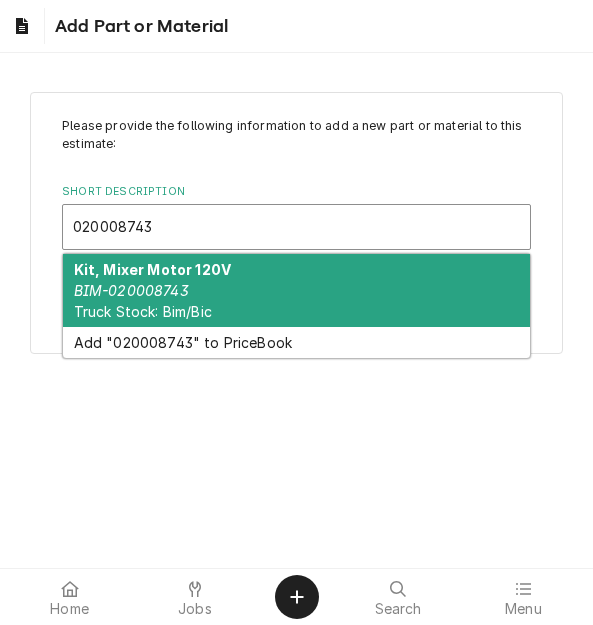 click on "Kit, Mixer Motor 120V BIM-020008743 Truck Stock: Bim/Bic" at bounding box center (296, 290) 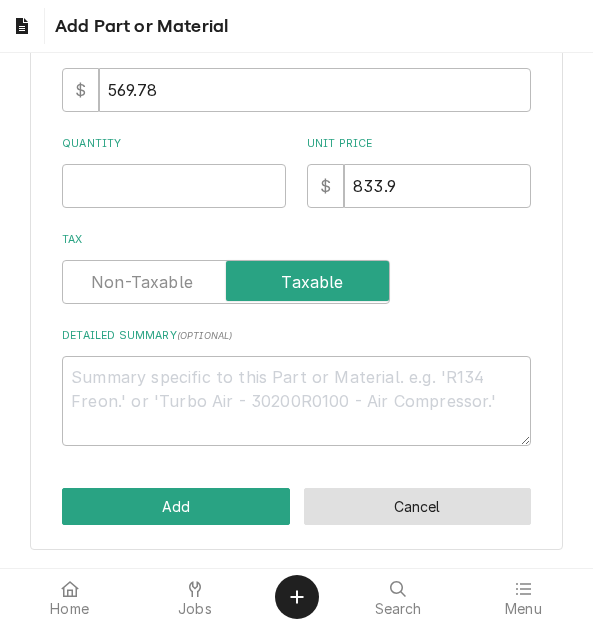 click on "Cancel" at bounding box center [417, 506] 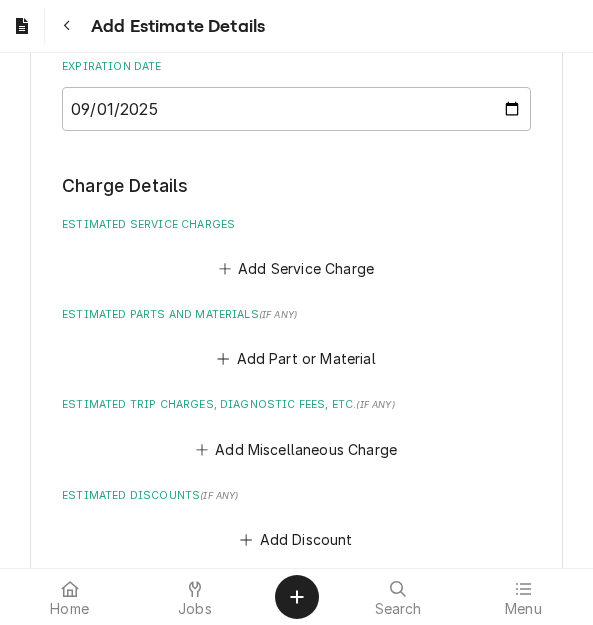 scroll, scrollTop: 1712, scrollLeft: 0, axis: vertical 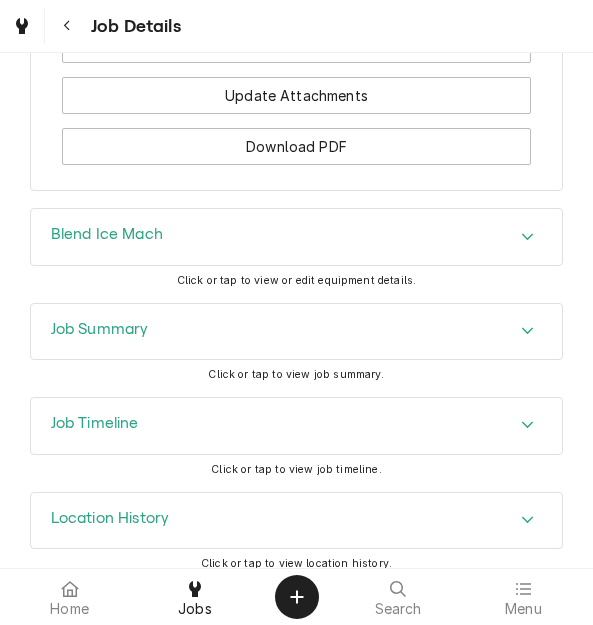 click on "Job Summary" at bounding box center (100, 329) 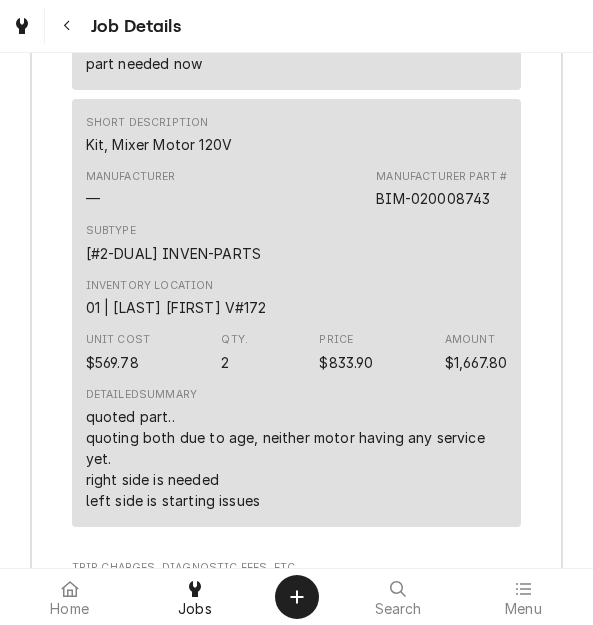 scroll, scrollTop: 6700, scrollLeft: 0, axis: vertical 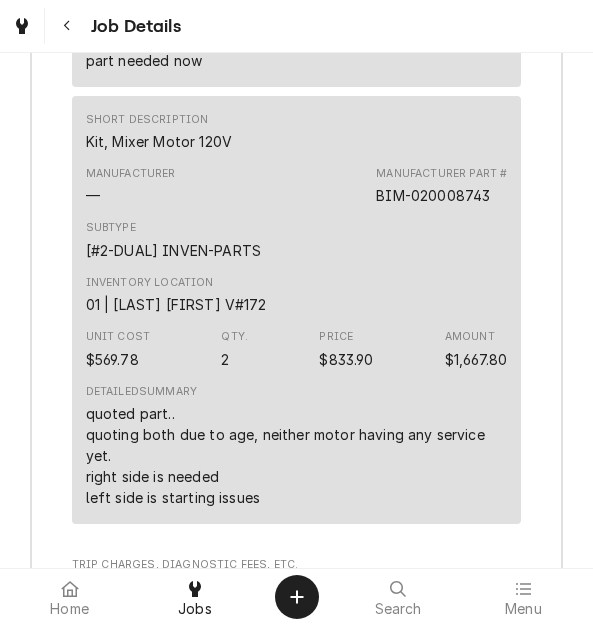 click on "Subtype [#2-DUAL] INVEN-PARTS" at bounding box center (297, 240) 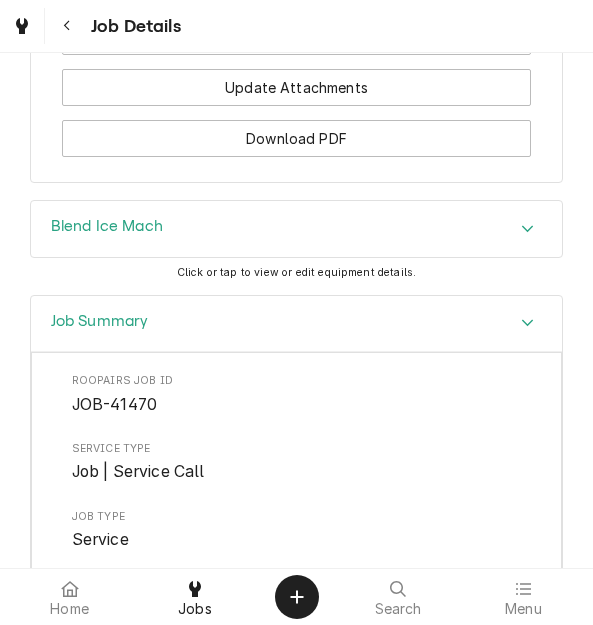 scroll, scrollTop: 3400, scrollLeft: 0, axis: vertical 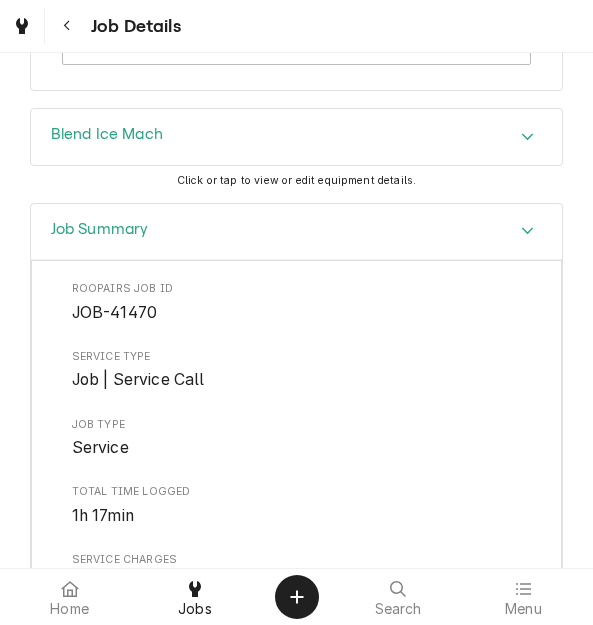 click on "Blend Ice Mach" at bounding box center [297, 137] 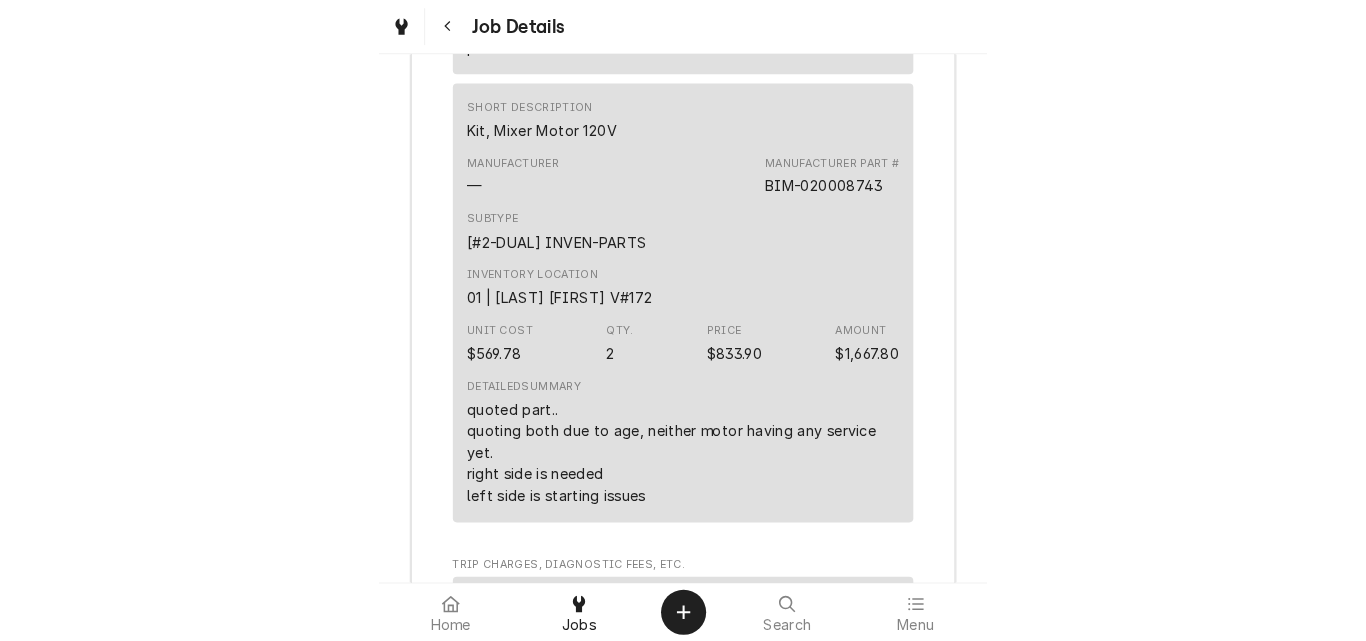 scroll, scrollTop: 7300, scrollLeft: 0, axis: vertical 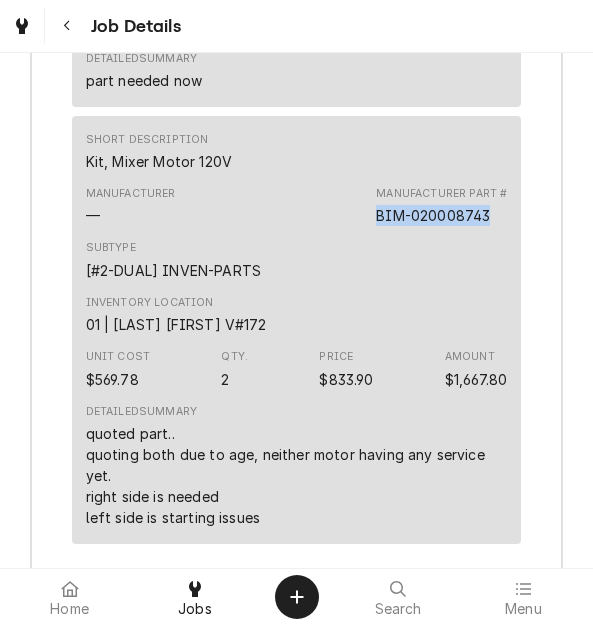 drag, startPoint x: 479, startPoint y: 196, endPoint x: 366, endPoint y: 197, distance: 113.004425 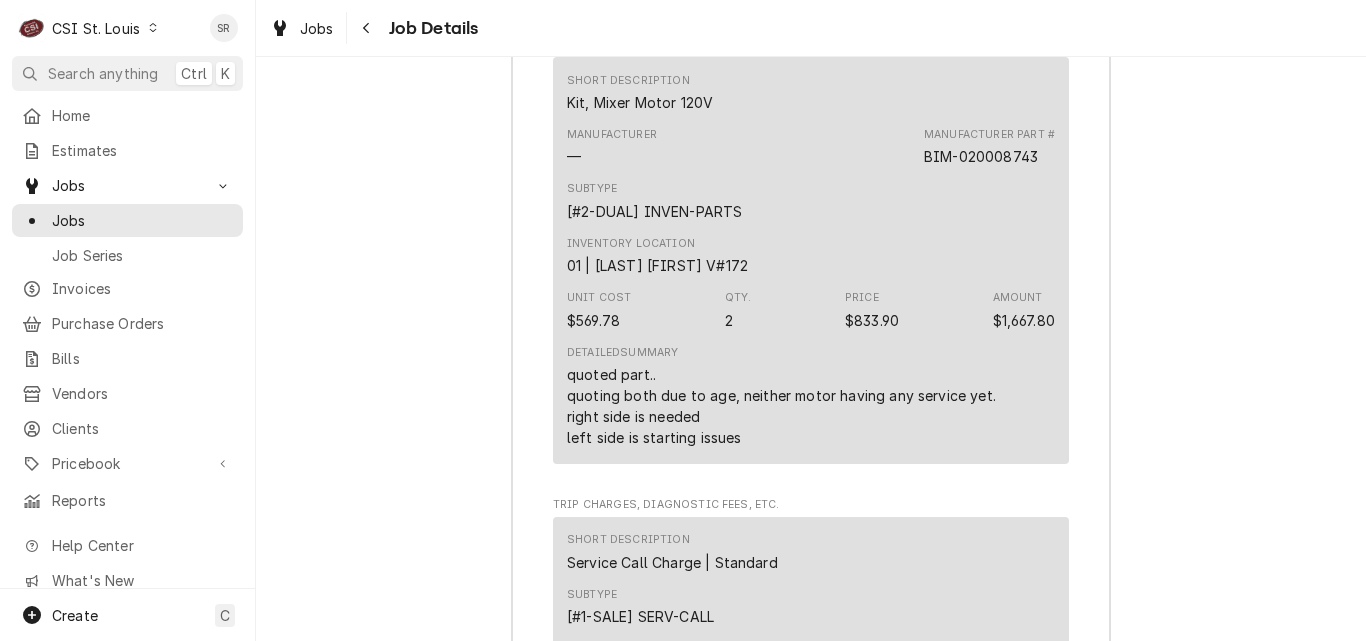 scroll, scrollTop: 7258, scrollLeft: 0, axis: vertical 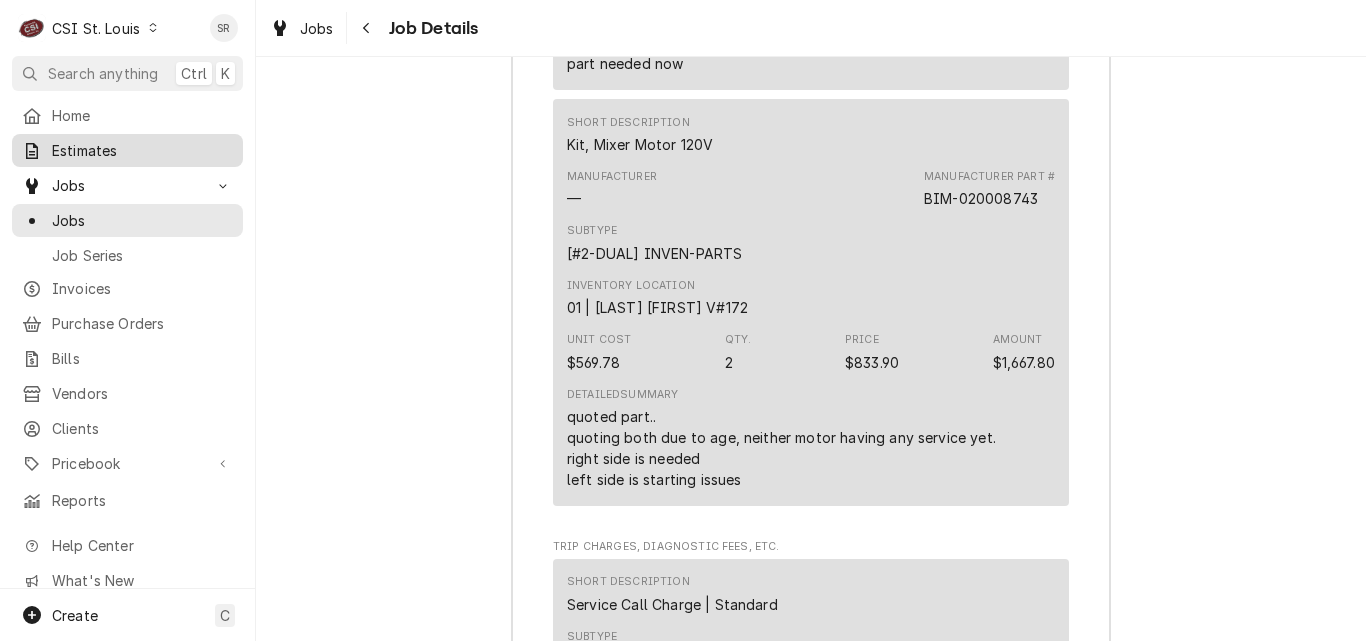 click on "Estimates" at bounding box center [142, 150] 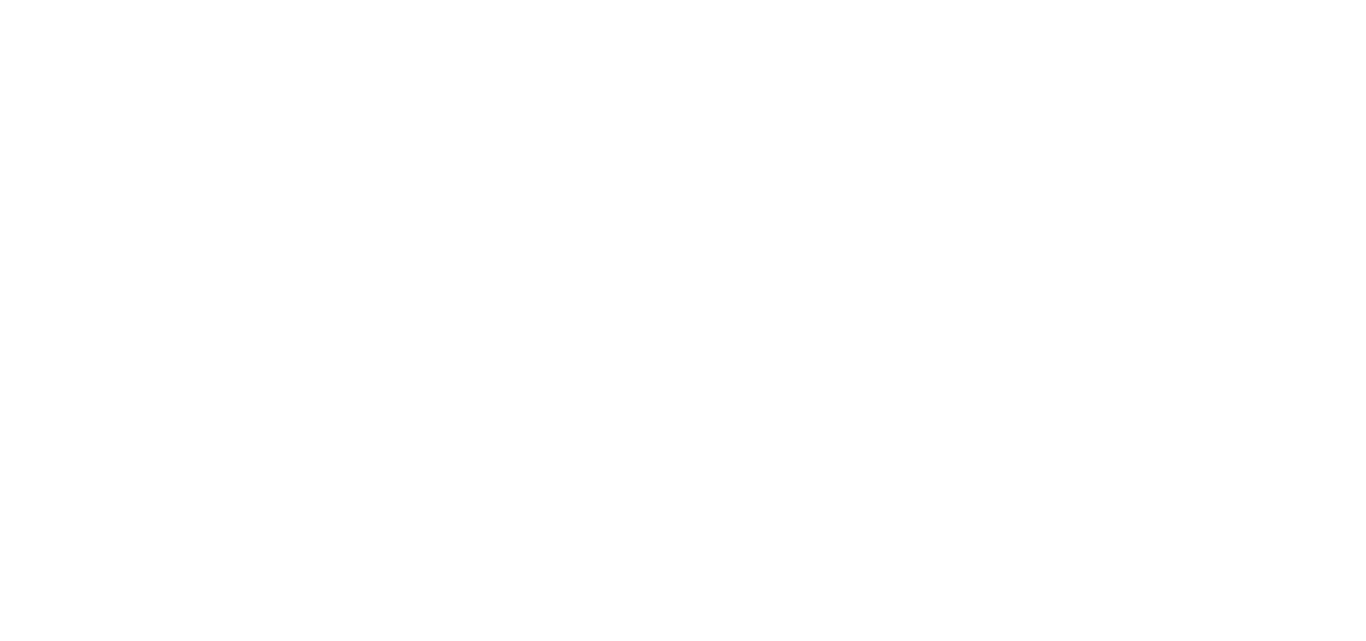 scroll, scrollTop: 0, scrollLeft: 0, axis: both 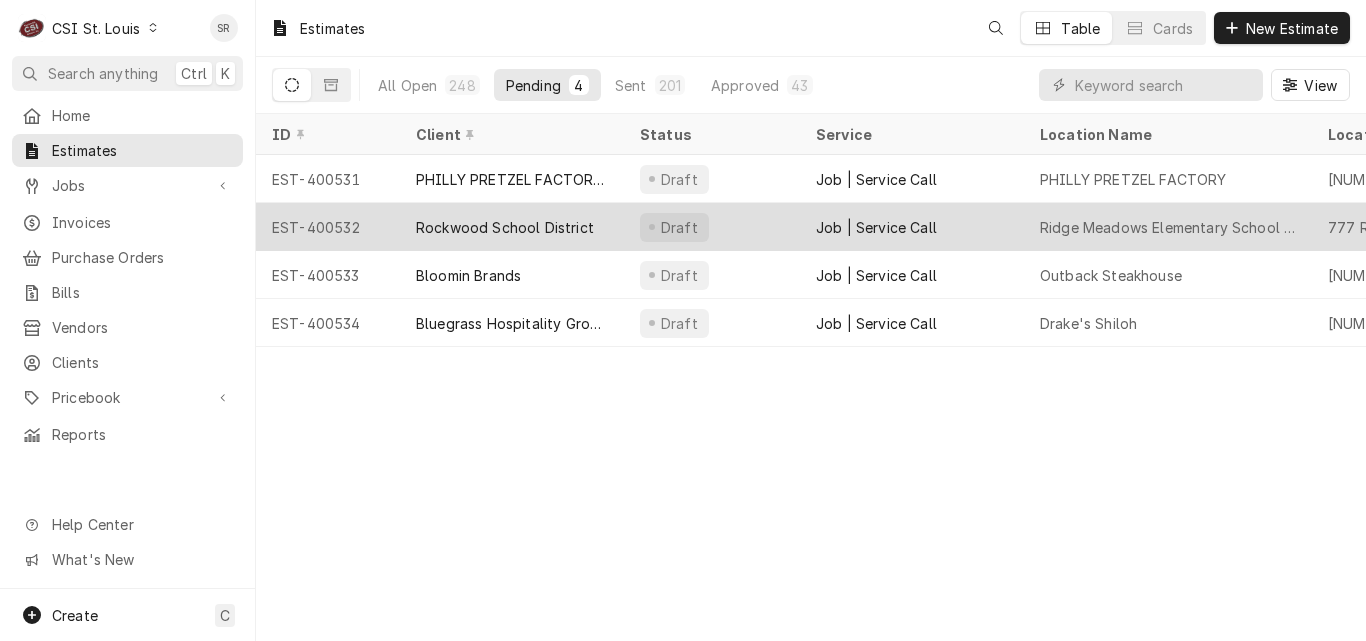 click on "EST-400532" at bounding box center (328, 227) 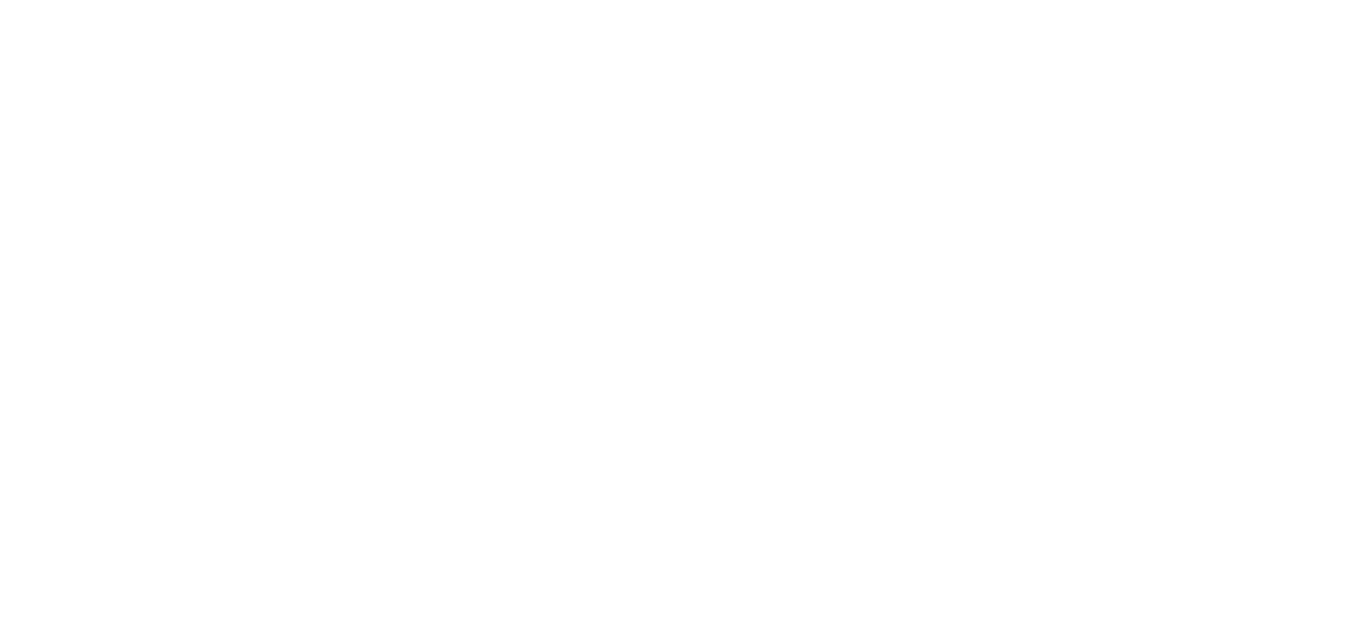 scroll, scrollTop: 0, scrollLeft: 0, axis: both 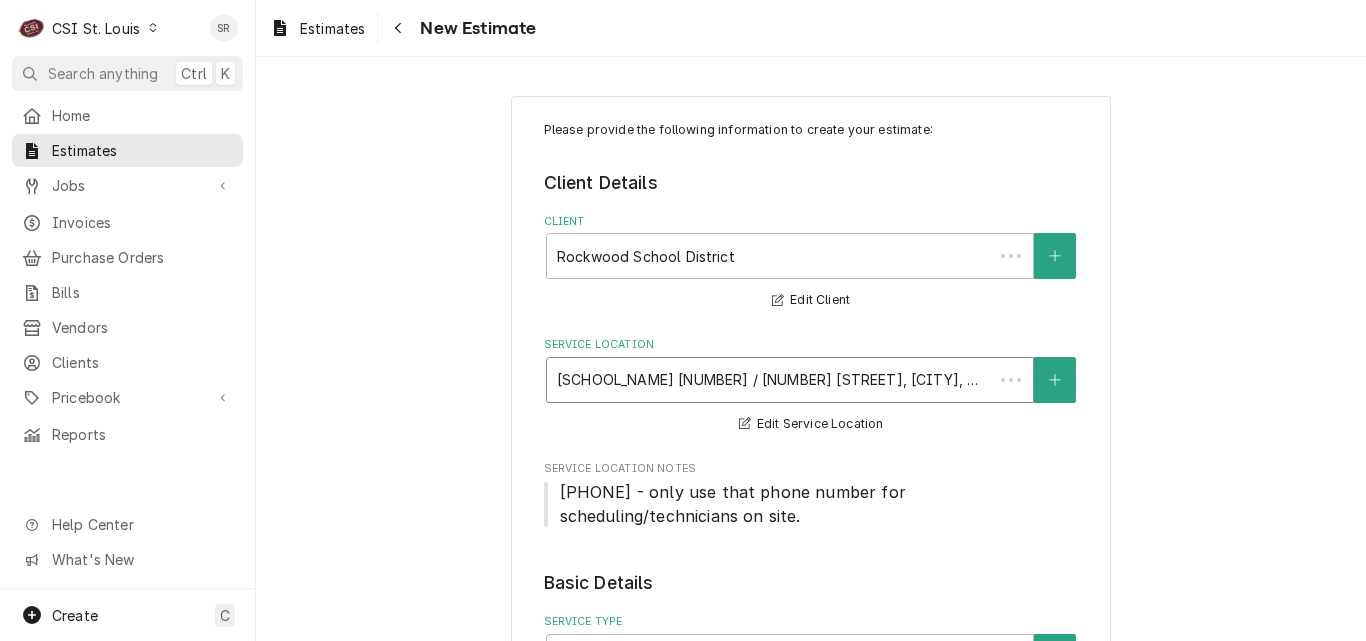 type on "x" 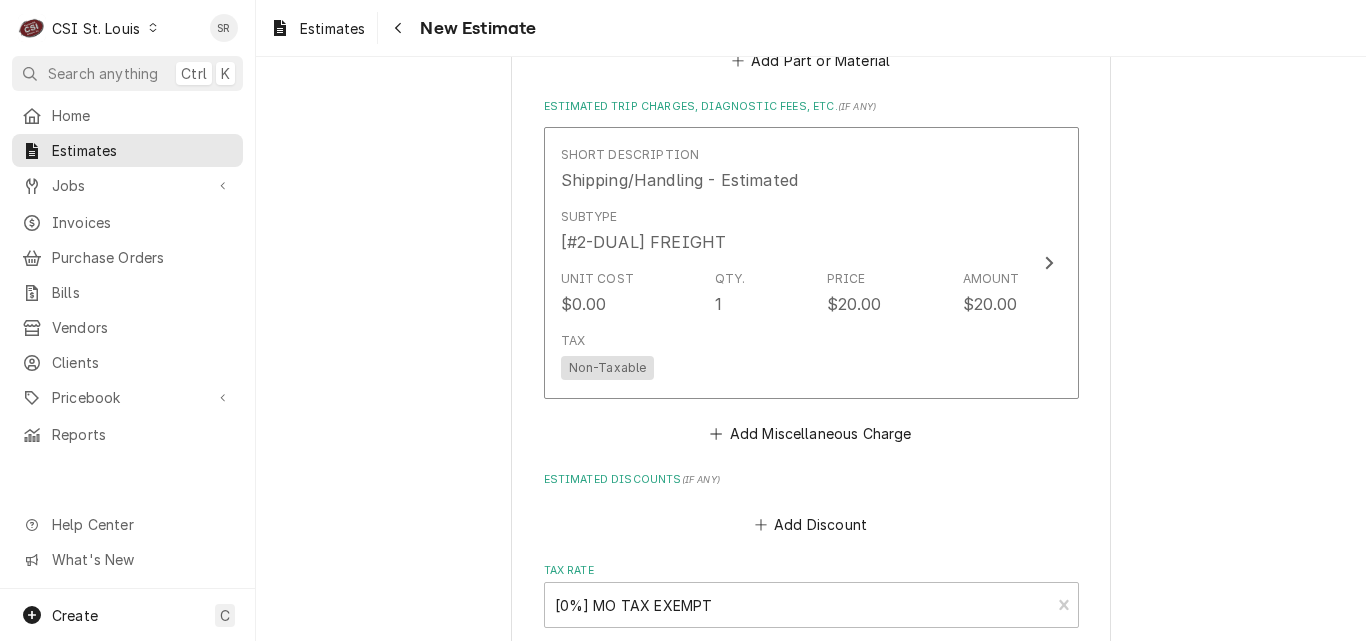 scroll, scrollTop: 2700, scrollLeft: 0, axis: vertical 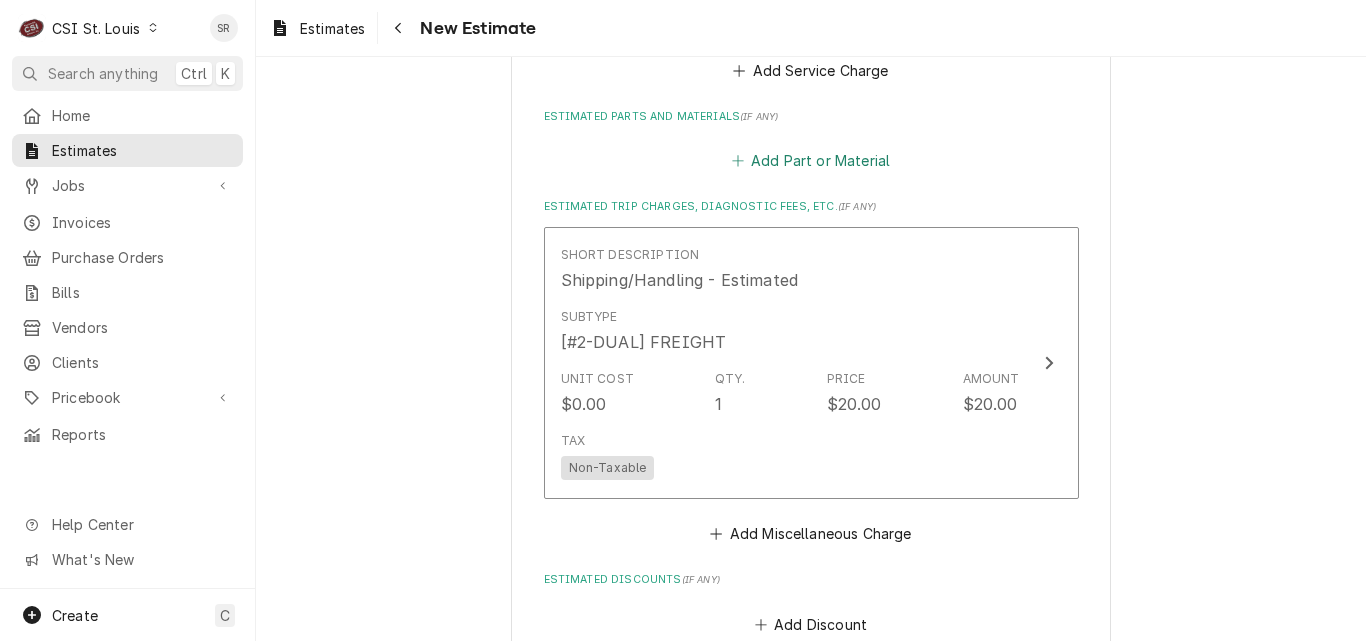 click on "Add Part or Material" at bounding box center [810, 161] 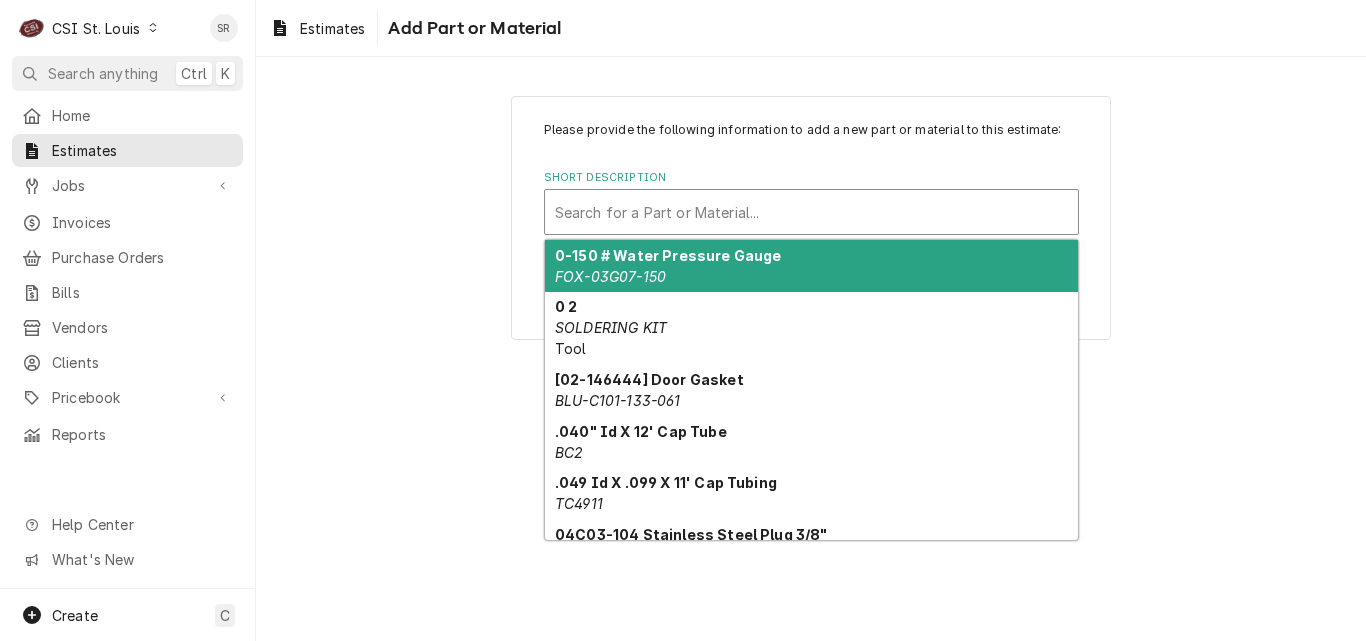click at bounding box center [811, 212] 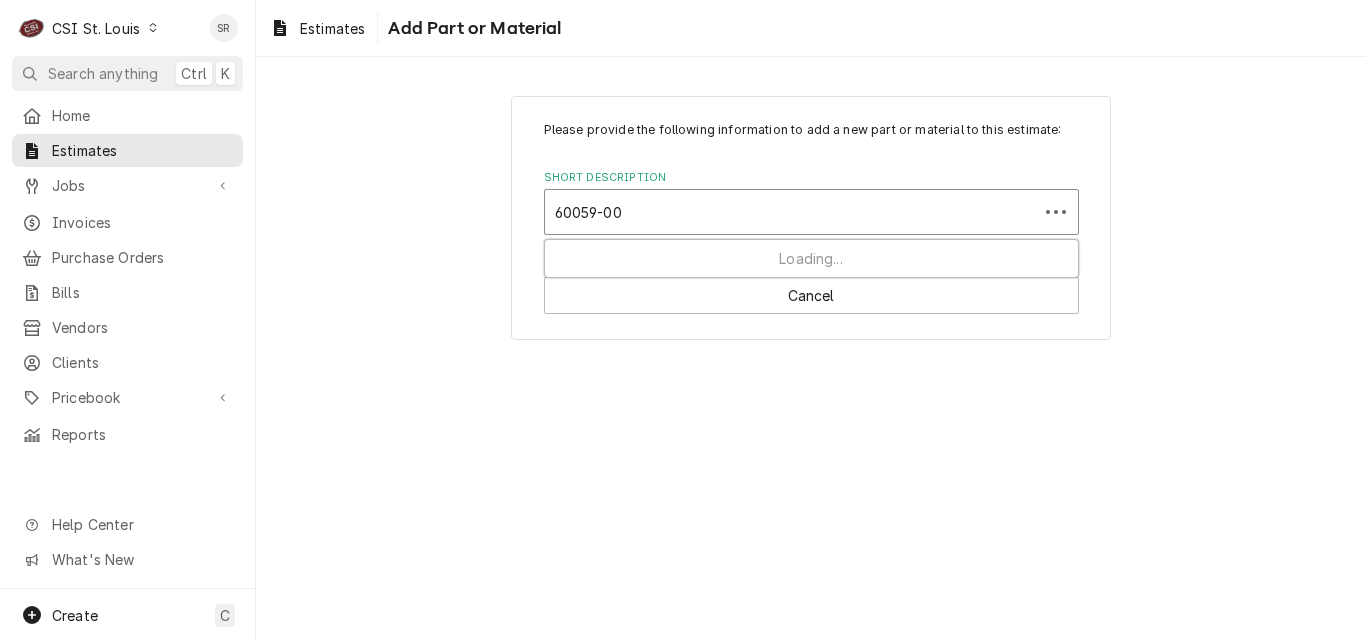 type on "60059-00" 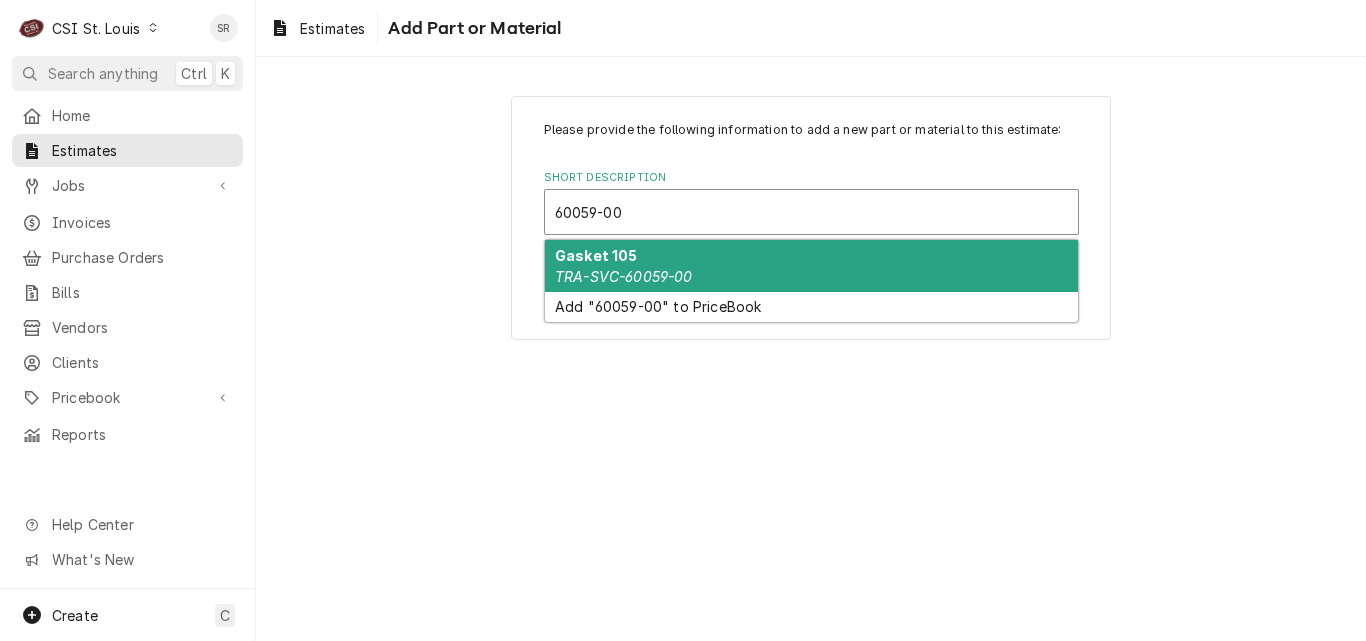 click on "Gasket 105 TRA-SVC-60059-00" at bounding box center (811, 266) 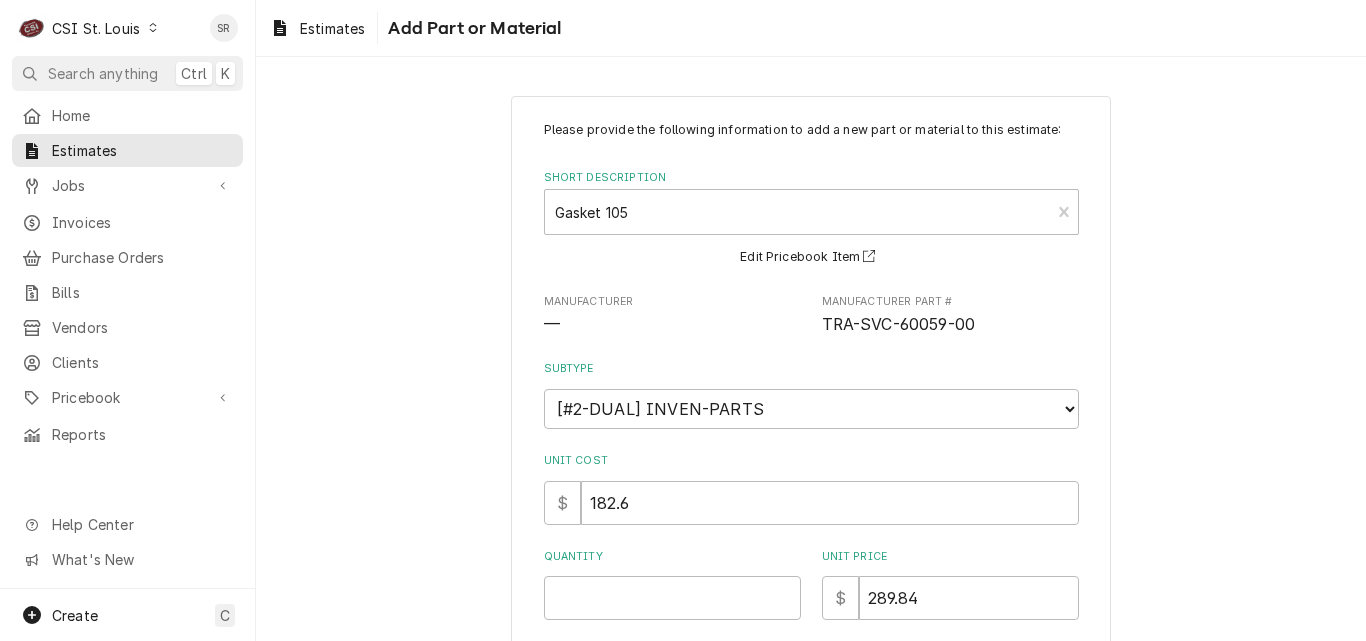 scroll, scrollTop: 100, scrollLeft: 0, axis: vertical 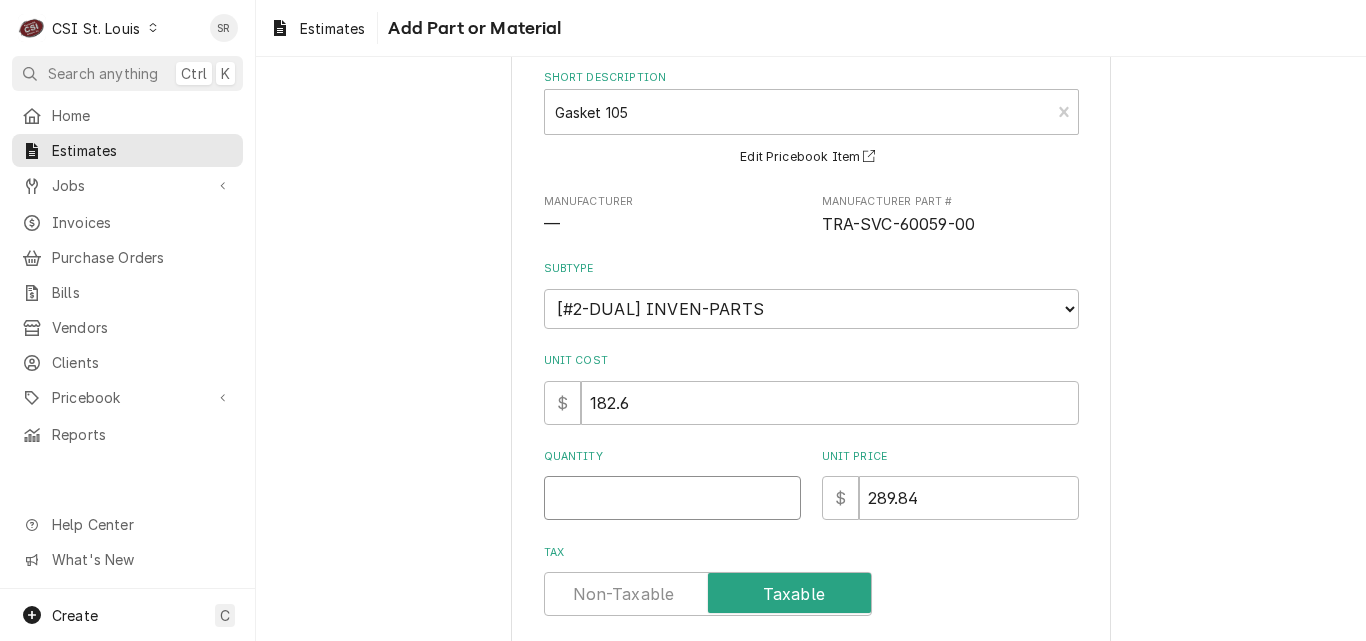 click on "Quantity" at bounding box center (672, 498) 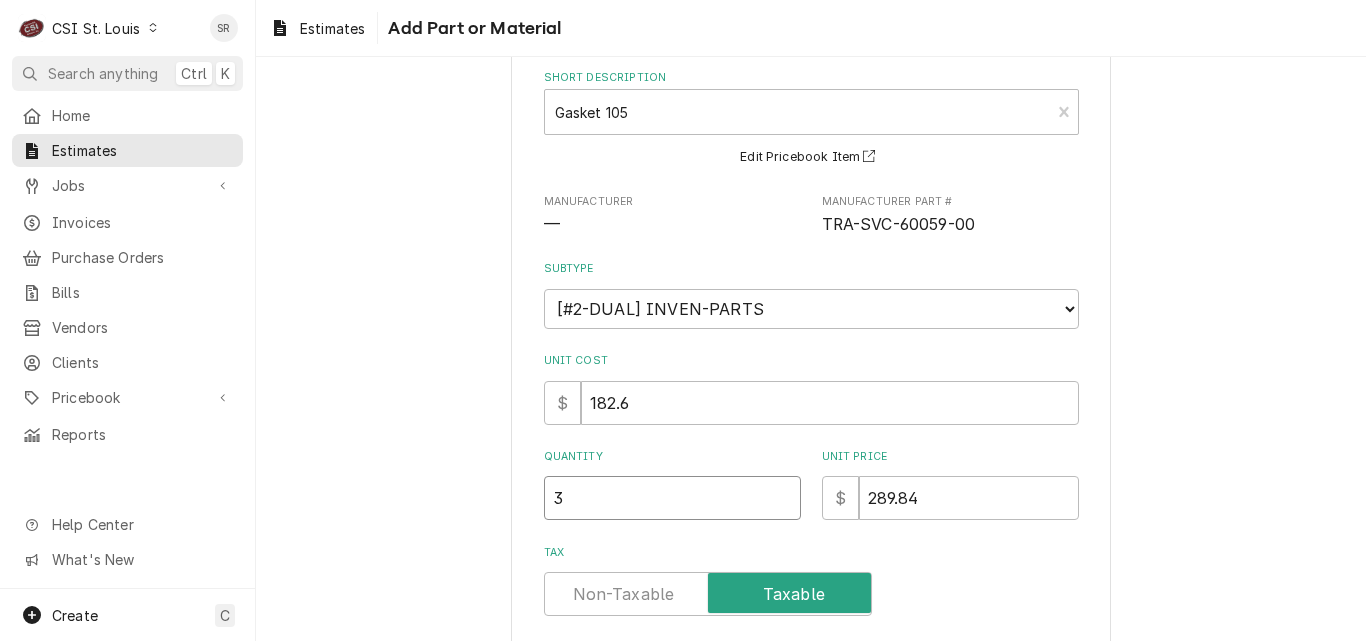 type on "3" 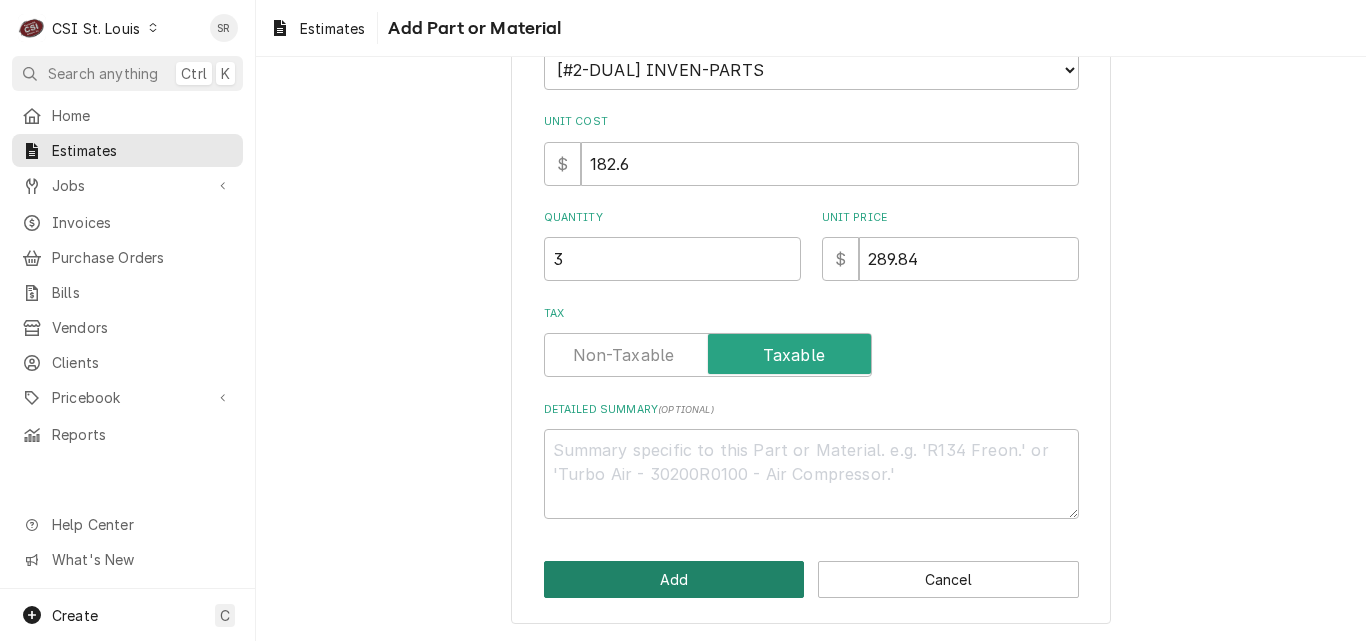 click on "Add" at bounding box center [674, 579] 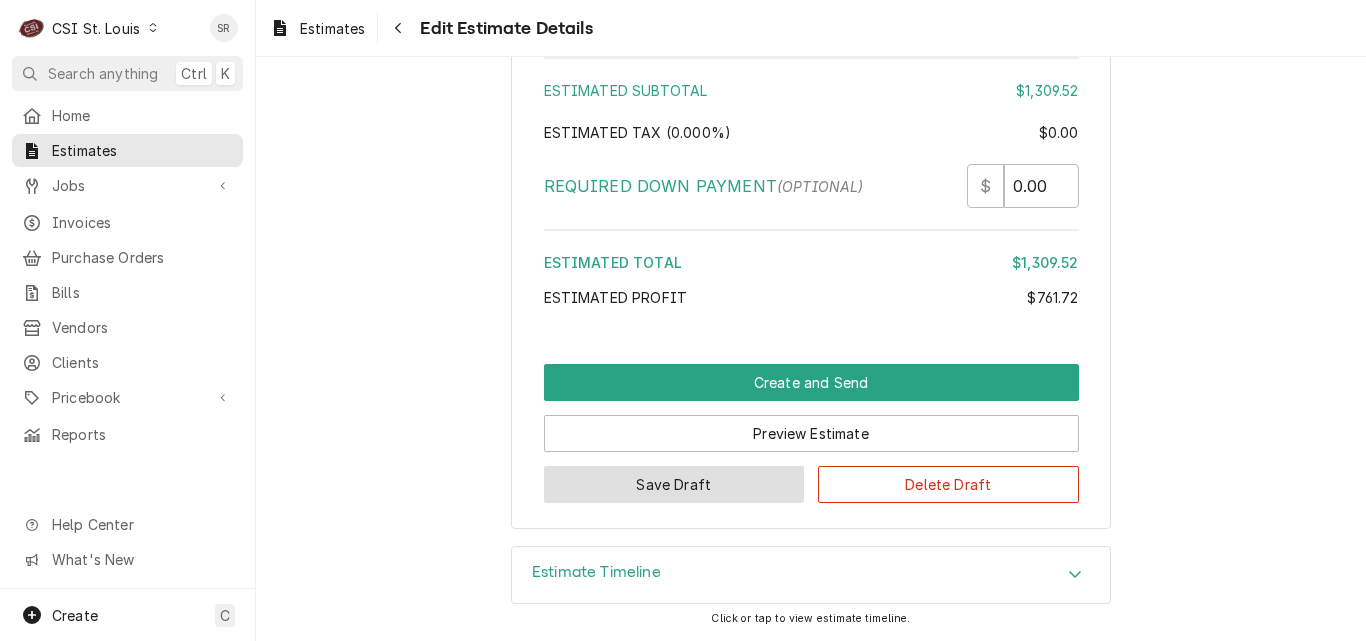 click on "Save Draft" at bounding box center [674, 484] 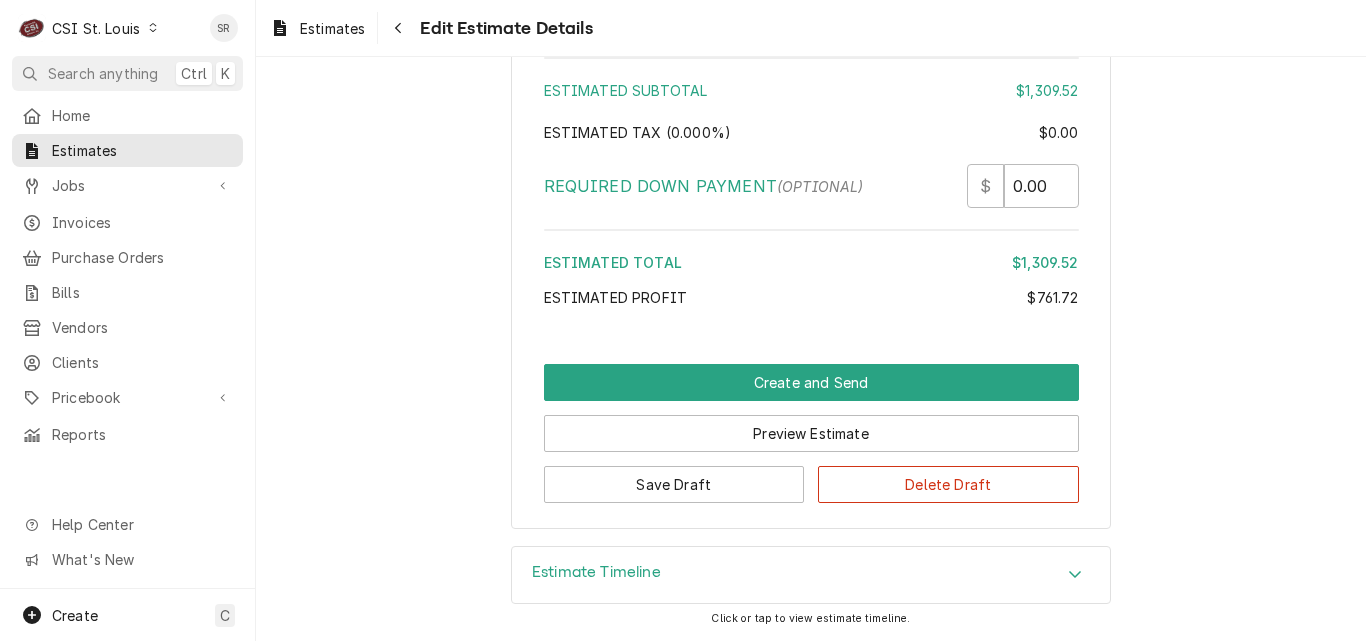 scroll, scrollTop: 3969, scrollLeft: 0, axis: vertical 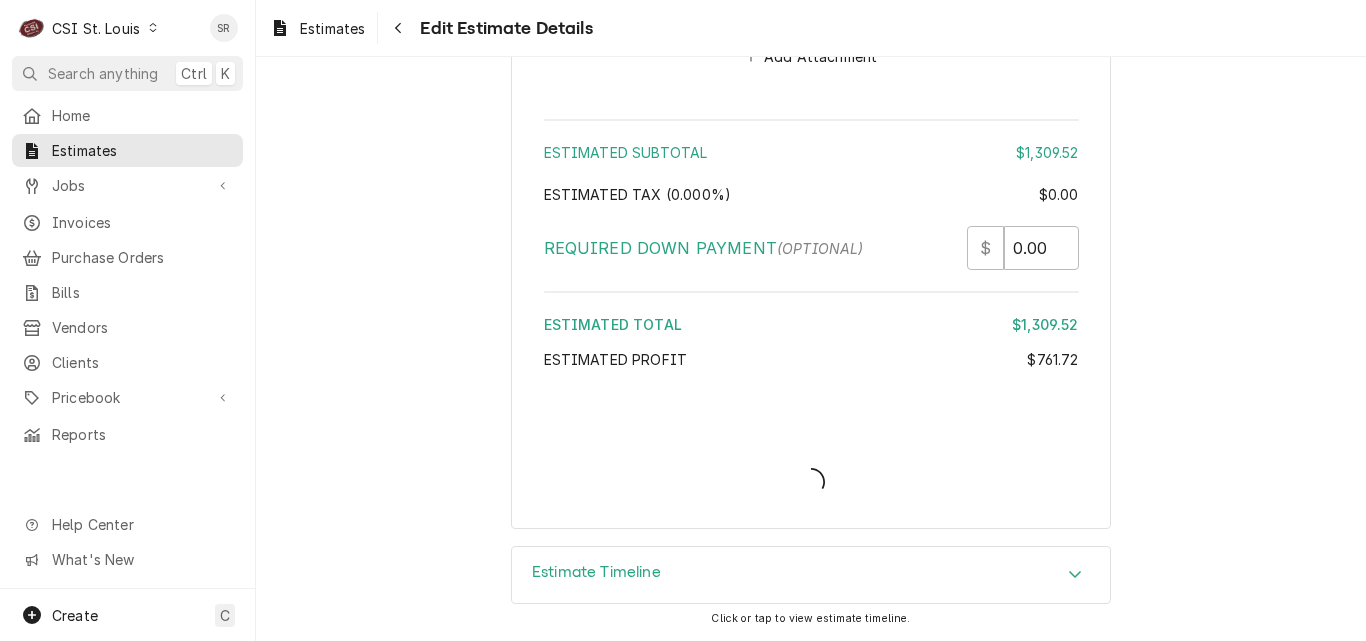 type on "x" 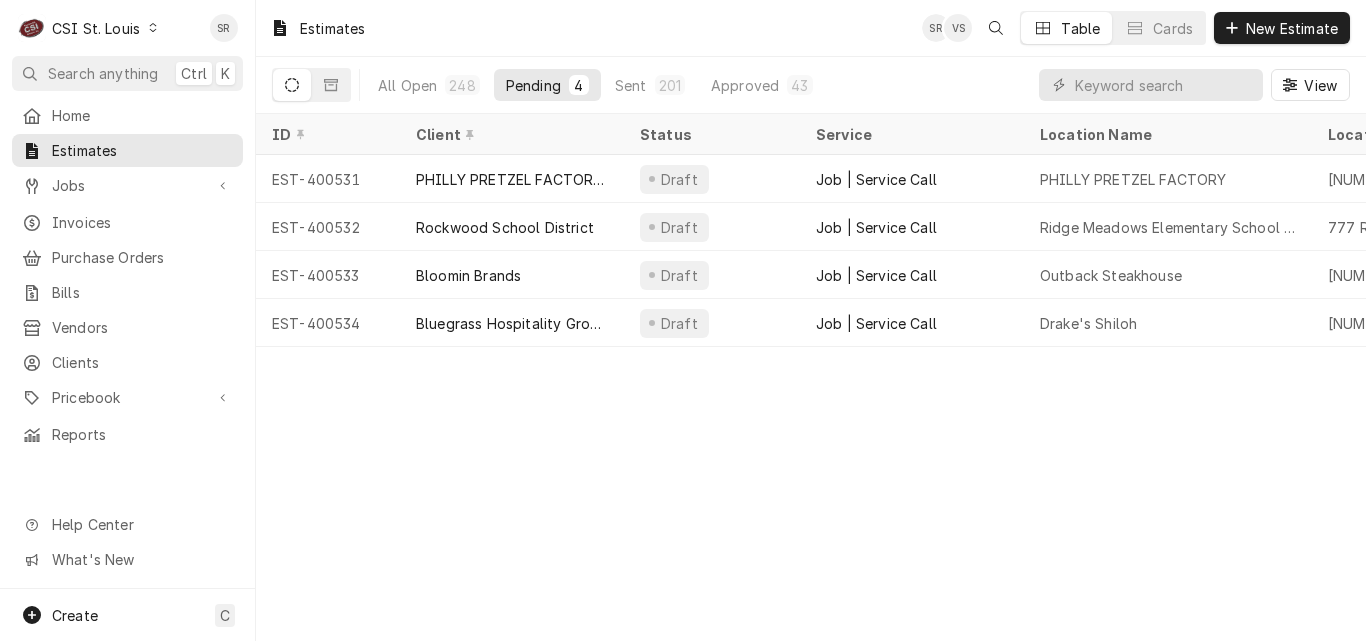 scroll, scrollTop: 0, scrollLeft: 0, axis: both 